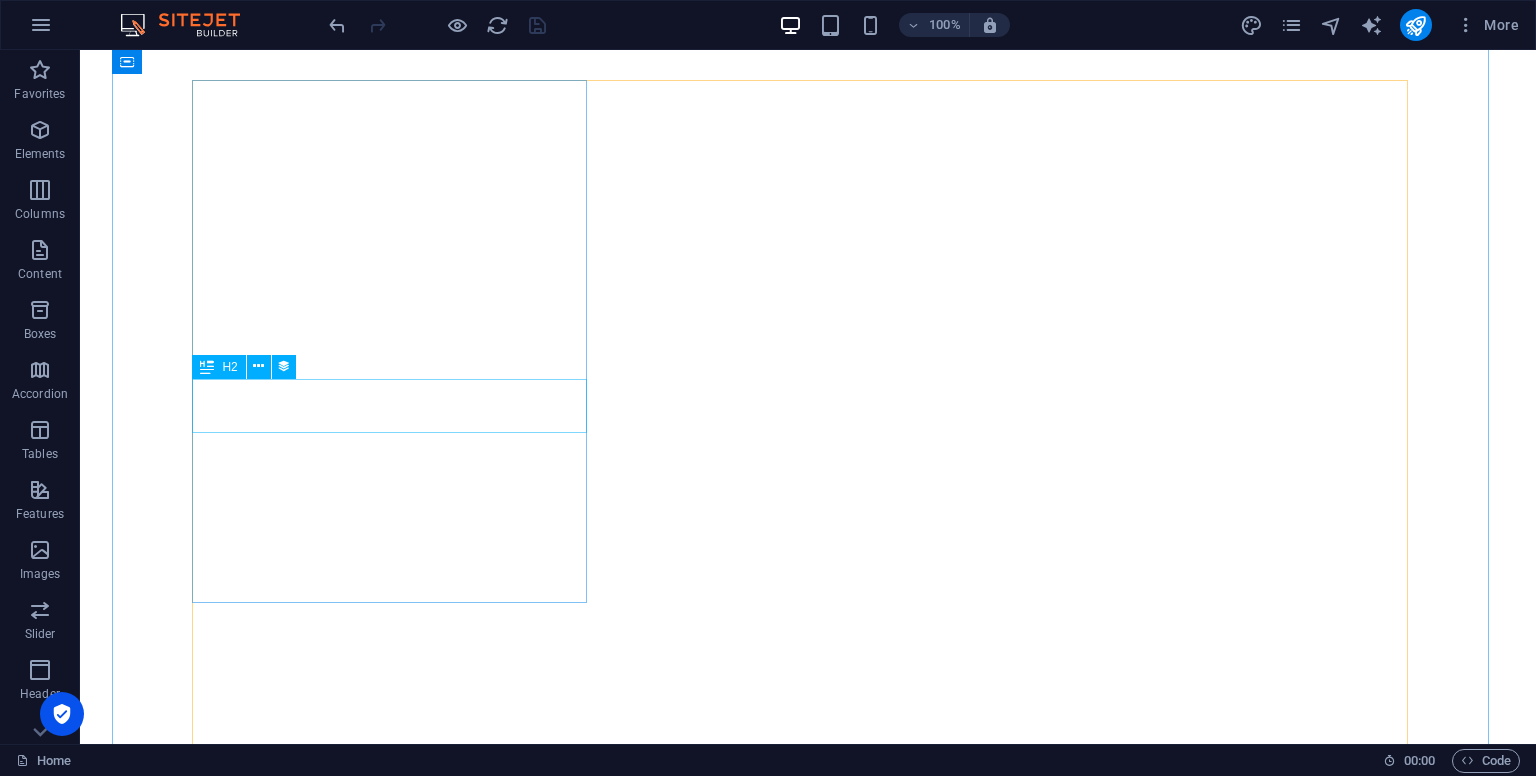 scroll, scrollTop: 0, scrollLeft: 0, axis: both 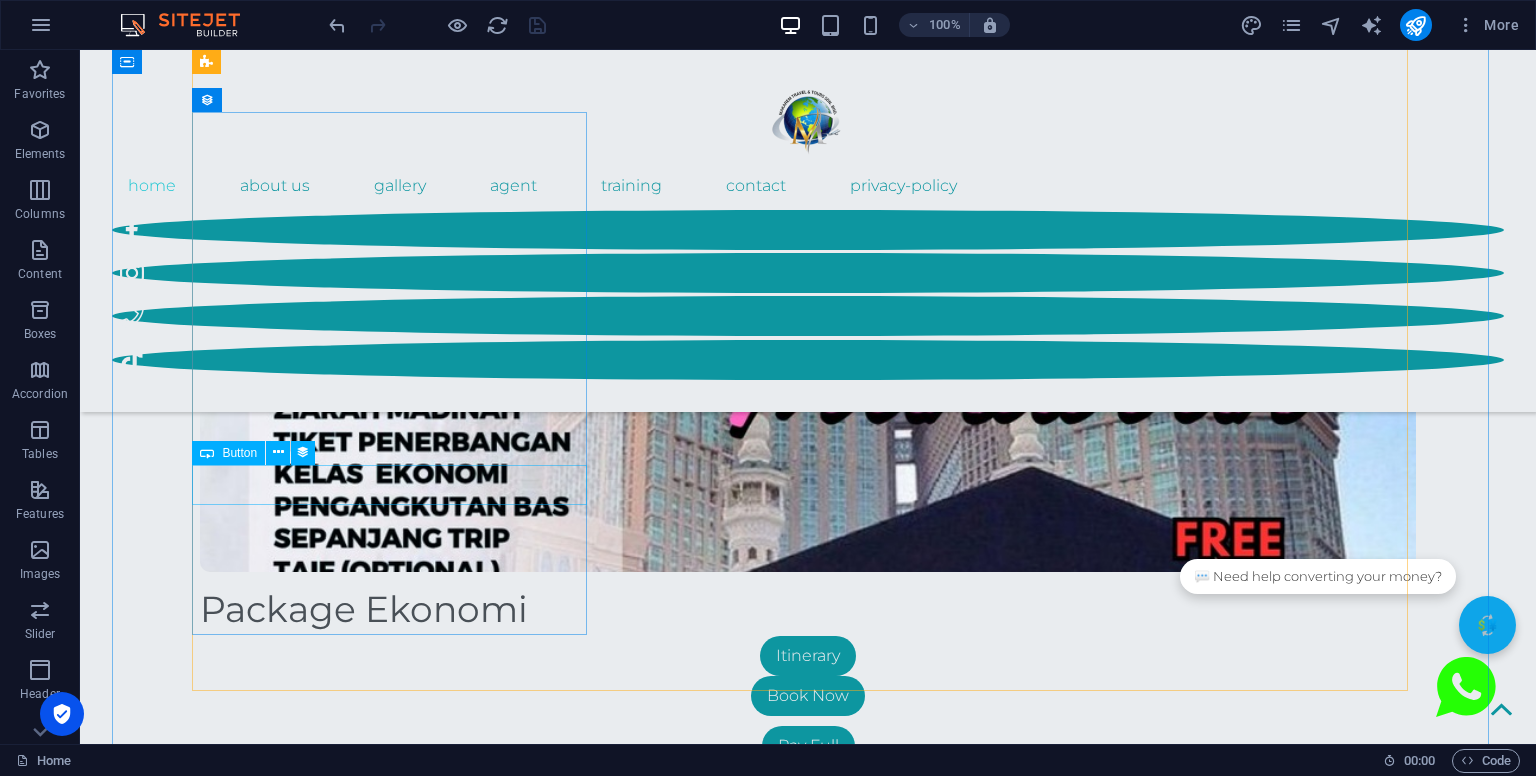 click on "Itinerary" at bounding box center [808, 3842] 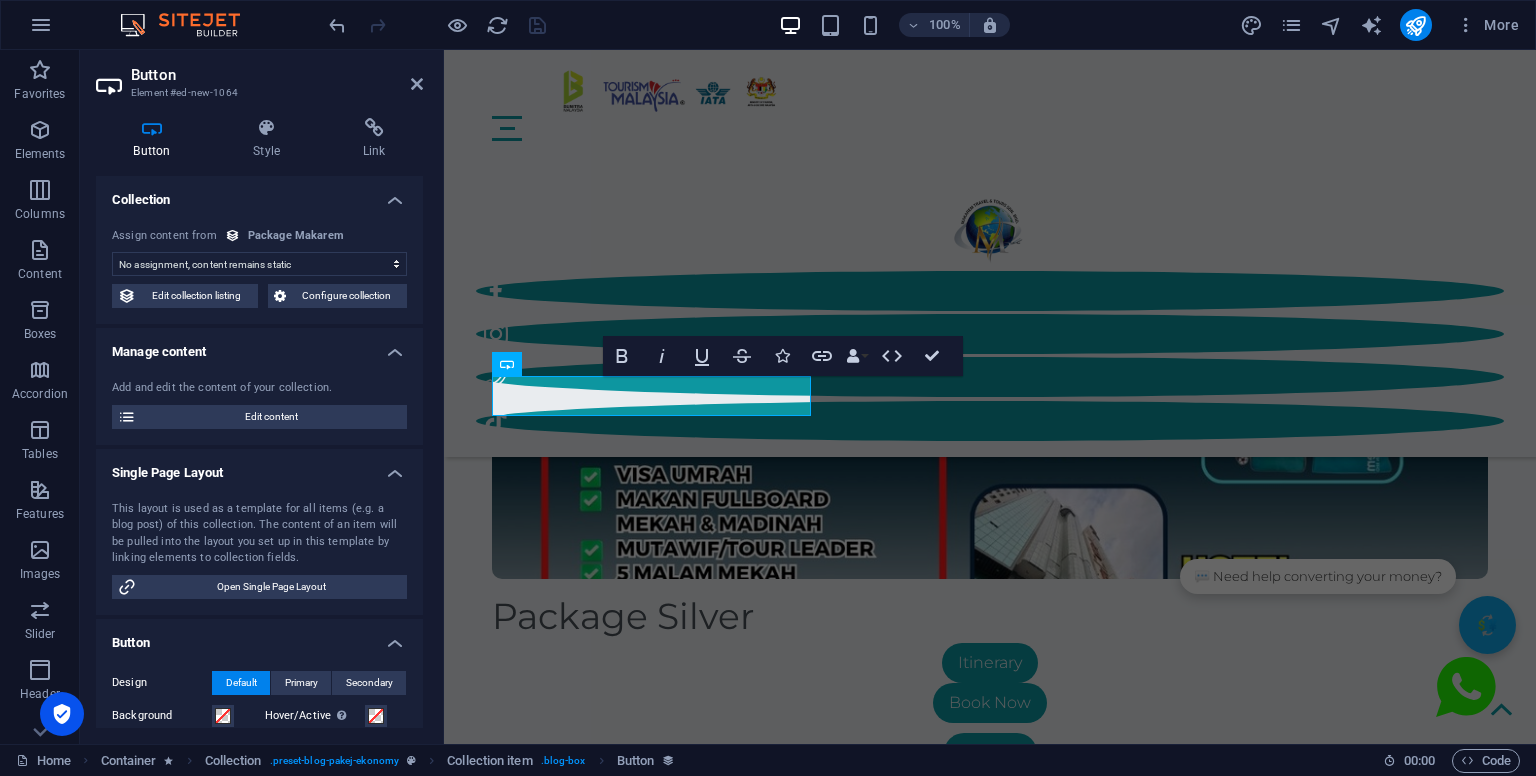 scroll, scrollTop: 4815, scrollLeft: 0, axis: vertical 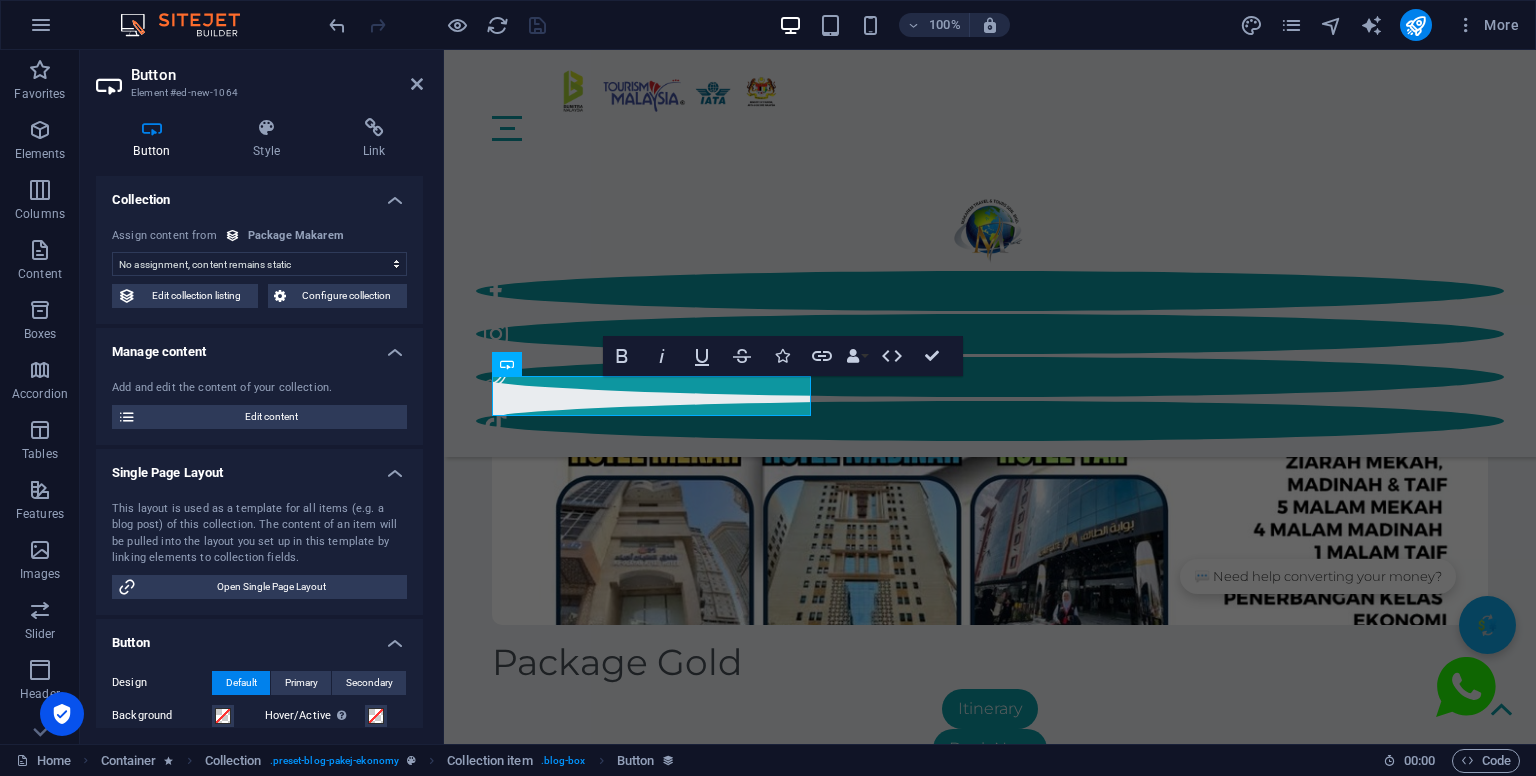 click on "Button Style Link Collection No assignment, content remains static Created at (Date) Updated at (Date) Name (Plain Text) Slug (Plain Text) Description (Rich Text) Content (CMS) Payment Link (Link) Whatsapp Link (Link) Pay Deposit (Link) Itinerary (Link) Category (Choice) Image (File) Assign content from Package Makarem [DATE] (l) [DATE] (L) [DATE] (ll) [DATE] (LL) [DATE] 5:12 PM (lll) [DATE] 5:12 PM (LLL) [DATE] 5:12 PM (llll) [DATE] 5:12 PM (LLLL) [DATE] ([PERSON_NAME]YYYY) [DATE] (D. MMM YYYY) [DATE] (D. MMMM YYYY) Th, [DATE] (dd, [PERSON_NAME]YYYY) Th, [DATE] (dd, D. MMM YYYY) [DATE] (dddd, D. MMMM YYYY) 5:12 PM (LT) 10 (D) 10 (DD) 10th (Do) 7 (M) 07 (MM) [DATE] (MMM) July (MMMM) 25 (YY) 2025 (YYYY) a few seconds ago Edit collection listing Configure collection Manage content Add and edit the content of your collection. Edit content Single Page Layout Open Single Page Layout Button Design Default Primary Secondary Background" at bounding box center (259, 423) 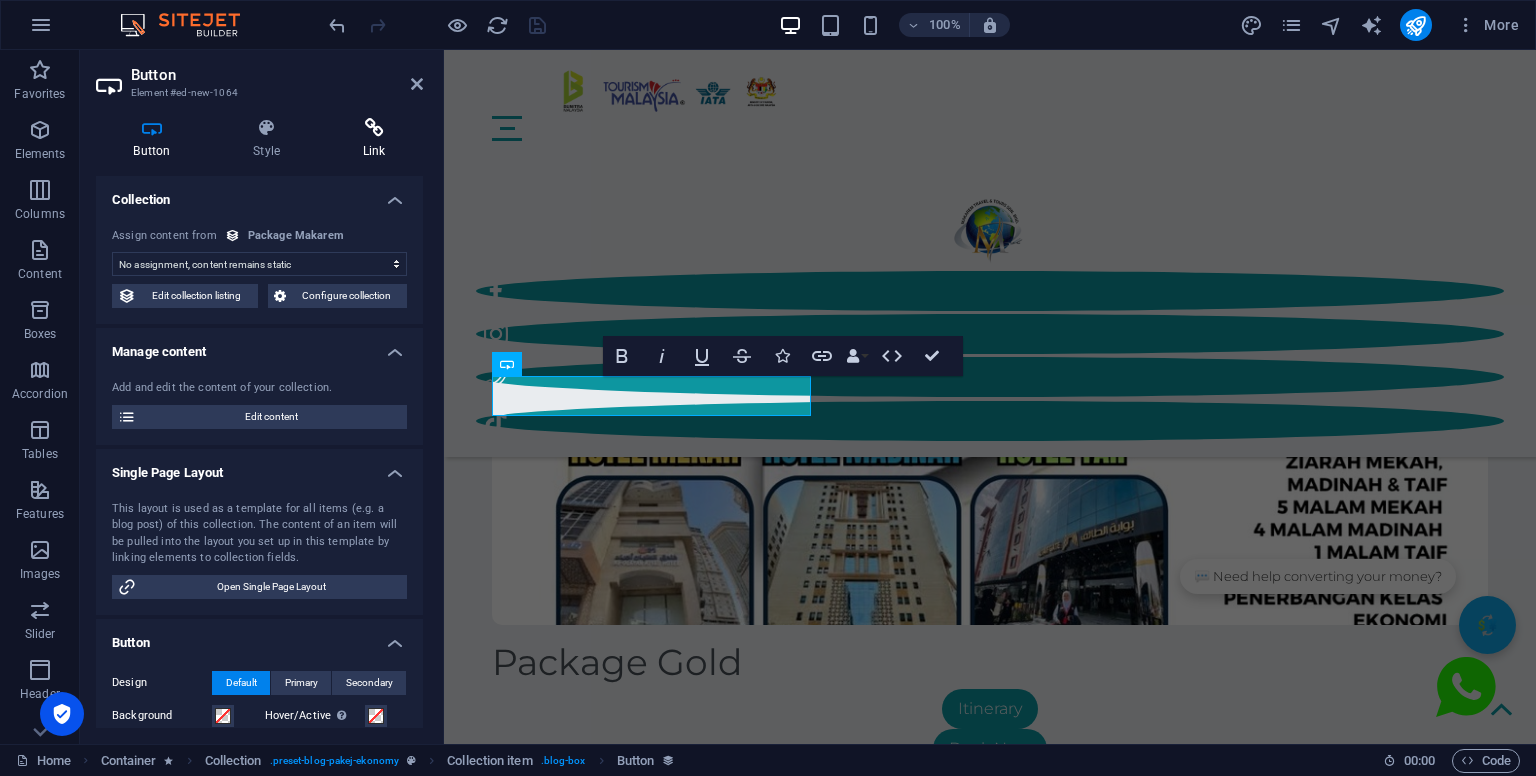 click at bounding box center (374, 128) 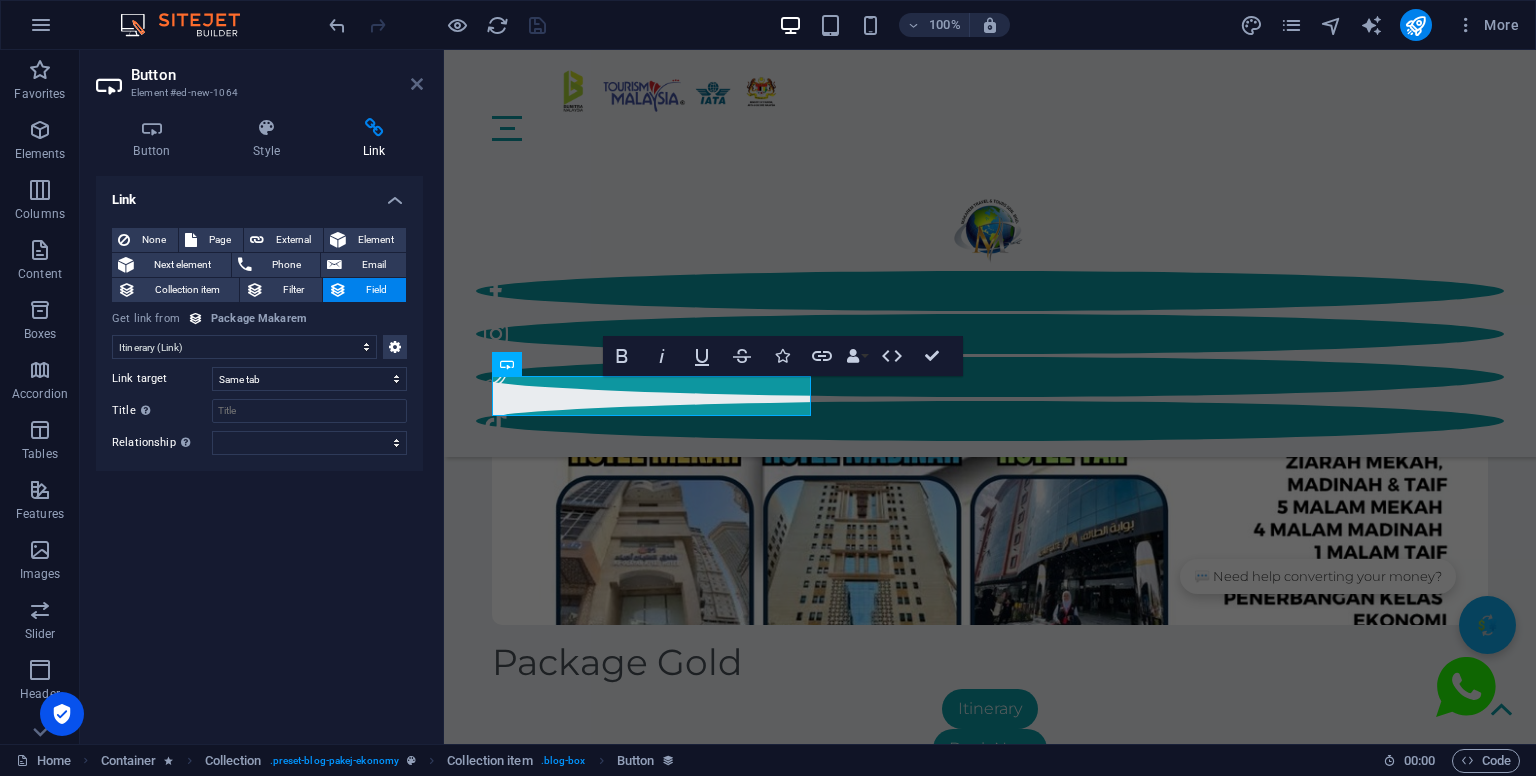 click at bounding box center [417, 84] 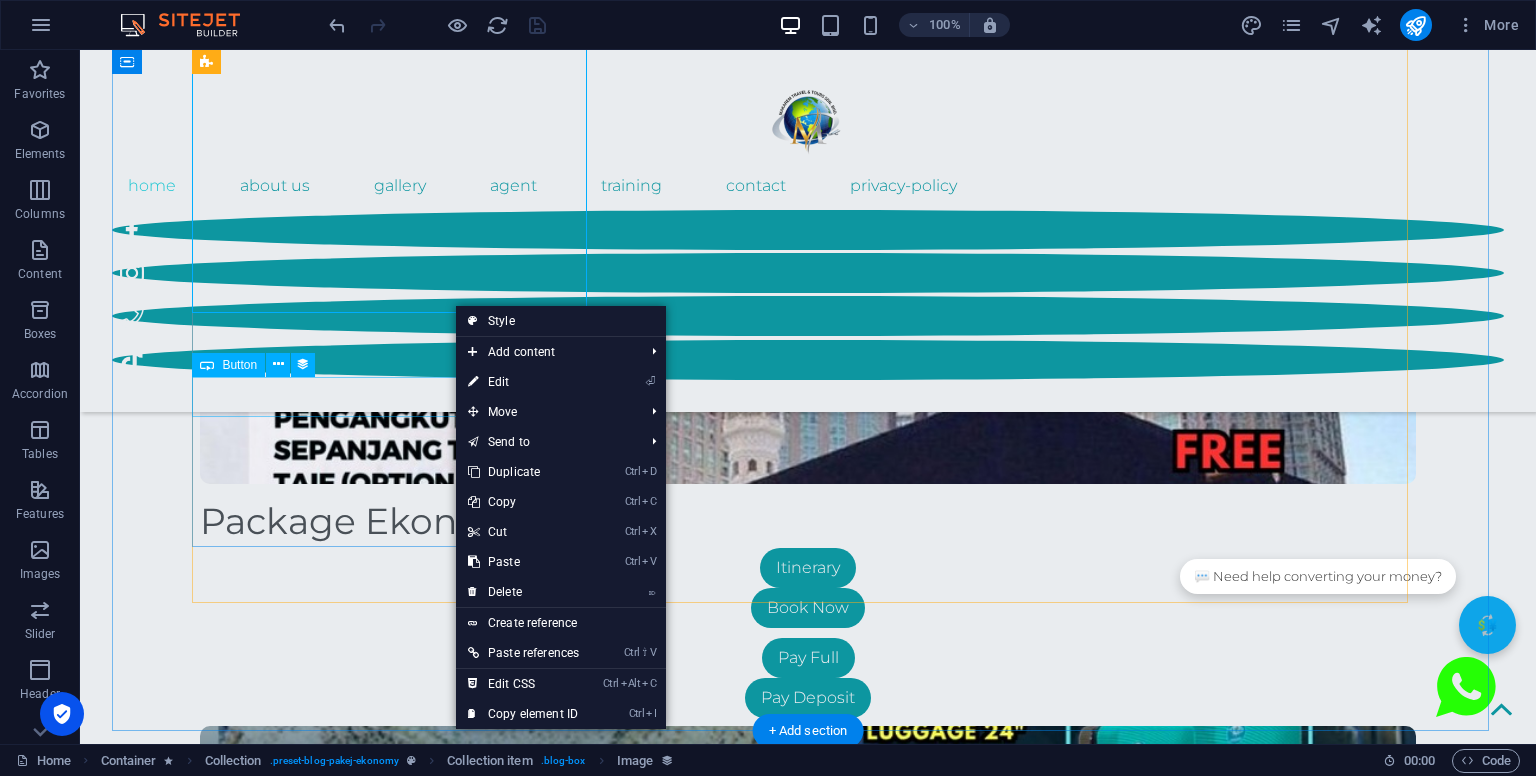 click on "Itinerary" at bounding box center (808, 3754) 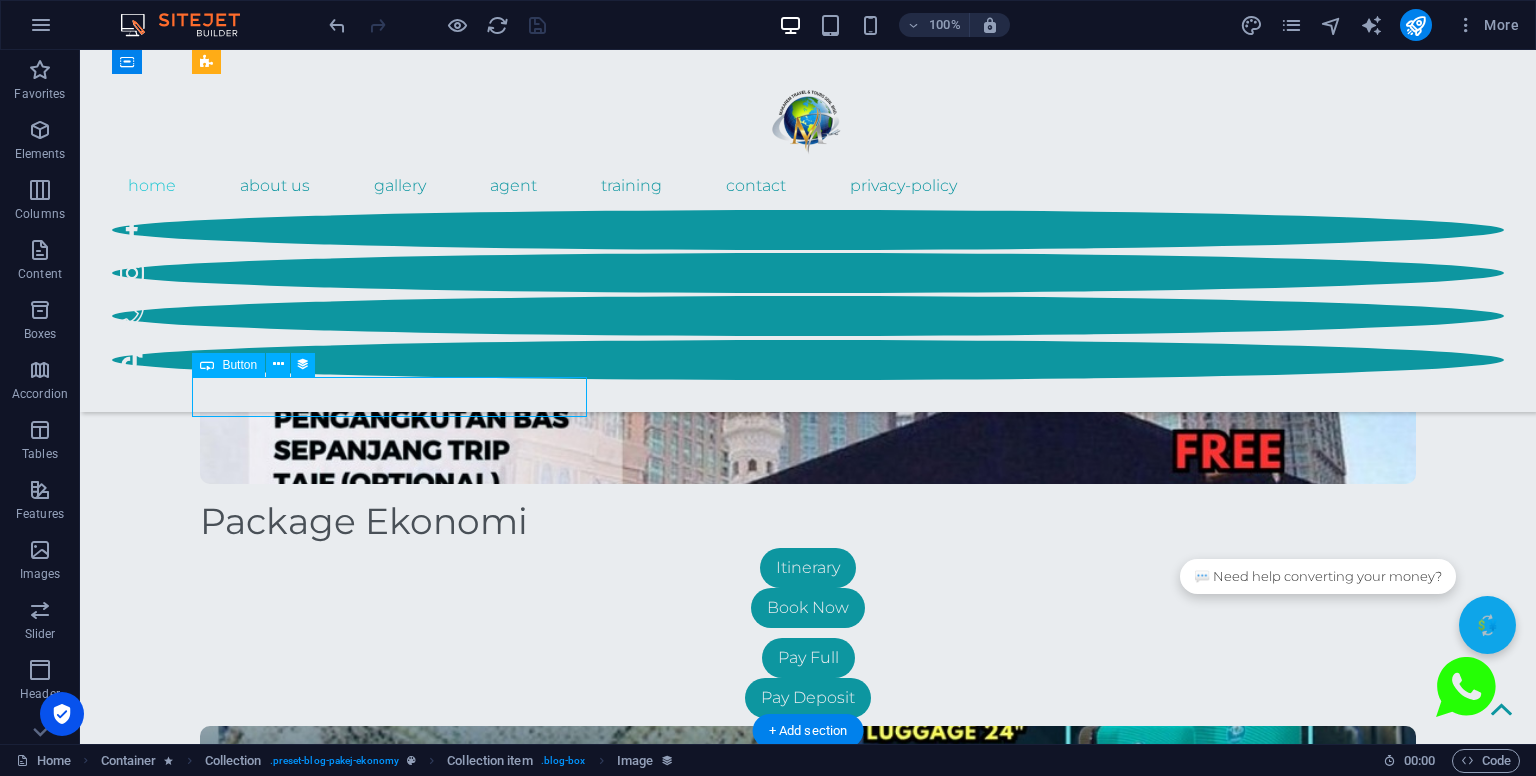 click on "Itinerary" at bounding box center [808, 3754] 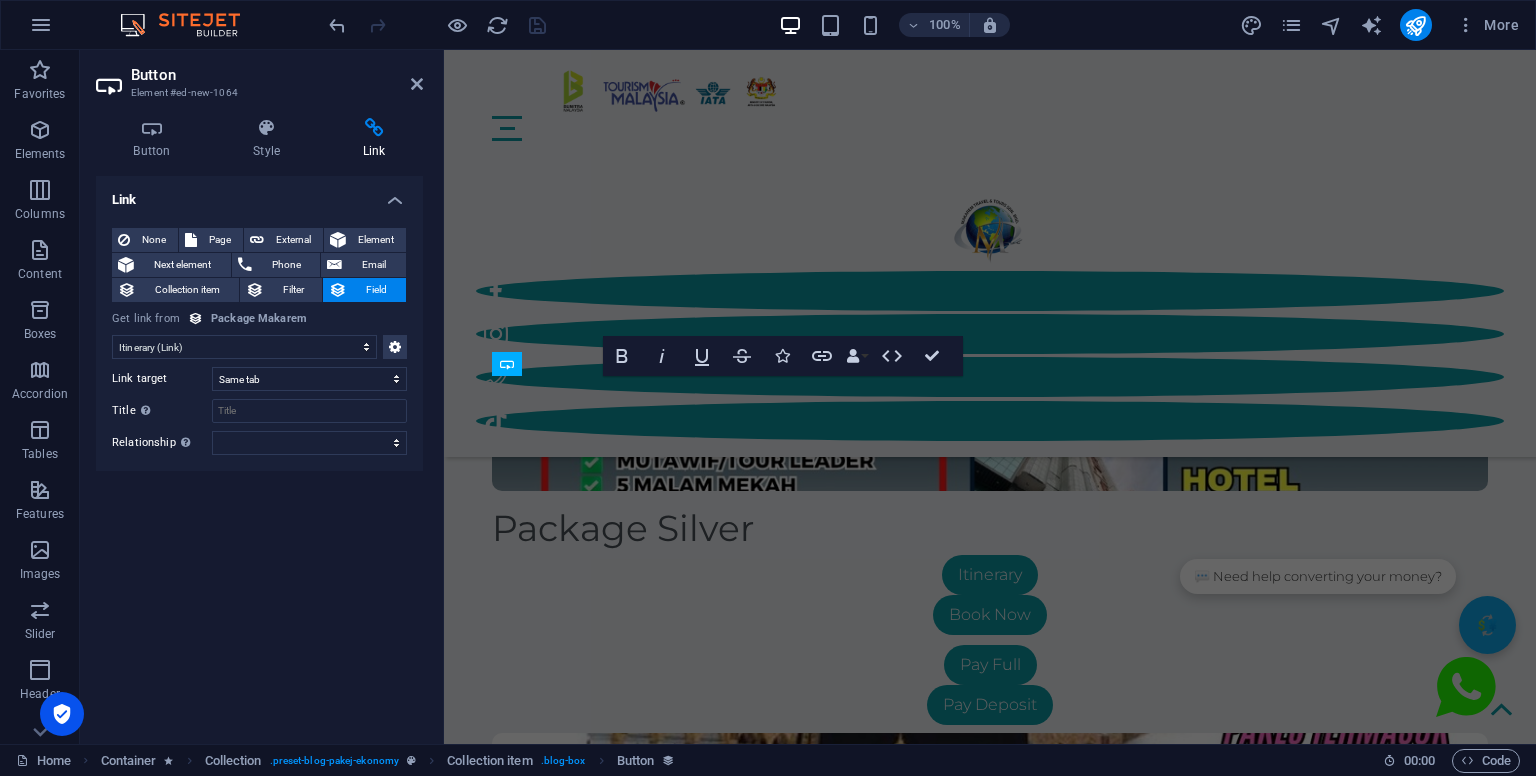 scroll, scrollTop: 4815, scrollLeft: 0, axis: vertical 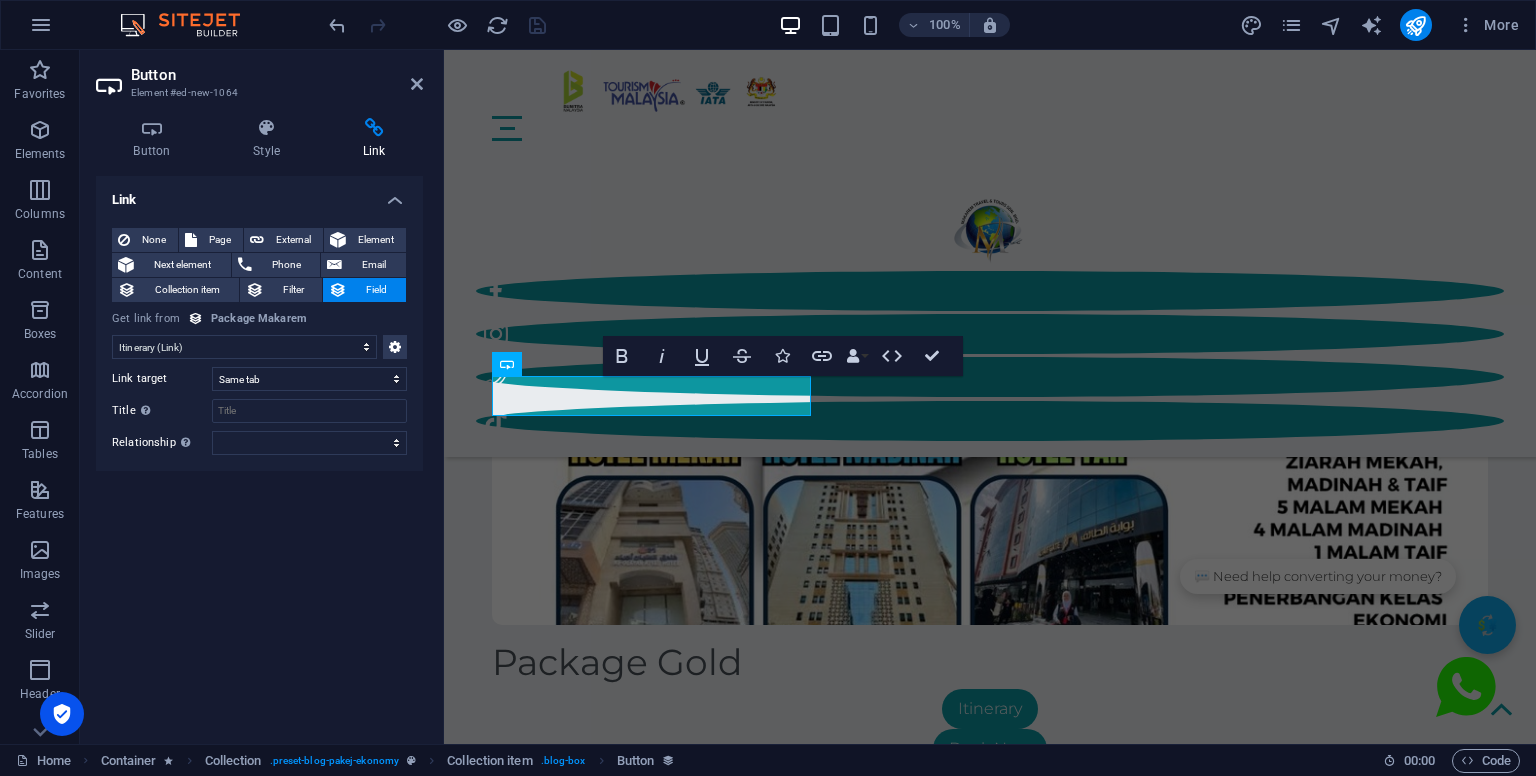 click on "Button Style Link Collection No assignment, content remains static Created at (Date) Updated at (Date) Name (Plain Text) Slug (Plain Text) Description (Rich Text) Content (CMS) Payment Link (Link) Whatsapp Link (Link) Pay Deposit (Link) Itinerary (Link) Category (Choice) Image (File) Assign content from Package Makarem [DATE] (l) [DATE] (L) [DATE] (ll) [DATE] (LL) [DATE] 5:12 PM (lll) [DATE] 5:12 PM (LLL) [DATE] 5:12 PM (llll) [DATE] 5:12 PM (LLLL) [DATE] ([PERSON_NAME]YYYY) [DATE] (D. MMM YYYY) [DATE] (D. MMMM YYYY) Th, [DATE] (dd, [PERSON_NAME]YYYY) Th, [DATE] (dd, D. MMM YYYY) [DATE] (dddd, D. MMMM YYYY) 5:12 PM (LT) 10 (D) 10 (DD) 10th (Do) 7 (M) 07 (MM) [DATE] (MMM) July (MMMM) 25 (YY) 2025 (YYYY) a few seconds ago Edit collection listing Configure collection Manage content Add and edit the content of your collection. Edit content Single Page Layout Open Single Page Layout Button Design Default Primary Secondary Background" at bounding box center (259, 423) 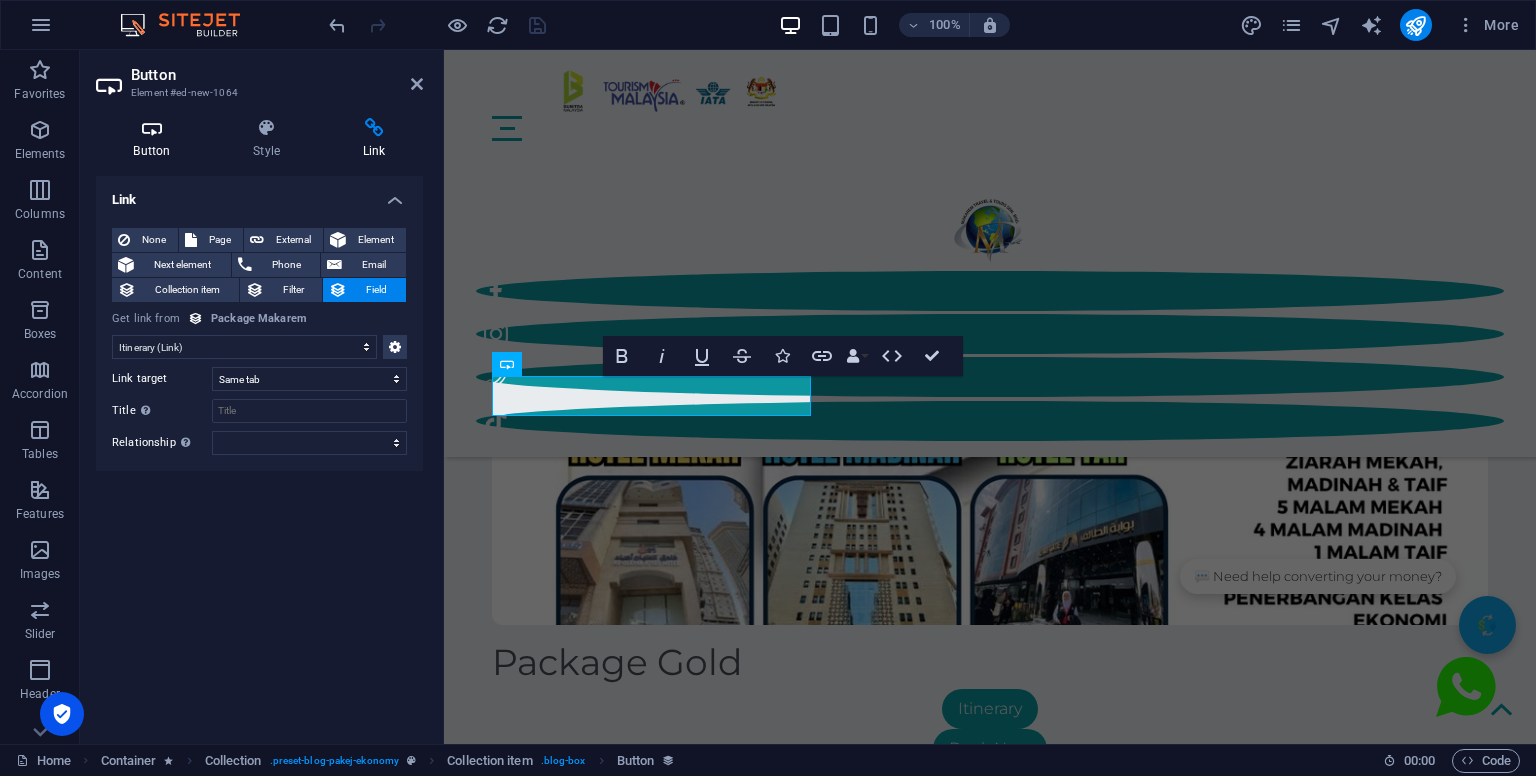 click at bounding box center [152, 128] 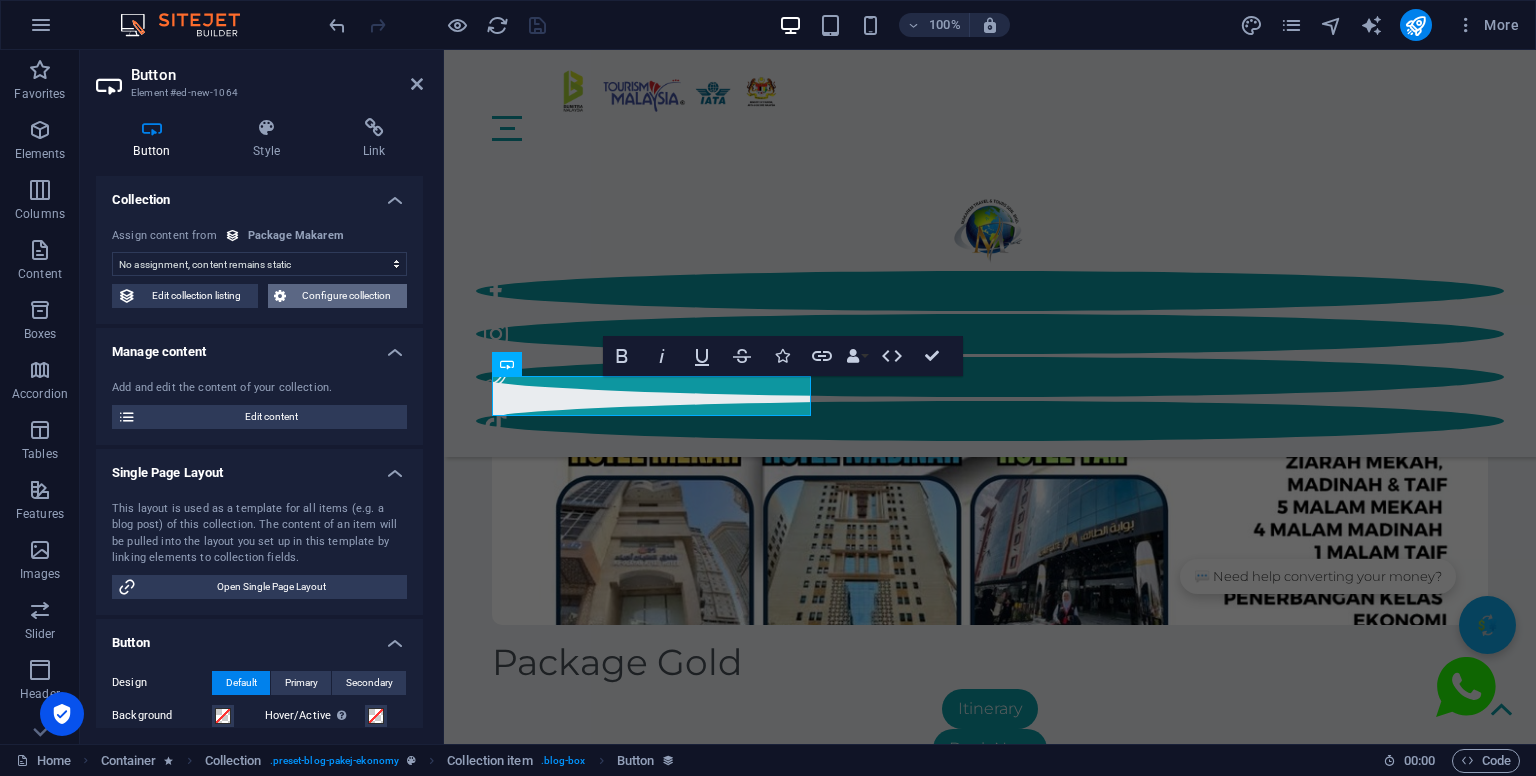 click on "Configure collection" at bounding box center (347, 296) 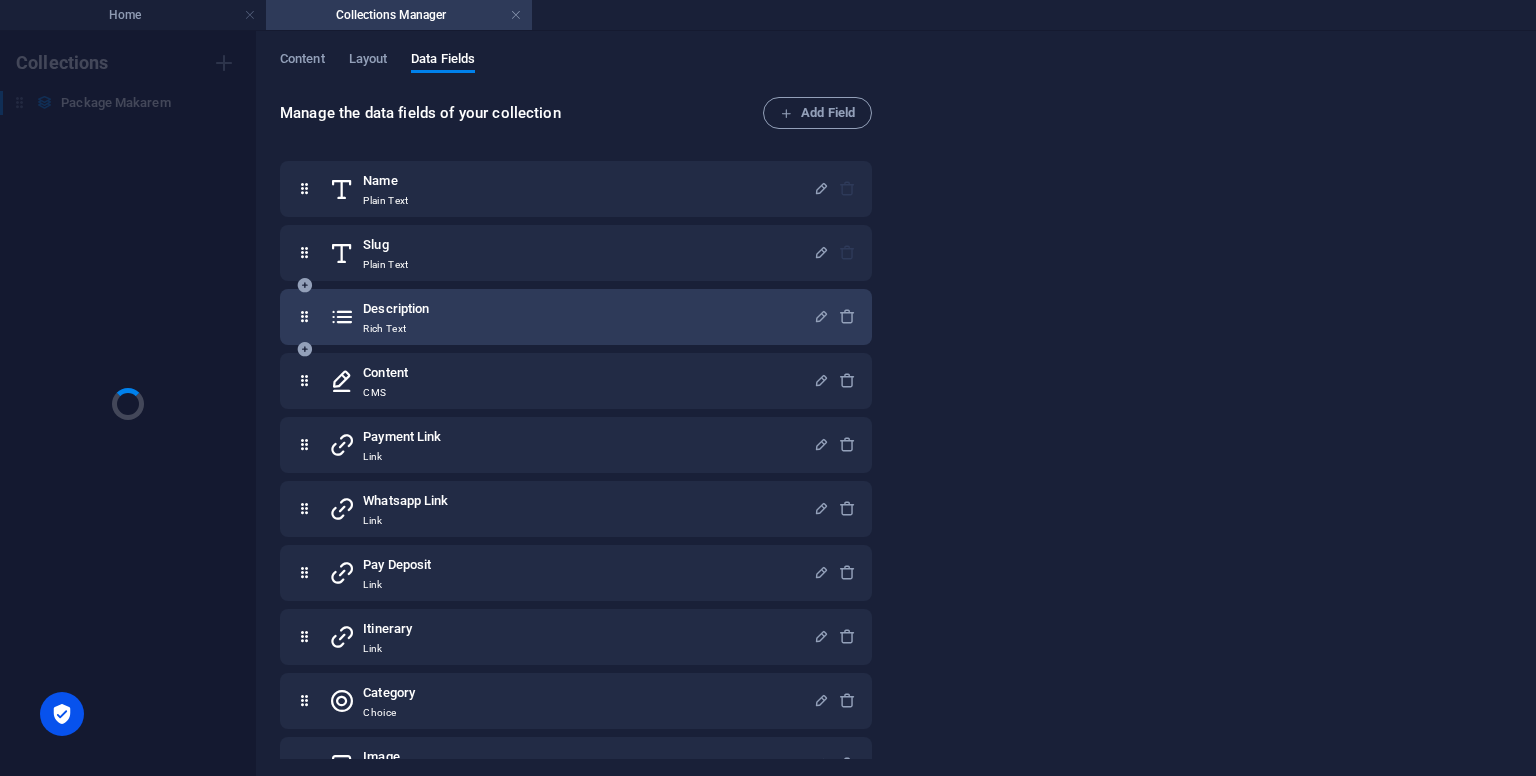 scroll, scrollTop: 0, scrollLeft: 0, axis: both 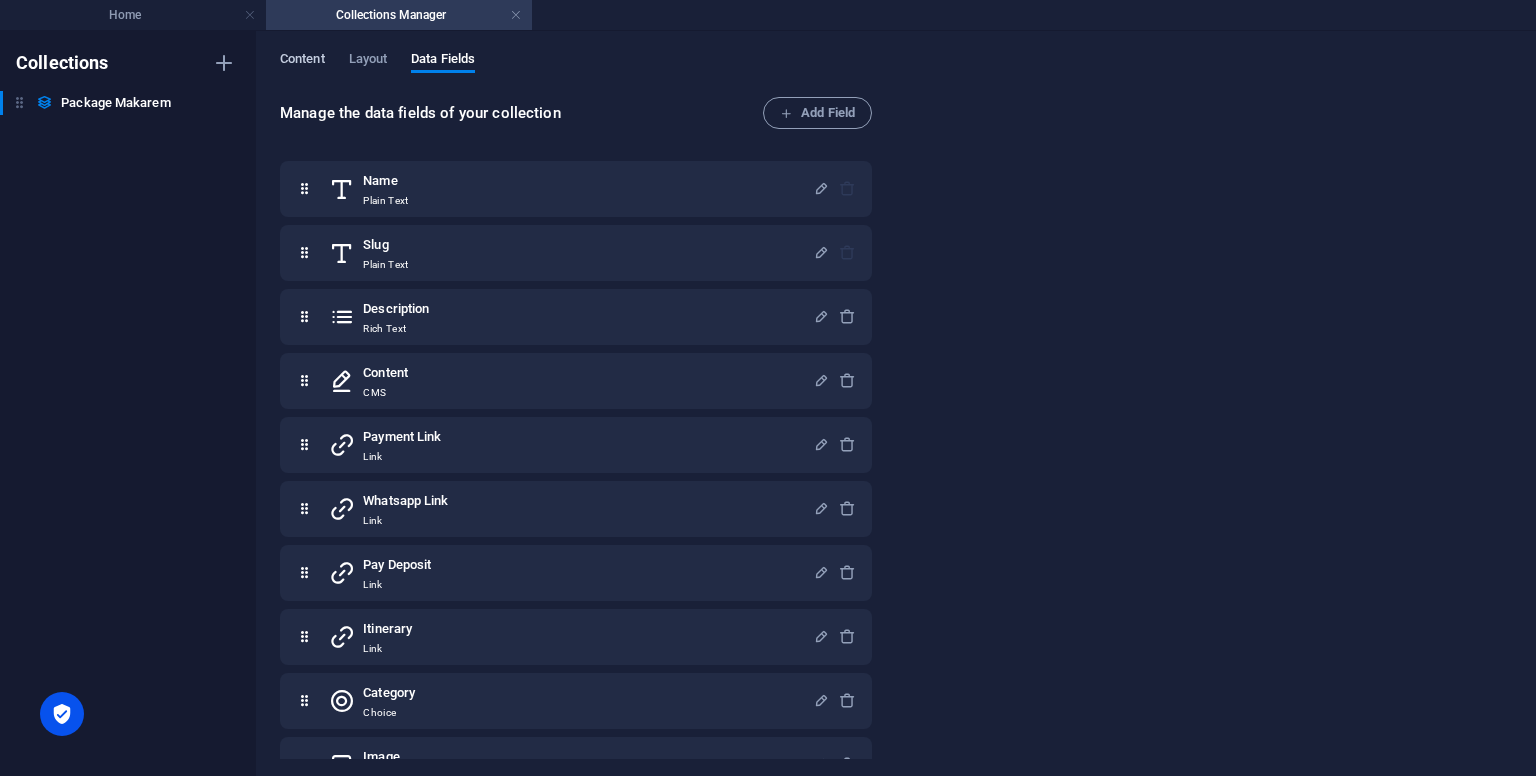 click on "Content" at bounding box center (302, 61) 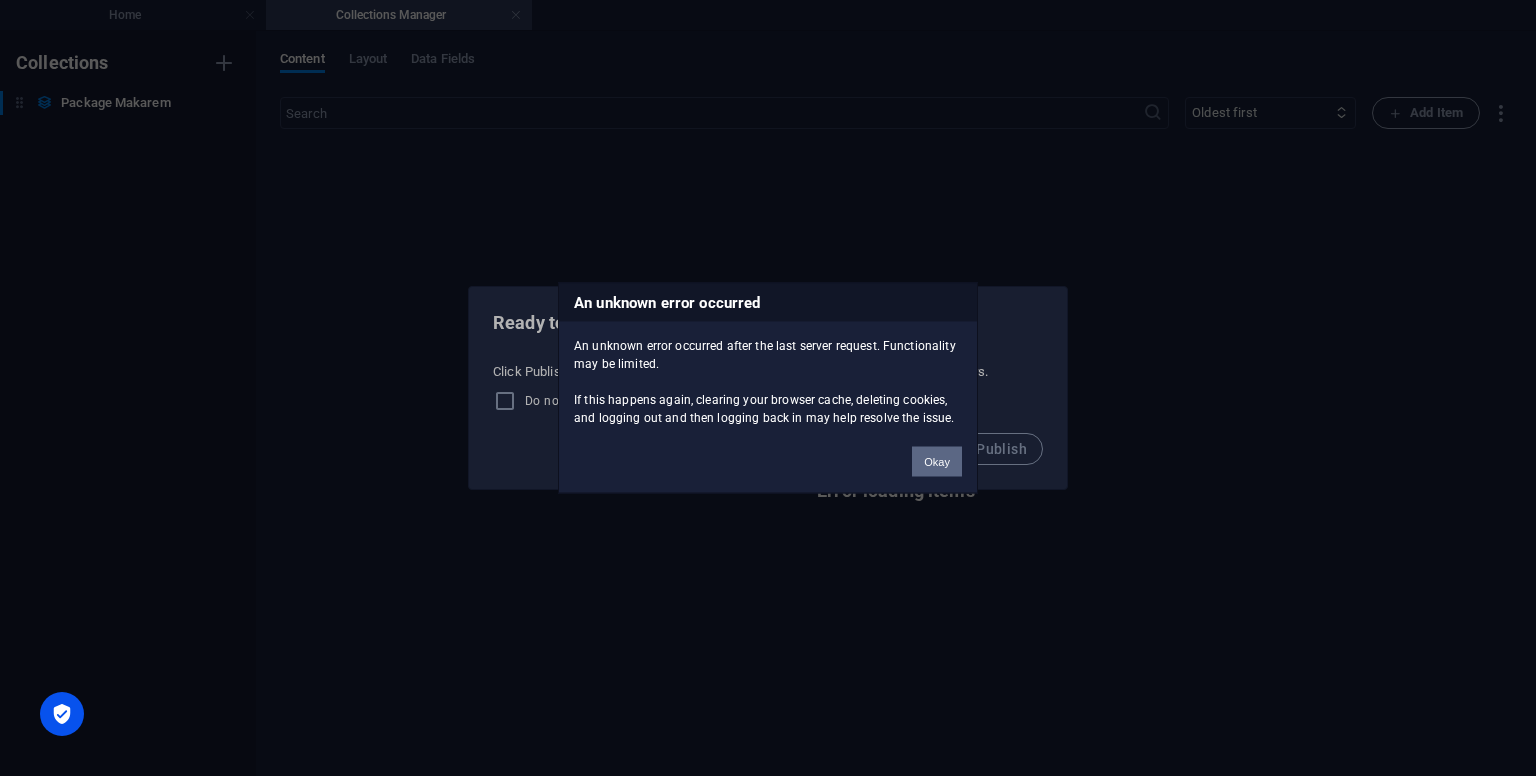 click on "Okay" at bounding box center [937, 462] 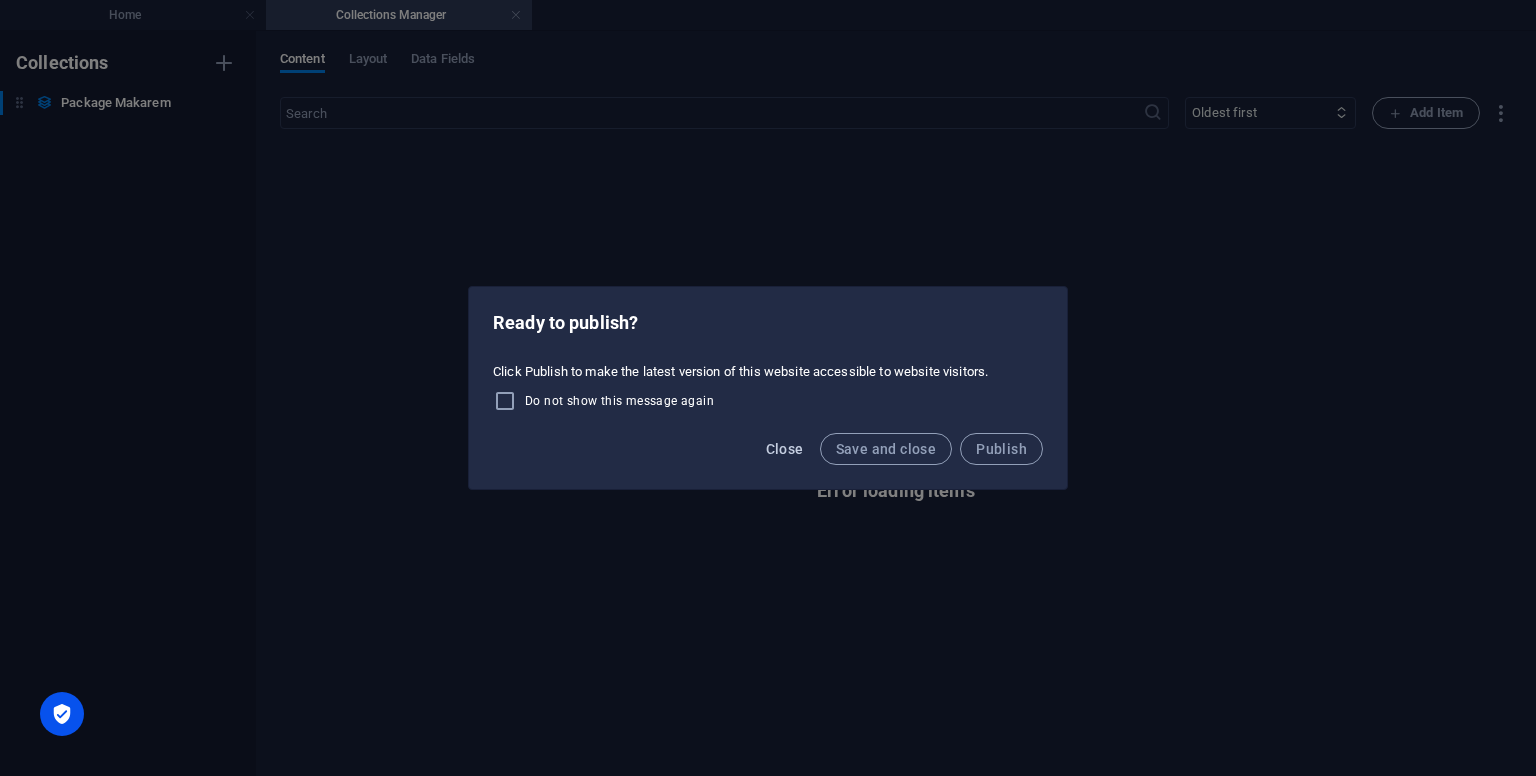 click on "Close" at bounding box center [785, 449] 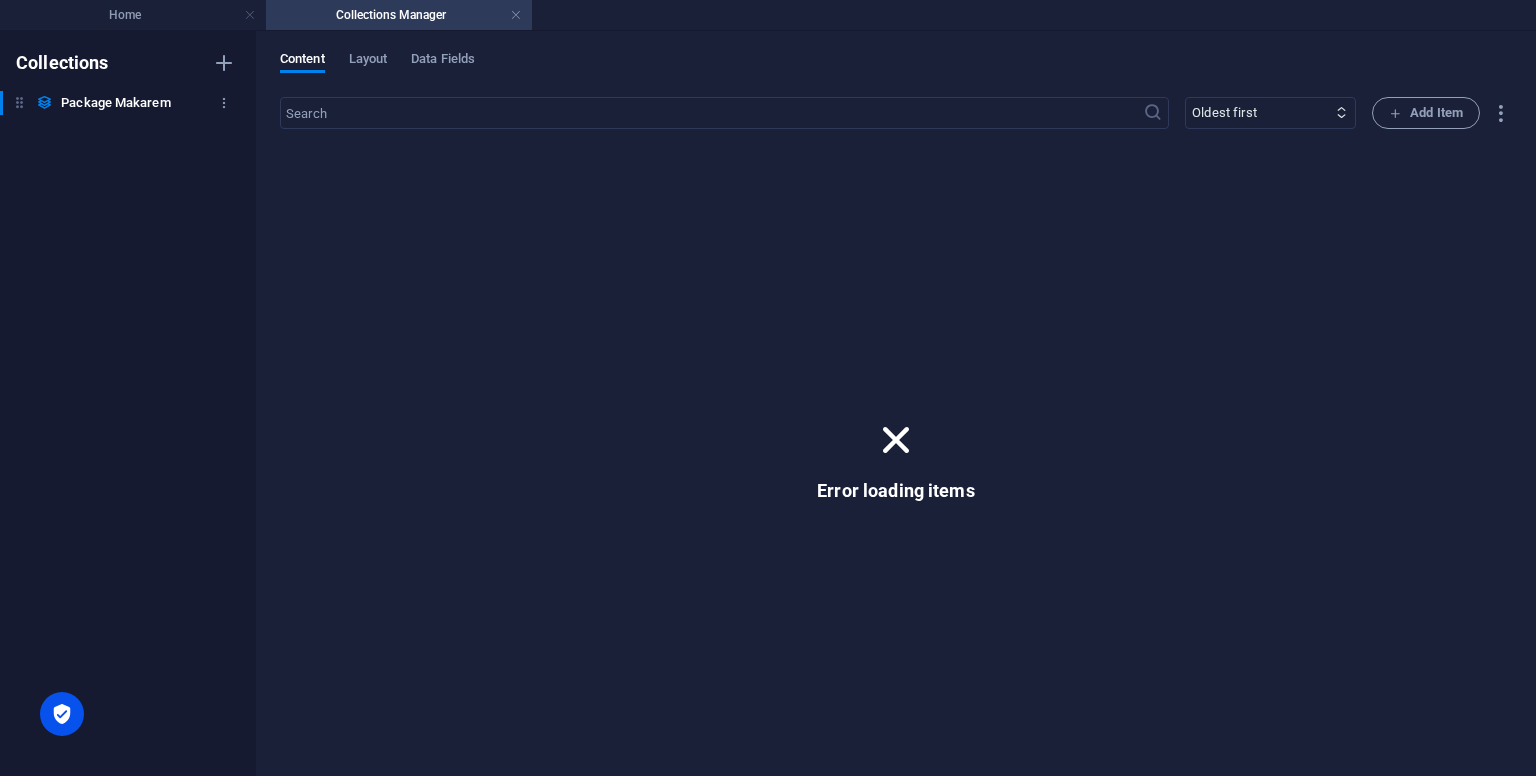 click on "Package Makarem" at bounding box center (115, 103) 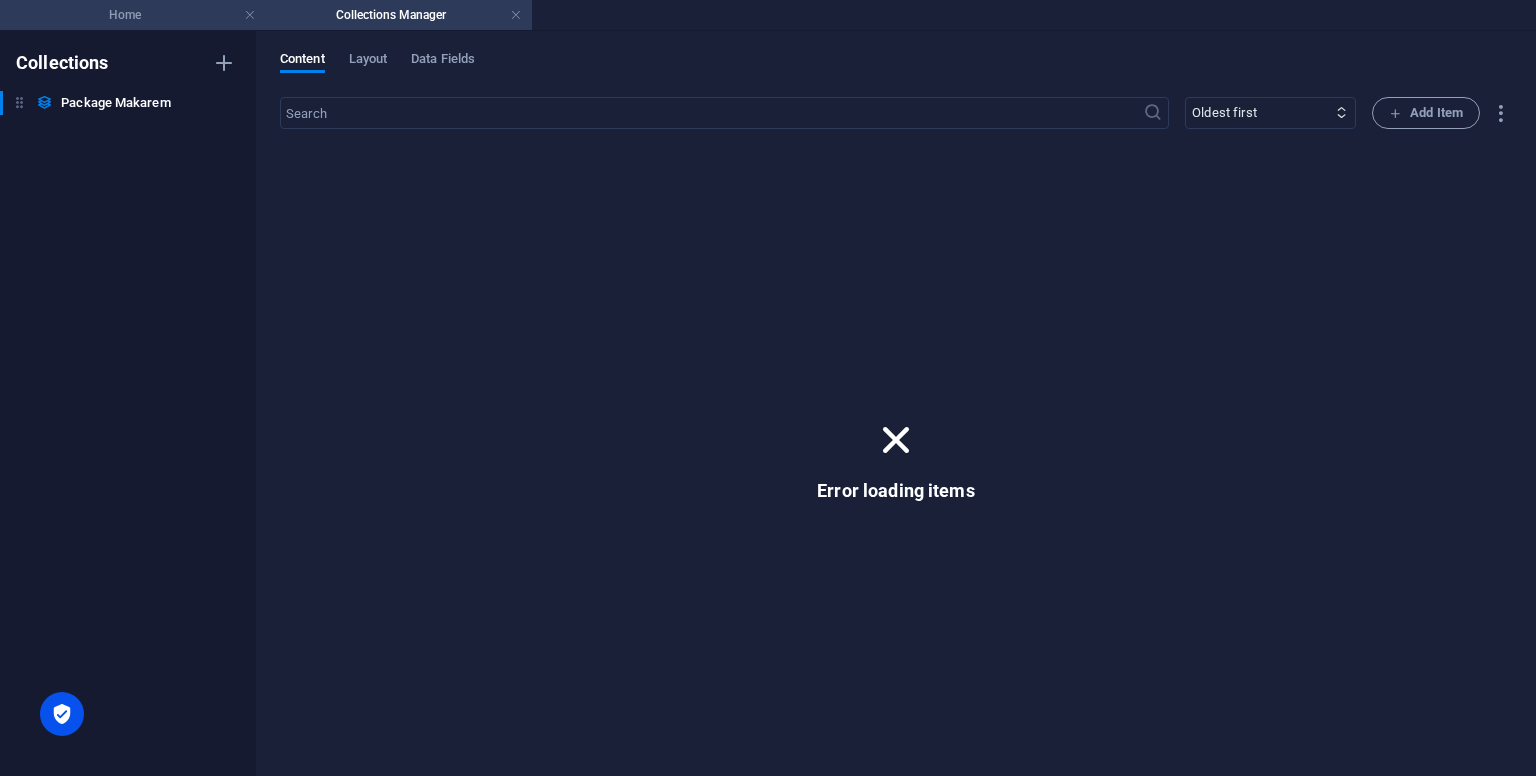 click on "Home" at bounding box center (133, 15) 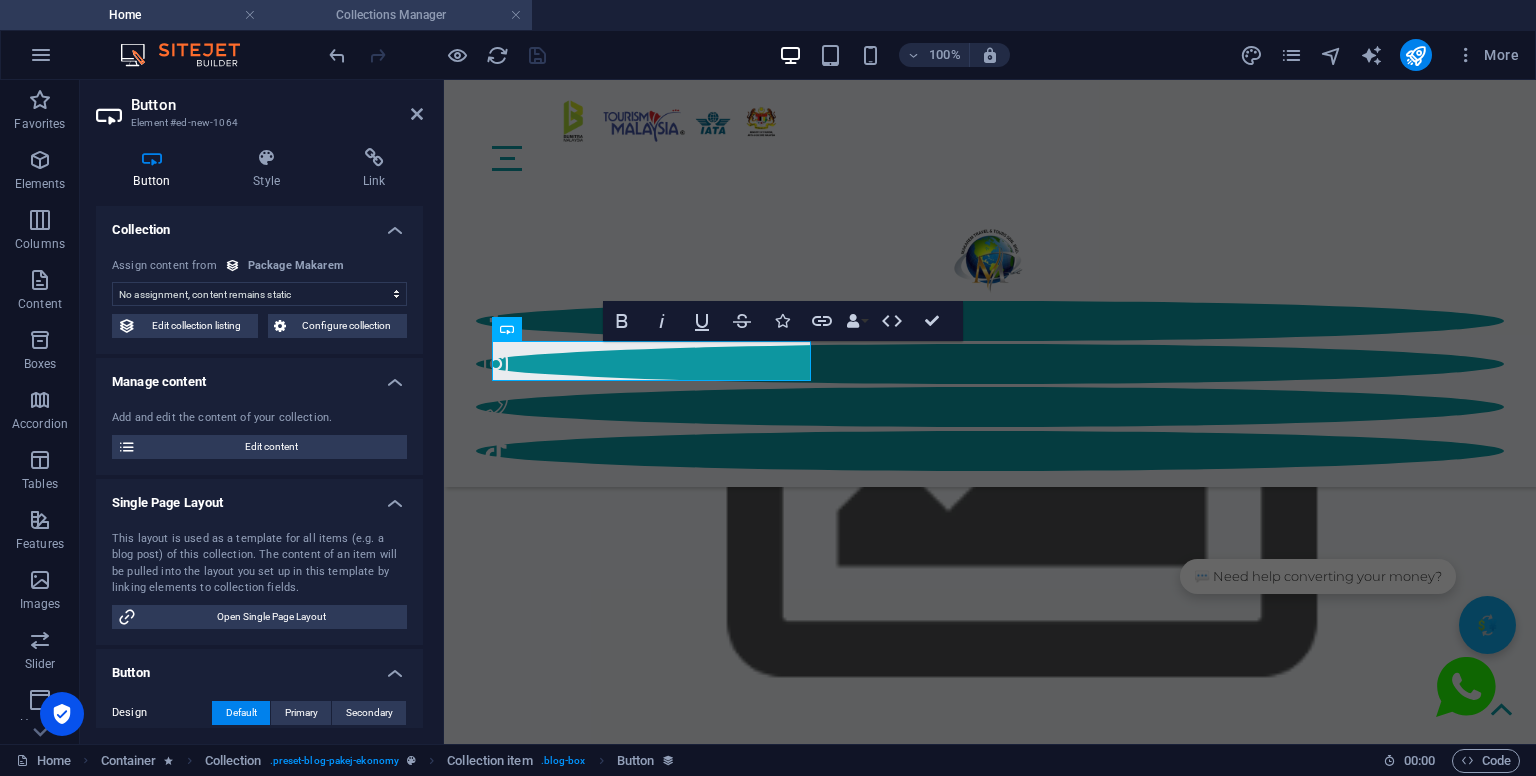 scroll, scrollTop: 4856, scrollLeft: 0, axis: vertical 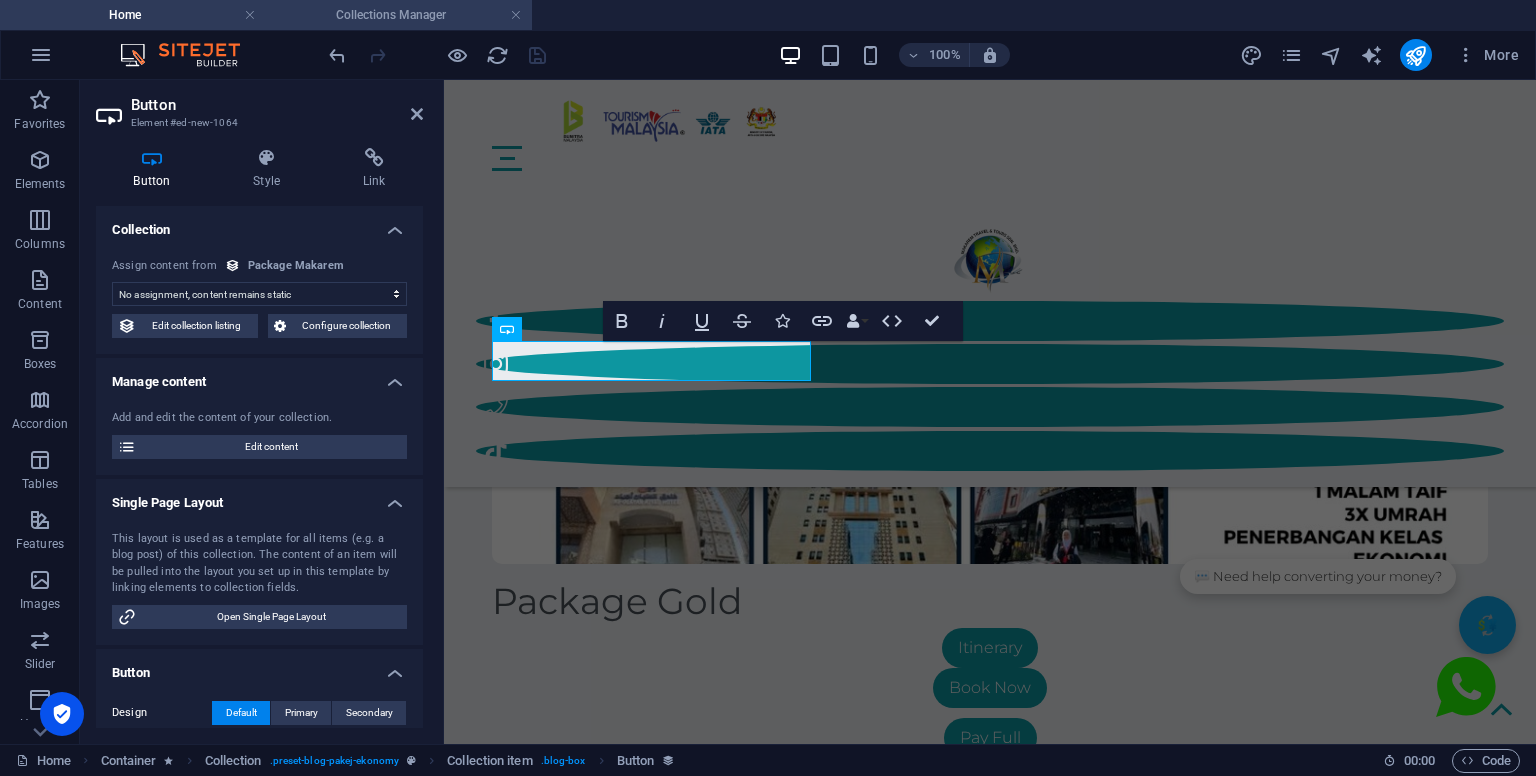click on "Collections Manager" at bounding box center (399, 15) 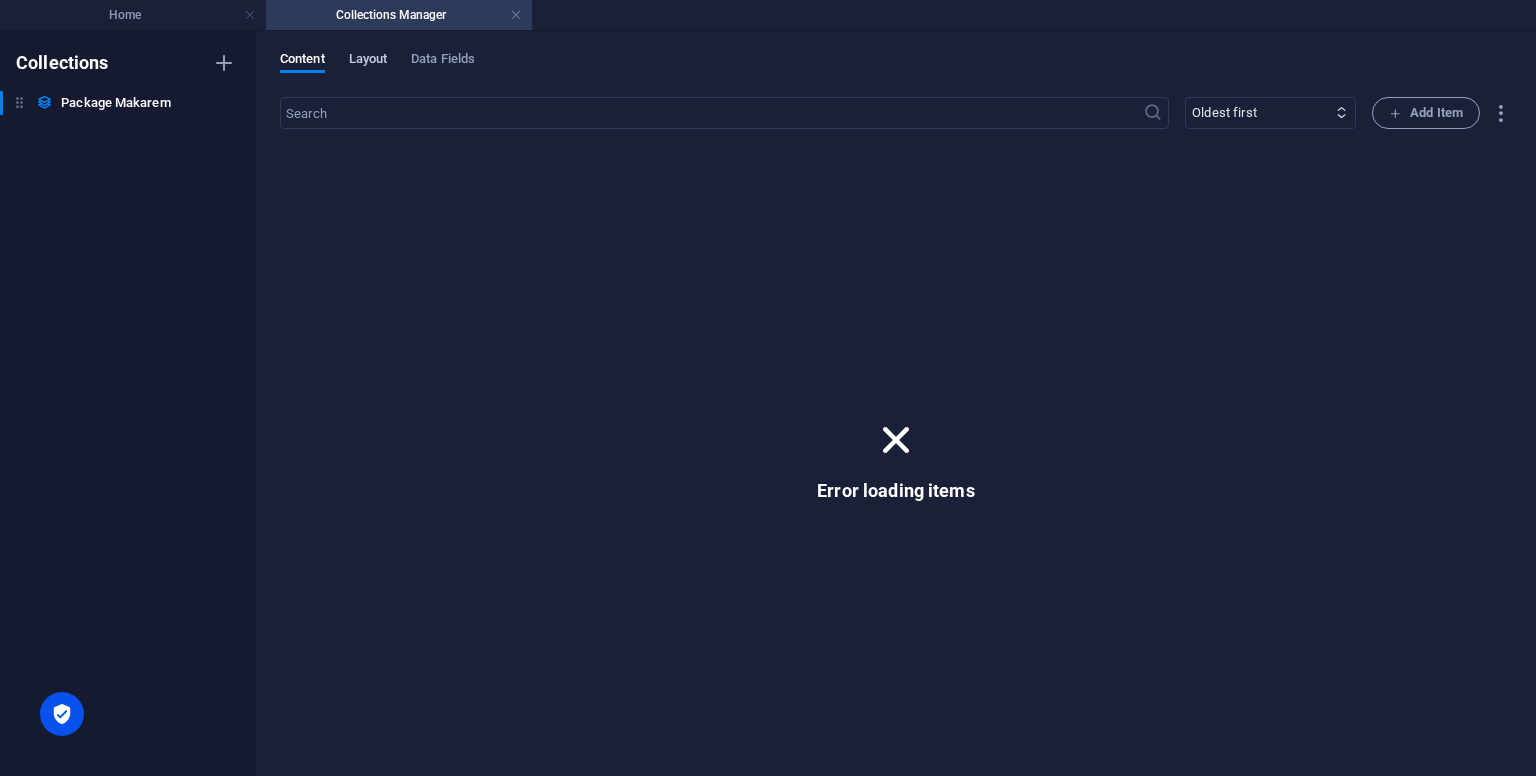 click on "Layout" at bounding box center [368, 61] 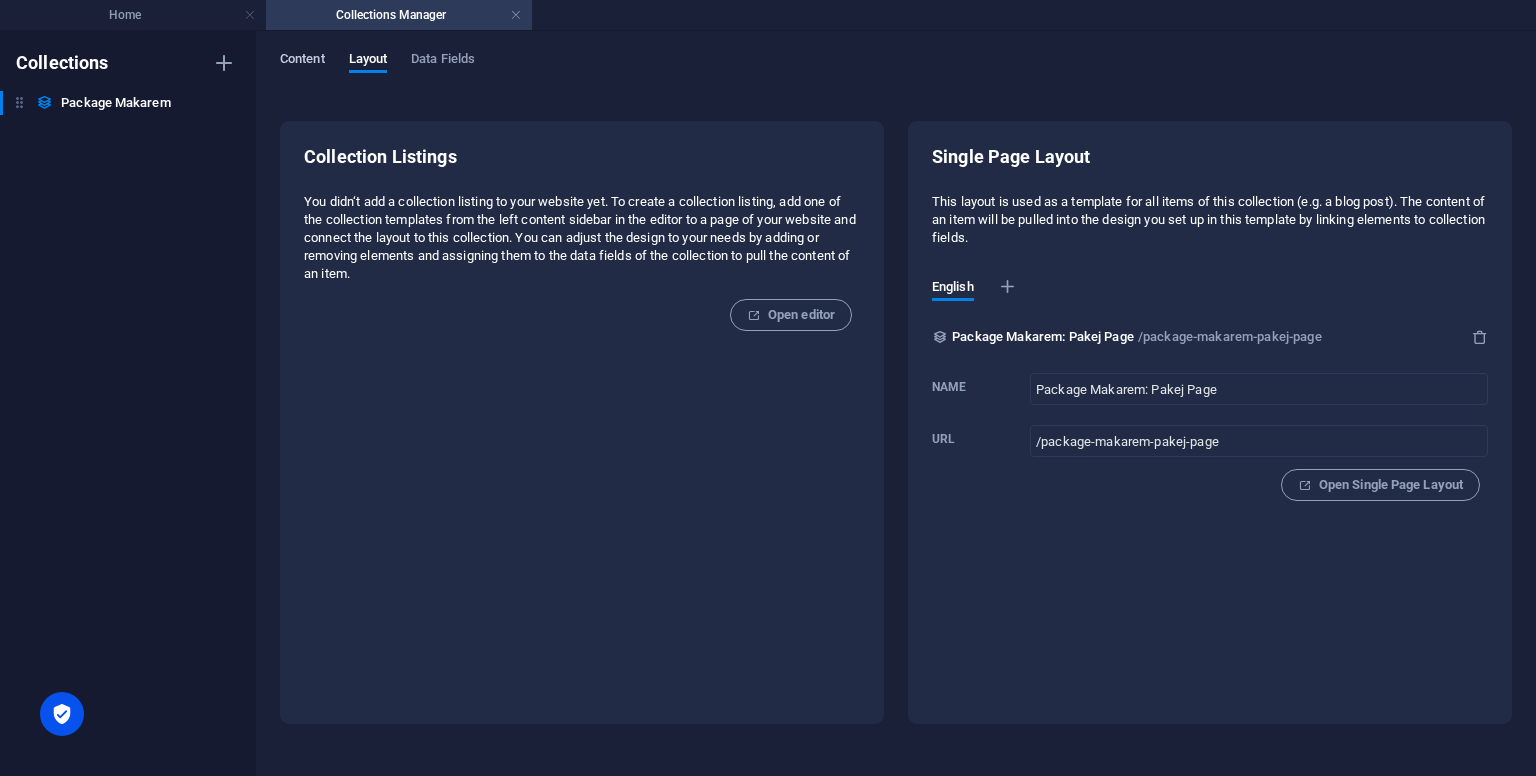 click on "Content" at bounding box center (302, 61) 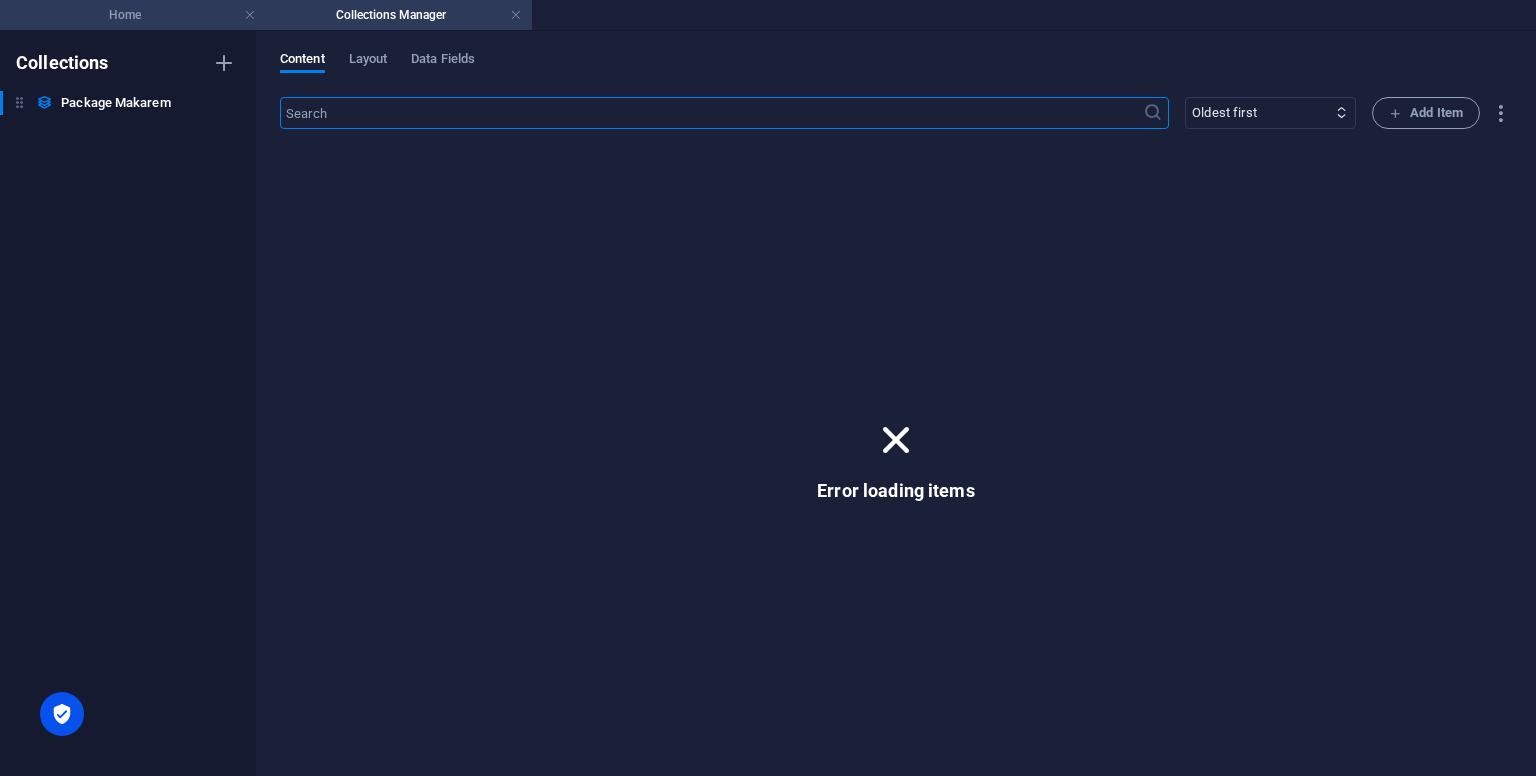 click on "Home" at bounding box center (133, 15) 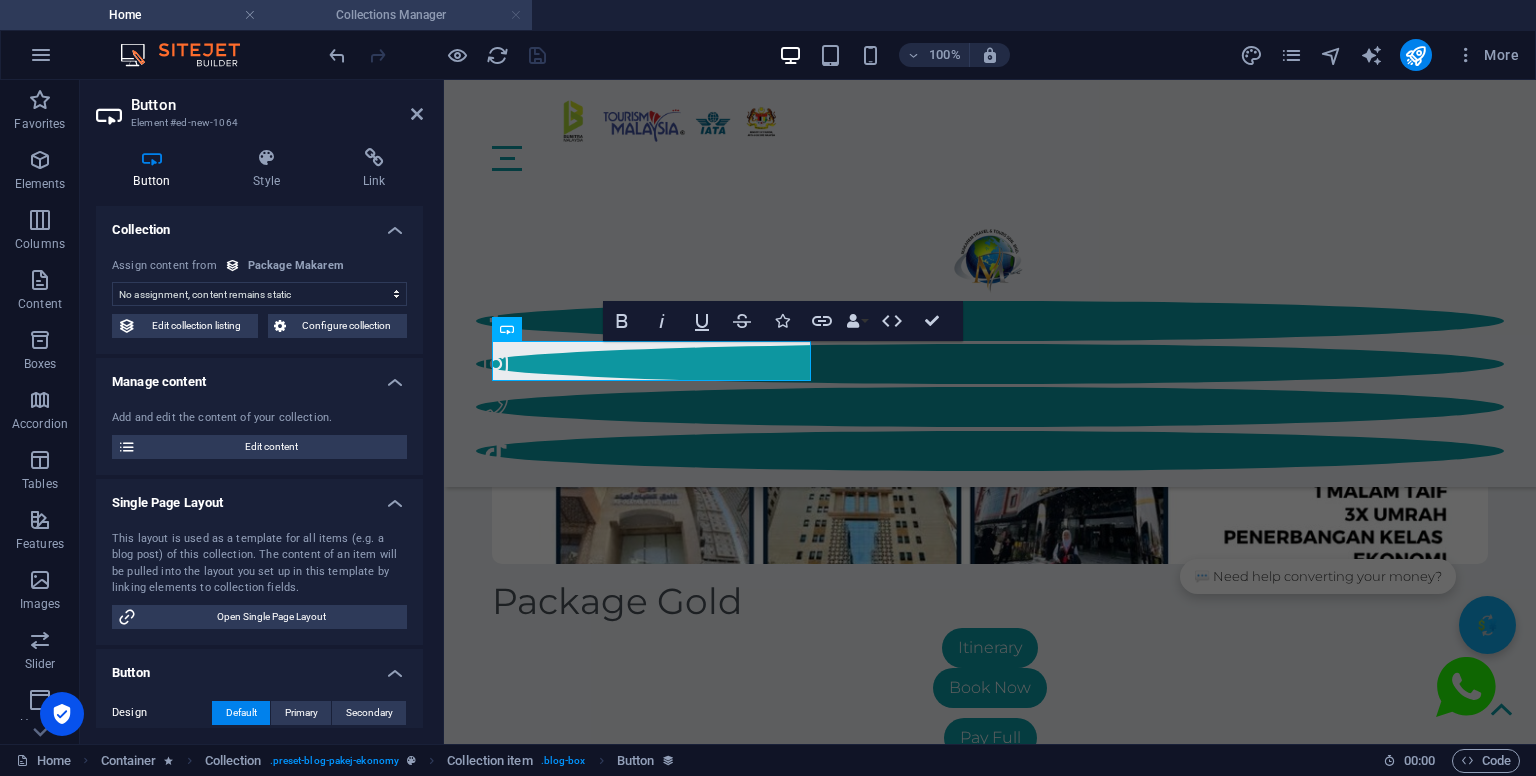 click at bounding box center [516, 15] 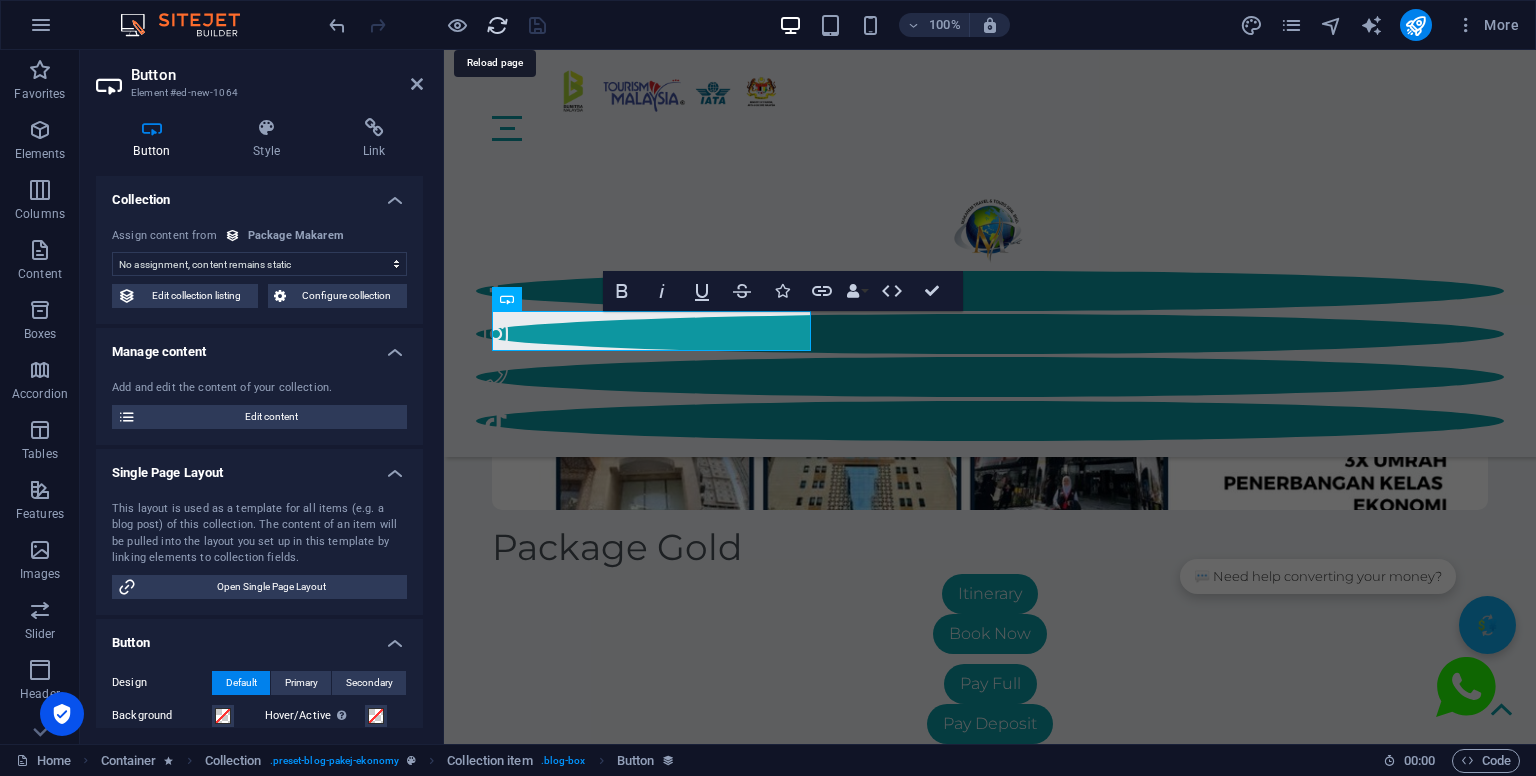 click at bounding box center (497, 25) 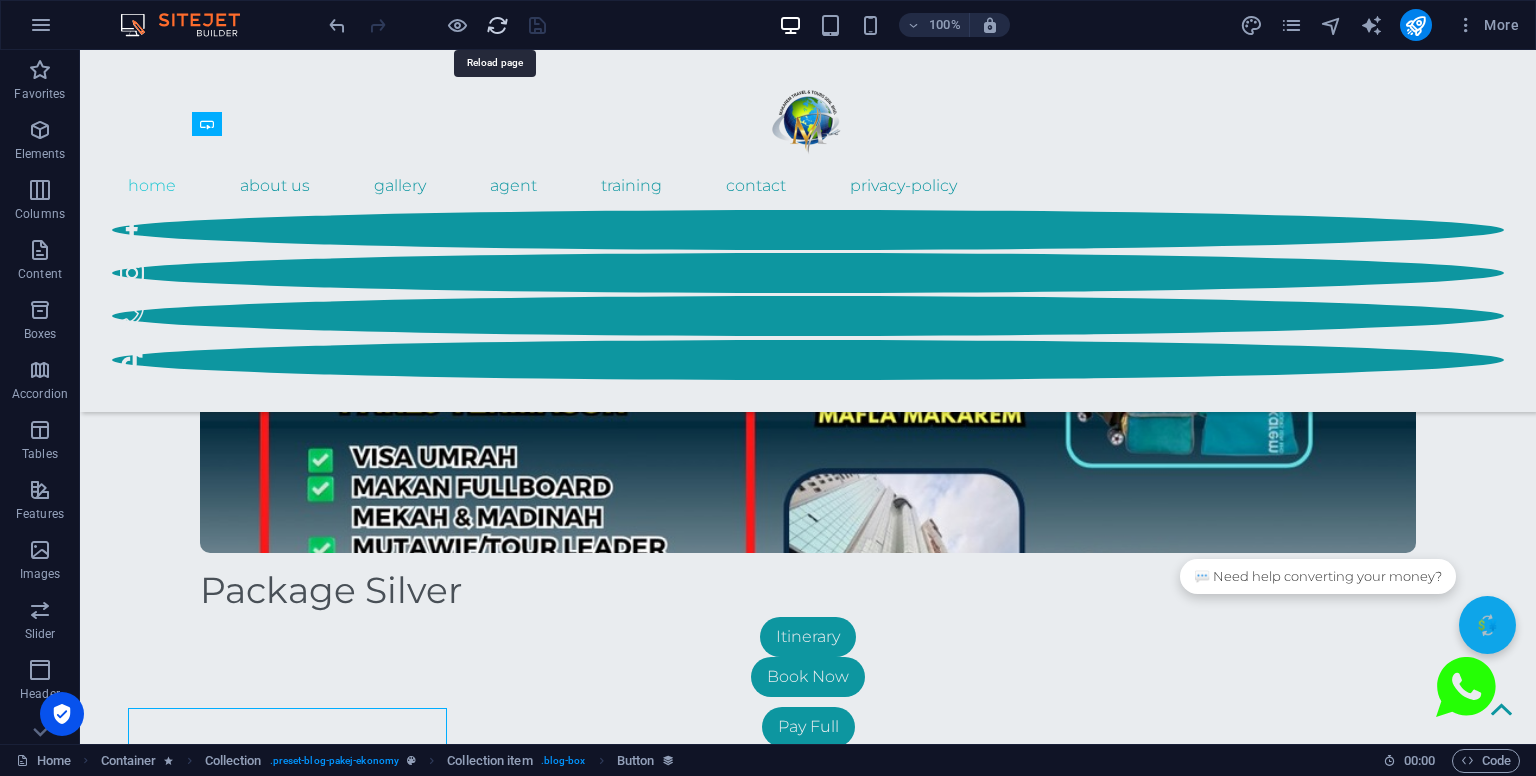 scroll, scrollTop: 4484, scrollLeft: 0, axis: vertical 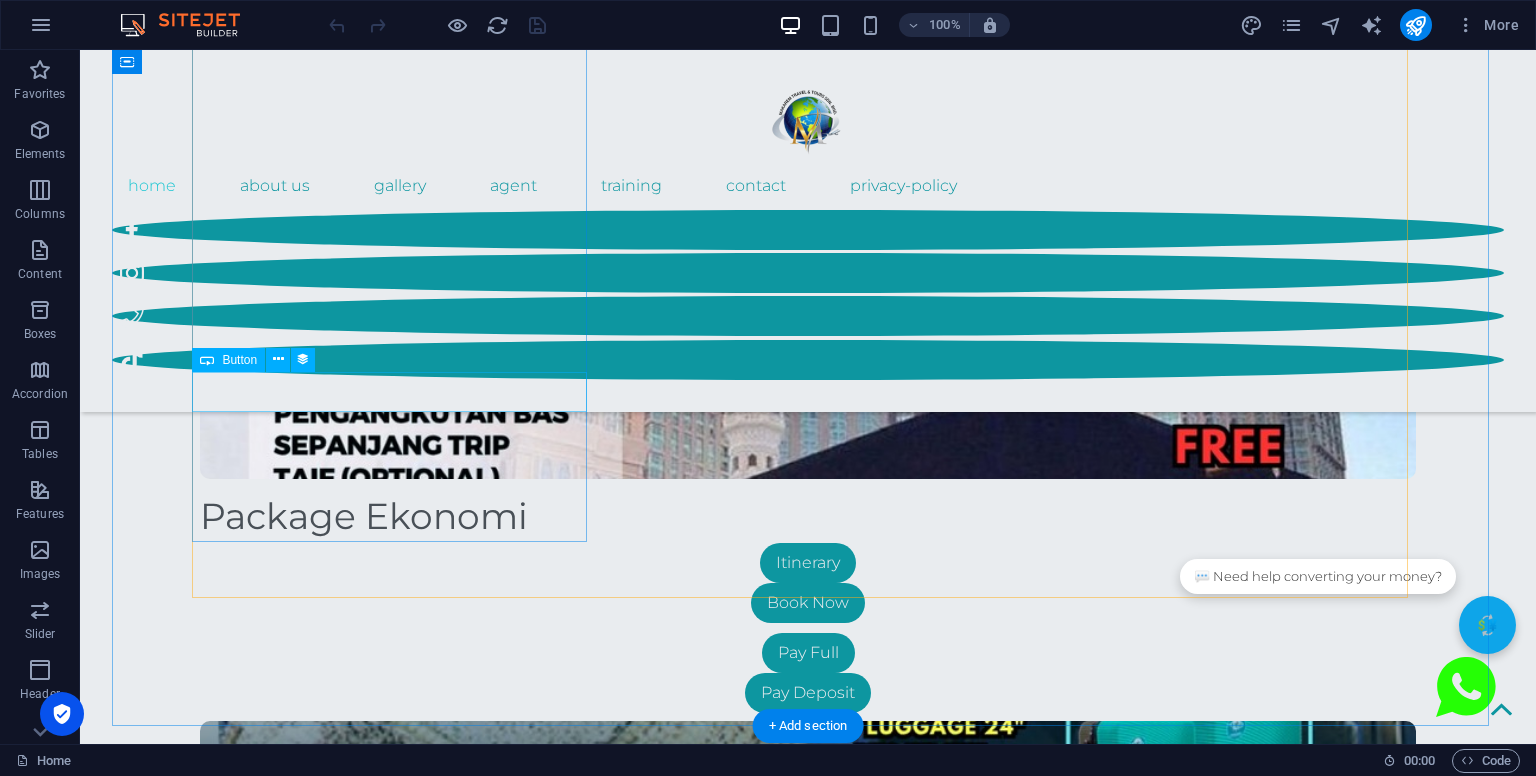click on "Itinerary" at bounding box center [808, 3749] 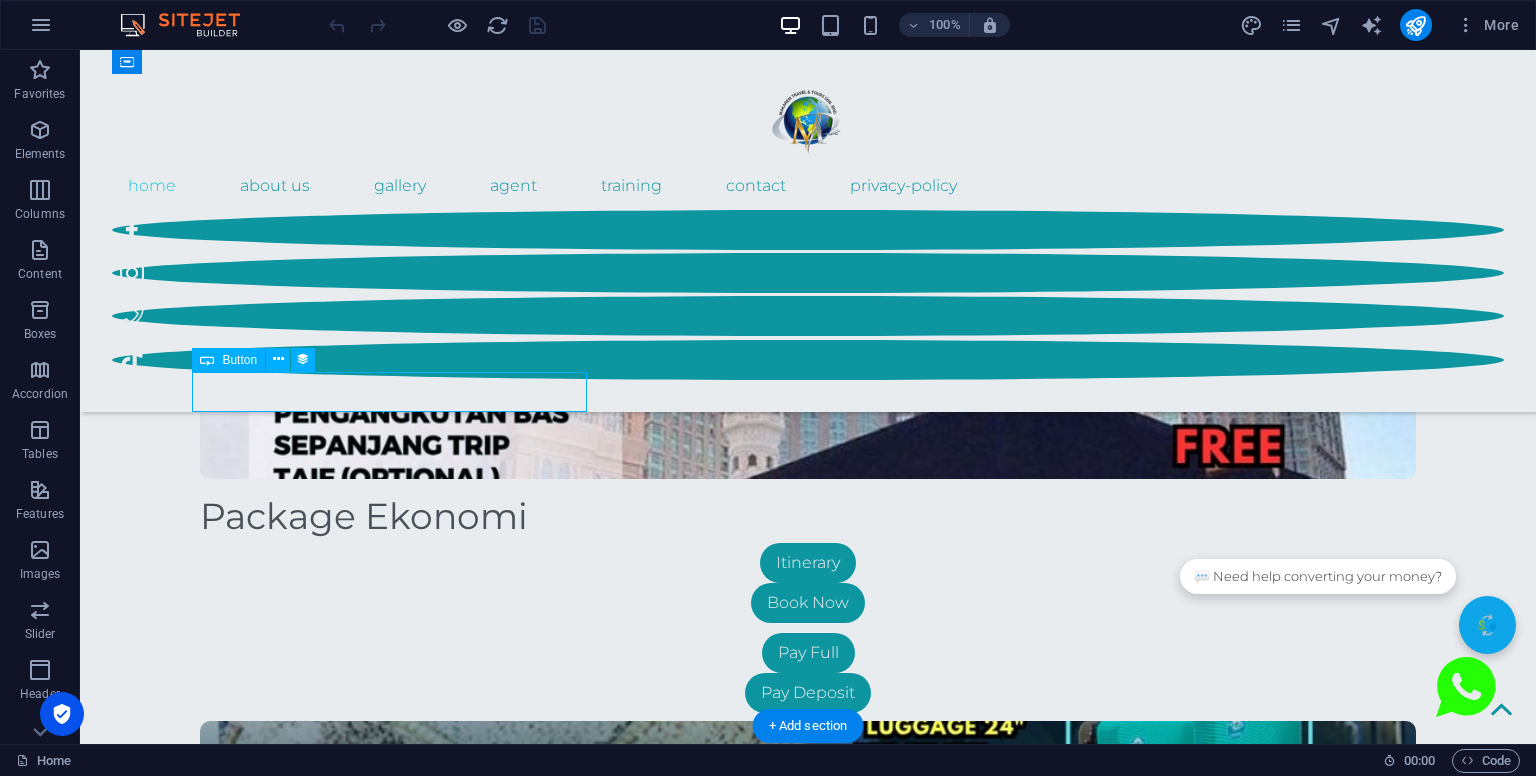 click on "Itinerary" at bounding box center [808, 3749] 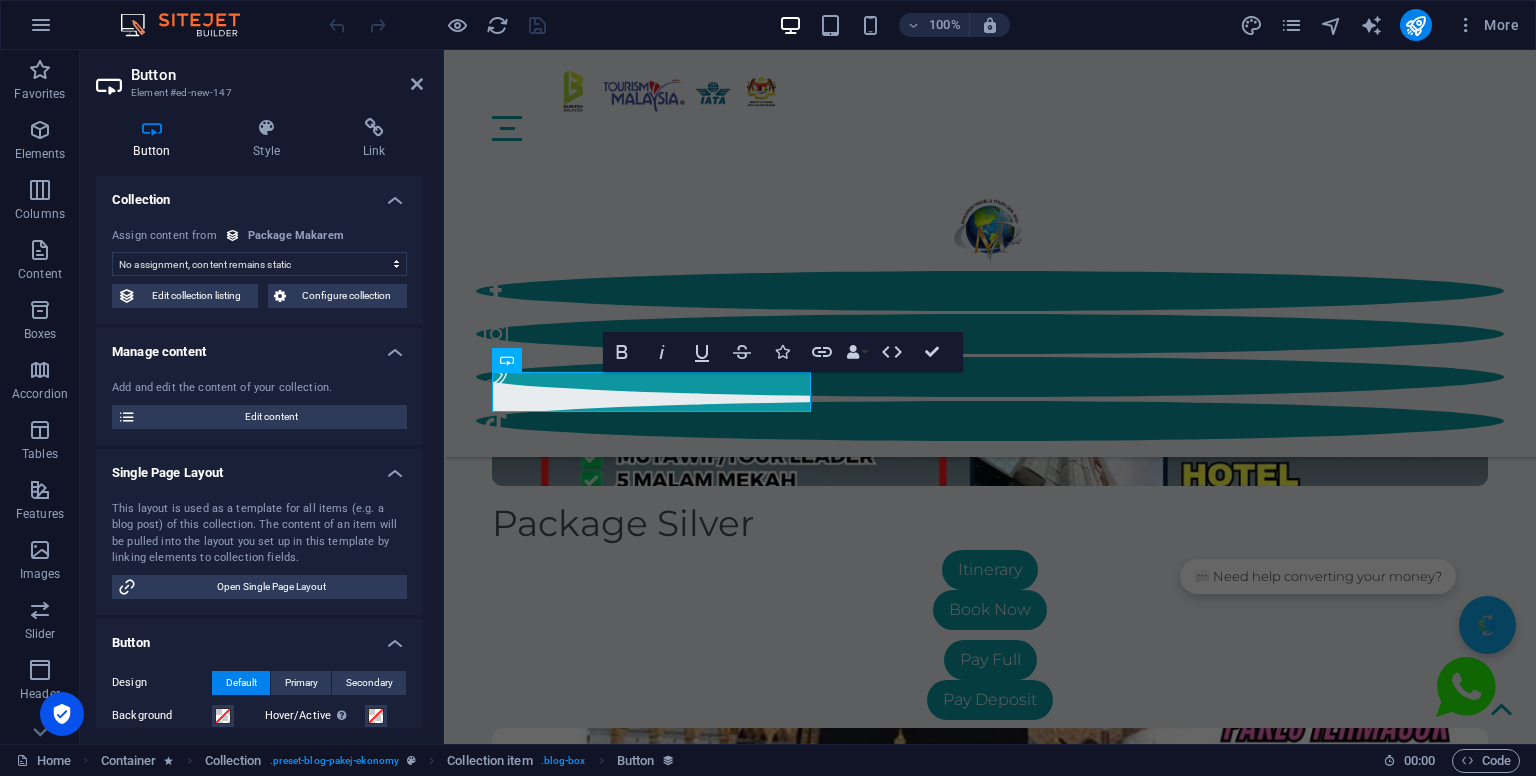 scroll, scrollTop: 4820, scrollLeft: 0, axis: vertical 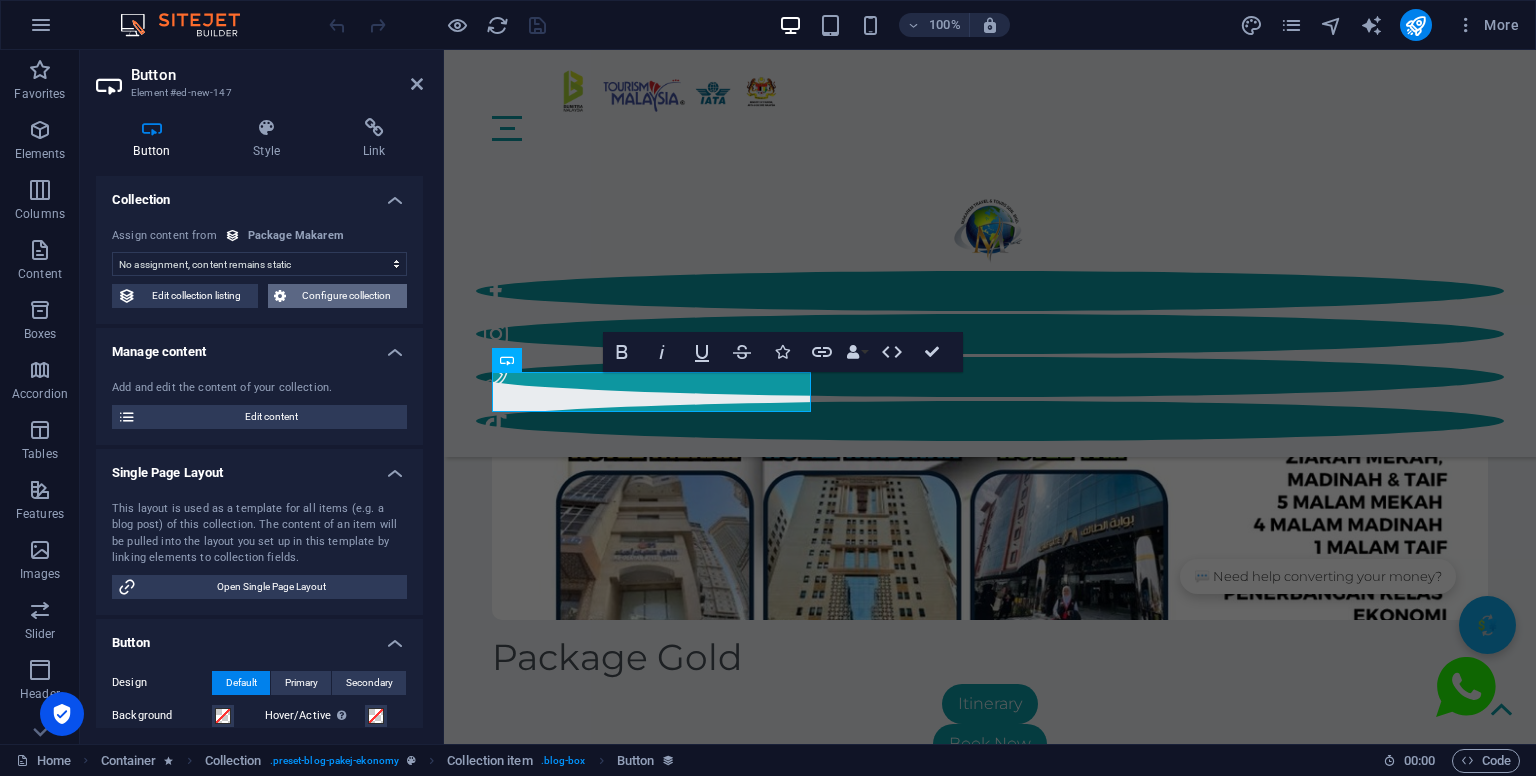 click on "Configure collection" at bounding box center (347, 296) 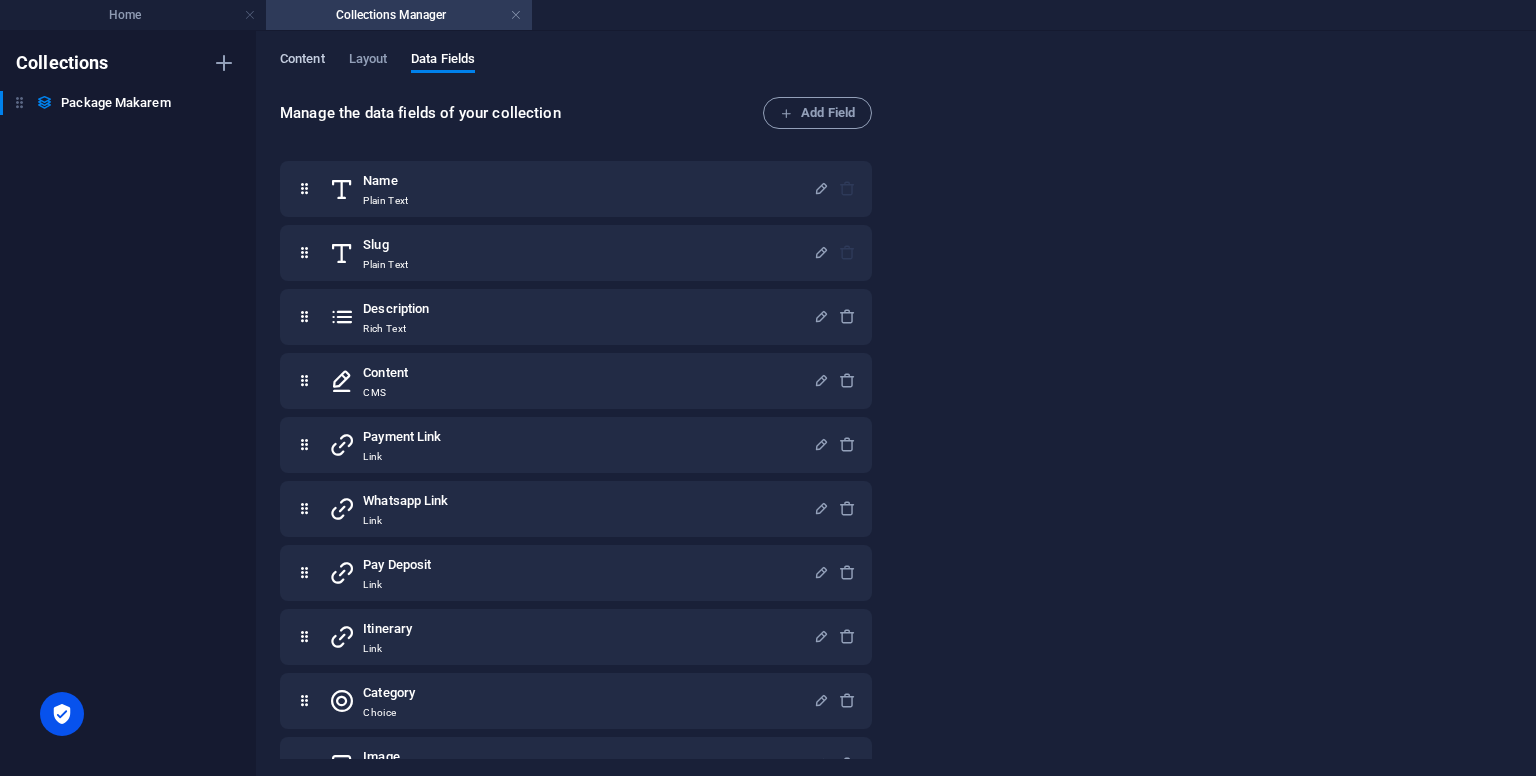click on "Content" at bounding box center [302, 61] 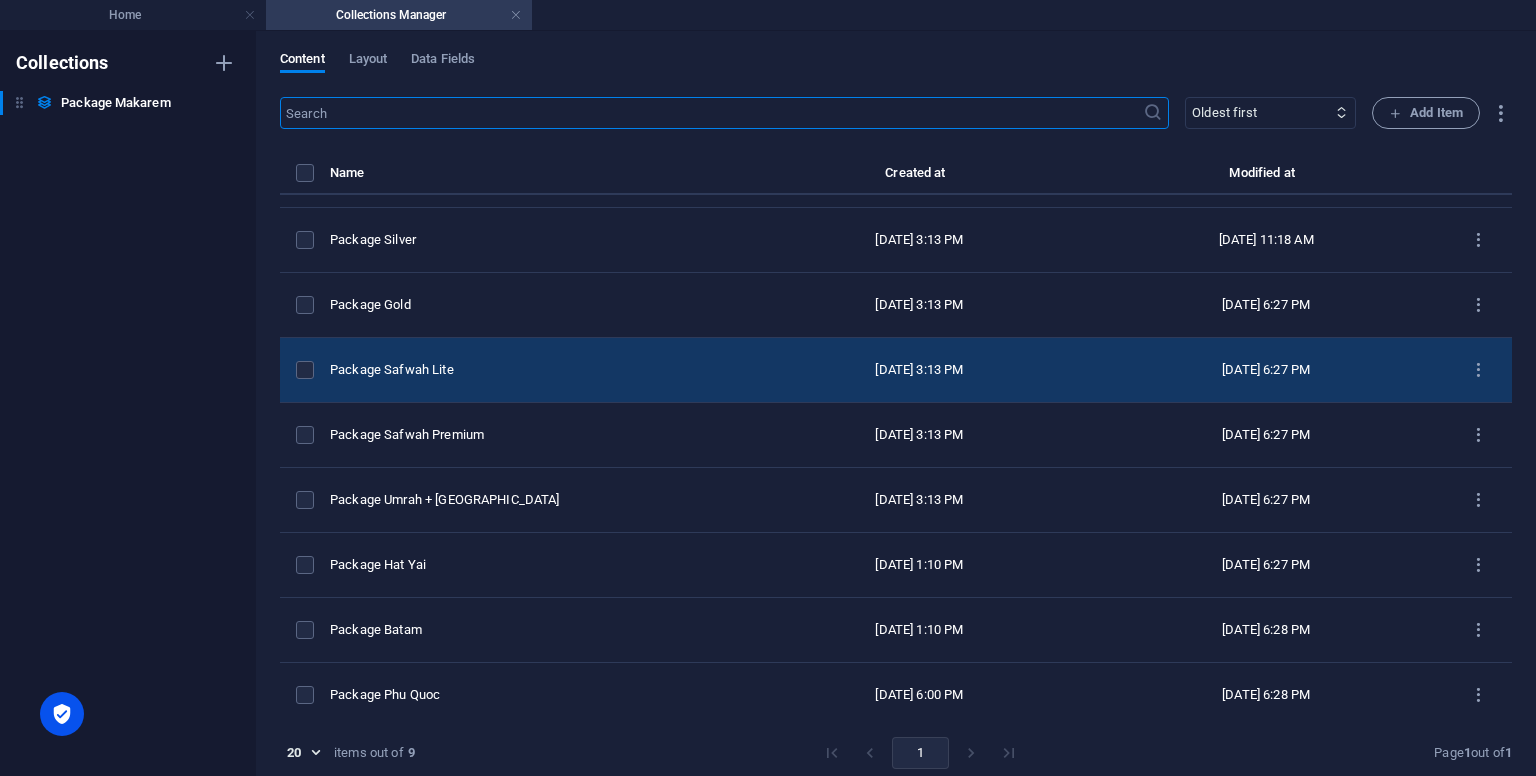 scroll, scrollTop: 56, scrollLeft: 0, axis: vertical 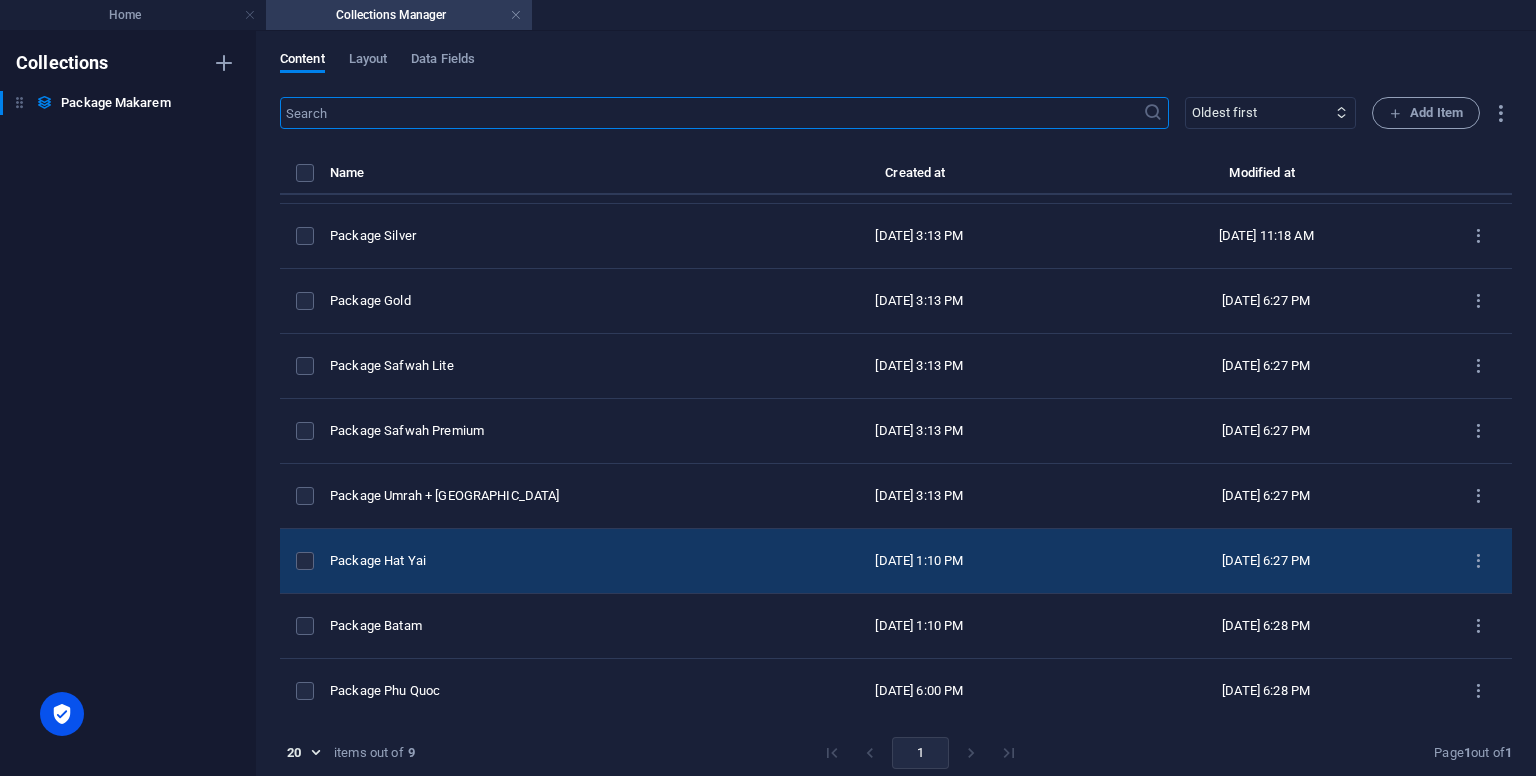 click on "Package Hat Yai" at bounding box center (540, 561) 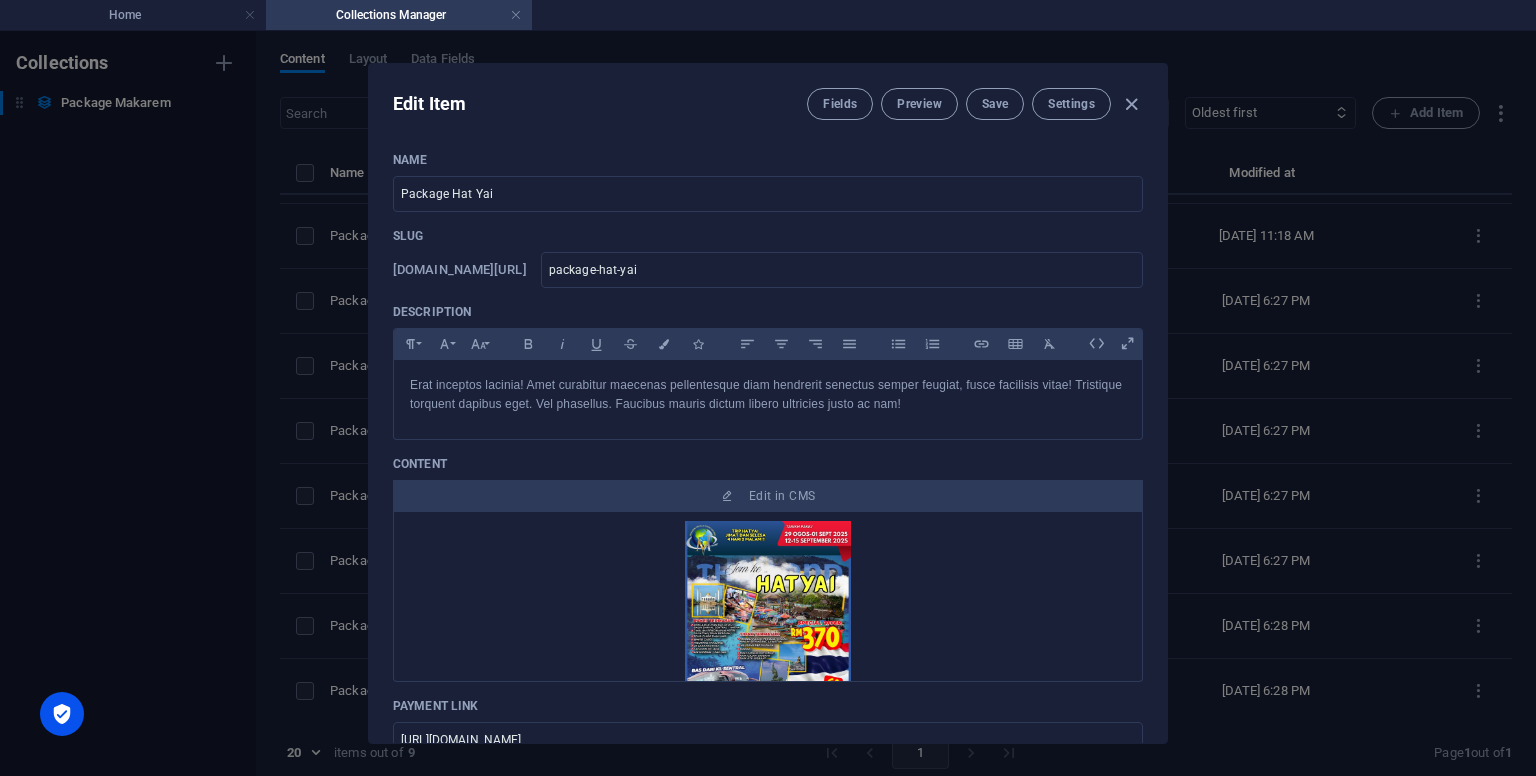 scroll, scrollTop: 0, scrollLeft: 0, axis: both 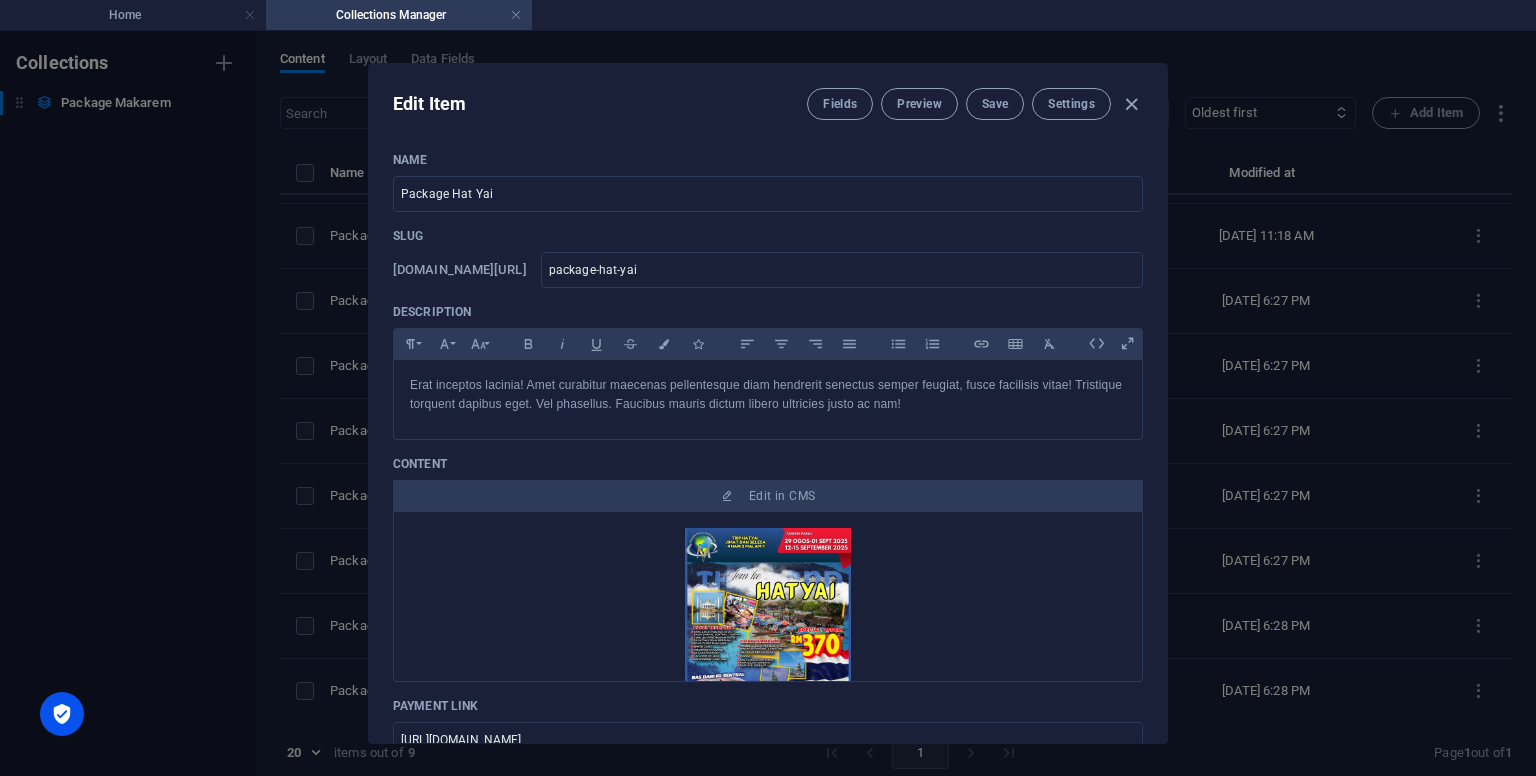click at bounding box center (768, 631) 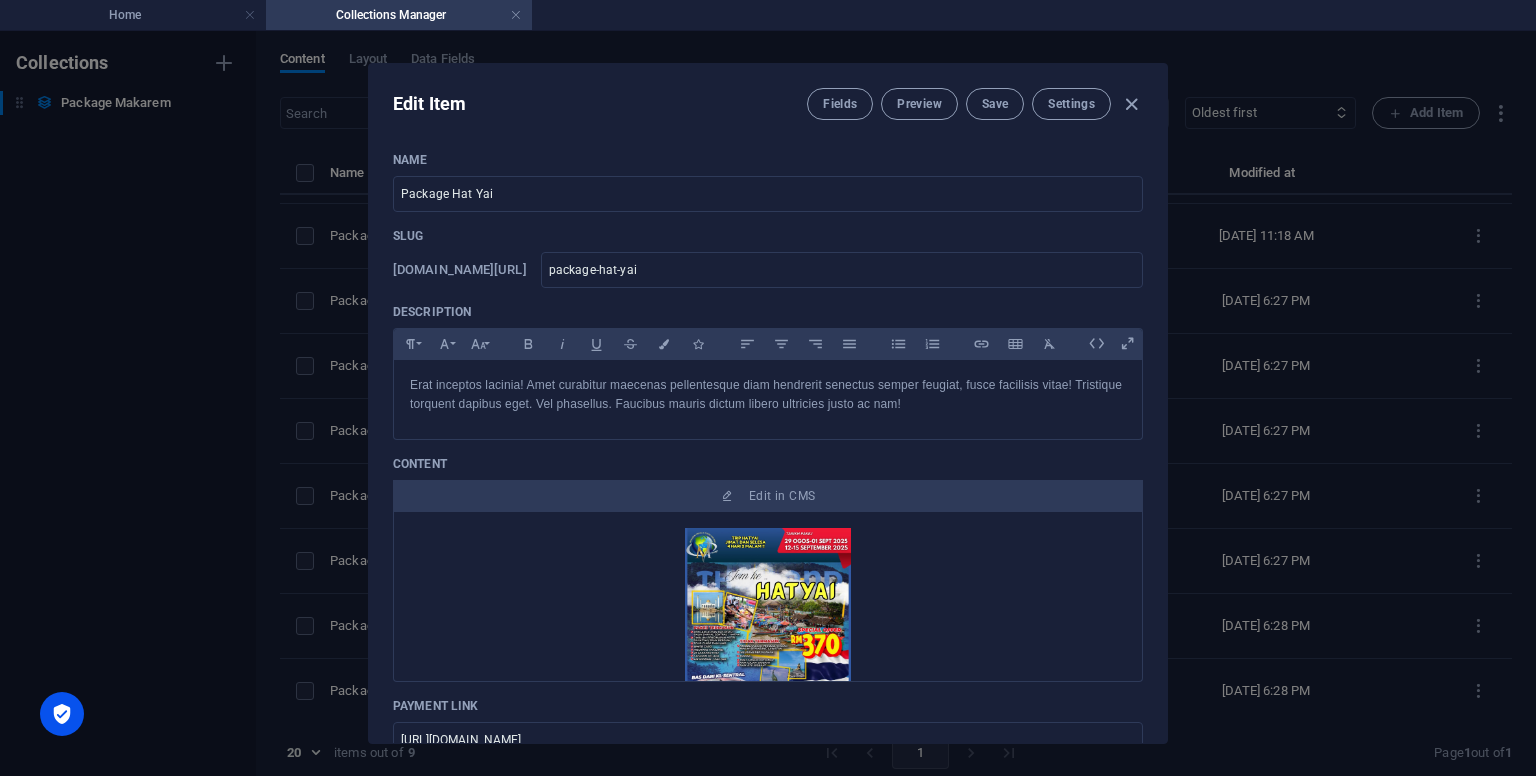 click on "Name Package Hat Yai ​ Slug www.example.com/example-page/ package-hat-yai ​ Description Paragraph Format Normal Heading 1 Heading 2 Heading 3 Heading 4 Heading 5 Heading 6 Code Font Family Arial Georgia Impact Tahoma Times New Roman Verdana Font Size 8 9 10 11 12 14 18 24 30 36 48 60 72 96 Bold Italic Underline Strikethrough Colors Icons Align Left Align Center Align Right Align Justify Unordered List Ordered List Insert Link Insert Table Clear Formatting Erat inceptos lacinia! Amet curabitur maecenas pellentesque diam hendrerit senectus semper feugiat, fusce facilisis vitae! Tristique torquent dapibus eget. Vel phasellus. Faucibus mauris dictum libero ultricies justo ac nam! <p>Erat inceptos lacinia! Amet curabitur maecenas pellentesque diam hendrerit senectus semper feugiat, fusce facilisis vitae! Tristique torquent dapibus eget. Vel phasellus. Faucibus mauris dictum libero ultricies justo ac nam!</p> Content Edit in CMS Package Hat Yai INFO- Payment Link https://toyyibpay.com/Pakej-Hat-Yai ​ ​ ​" at bounding box center [768, 804] 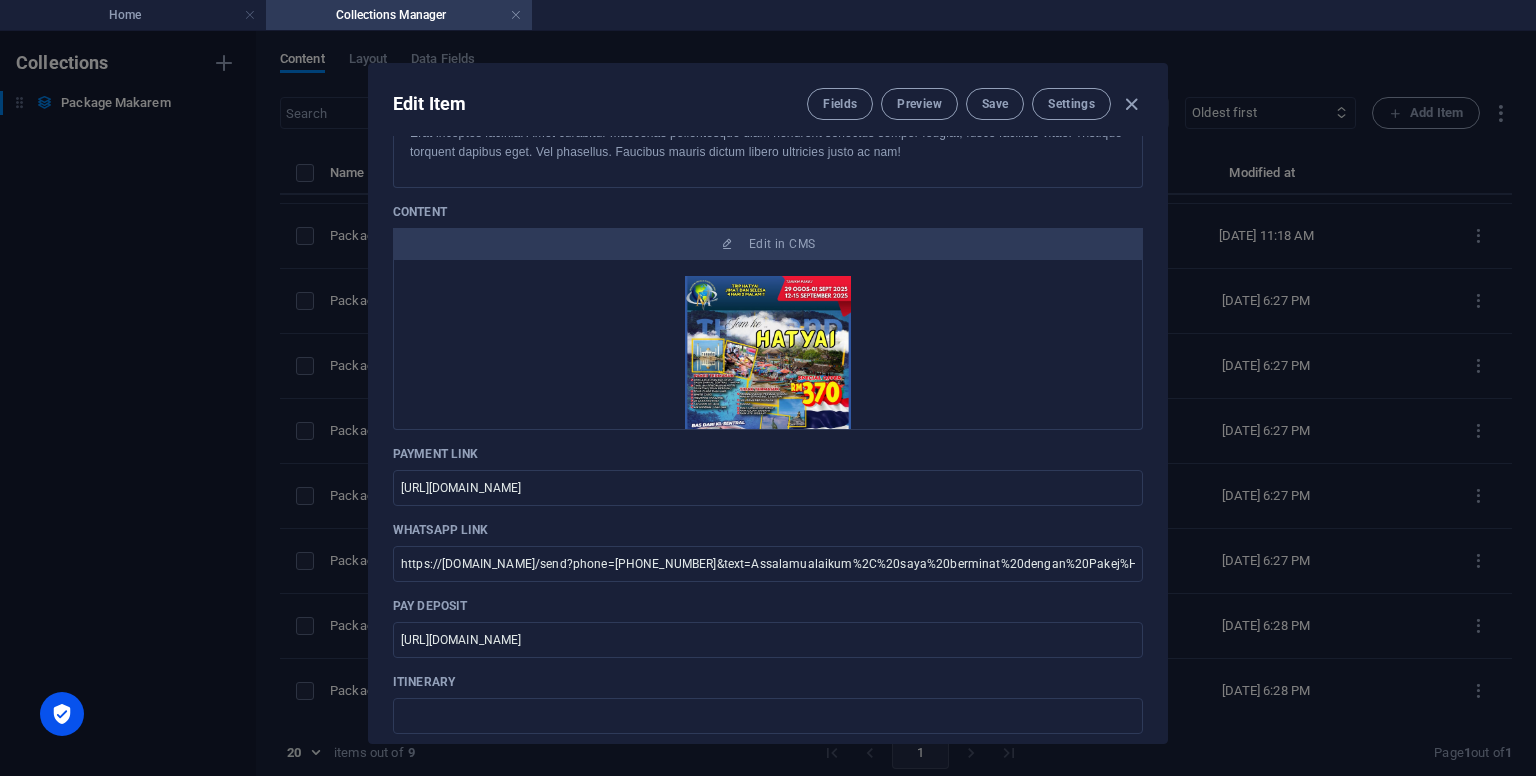 scroll, scrollTop: 600, scrollLeft: 0, axis: vertical 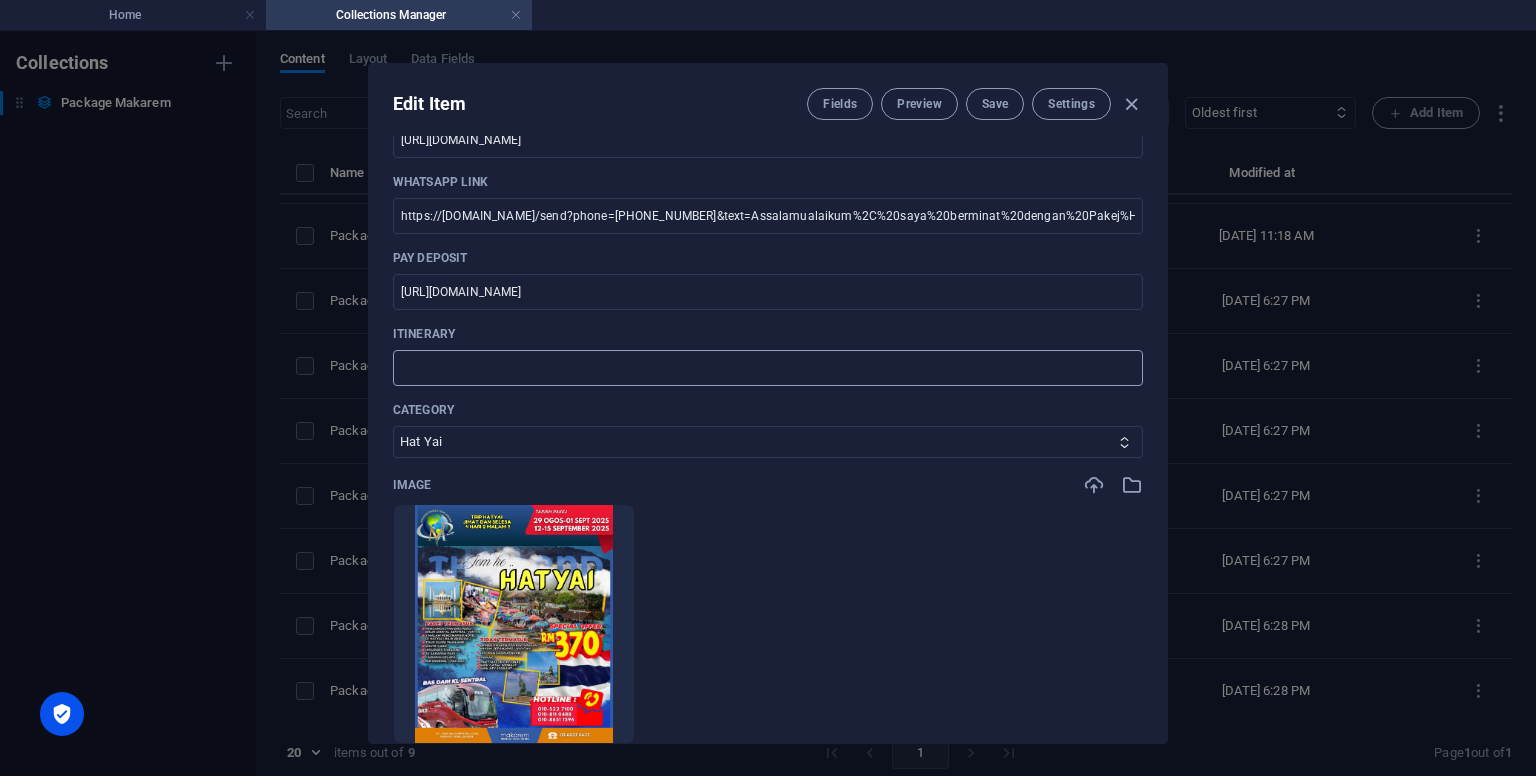 click at bounding box center [768, 368] 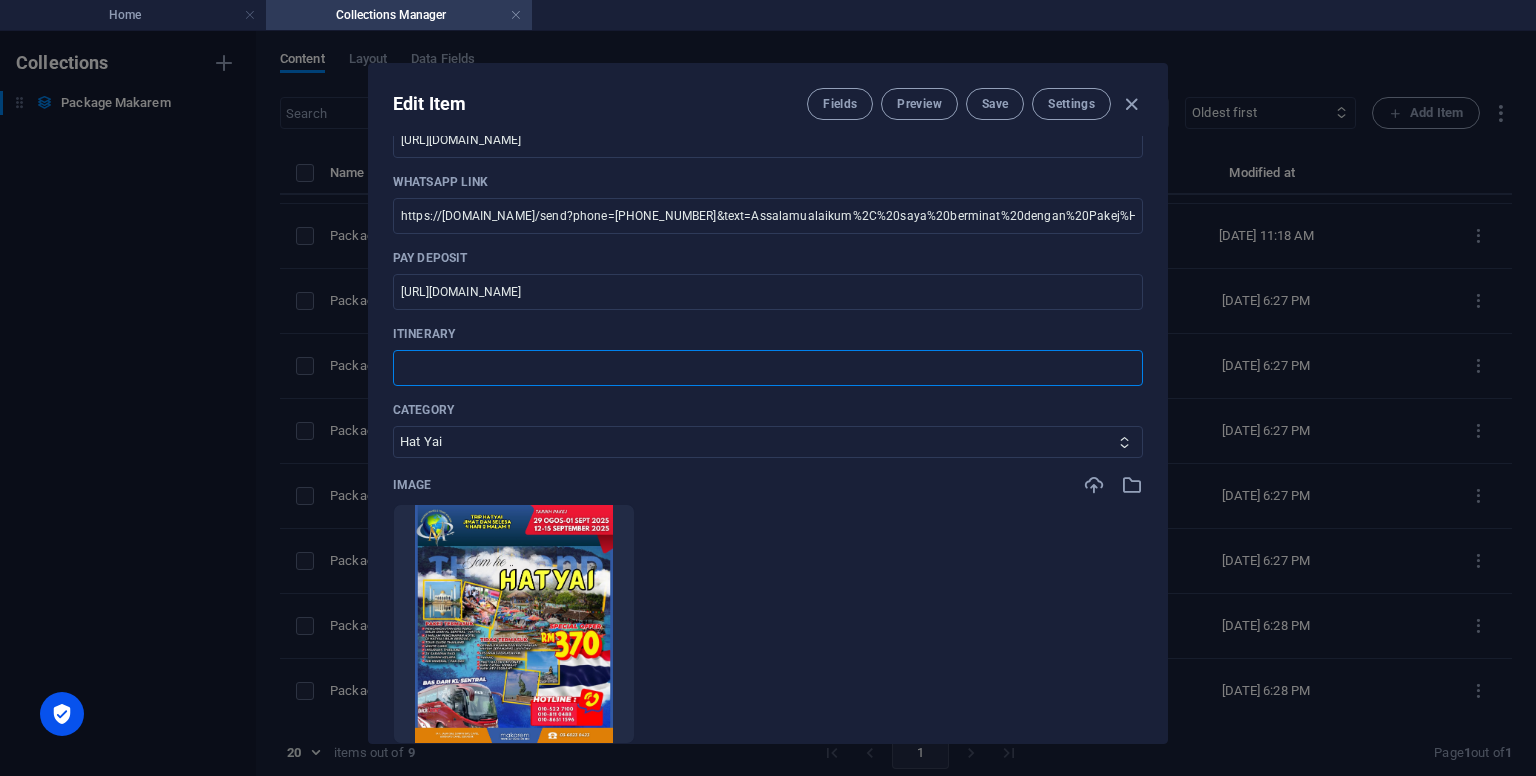 paste on "https://makarem.my/package-makarem-pakej-page/package-hat-yai/" 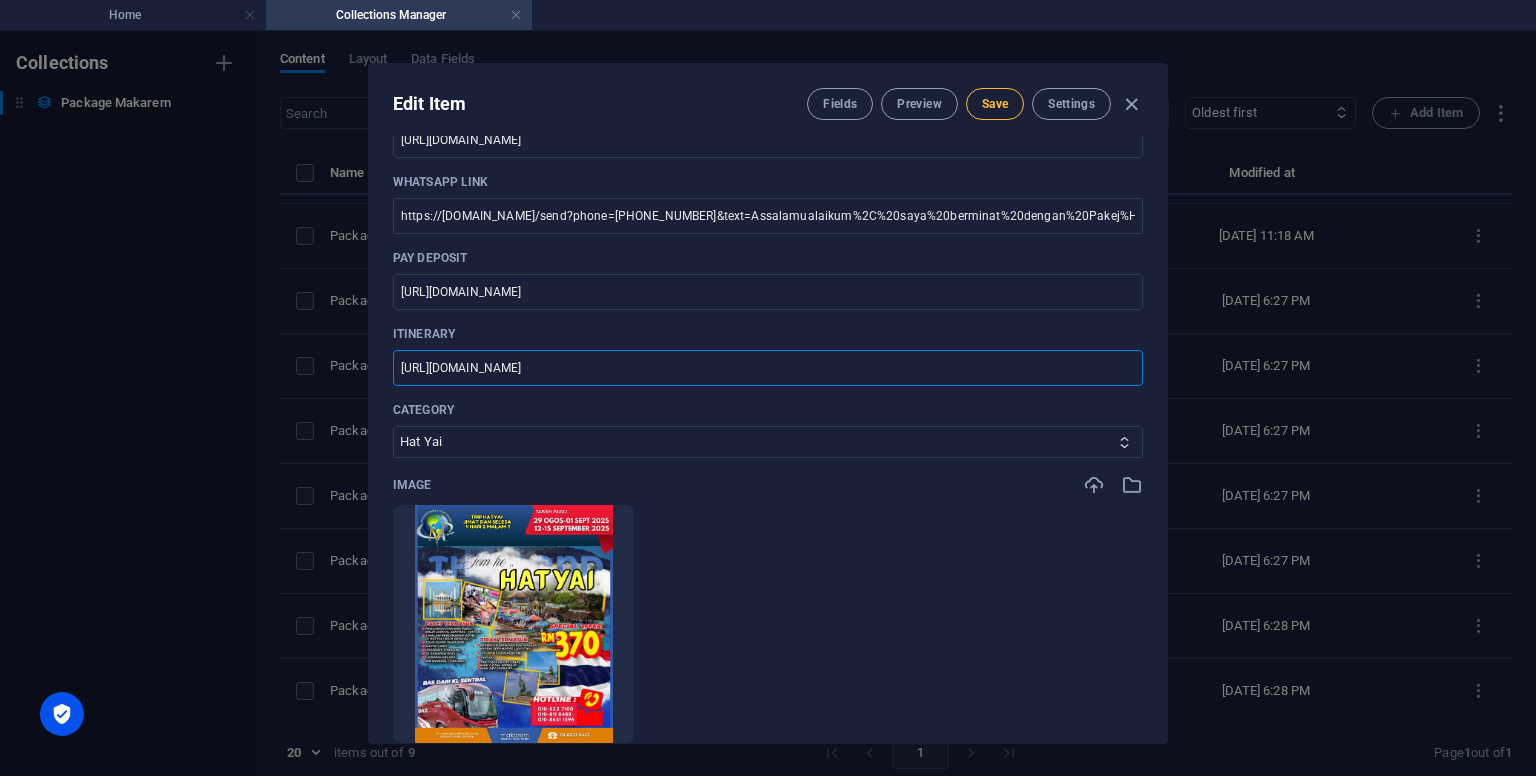 type on "https://makarem.my/package-makarem-pakej-page/package-hat-yai/" 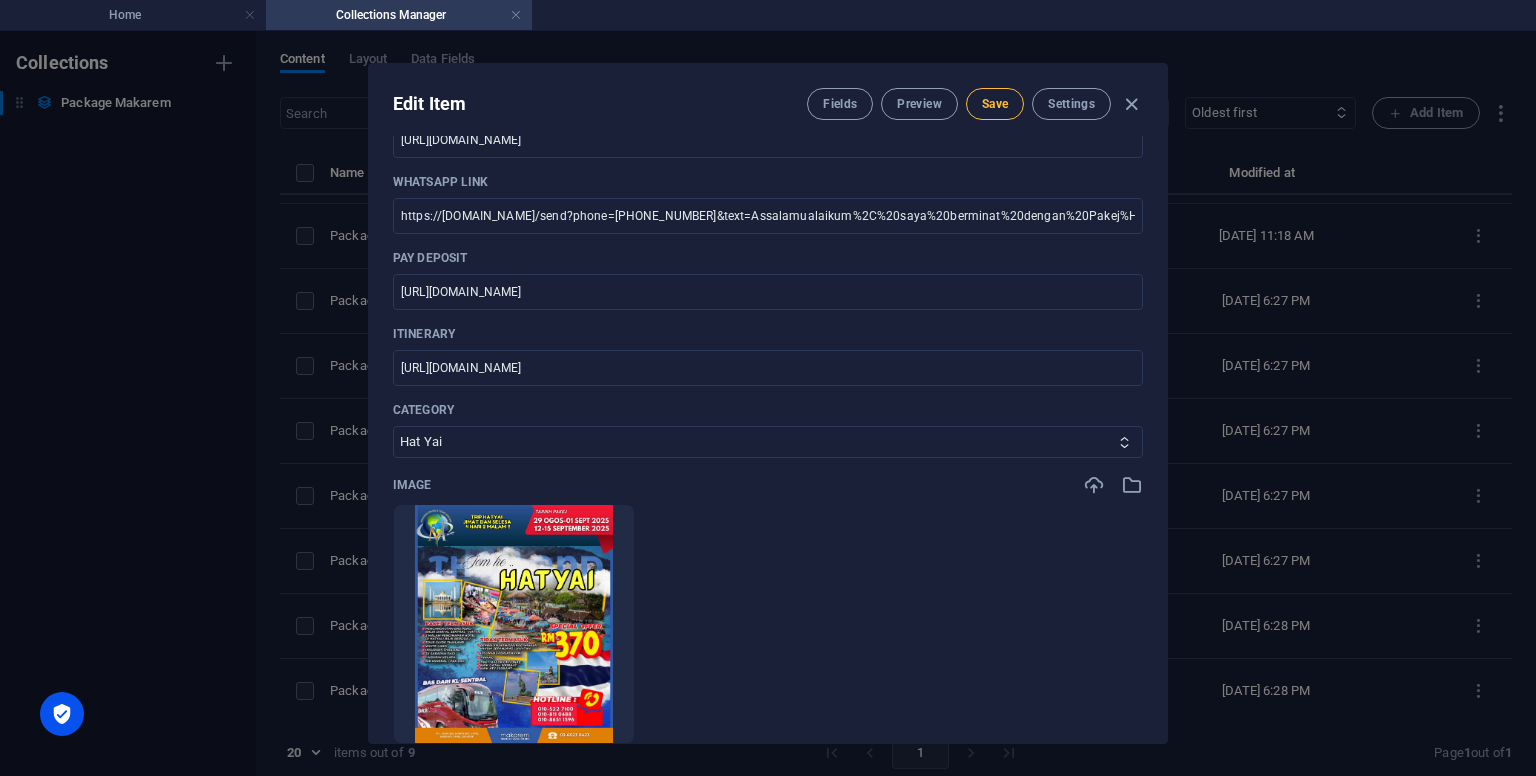 click on "Save" at bounding box center [995, 104] 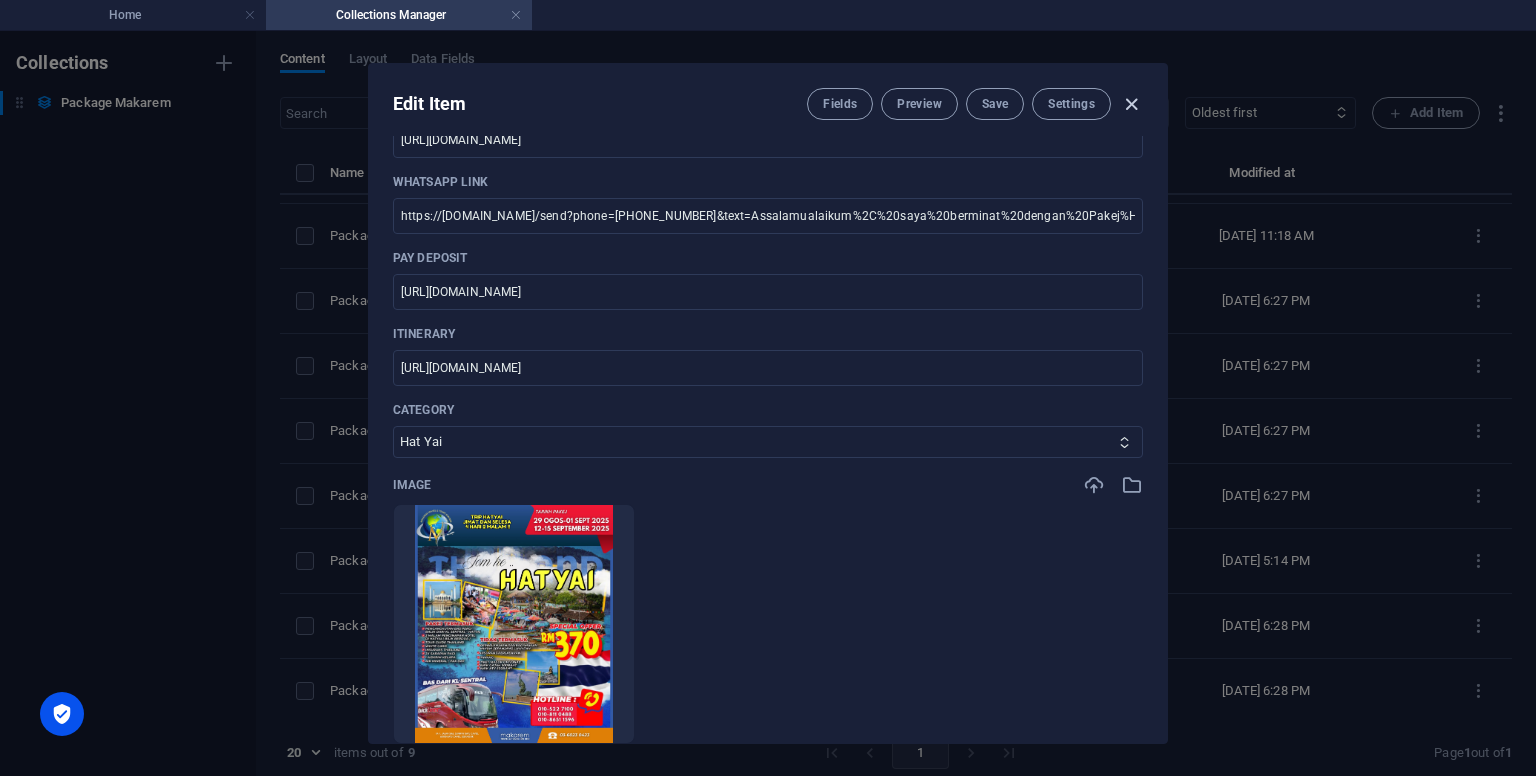 click at bounding box center [1131, 104] 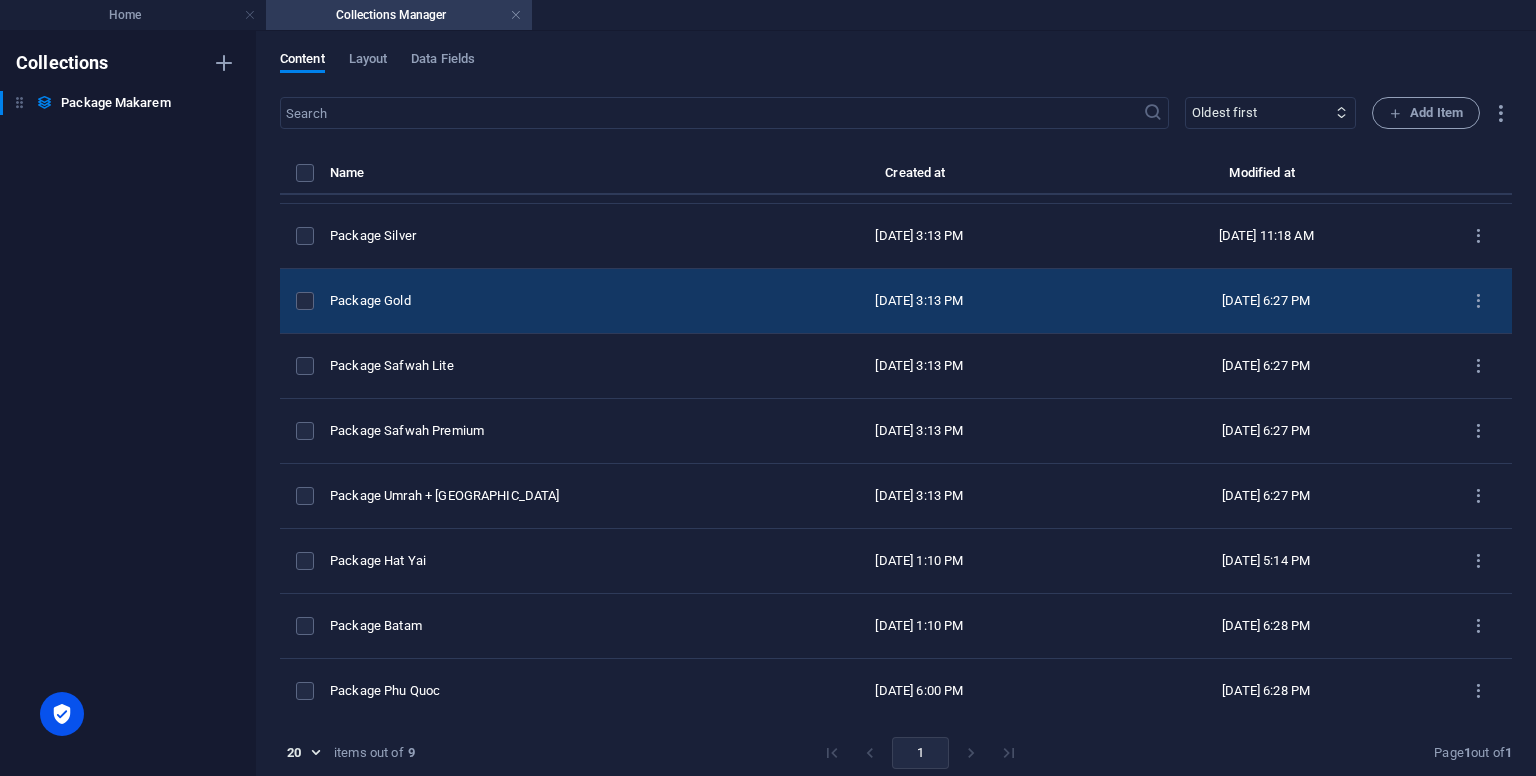 scroll, scrollTop: 480, scrollLeft: 0, axis: vertical 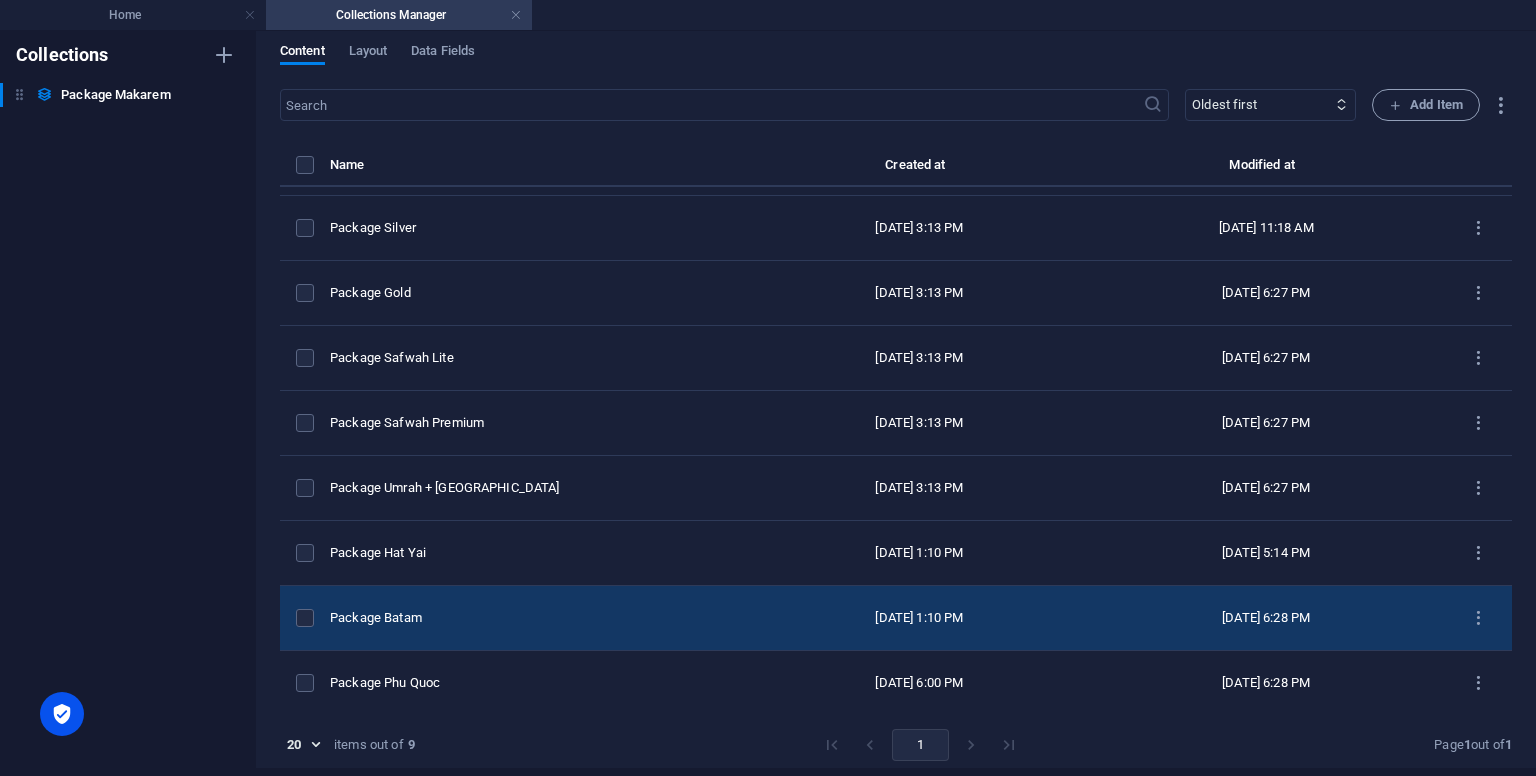 click on "Package Batam" at bounding box center [532, 618] 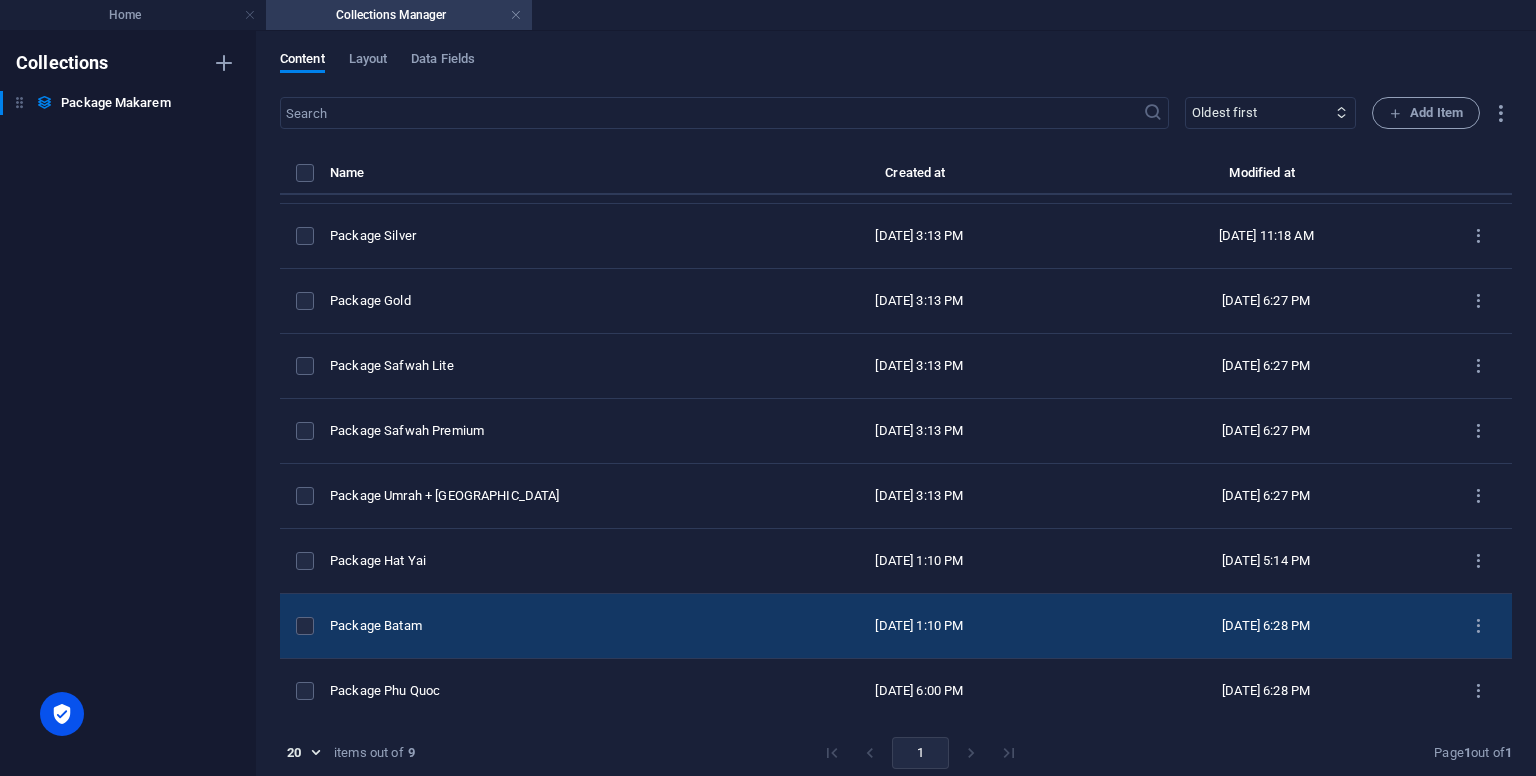 select on "Batam" 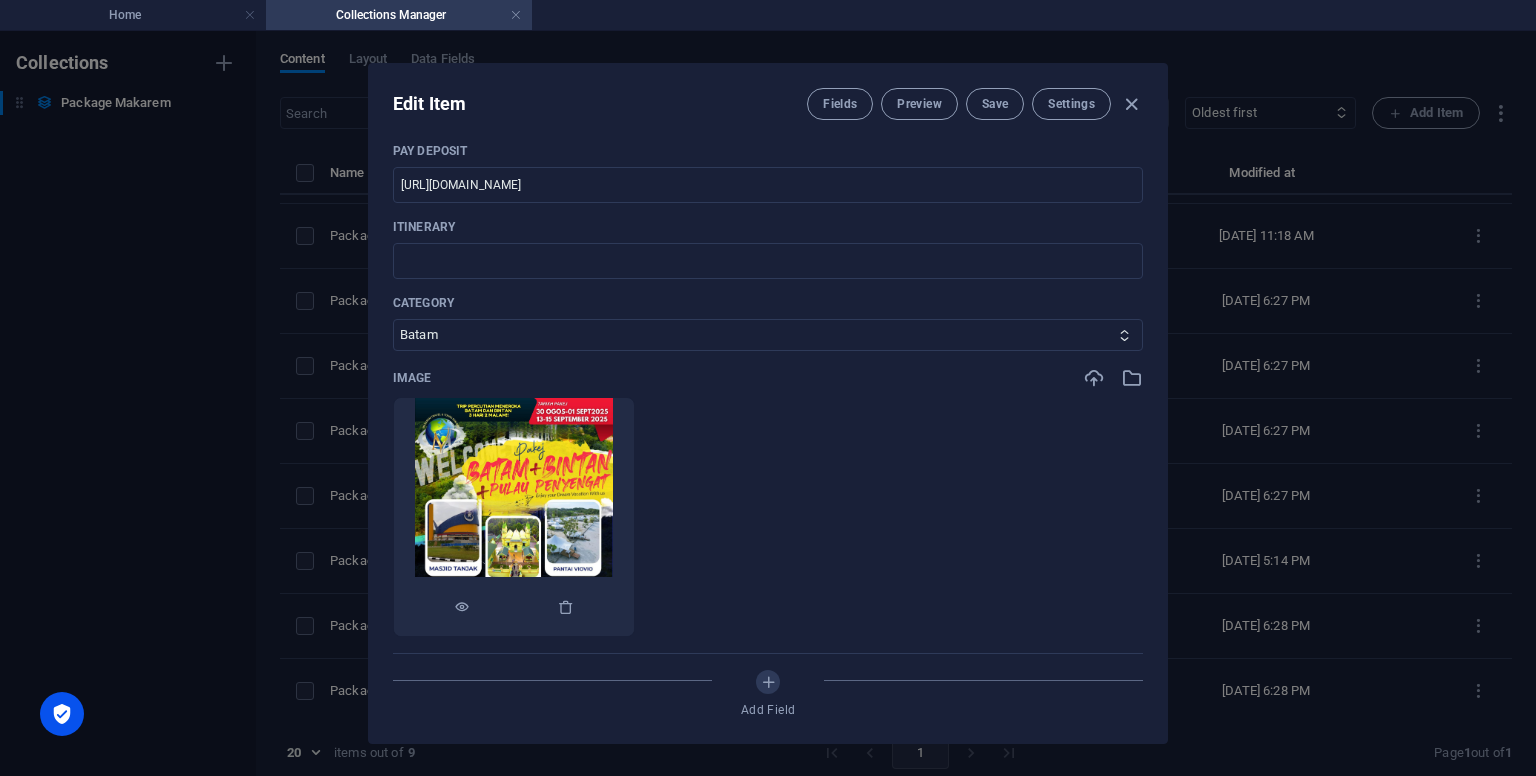 scroll, scrollTop: 700, scrollLeft: 0, axis: vertical 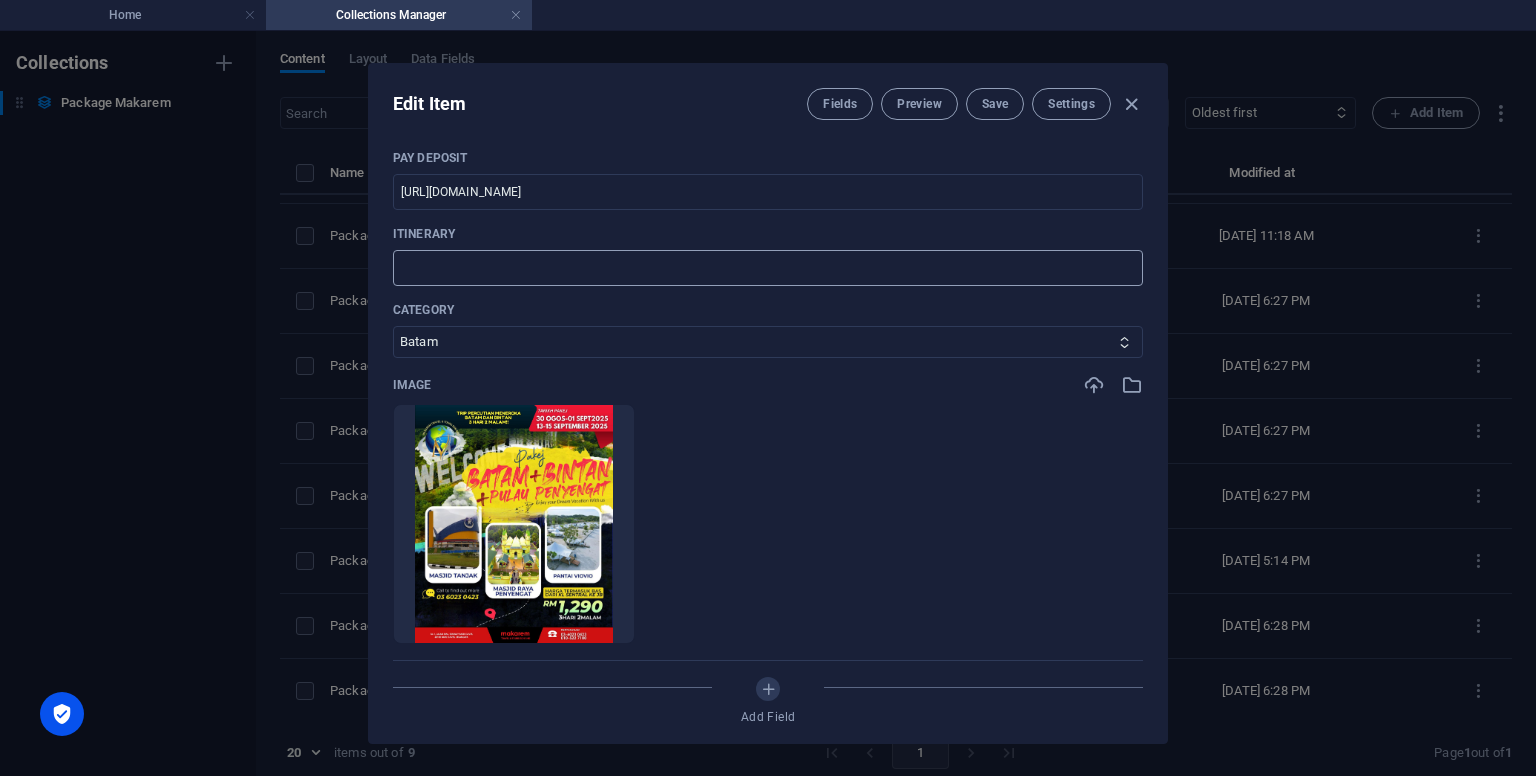 click at bounding box center [768, 268] 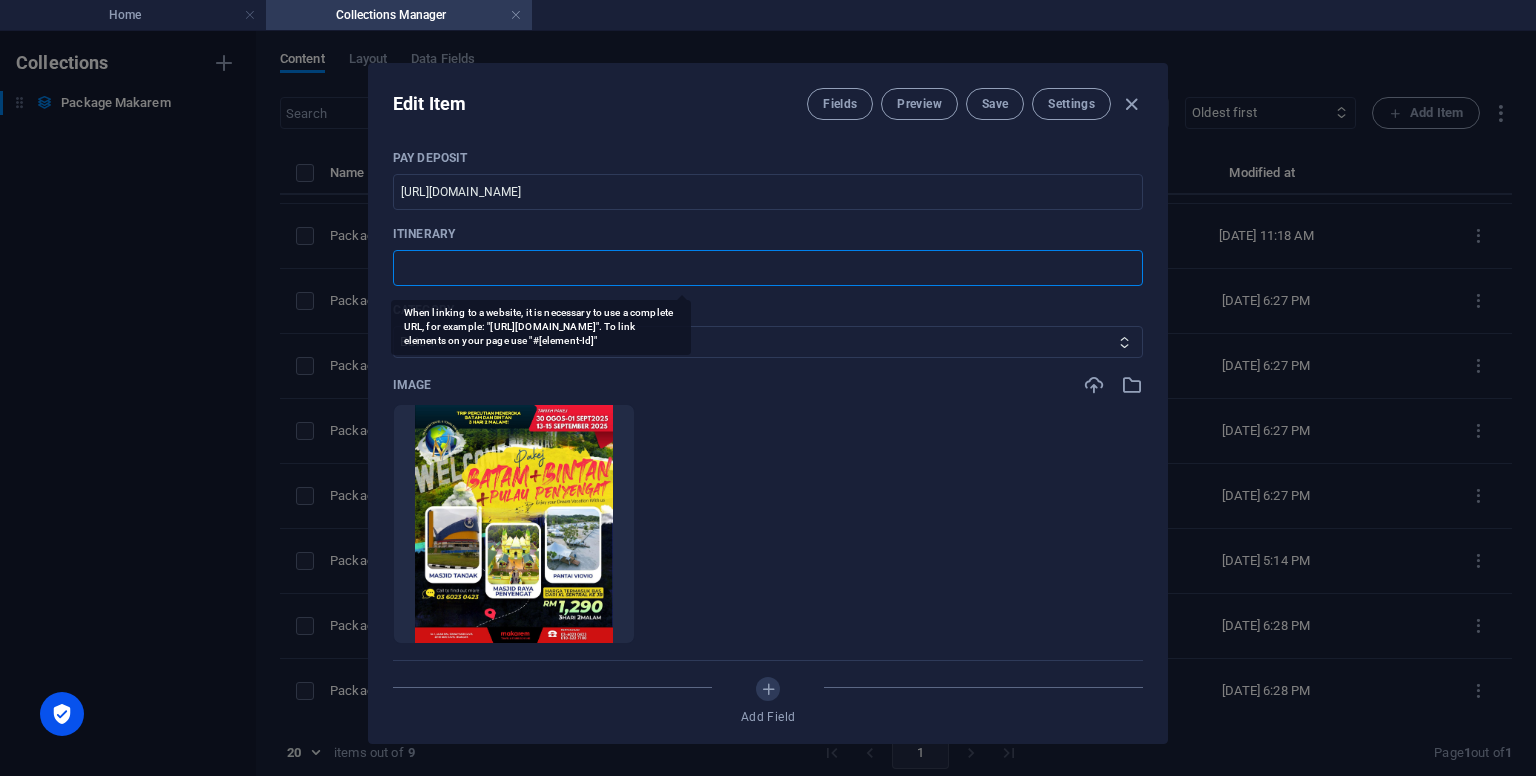 paste on "https://makarem.my/package-makarem-pakej-page/package-batam/" 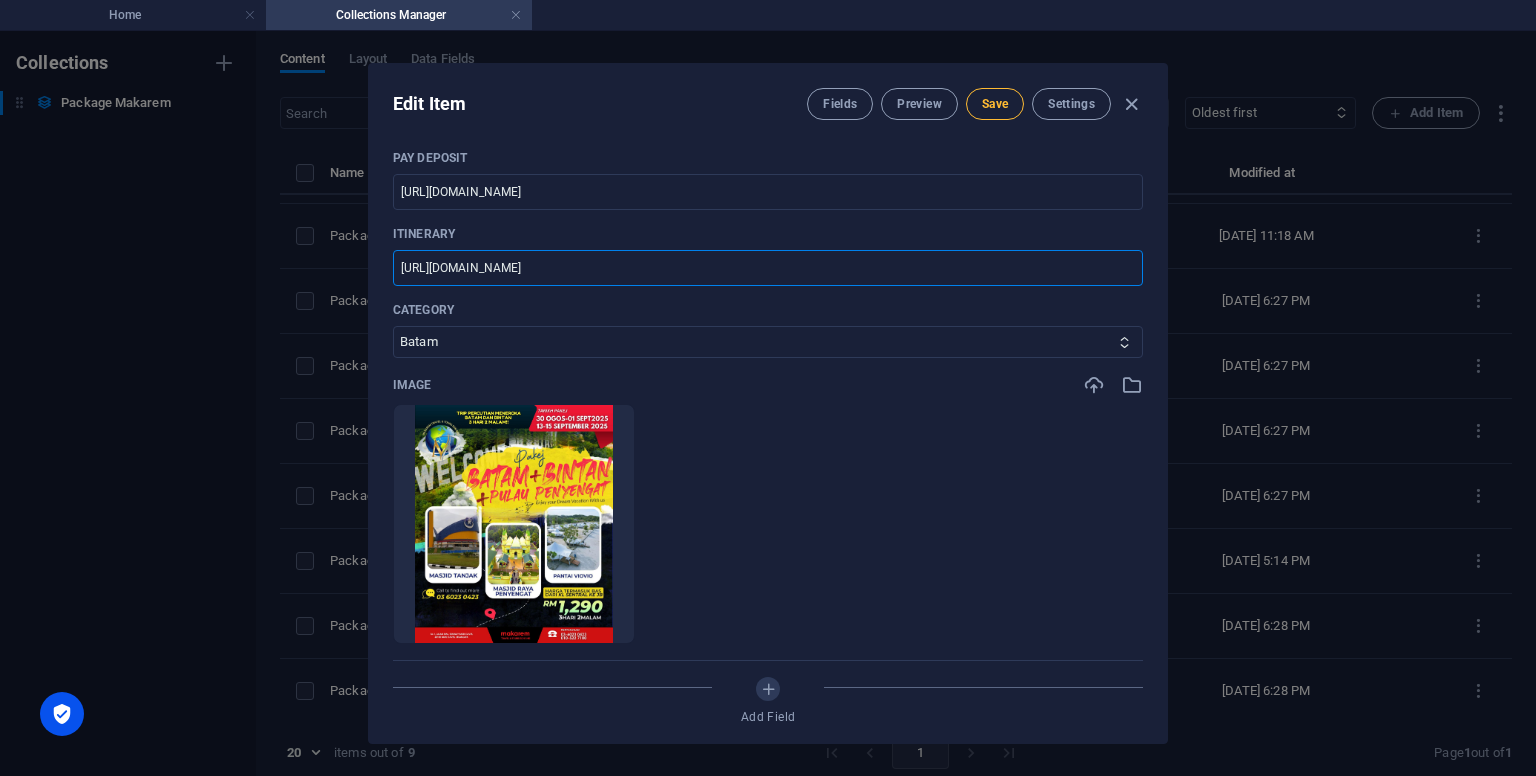 type on "https://makarem.my/package-makarem-pakej-page/package-batam/" 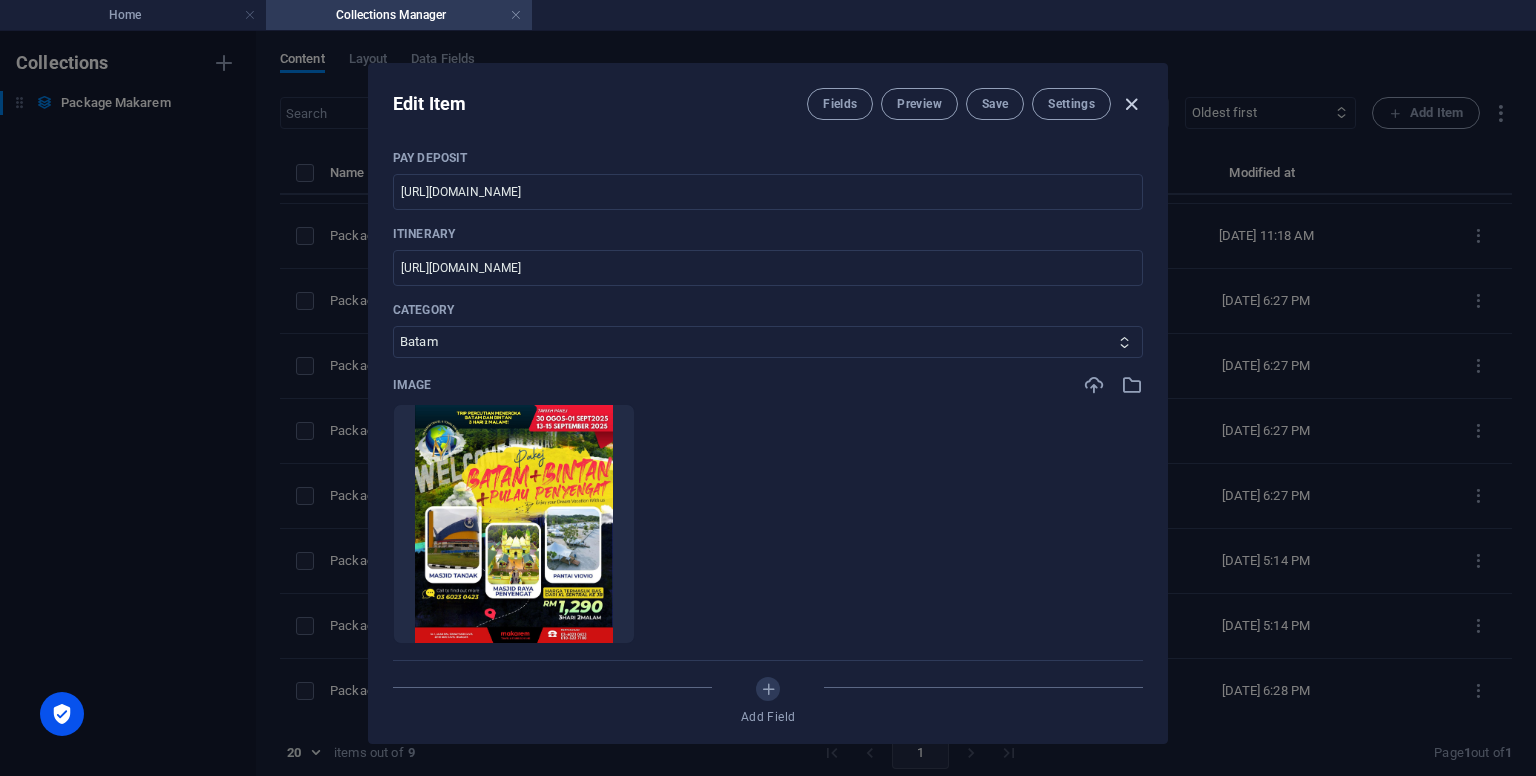 click at bounding box center (1131, 104) 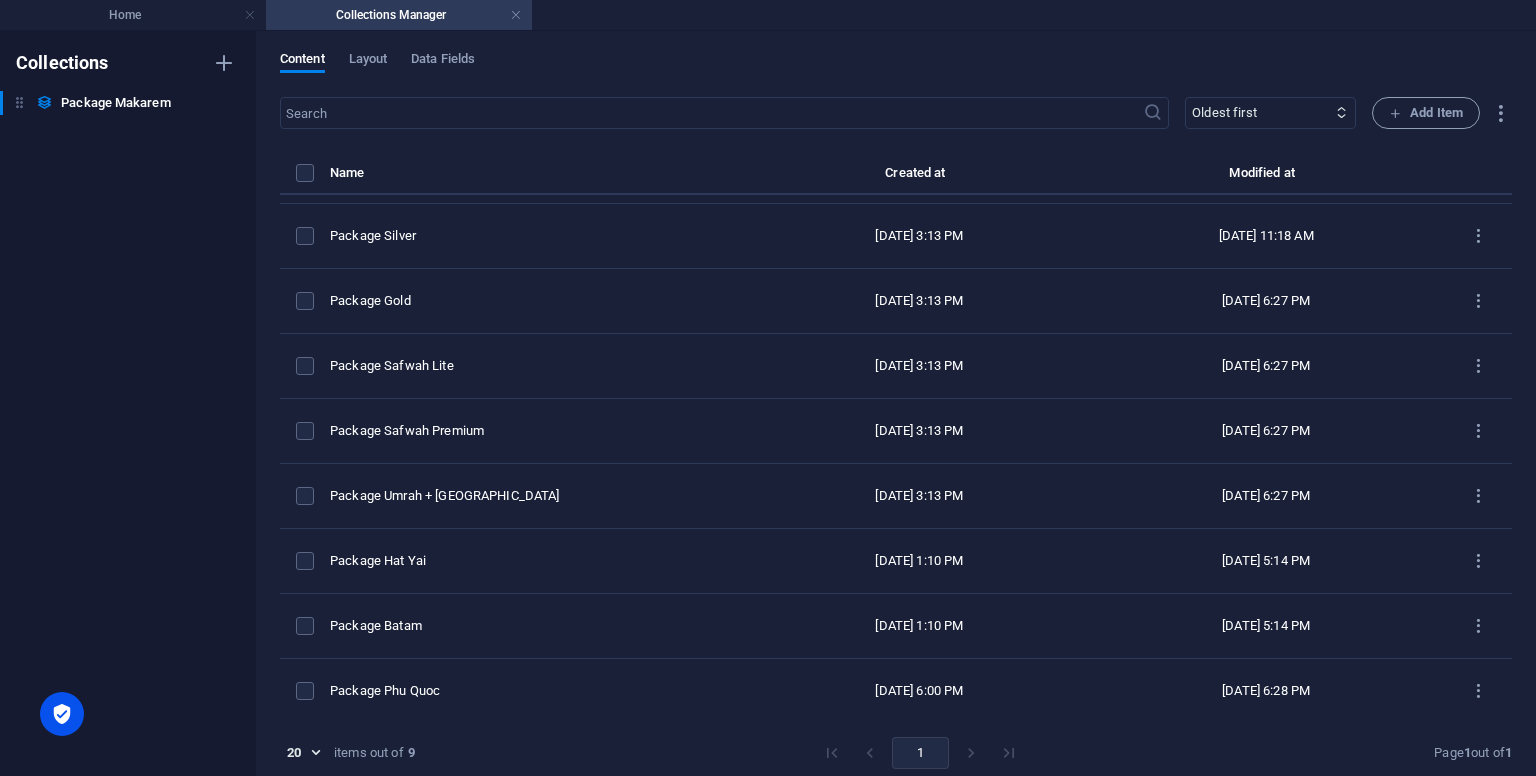 type on "package-batam" 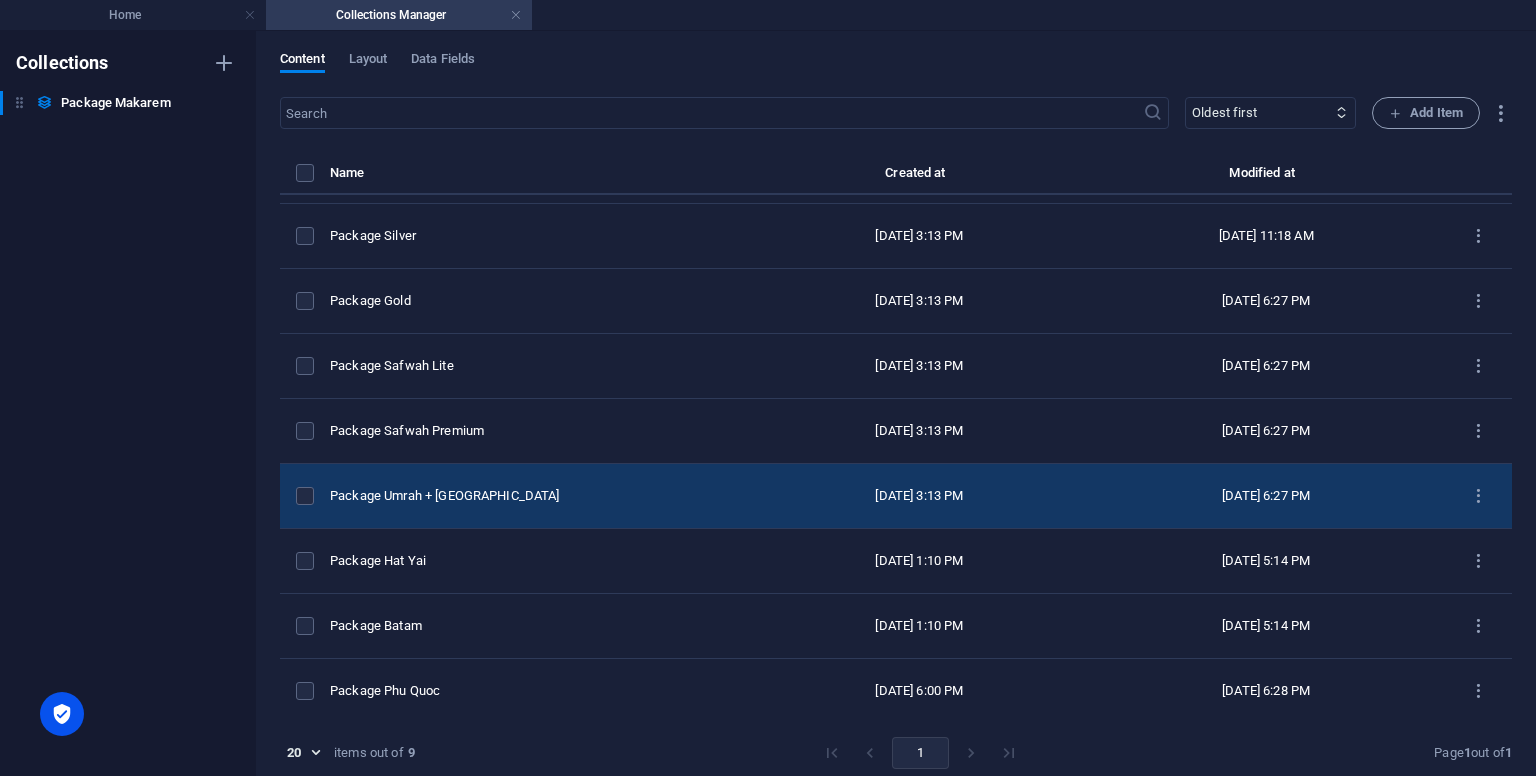 scroll, scrollTop: 8, scrollLeft: 0, axis: vertical 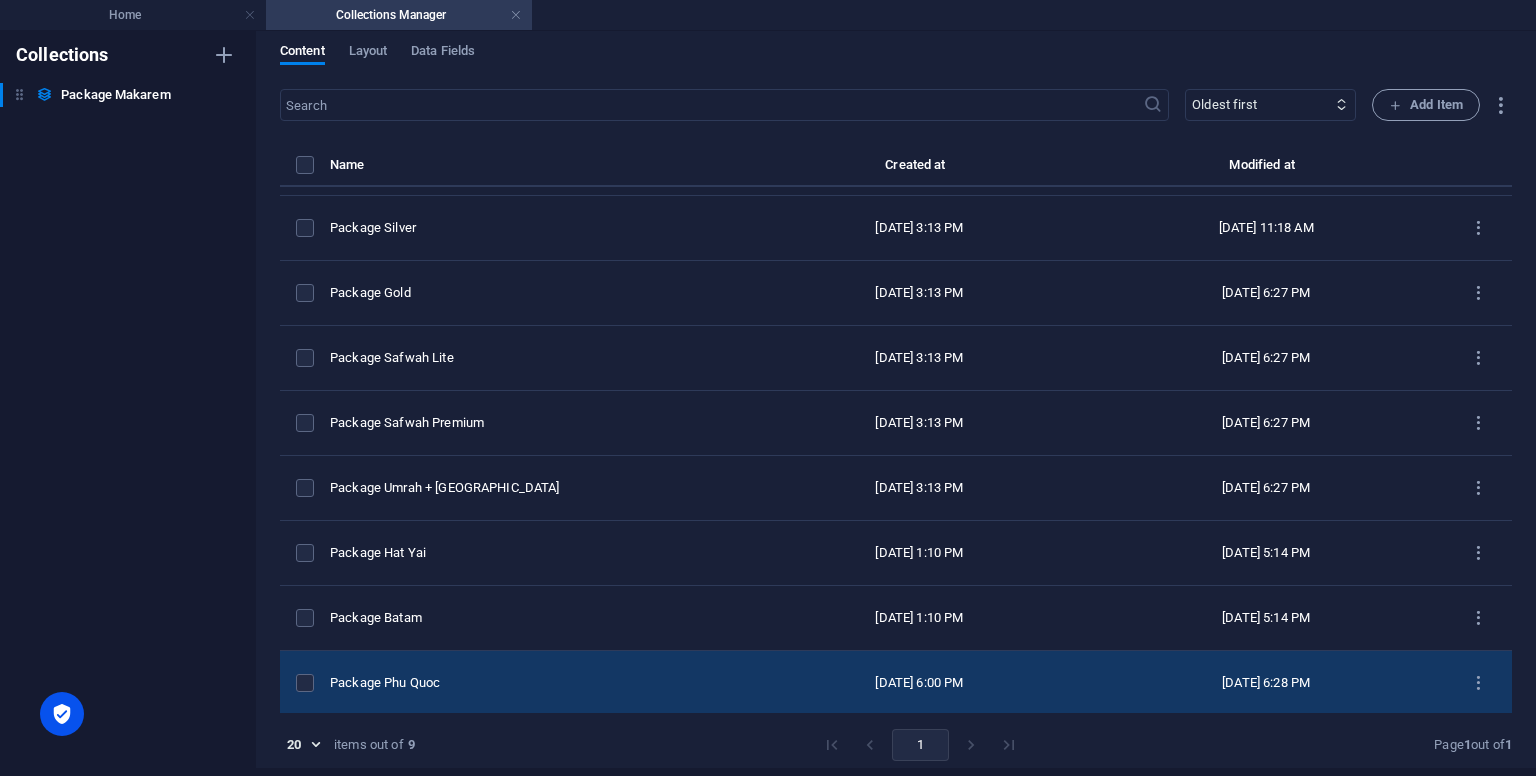 click on "Package [PERSON_NAME]" at bounding box center [540, 683] 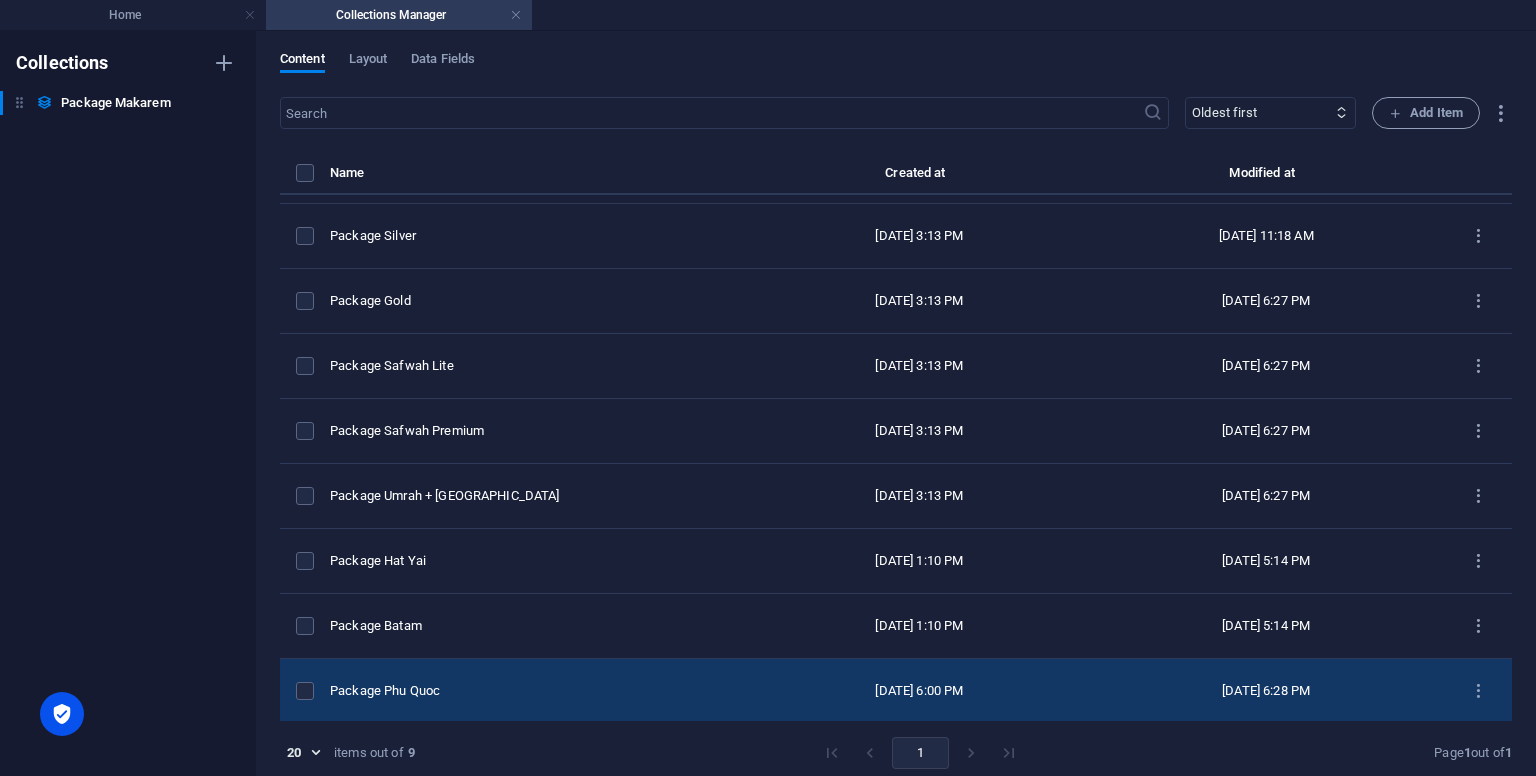 select on "Phu Quoc" 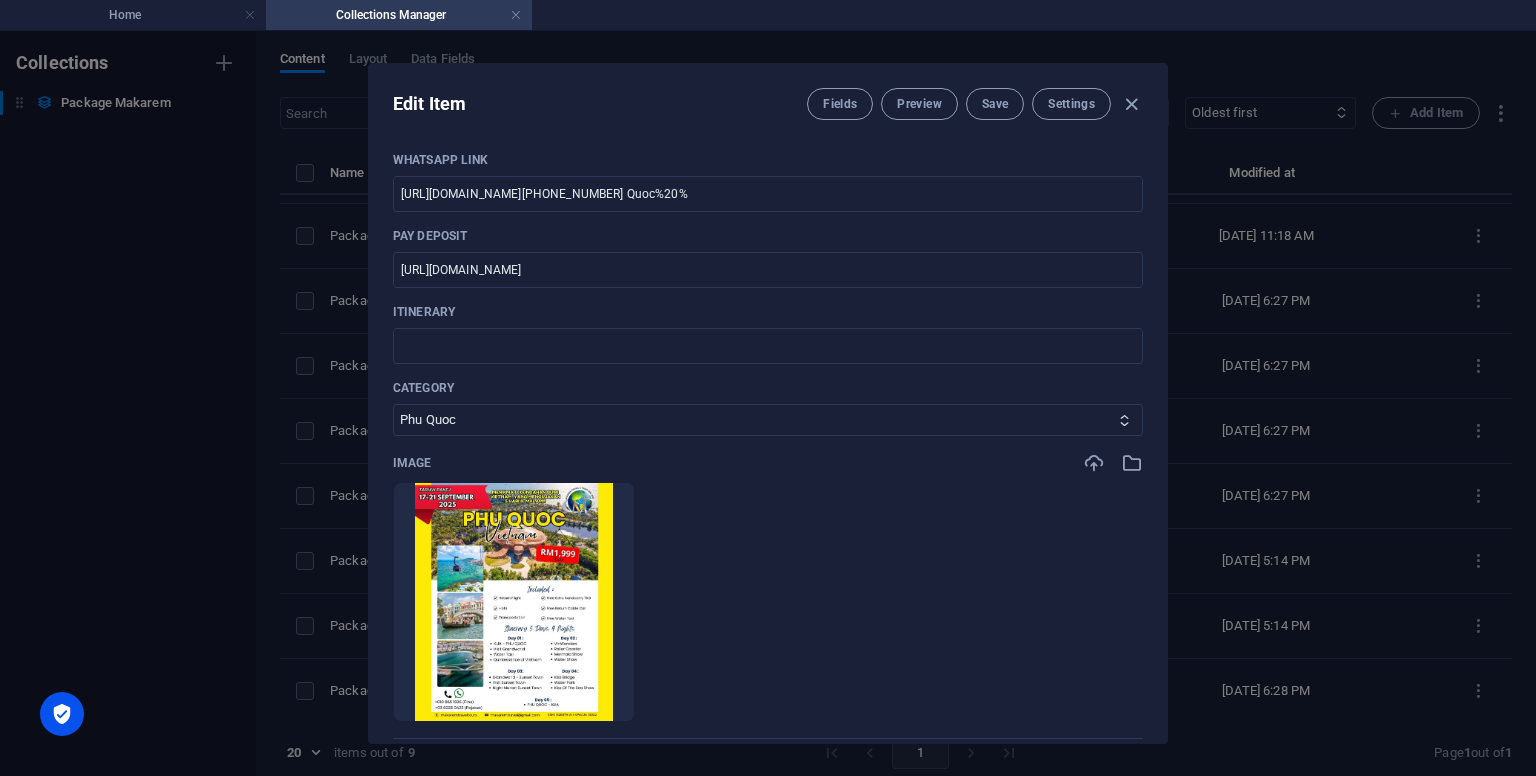 scroll, scrollTop: 600, scrollLeft: 0, axis: vertical 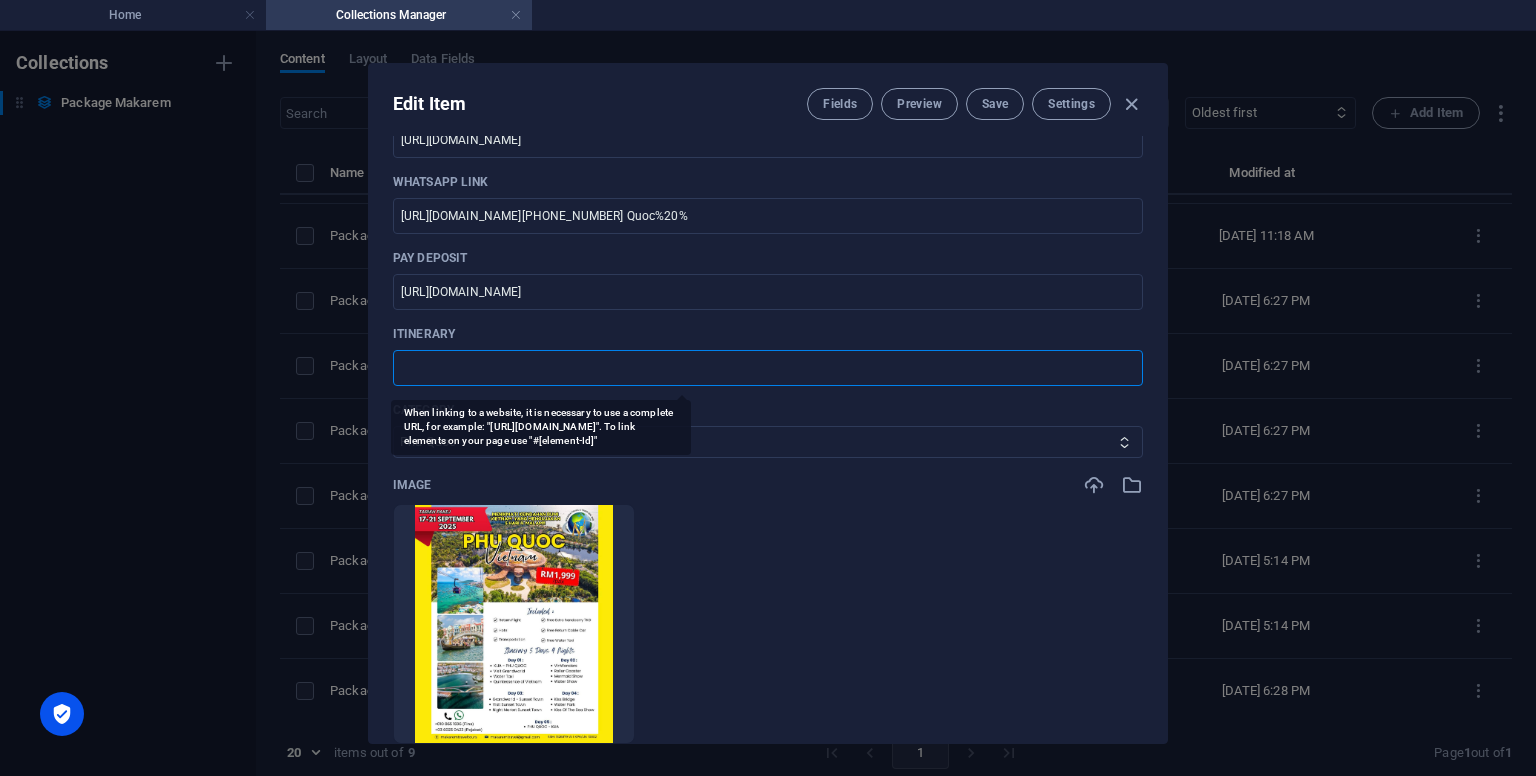 click at bounding box center (768, 368) 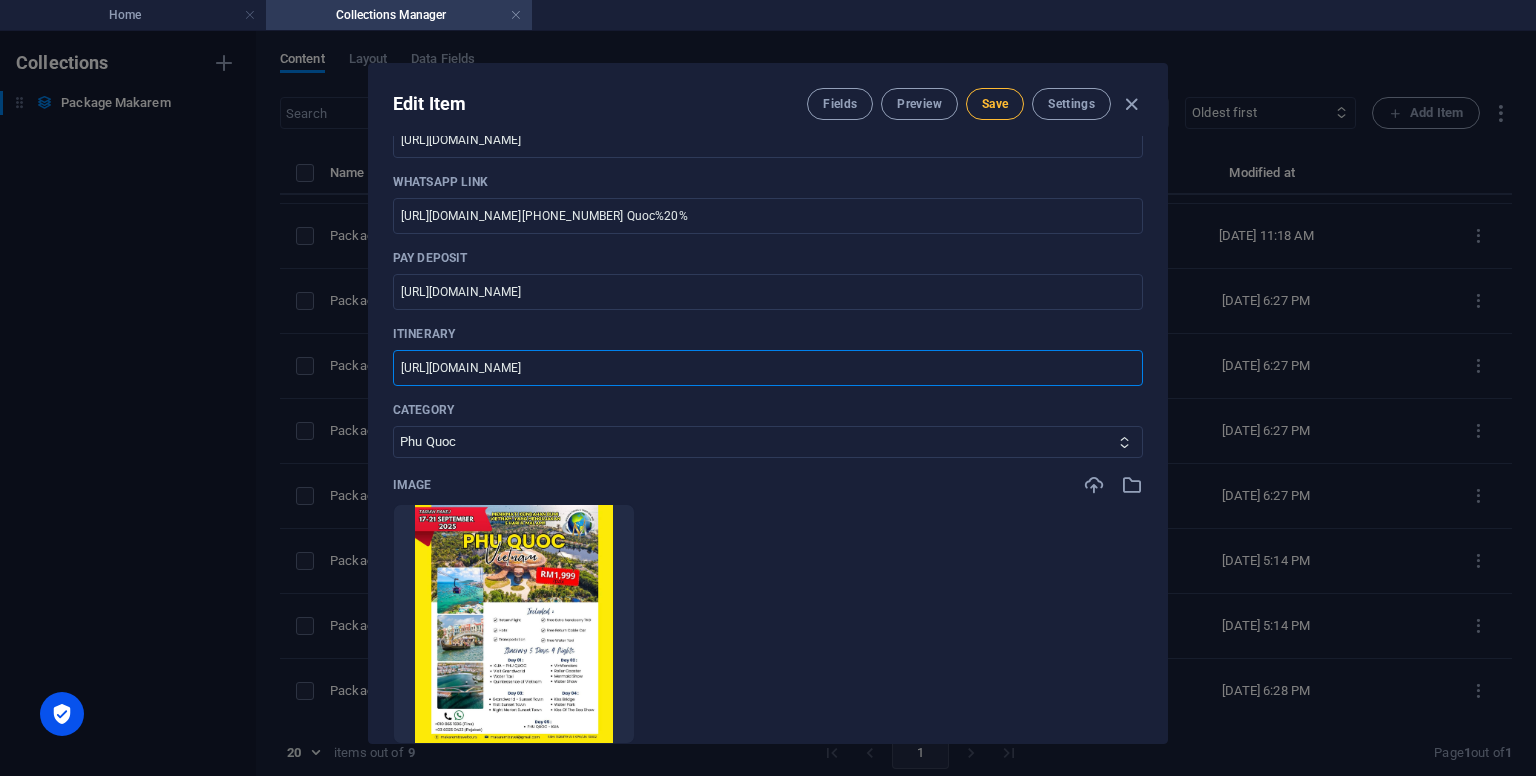 type on "https://makarem.my/package-makarem-pakej-page/pakage-phu-qouc/" 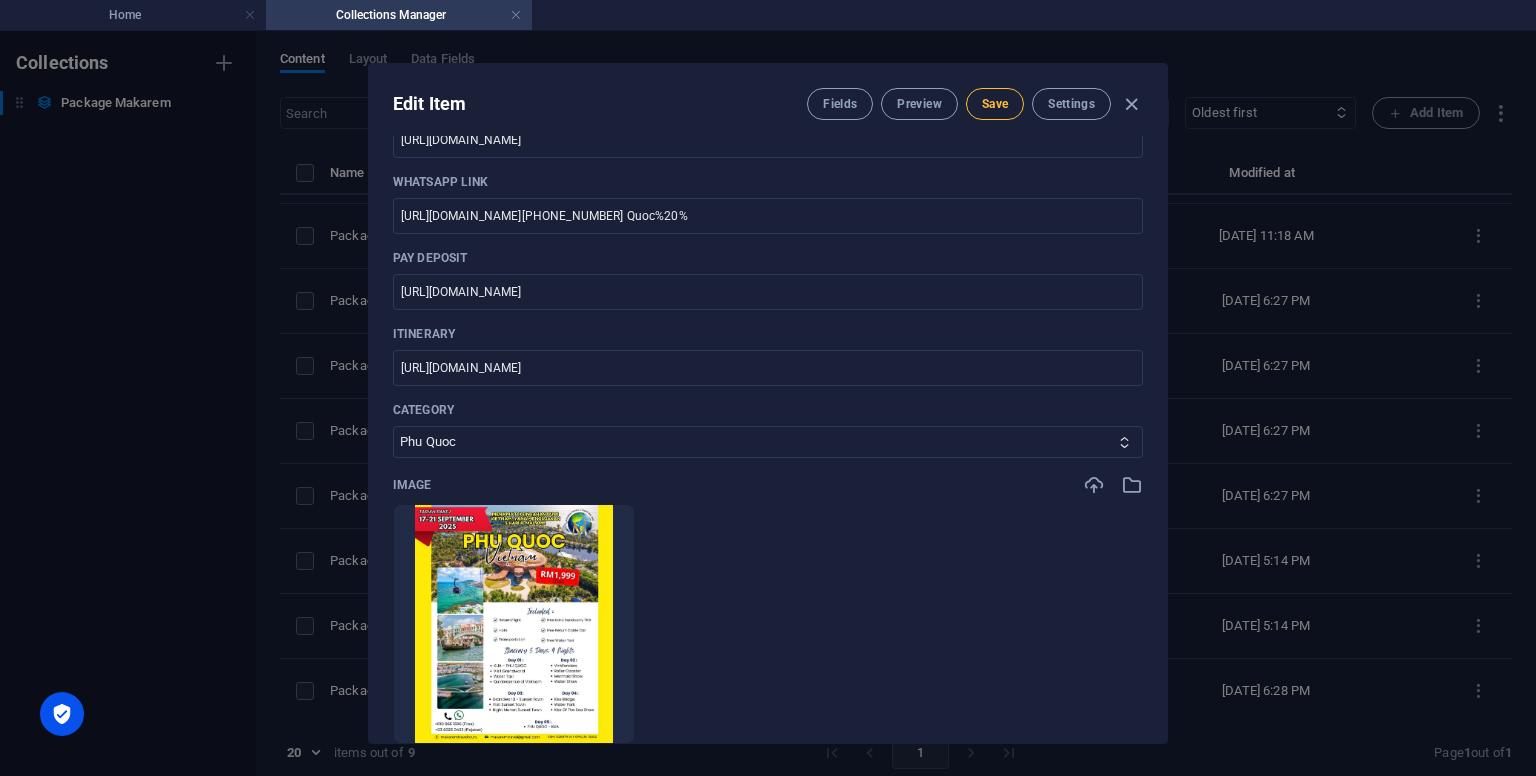 click on "Save" at bounding box center (995, 104) 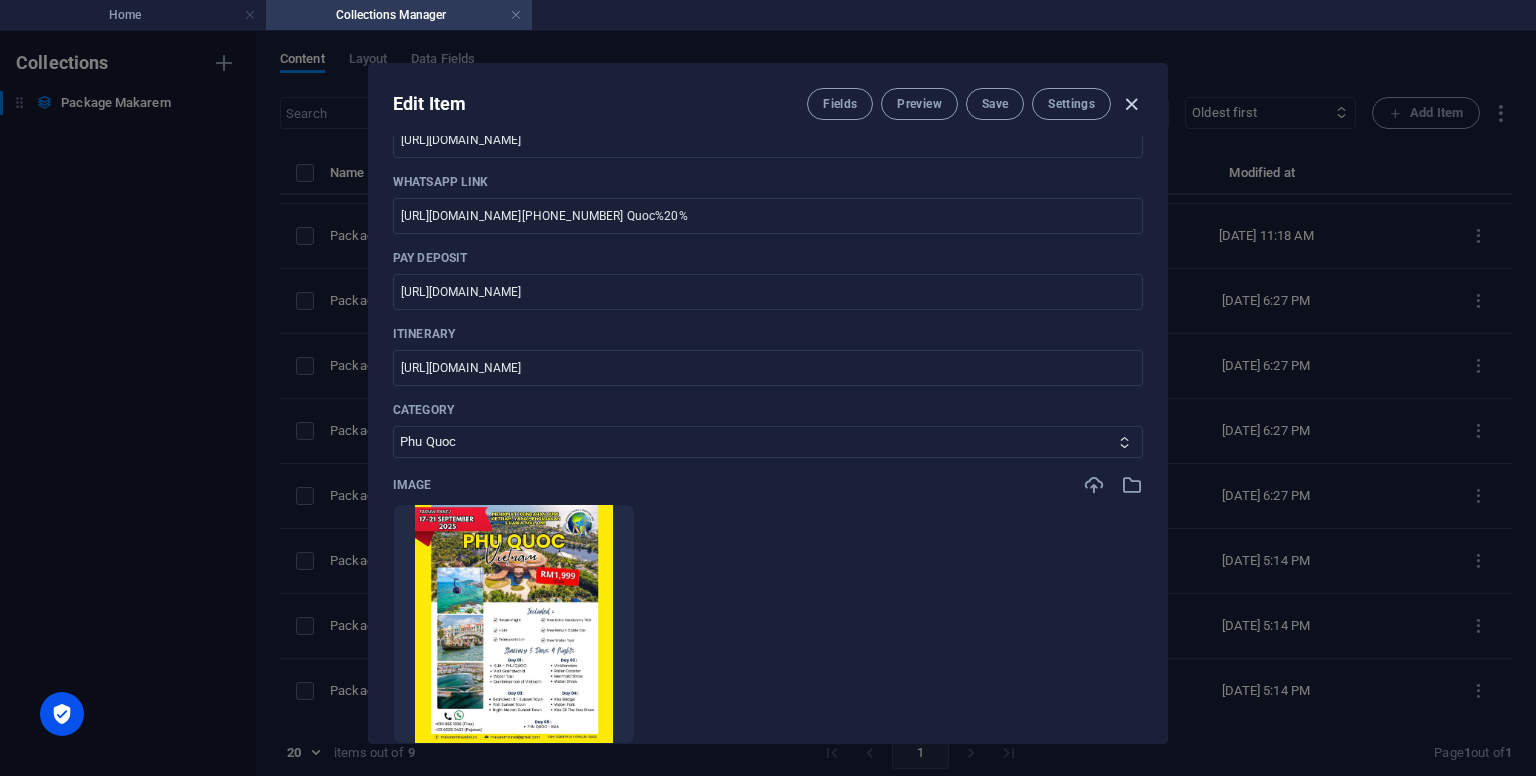 click at bounding box center (1131, 104) 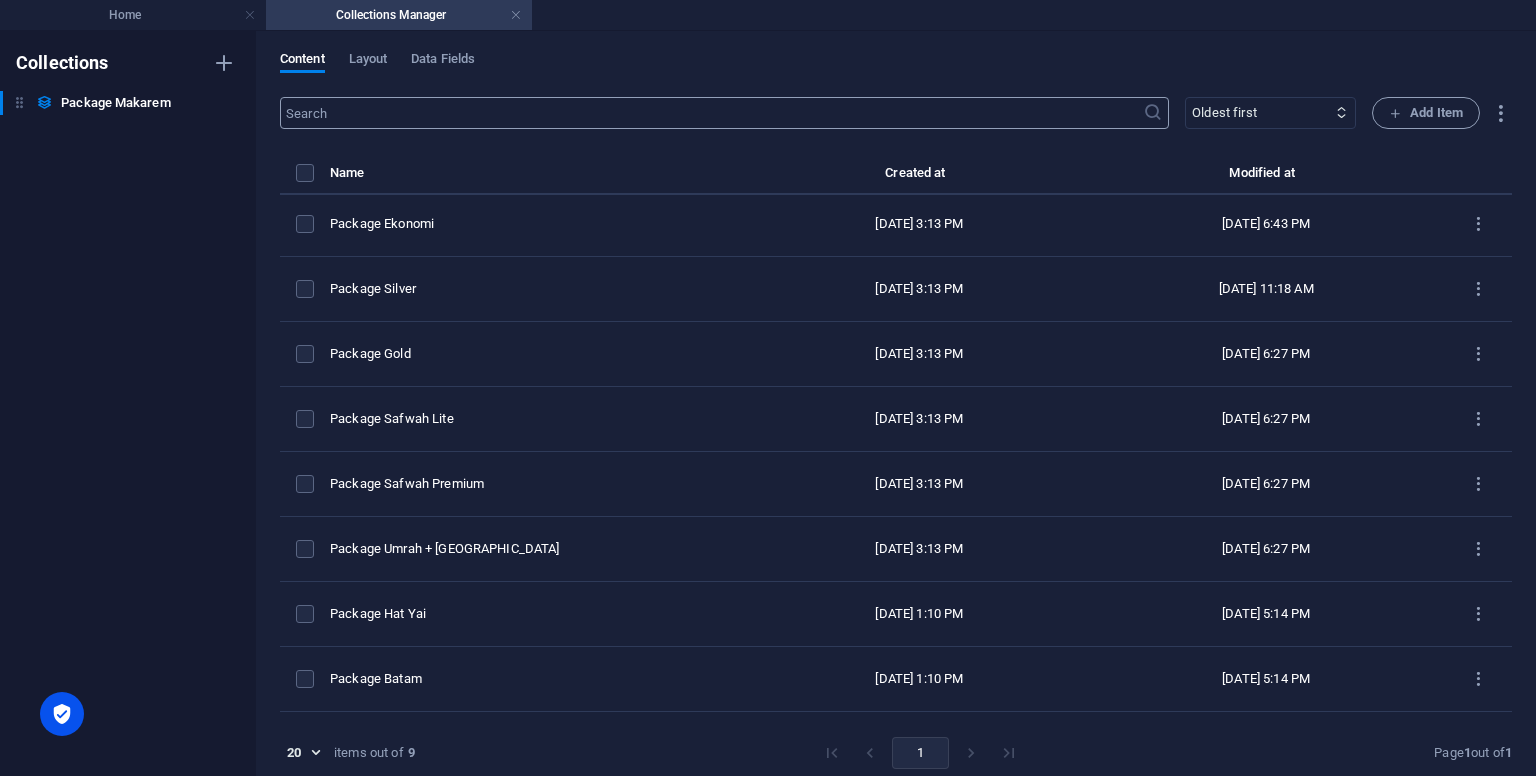 scroll, scrollTop: 0, scrollLeft: 0, axis: both 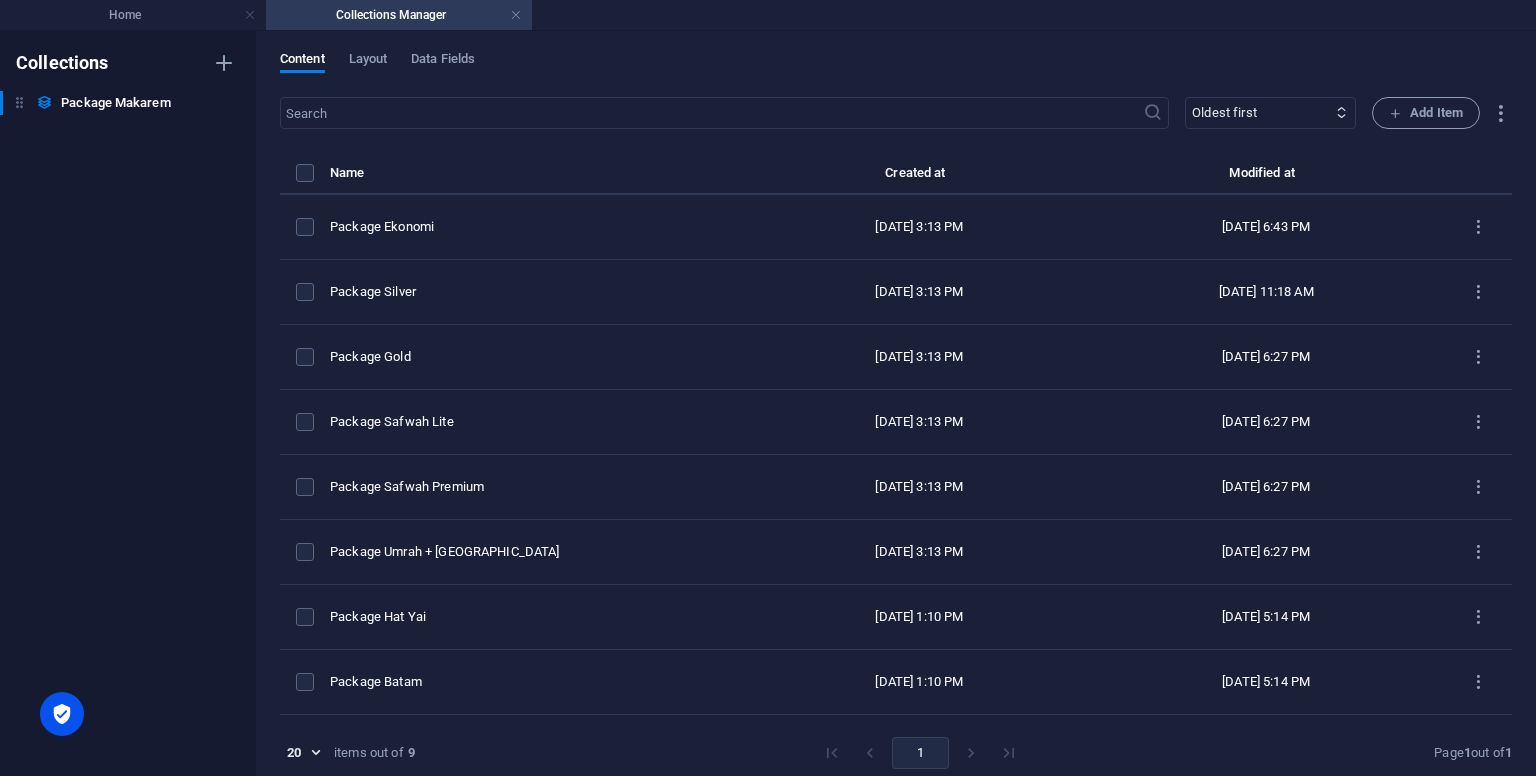 click on "Collections Package Makarem Package Makarem" at bounding box center [128, 403] 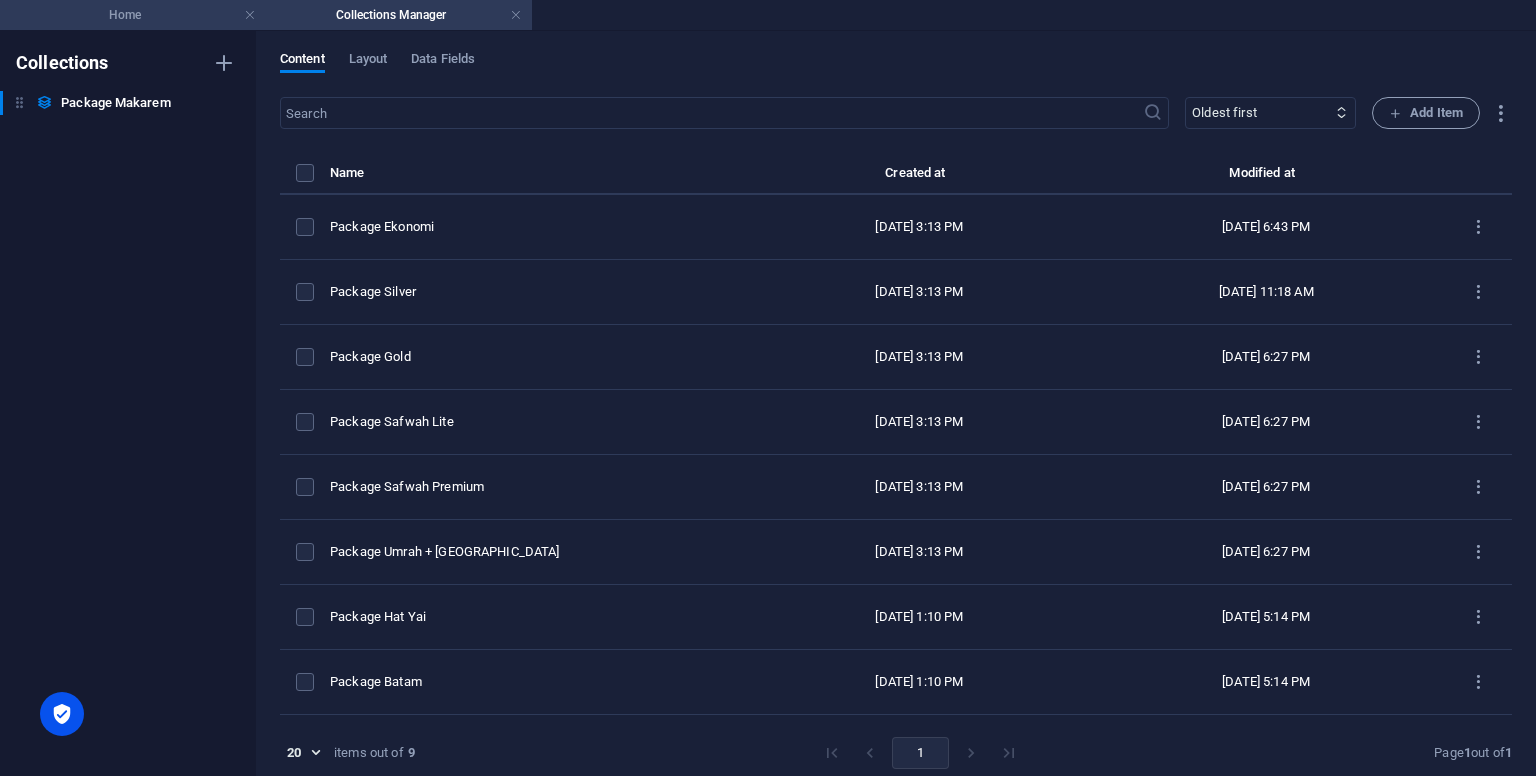 click on "Home" at bounding box center [133, 15] 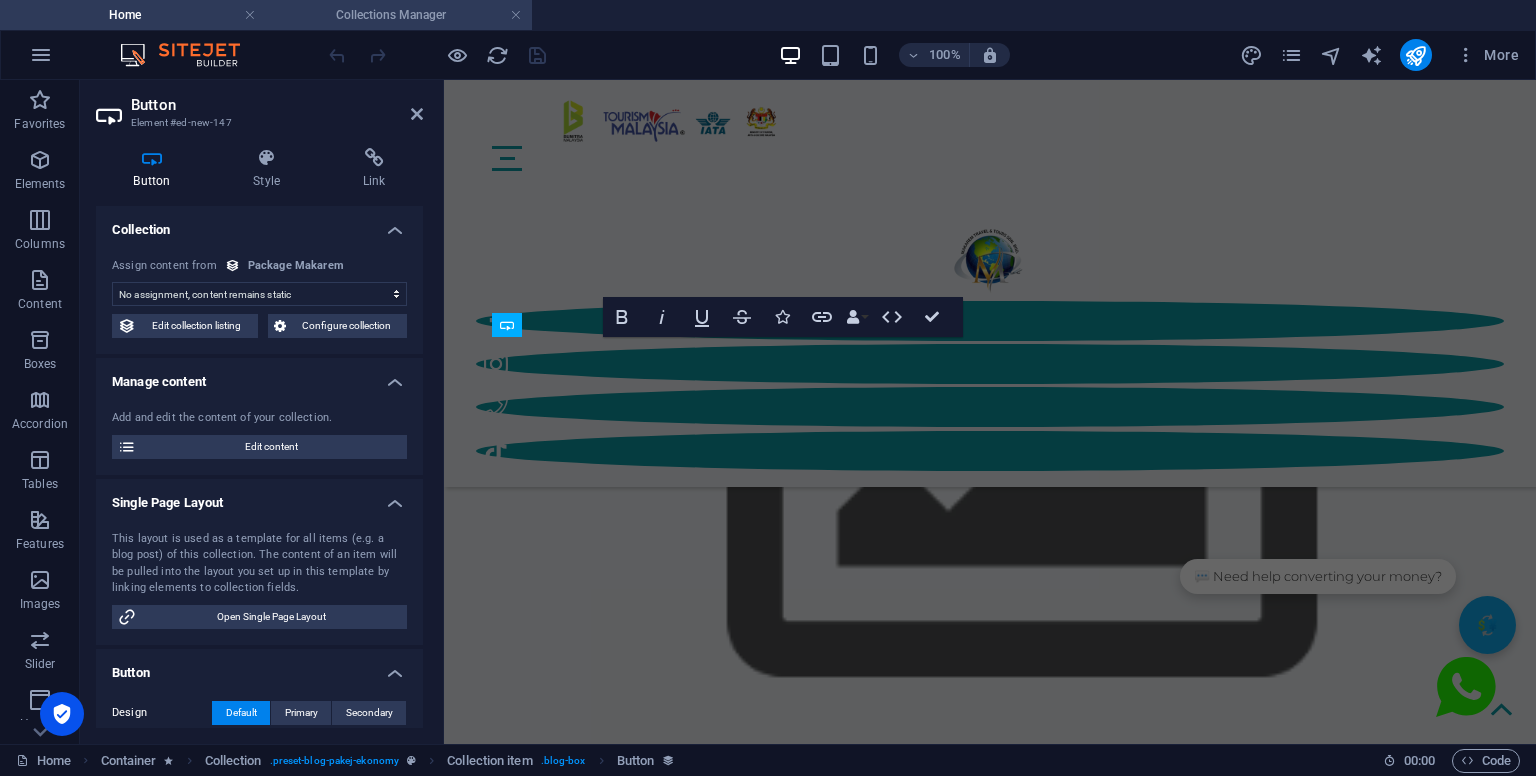 scroll, scrollTop: 4860, scrollLeft: 0, axis: vertical 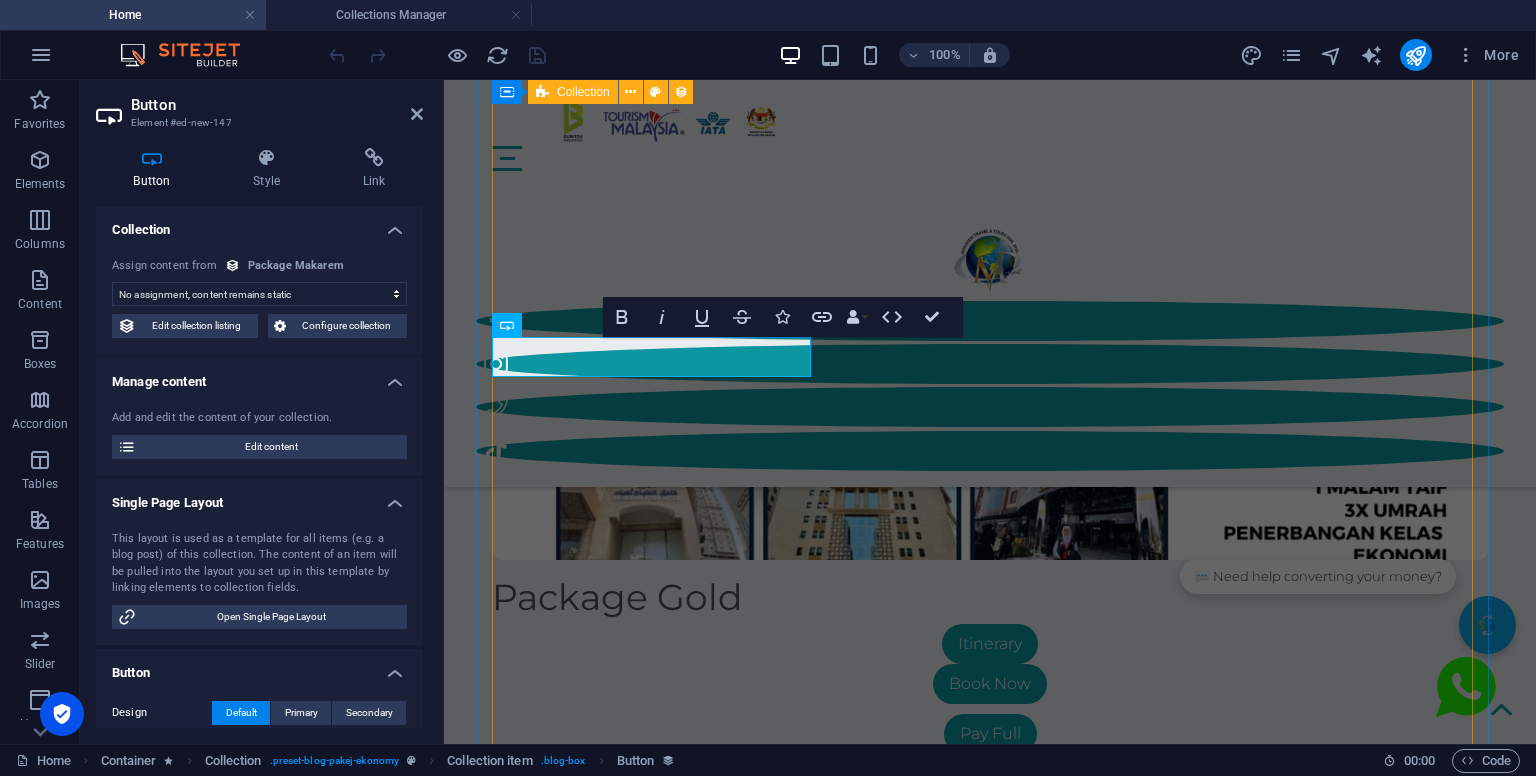 click on "Package Ekonomi Itinerary Book Now Pay Full Pay Deposit Package Silver Itinerary Book Now Pay Full Pay Deposit Package Gold Itinerary Book Now Pay Full Pay Deposit Package Safwah Lite Itinerary Book Now Pay Full Pay Deposit Package Safwah Premium Itinerary Book Now Pay Full Pay Deposit Package Umrah + Dubai Itinerary Book Now Pay Full Pay Deposit Package Hat Yai Itinerary Book Now Pay Full Pay Deposit Package Batam Itinerary Book Now Pay Full Pay Deposit Package Phu Quoc Itinerary Book Now Pay Full Pay Deposit Previous Next" at bounding box center [990, 1638] 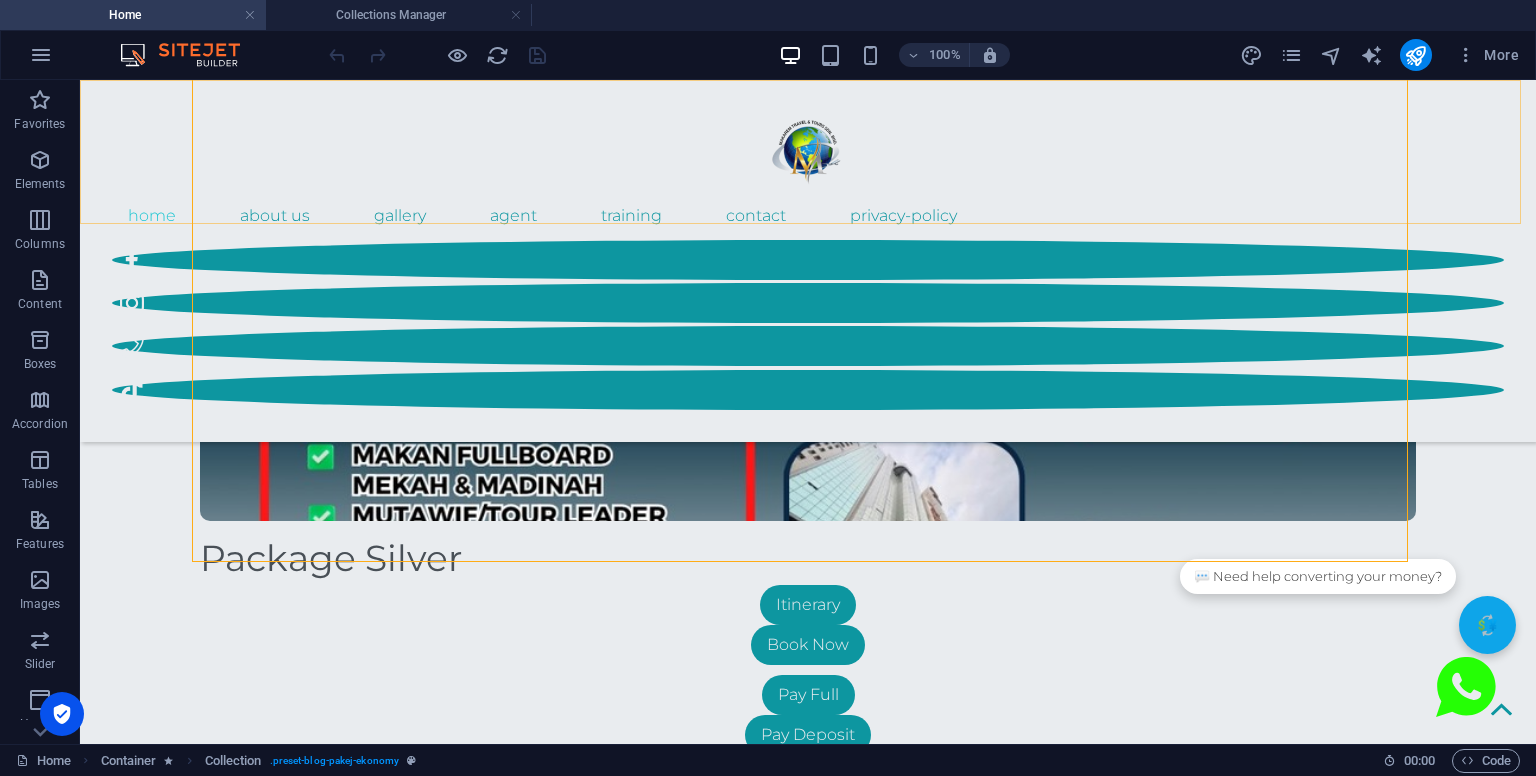 scroll, scrollTop: 4464, scrollLeft: 0, axis: vertical 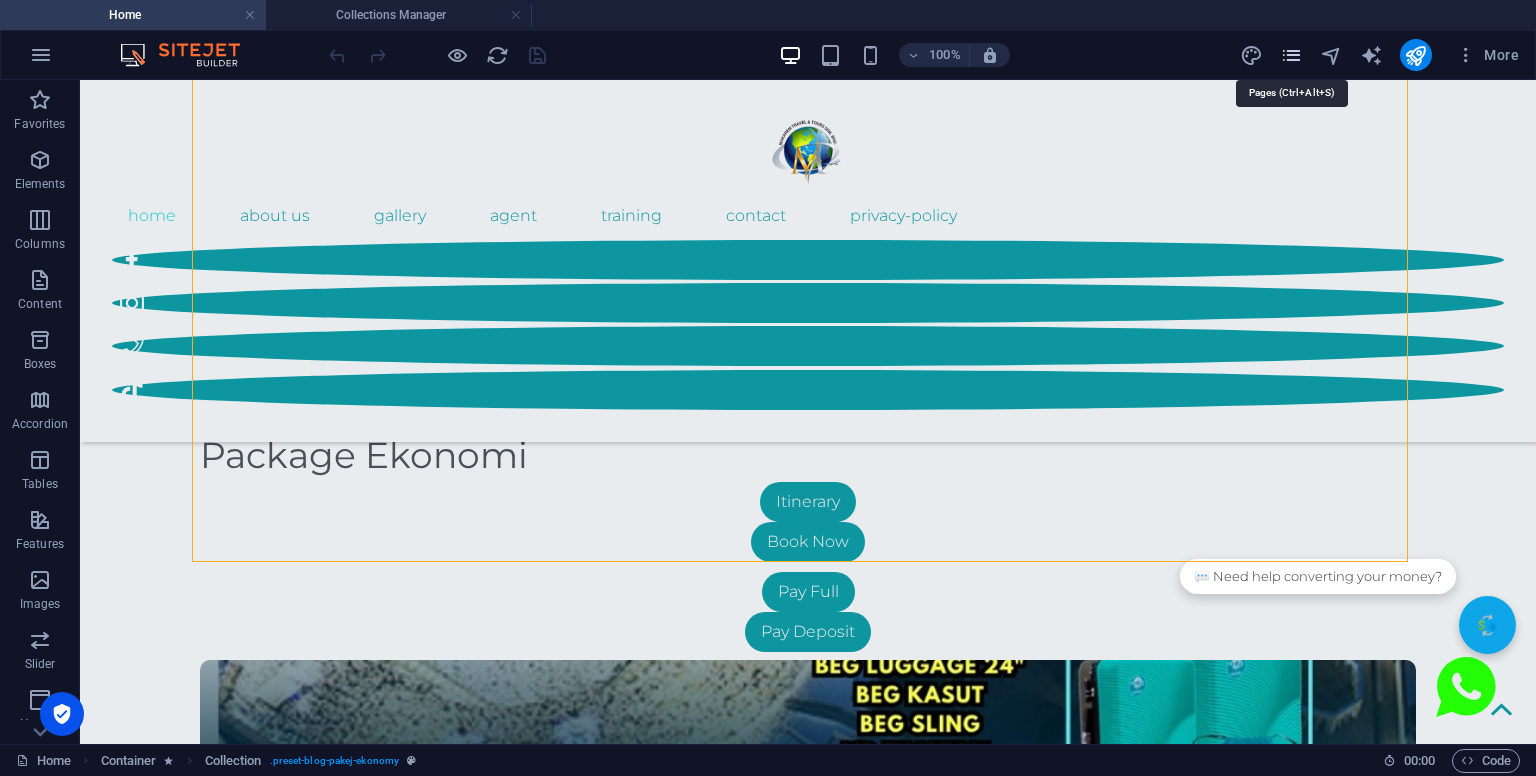 click at bounding box center (1291, 55) 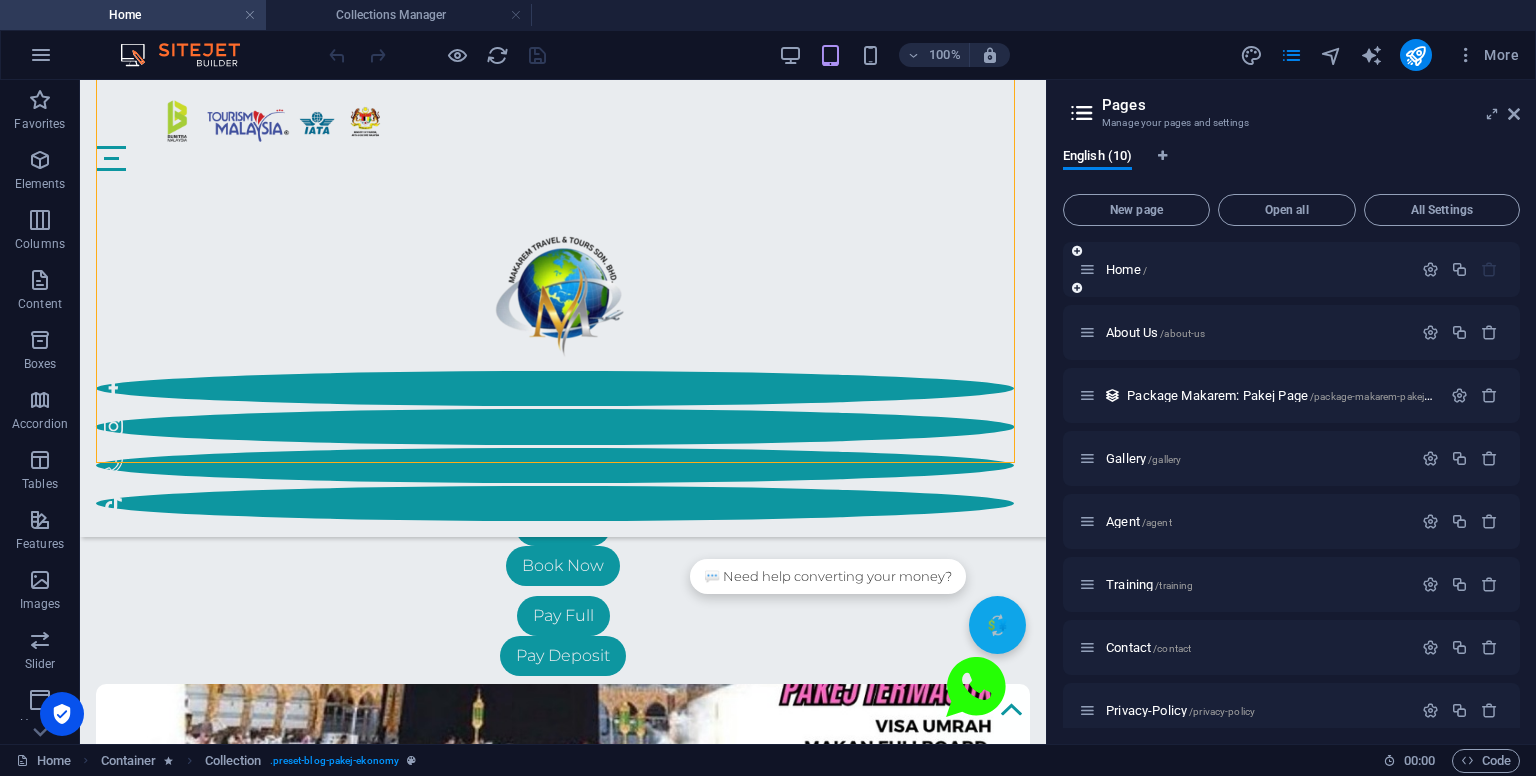 scroll, scrollTop: 4286, scrollLeft: 0, axis: vertical 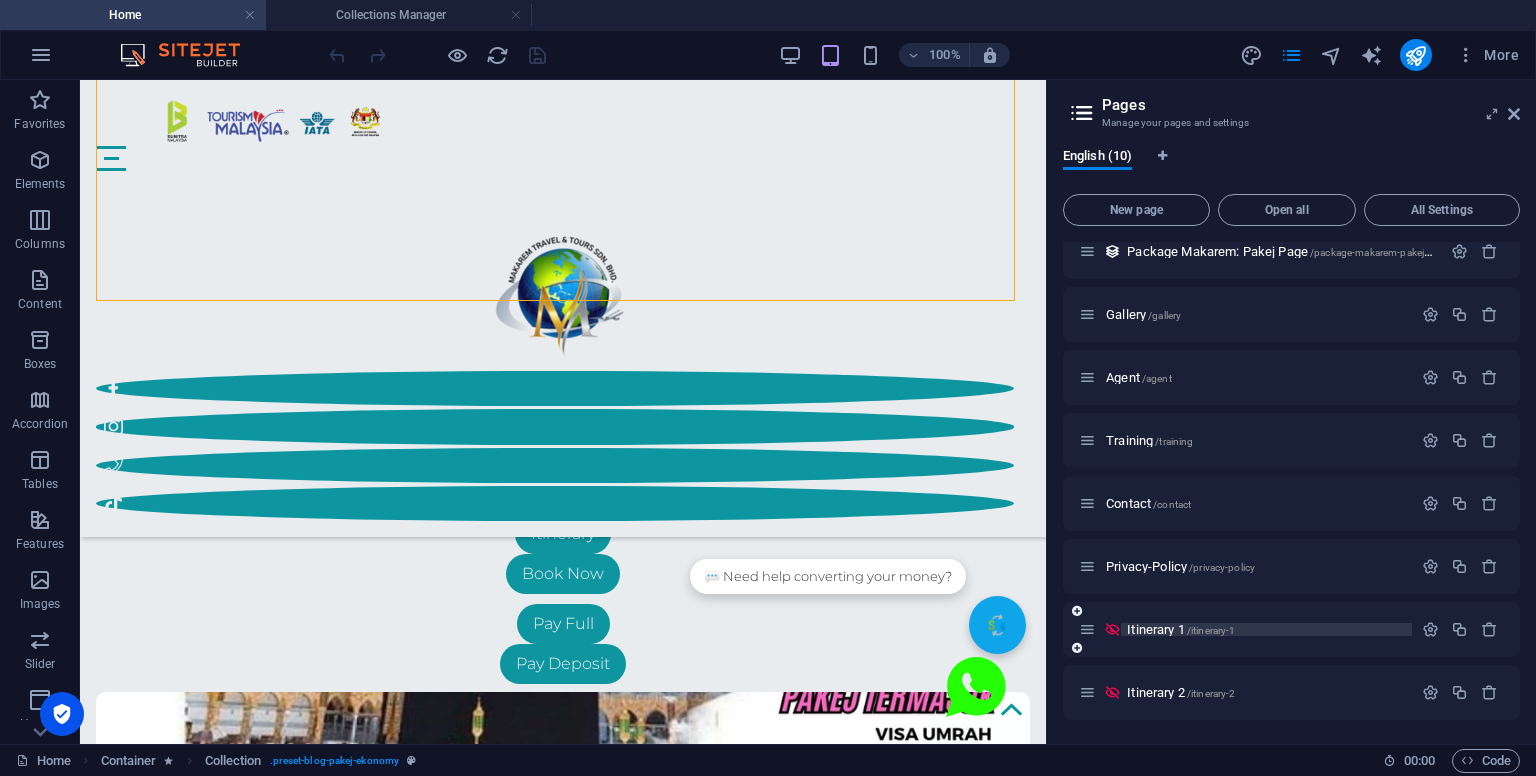 drag, startPoint x: 1222, startPoint y: 624, endPoint x: 1244, endPoint y: 628, distance: 22.36068 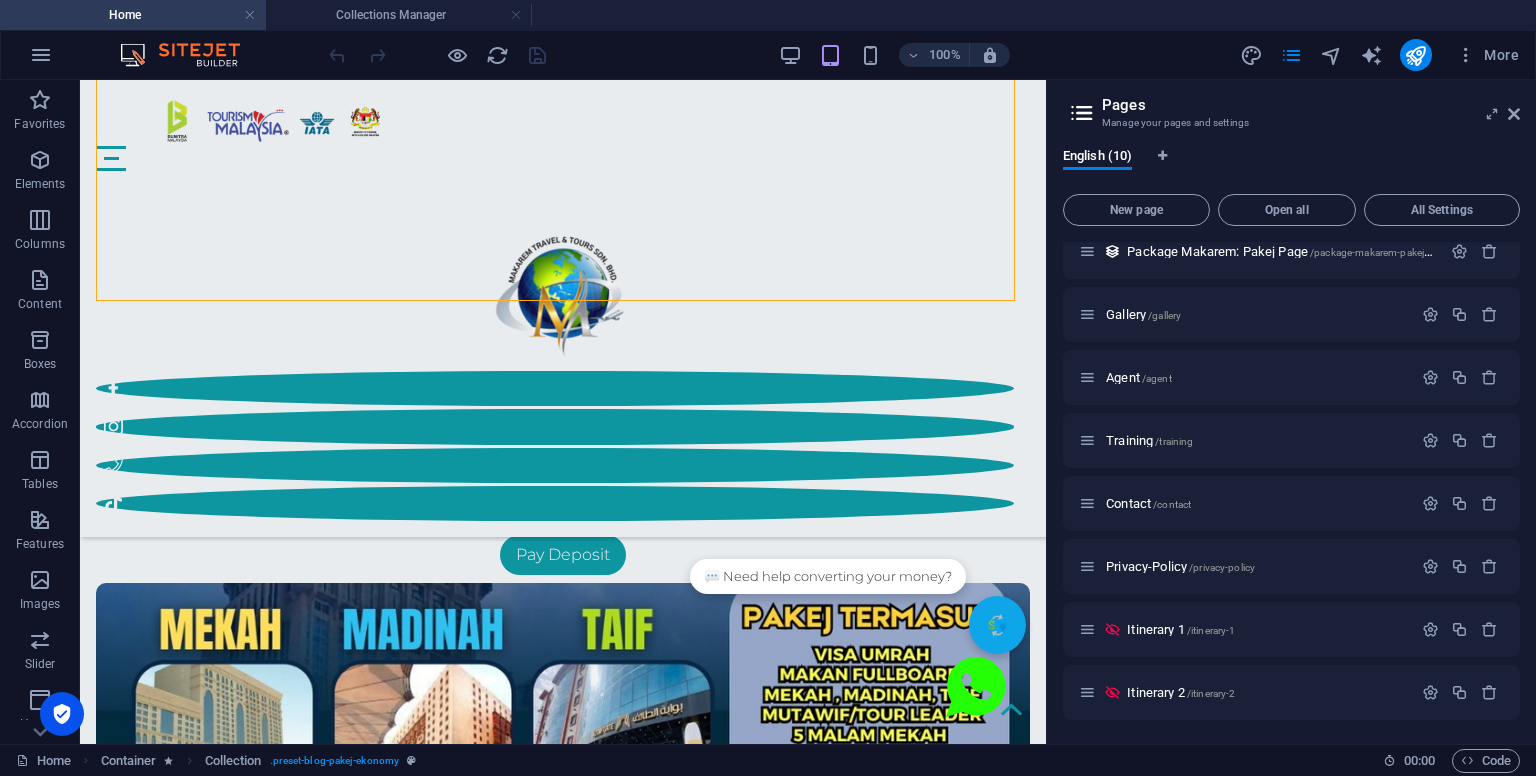 scroll, scrollTop: 0, scrollLeft: 0, axis: both 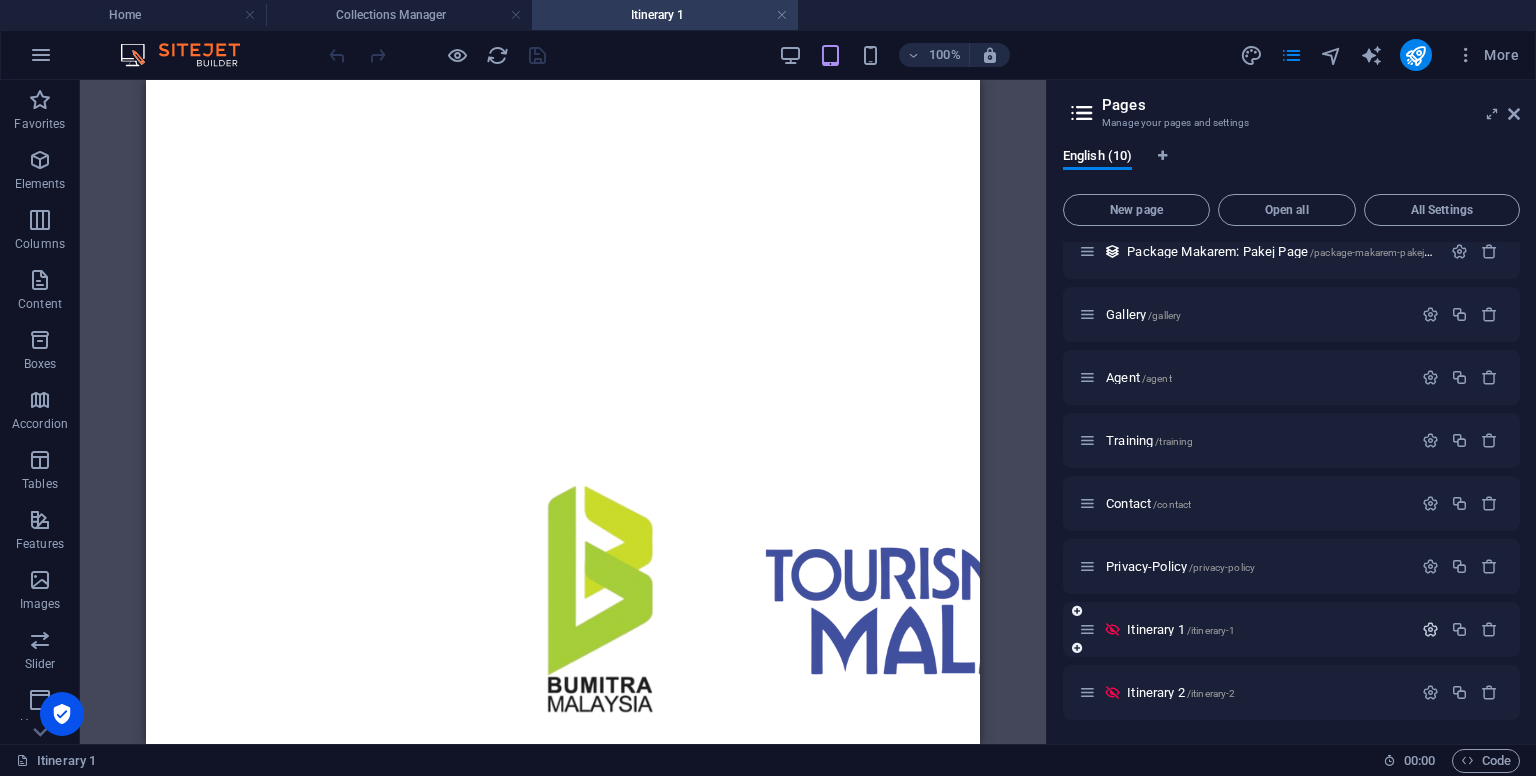 click at bounding box center (1430, 629) 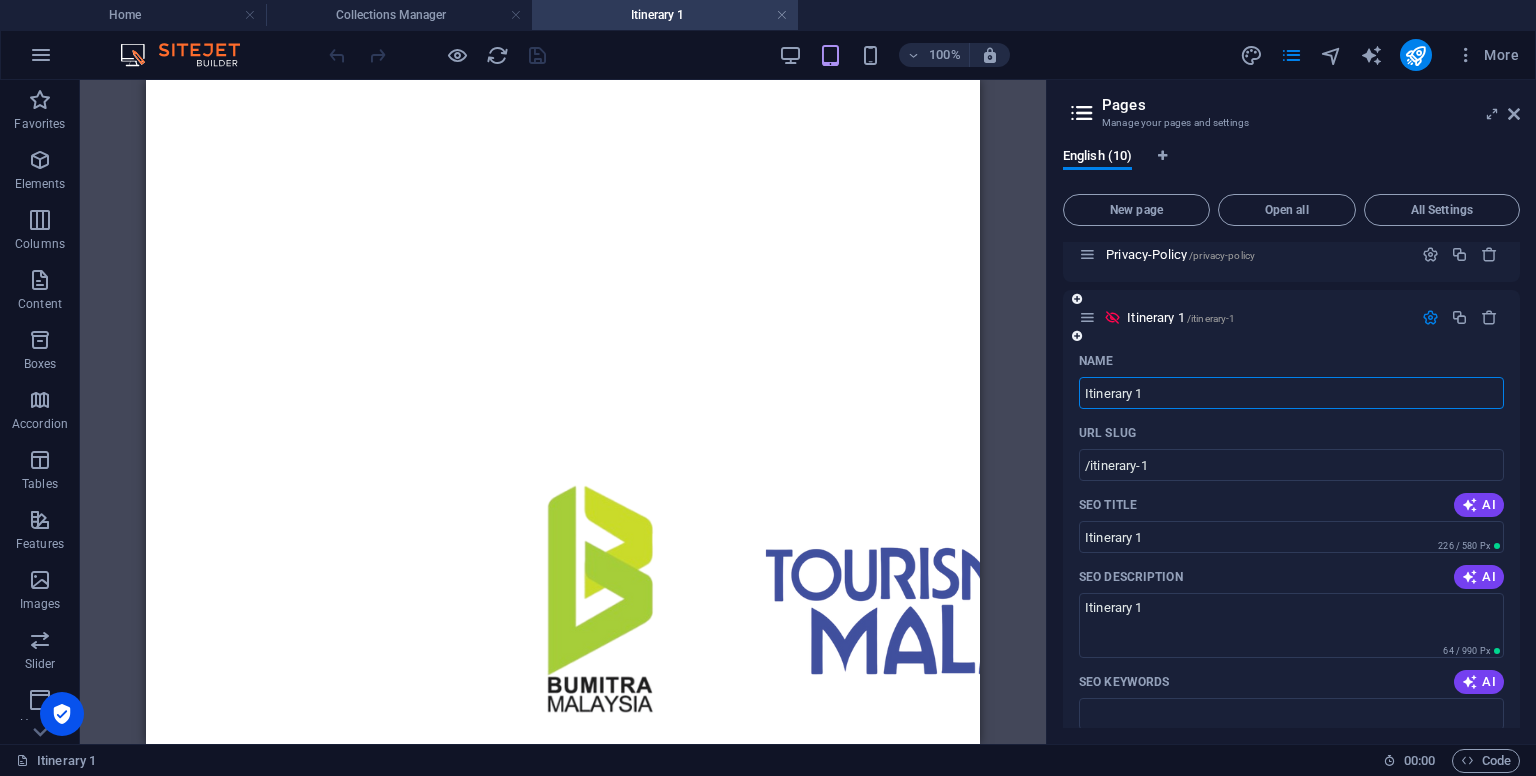 scroll, scrollTop: 544, scrollLeft: 0, axis: vertical 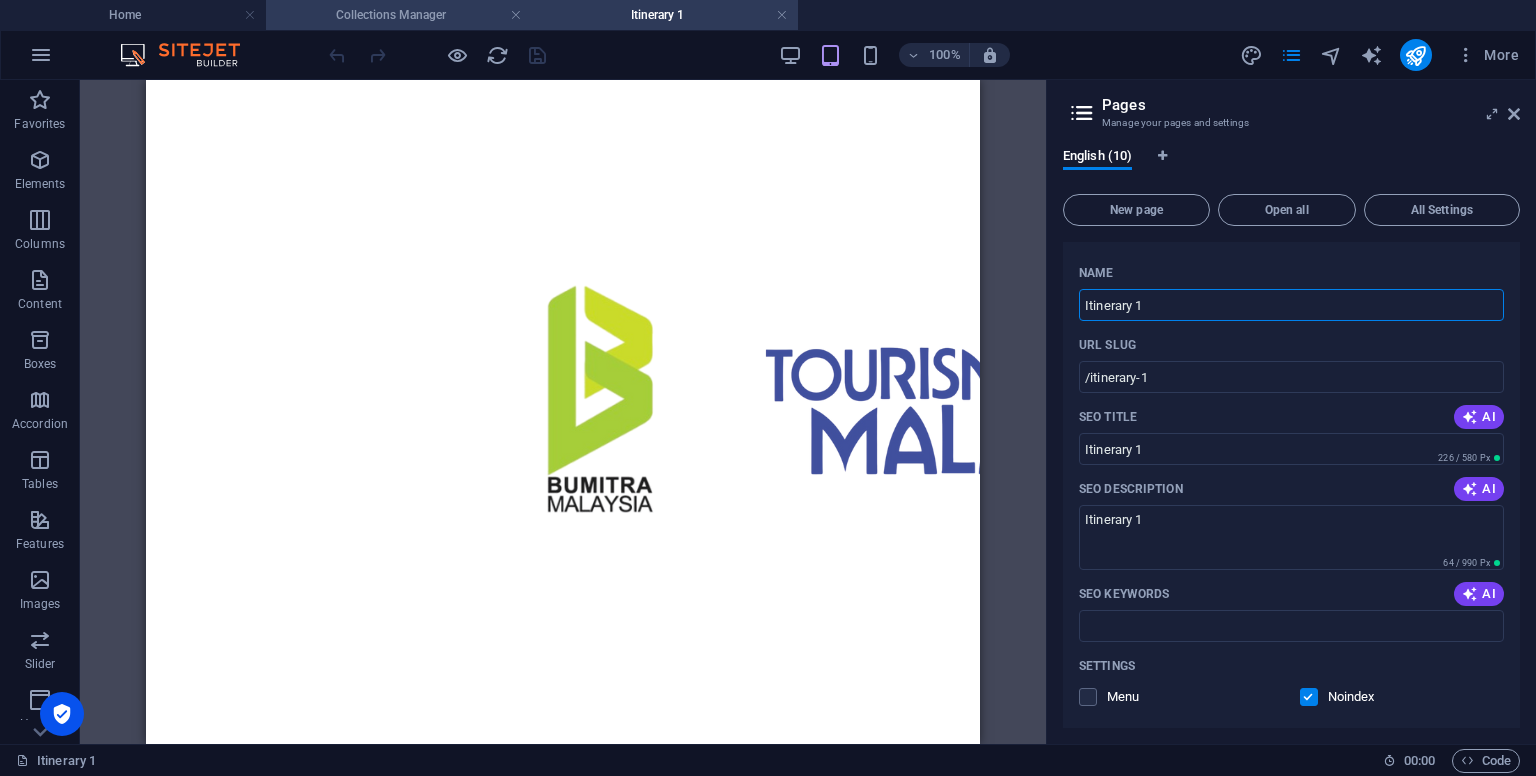 click on "Collections Manager" at bounding box center [399, 15] 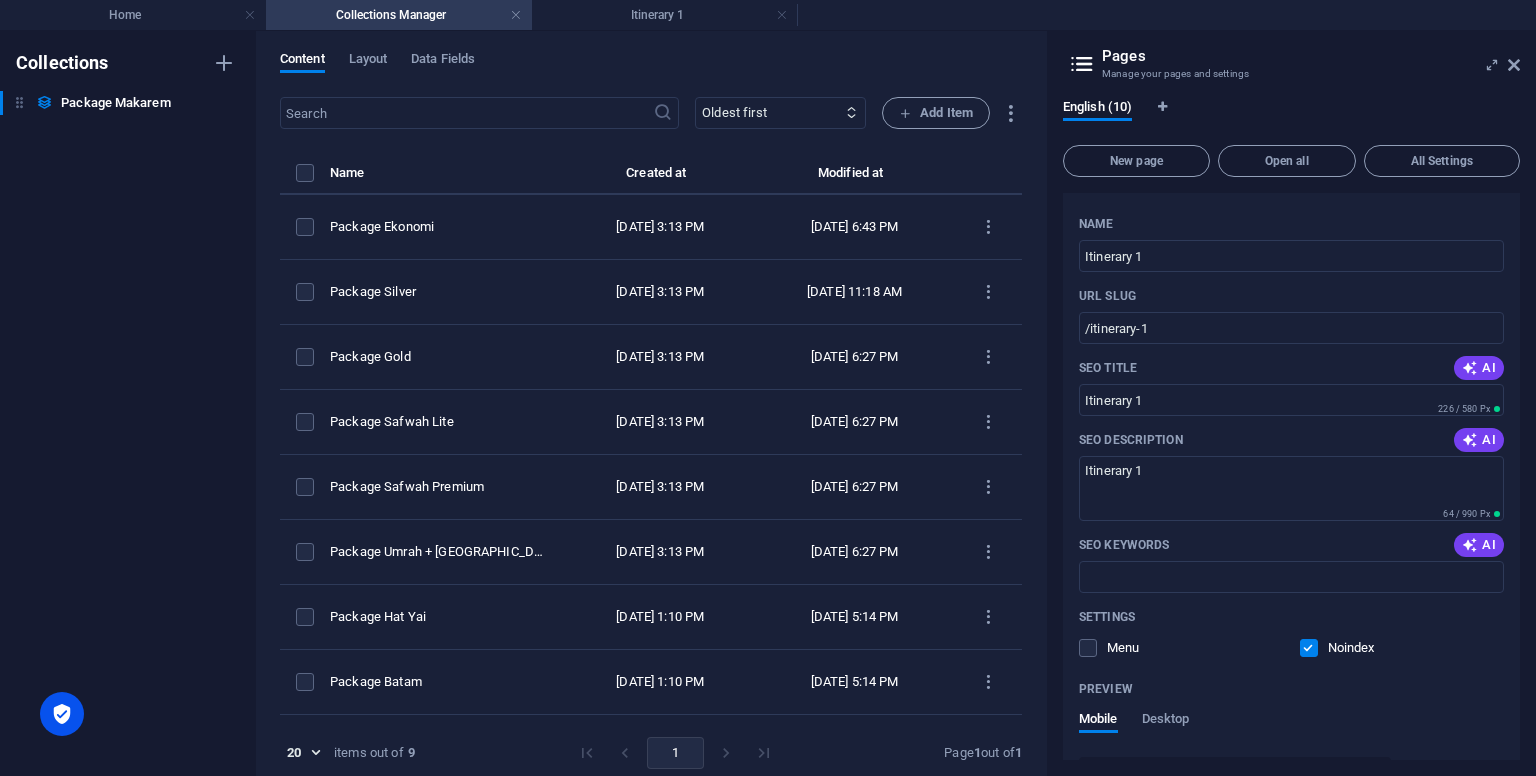 scroll, scrollTop: 0, scrollLeft: 0, axis: both 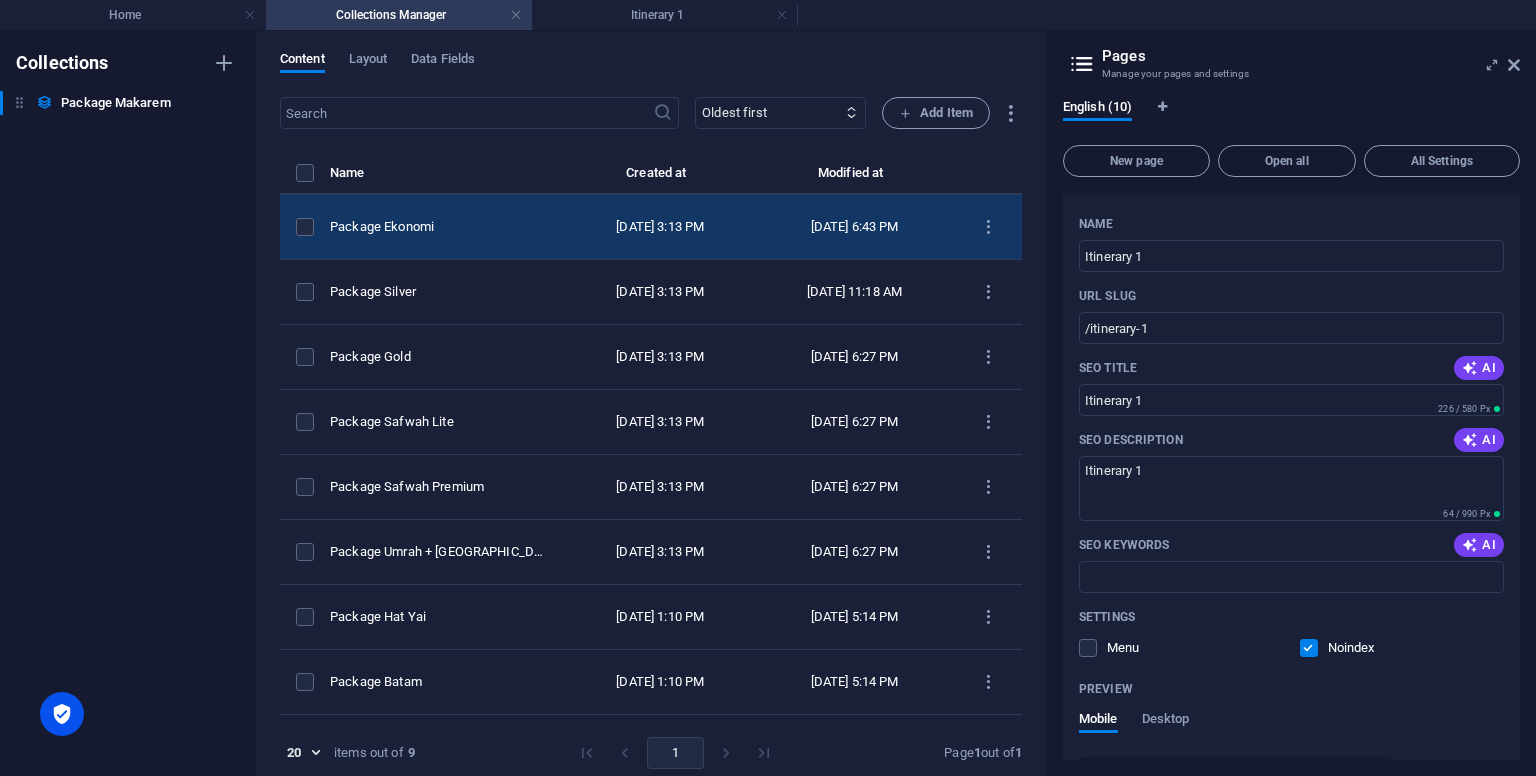 click on "Package Ekonomi" at bounding box center (448, 227) 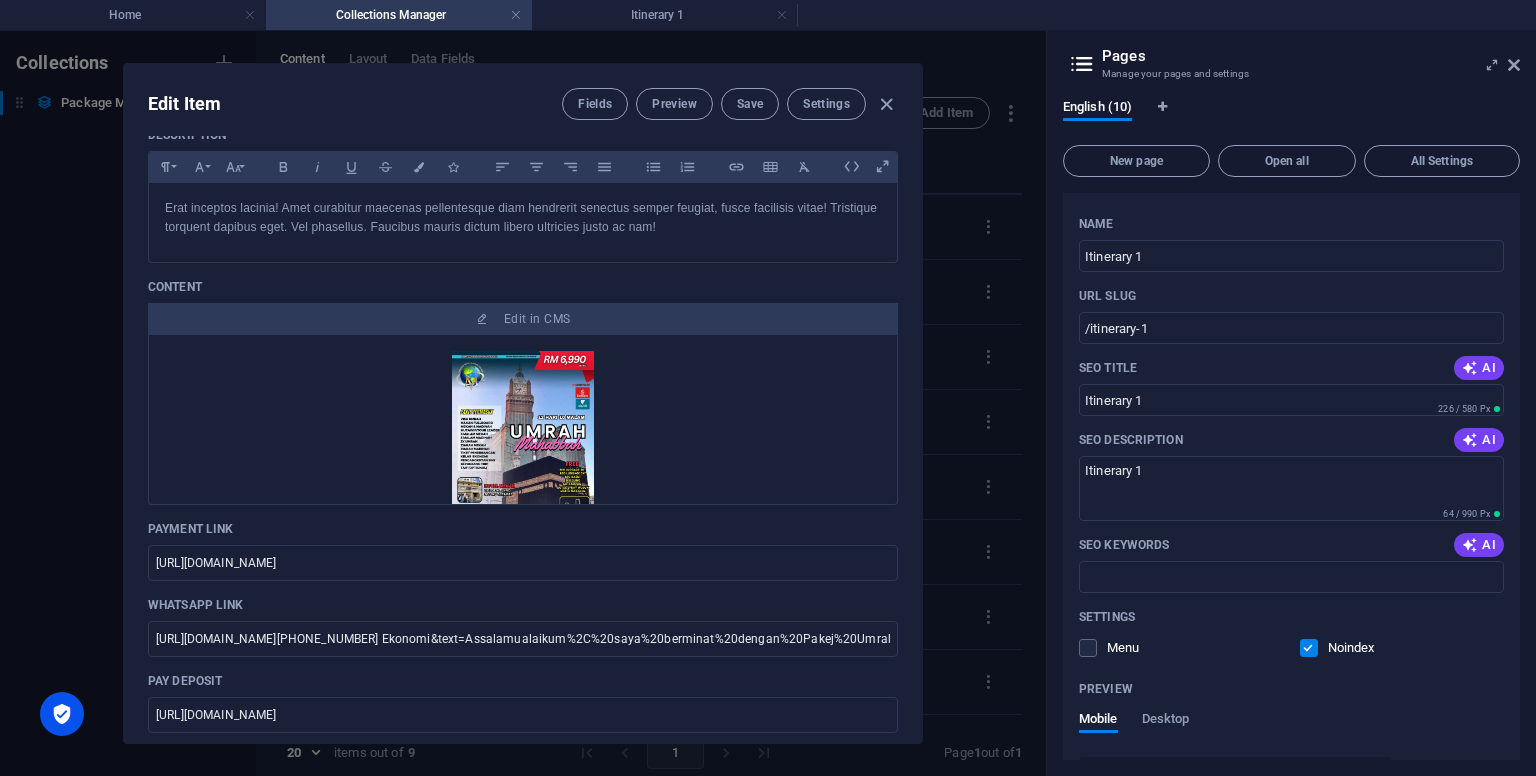 scroll, scrollTop: 200, scrollLeft: 0, axis: vertical 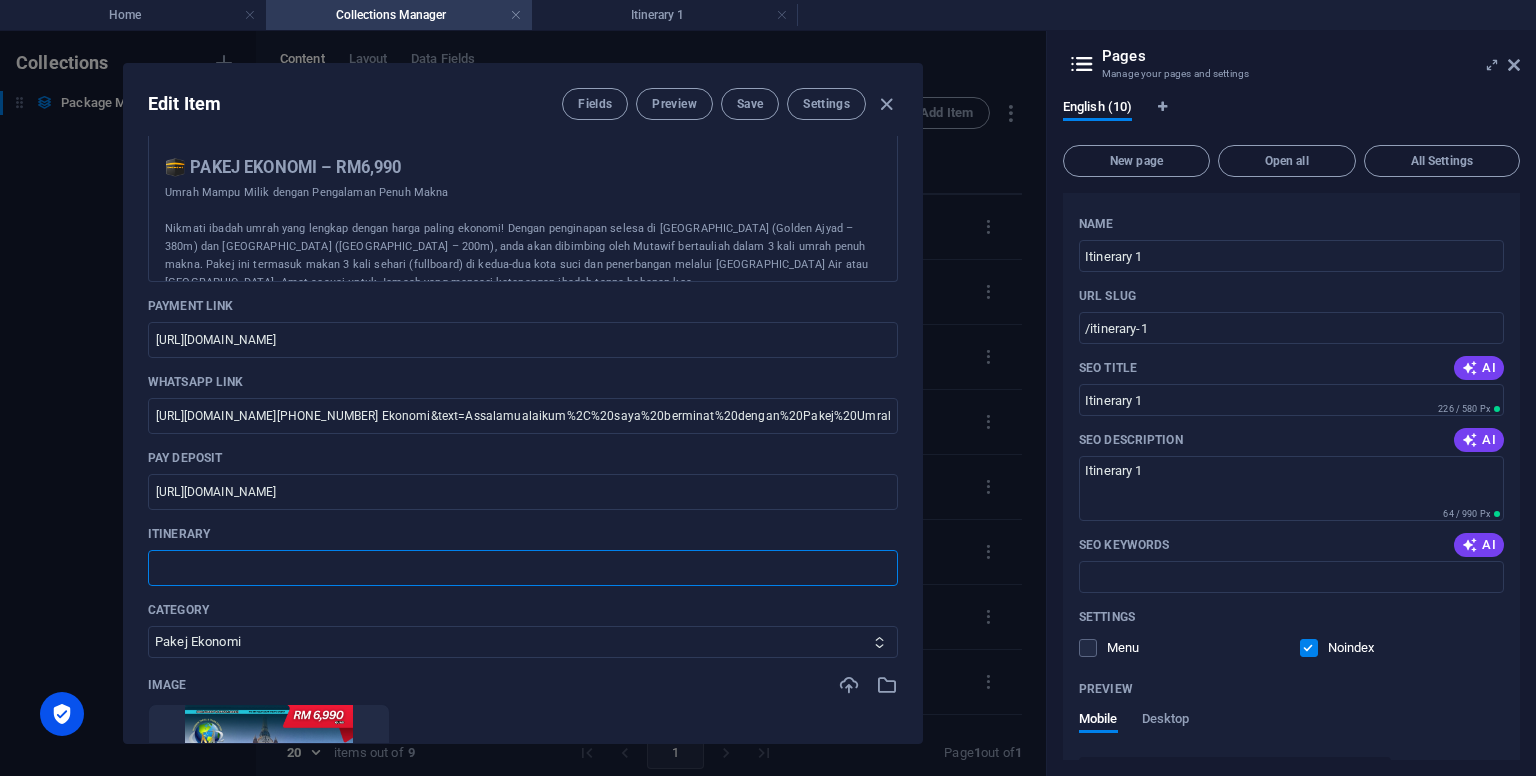 click at bounding box center [523, 568] 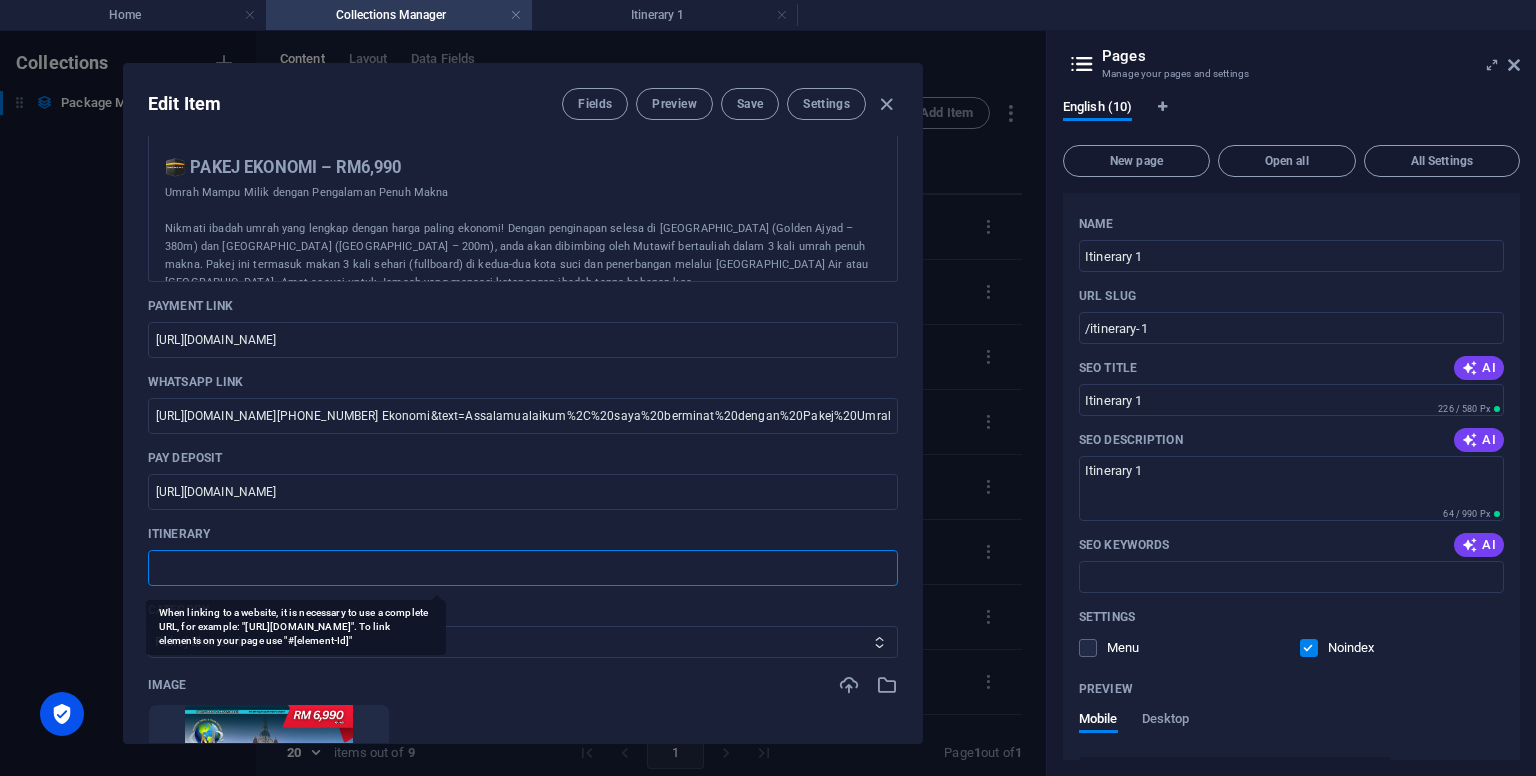 paste on "https://makarem.my/itinerary%201/" 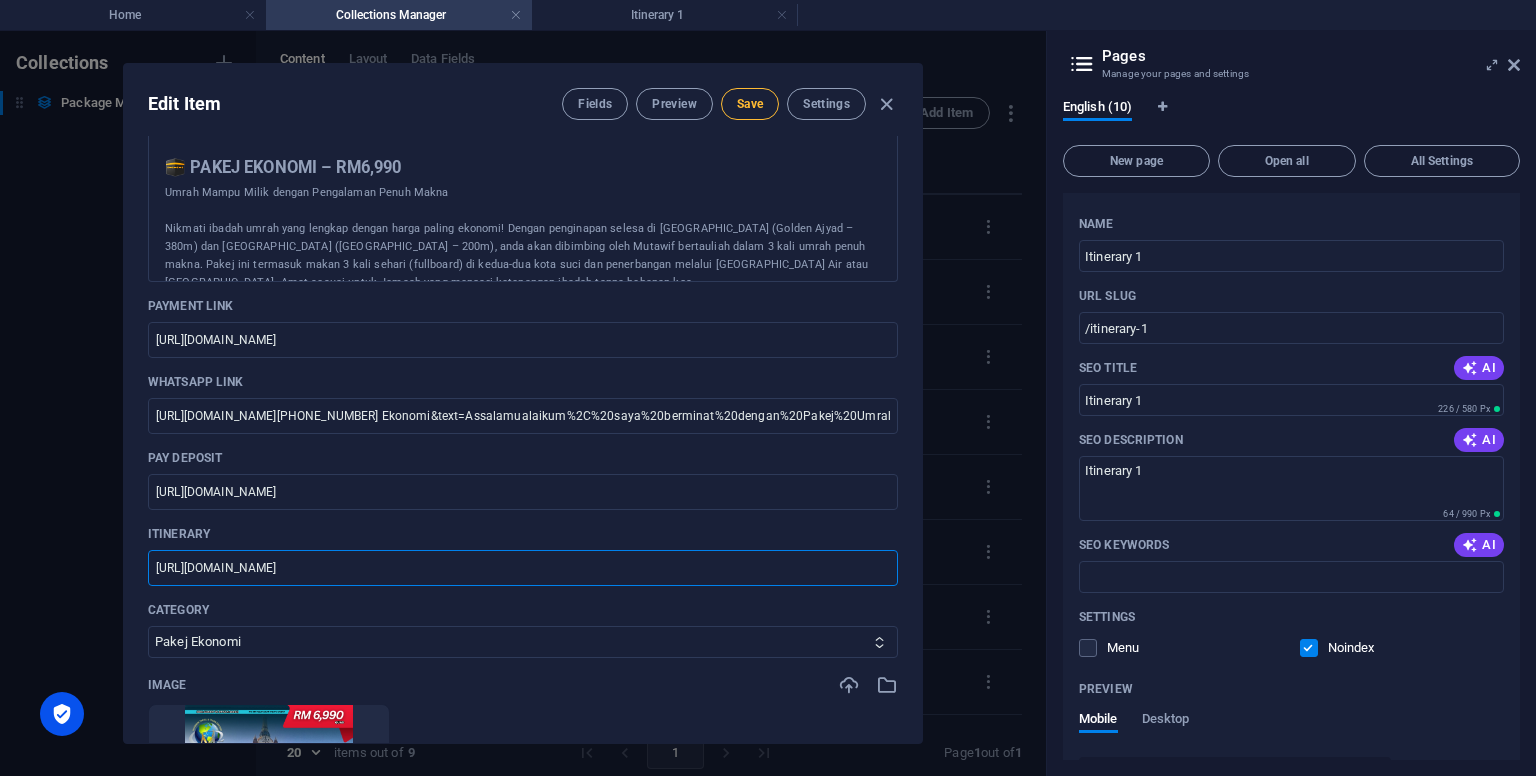 type on "https://makarem.my/itinerary%201/" 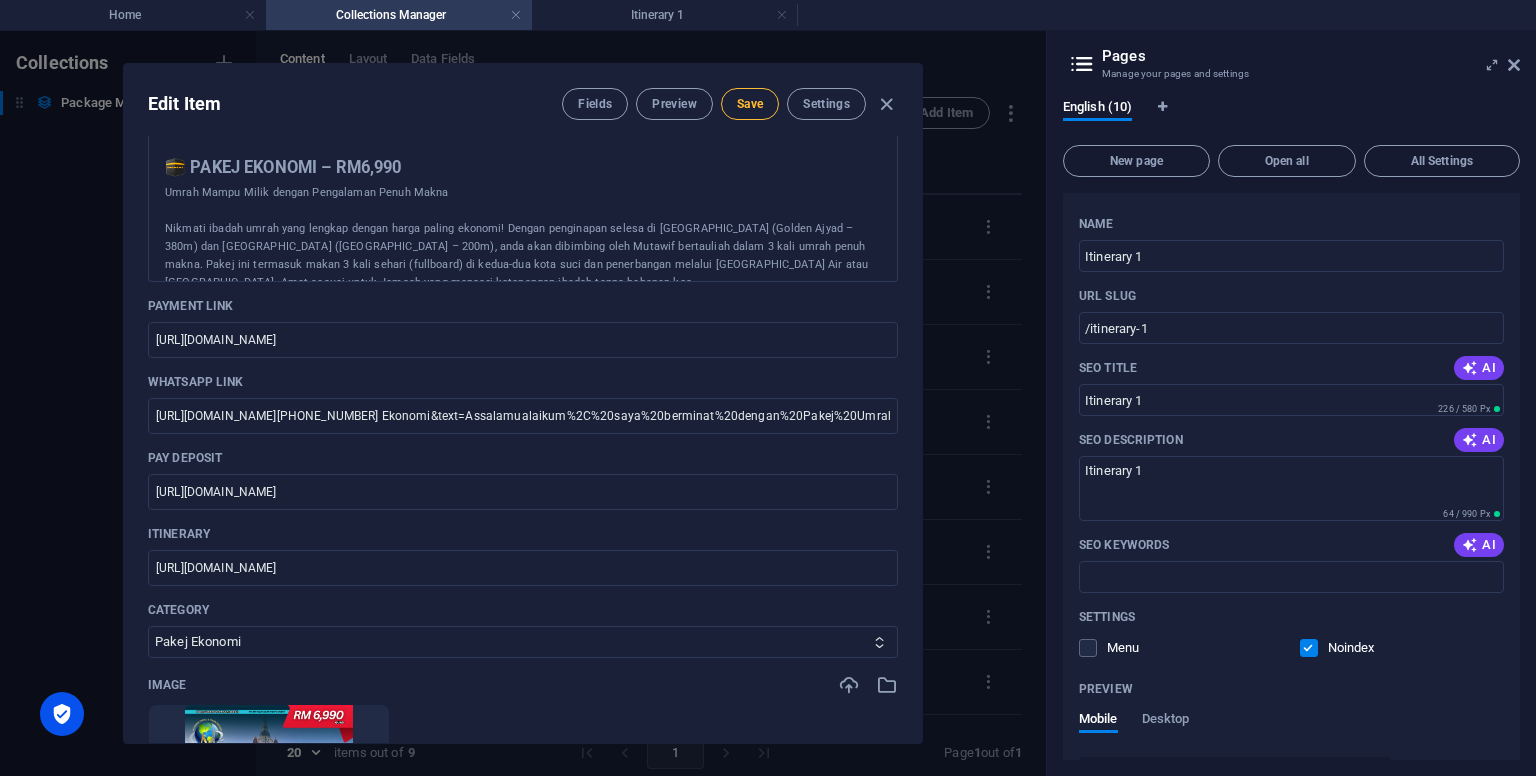 click on "Save" at bounding box center [750, 104] 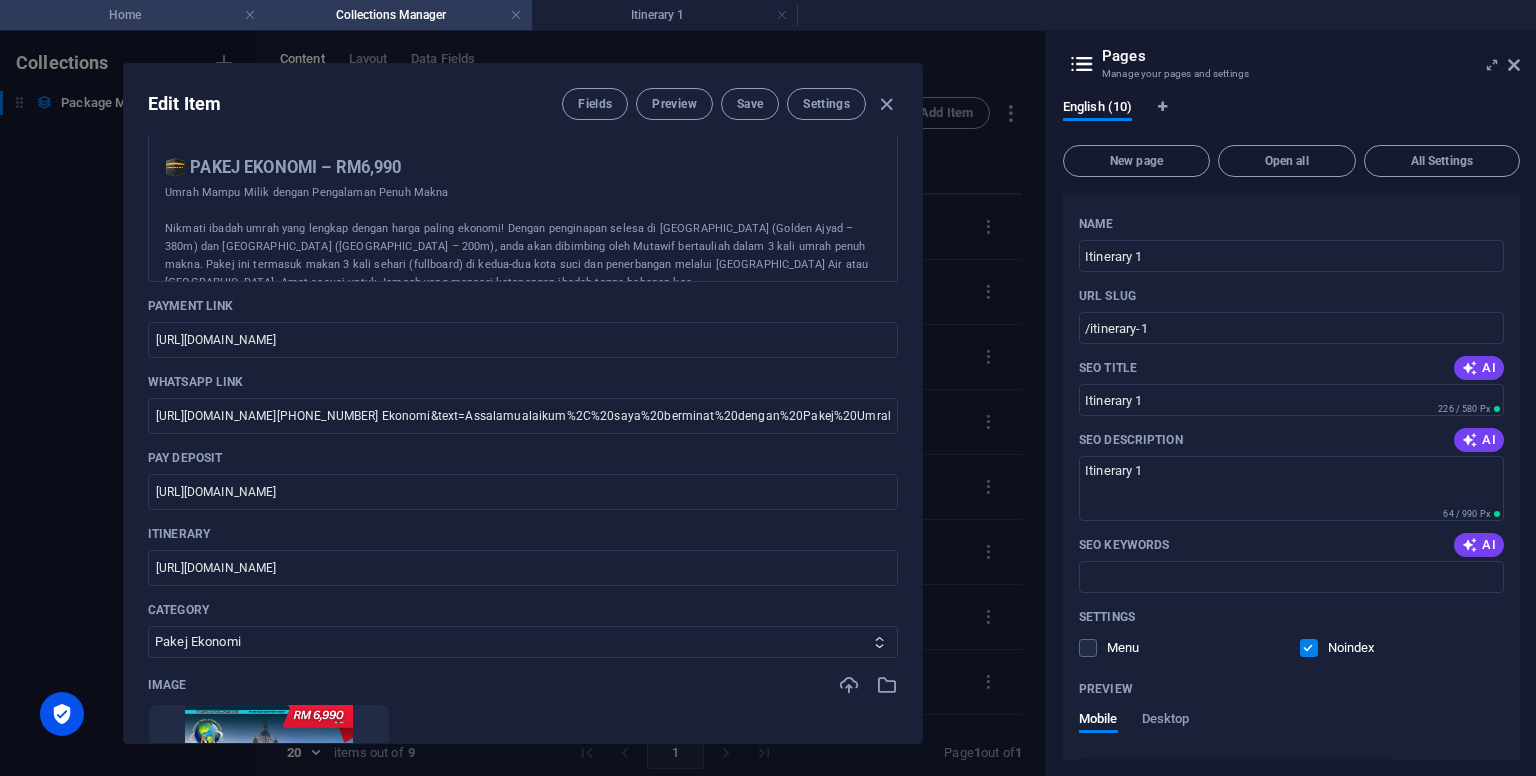 click on "Home" at bounding box center (133, 15) 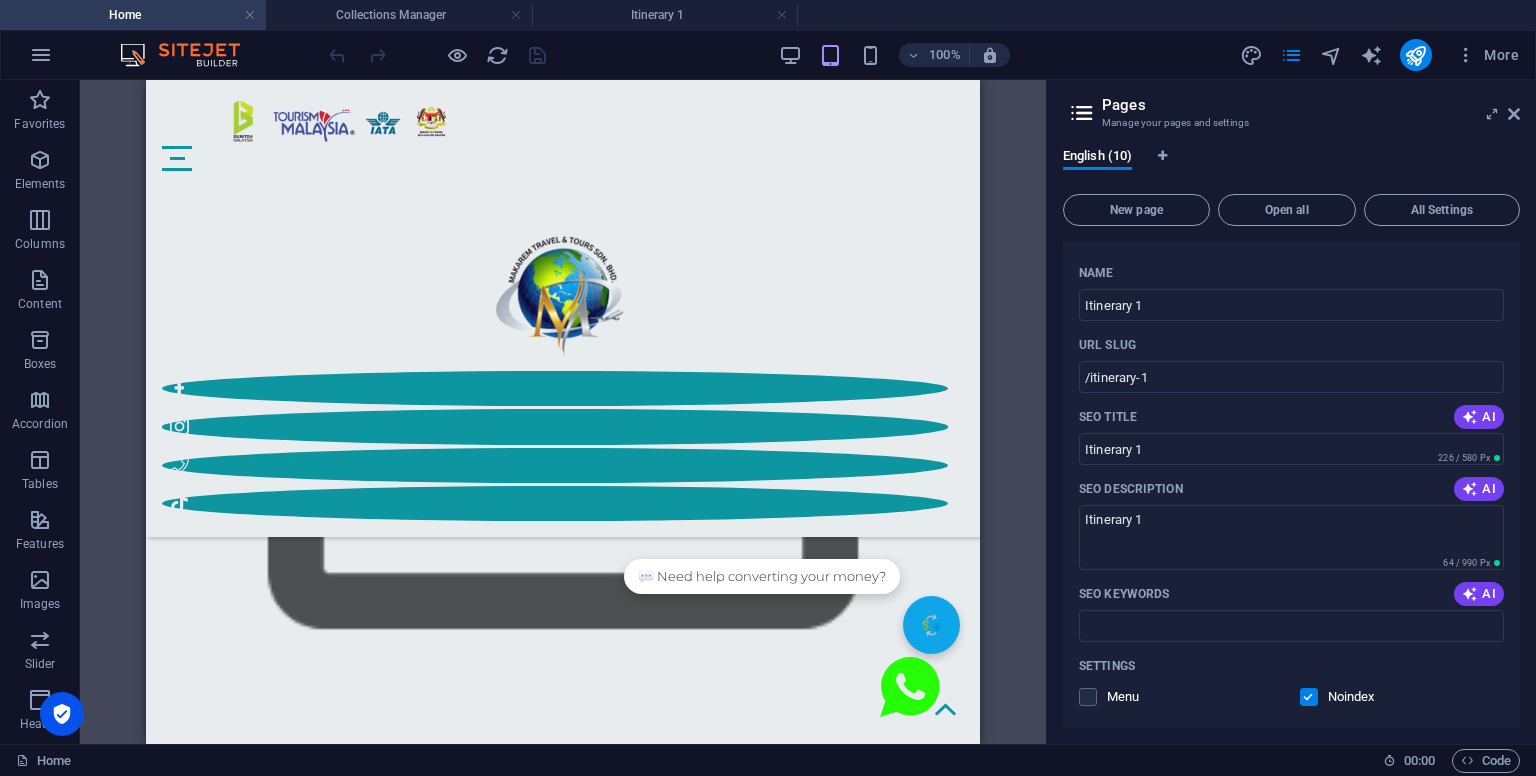 scroll, scrollTop: 4356, scrollLeft: 0, axis: vertical 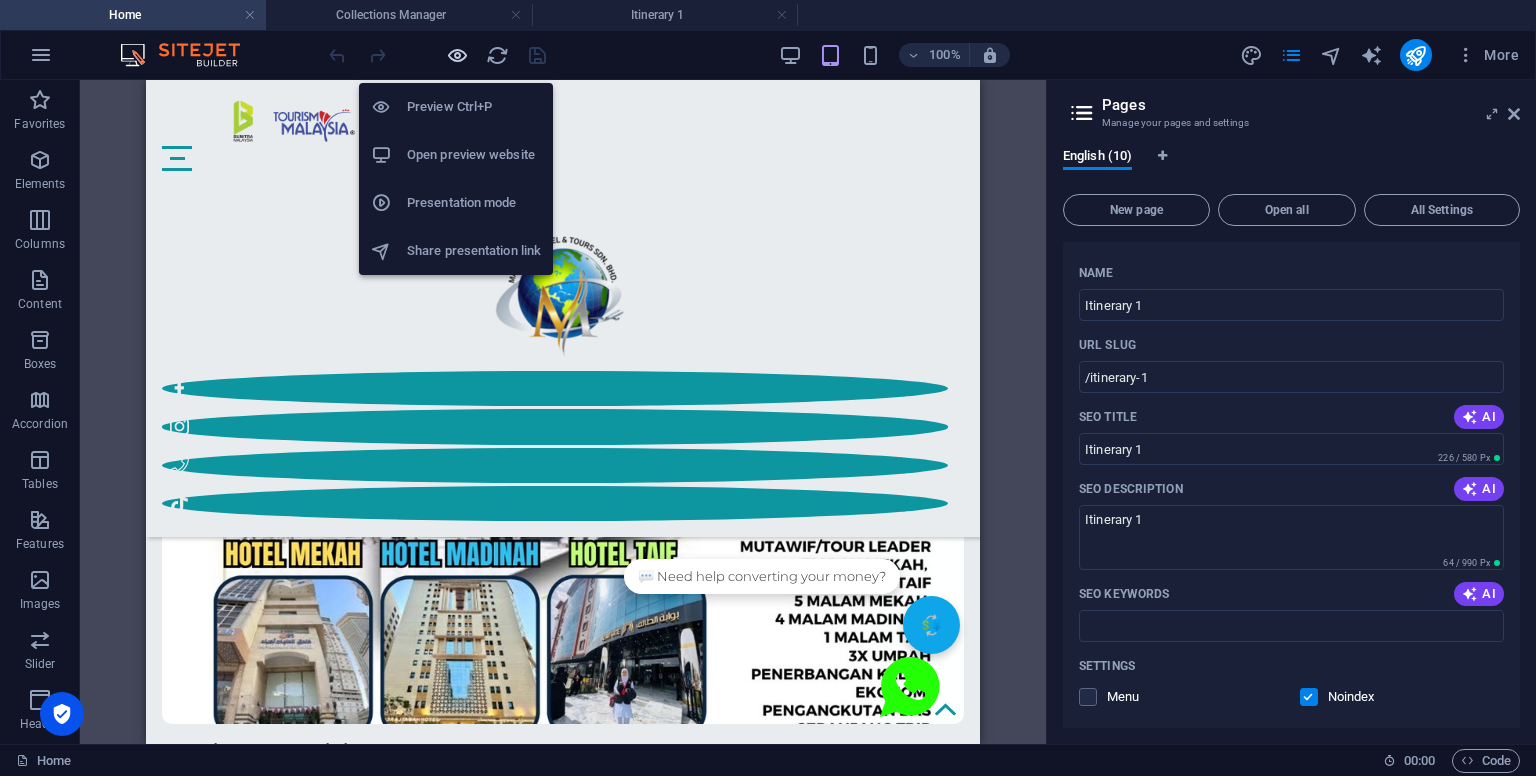 click at bounding box center (457, 55) 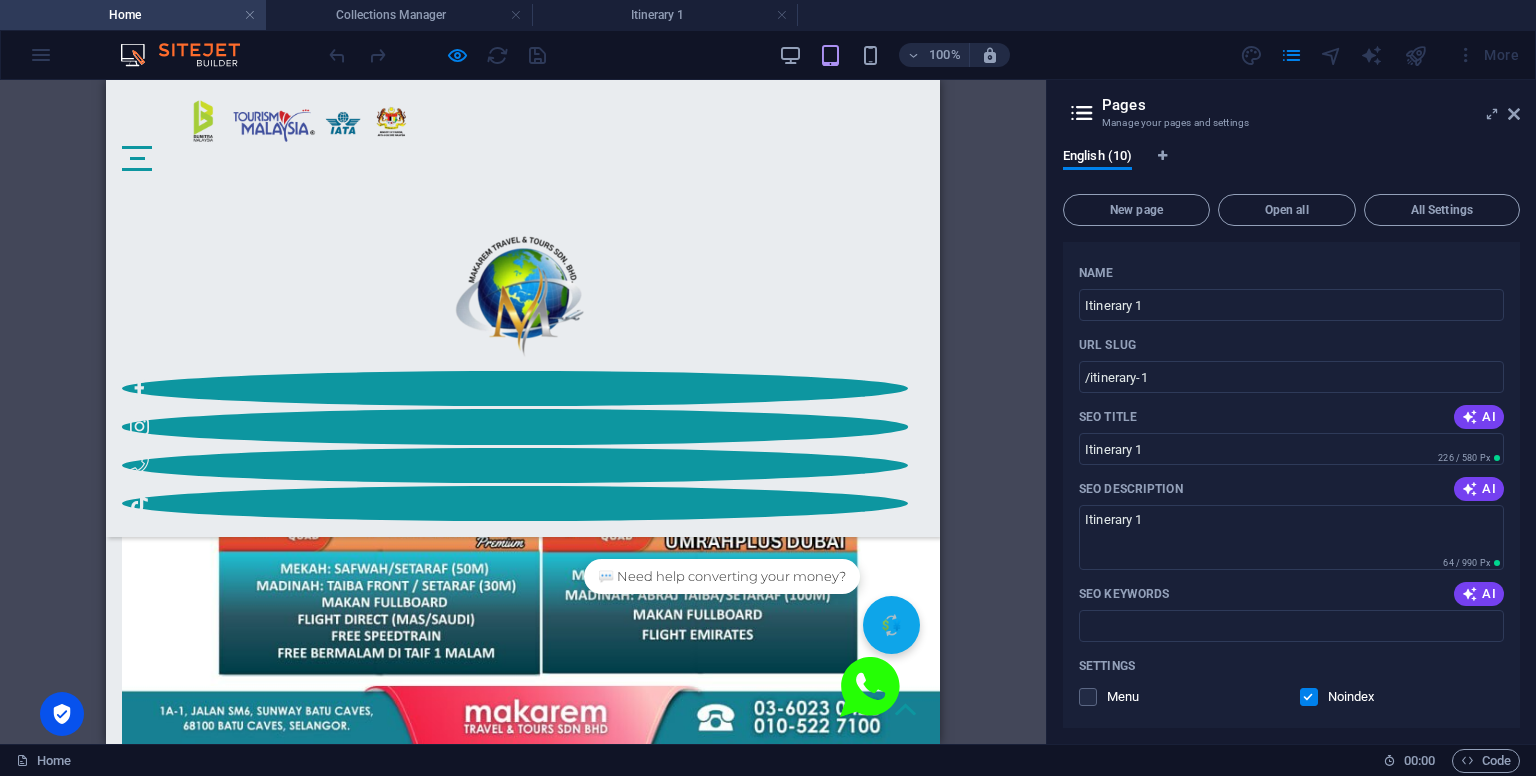 scroll, scrollTop: 2556, scrollLeft: 0, axis: vertical 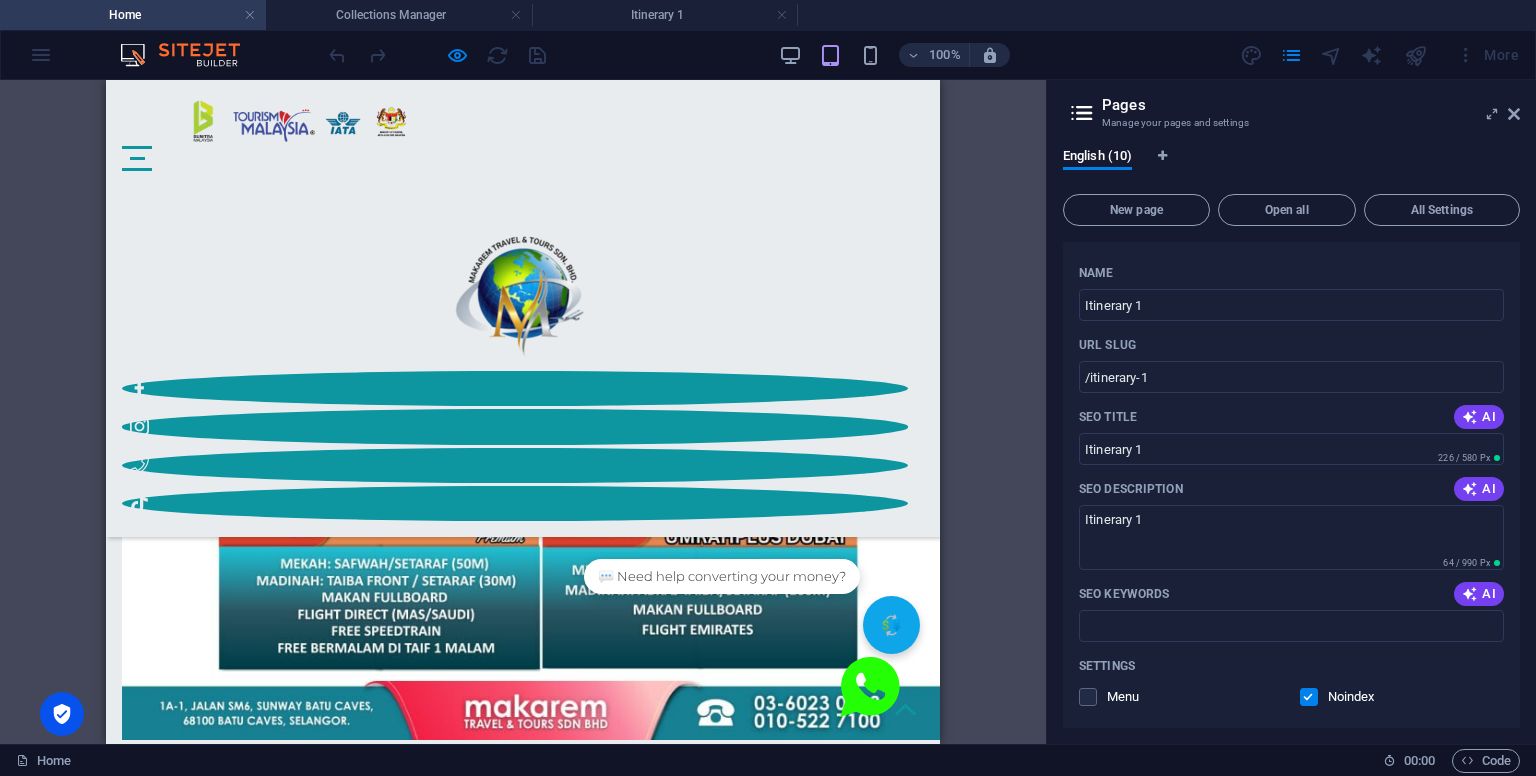 click on "Itinerary" at bounding box center (523, 1417) 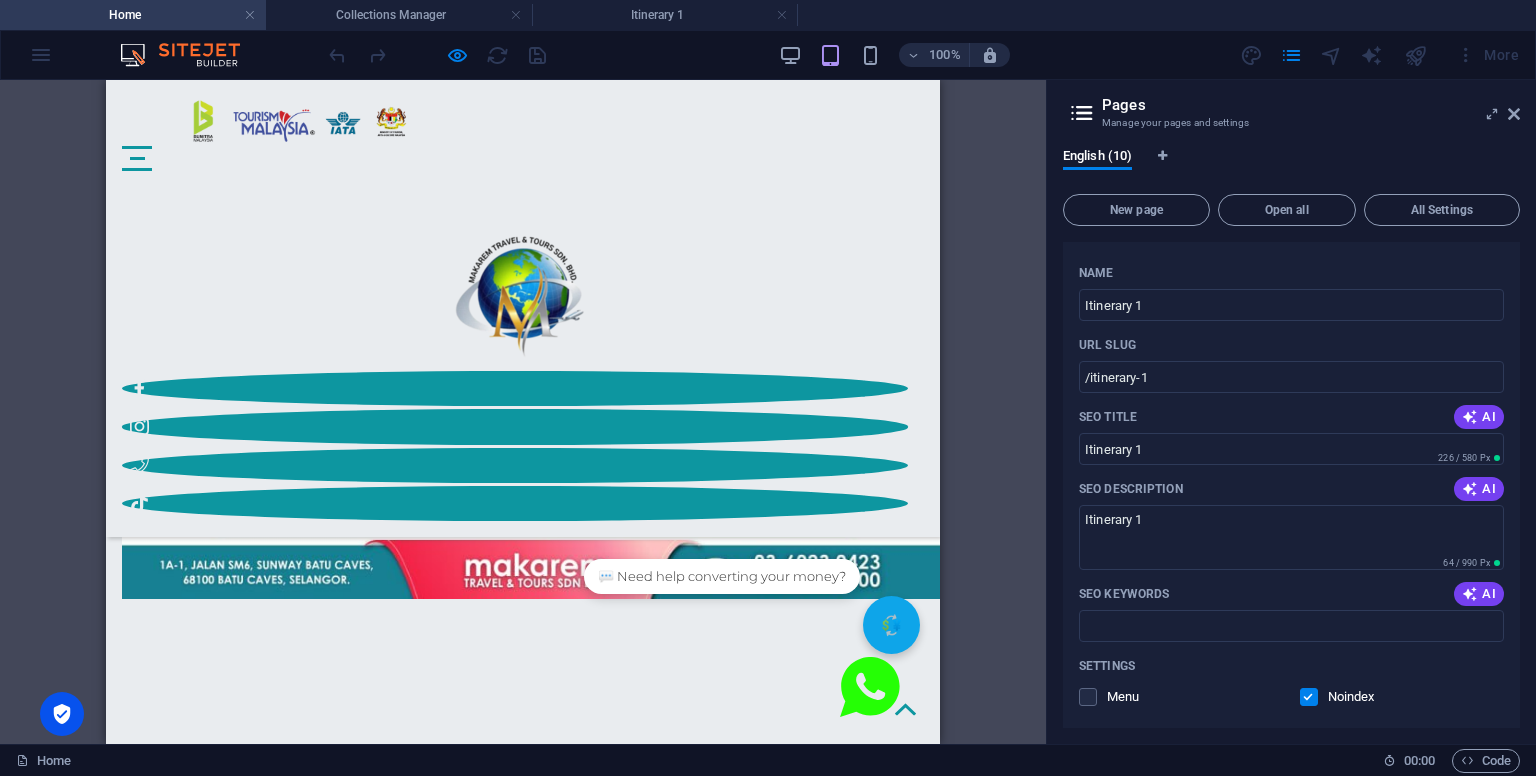 scroll, scrollTop: 3056, scrollLeft: 0, axis: vertical 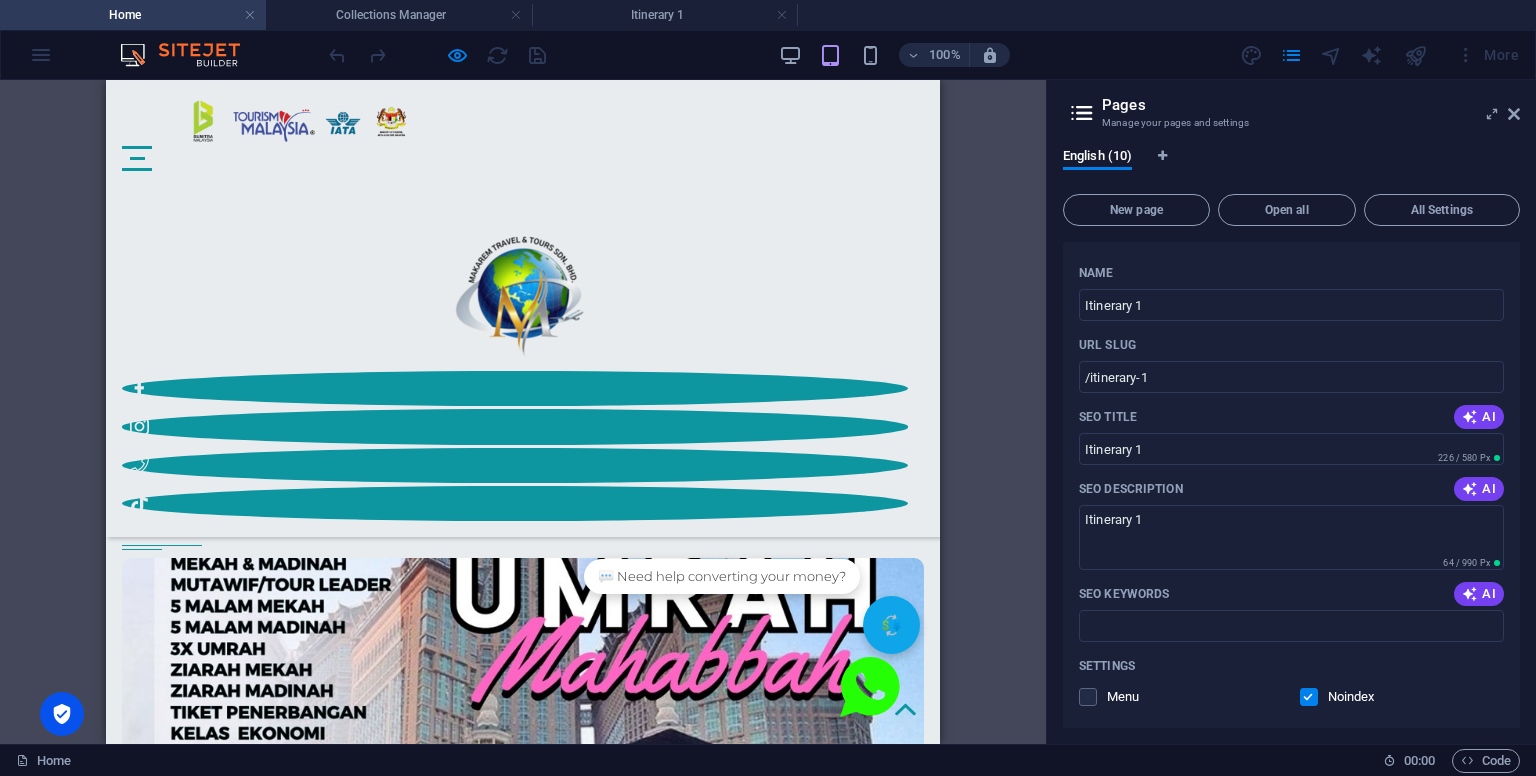 click on "Itinerary" at bounding box center (523, 2470) 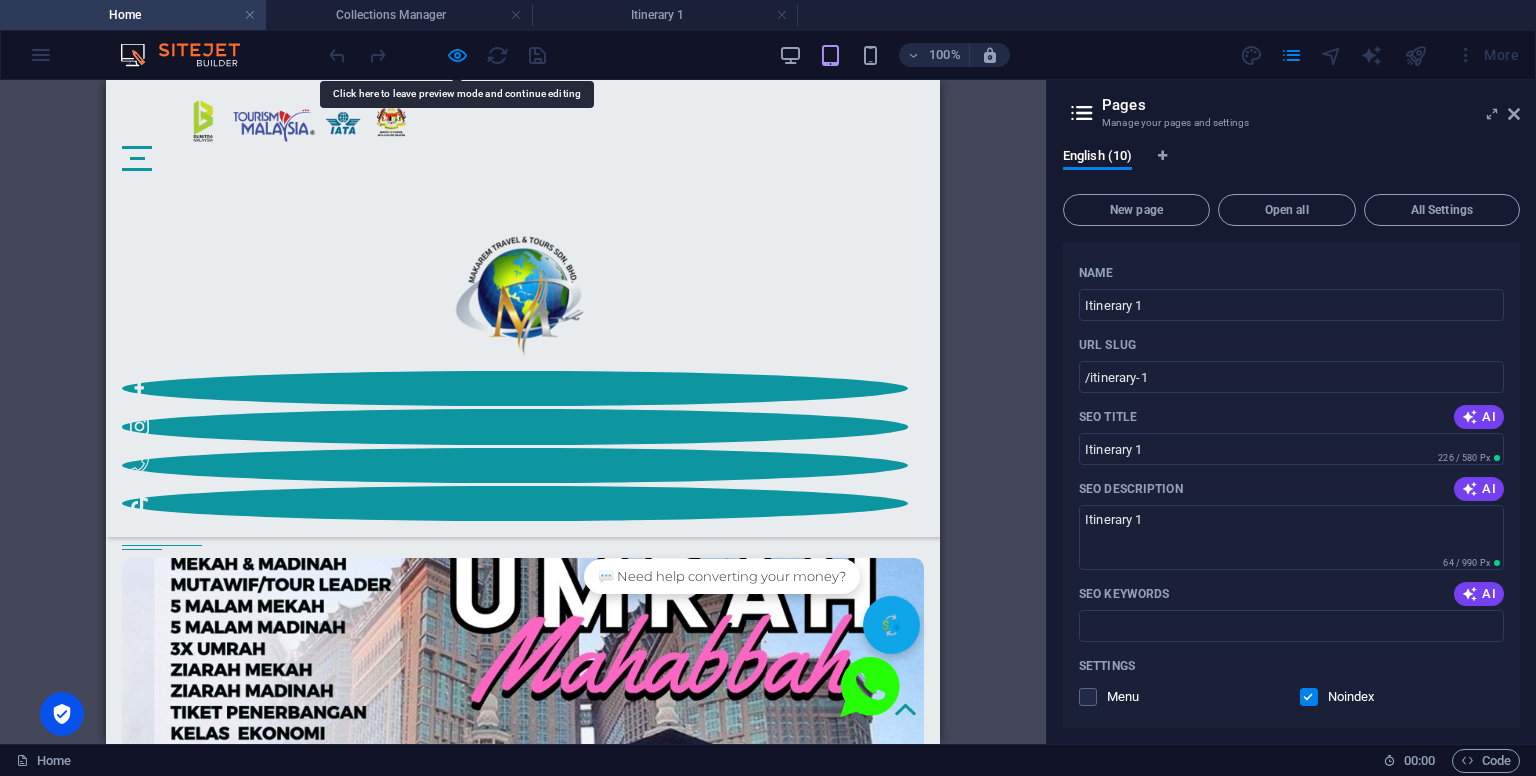 click on "Itinerary" at bounding box center [523, 2470] 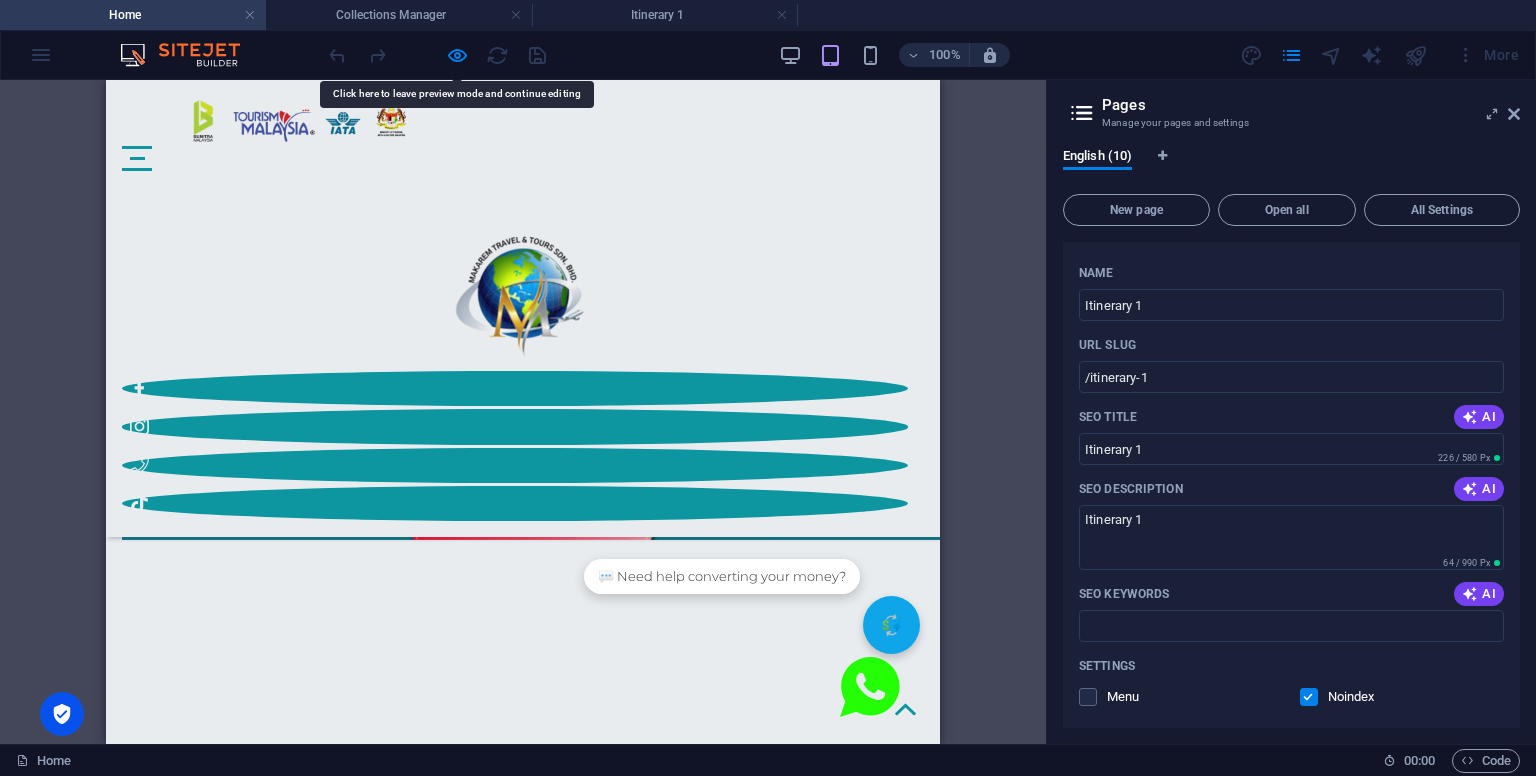 click on "Package Ekonomi Itinerary Book Now Pay Full Pay Deposit" at bounding box center (523, 1113) 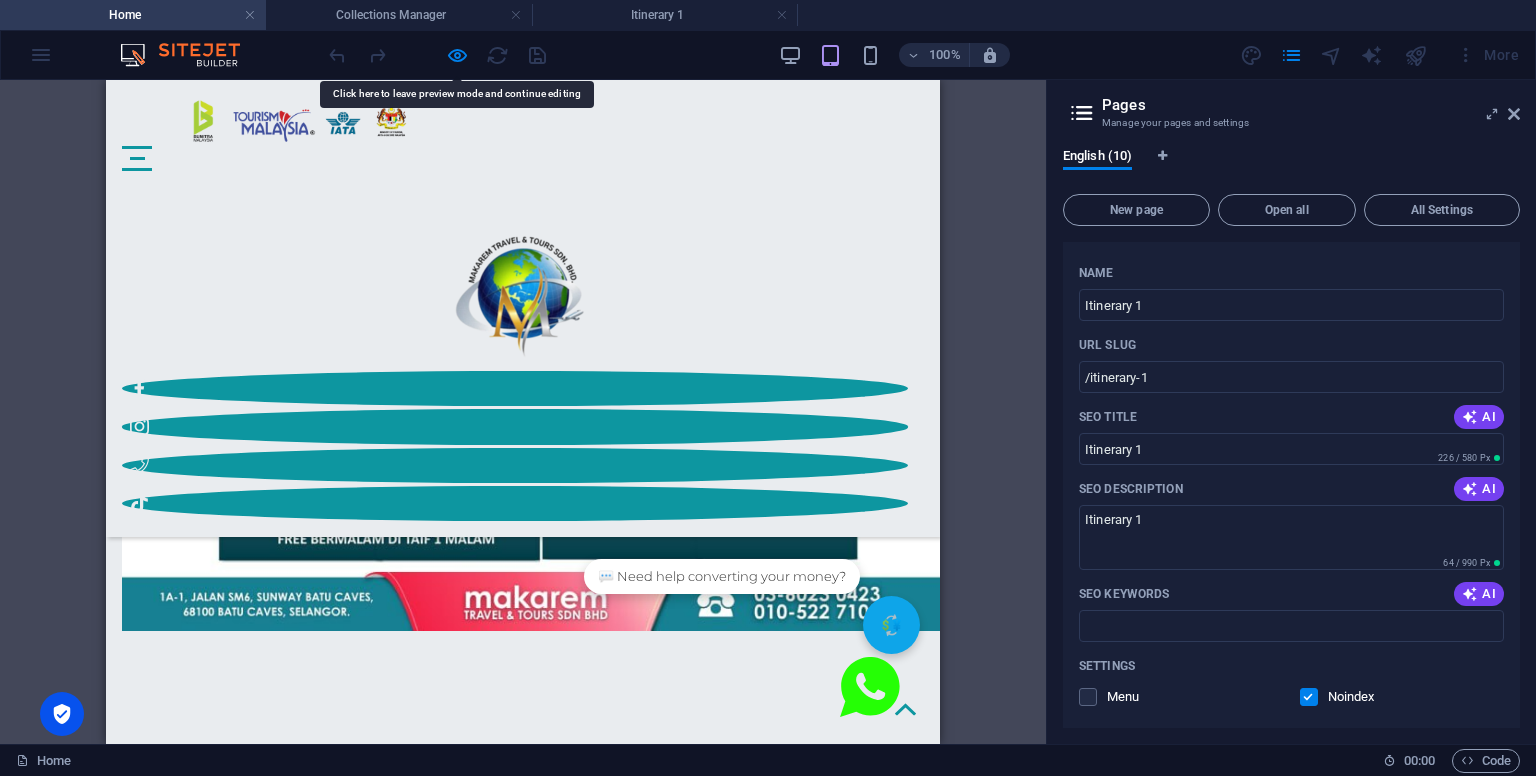 scroll, scrollTop: 2656, scrollLeft: 0, axis: vertical 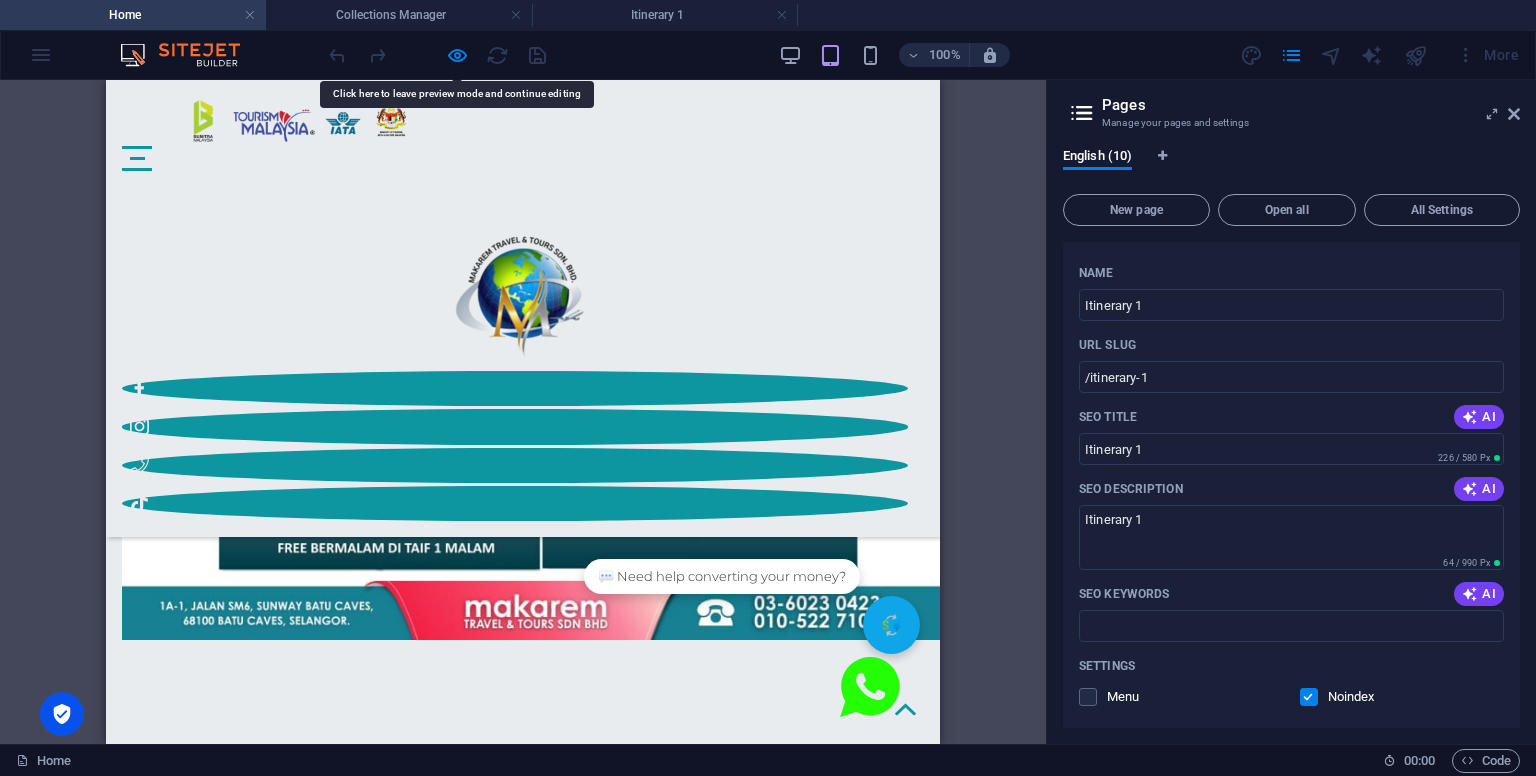 click on "Itinerary" at bounding box center (523, 1835) 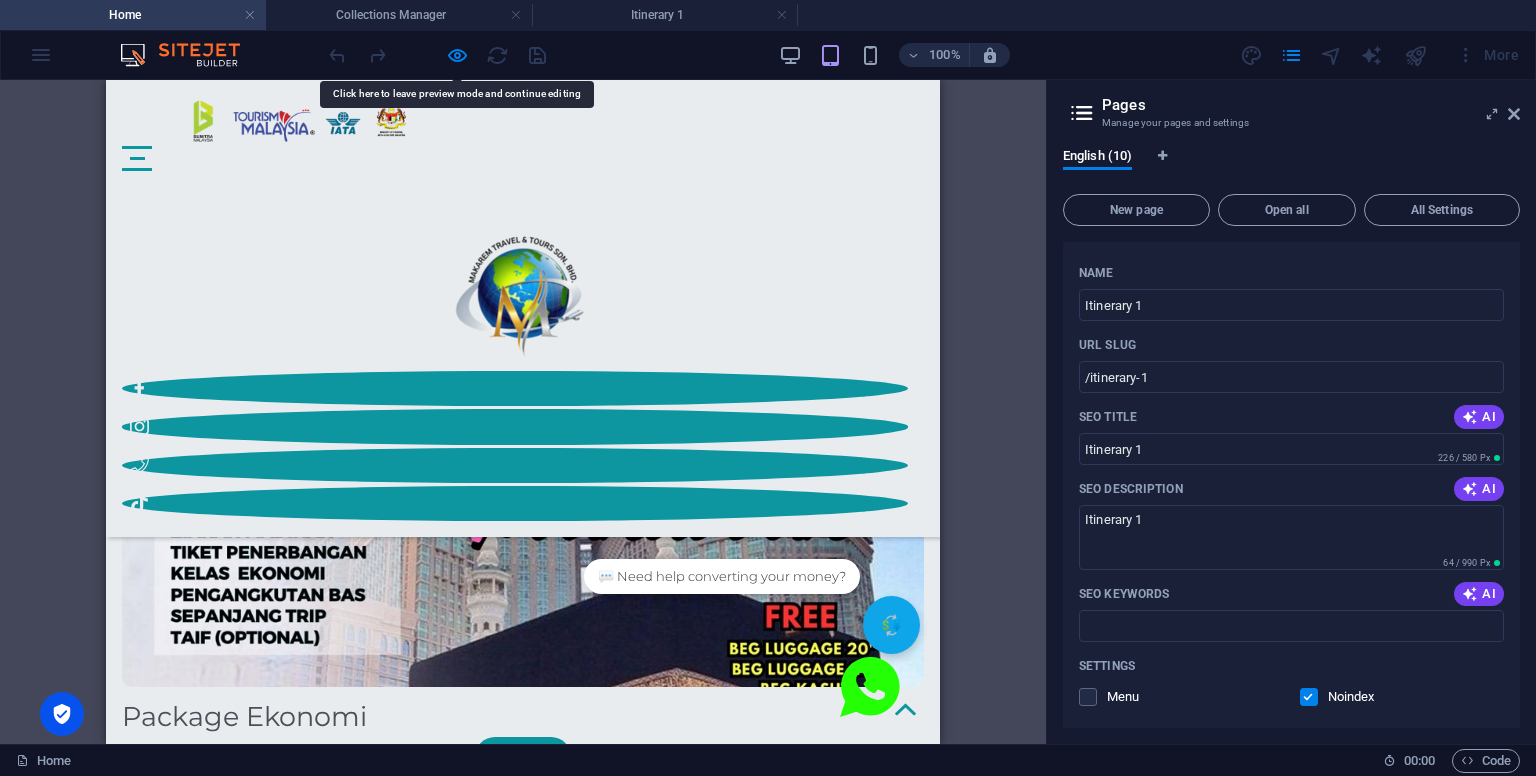 scroll, scrollTop: 3256, scrollLeft: 0, axis: vertical 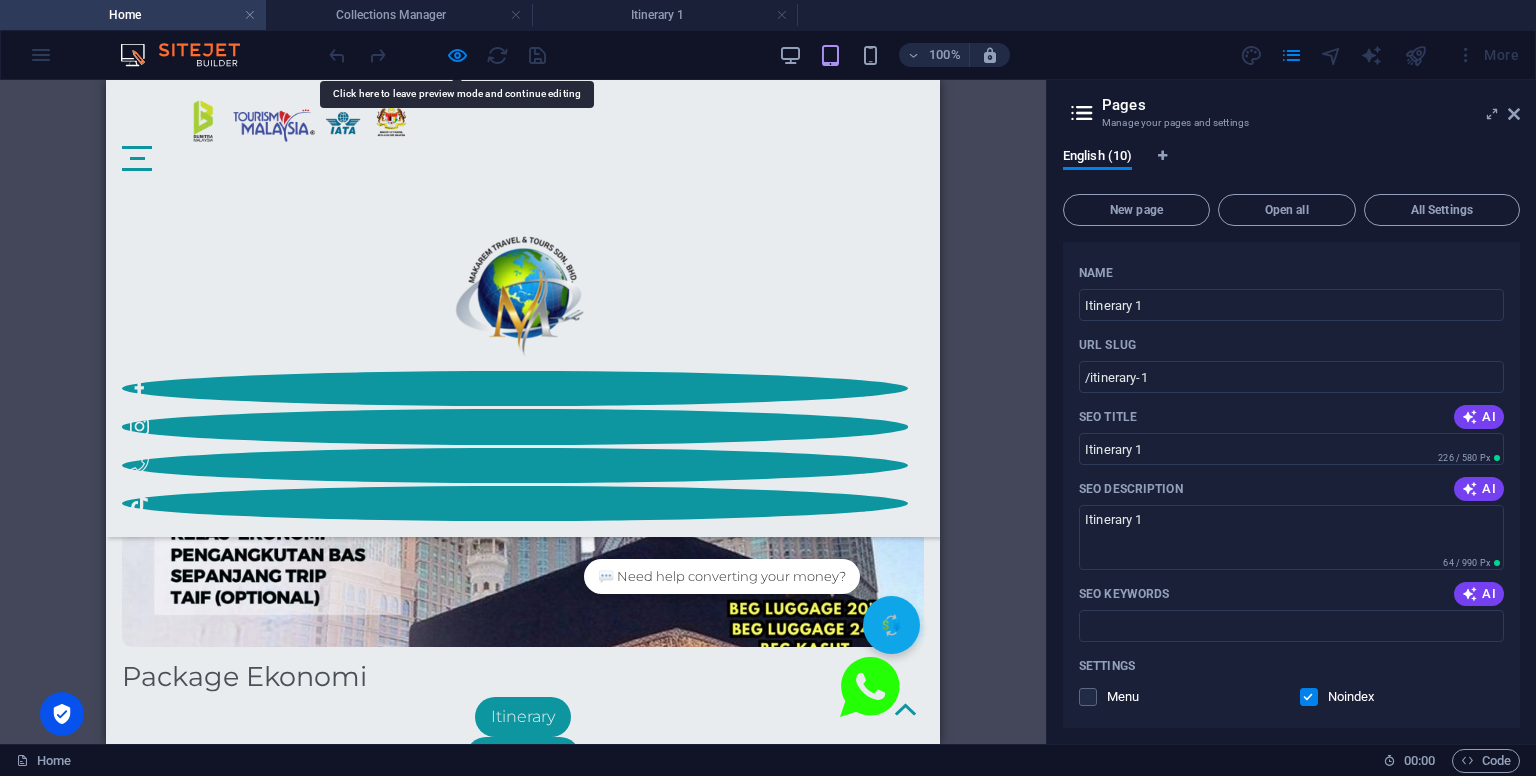 click on "Itinerary" at bounding box center [523, 2787] 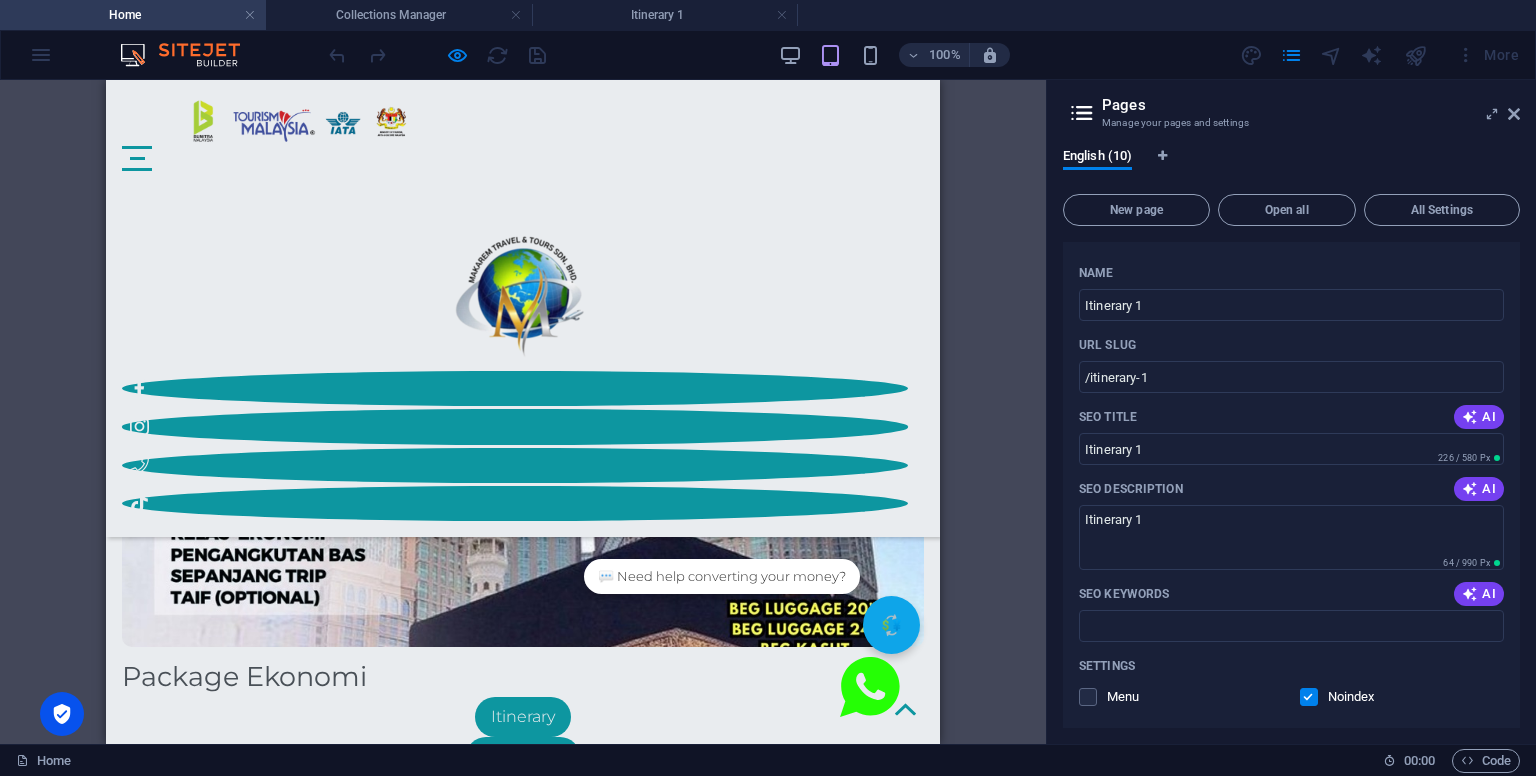 click on "Itinerary" at bounding box center (523, 3305) 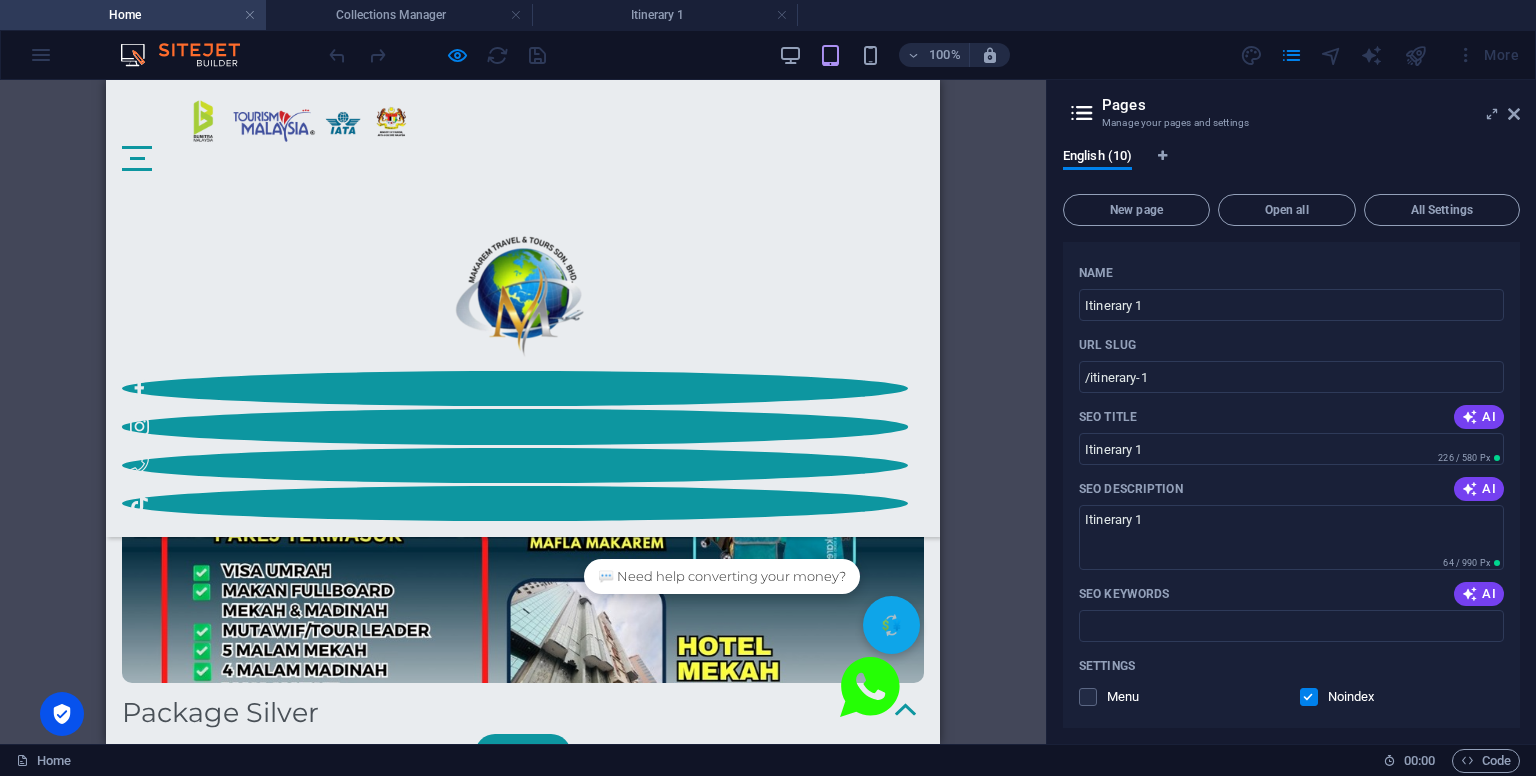 scroll, scrollTop: 3756, scrollLeft: 0, axis: vertical 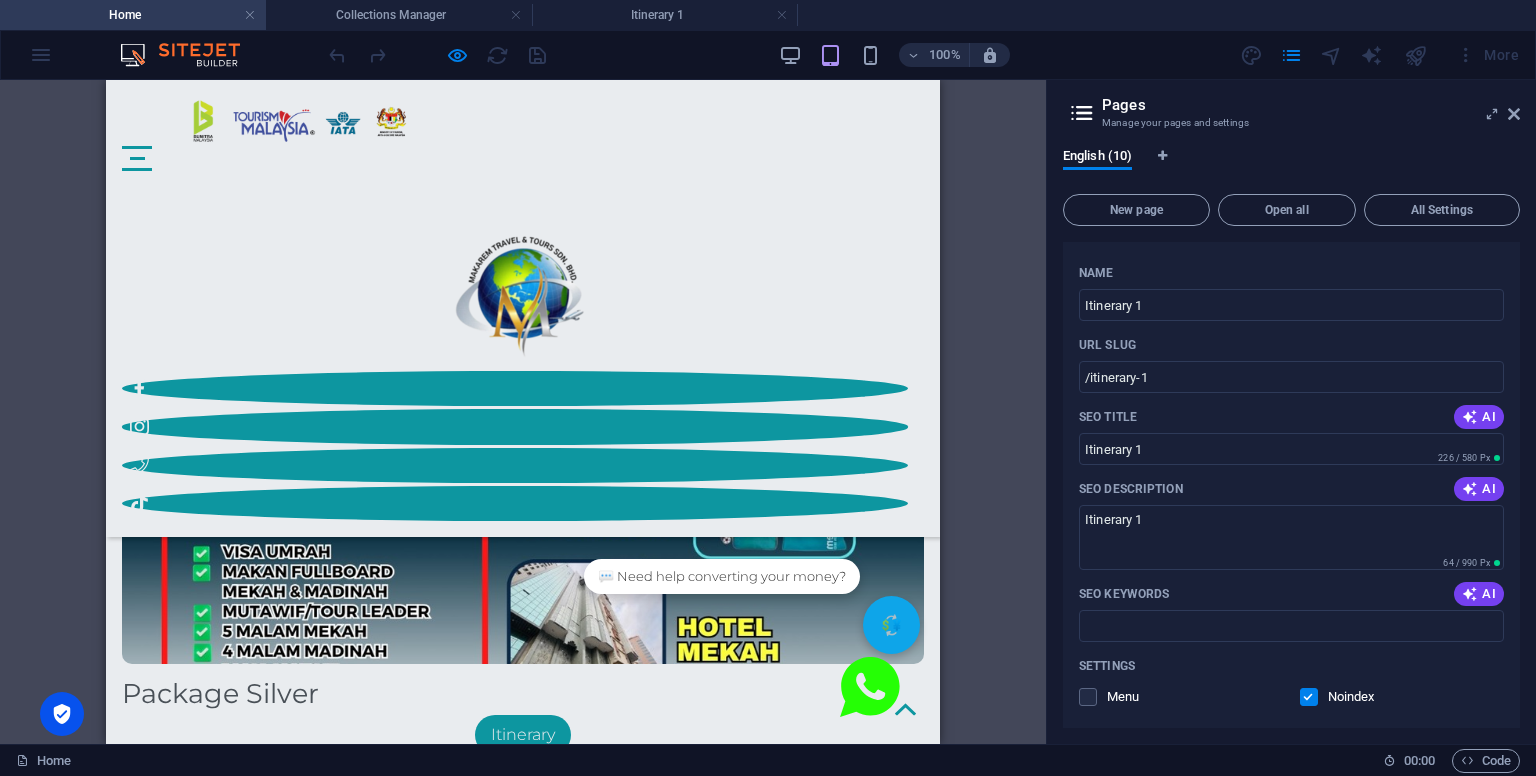 click on "Itinerary" at bounding box center (523, 3322) 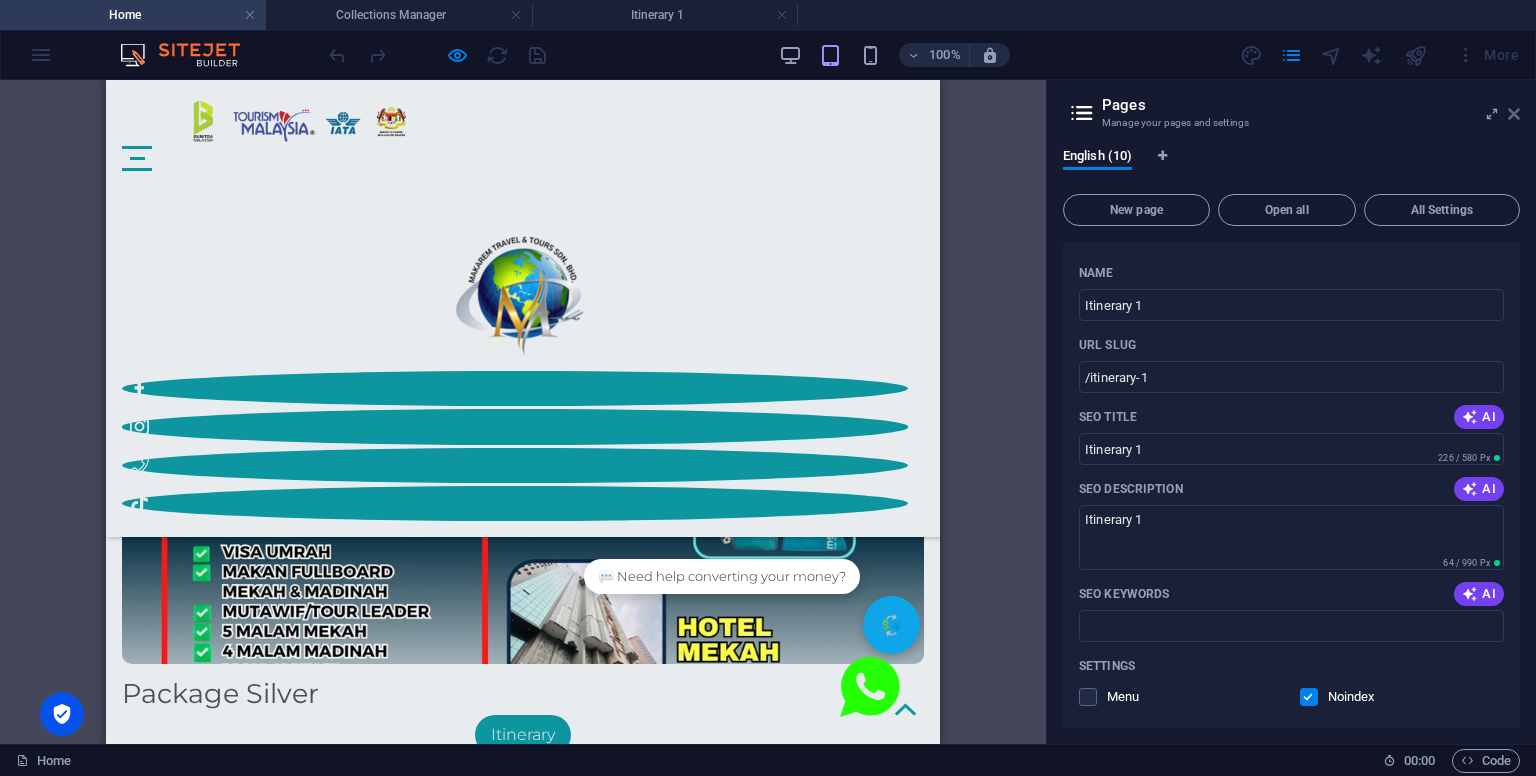click at bounding box center [1514, 114] 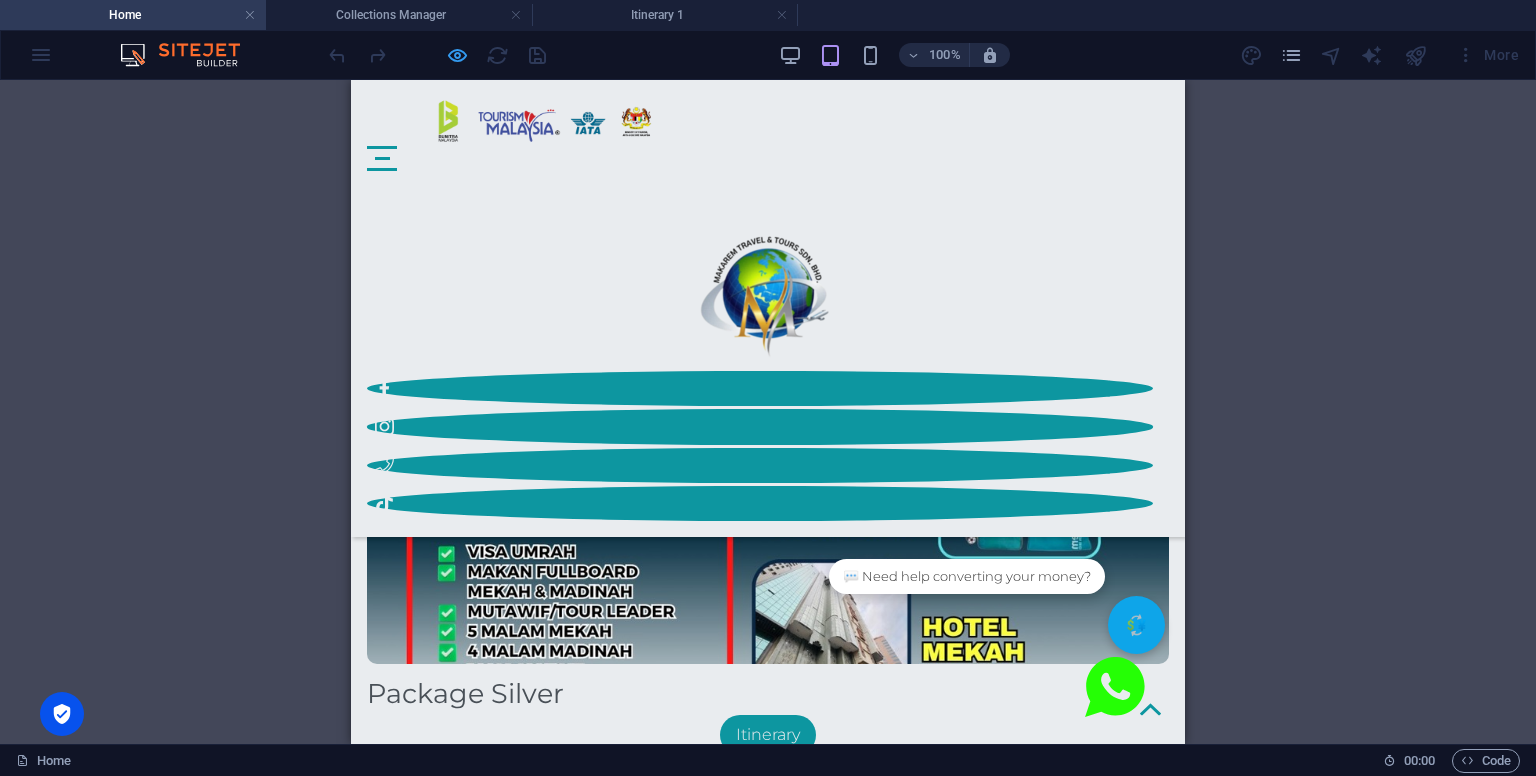 click at bounding box center (457, 55) 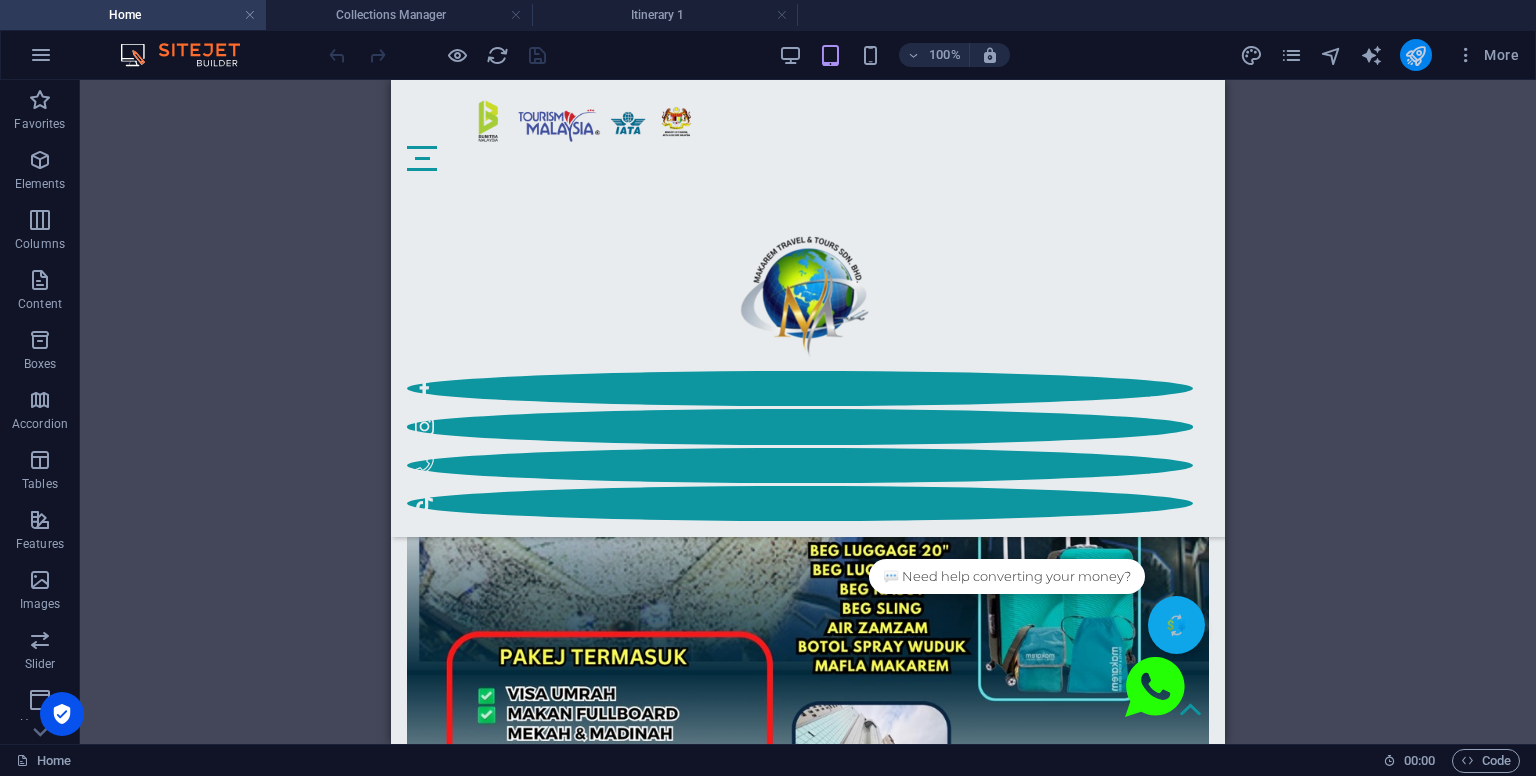 click at bounding box center [1415, 55] 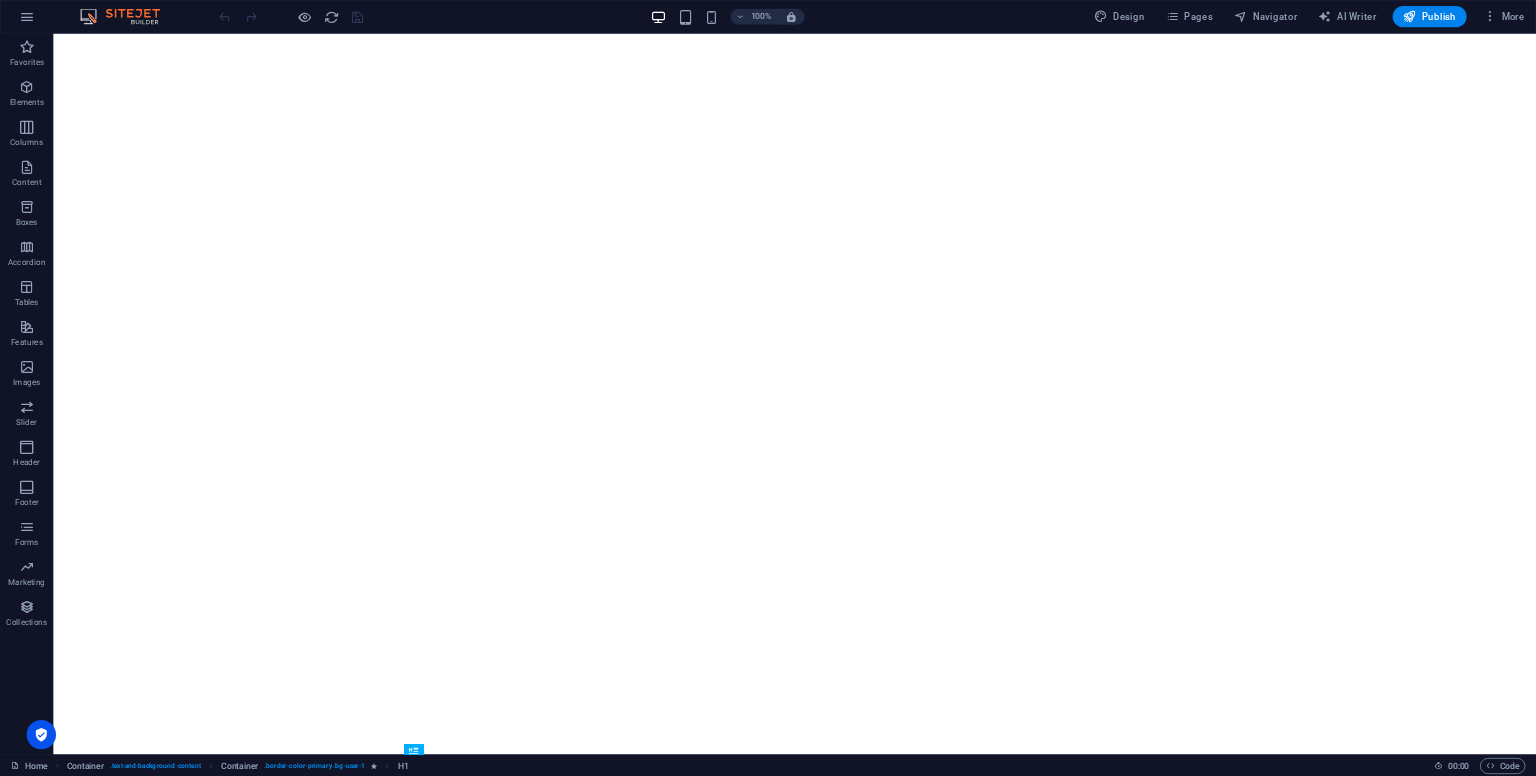 scroll, scrollTop: 0, scrollLeft: 0, axis: both 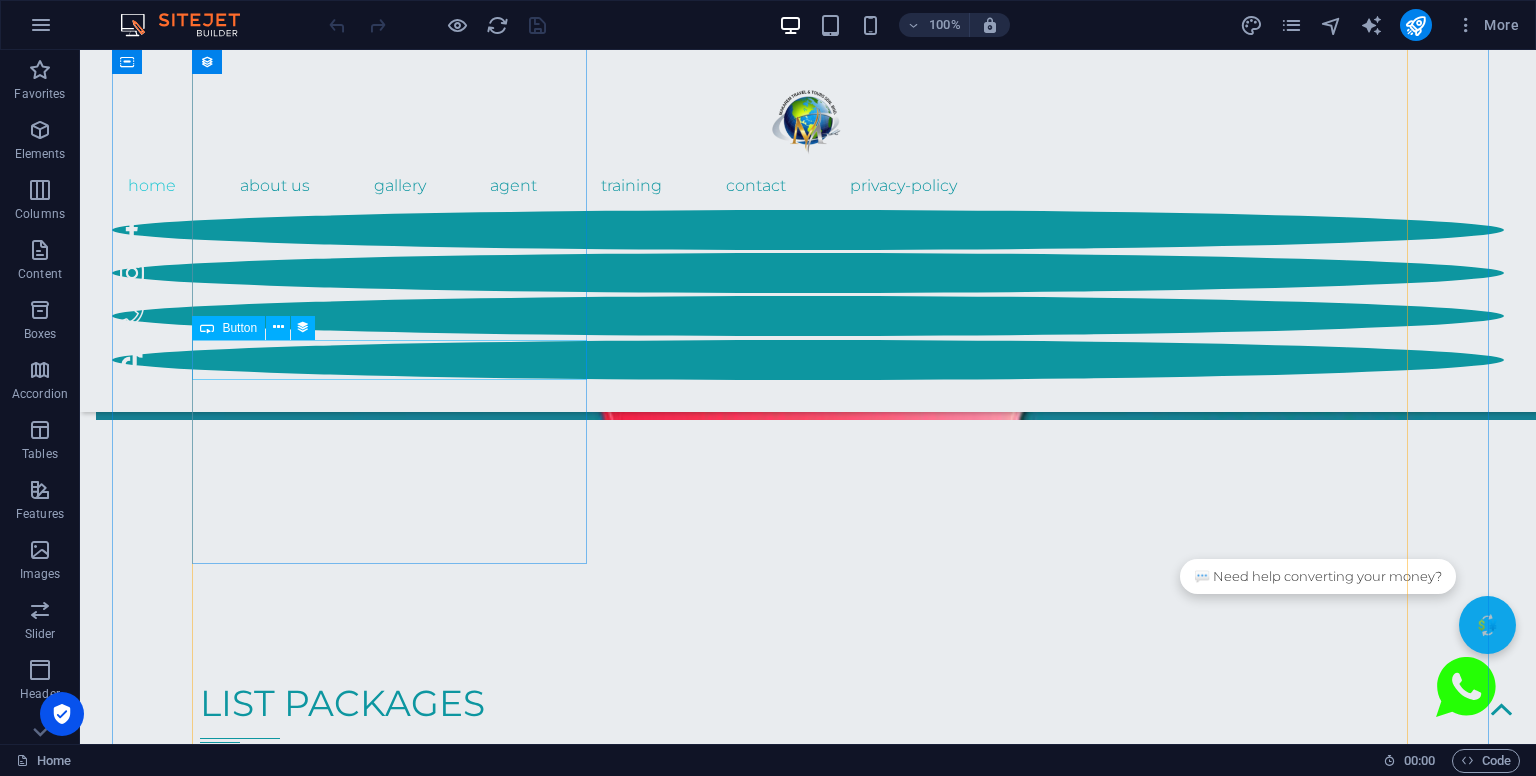 click on "Itinerary" at bounding box center [808, 2717] 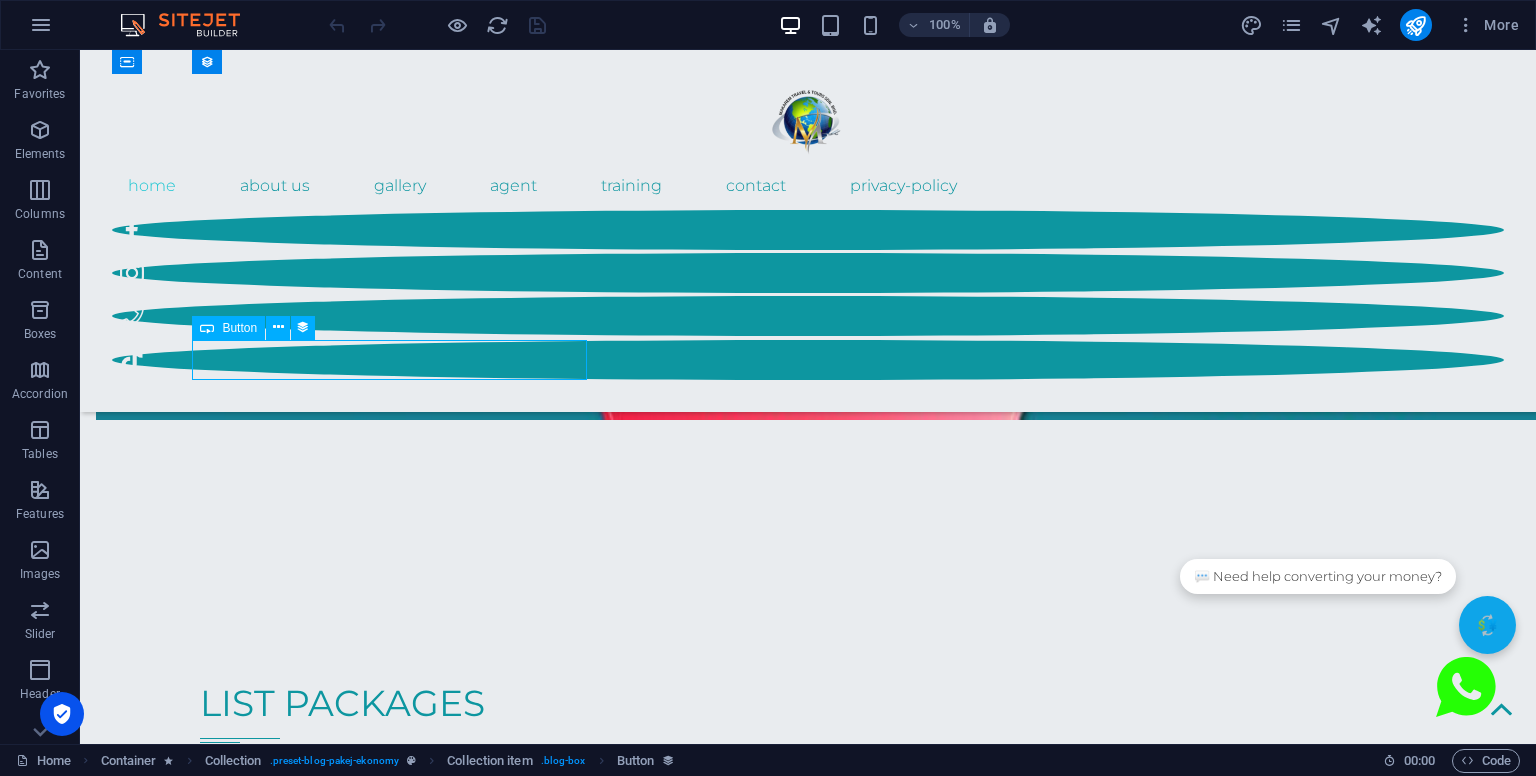 click on "Itinerary" at bounding box center [808, 2717] 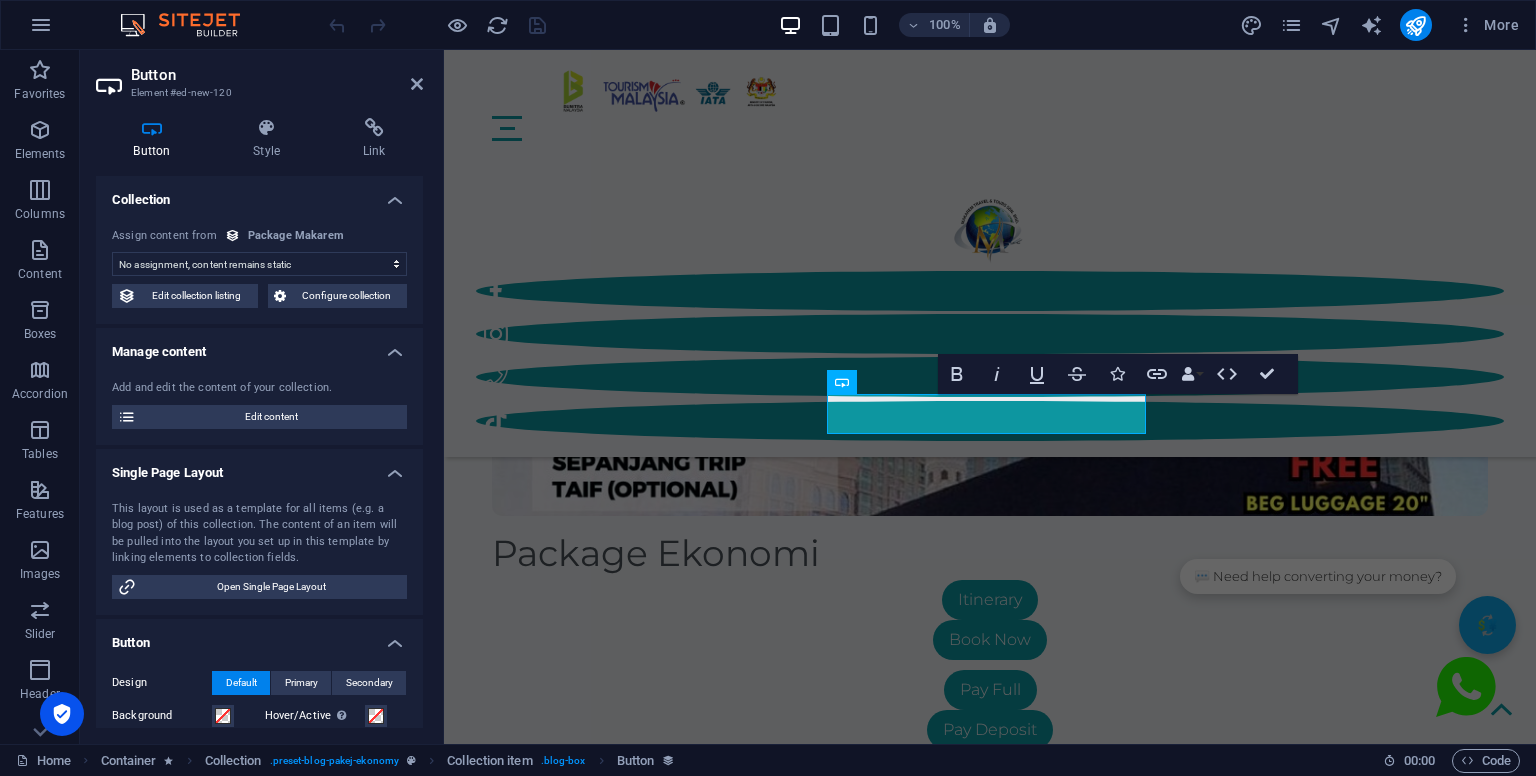 scroll, scrollTop: 3665, scrollLeft: 0, axis: vertical 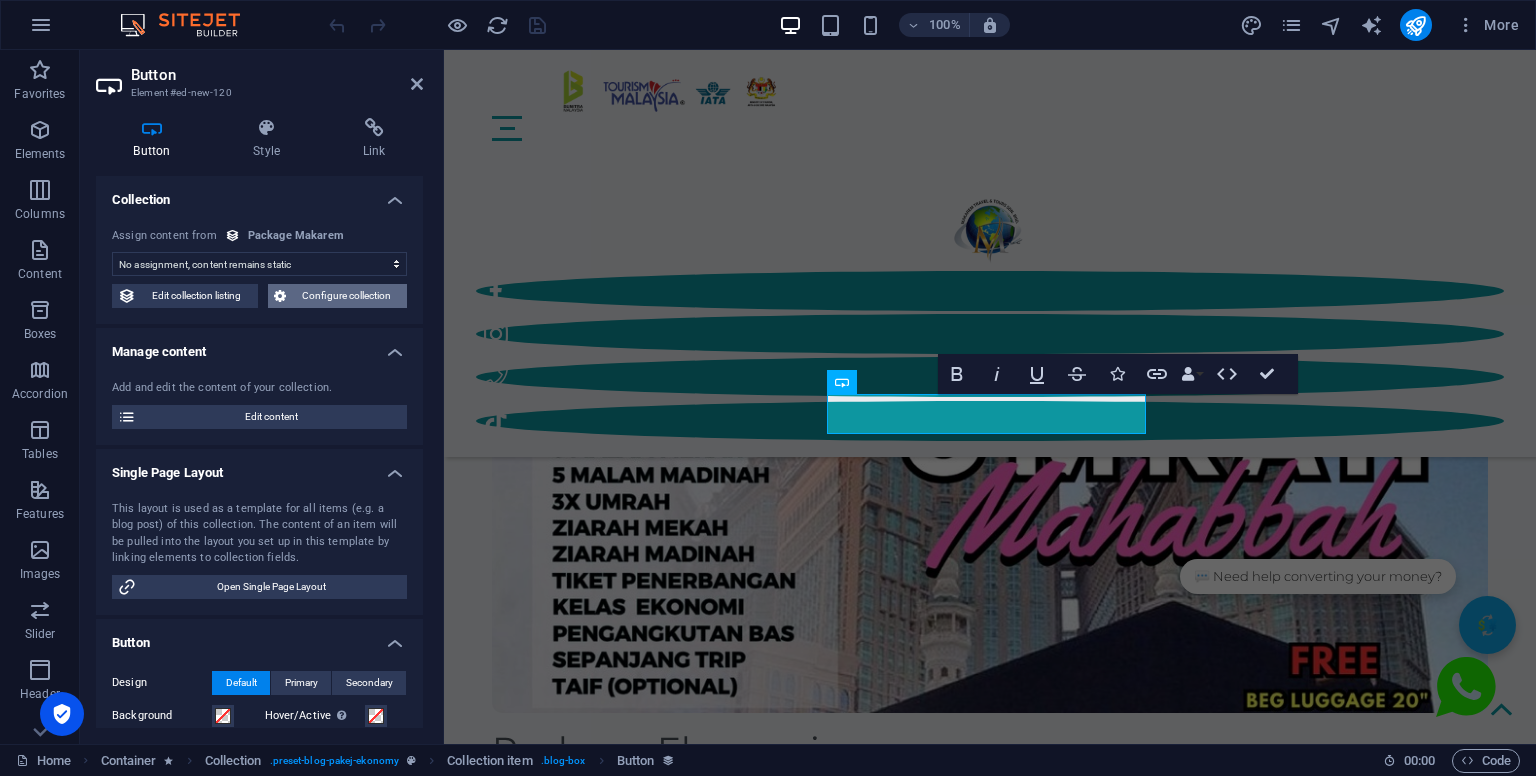 click at bounding box center [280, 296] 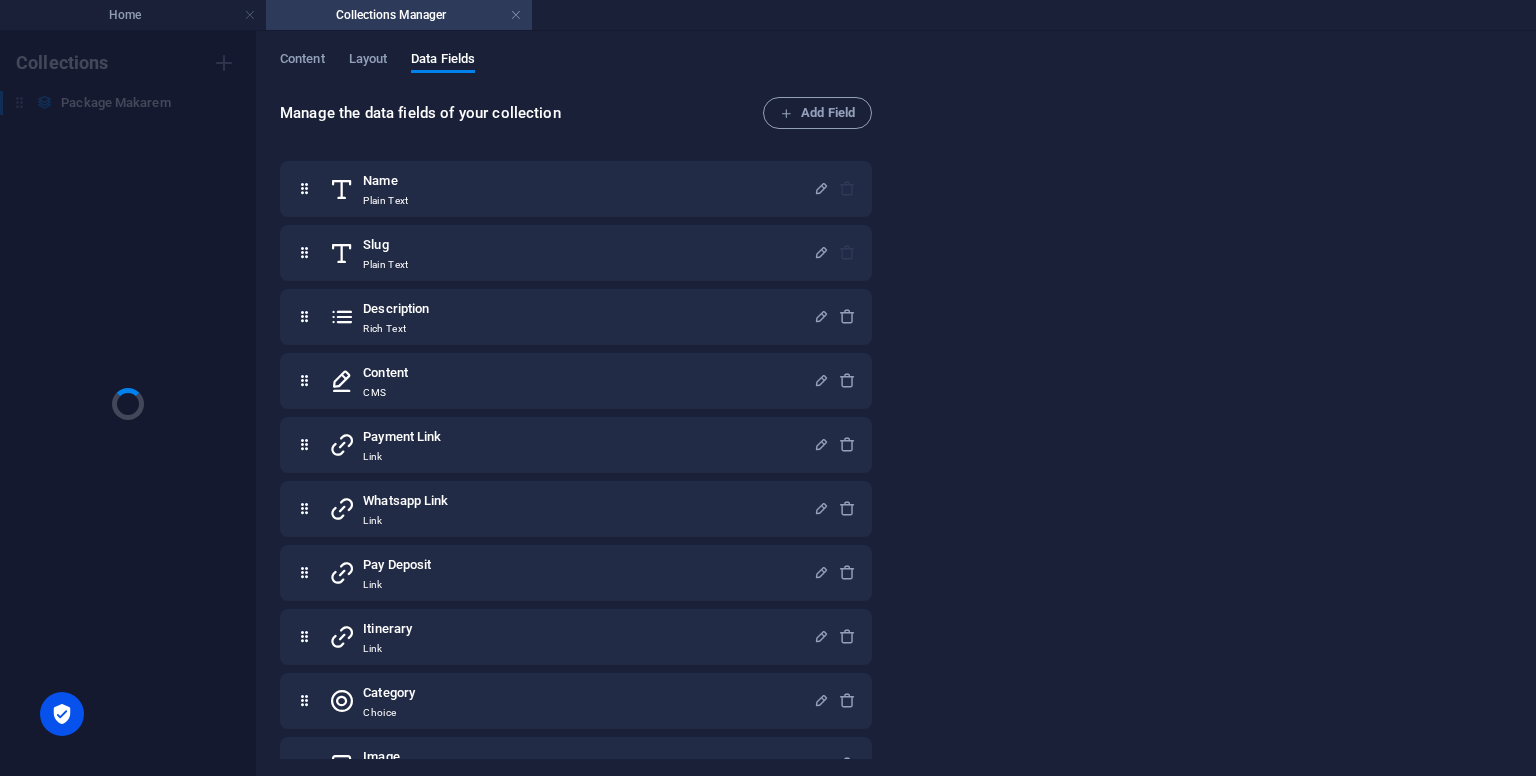 scroll, scrollTop: 0, scrollLeft: 0, axis: both 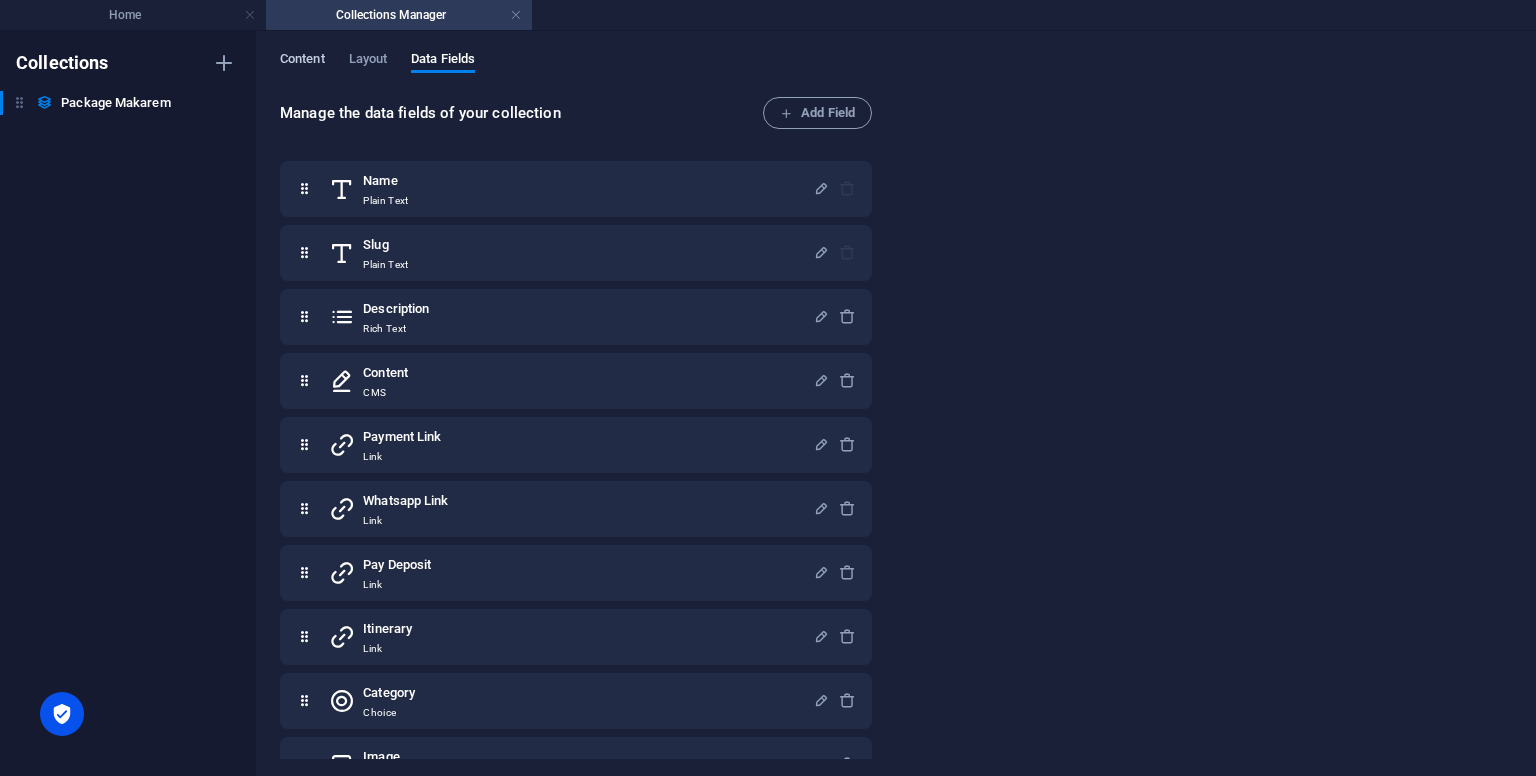 click on "Content" at bounding box center [302, 61] 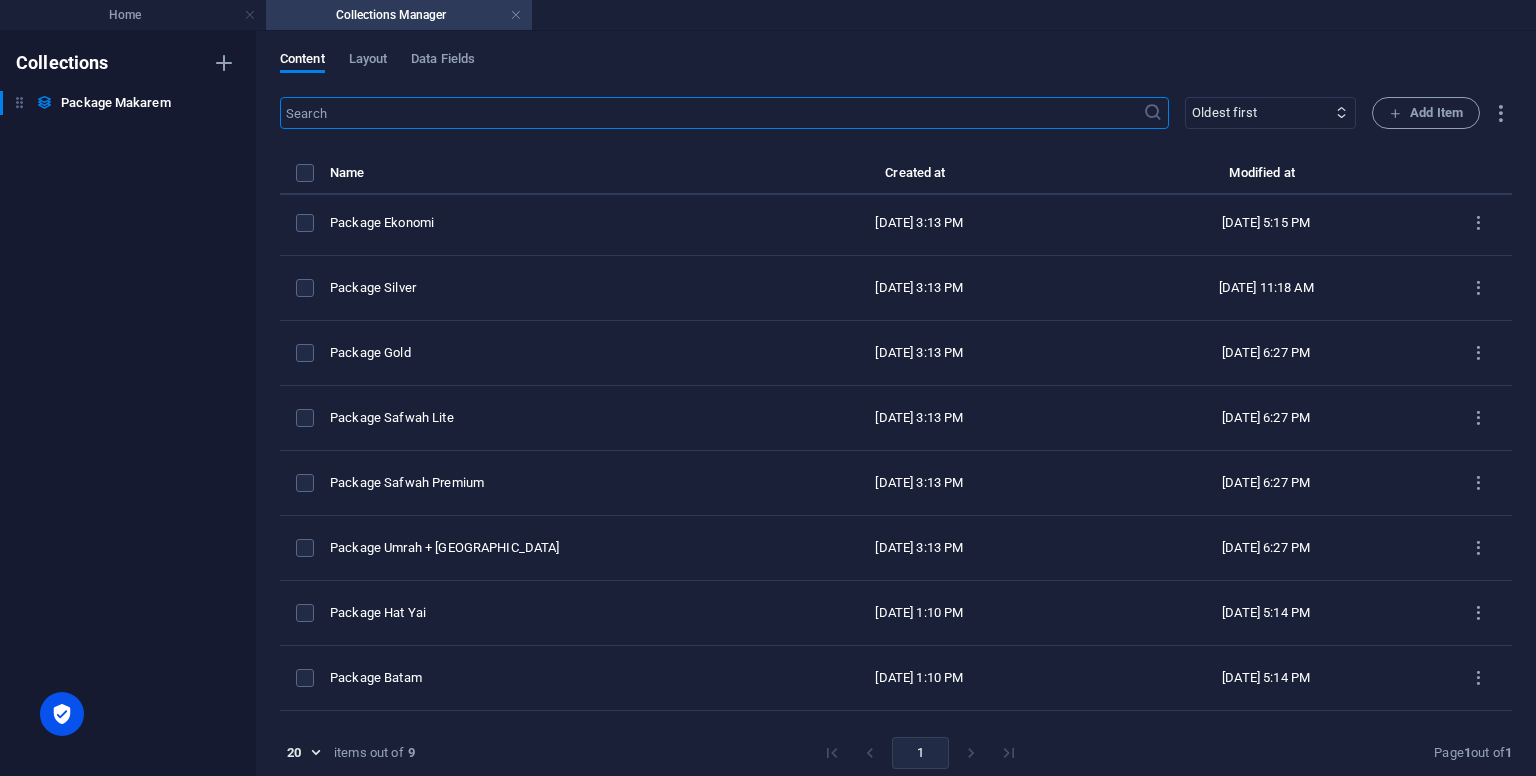 scroll, scrollTop: 0, scrollLeft: 0, axis: both 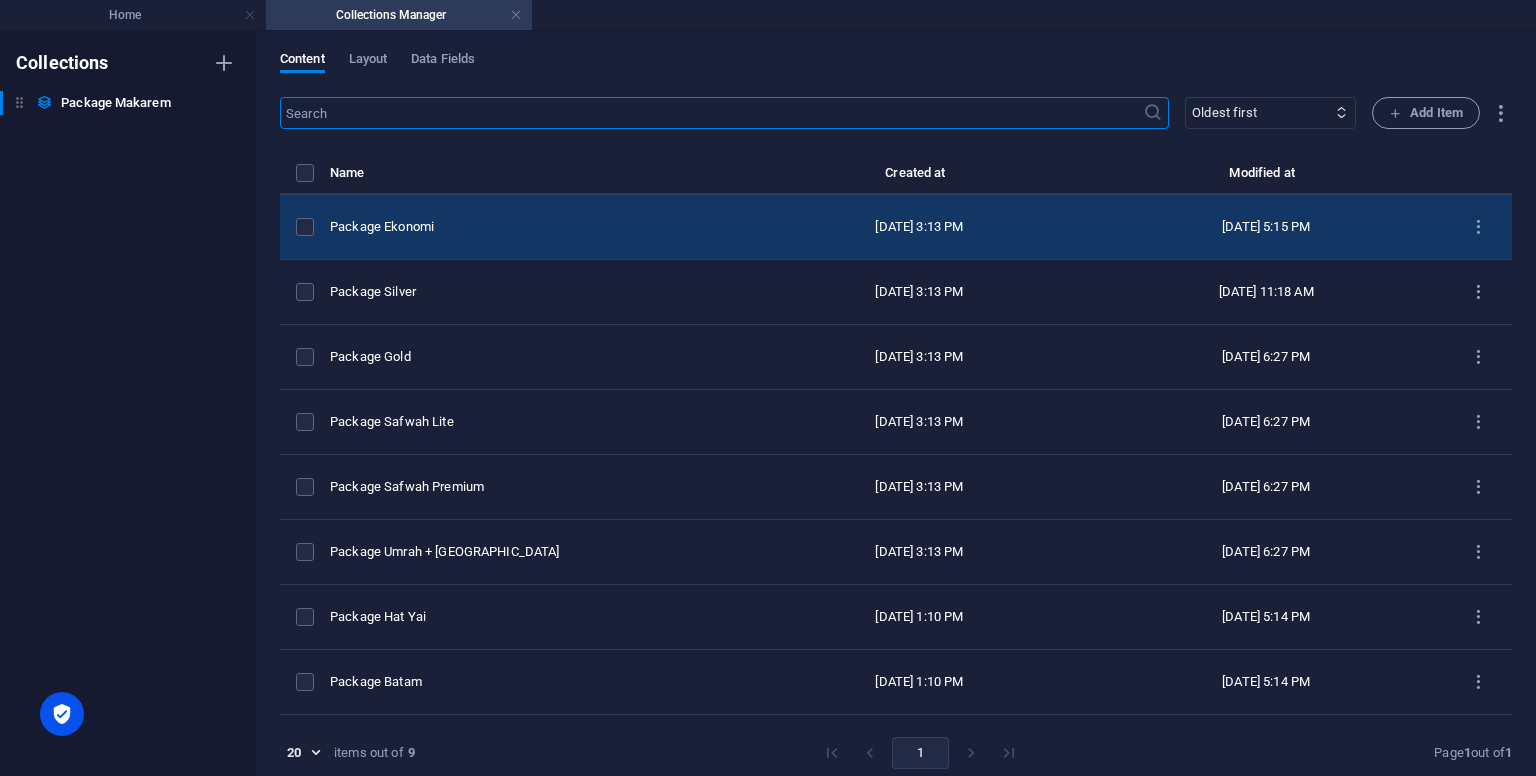 click on "Package Ekonomi" at bounding box center (532, 227) 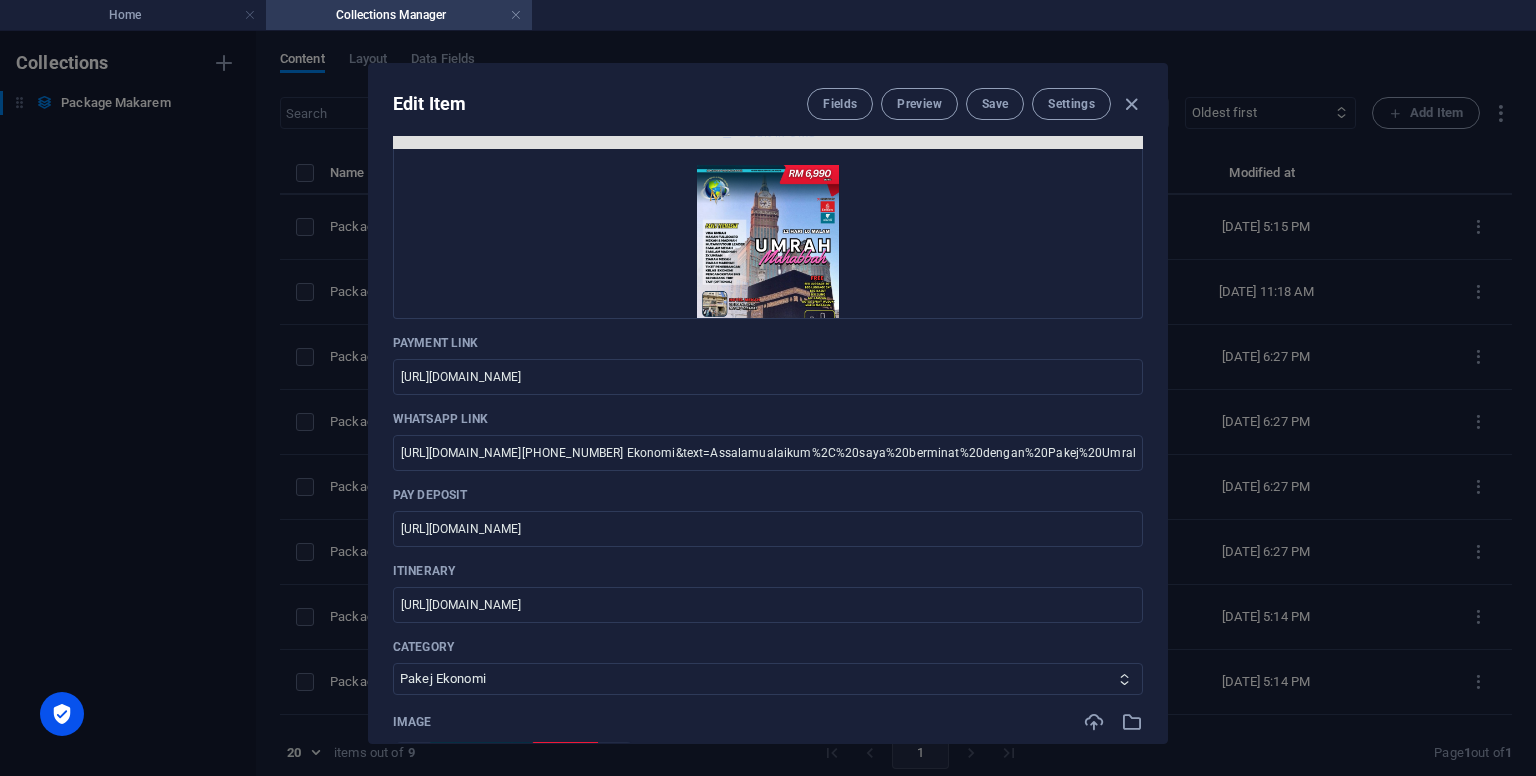 scroll, scrollTop: 440, scrollLeft: 0, axis: vertical 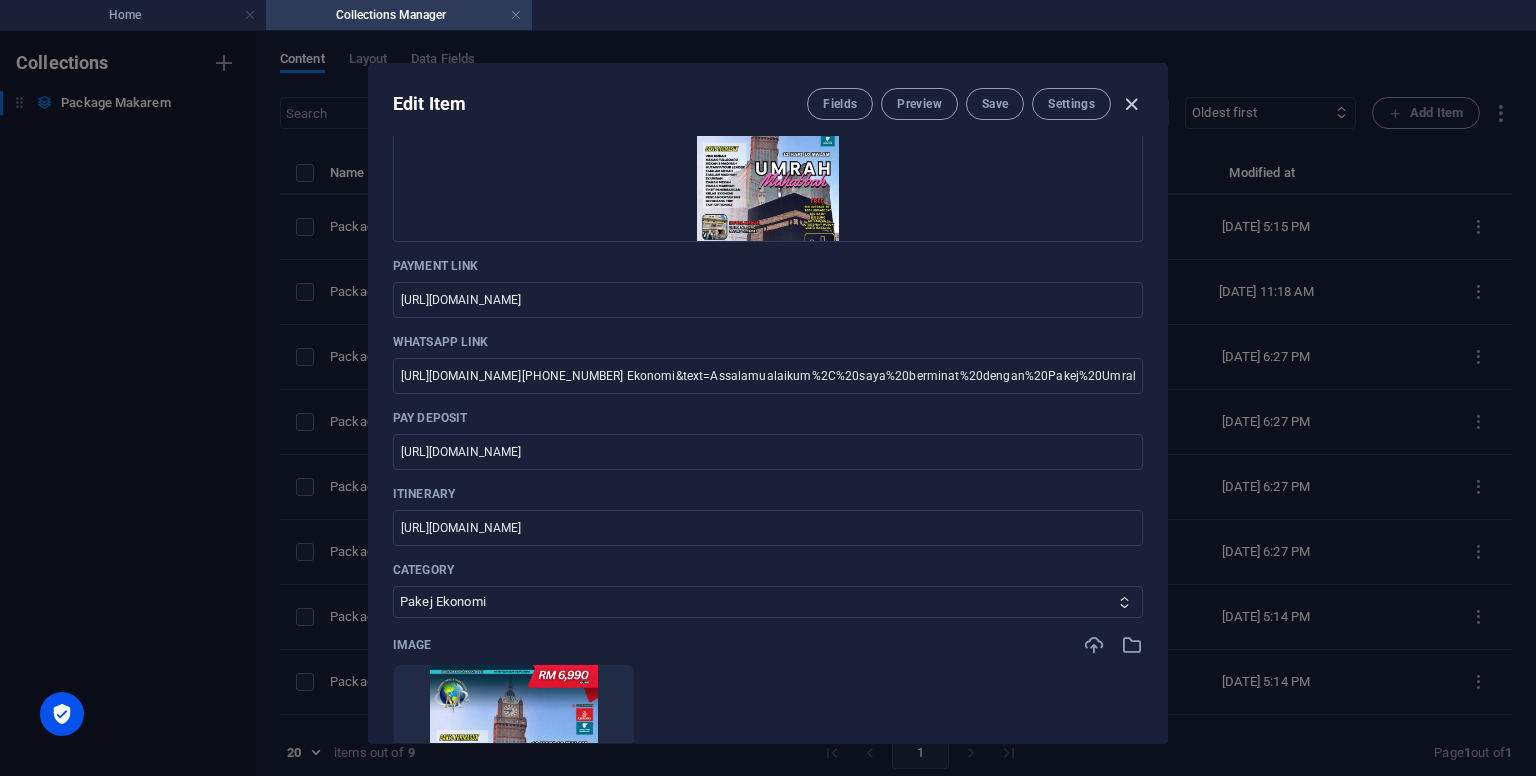 click at bounding box center (1131, 104) 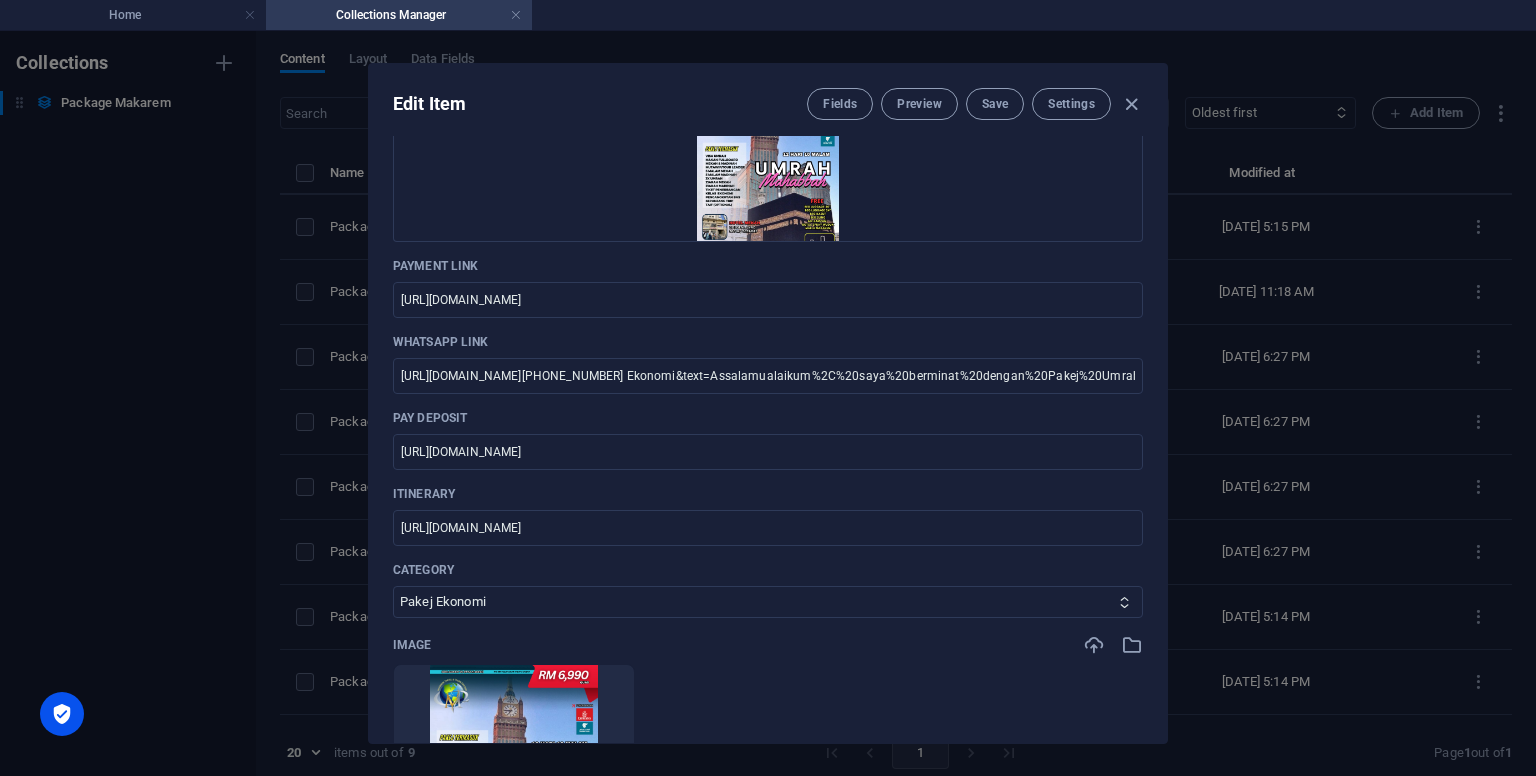 type on "package-makarem-ekonomy" 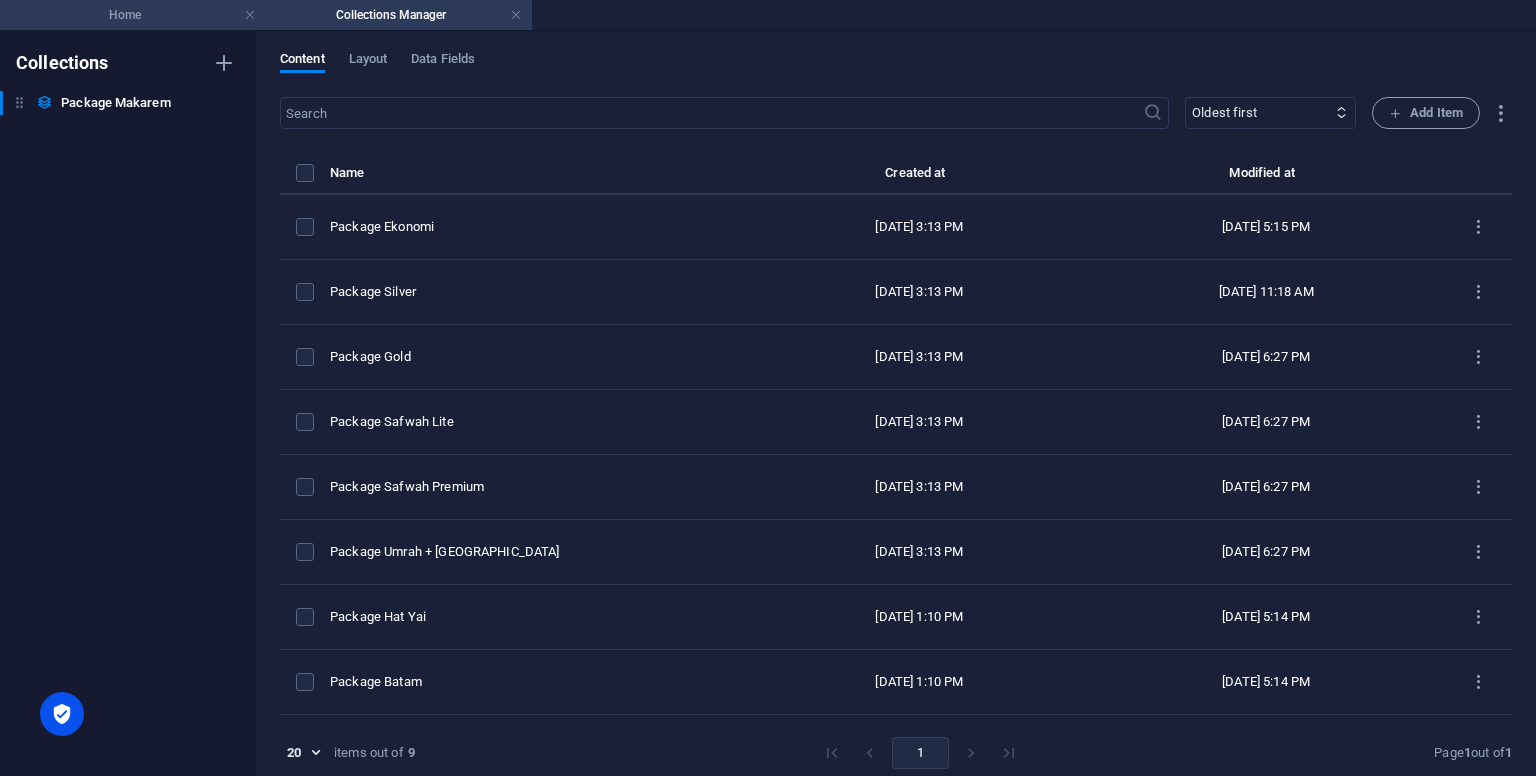 click on "Home" at bounding box center (133, 15) 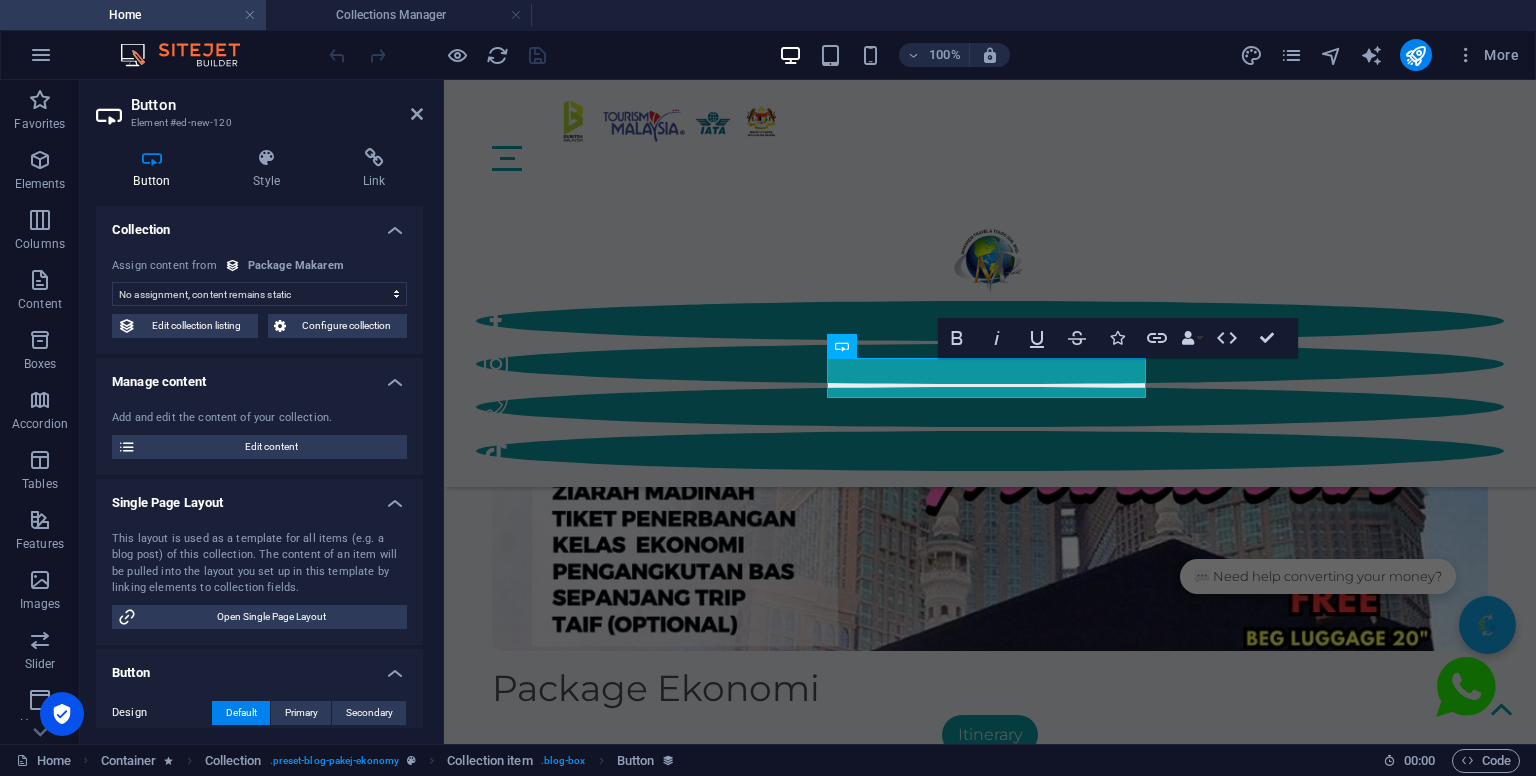 click on "More" at bounding box center (1383, 55) 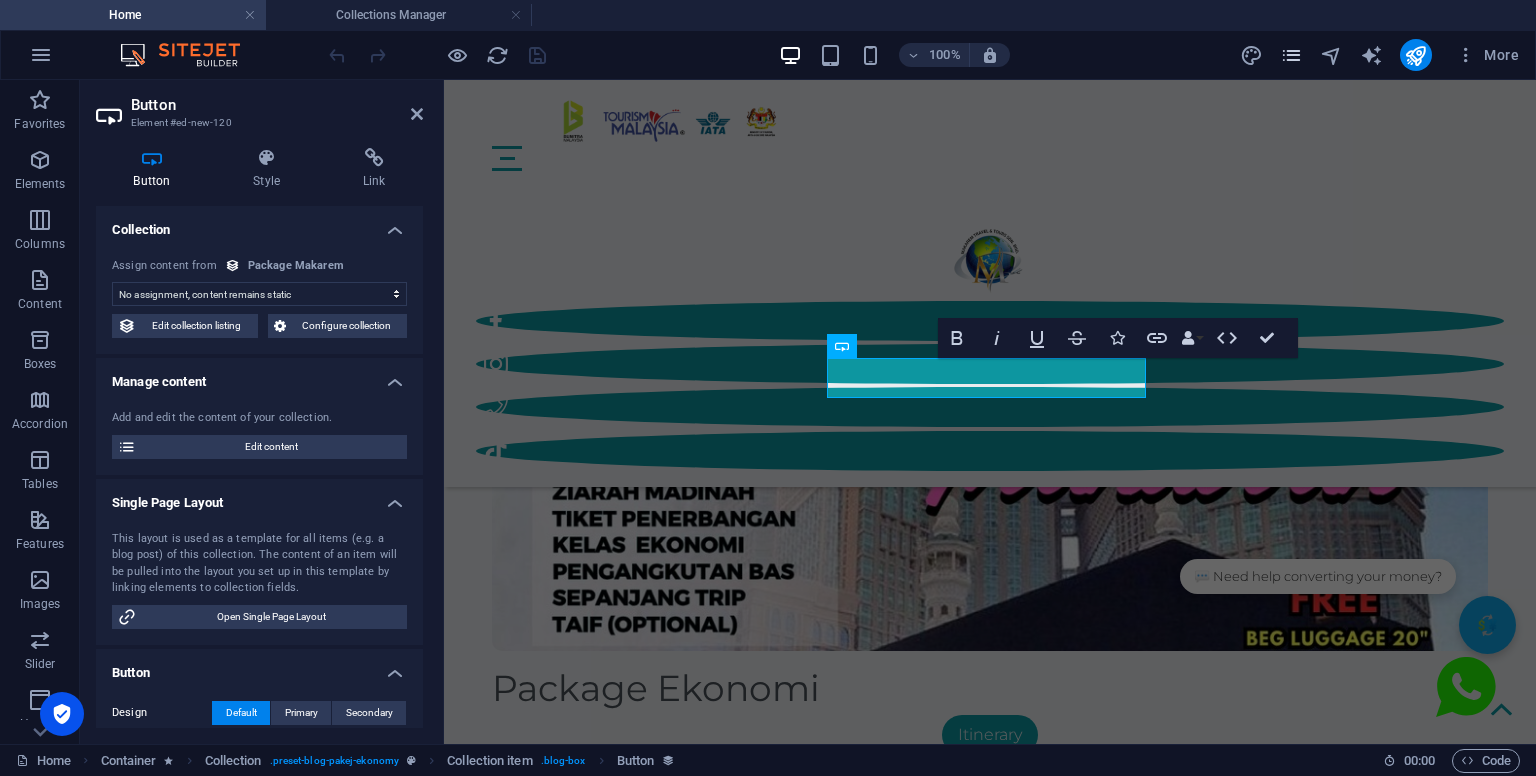 click at bounding box center [1291, 55] 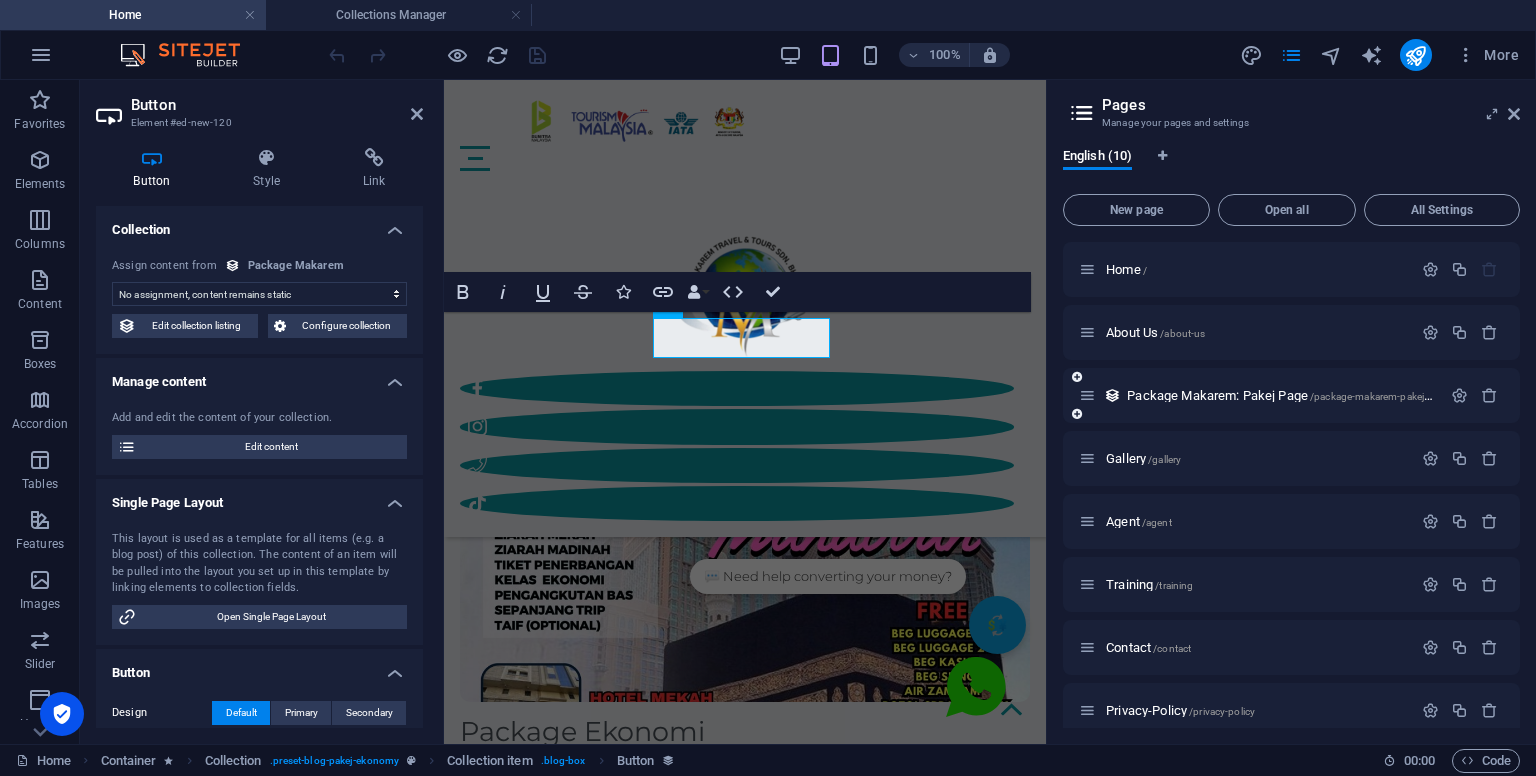 scroll, scrollTop: 3199, scrollLeft: 0, axis: vertical 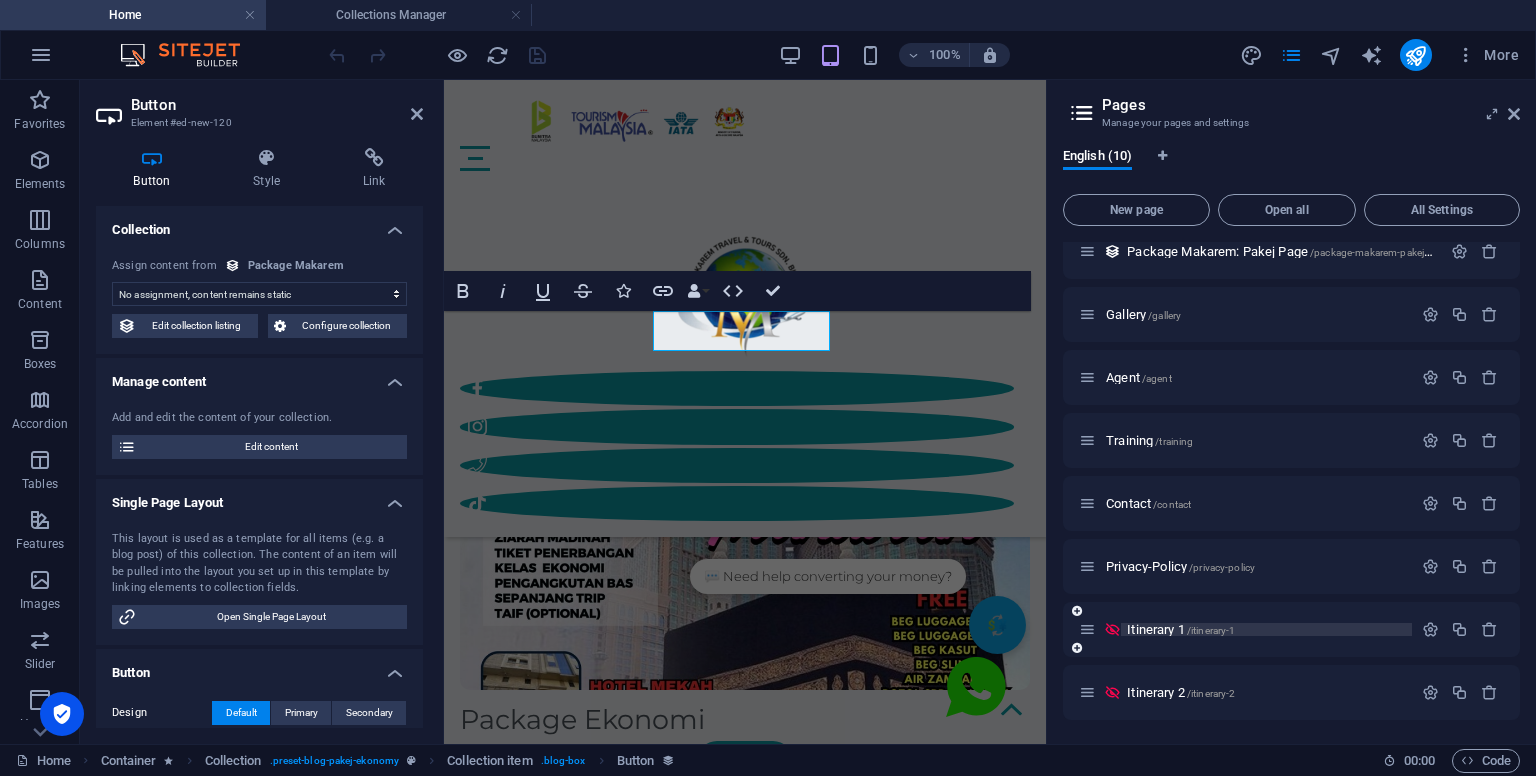 click on "Itinerary 1 /itinerary-1" at bounding box center (1181, 629) 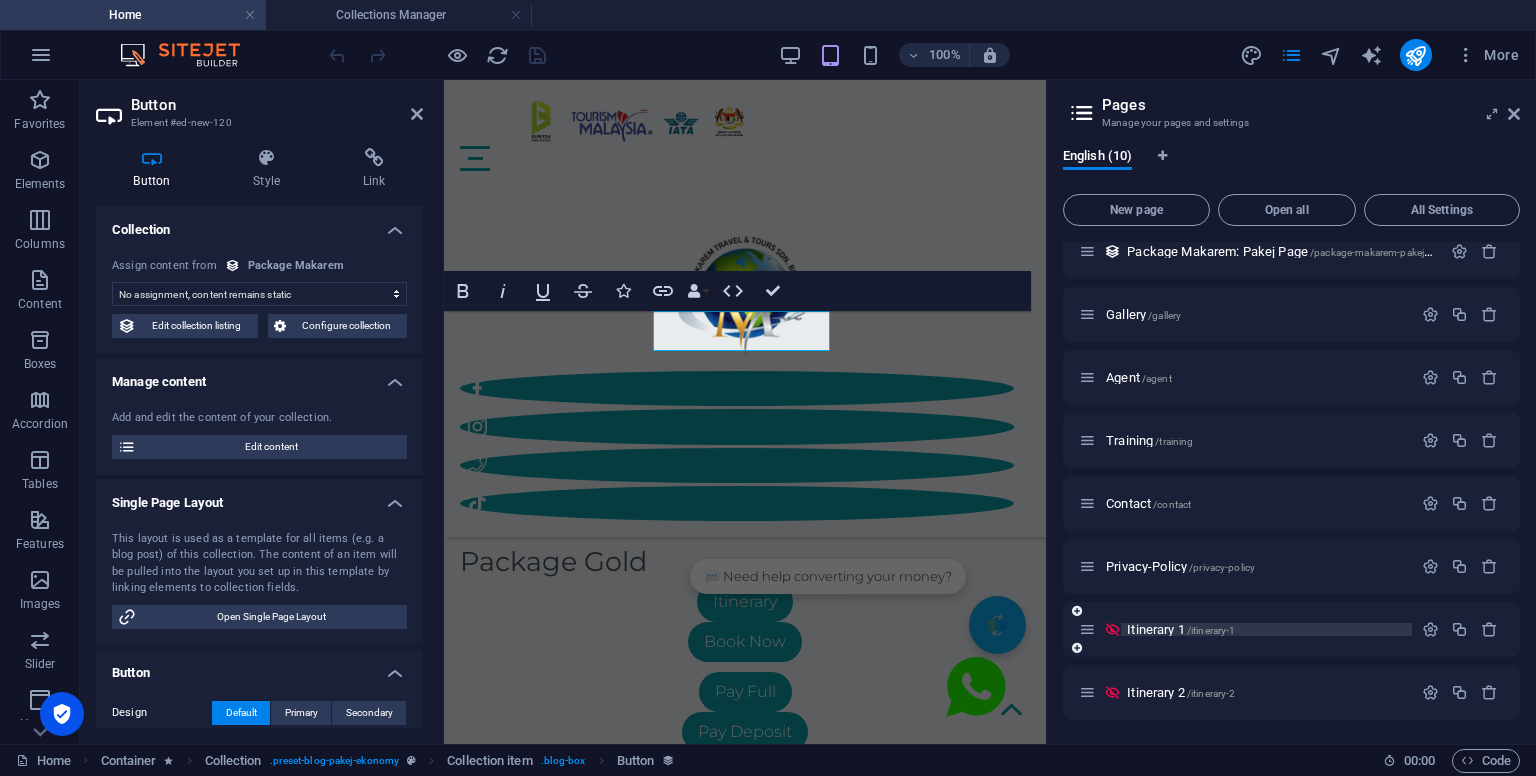 scroll, scrollTop: 63, scrollLeft: 0, axis: vertical 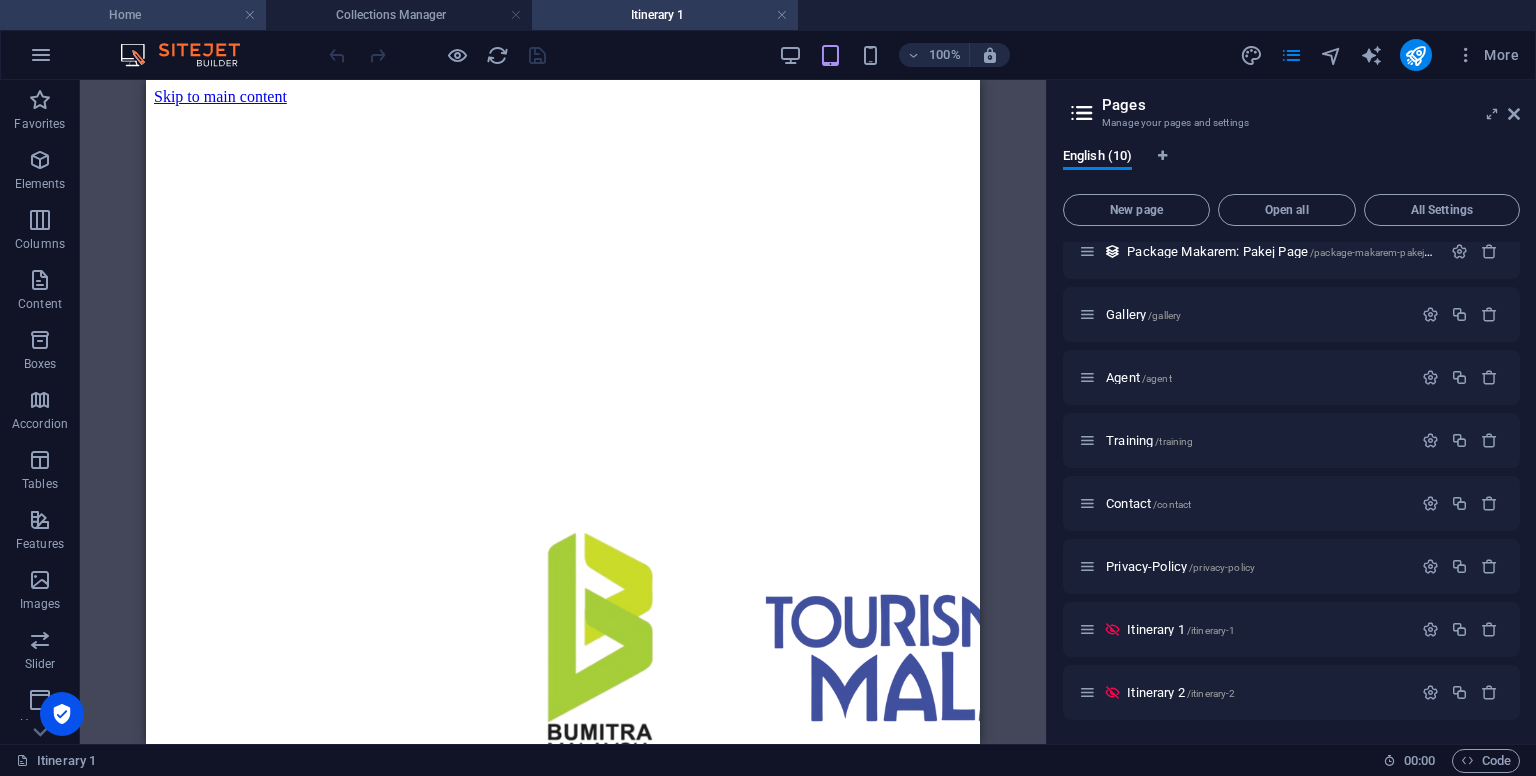 click on "Home" at bounding box center (133, 15) 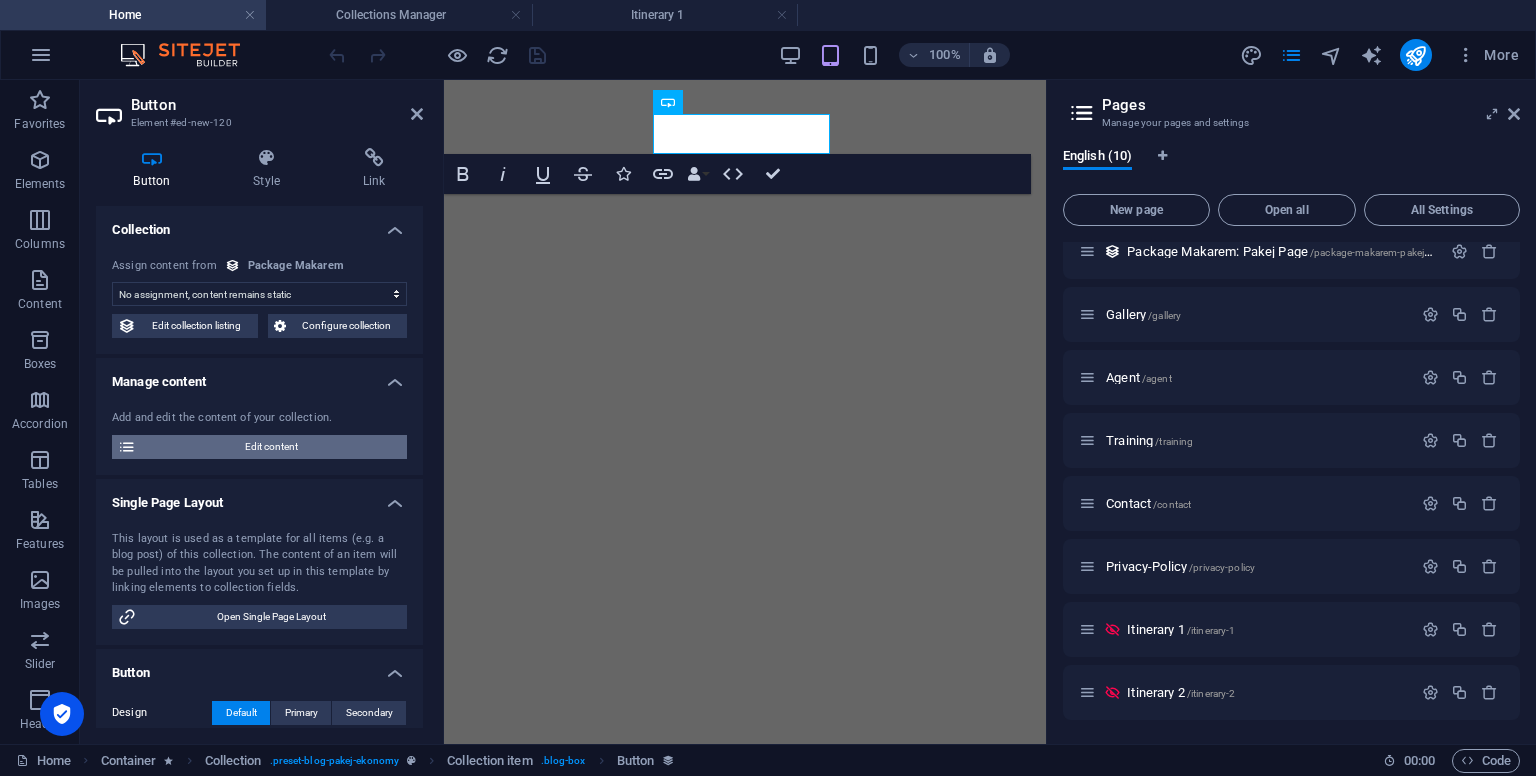 scroll, scrollTop: 3668, scrollLeft: 0, axis: vertical 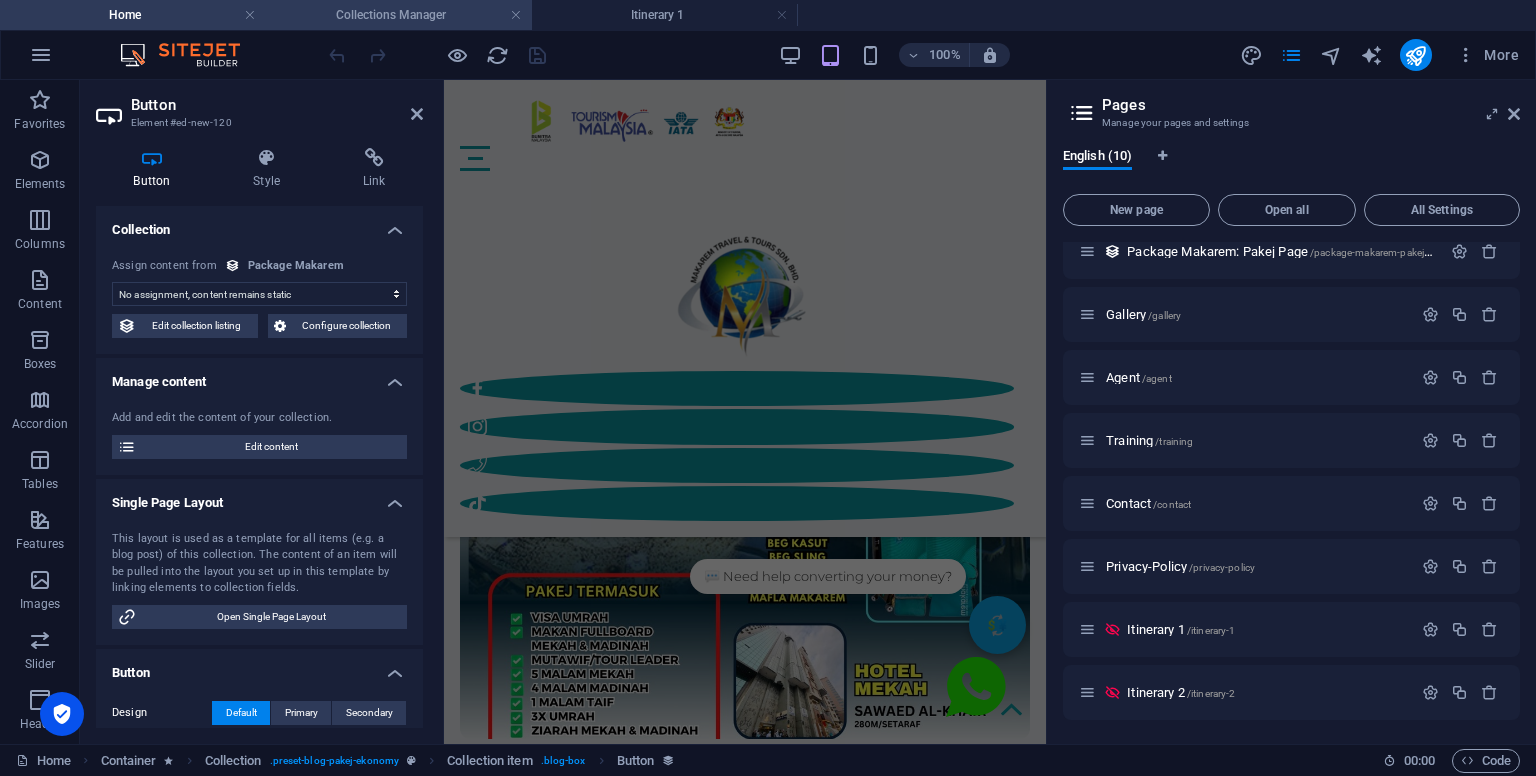 click on "Collections Manager" at bounding box center (399, 15) 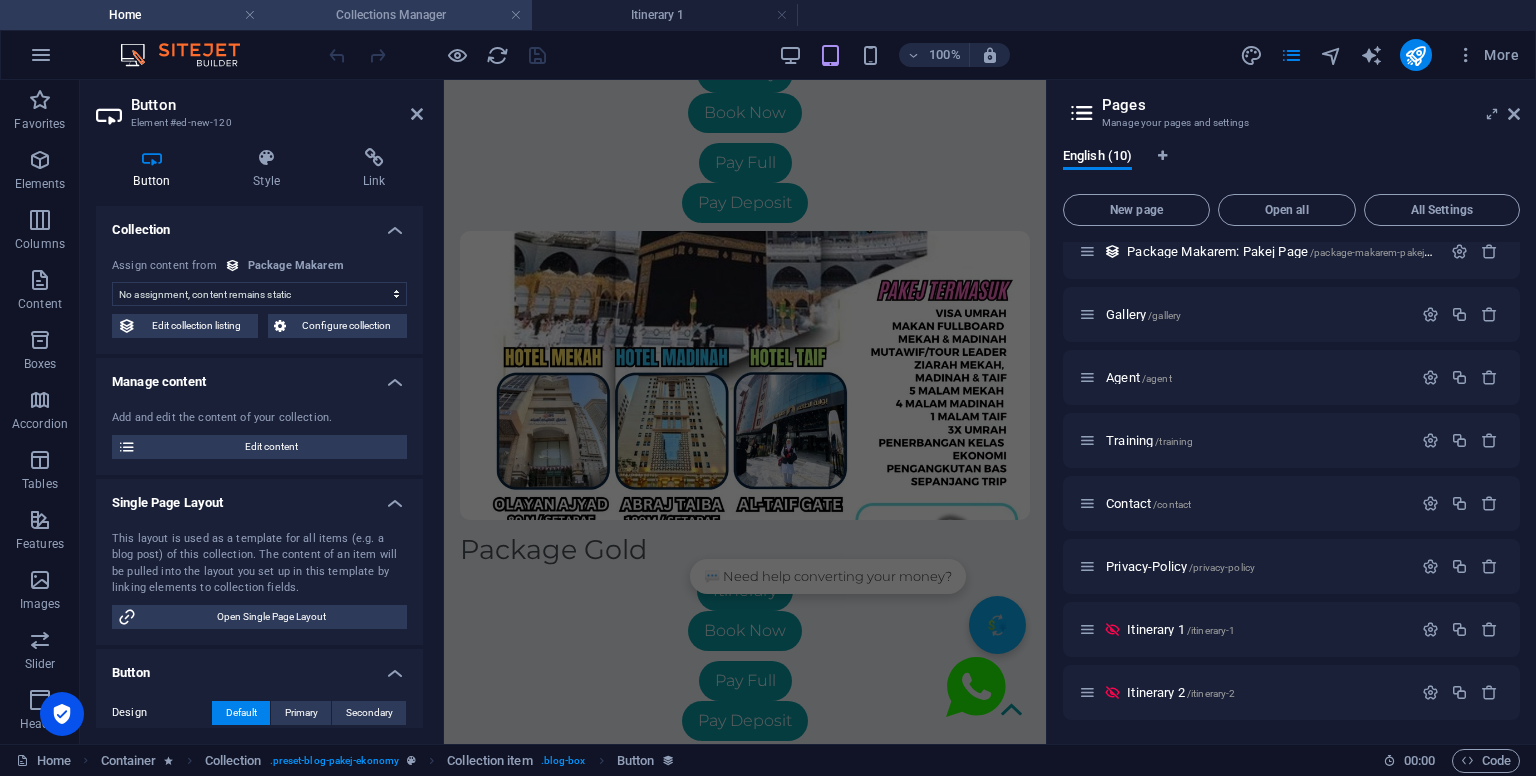 scroll, scrollTop: 0, scrollLeft: 0, axis: both 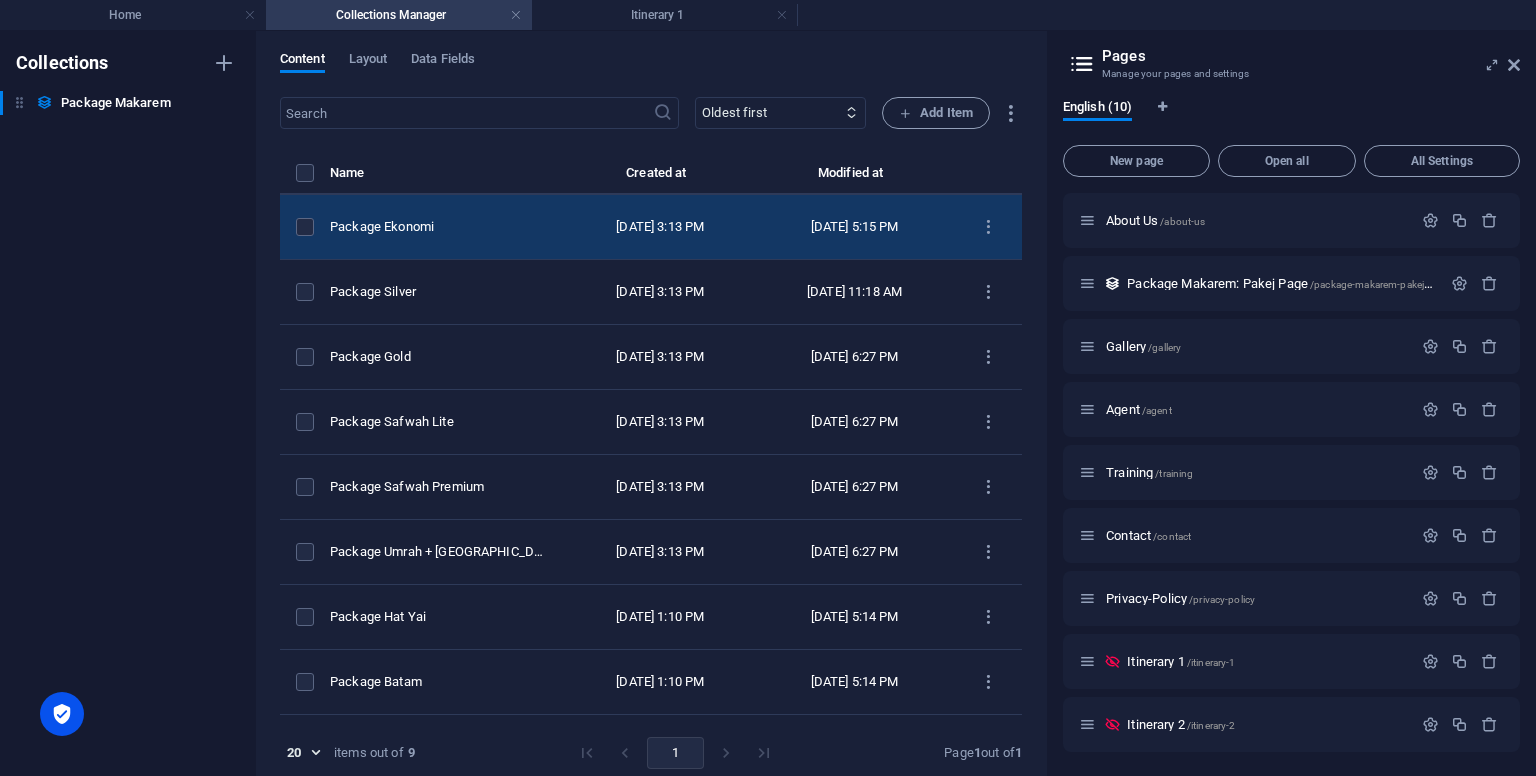 click on "Package Ekonomi" at bounding box center [440, 227] 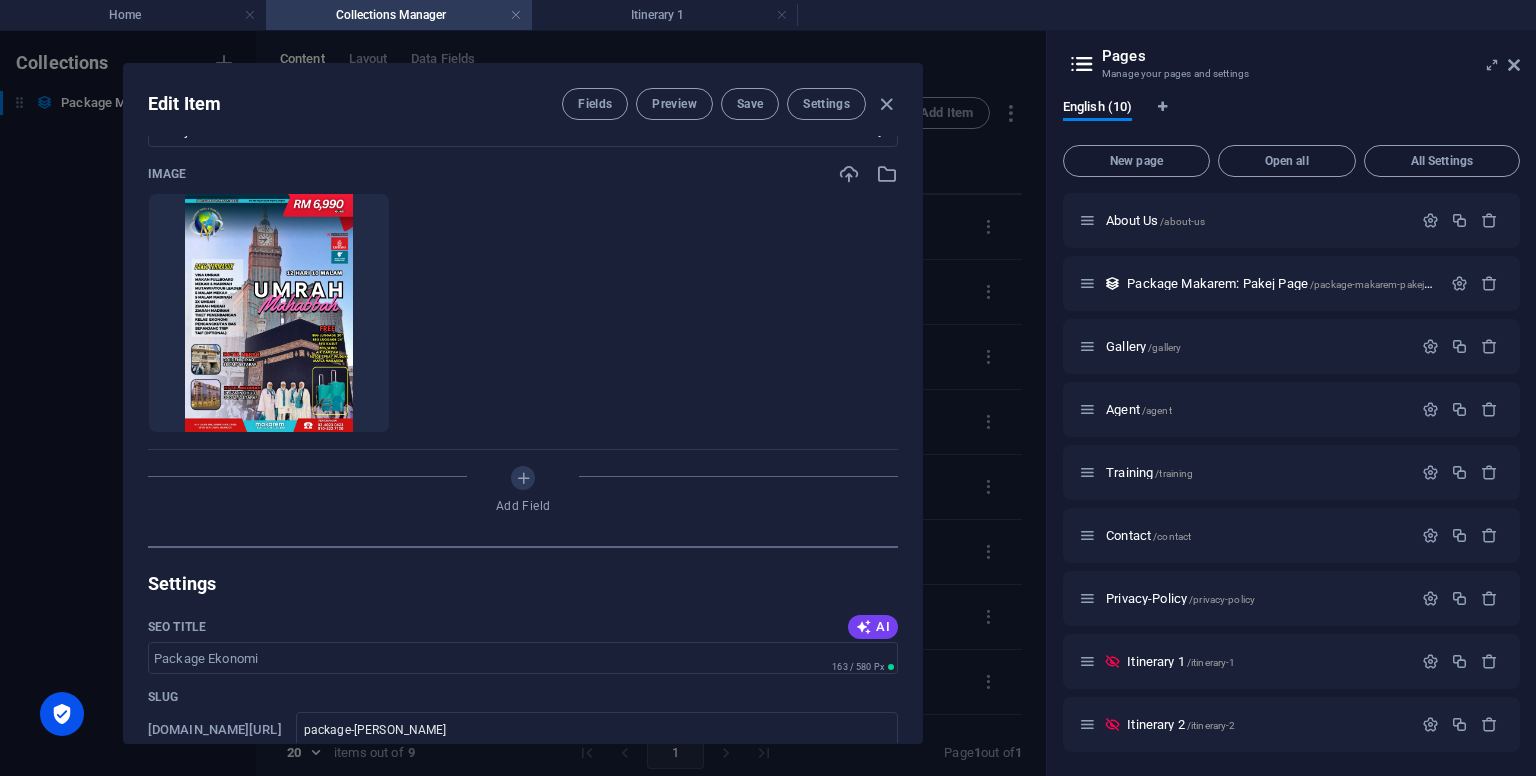 scroll, scrollTop: 600, scrollLeft: 0, axis: vertical 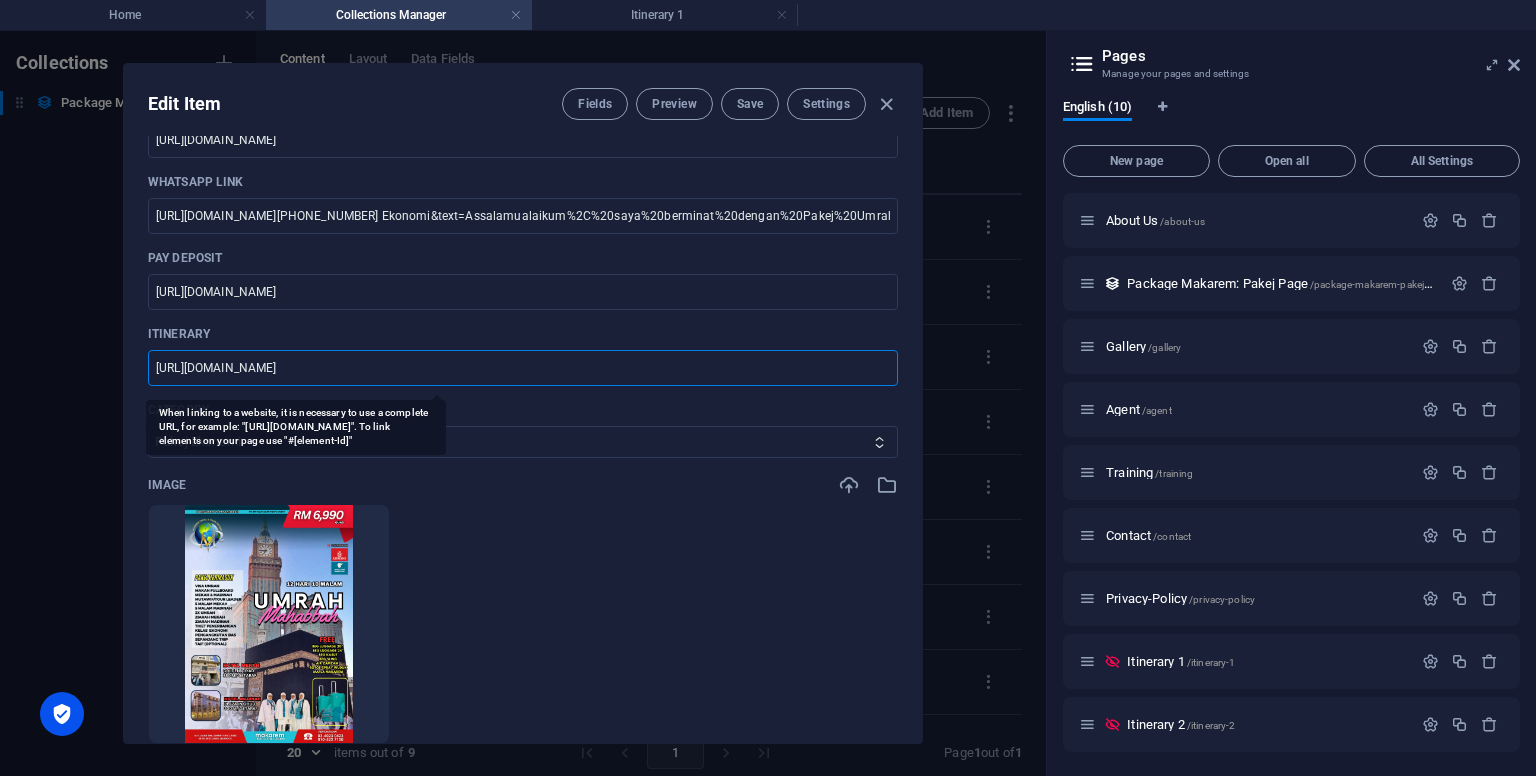 drag, startPoint x: 341, startPoint y: 366, endPoint x: 492, endPoint y: 335, distance: 154.14928 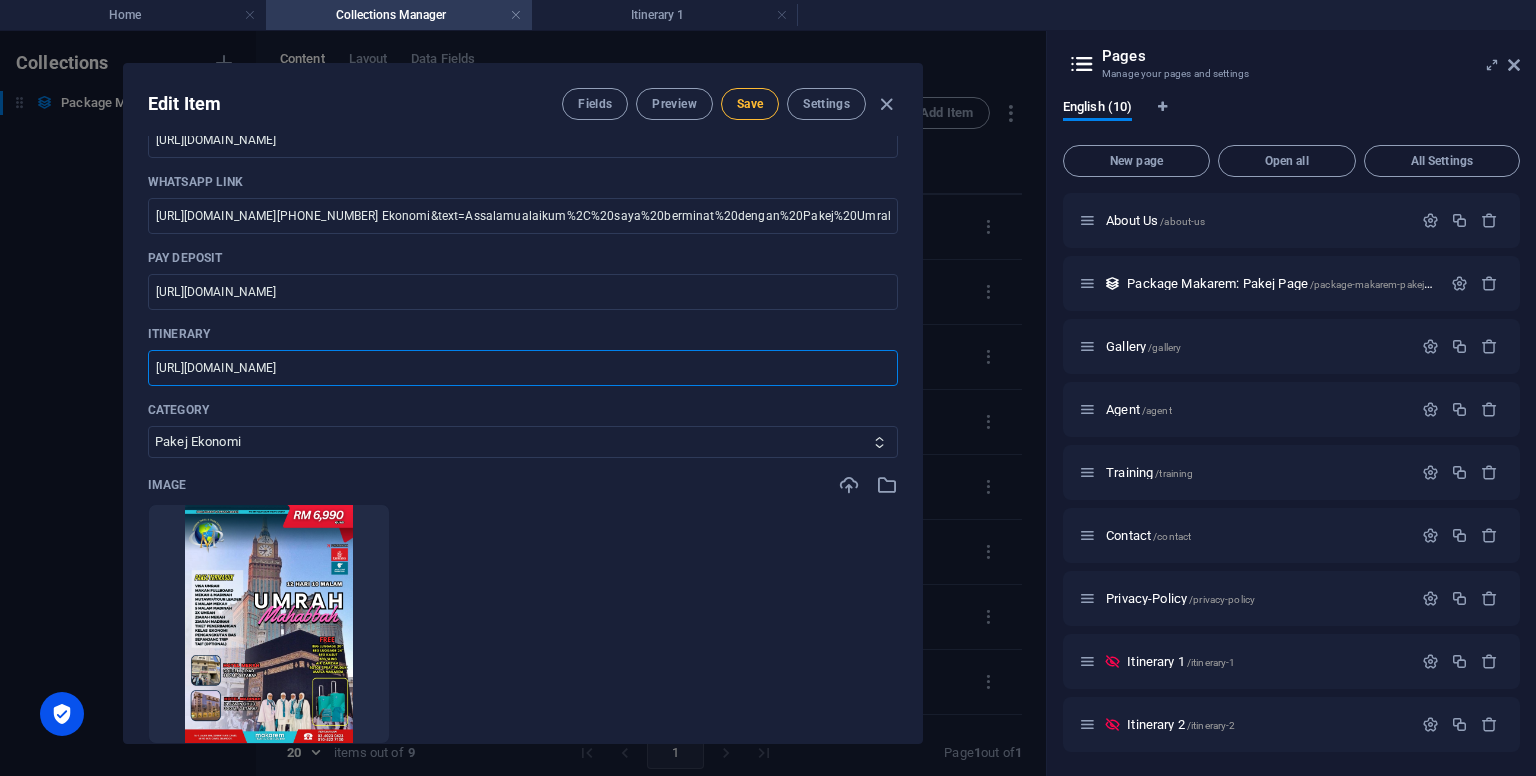 type on "https://makarem.my/itinerary-1/" 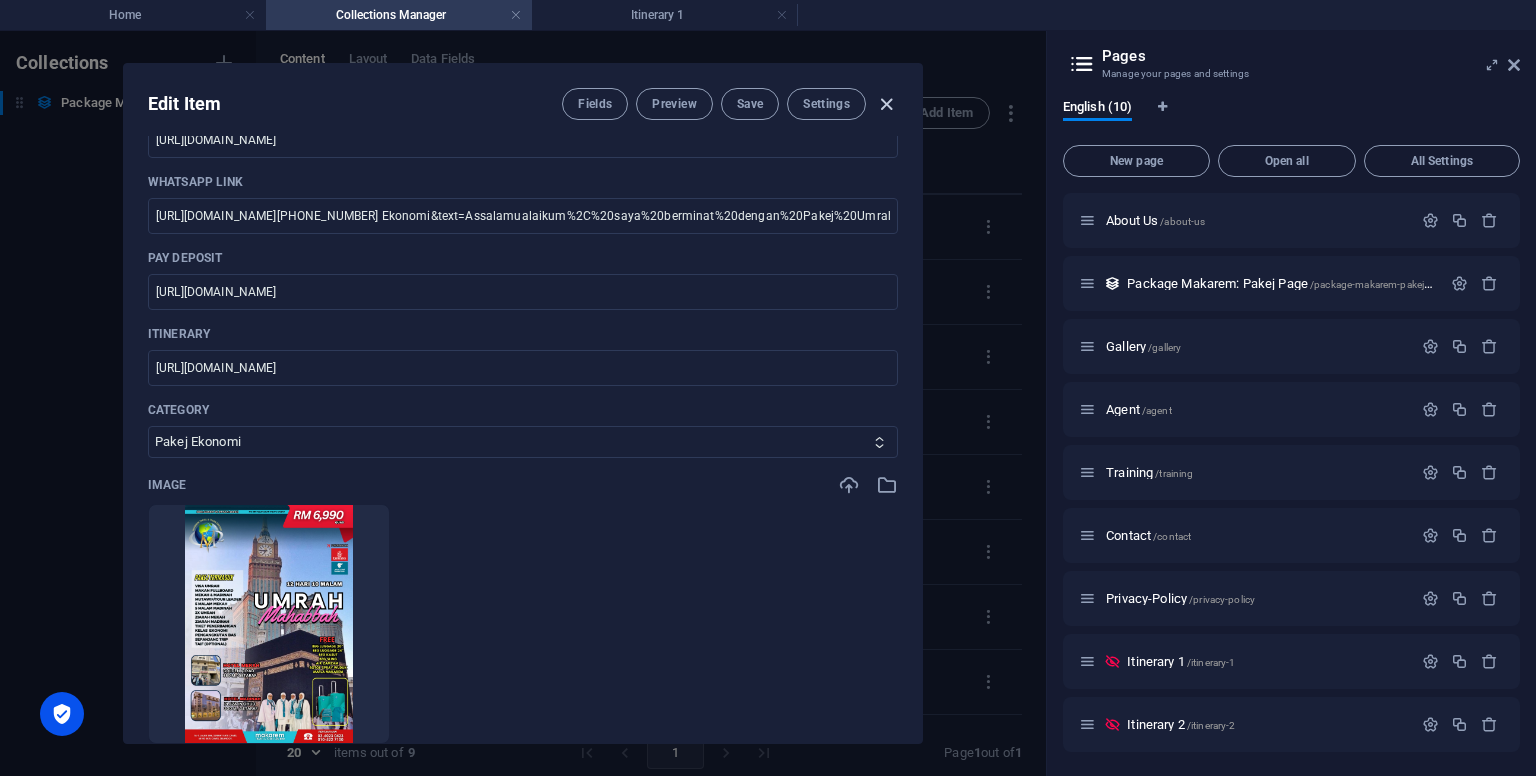 click at bounding box center [886, 104] 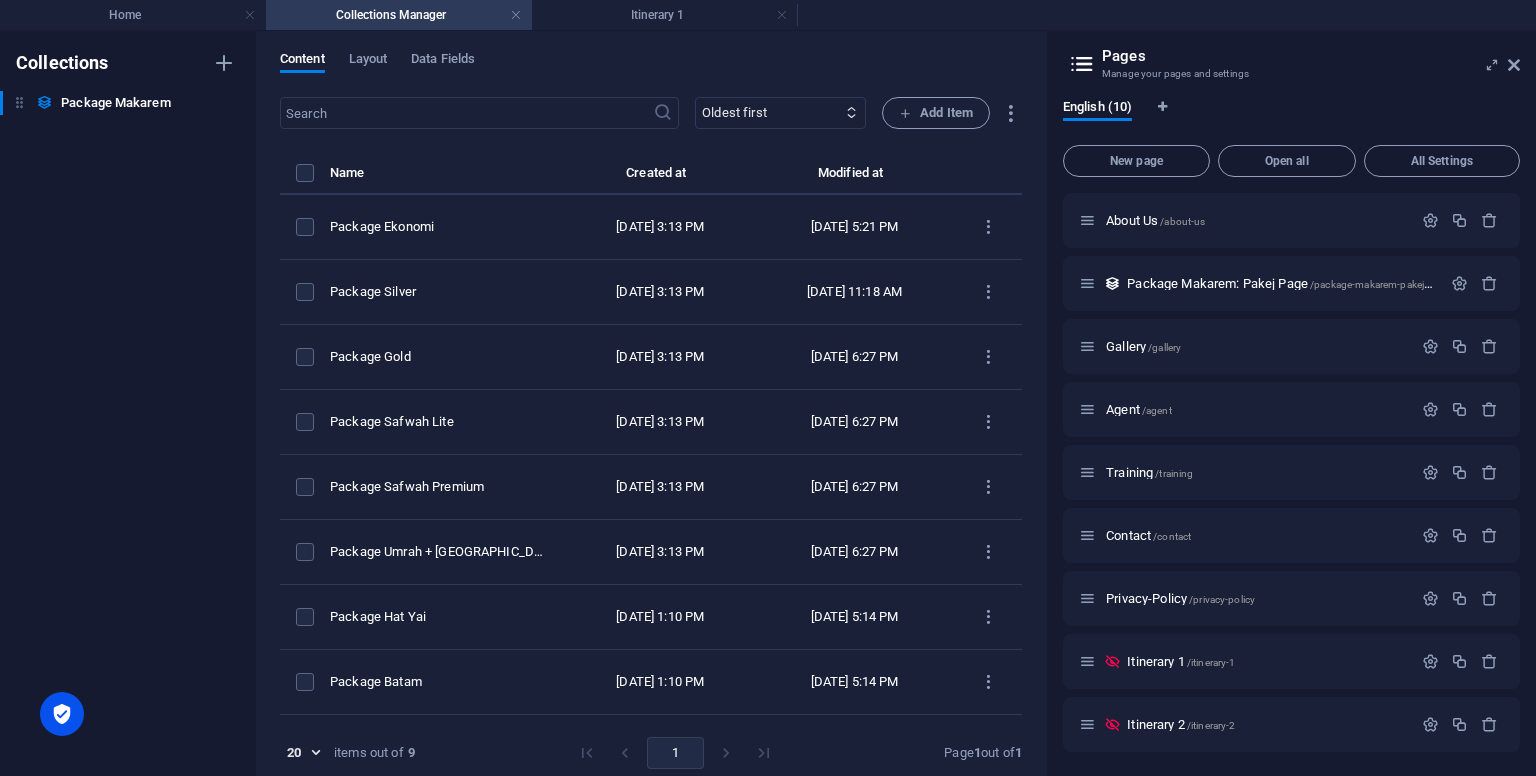 scroll, scrollTop: 480, scrollLeft: 0, axis: vertical 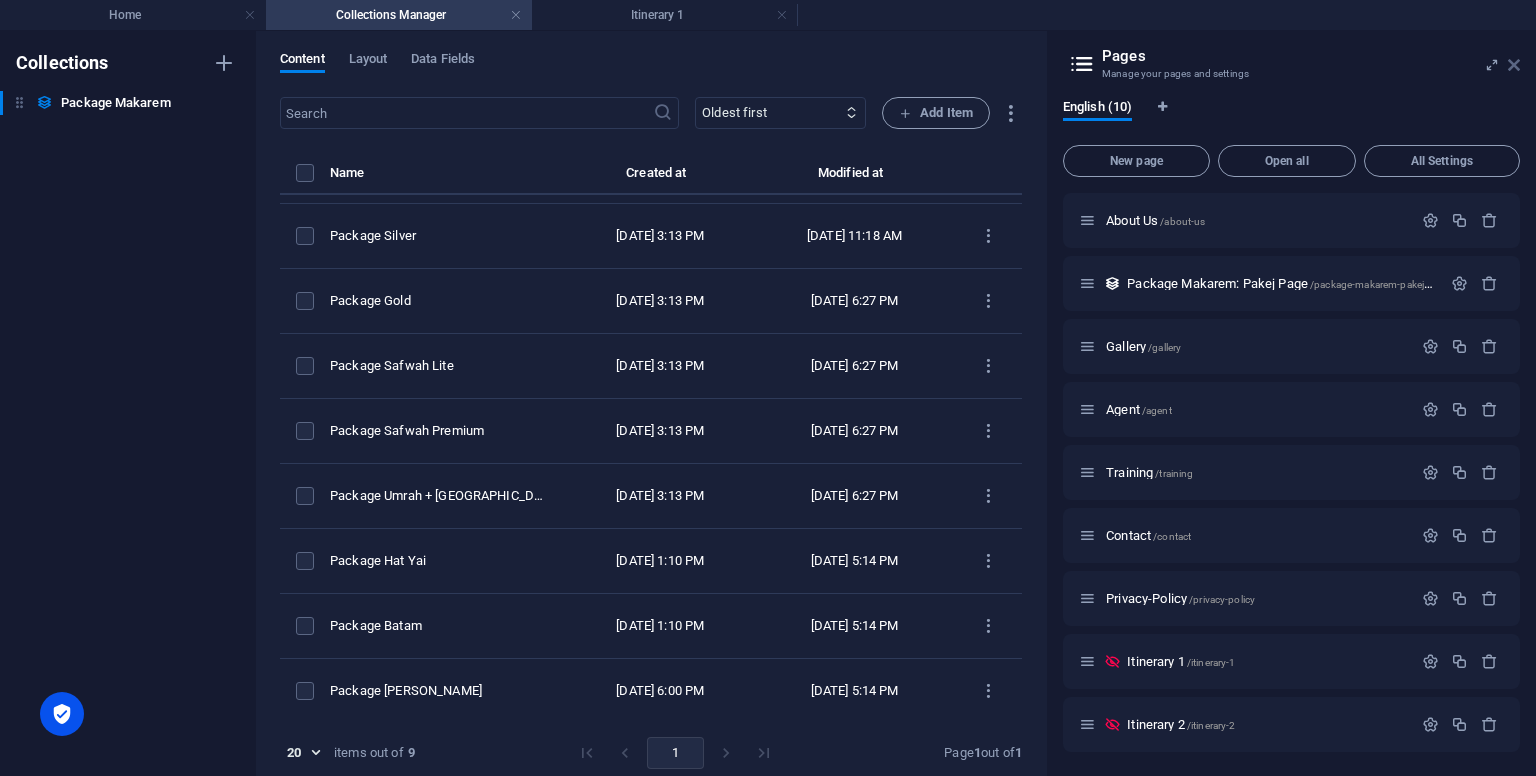 click at bounding box center (1514, 65) 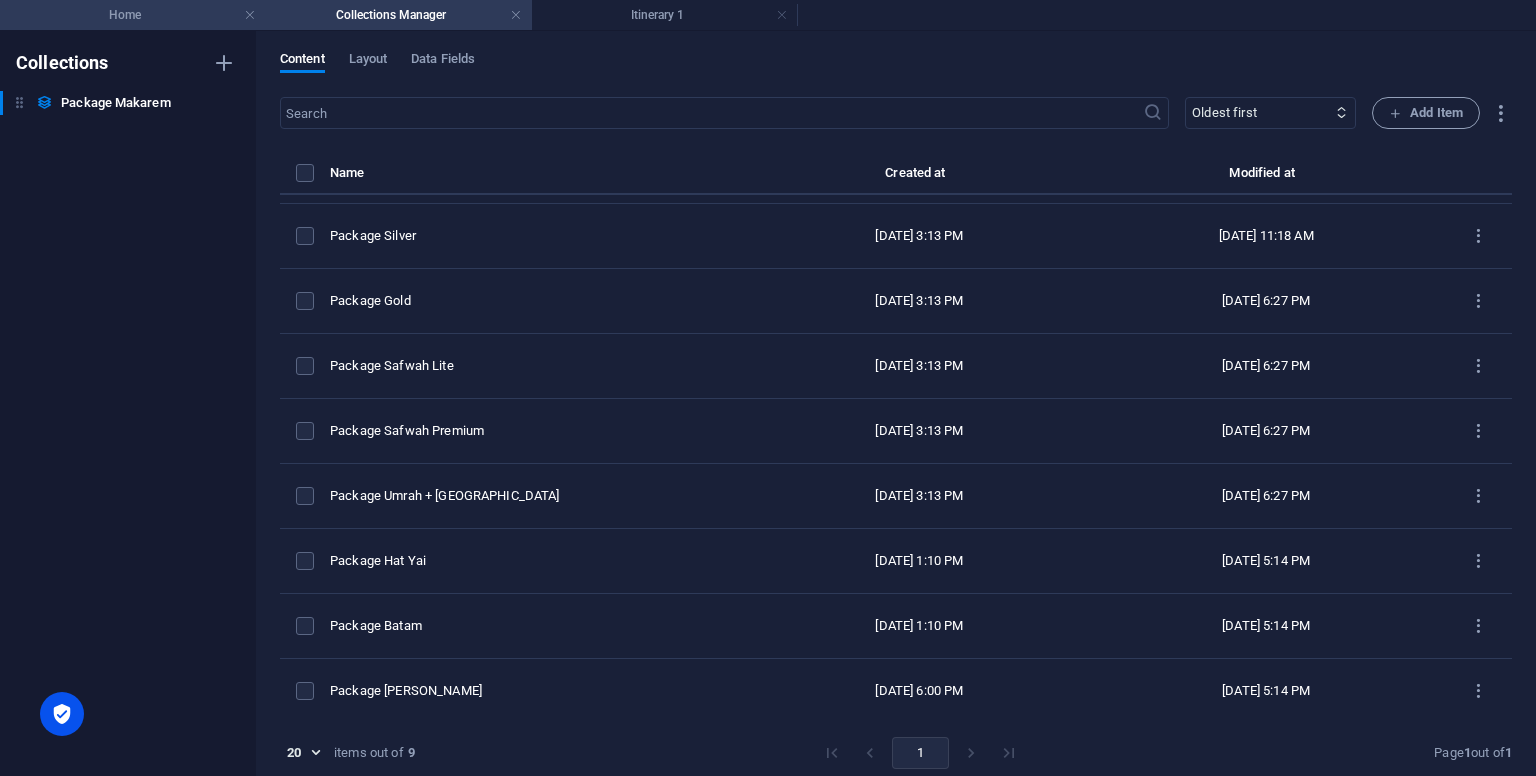 click on "Home" at bounding box center [133, 15] 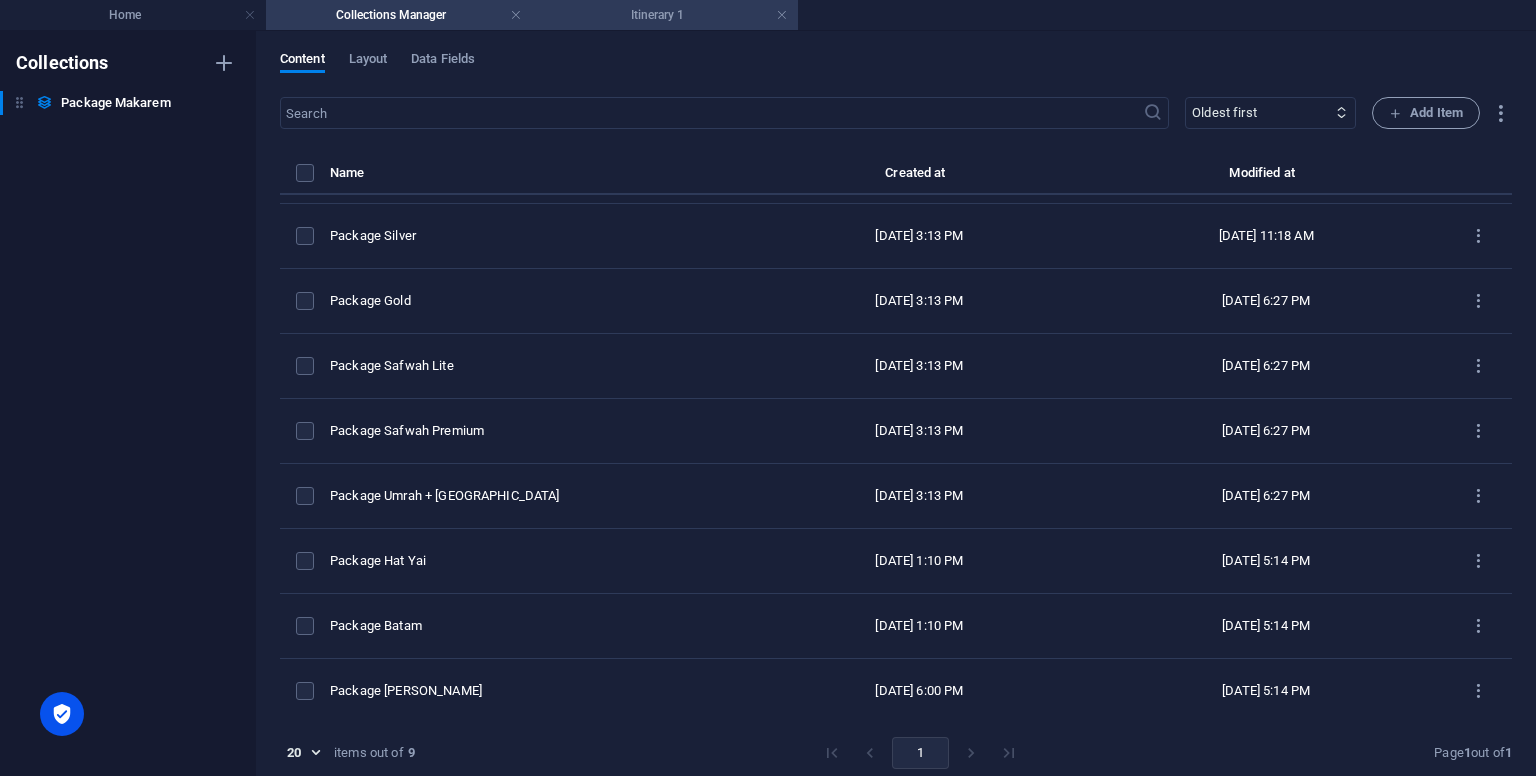 scroll, scrollTop: 3257, scrollLeft: 0, axis: vertical 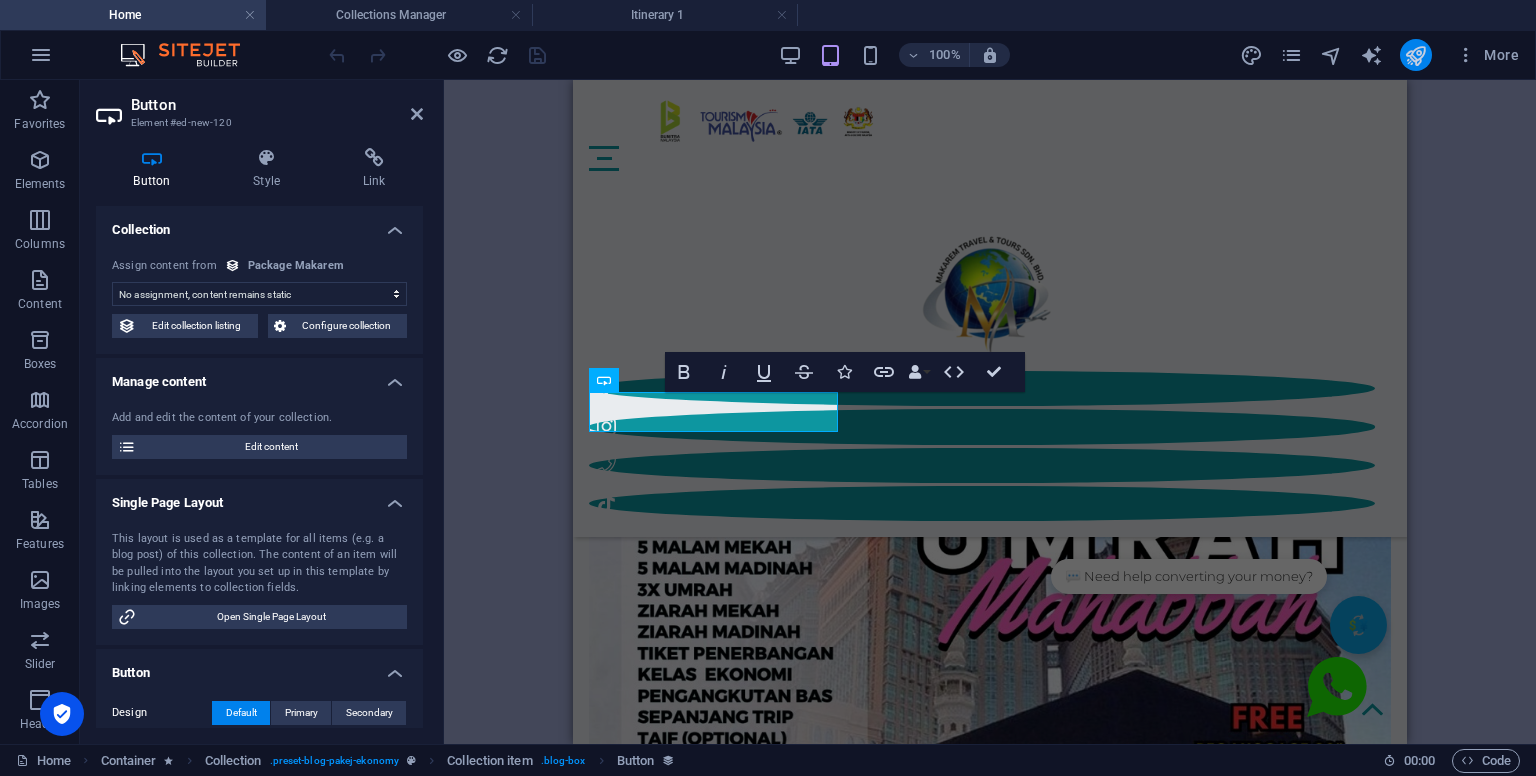click at bounding box center (1415, 55) 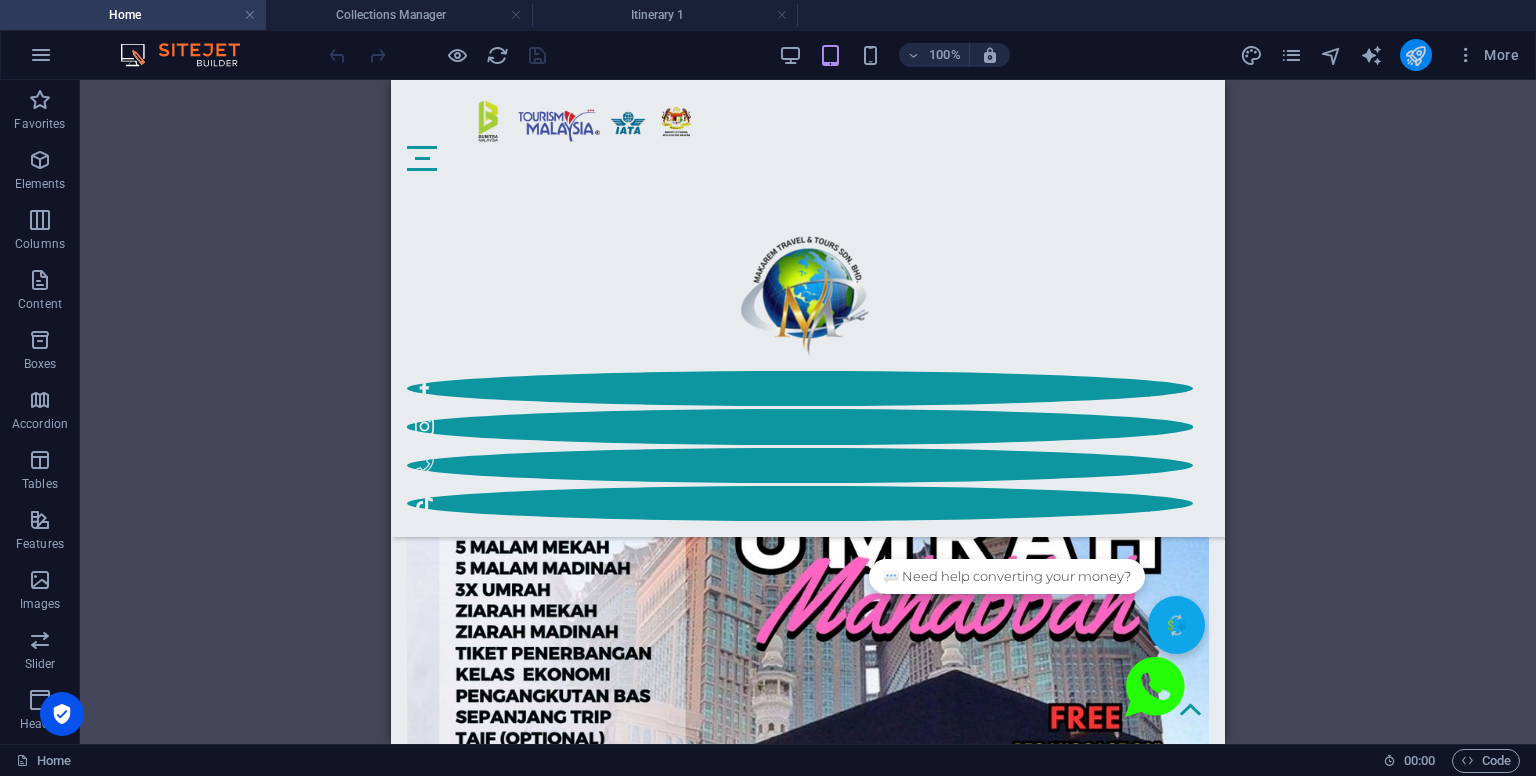 click at bounding box center [1415, 55] 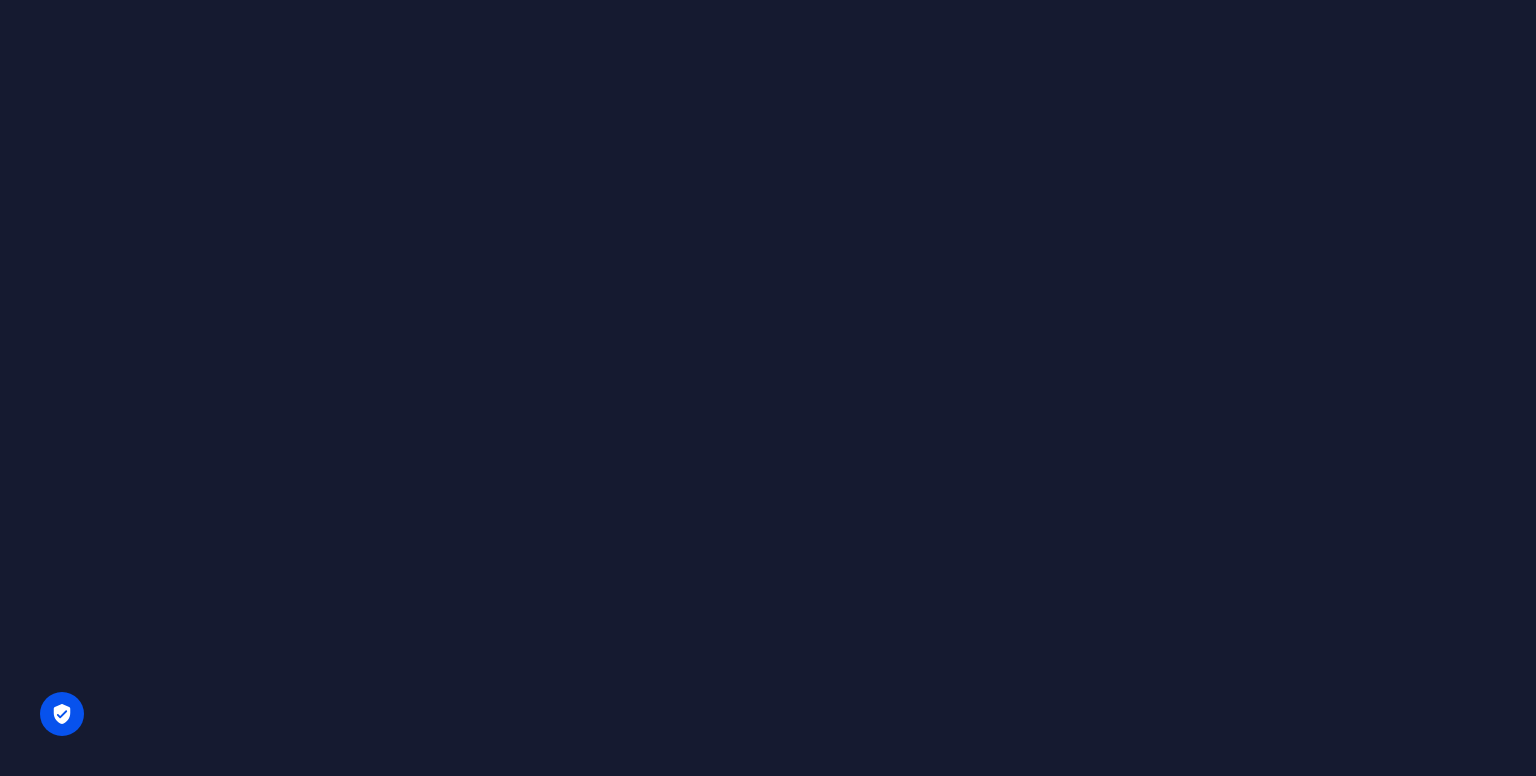 scroll, scrollTop: 0, scrollLeft: 0, axis: both 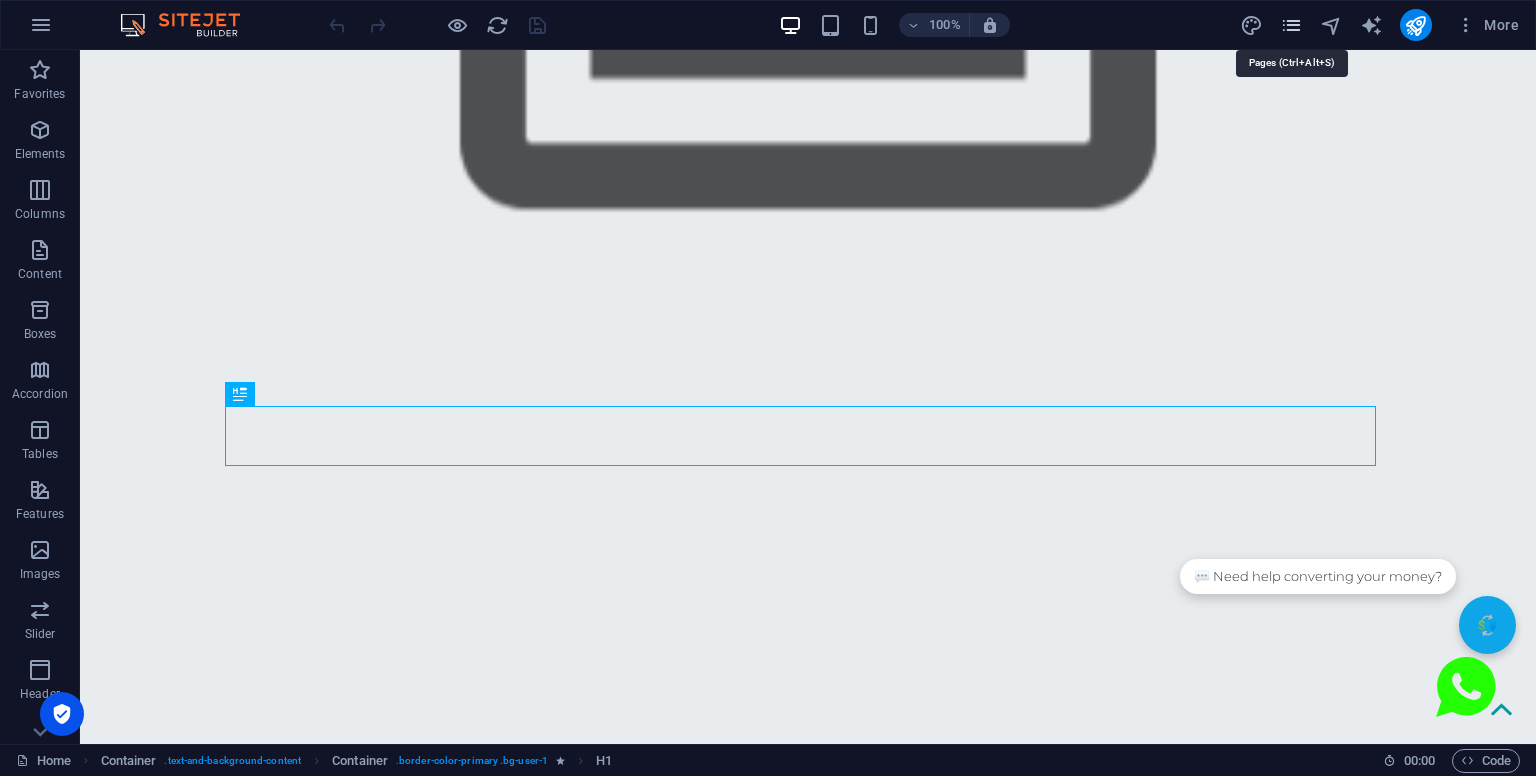click at bounding box center (1291, 25) 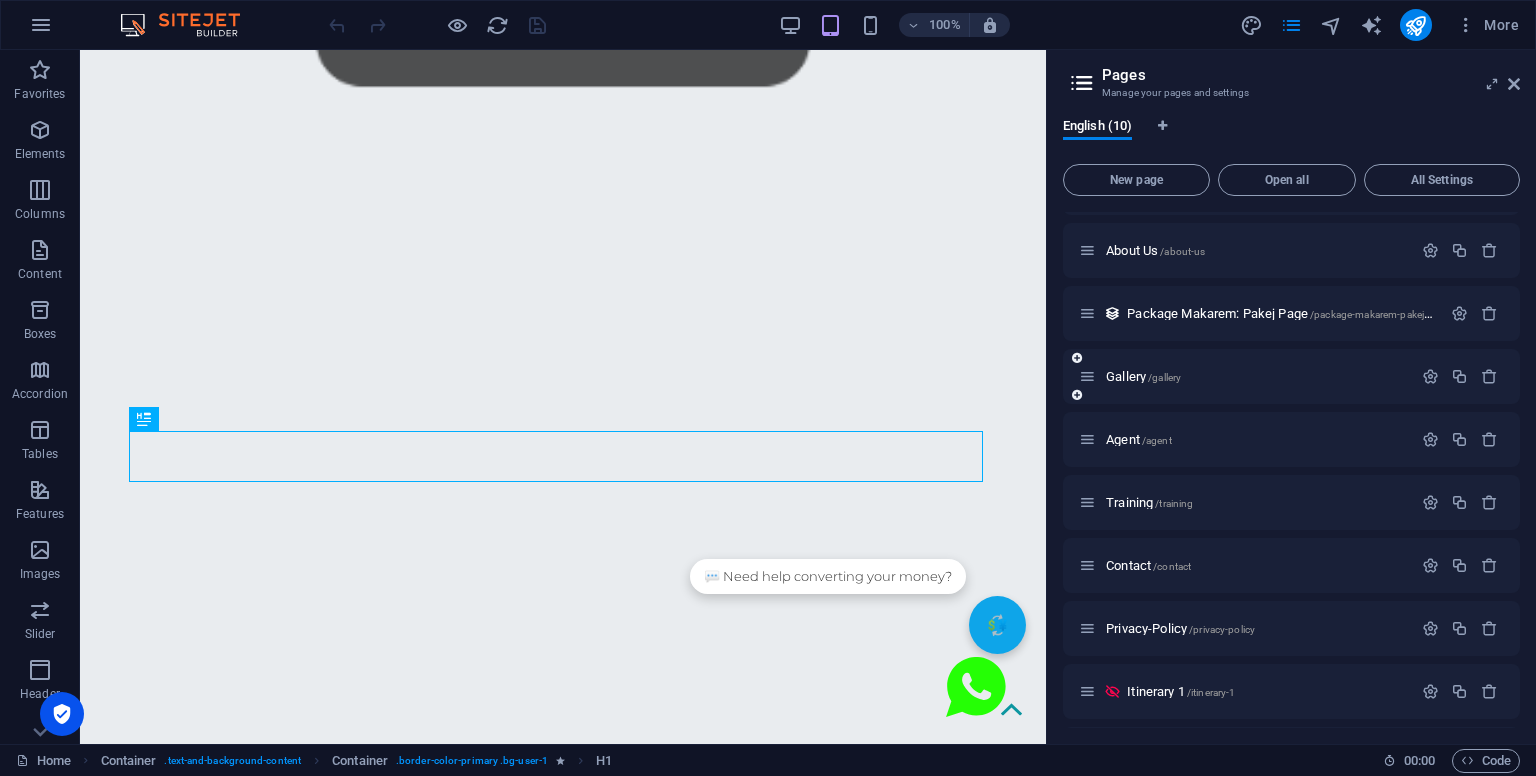 scroll, scrollTop: 114, scrollLeft: 0, axis: vertical 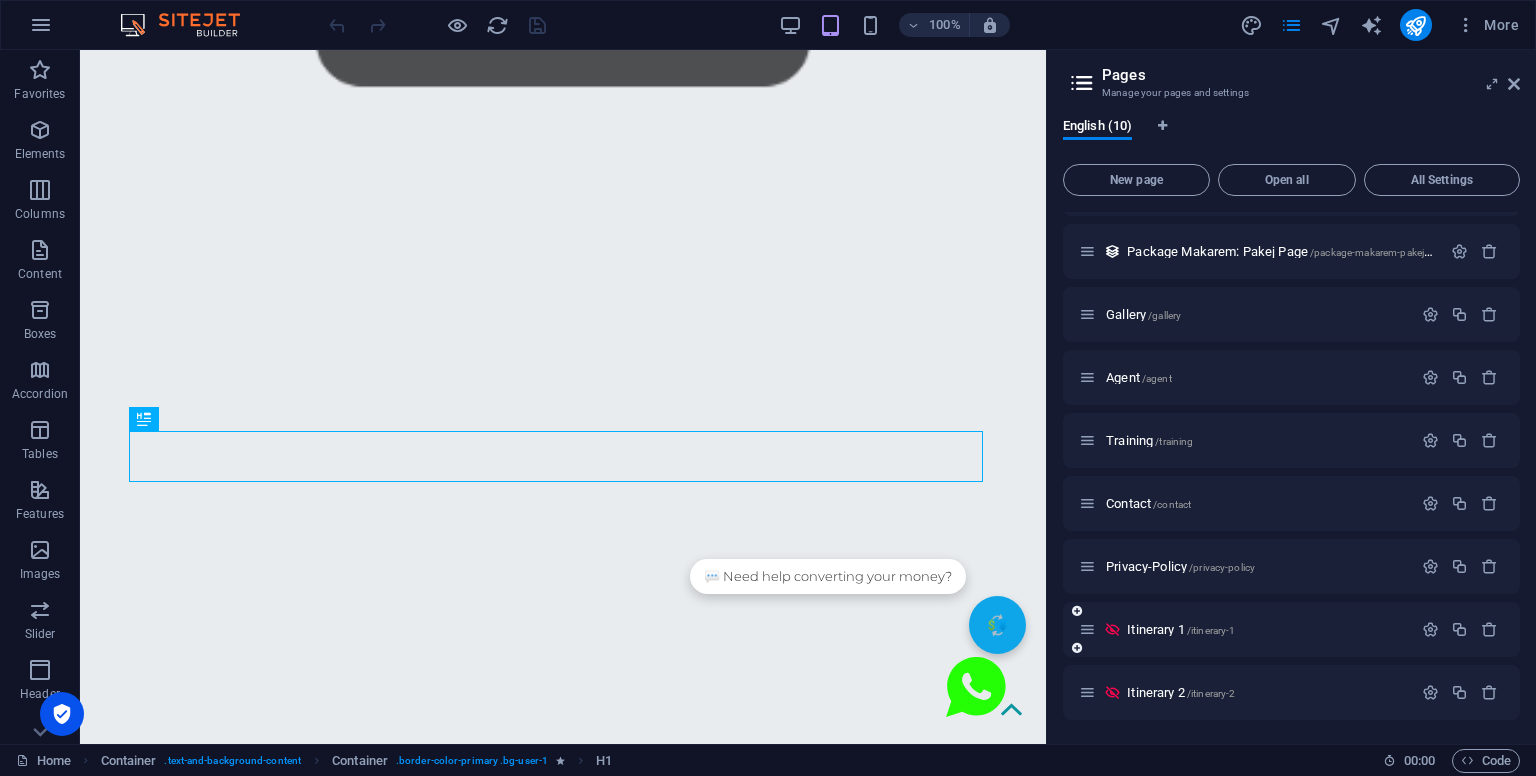 click on "Itinerary 1 /itinerary-1" at bounding box center [1245, 629] 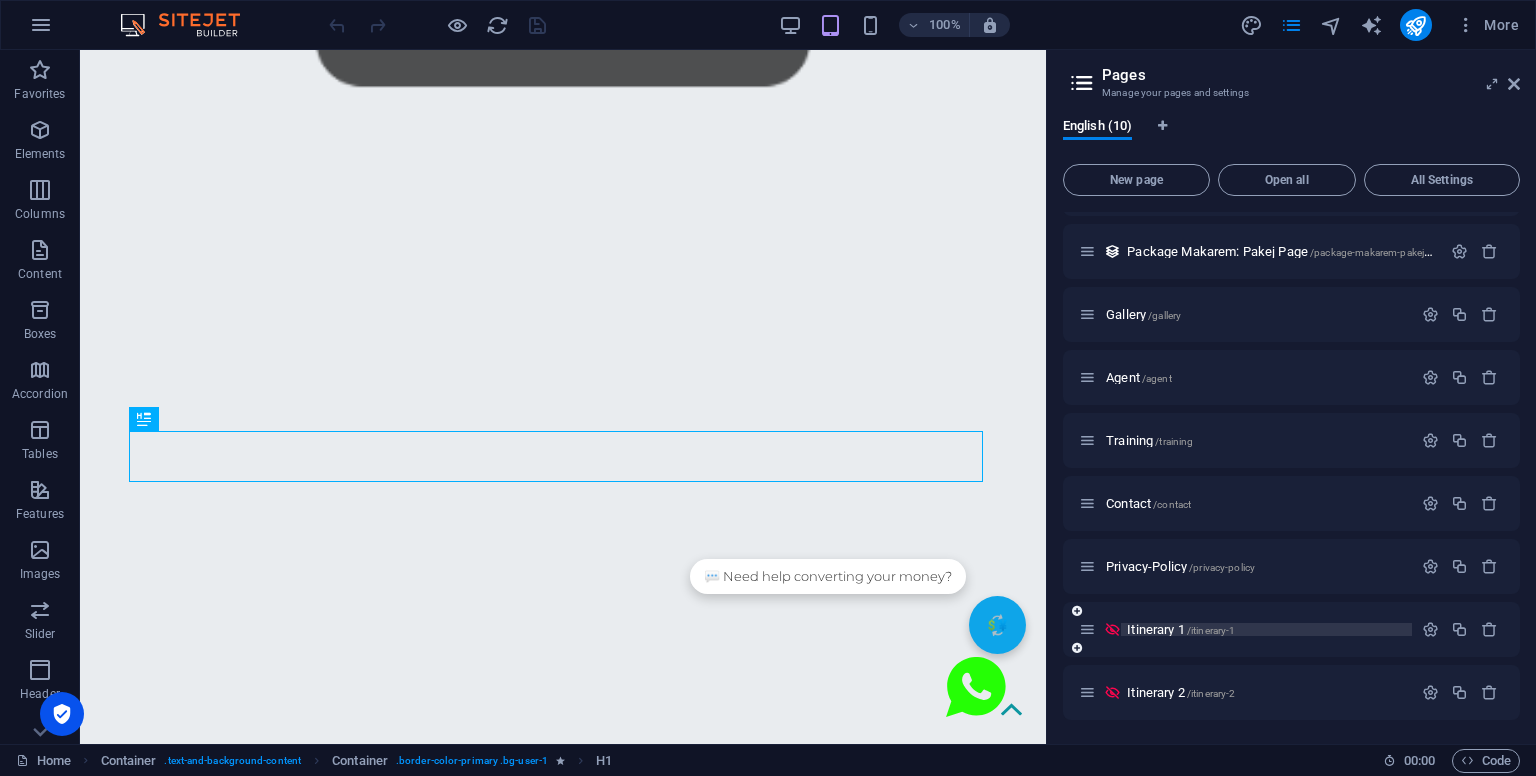 click on "/itinerary-1" at bounding box center (1211, 630) 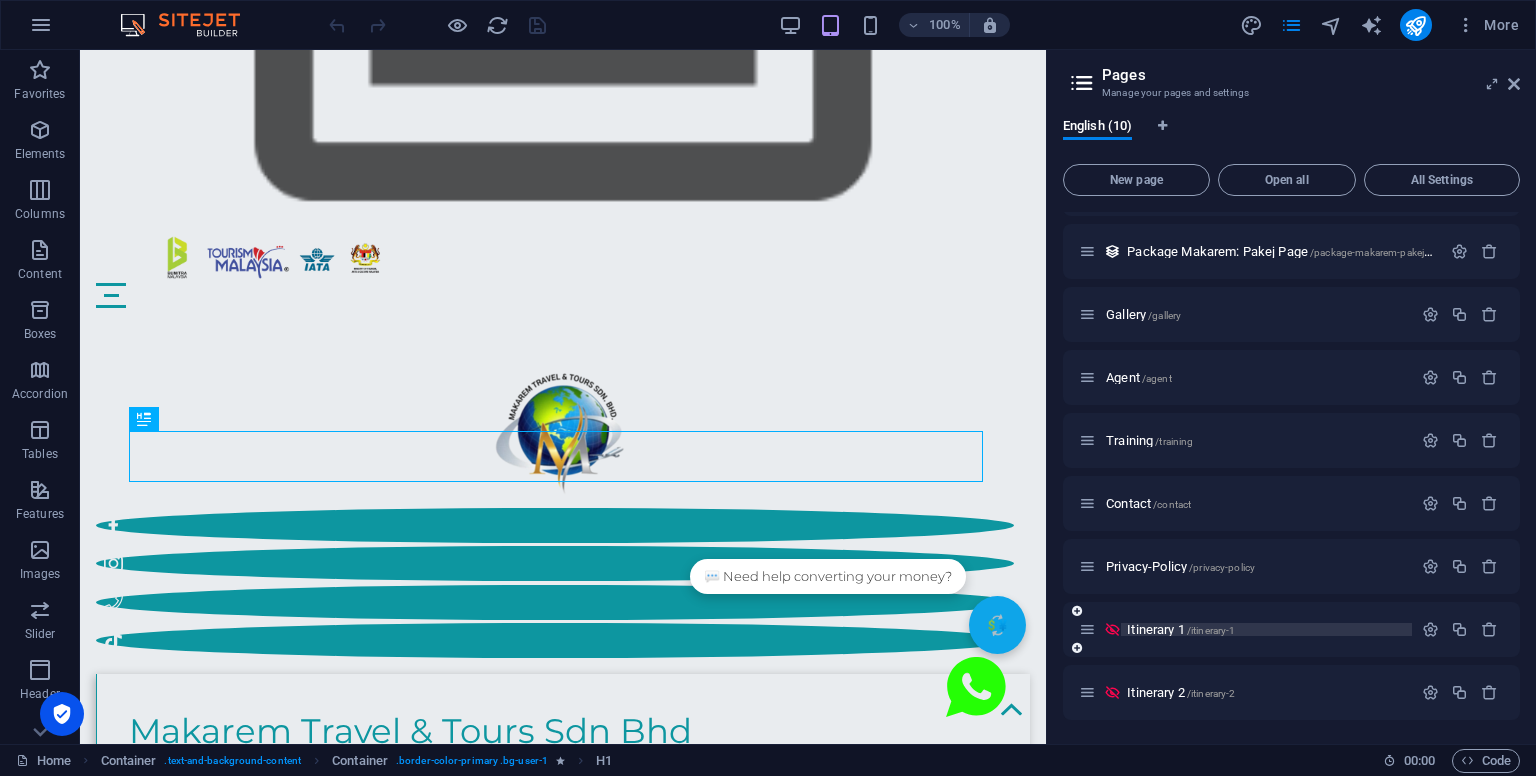 scroll, scrollTop: 0, scrollLeft: 0, axis: both 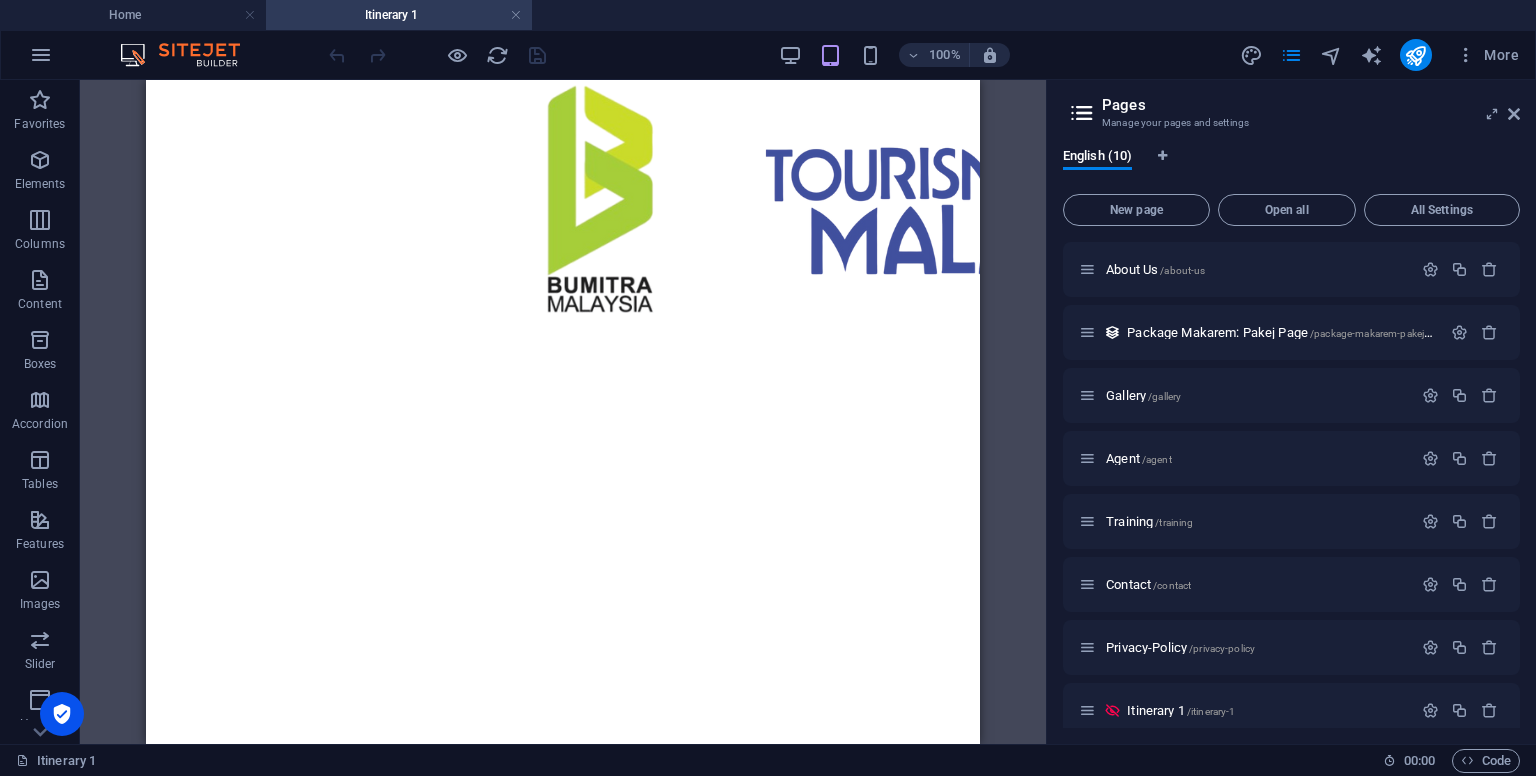 click on "Pages" at bounding box center [1311, 105] 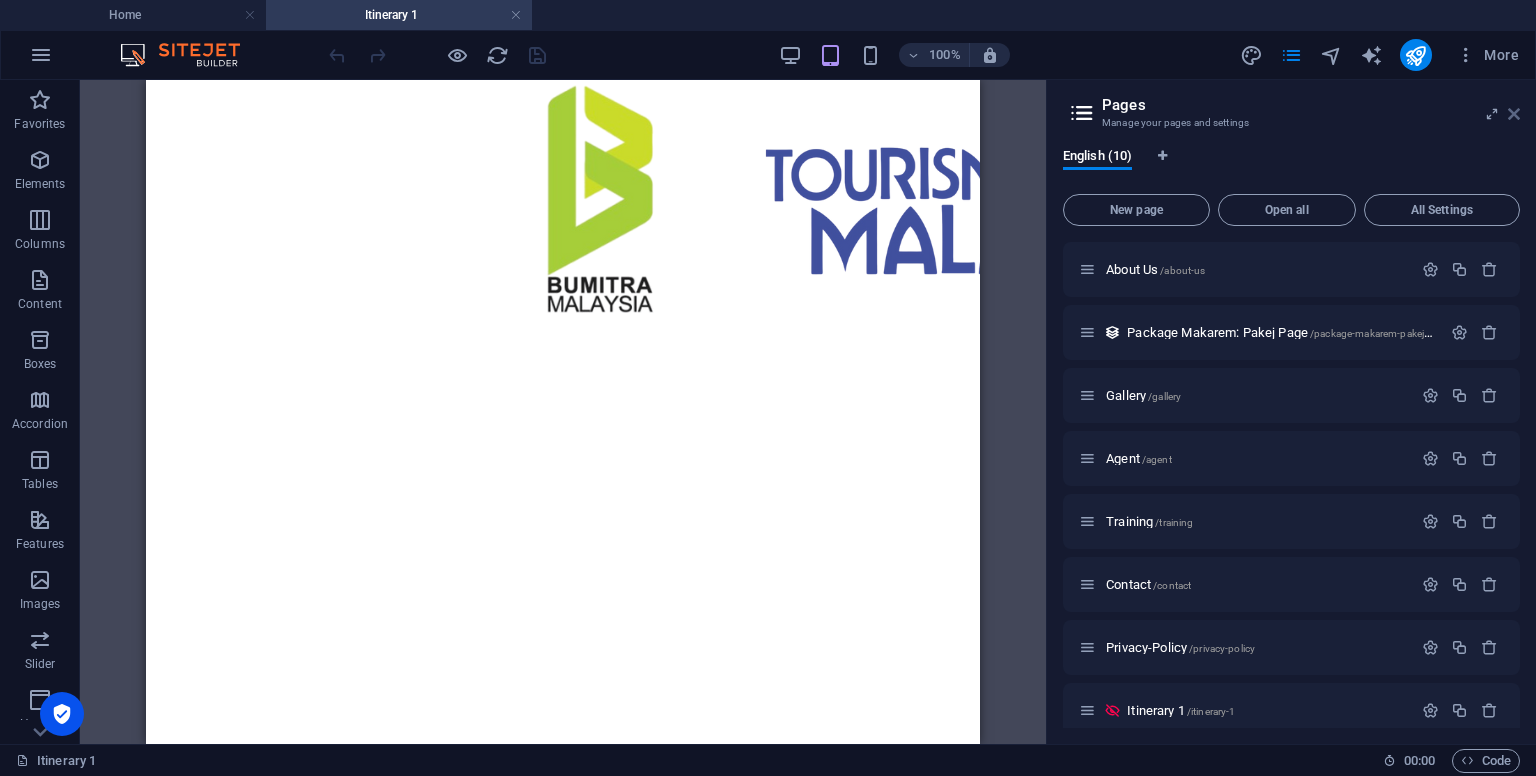 click at bounding box center (1514, 114) 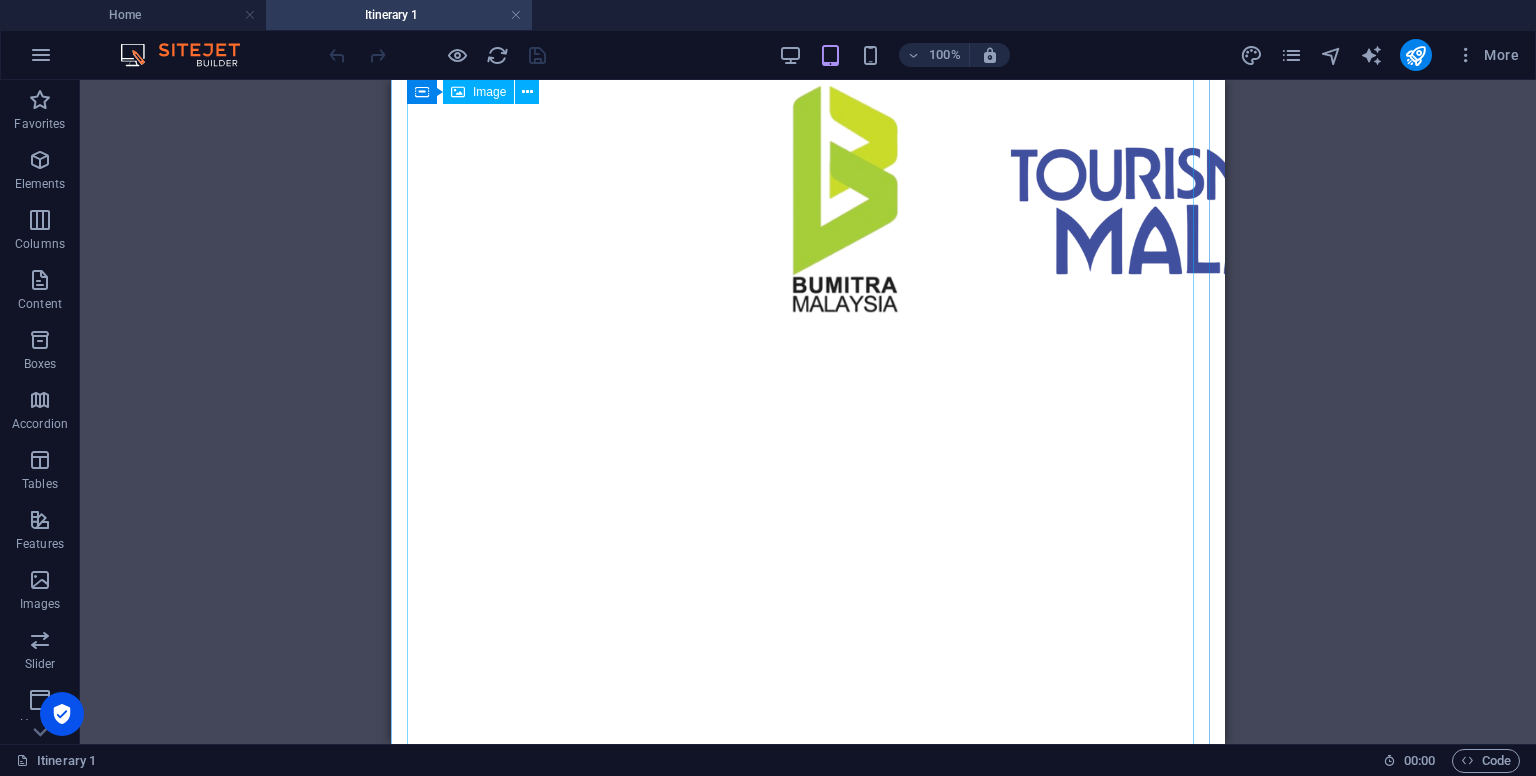 click at bounding box center (808, 5789) 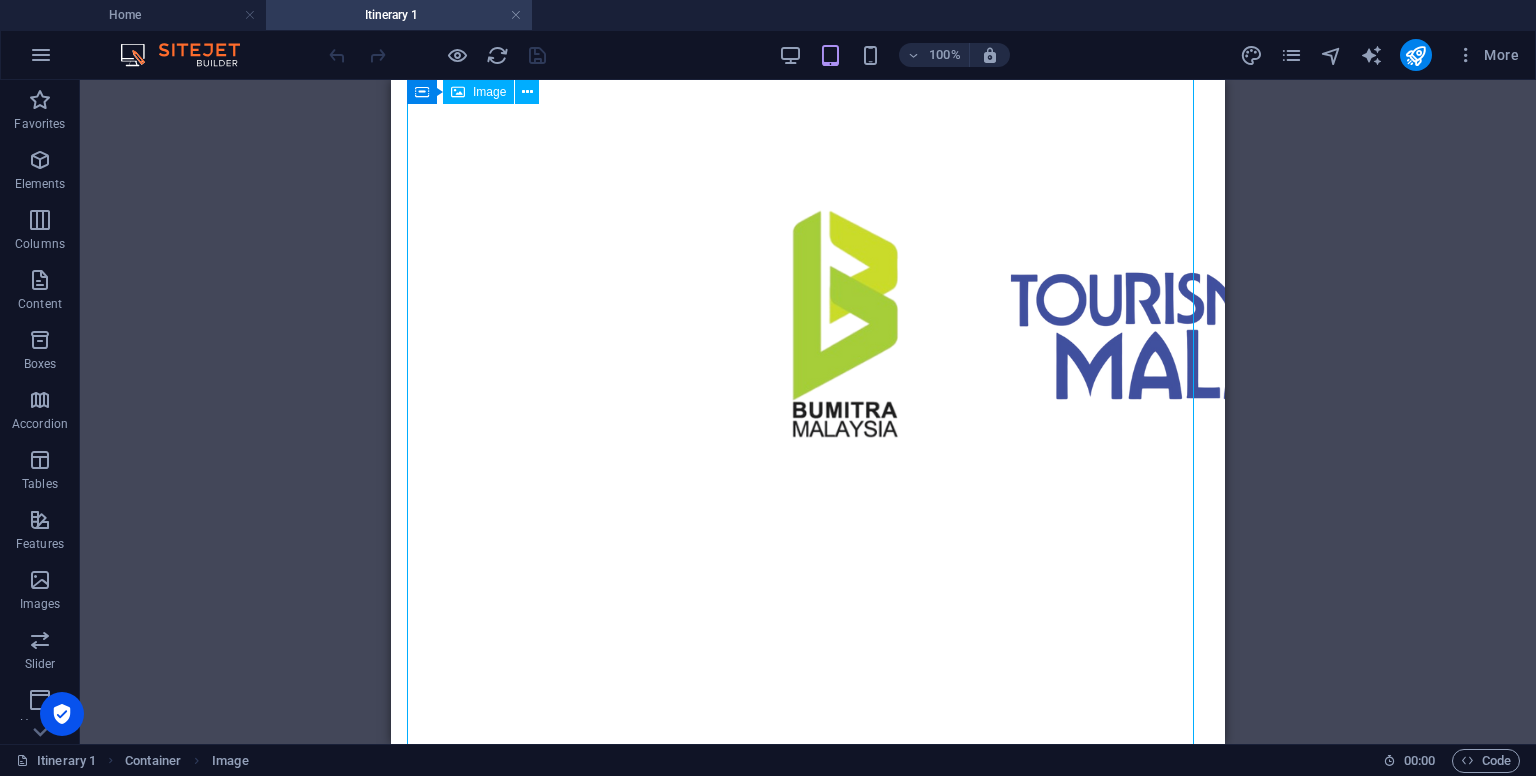 scroll, scrollTop: 47, scrollLeft: 0, axis: vertical 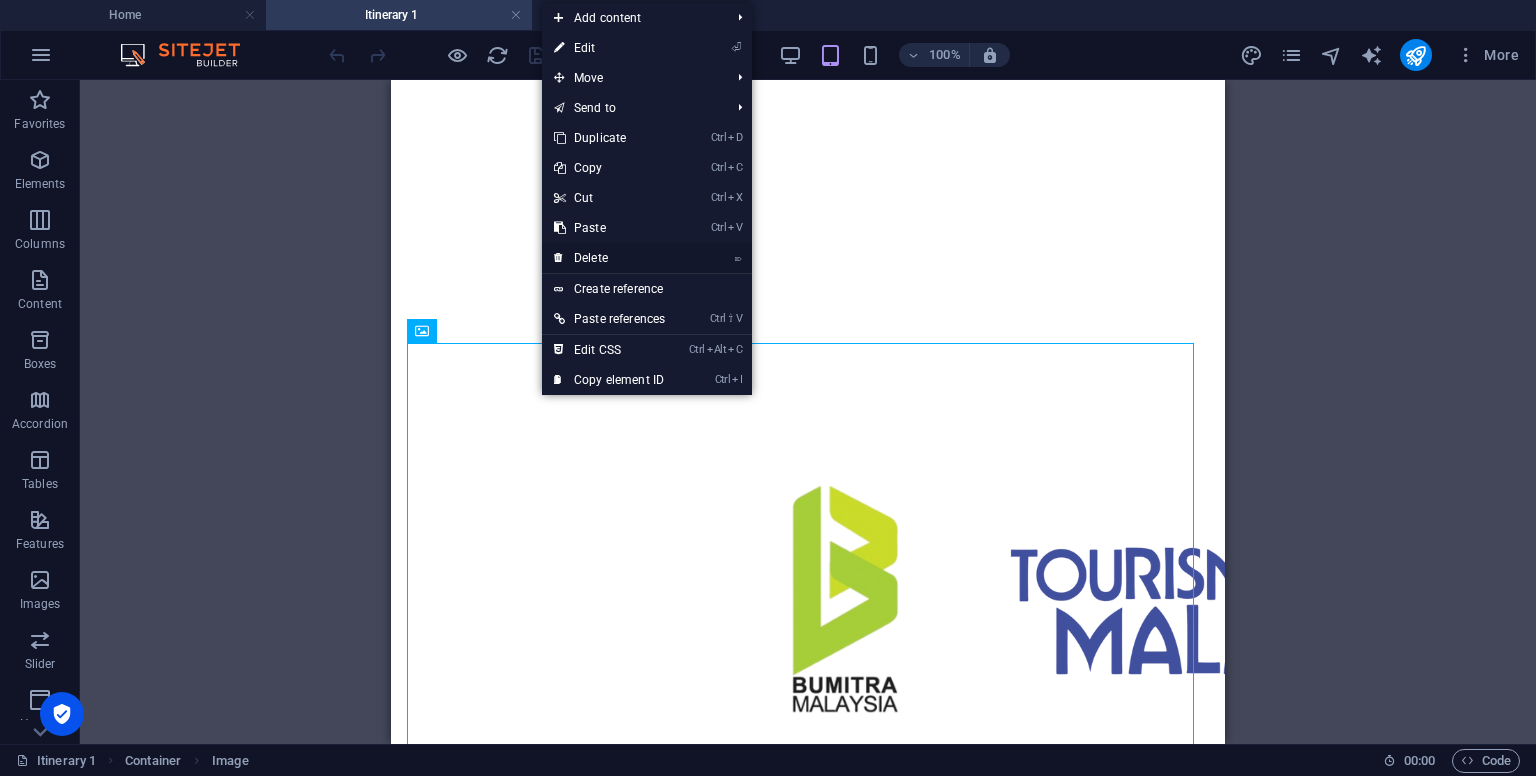 click on "⌦  Delete" at bounding box center [609, 258] 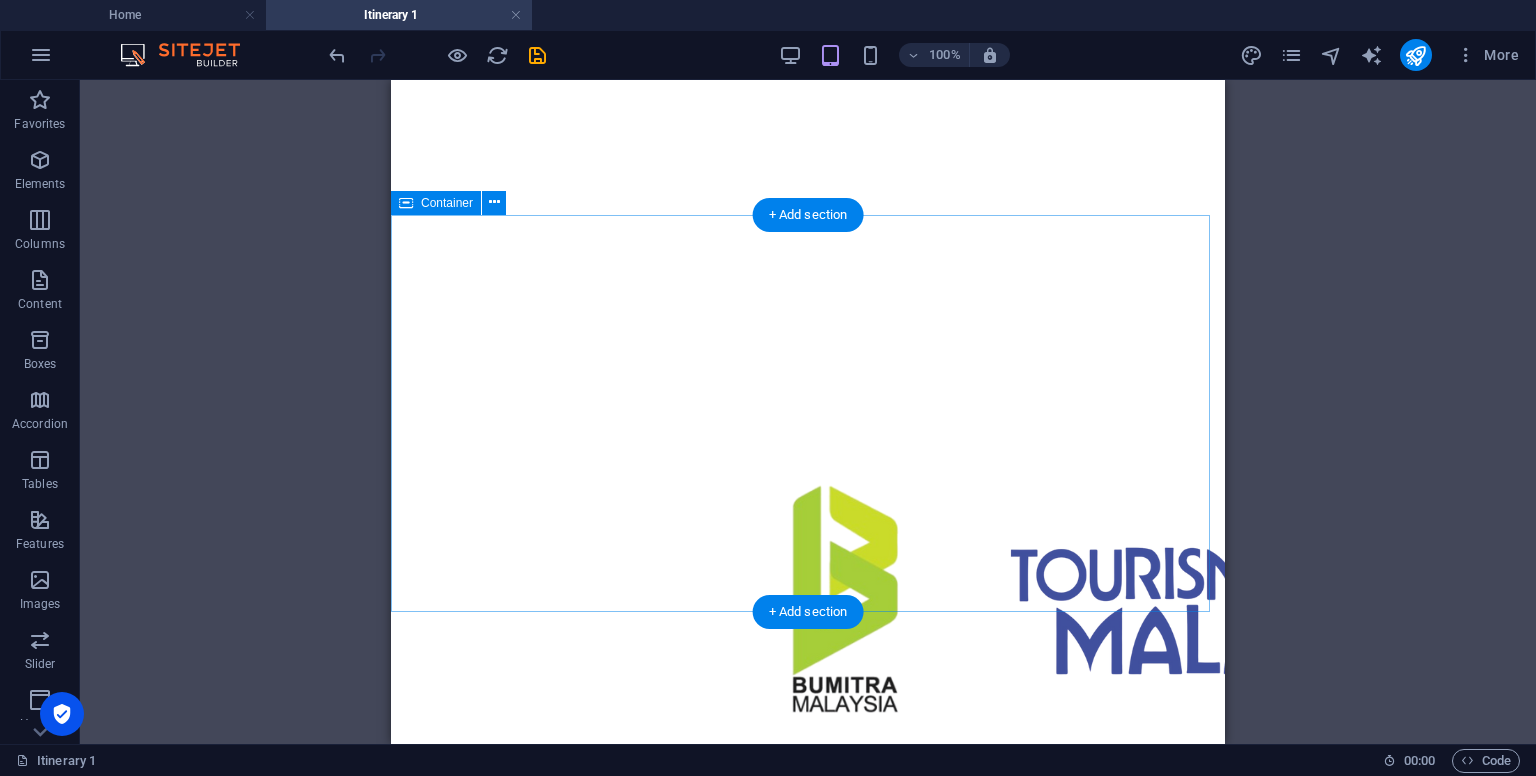 click on "Add elements" at bounding box center [749, 5698] 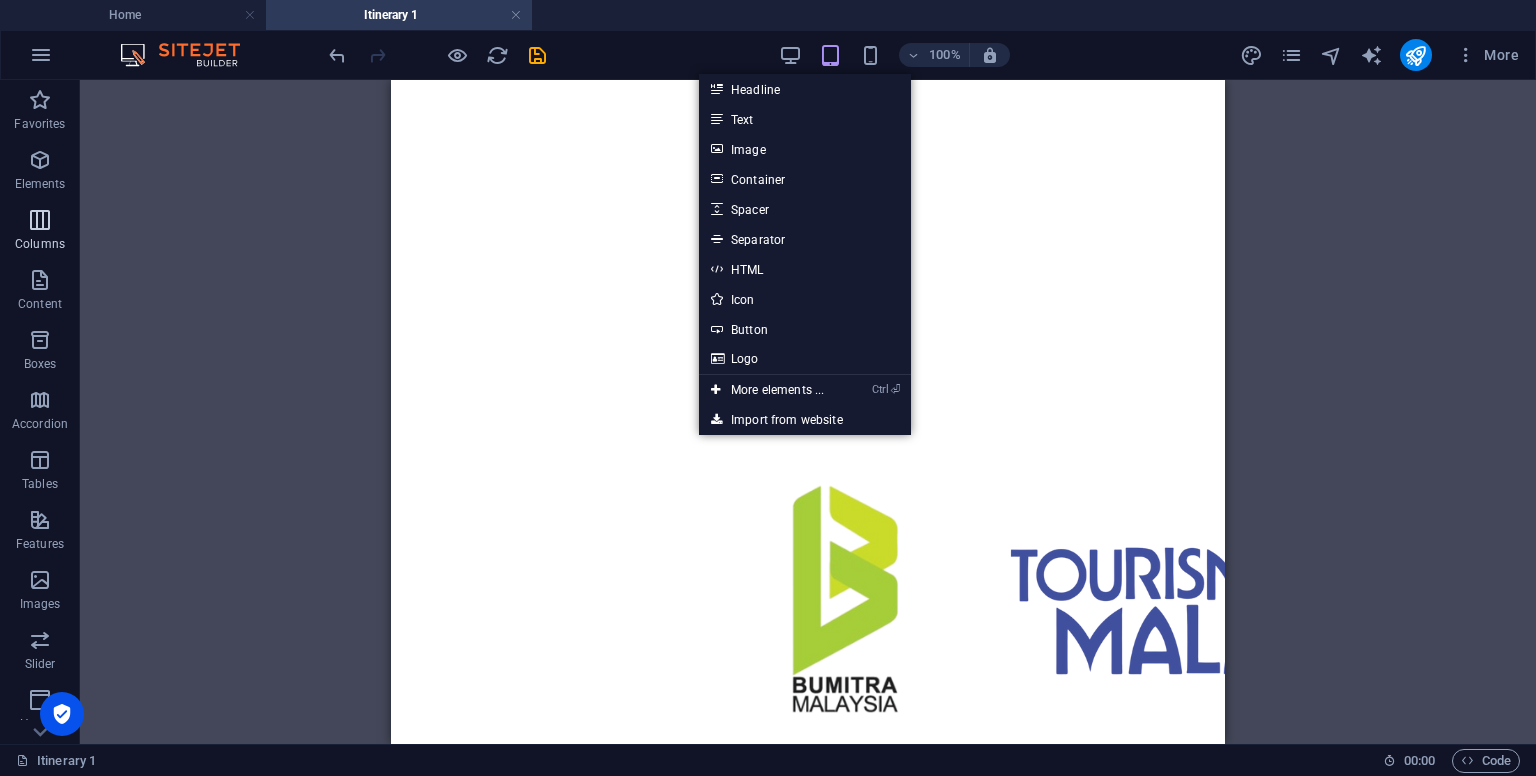 click on "Columns" at bounding box center [40, 244] 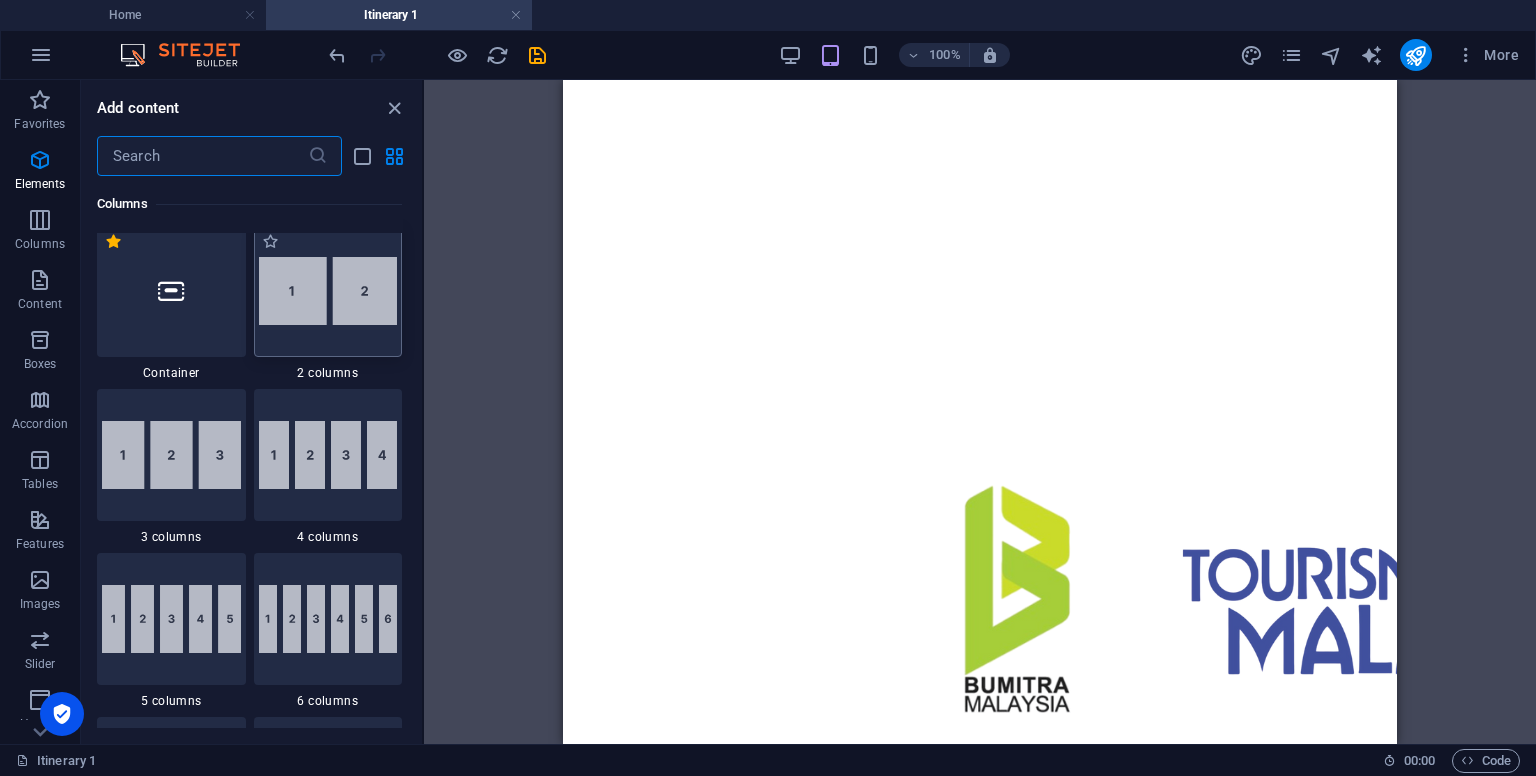 scroll, scrollTop: 990, scrollLeft: 0, axis: vertical 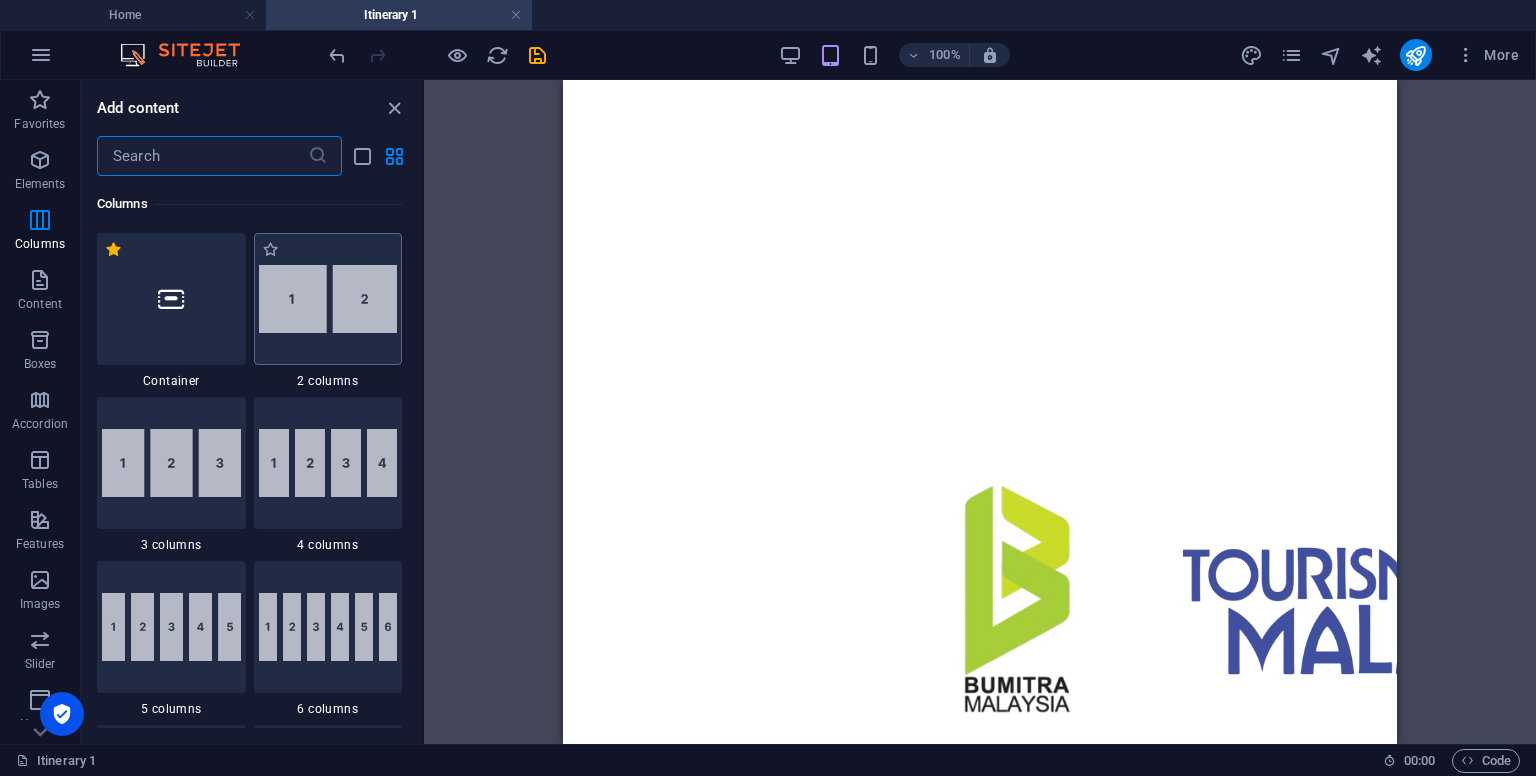 click at bounding box center [328, 299] 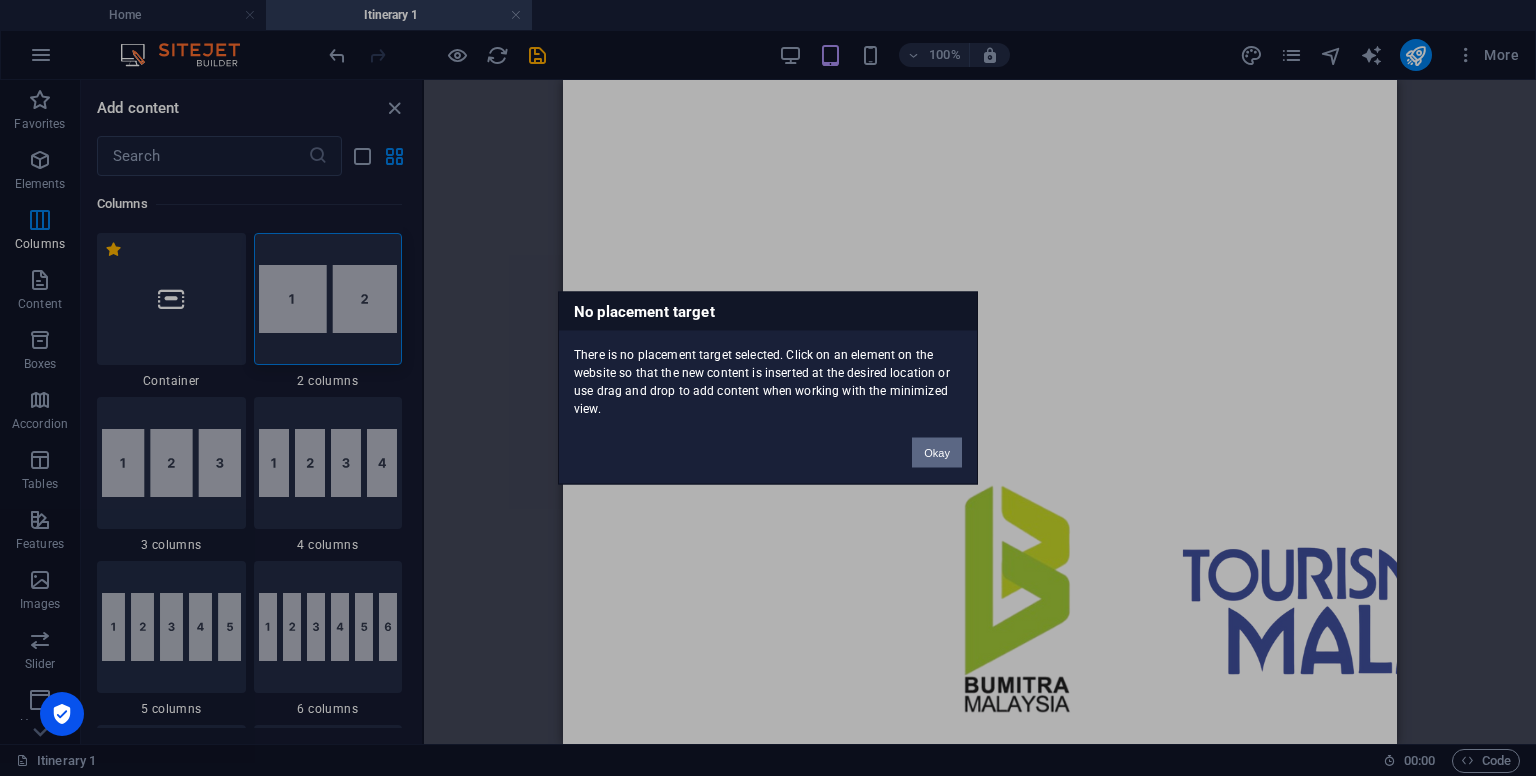 click on "Okay" at bounding box center (937, 453) 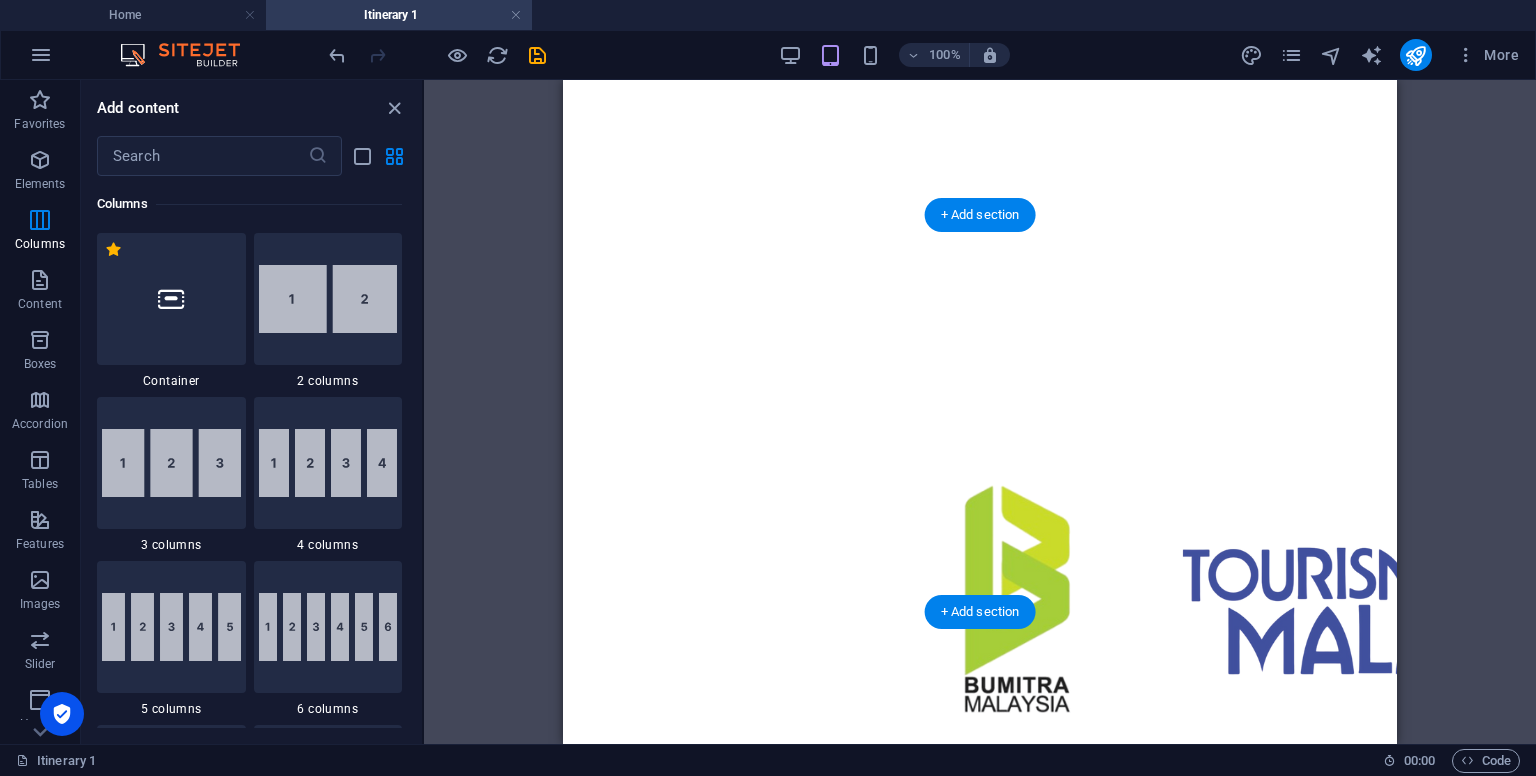 click at bounding box center [880, 5698] 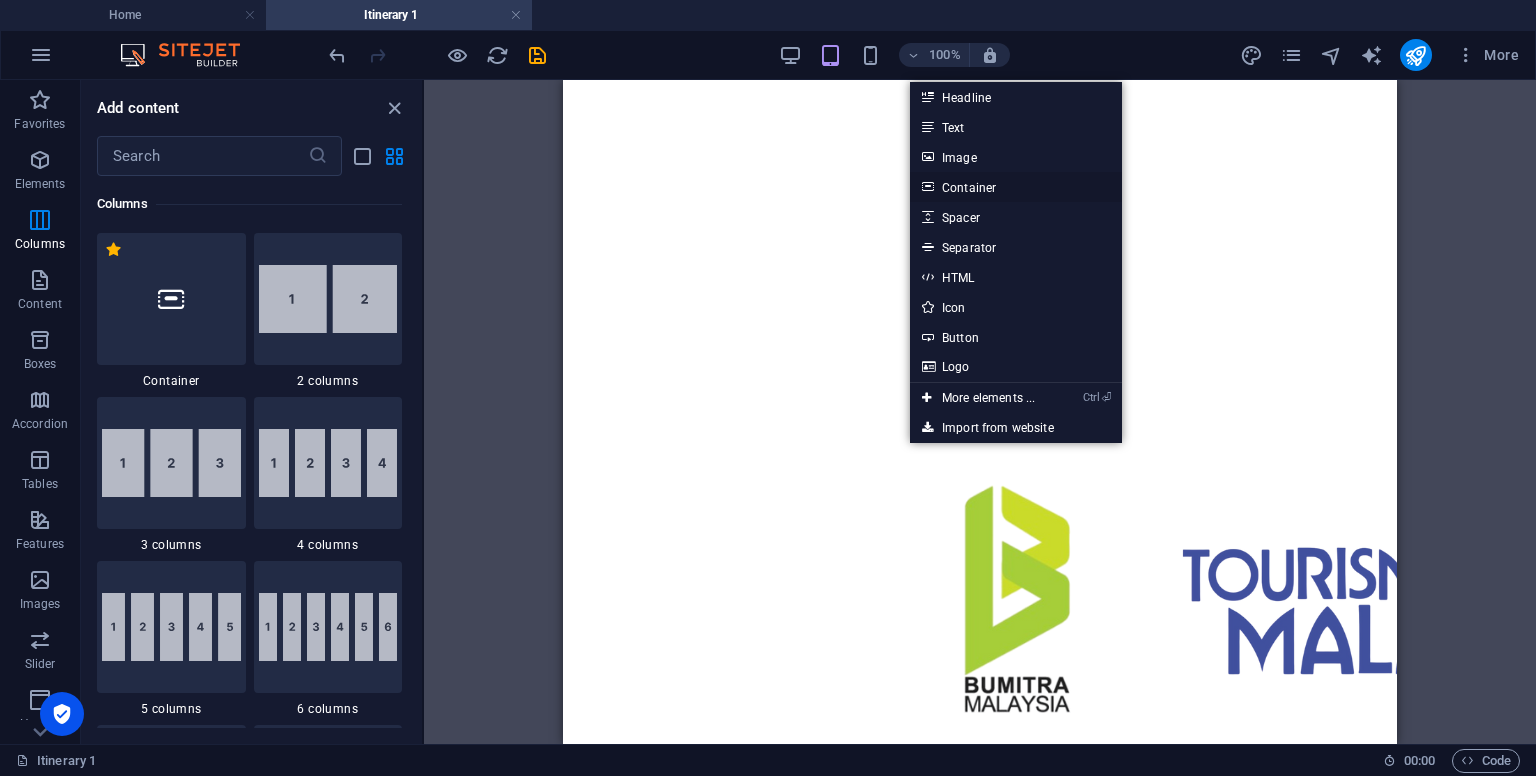 click on "Container" at bounding box center [1016, 187] 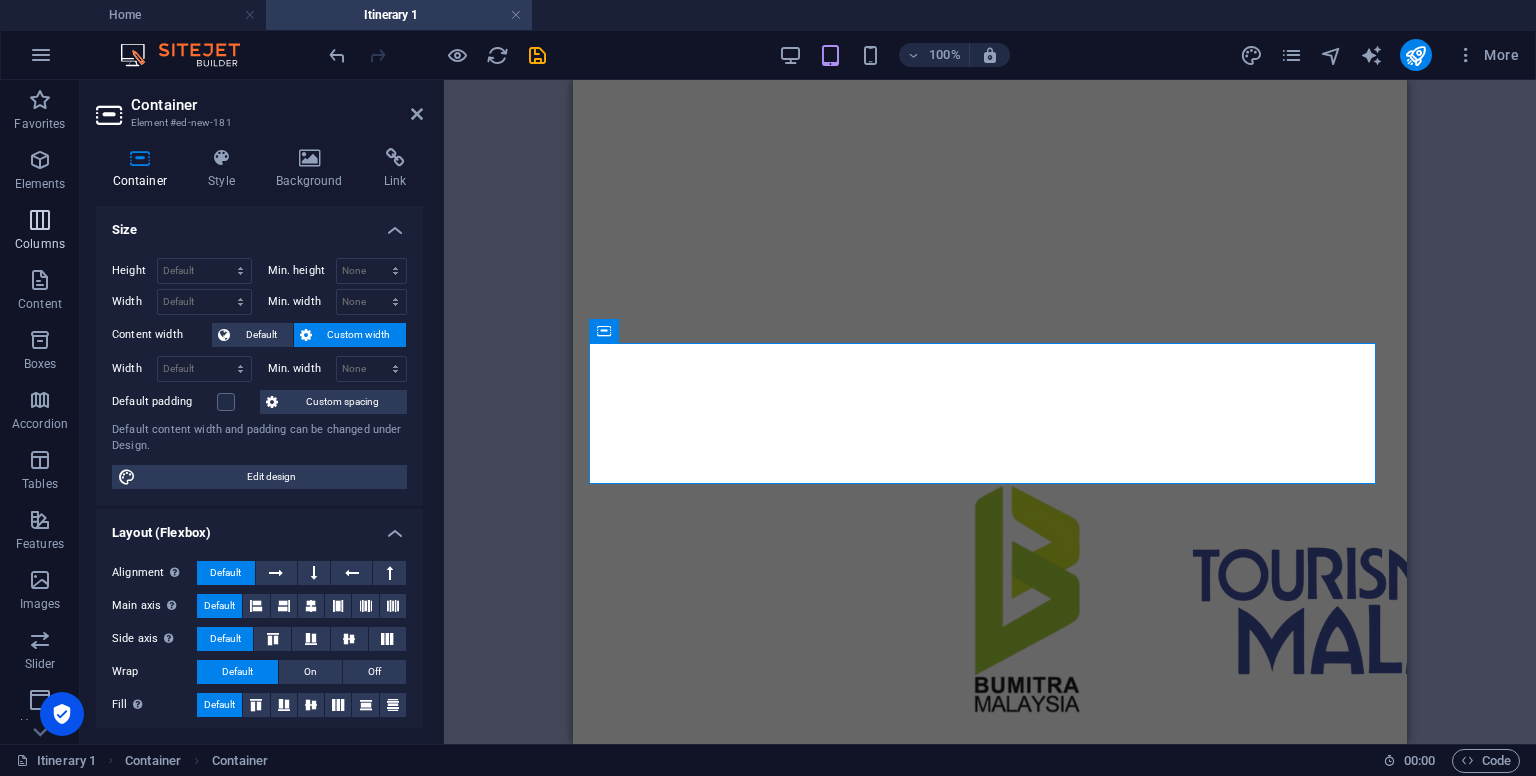 click on "Columns" at bounding box center [40, 232] 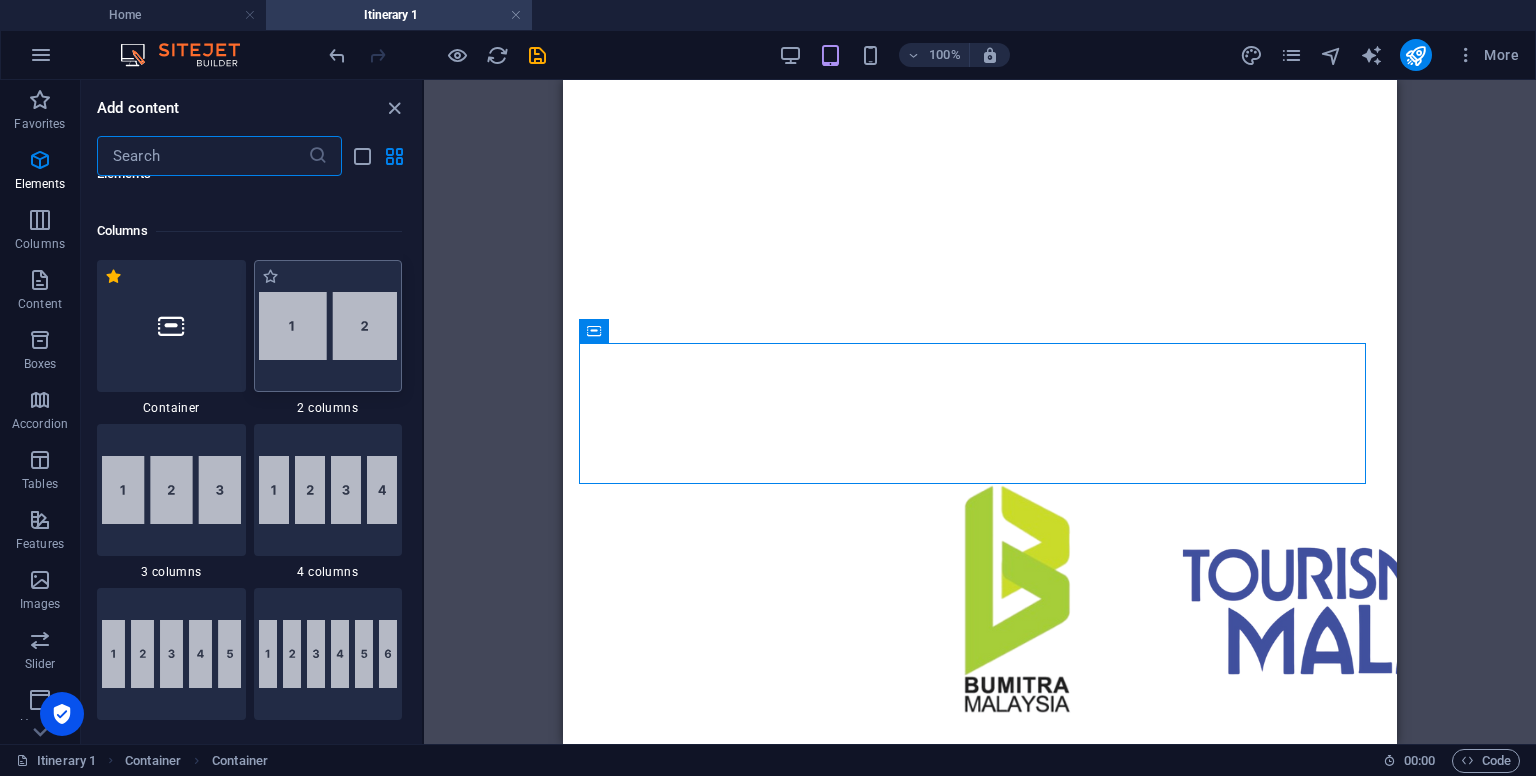 scroll, scrollTop: 990, scrollLeft: 0, axis: vertical 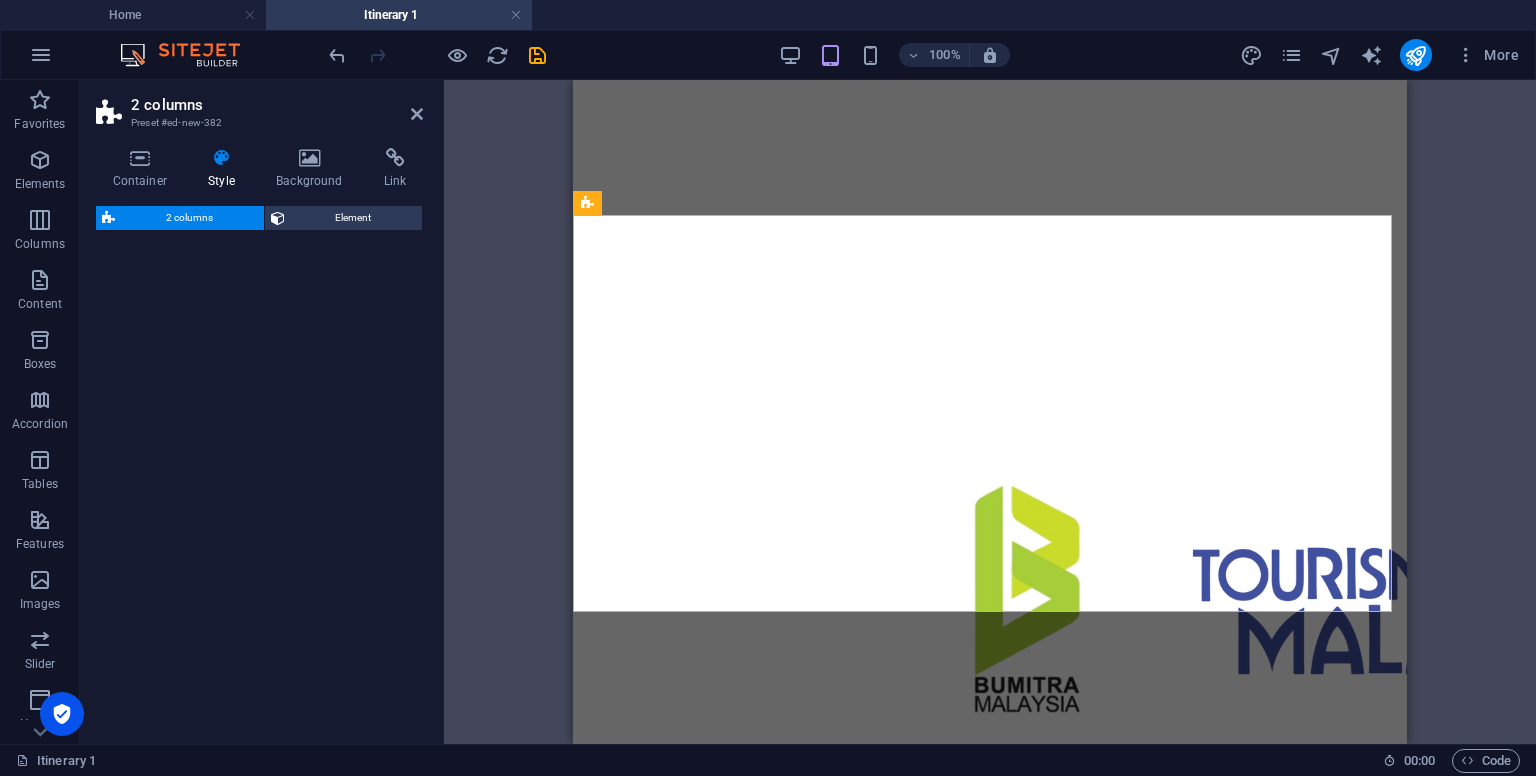 select on "rem" 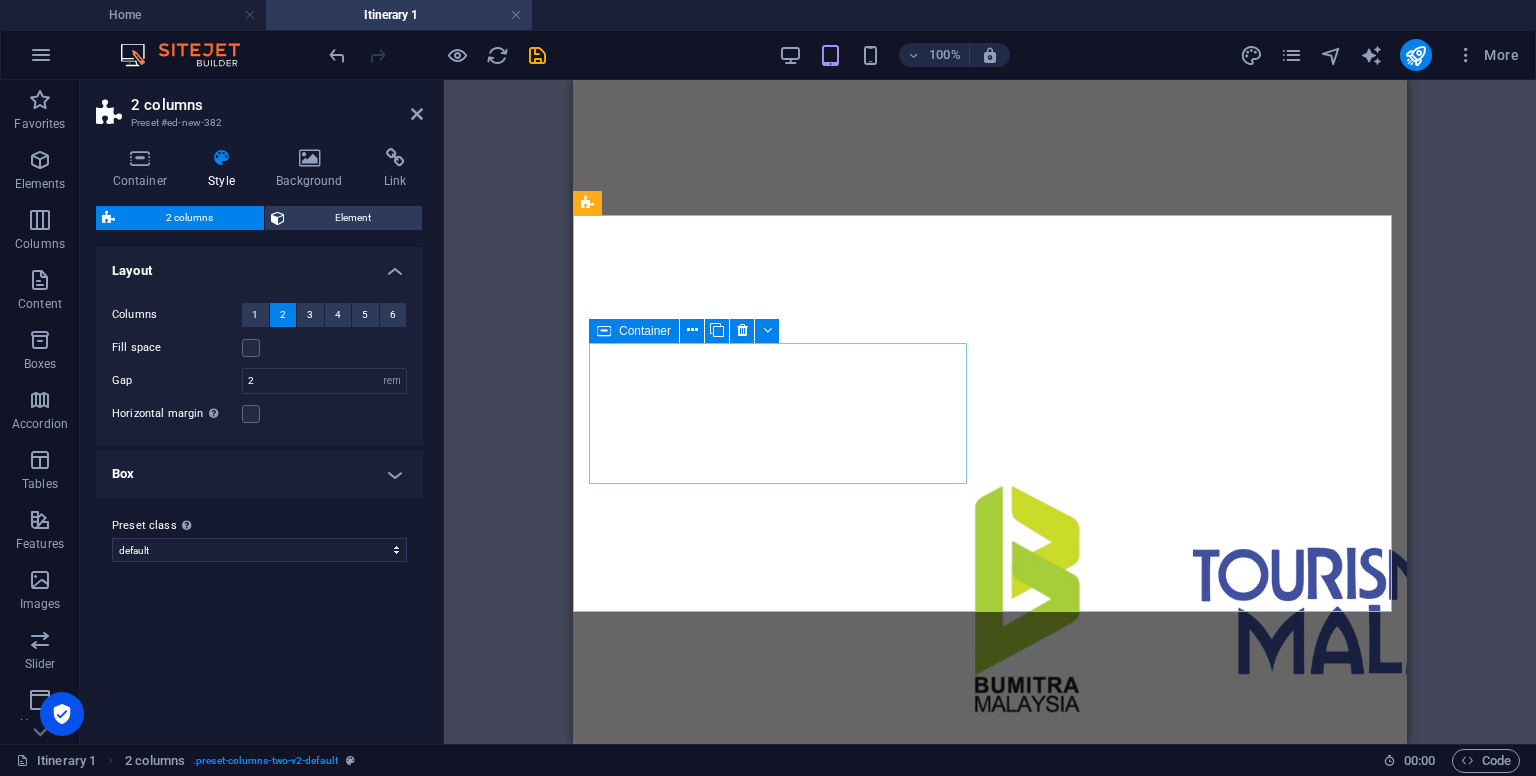 click on "Add elements" at bounding box center [931, 5698] 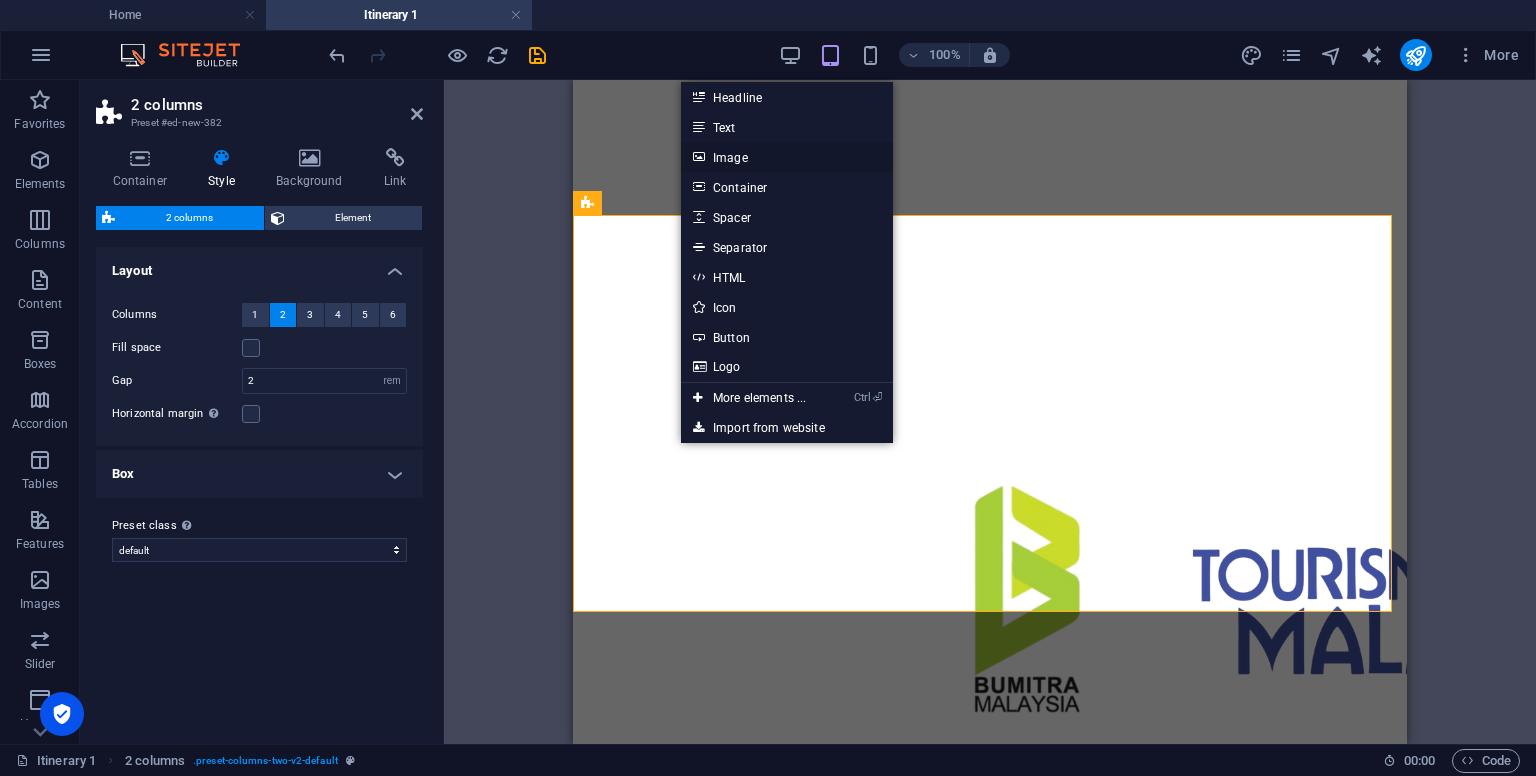 click on "Image" at bounding box center (787, 157) 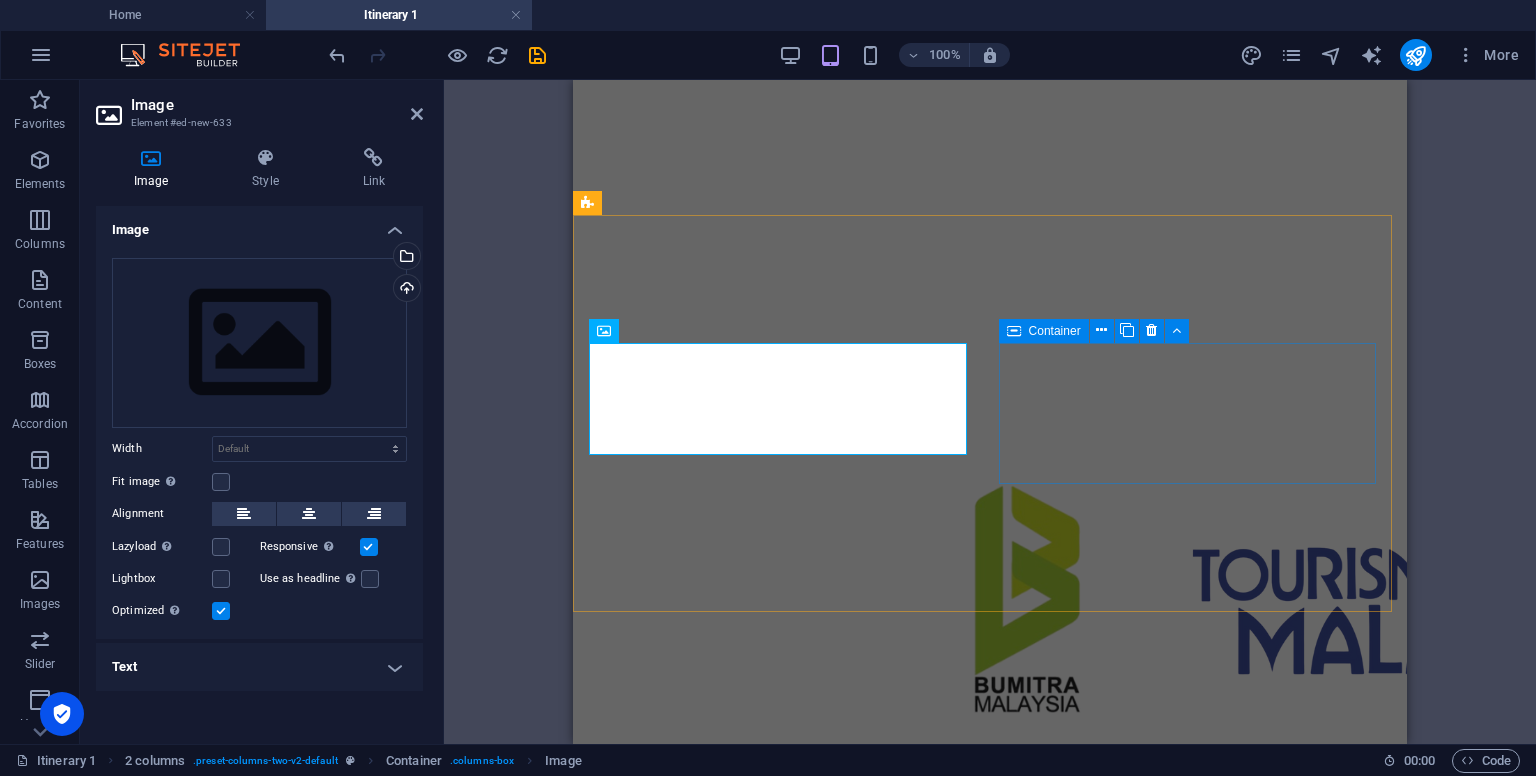click on "Add elements" at bounding box center (931, 5814) 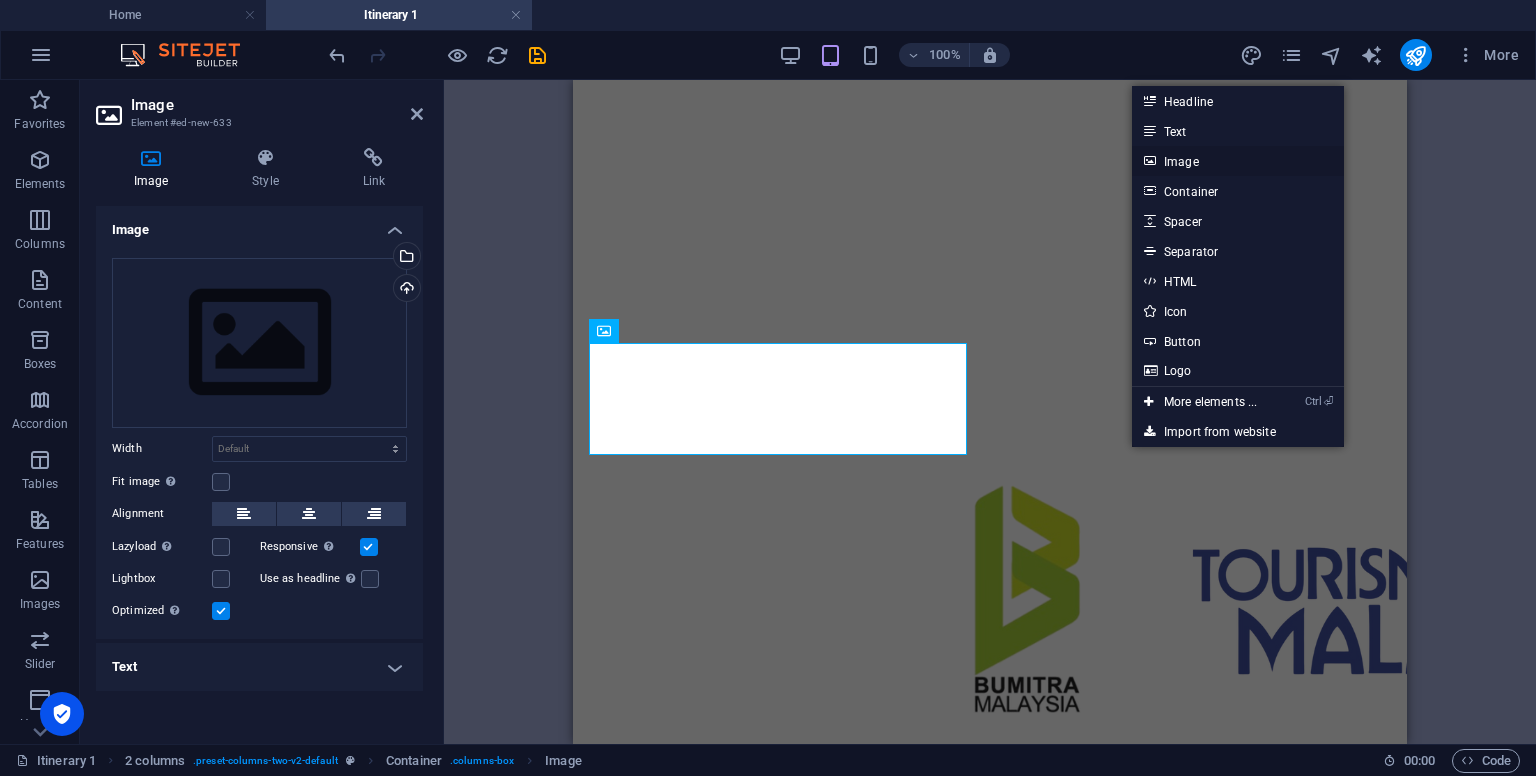 click on "Image" at bounding box center (1238, 161) 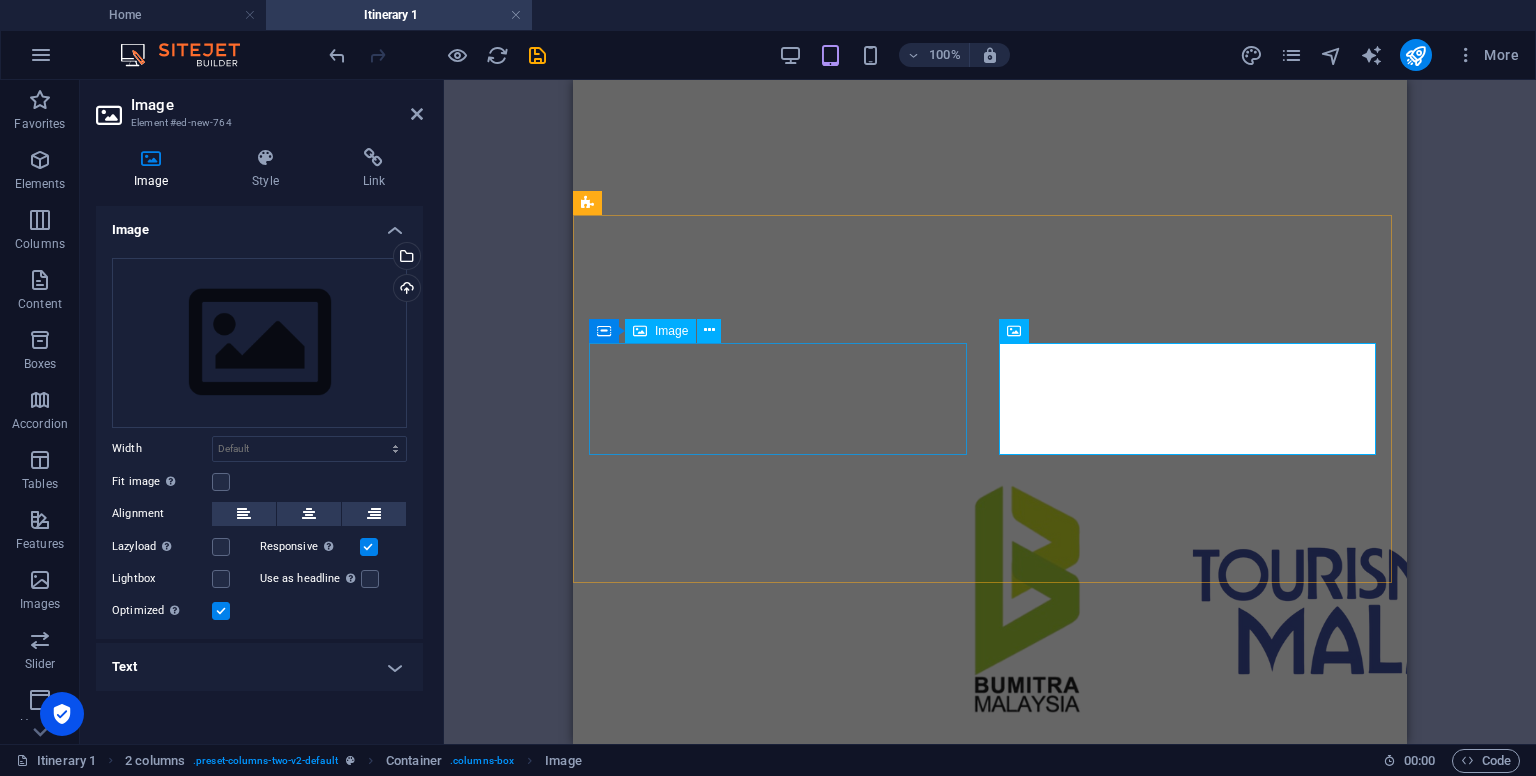 click at bounding box center (990, 5655) 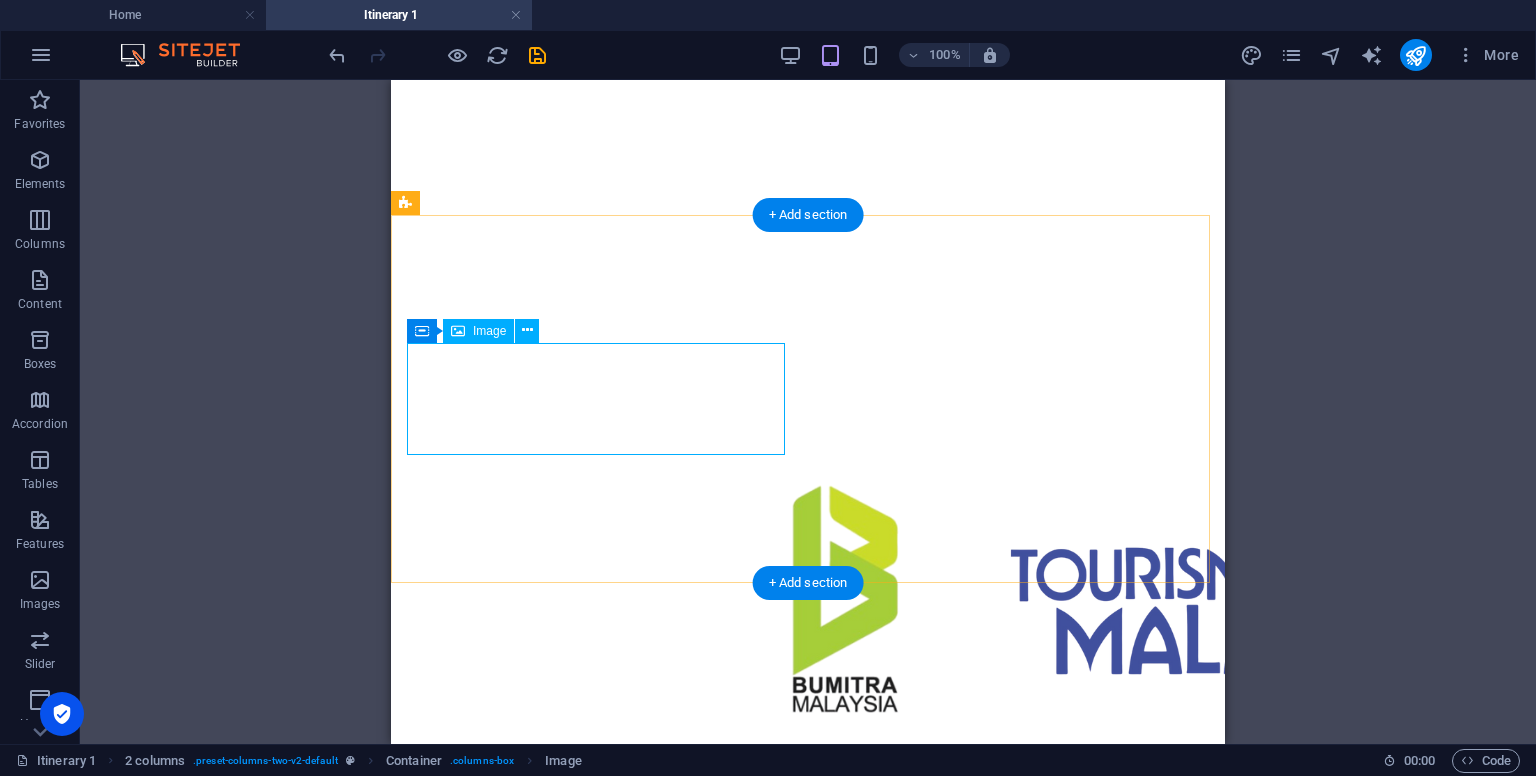 click at bounding box center (808, 5655) 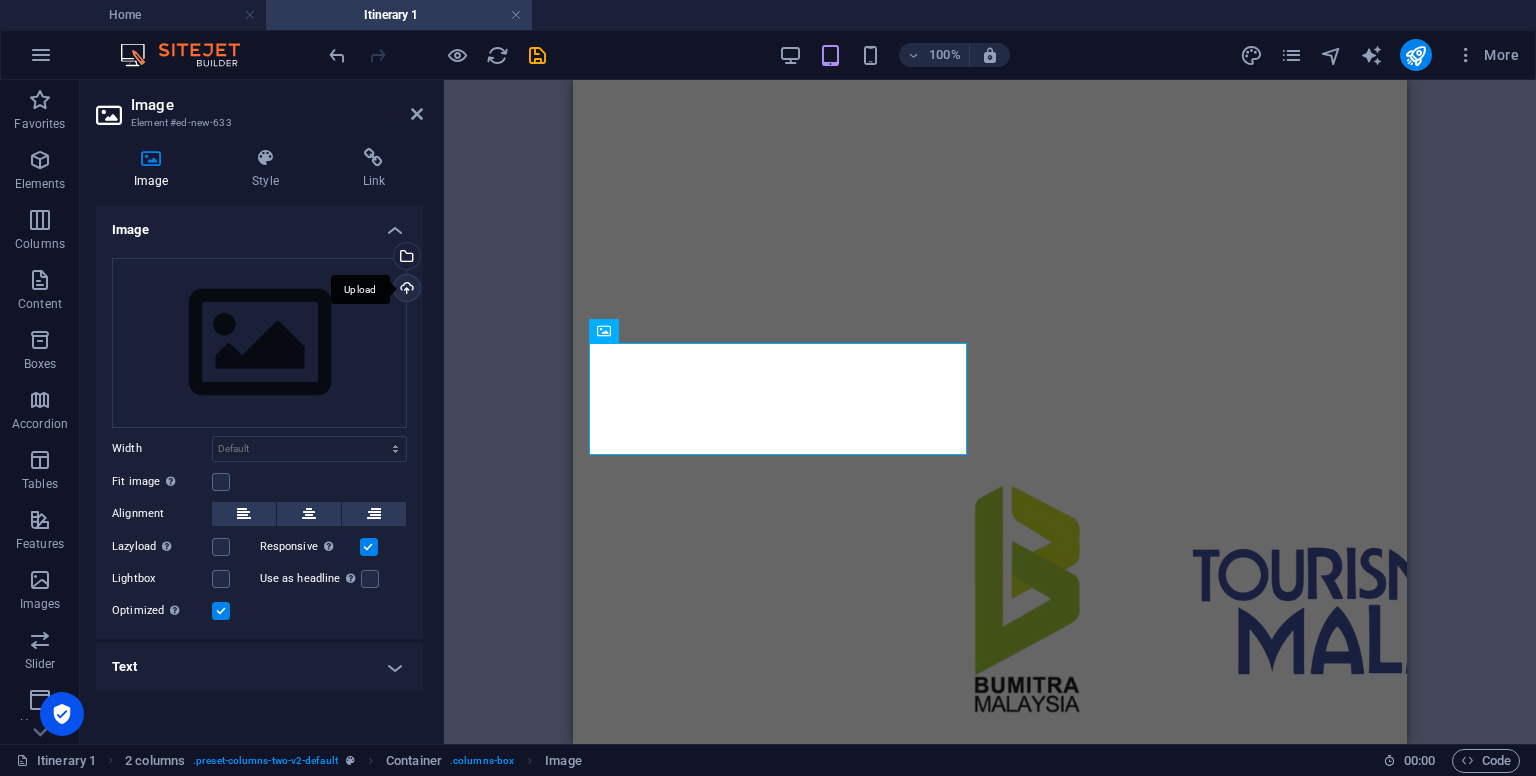 click on "Upload" at bounding box center (405, 290) 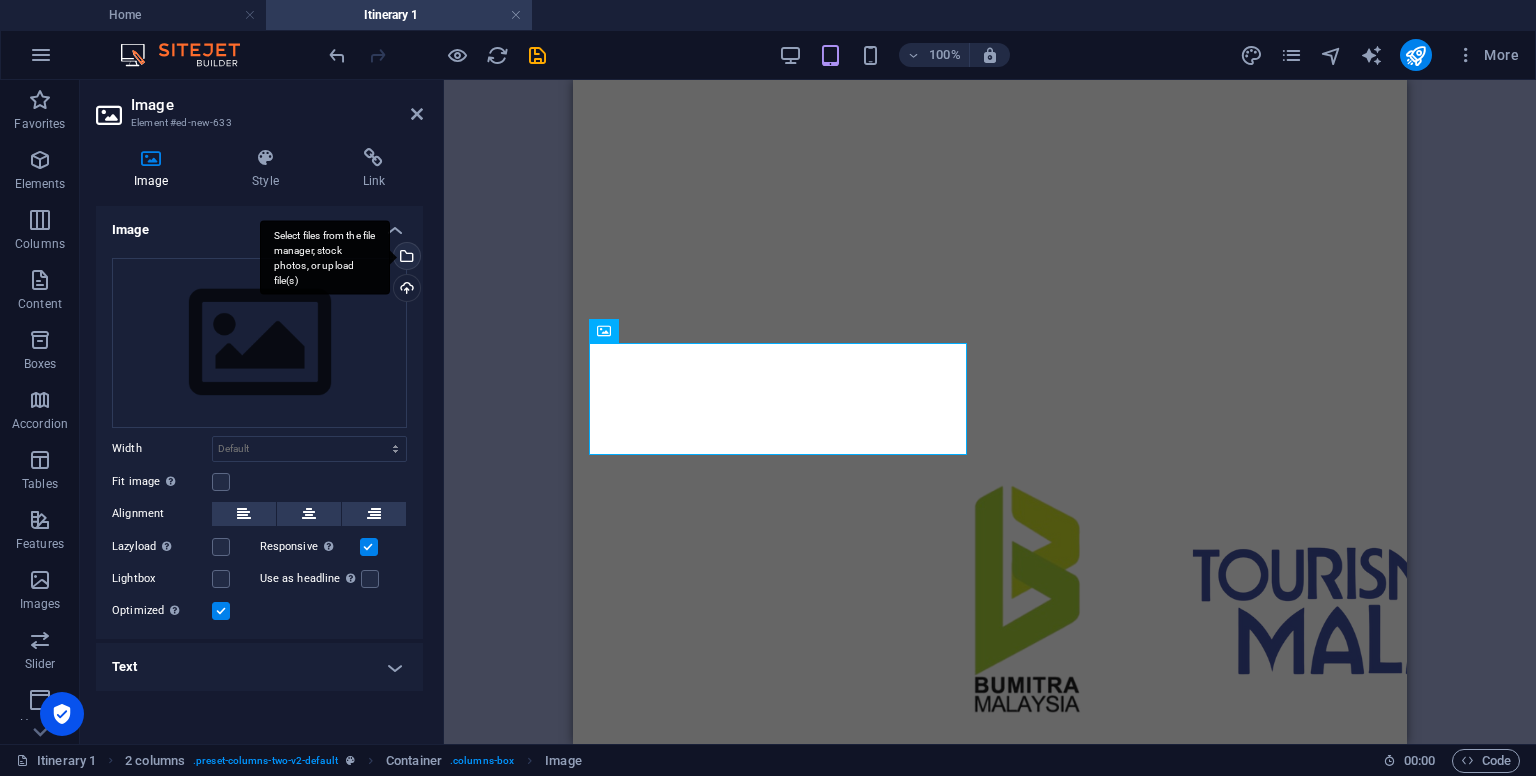 click on "Select files from the file manager, stock photos, or upload file(s)" at bounding box center [325, 257] 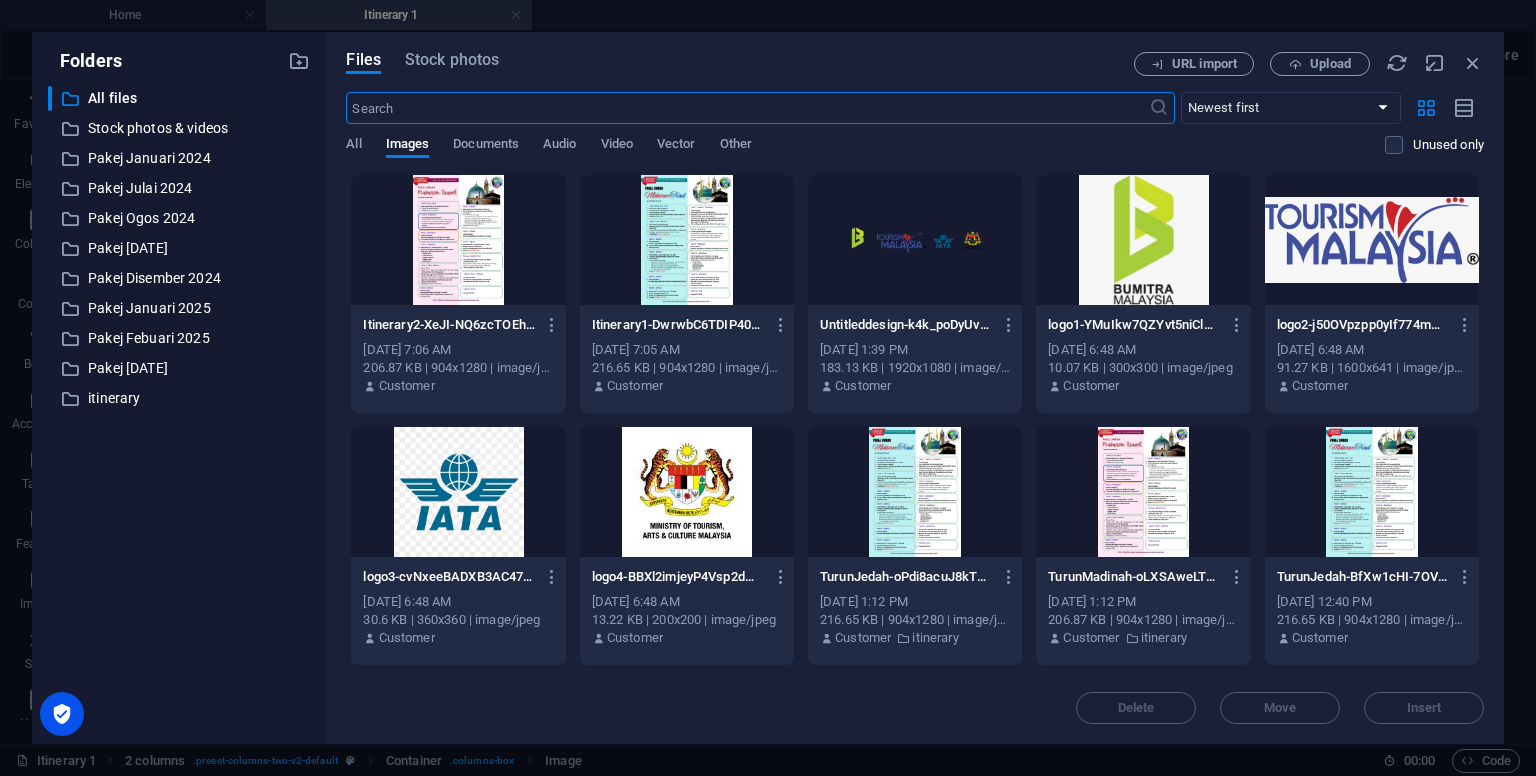 click at bounding box center [687, 240] 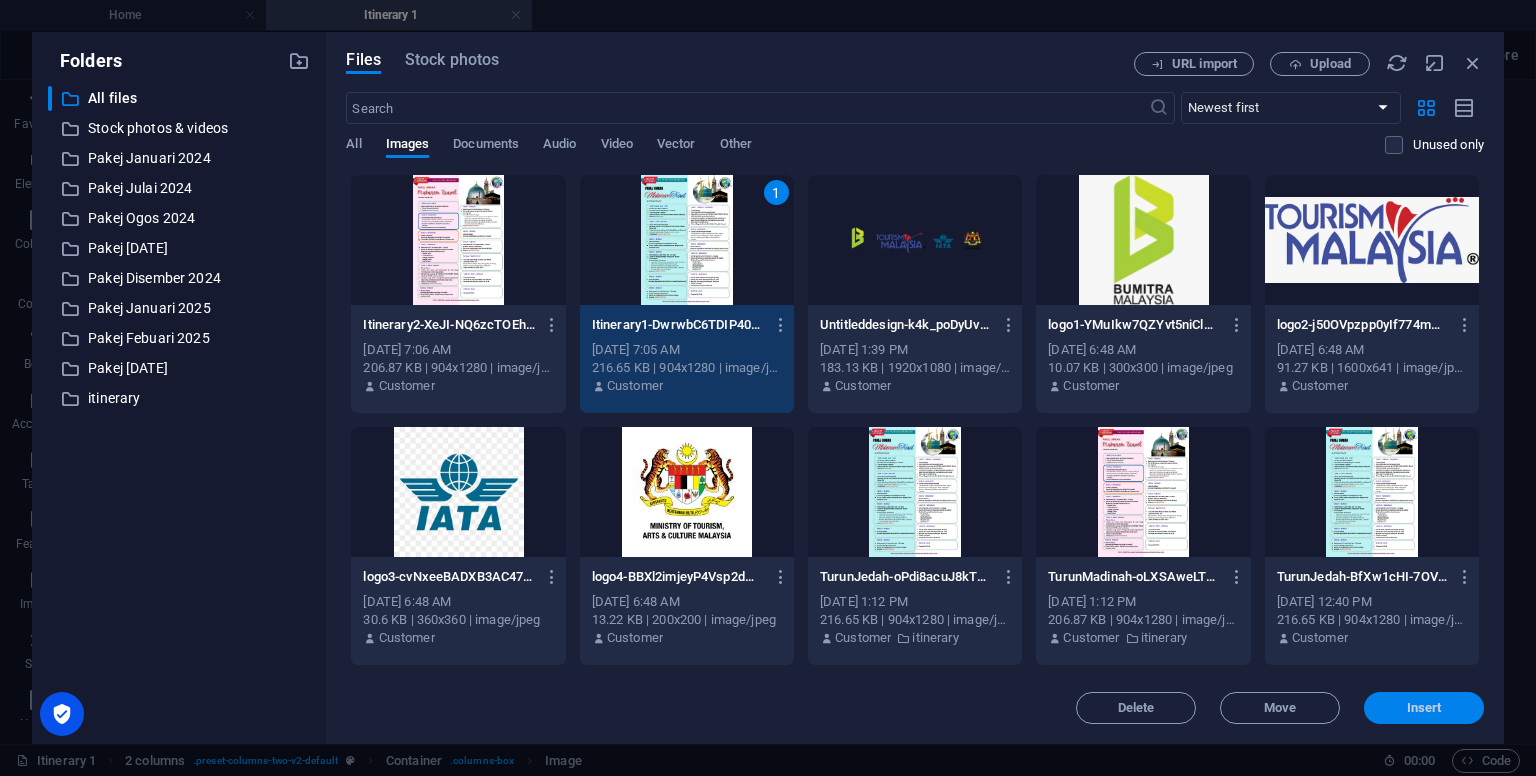 click on "Insert" at bounding box center (1424, 708) 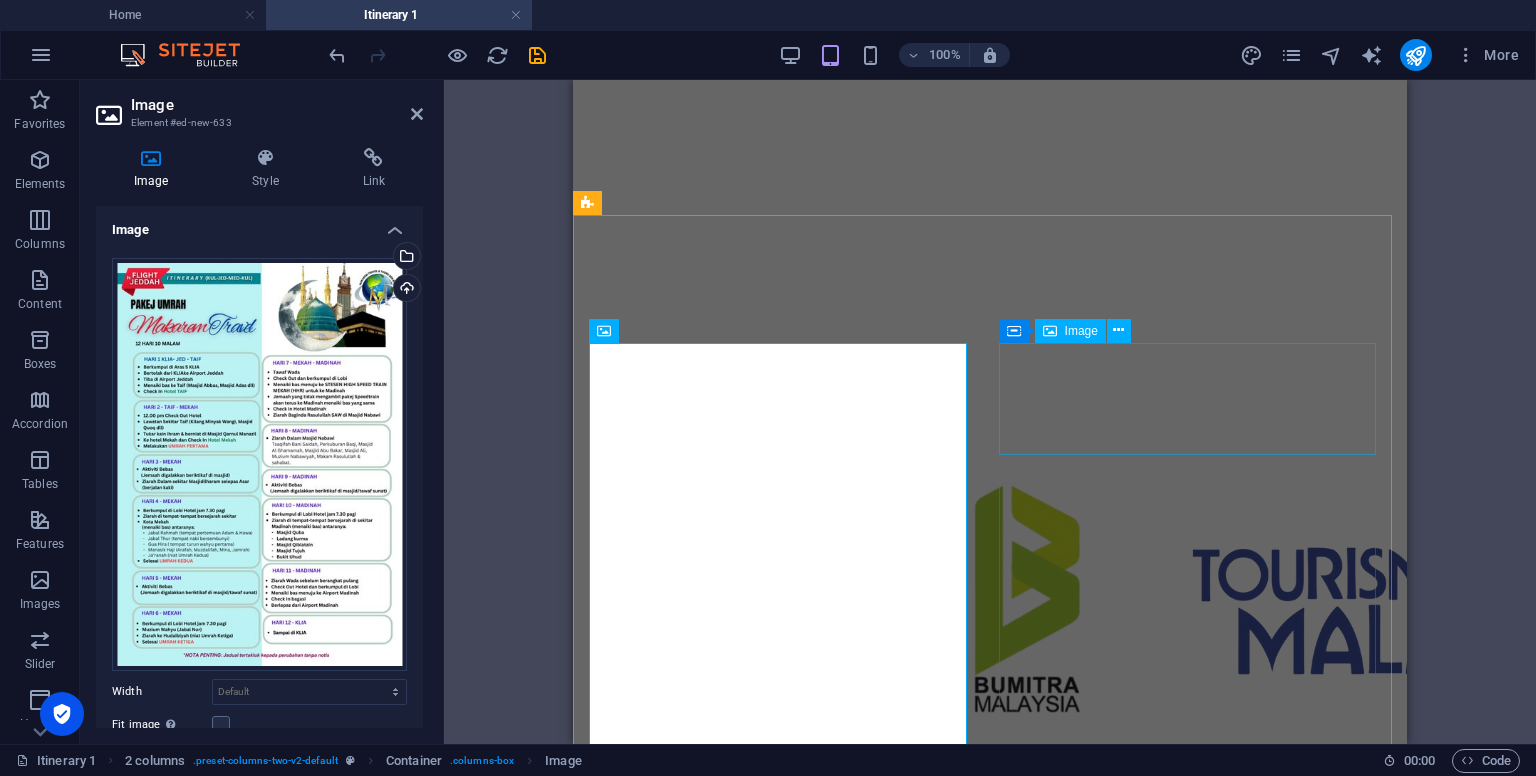 click at bounding box center [990, 6840] 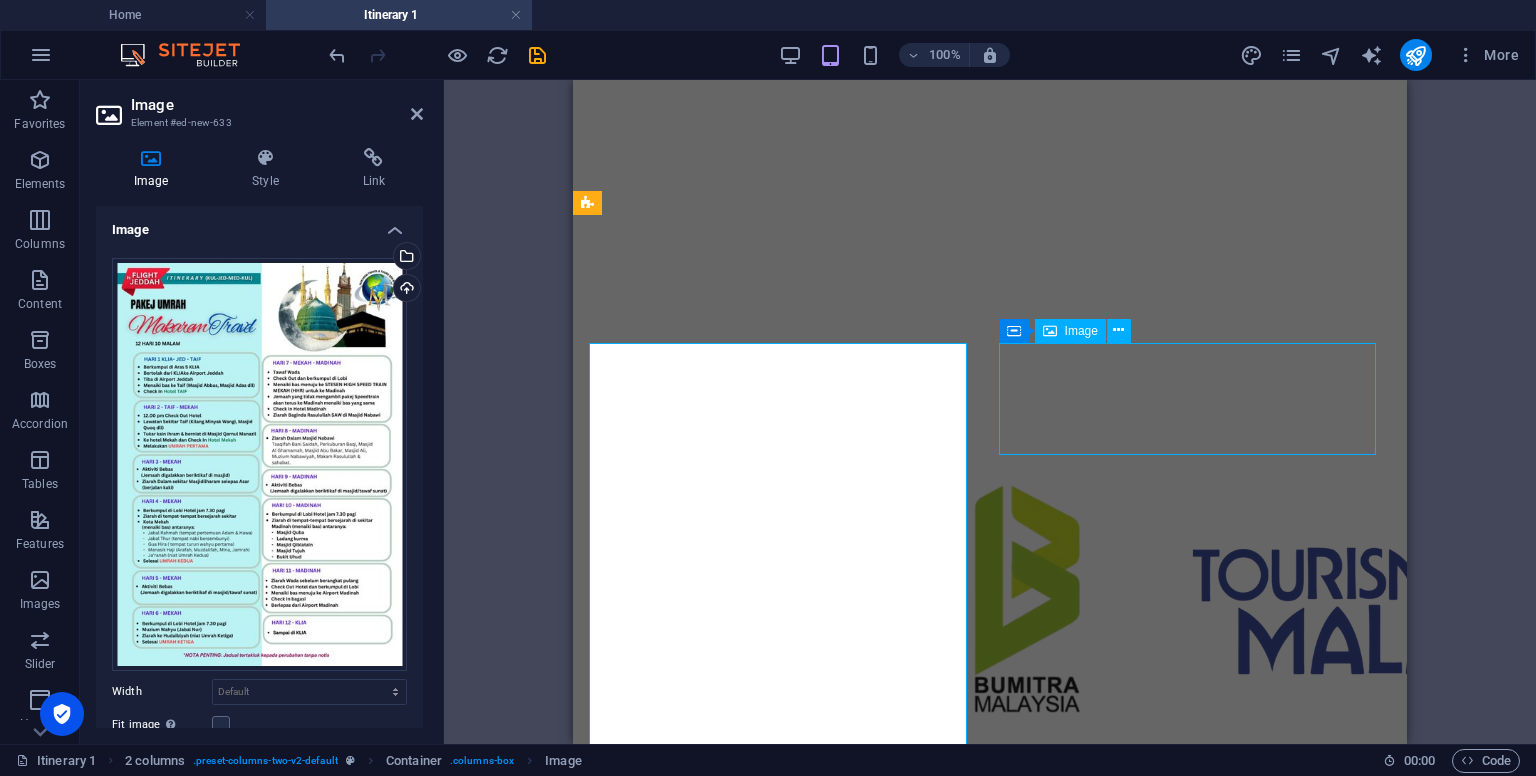 click at bounding box center [990, 6840] 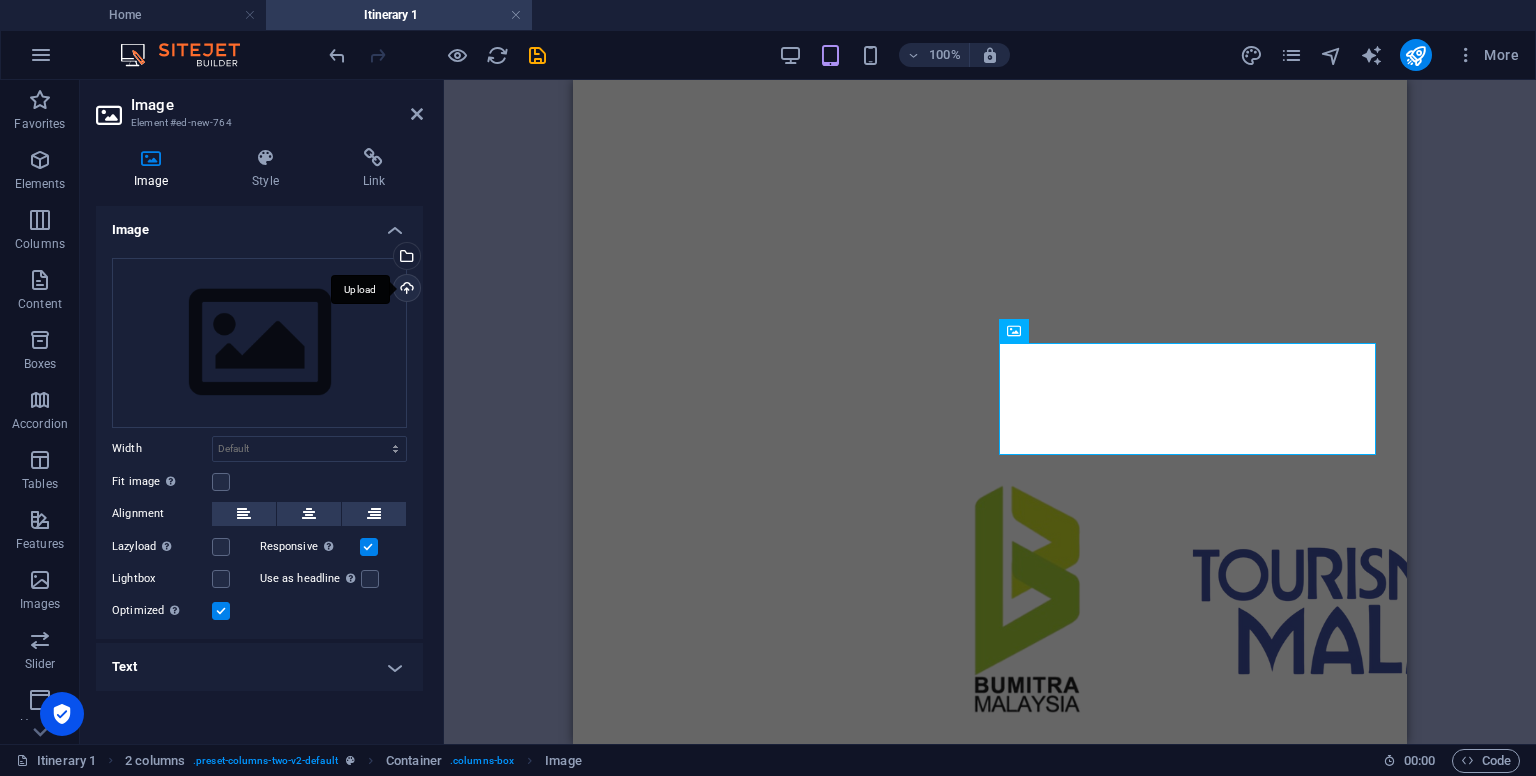 click on "Upload" at bounding box center (405, 290) 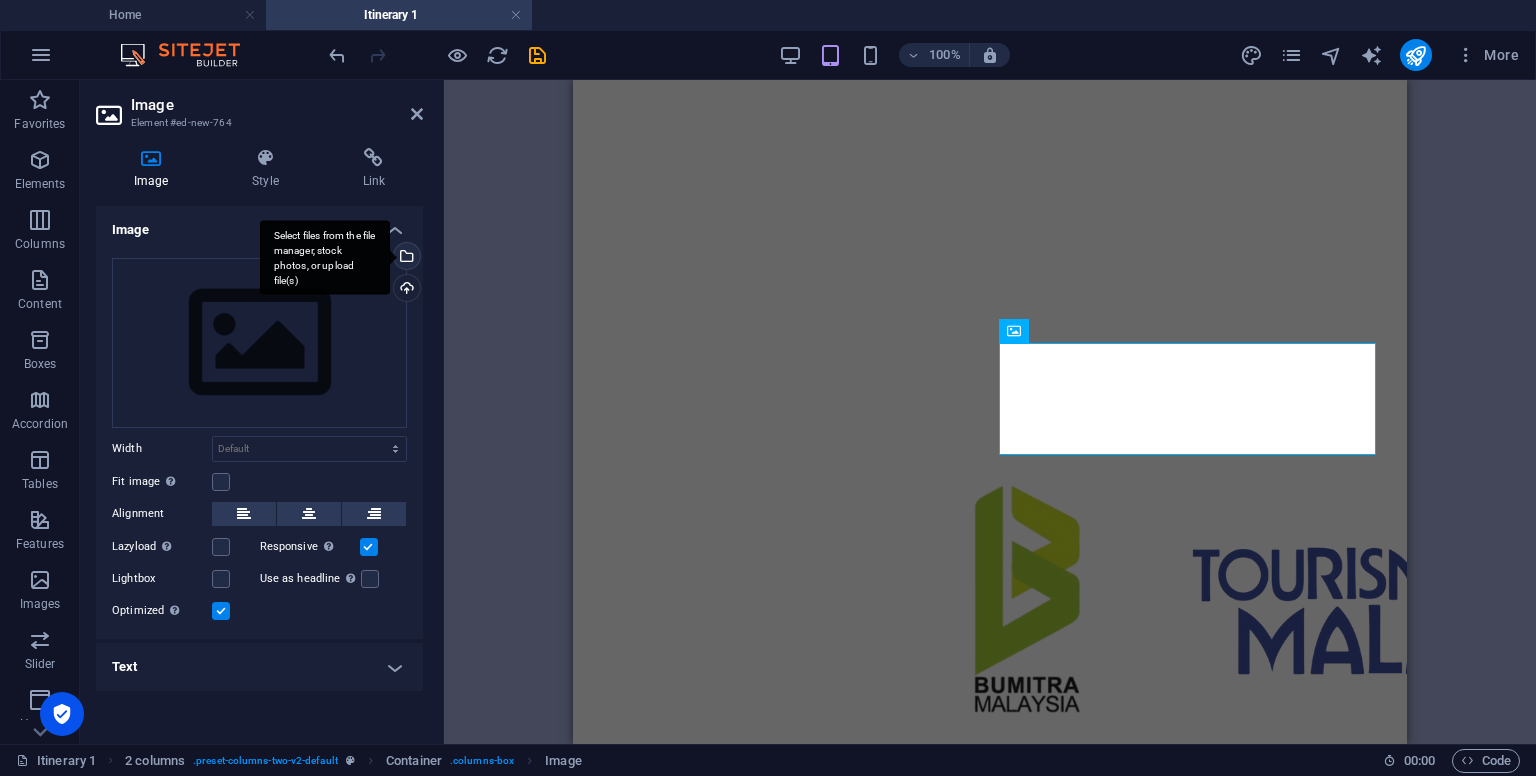 click on "Select files from the file manager, stock photos, or upload file(s)" at bounding box center [405, 258] 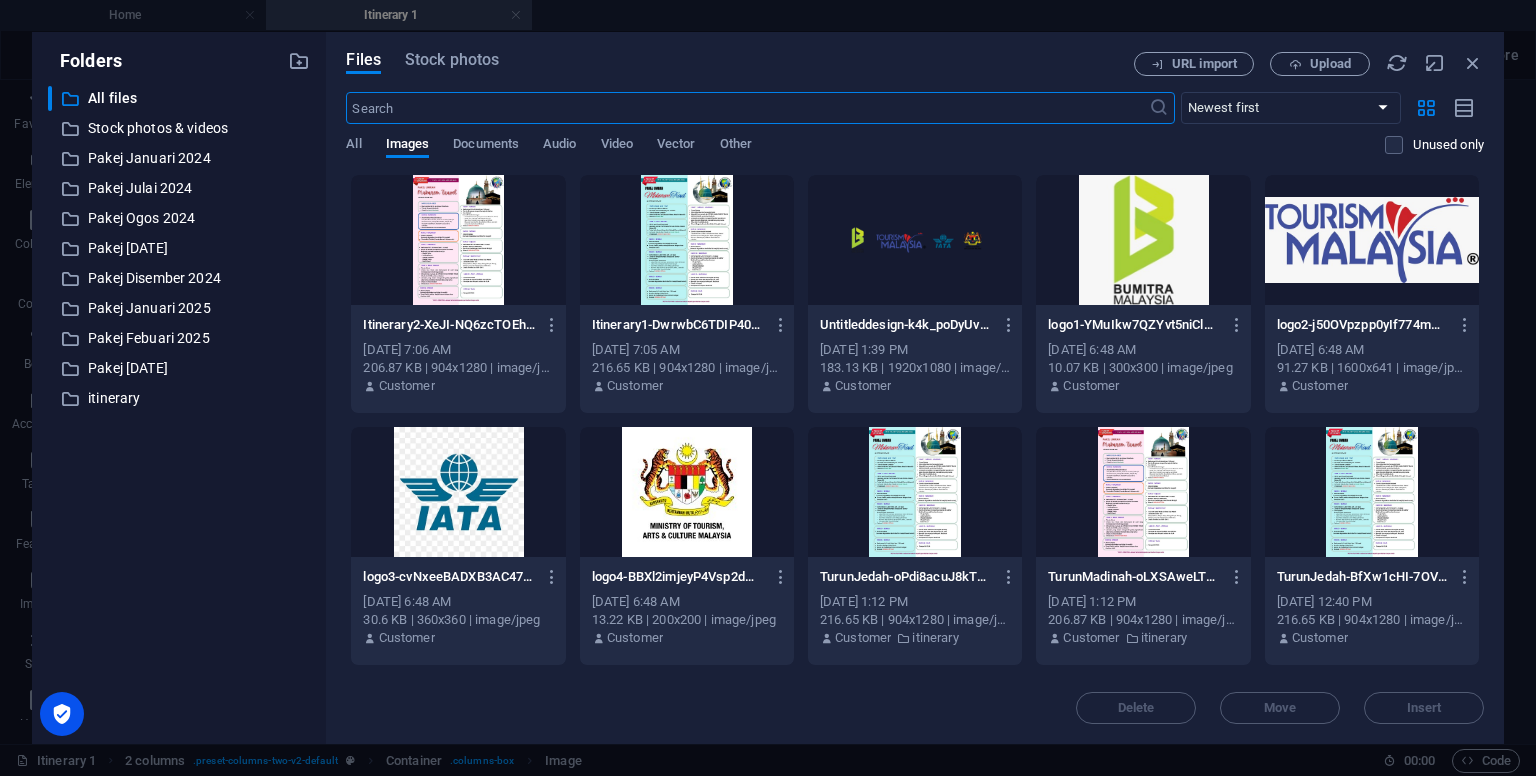 click at bounding box center (458, 240) 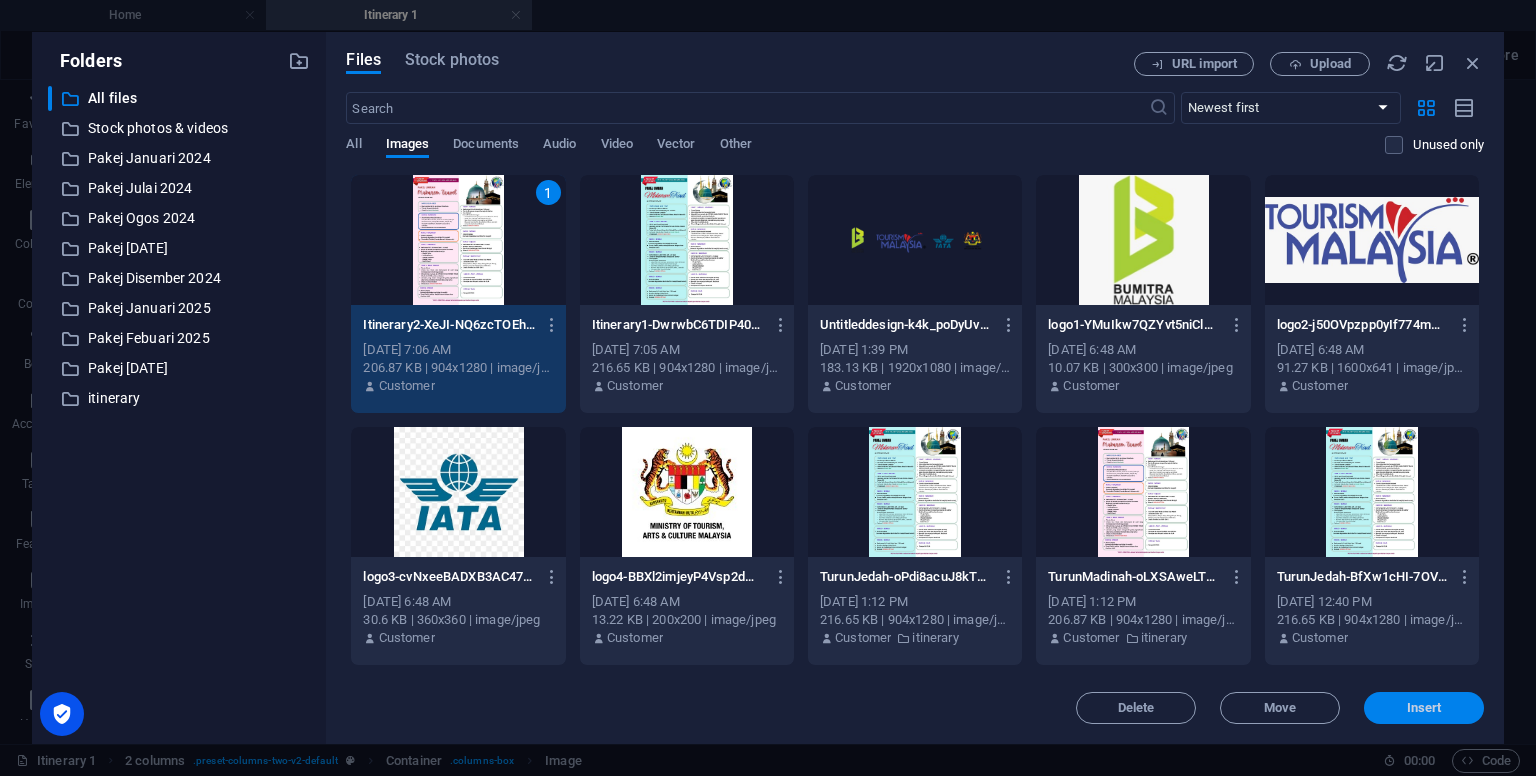 drag, startPoint x: 1402, startPoint y: 701, endPoint x: 823, endPoint y: 617, distance: 585.0615 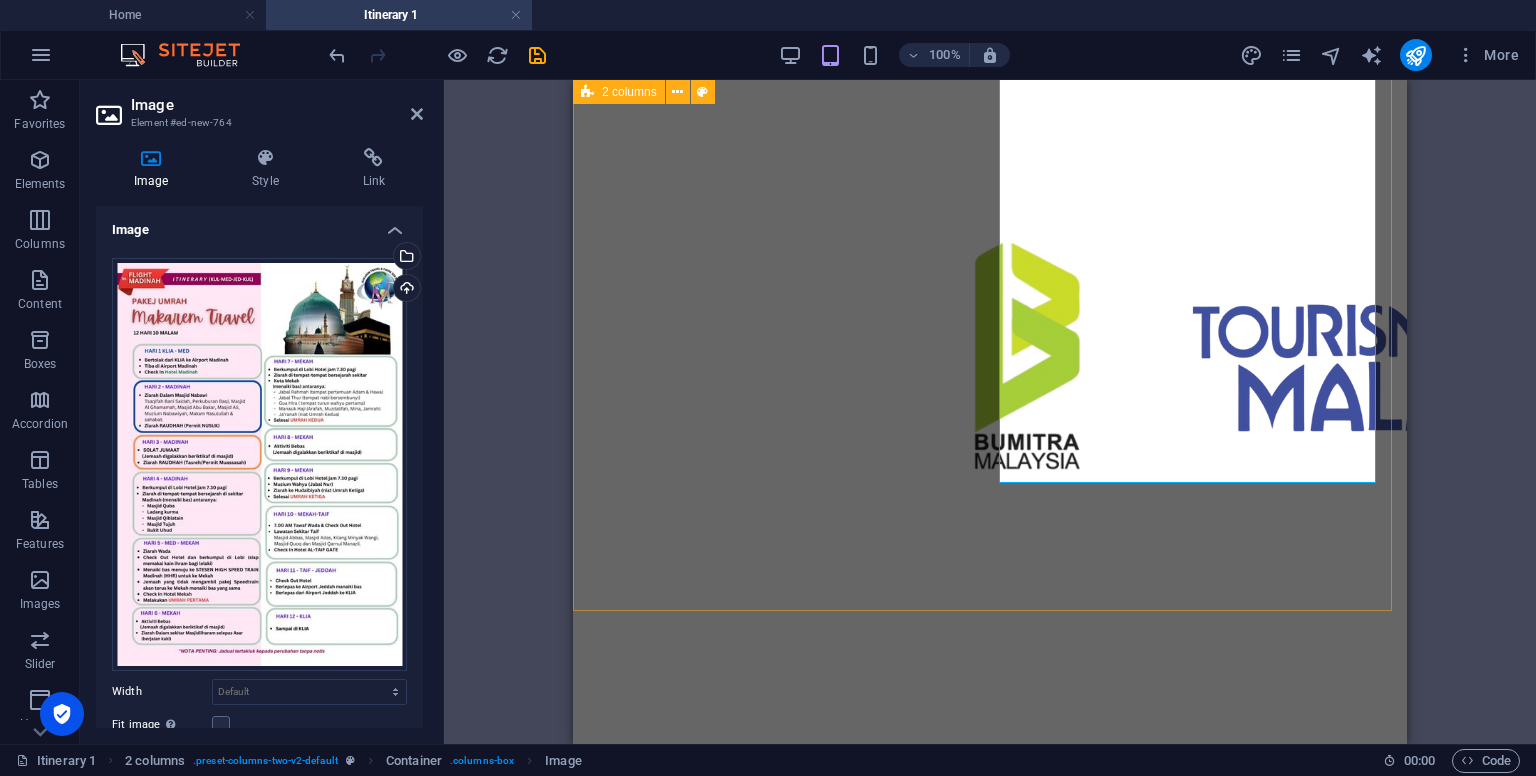 scroll, scrollTop: 247, scrollLeft: 0, axis: vertical 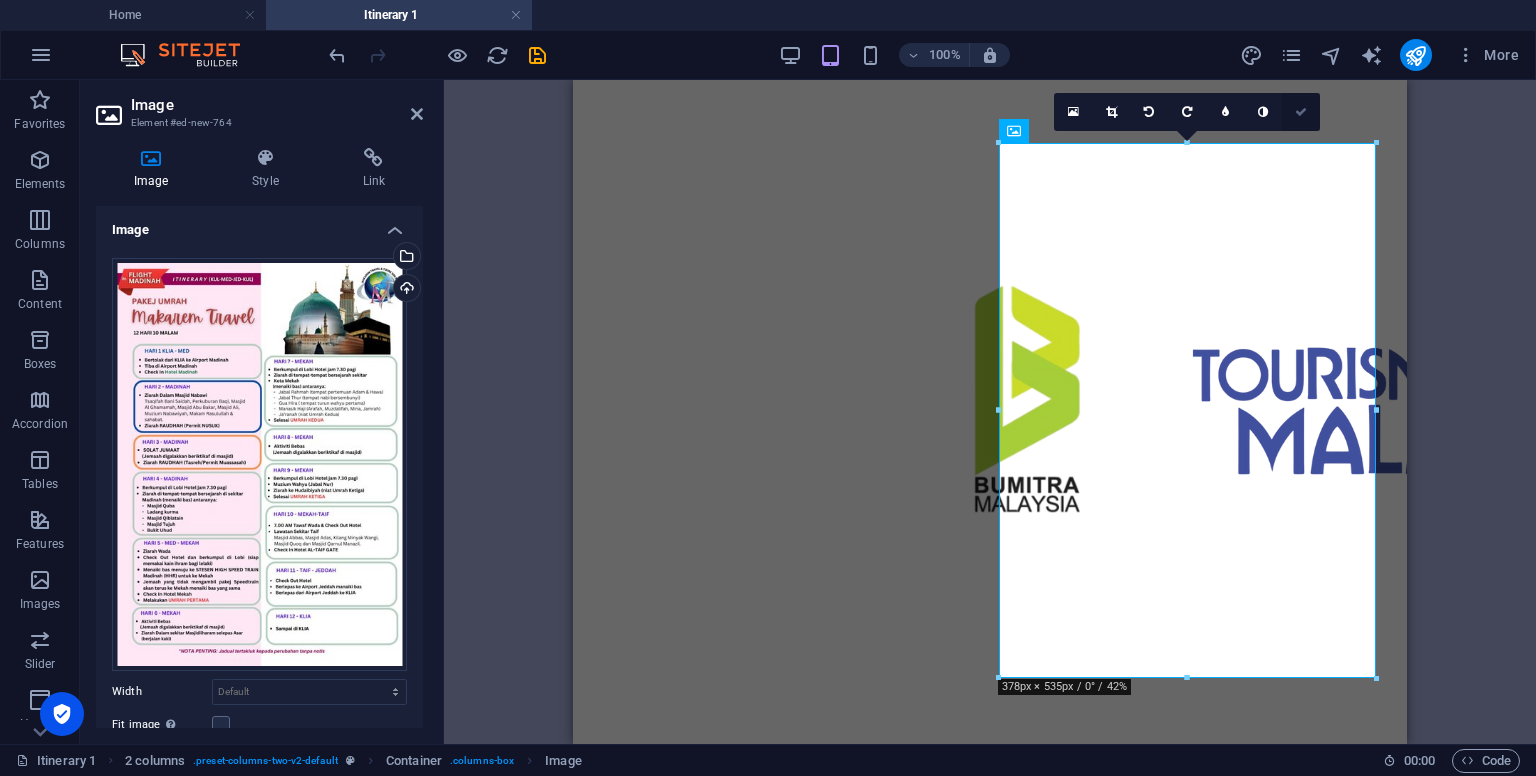 click at bounding box center [1301, 112] 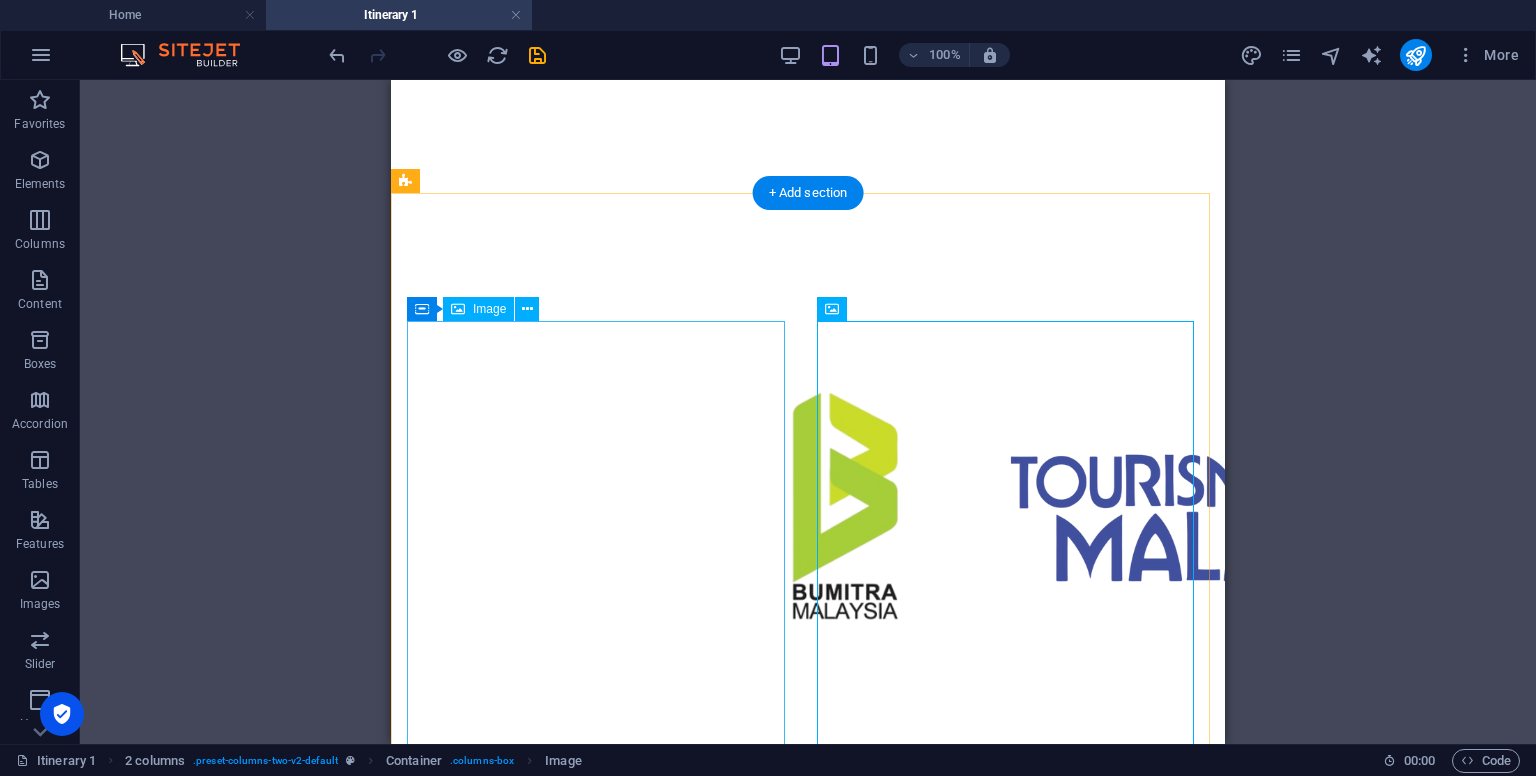 scroll, scrollTop: 147, scrollLeft: 0, axis: vertical 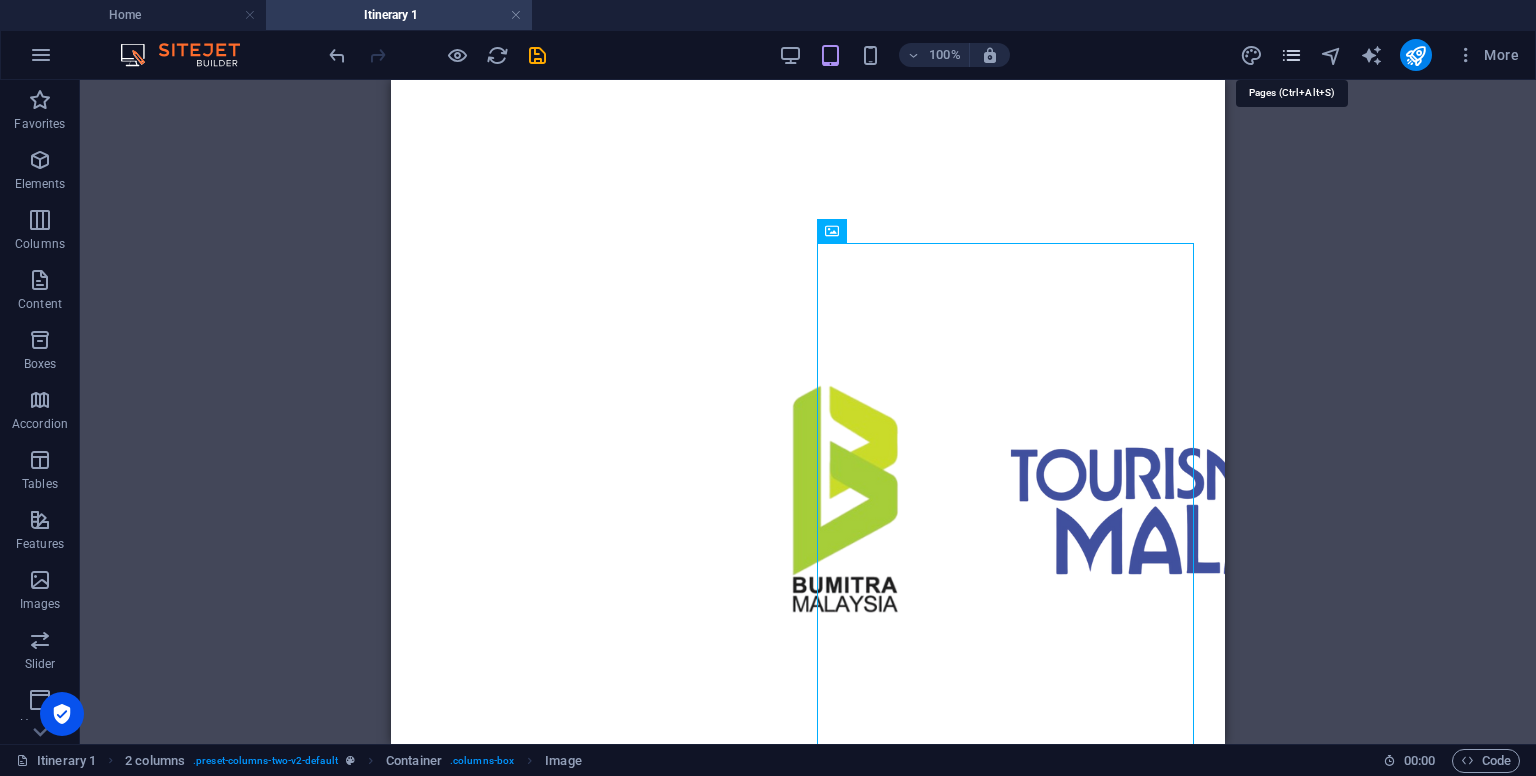 click at bounding box center [1291, 55] 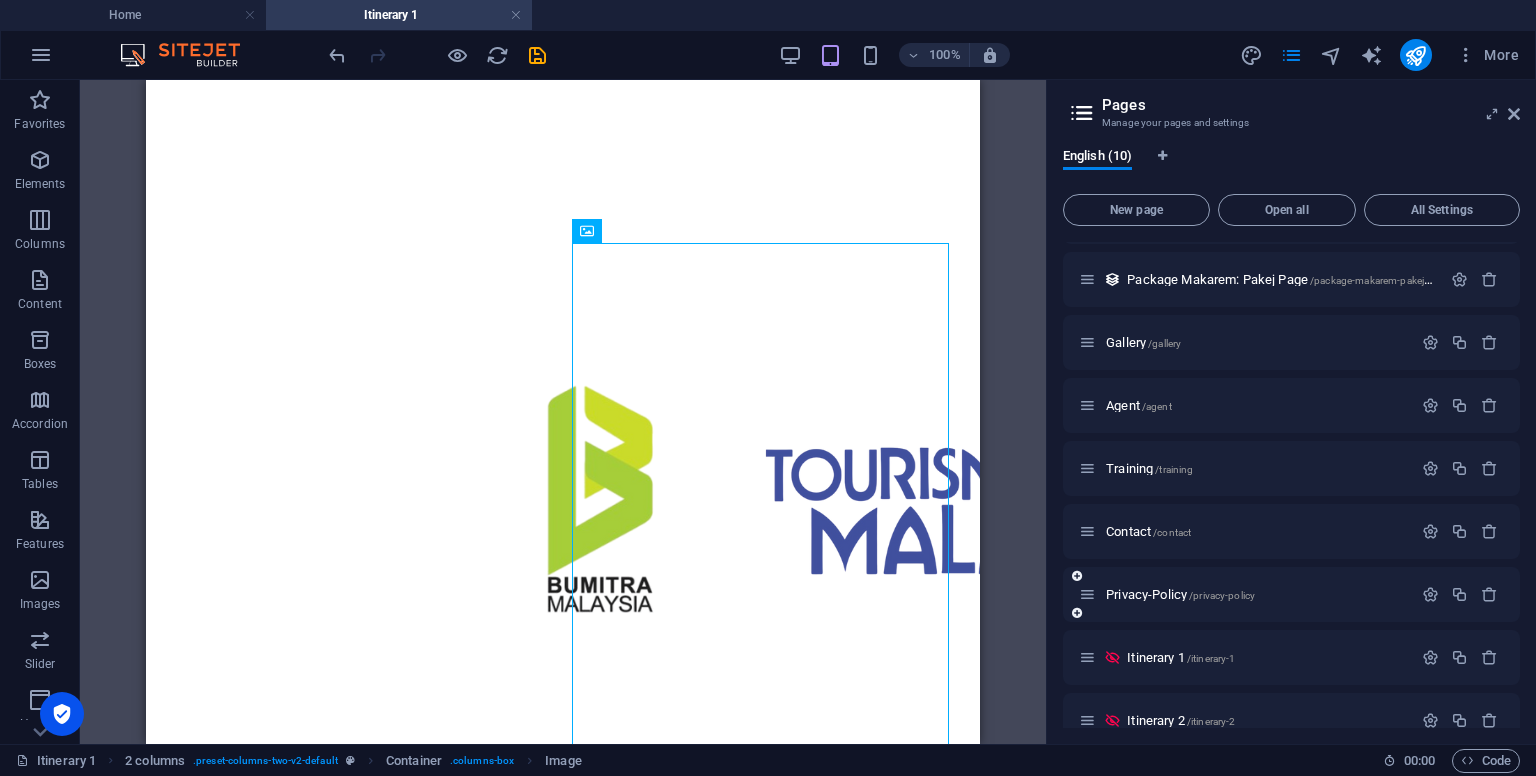 scroll, scrollTop: 144, scrollLeft: 0, axis: vertical 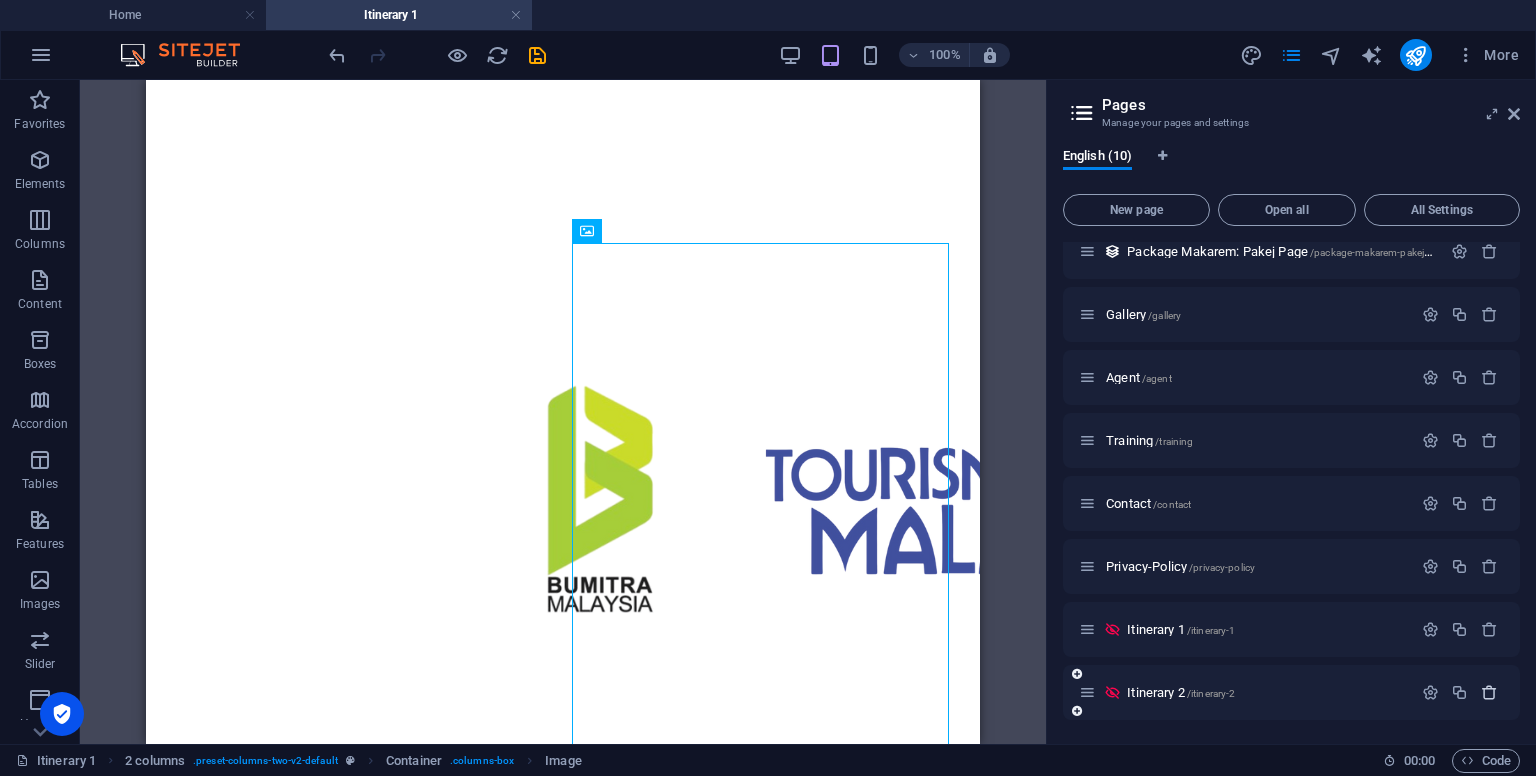 click at bounding box center [1489, 692] 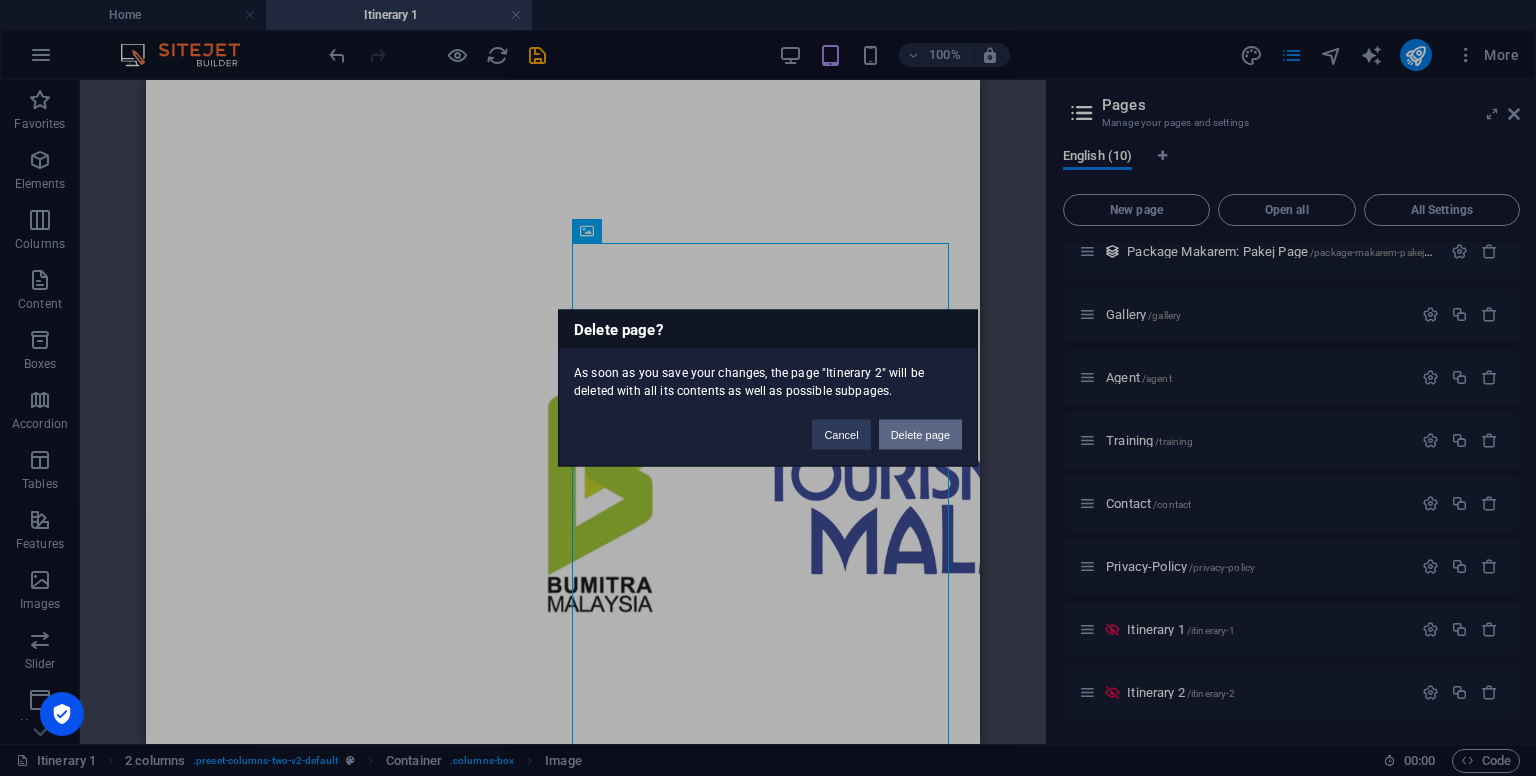 click on "Delete page" at bounding box center [920, 435] 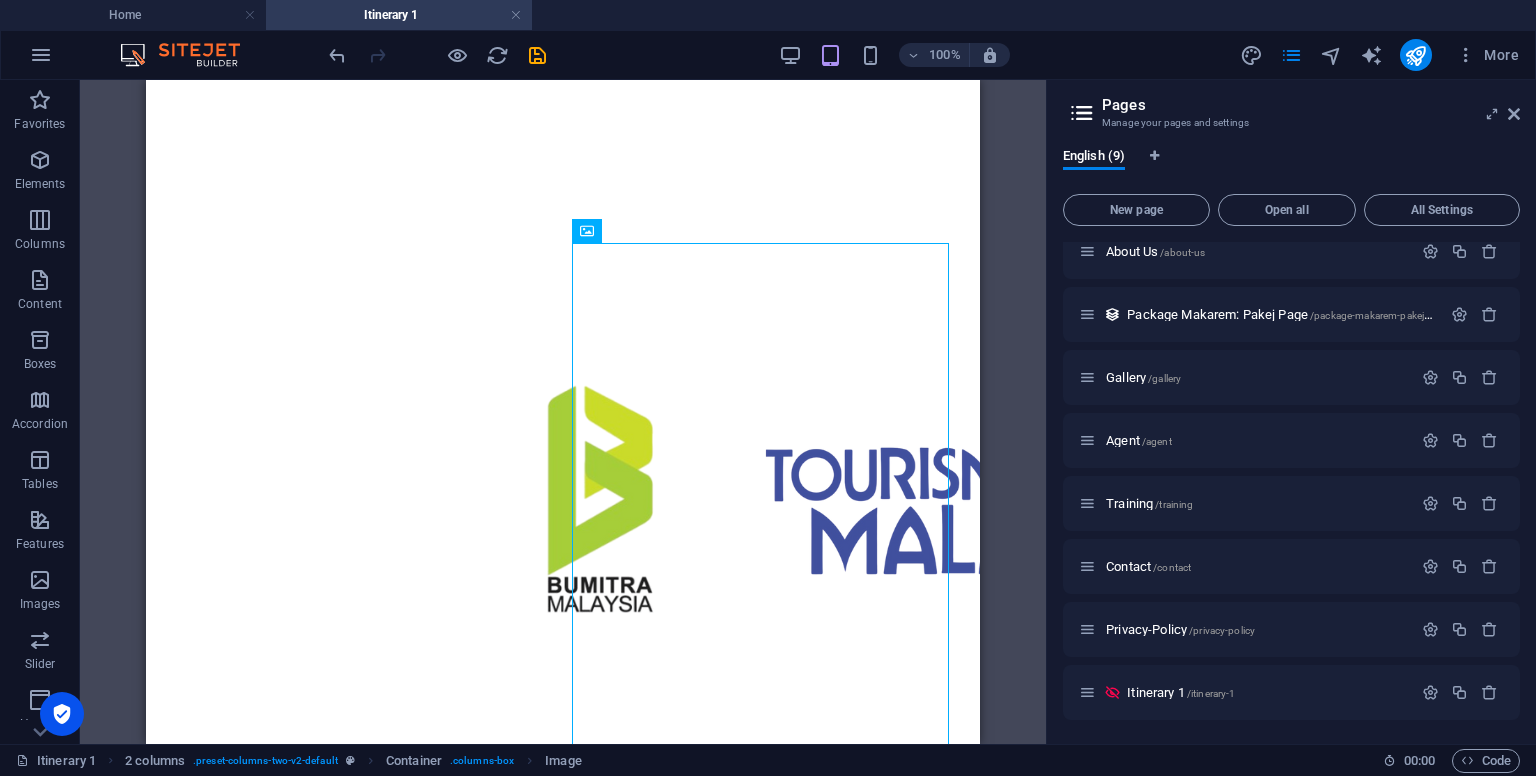 scroll, scrollTop: 80, scrollLeft: 0, axis: vertical 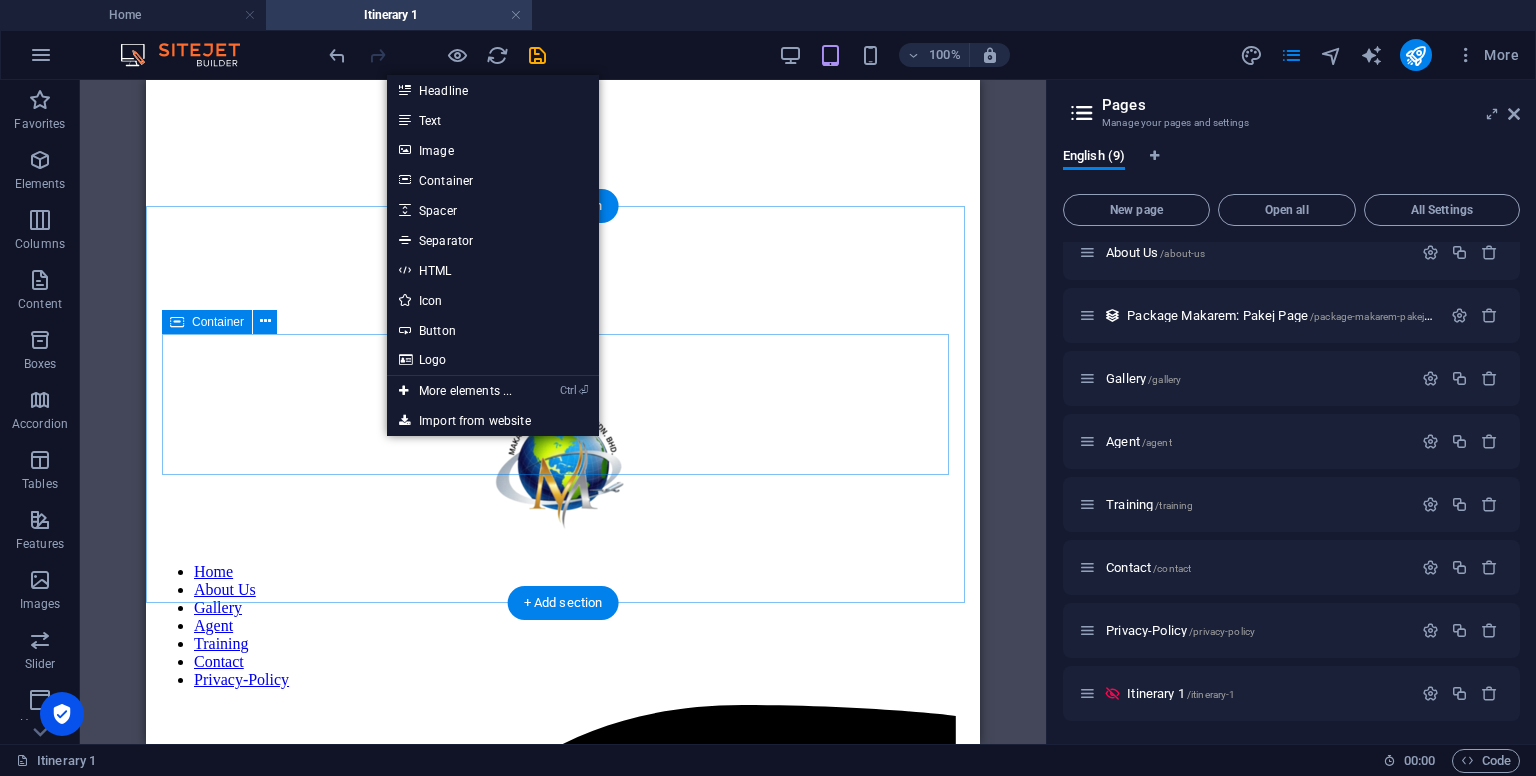 click on "Drop content here or  Add elements  Paste clipboard" at bounding box center [563, 7239] 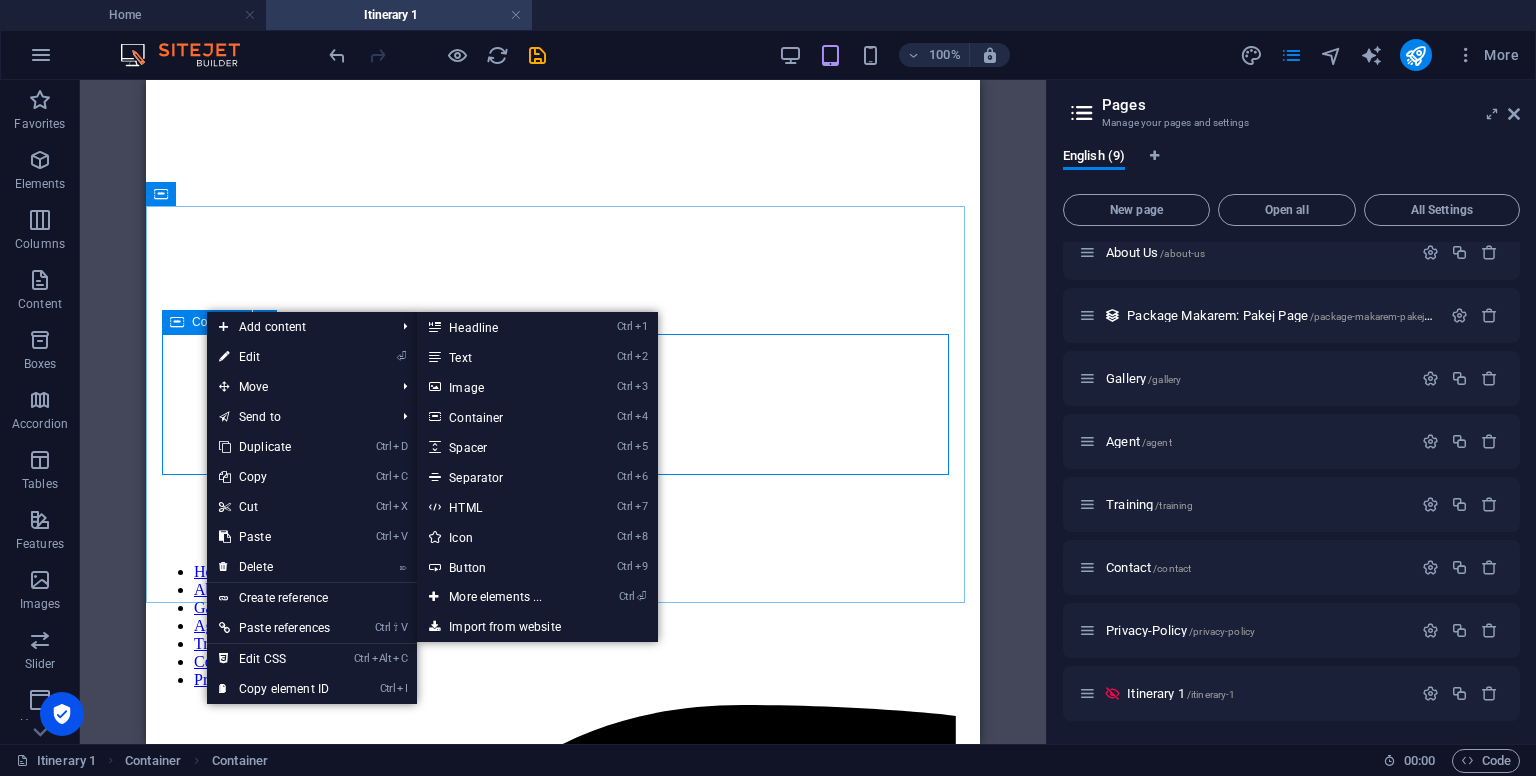drag, startPoint x: 208, startPoint y: 323, endPoint x: 174, endPoint y: 321, distance: 34.058773 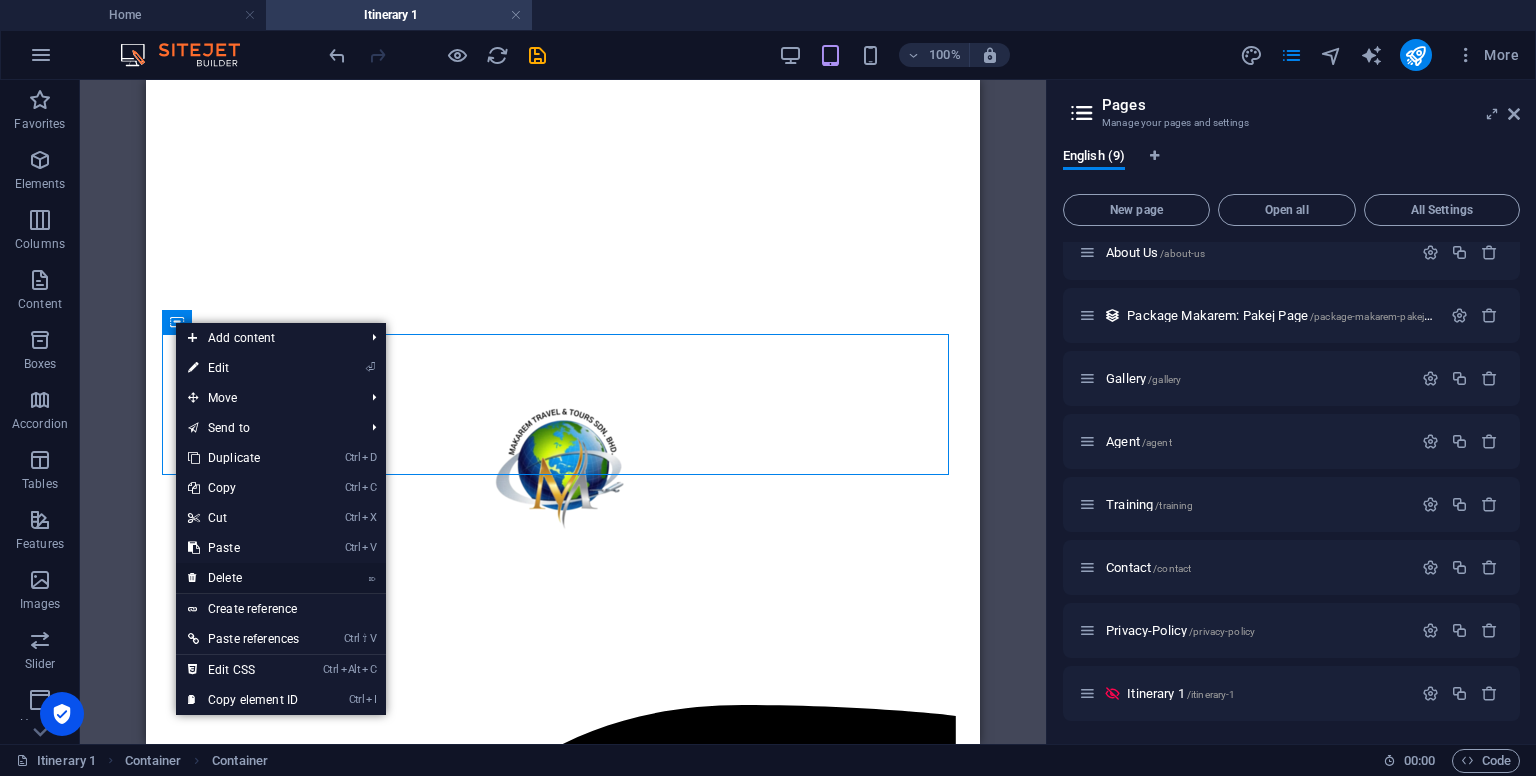 click on "⌦  Delete" at bounding box center [243, 578] 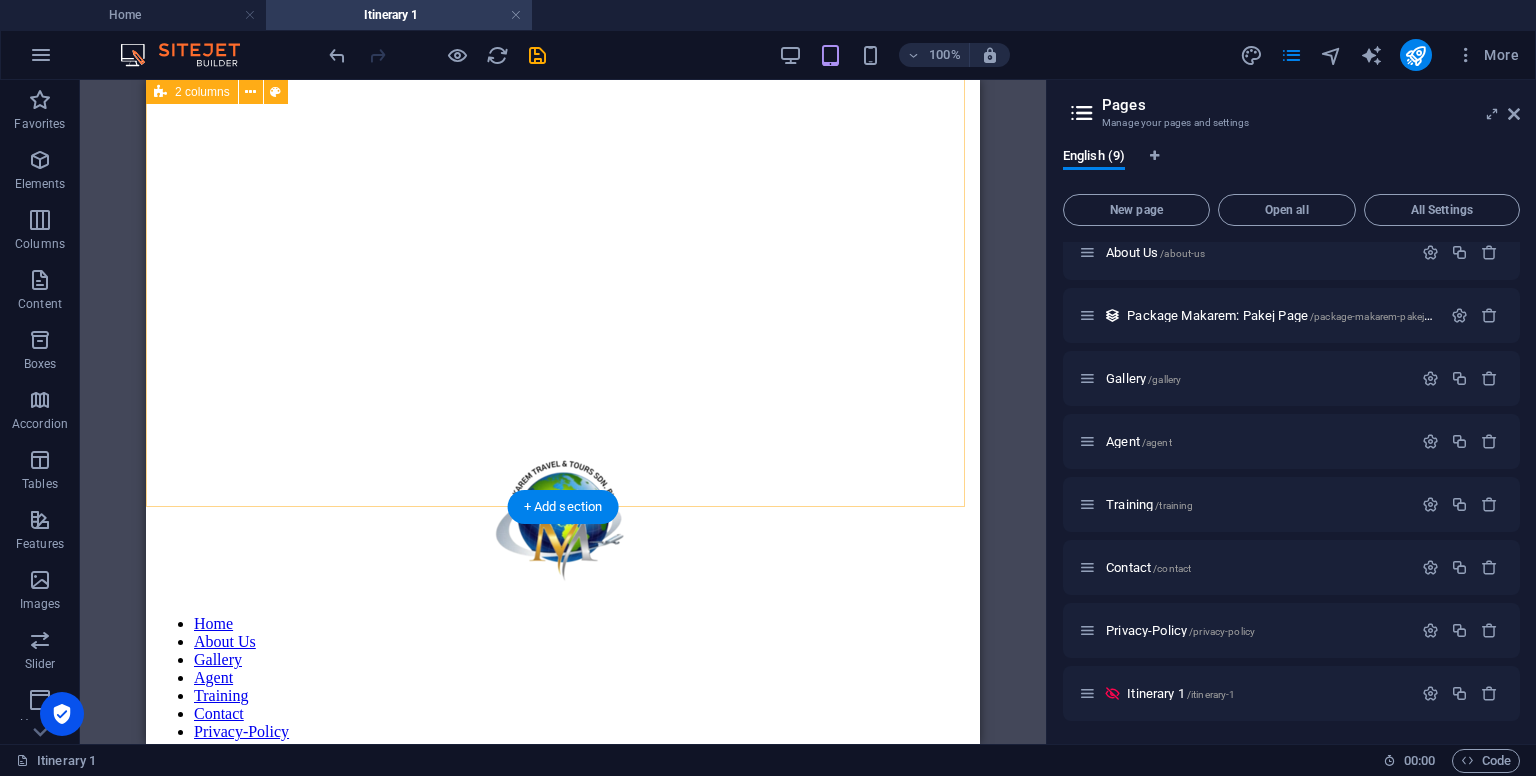 scroll, scrollTop: 847, scrollLeft: 0, axis: vertical 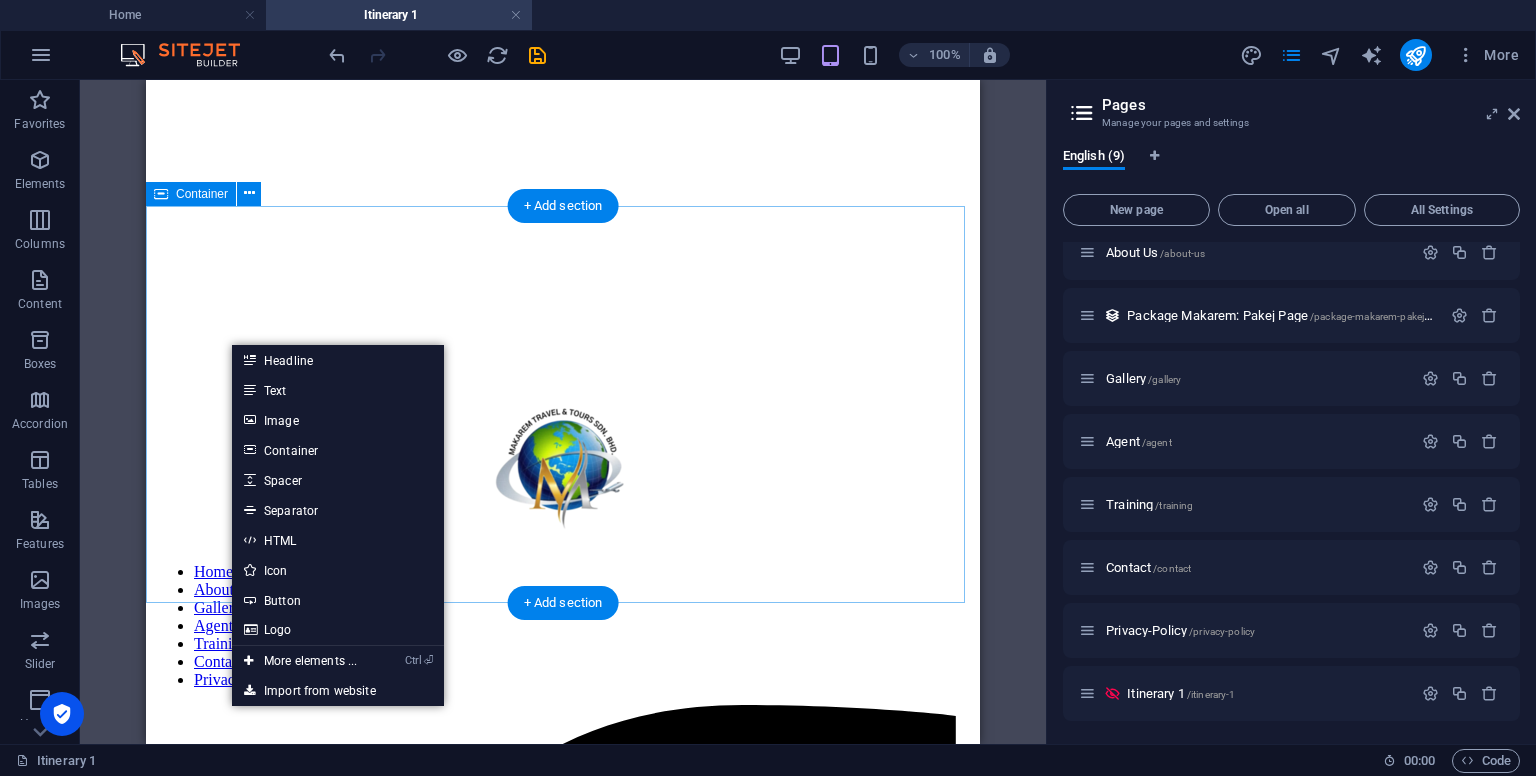 click on "Drop content here or  Add elements  Paste clipboard" at bounding box center (563, 7239) 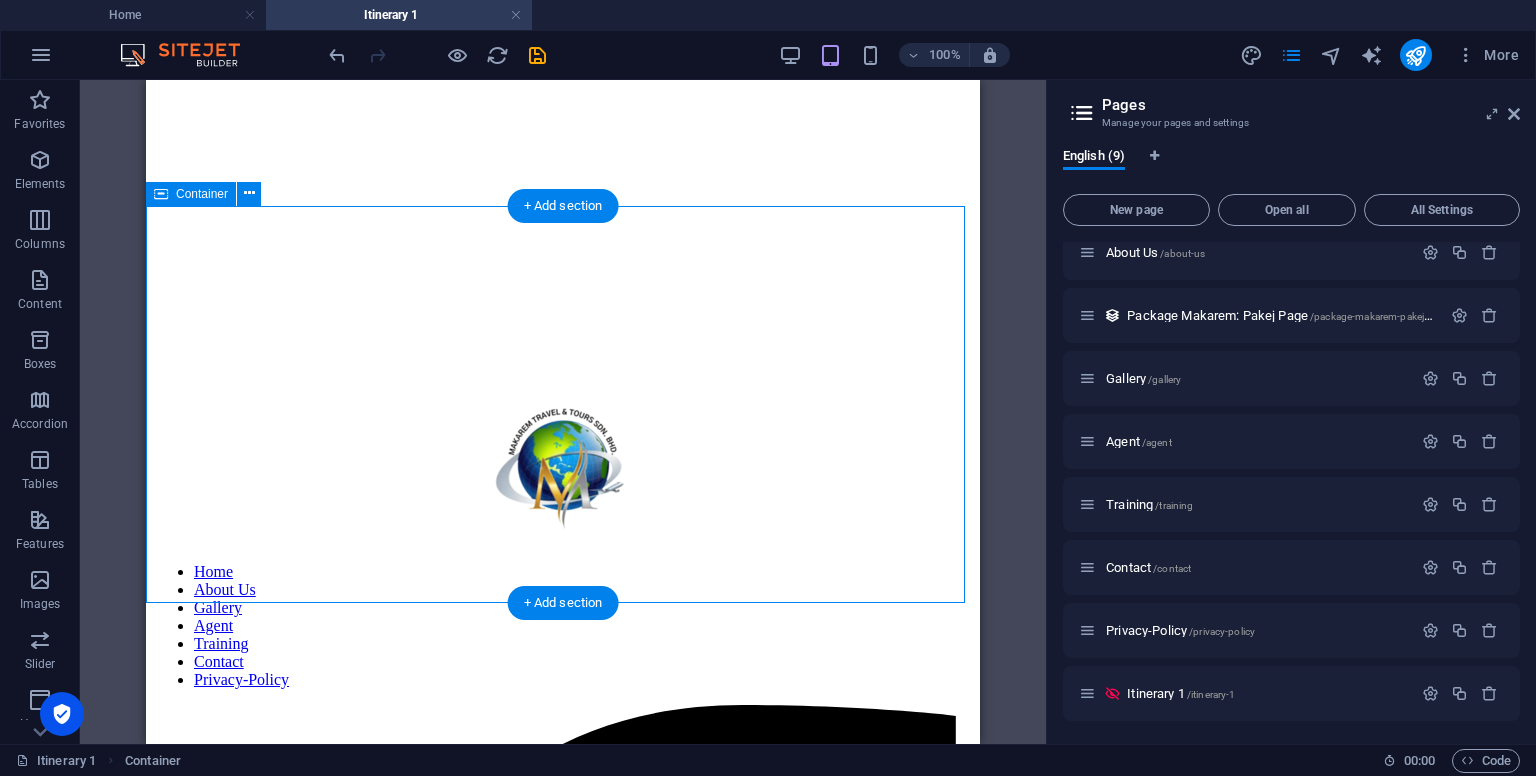 click on "Drop content here or  Add elements  Paste clipboard" at bounding box center (563, 7239) 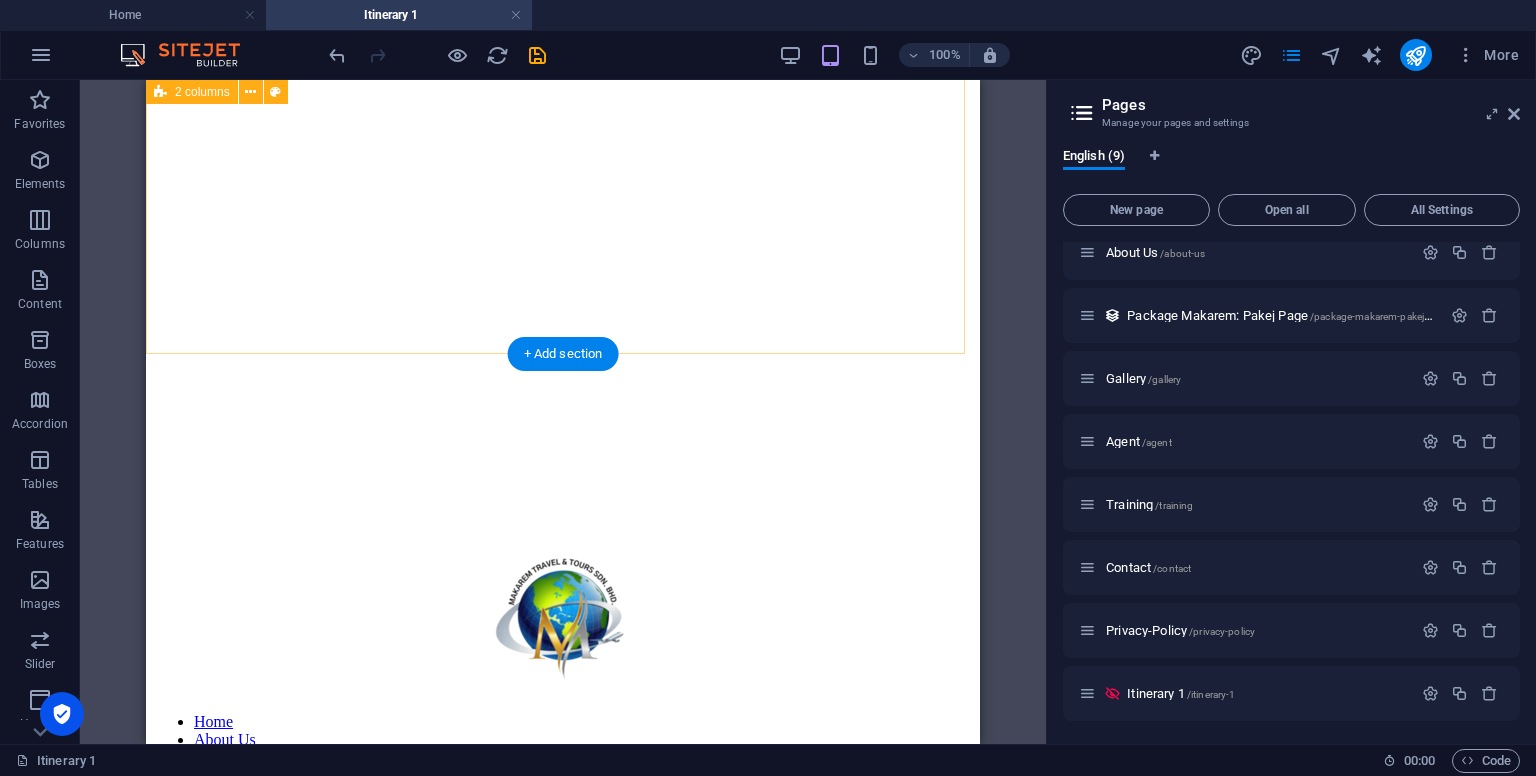 scroll, scrollTop: 700, scrollLeft: 0, axis: vertical 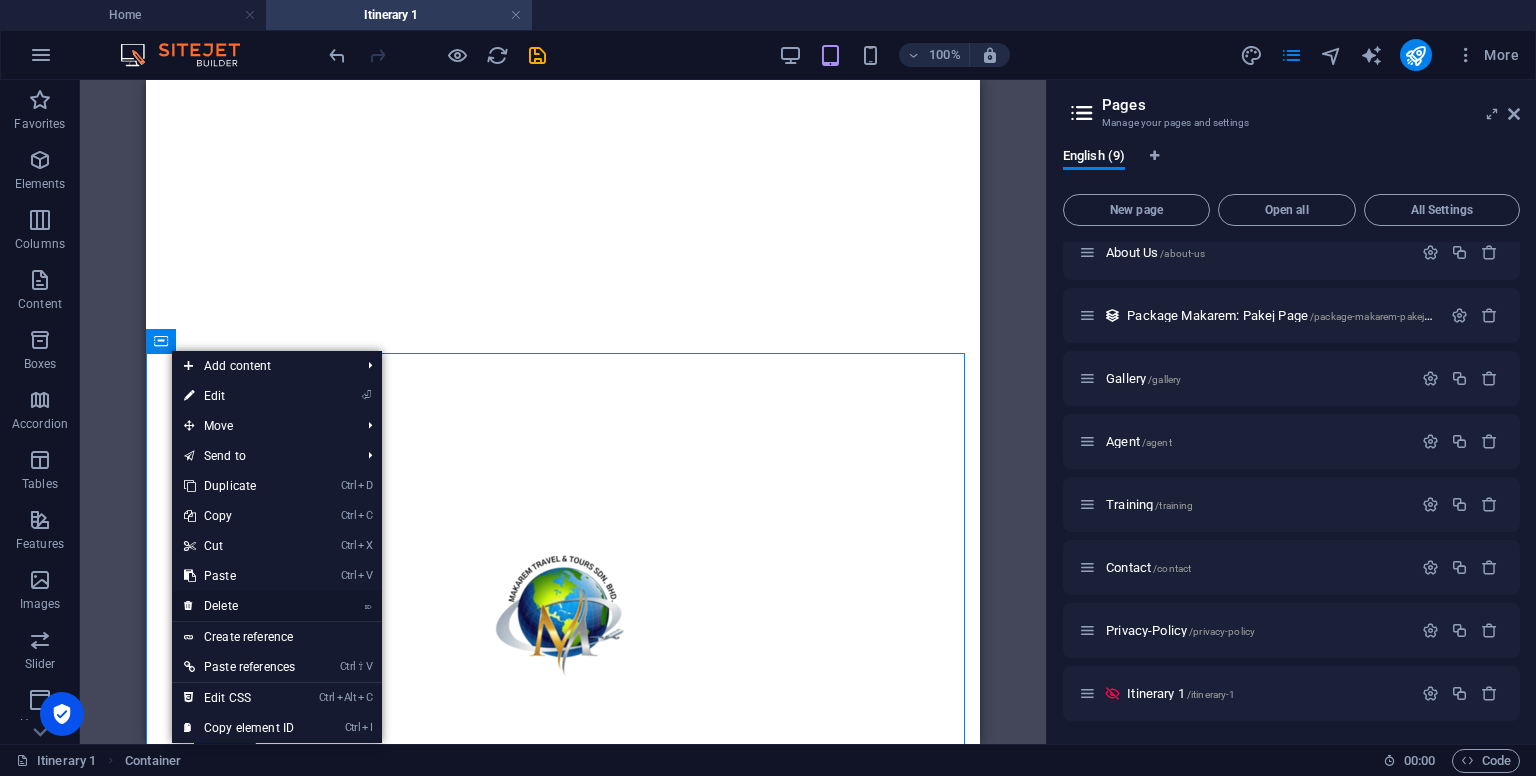 click on "⌦  Delete" at bounding box center [239, 606] 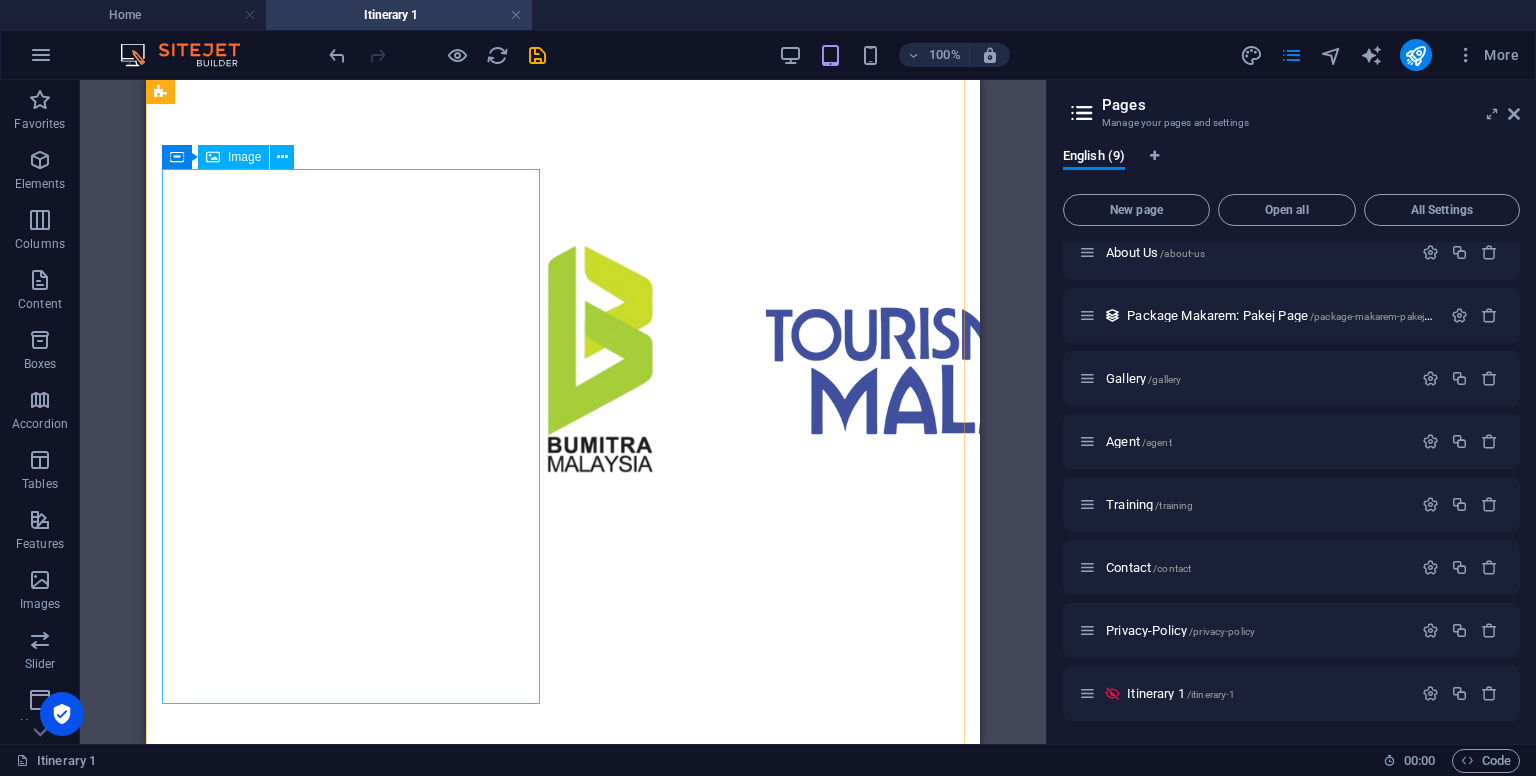 scroll, scrollTop: 300, scrollLeft: 0, axis: vertical 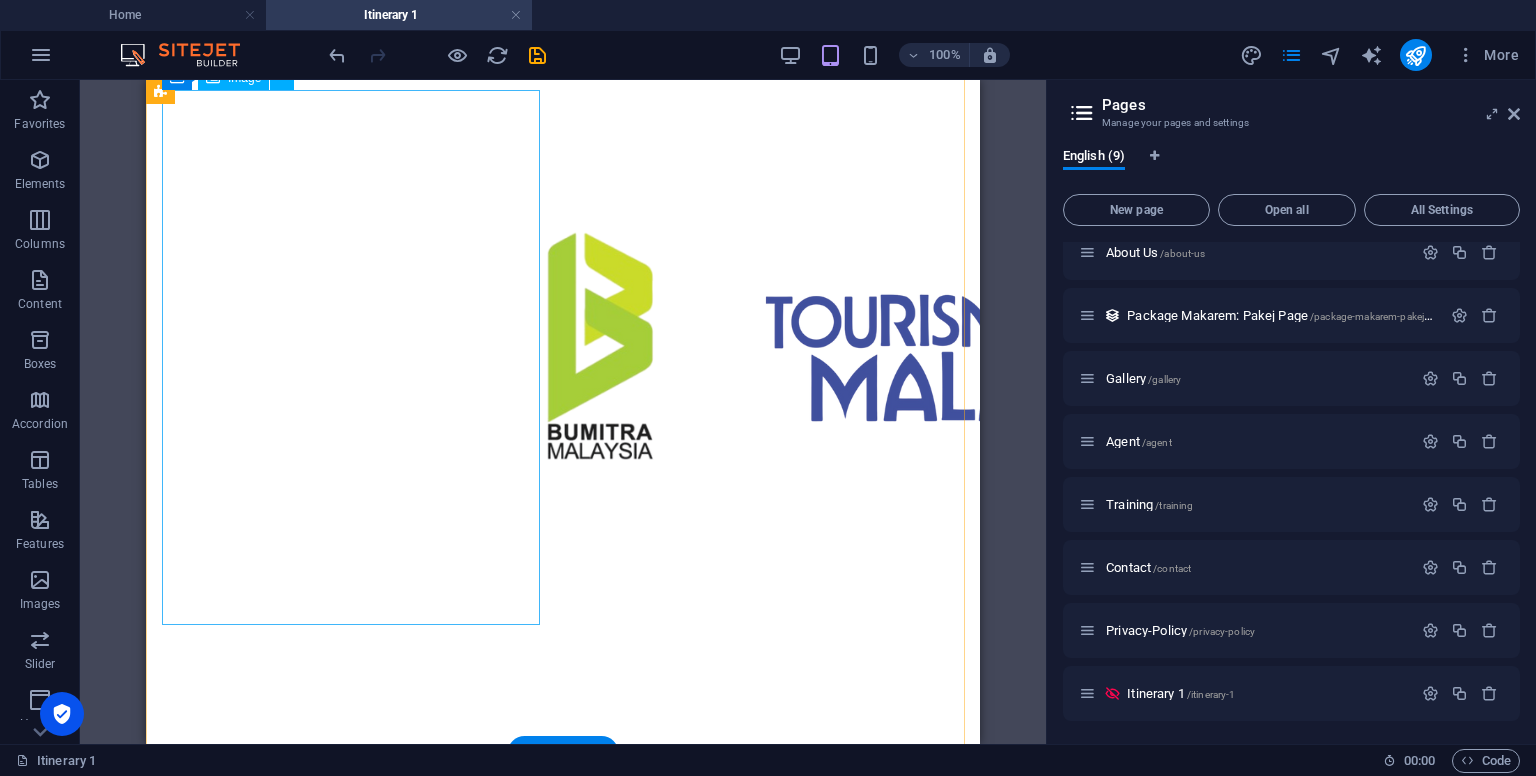 click at bounding box center [563, 5937] 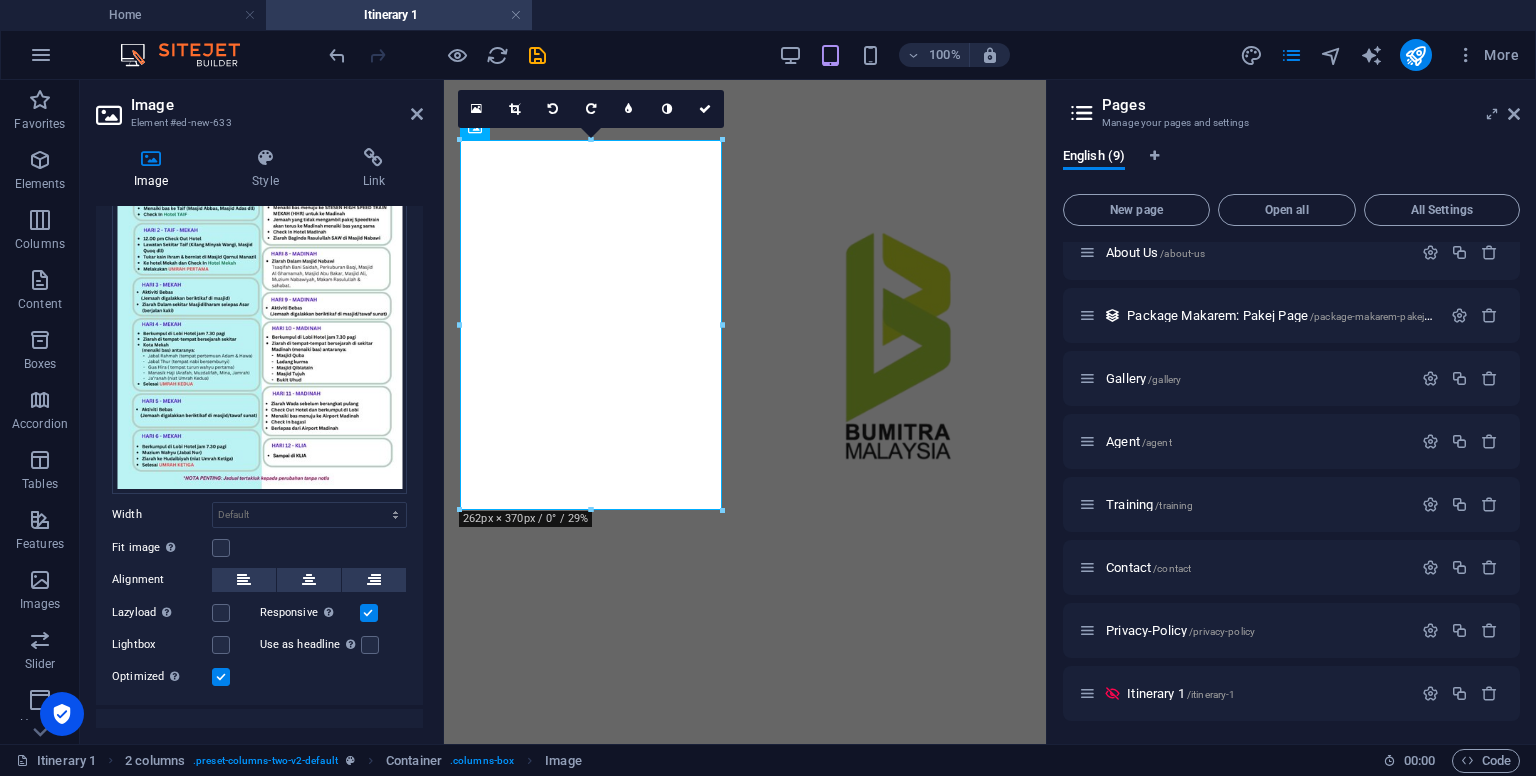 scroll, scrollTop: 200, scrollLeft: 0, axis: vertical 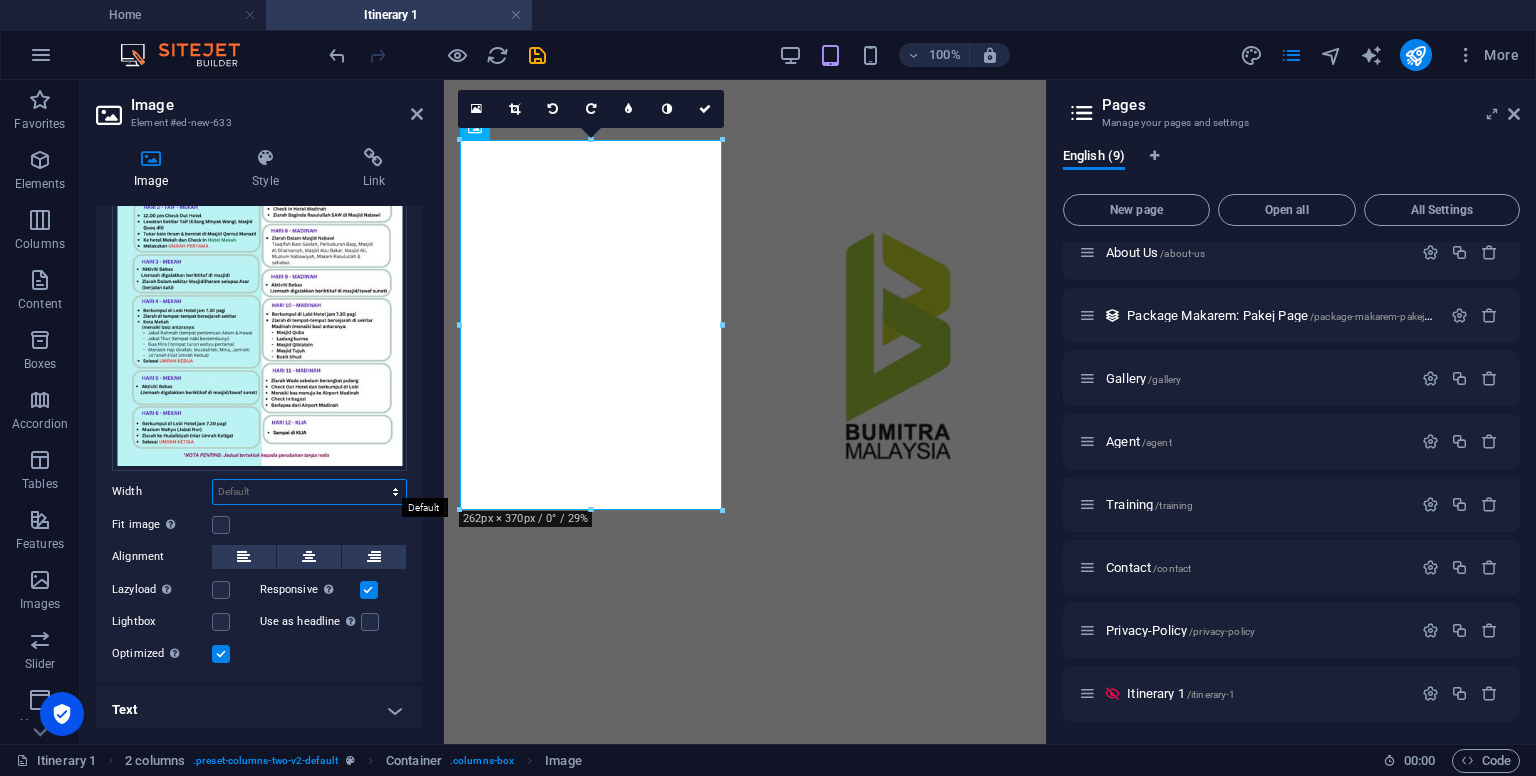 click on "Default auto px rem % em vh vw" at bounding box center (309, 492) 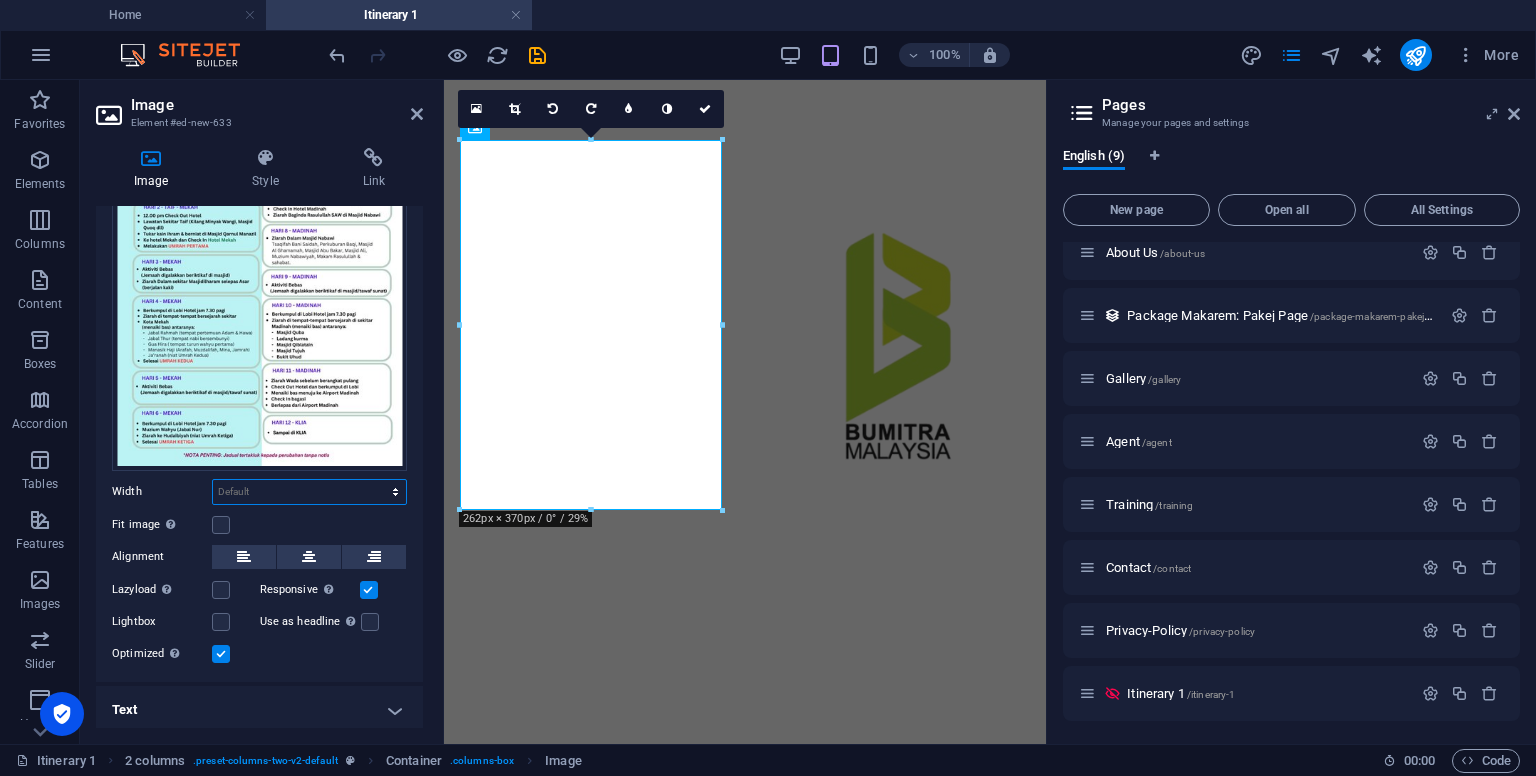 click on "Default auto px rem % em vh vw" at bounding box center (309, 492) 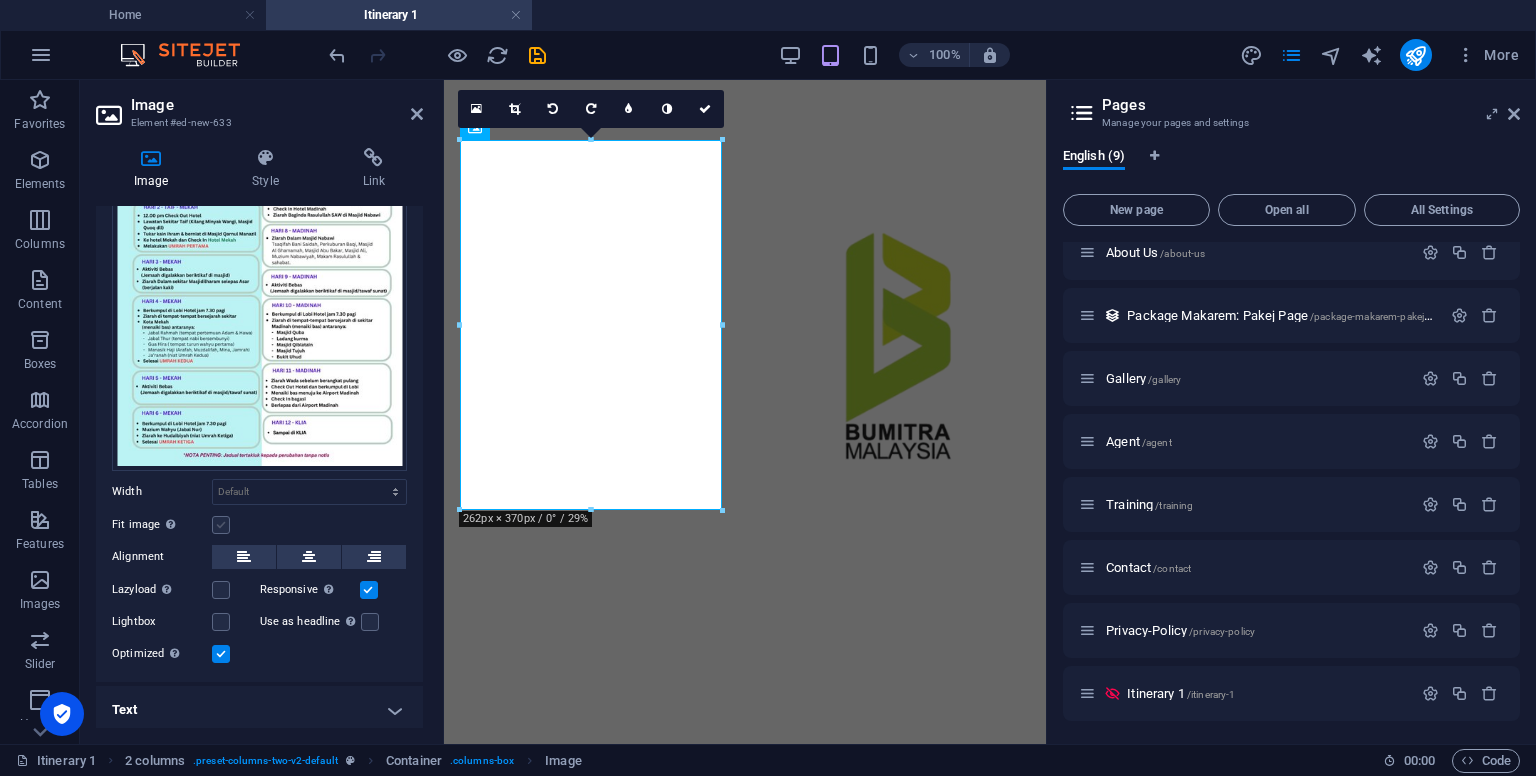 click at bounding box center [221, 525] 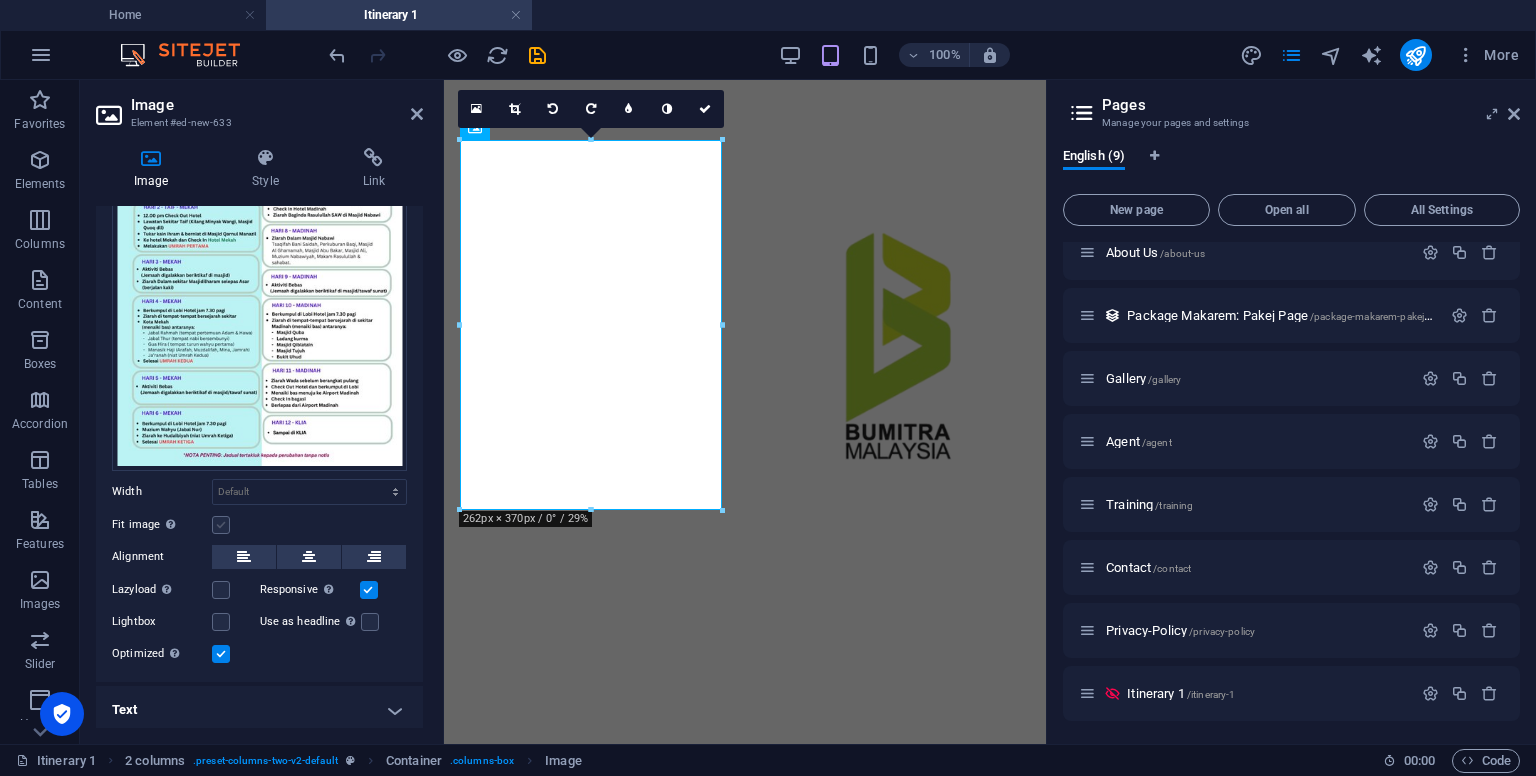 click on "Fit image Automatically fit image to a fixed width and height" at bounding box center (0, 0) 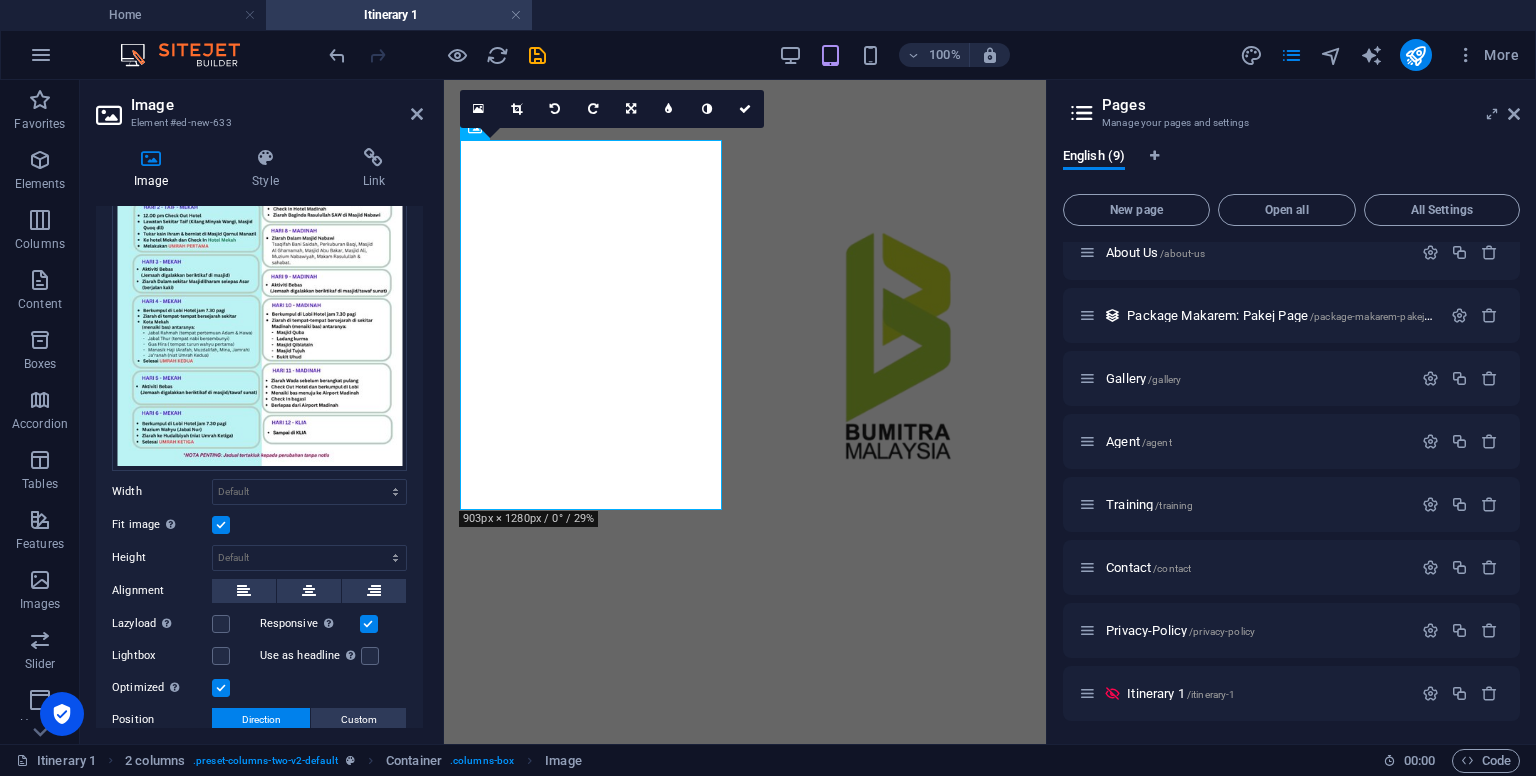 click at bounding box center [221, 525] 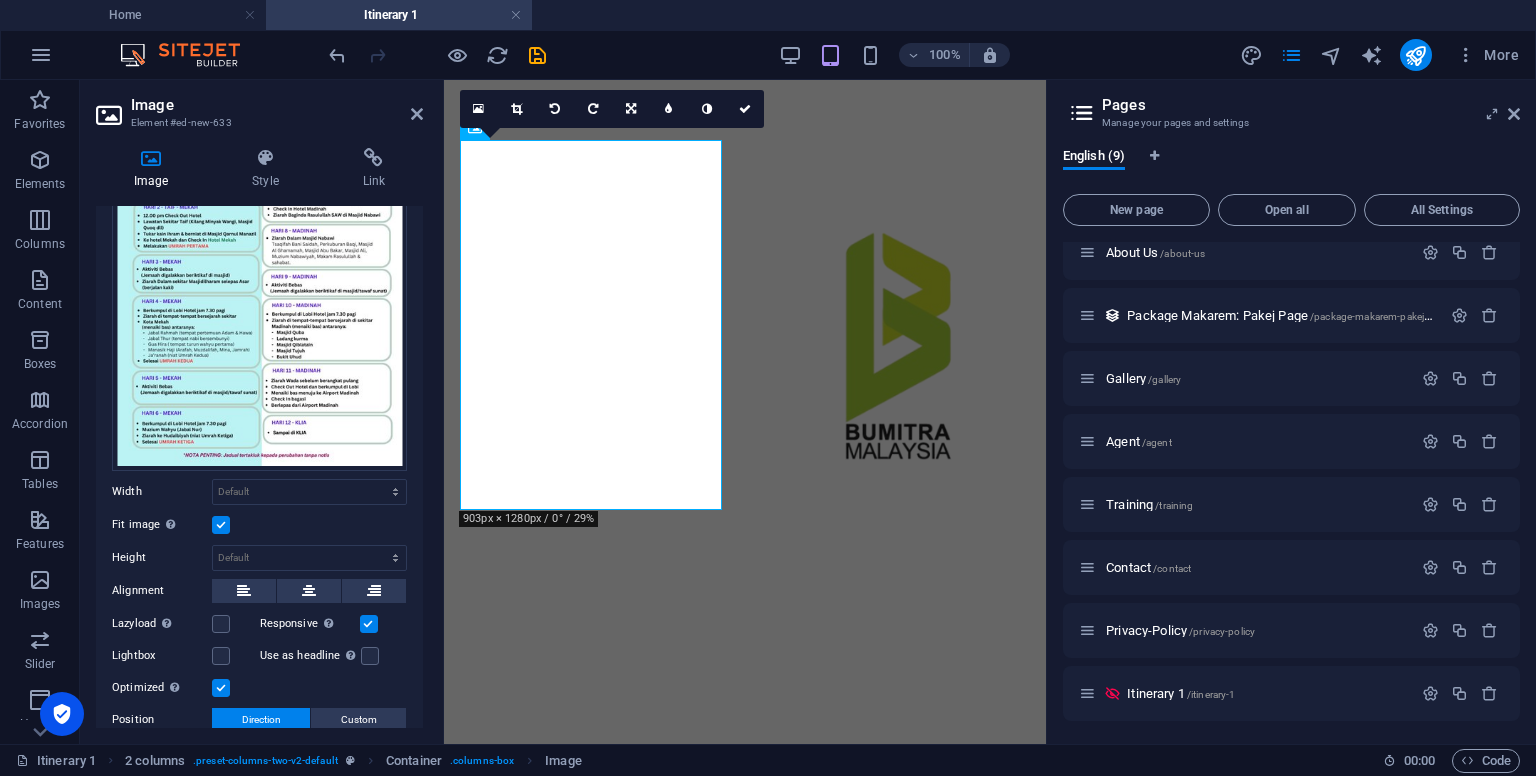 click on "Fit image Automatically fit image to a fixed width and height" at bounding box center [0, 0] 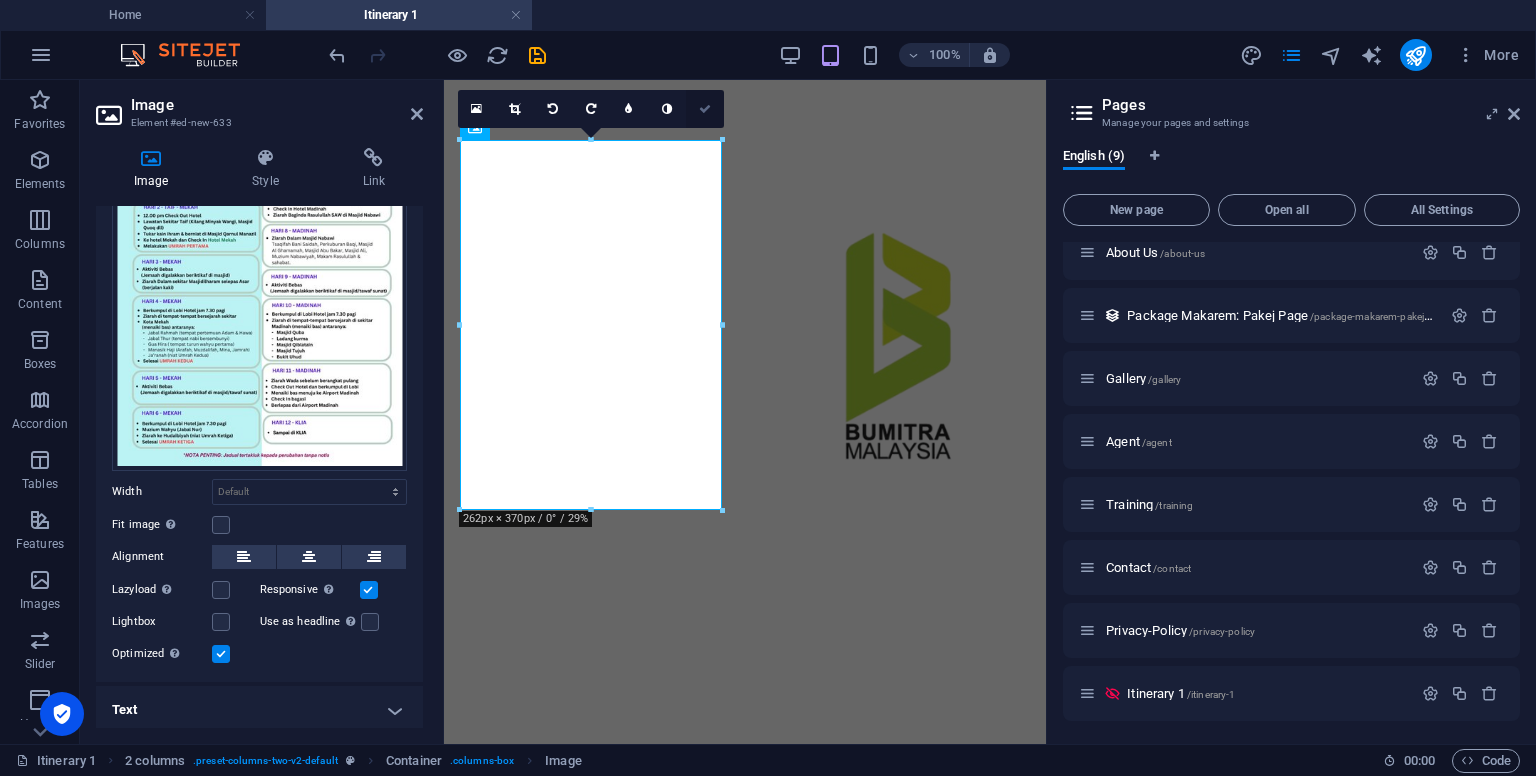 click at bounding box center (705, 109) 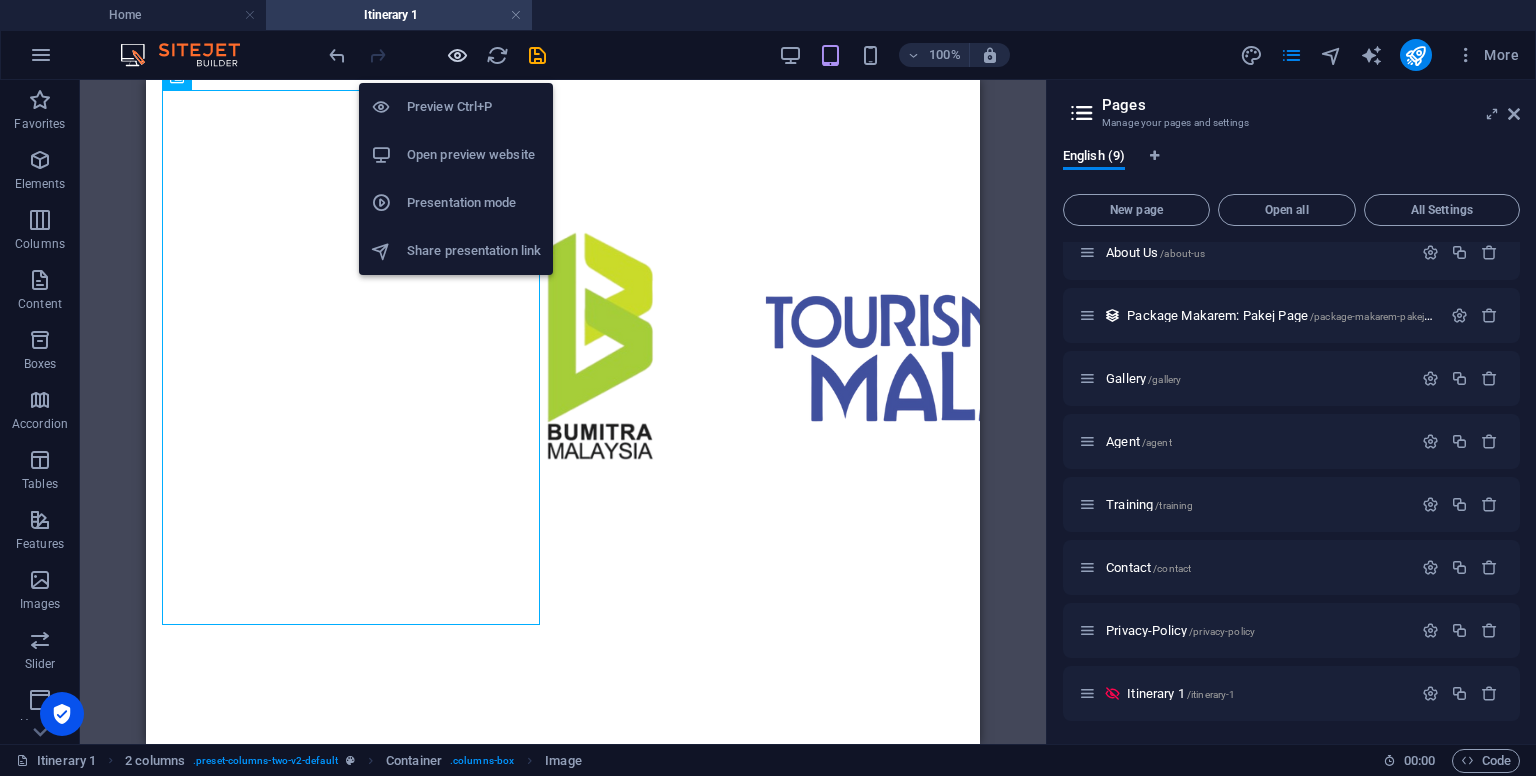 drag, startPoint x: 455, startPoint y: 55, endPoint x: 458, endPoint y: 154, distance: 99.04544 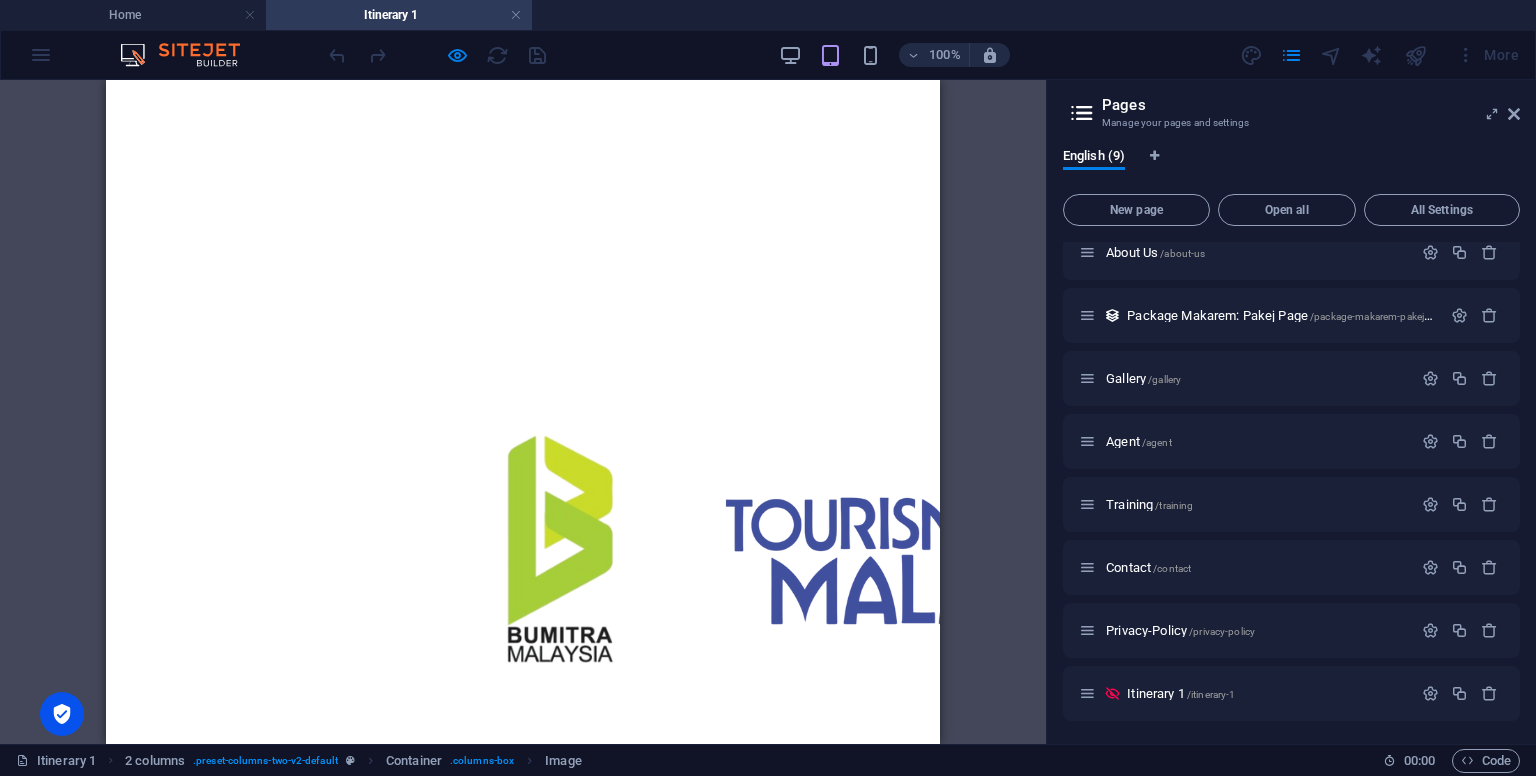 scroll, scrollTop: 100, scrollLeft: 0, axis: vertical 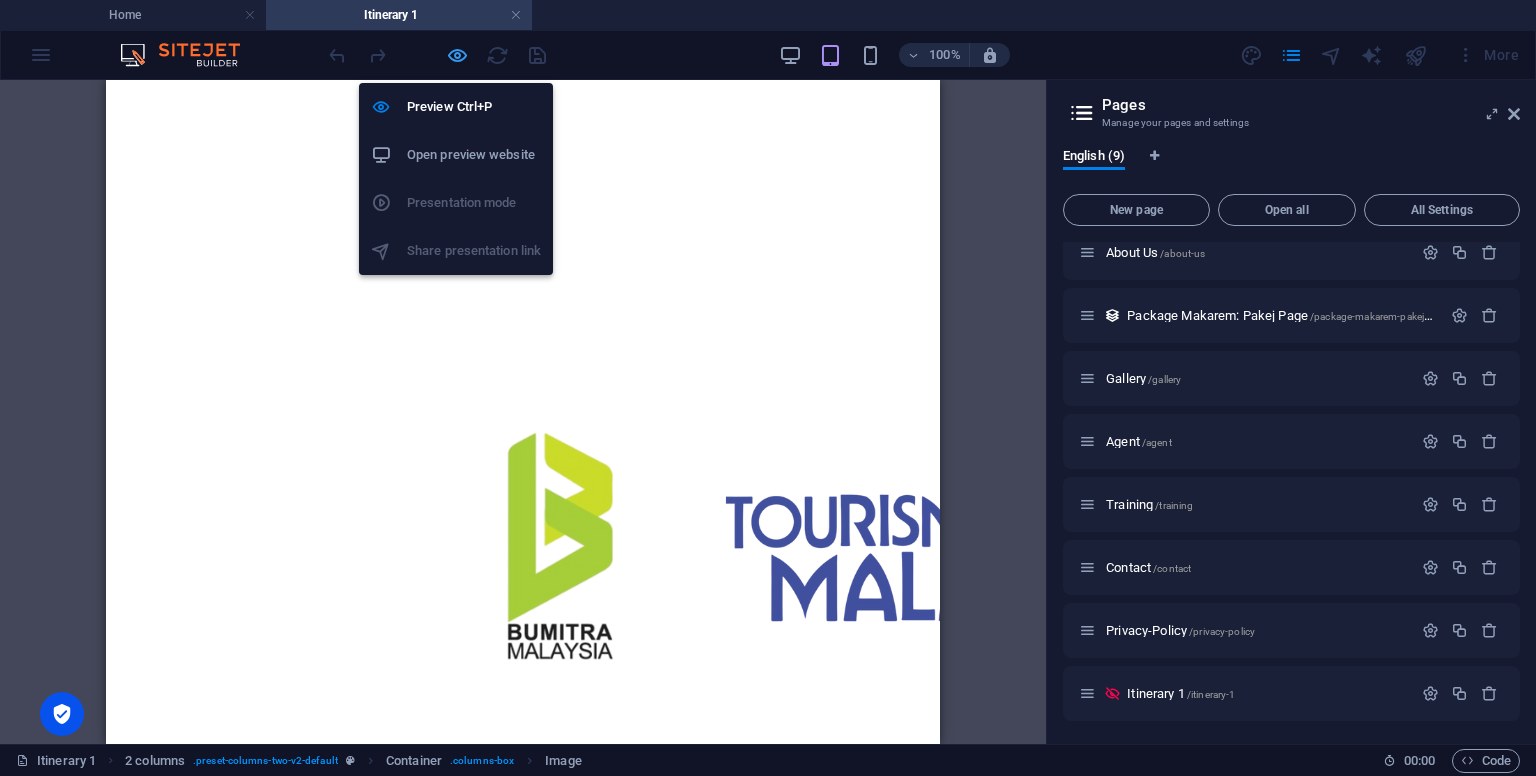 click at bounding box center [457, 55] 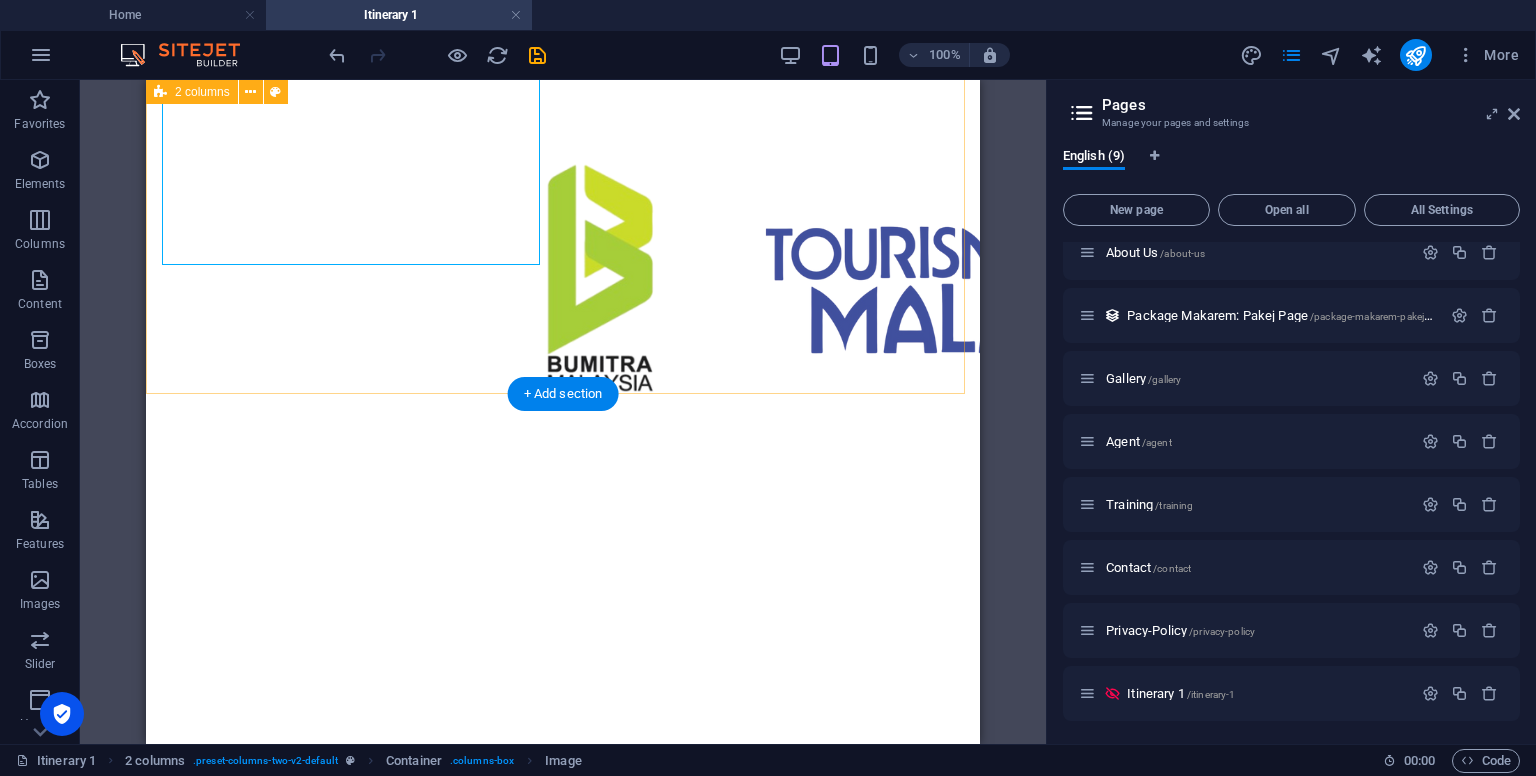 scroll, scrollTop: 367, scrollLeft: 0, axis: vertical 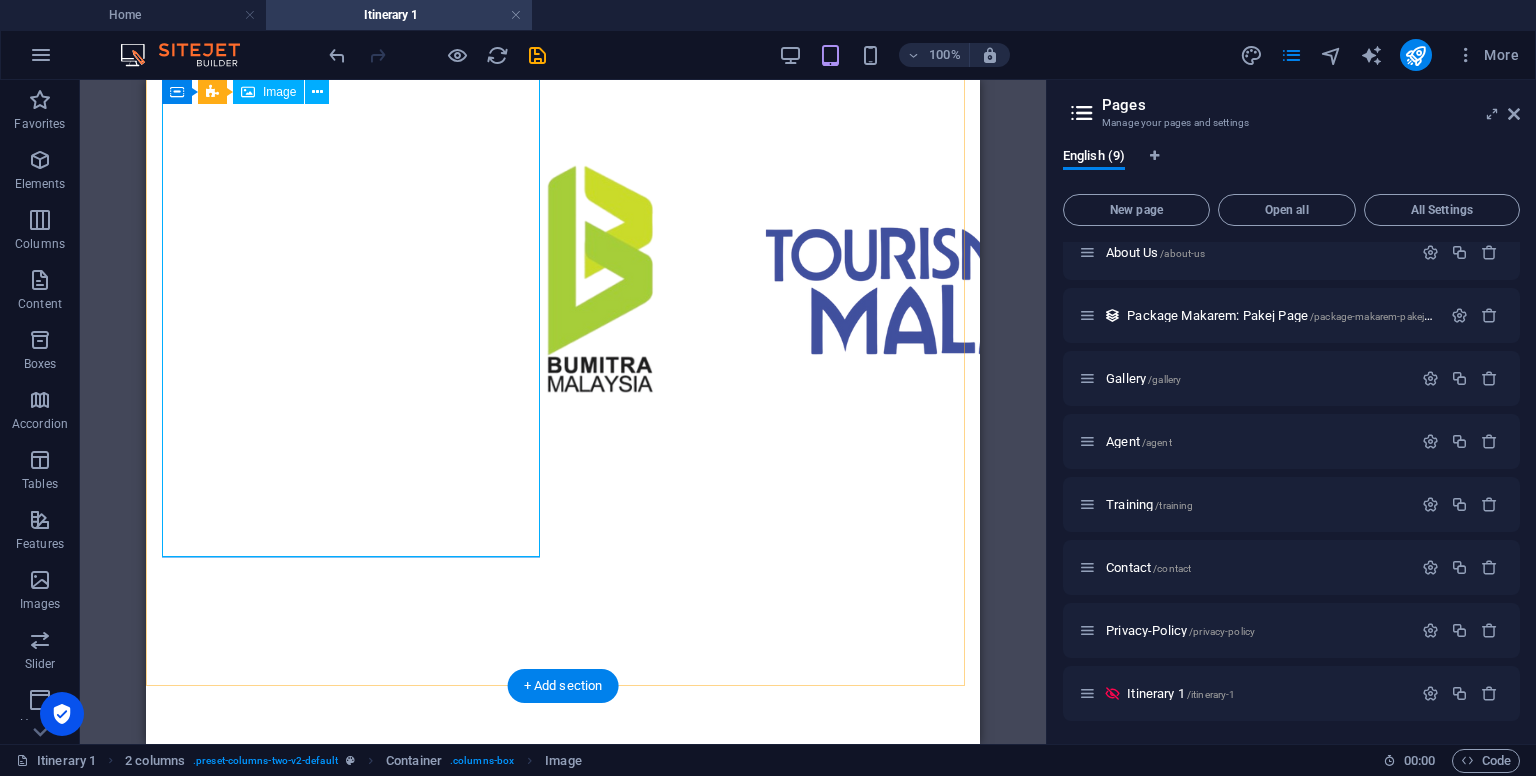 click at bounding box center [563, 5869] 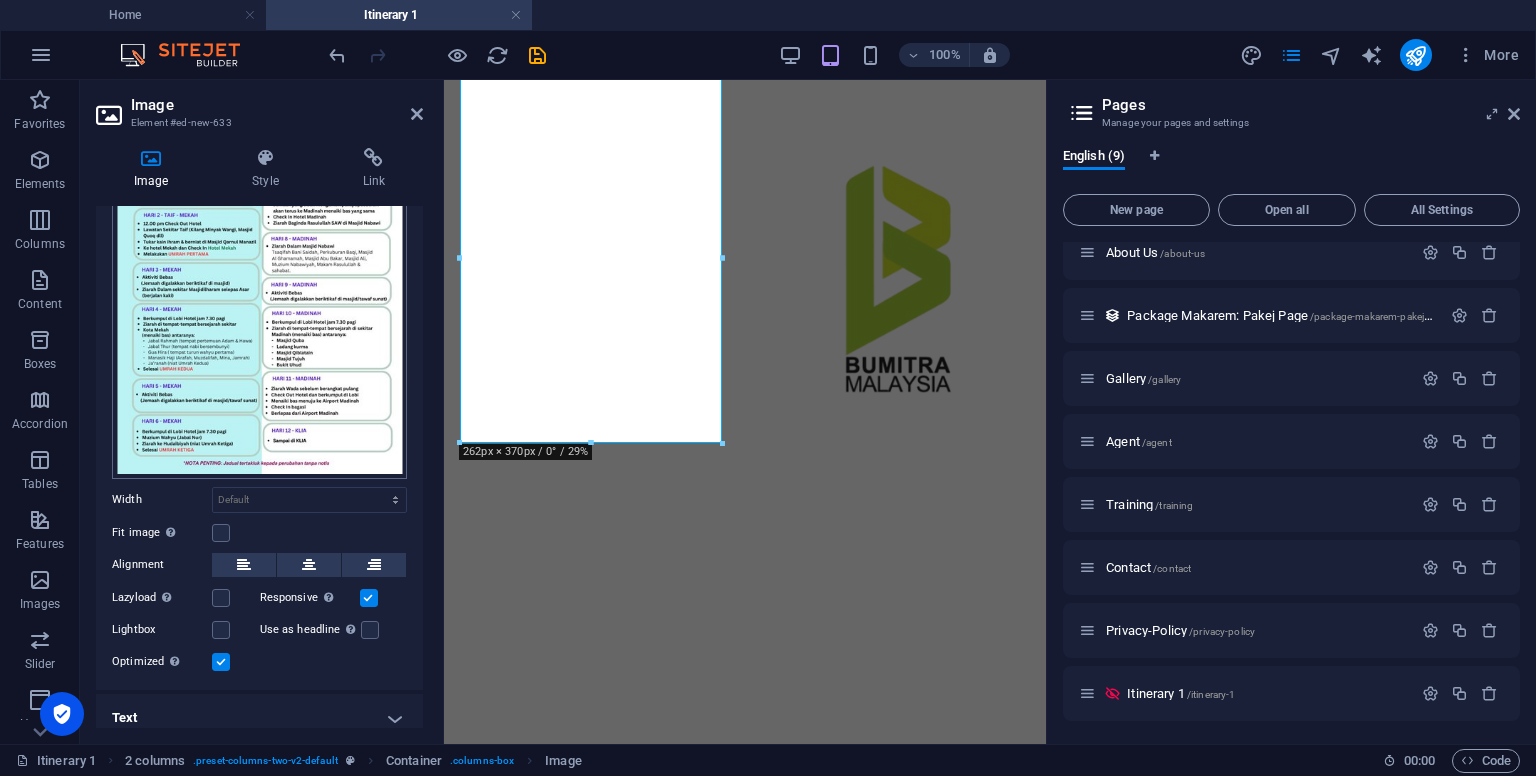 scroll, scrollTop: 200, scrollLeft: 0, axis: vertical 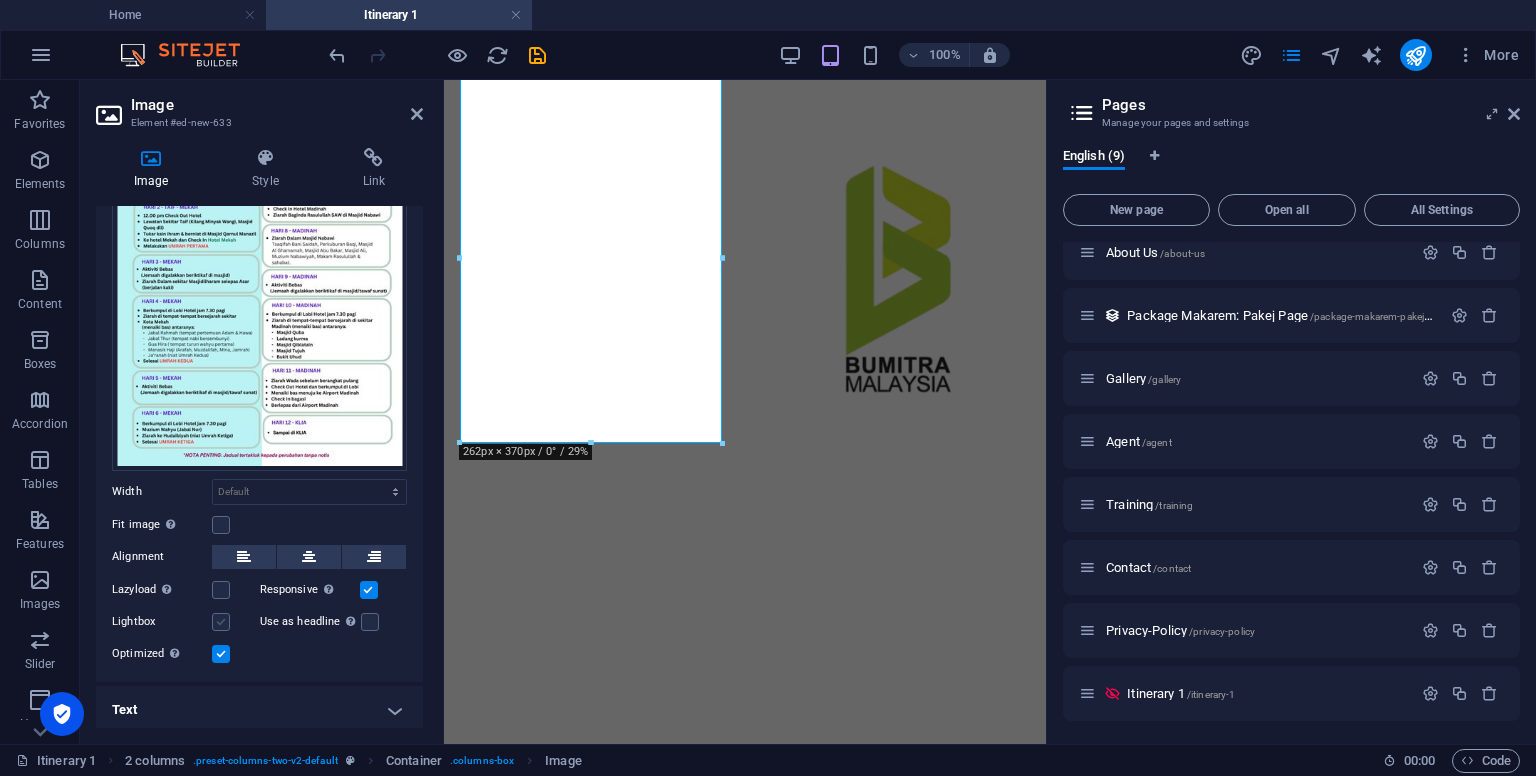 click at bounding box center (221, 622) 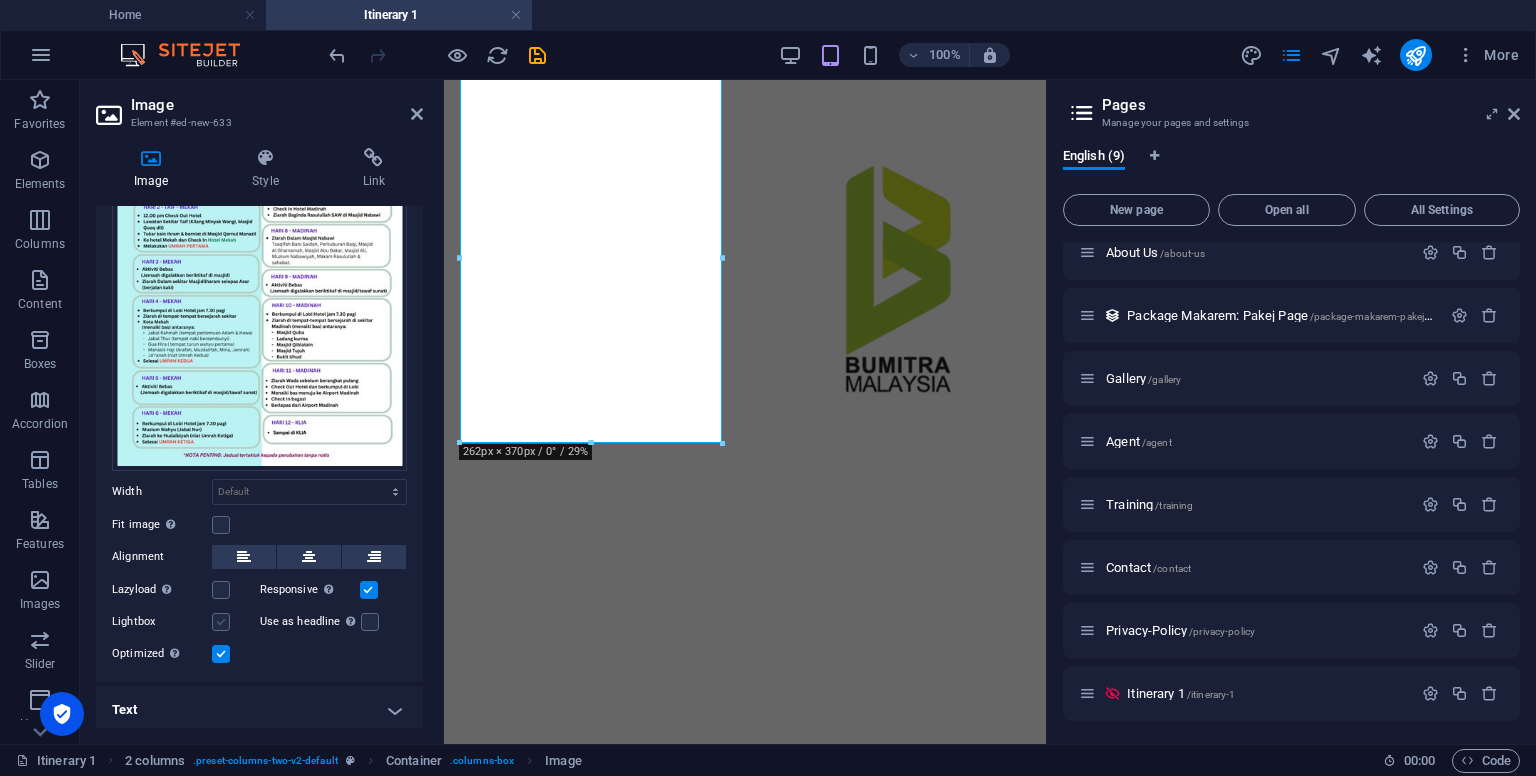 click on "Lightbox" at bounding box center [0, 0] 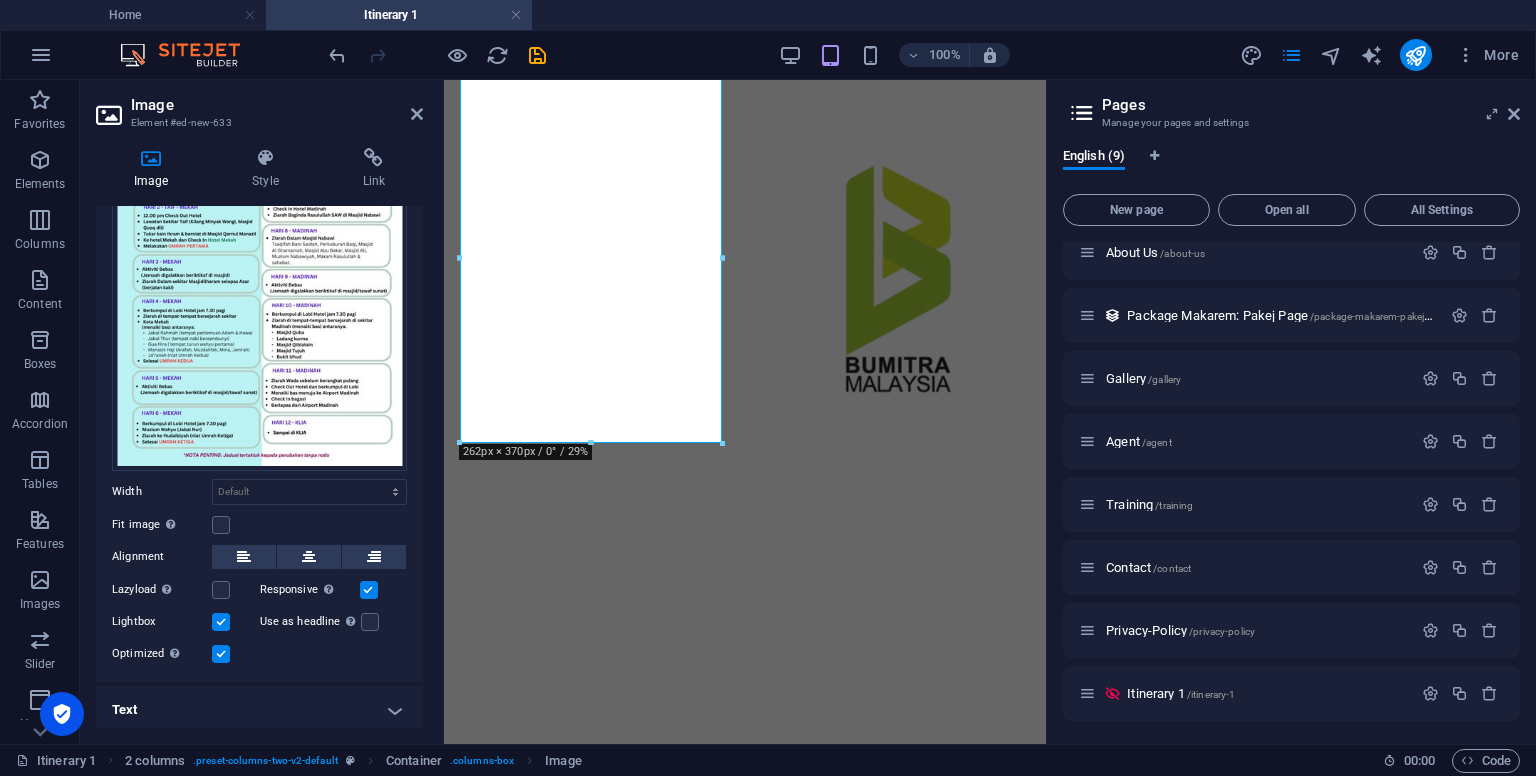 click at bounding box center (221, 622) 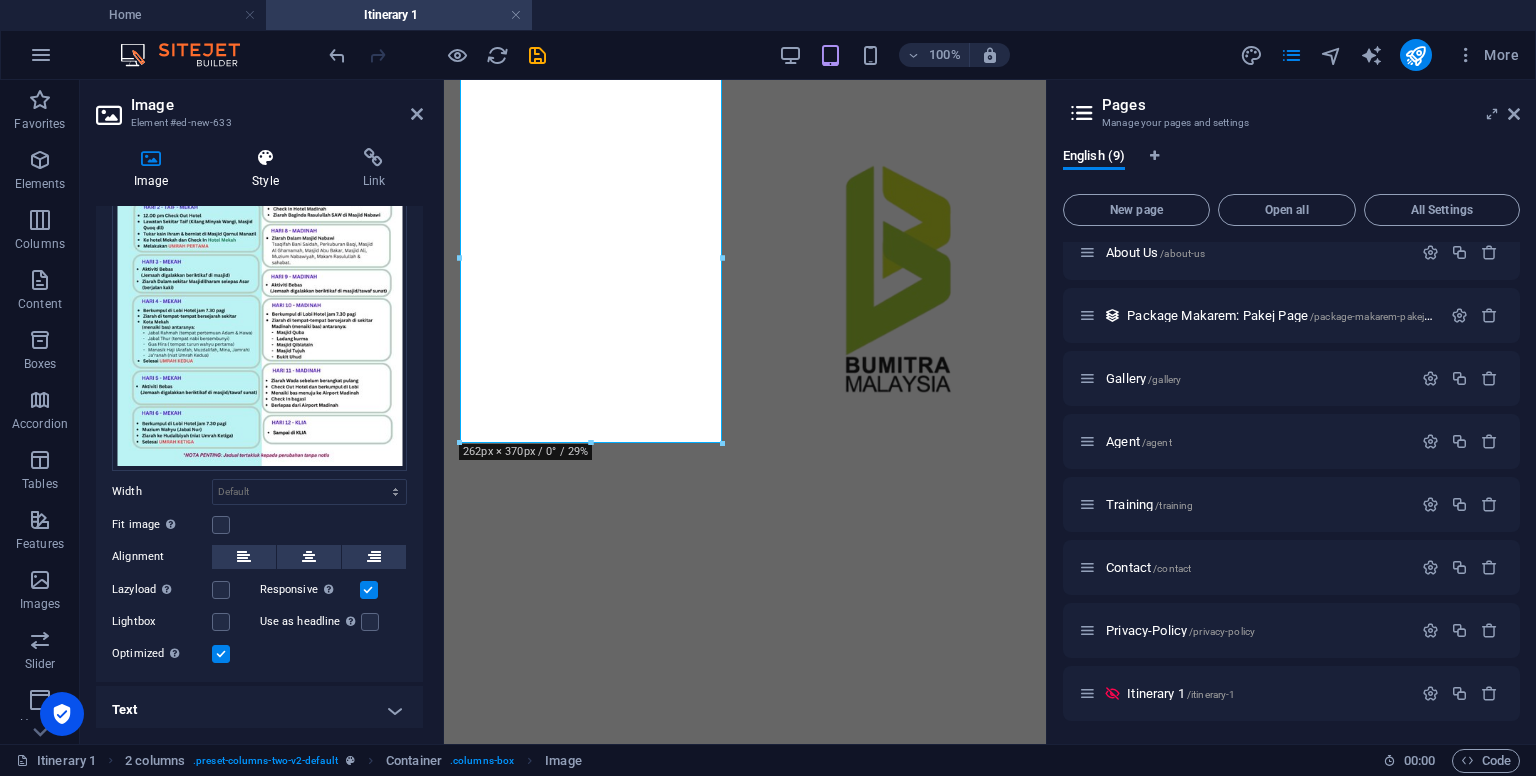 click on "Style" at bounding box center [269, 169] 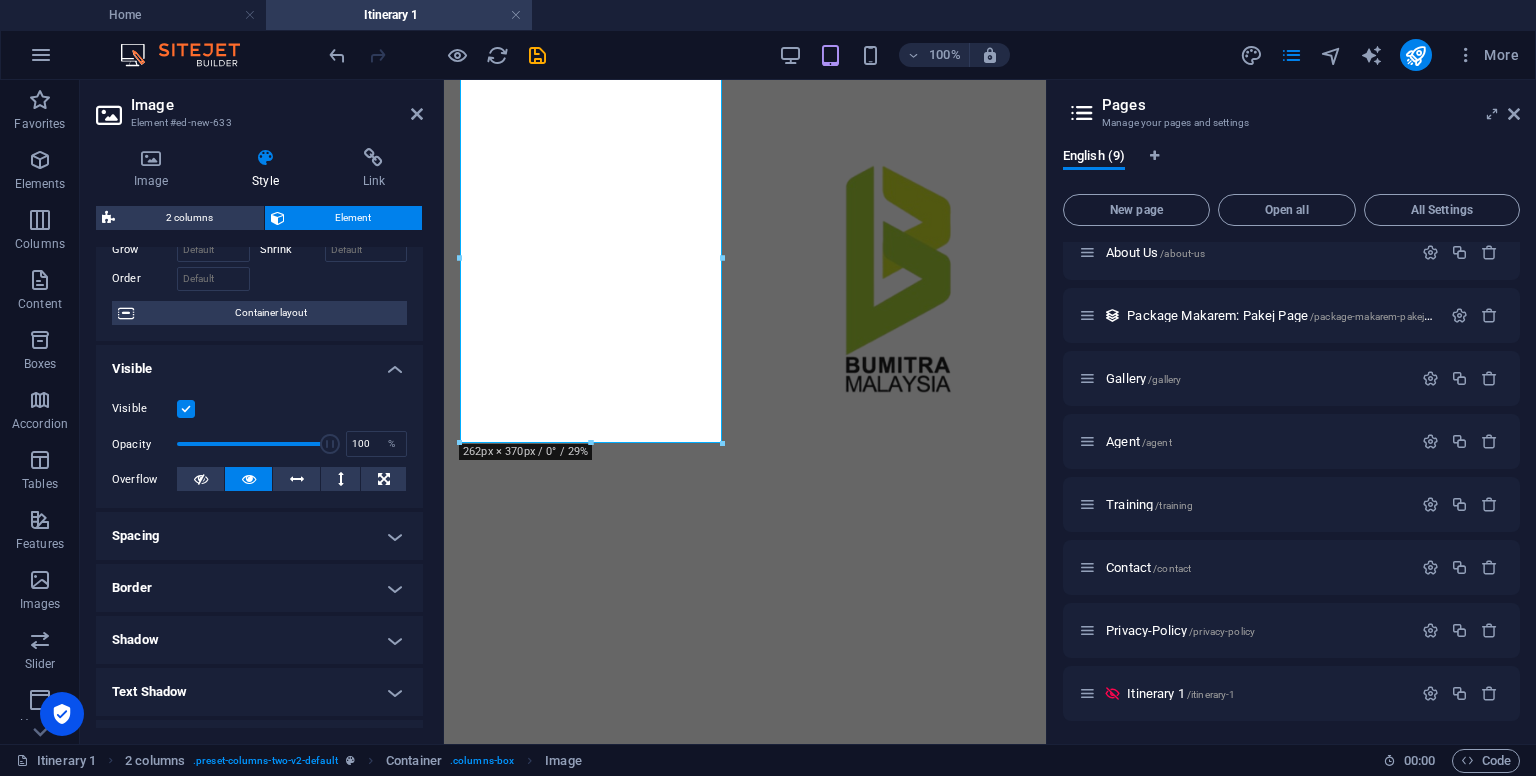 scroll, scrollTop: 0, scrollLeft: 0, axis: both 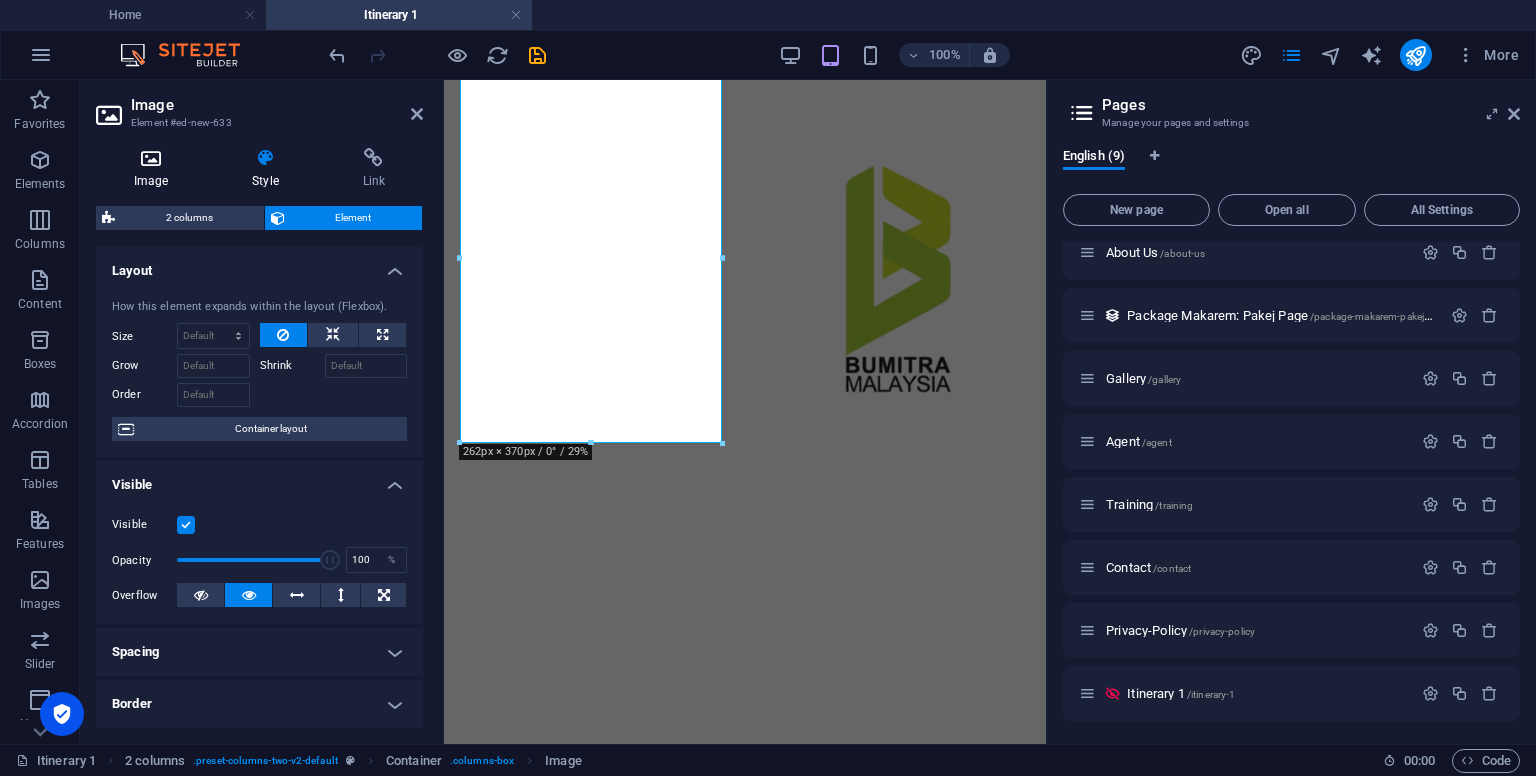 click at bounding box center [151, 158] 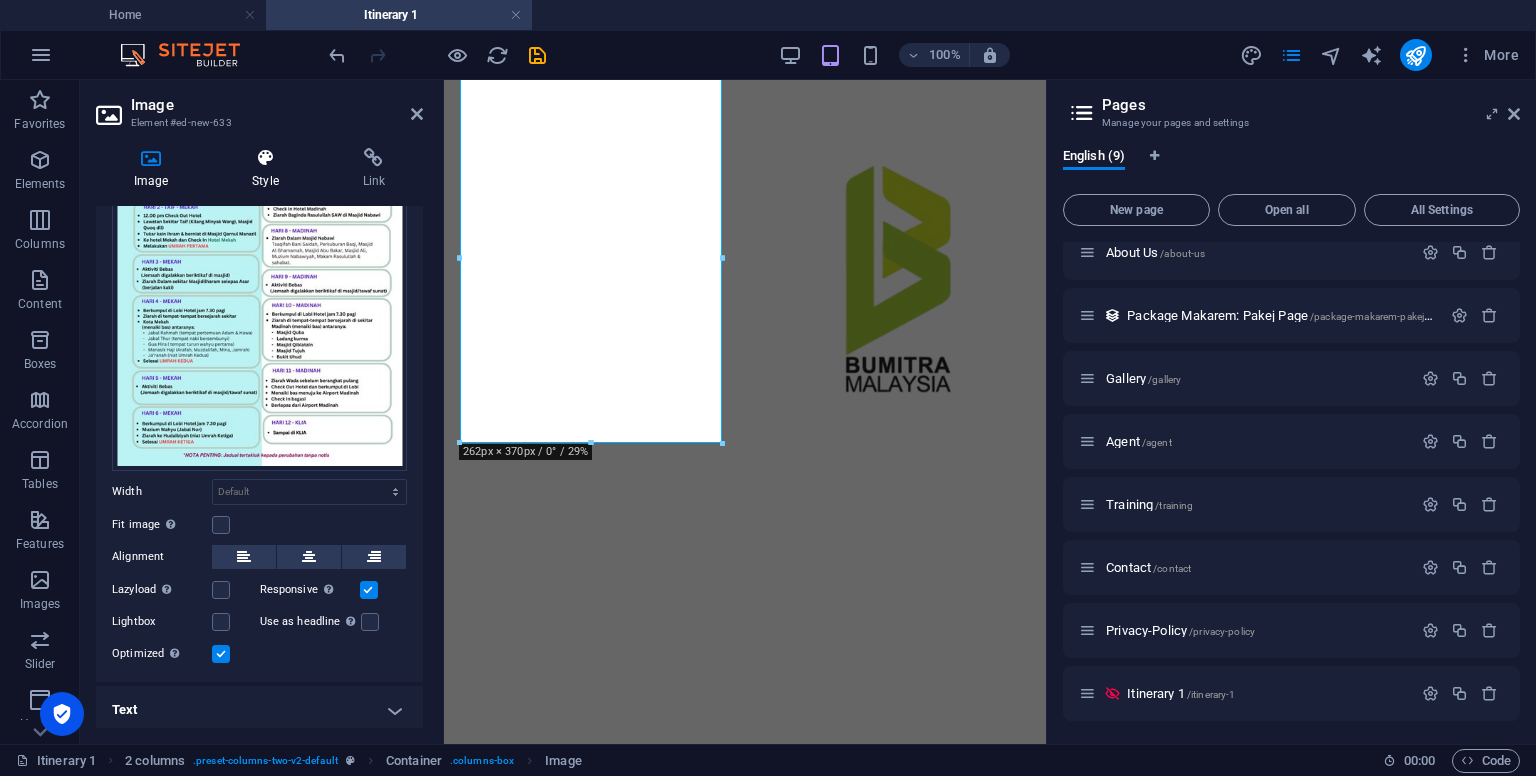 click on "Style" at bounding box center [269, 169] 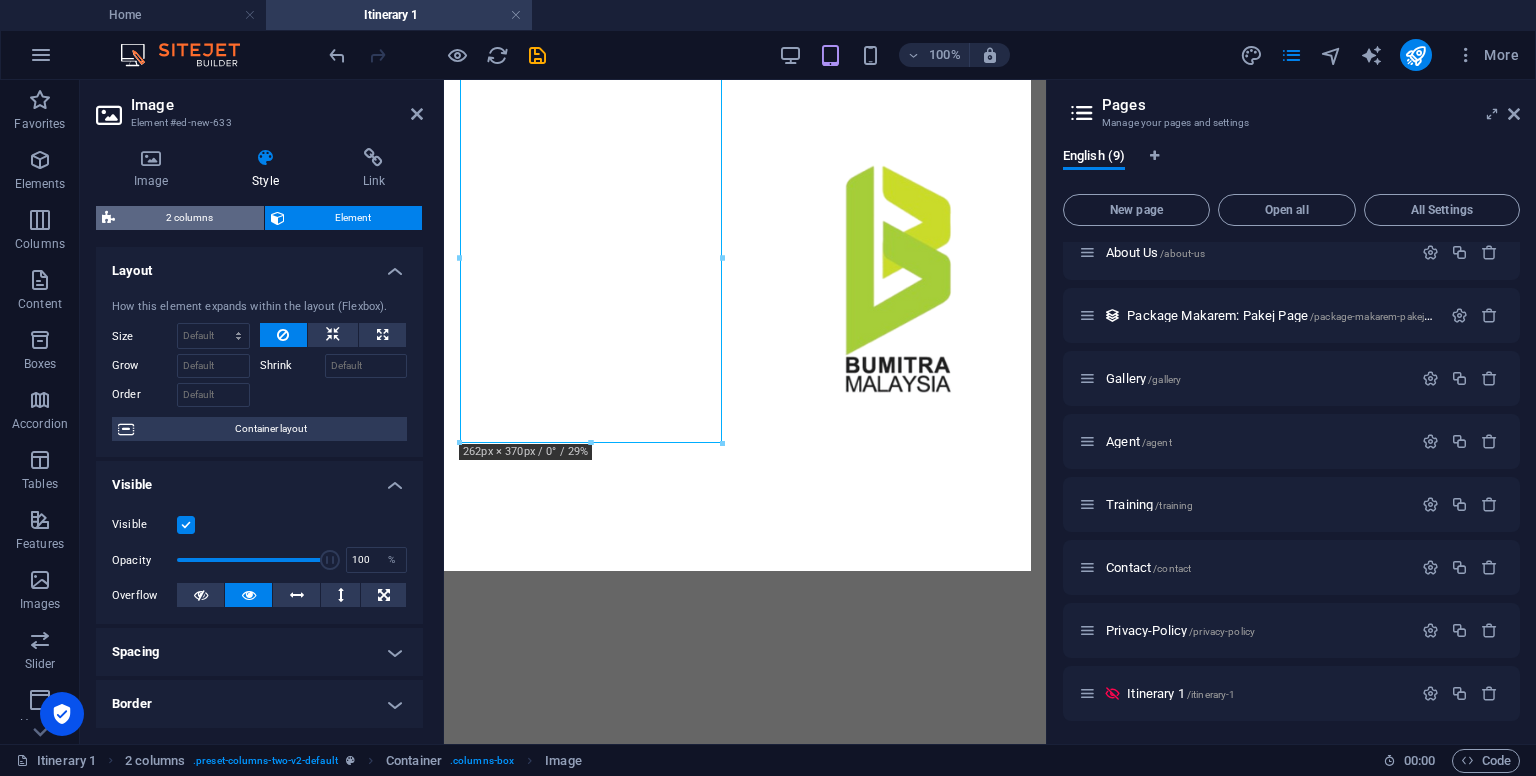 click on "2 columns" at bounding box center (189, 218) 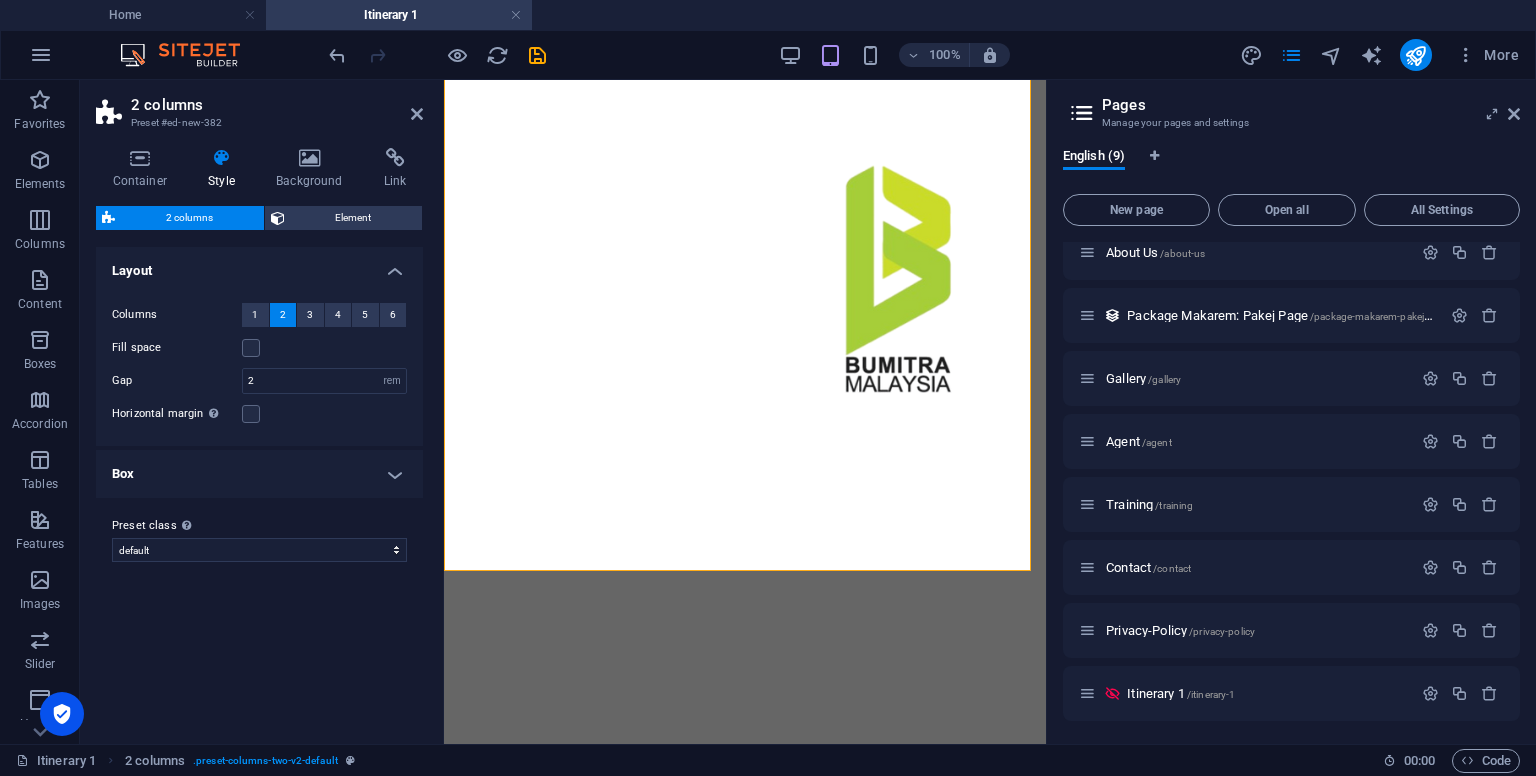 click on "Box" at bounding box center (259, 474) 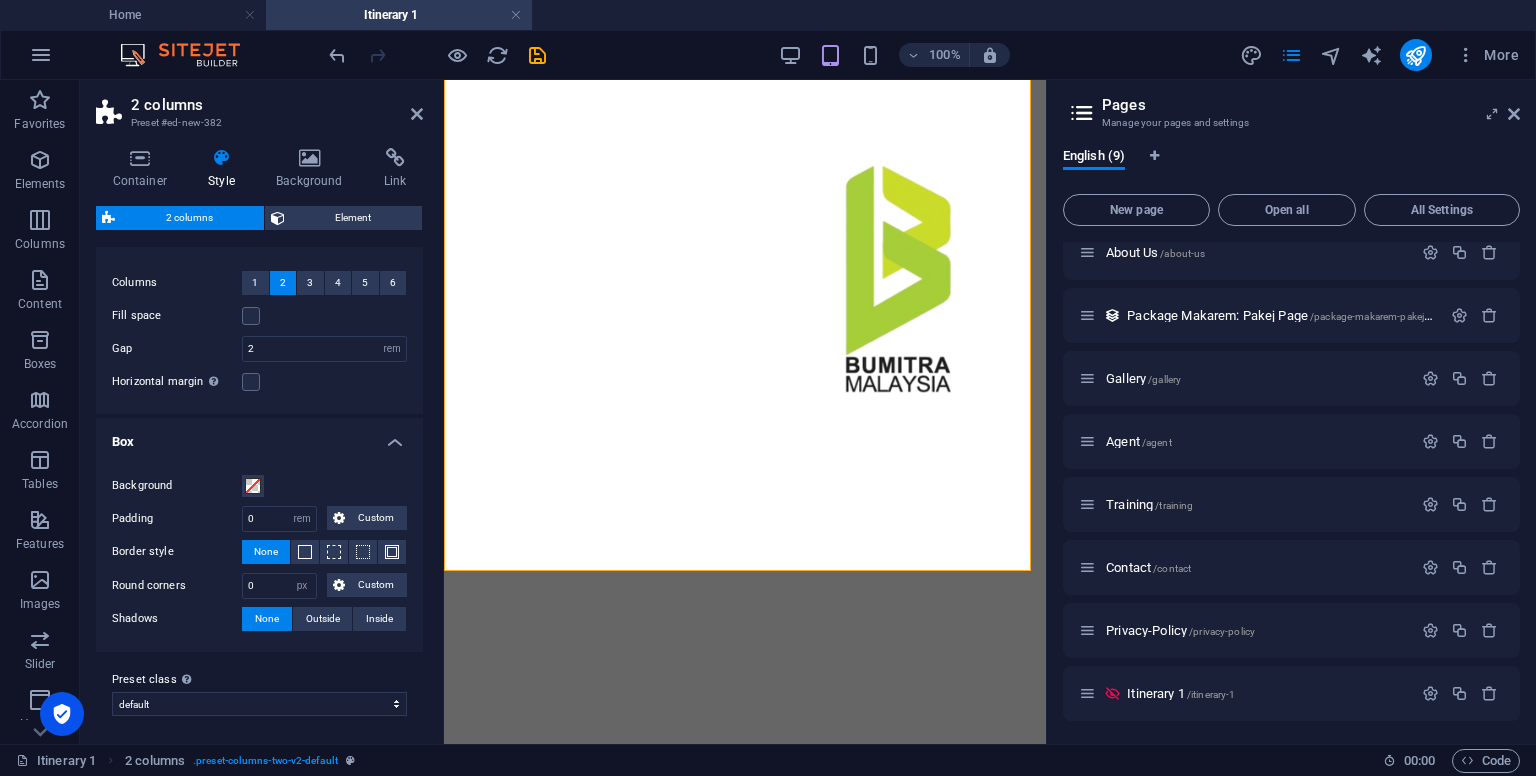scroll, scrollTop: 34, scrollLeft: 0, axis: vertical 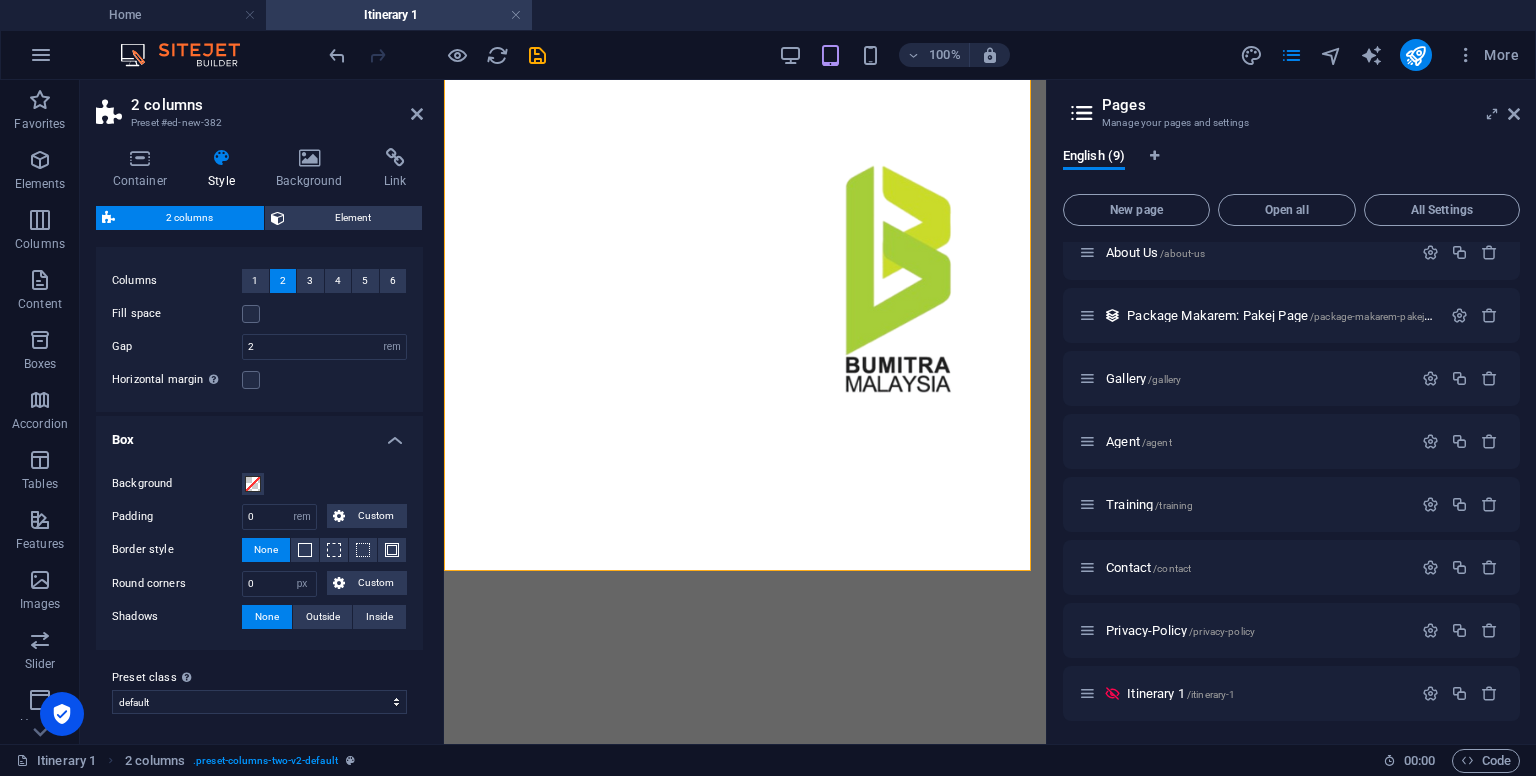 click on "Box" at bounding box center [259, 434] 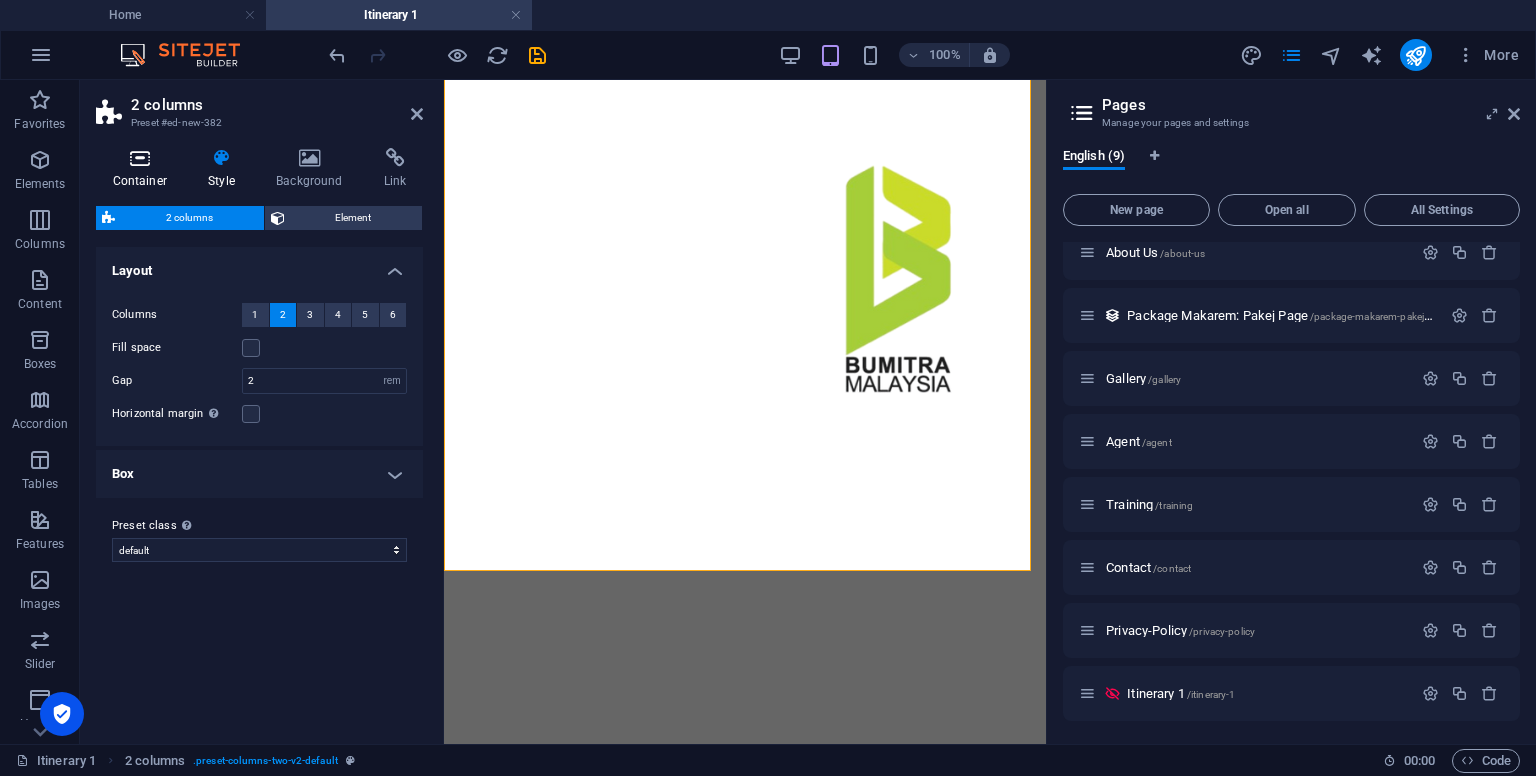 click at bounding box center [140, 158] 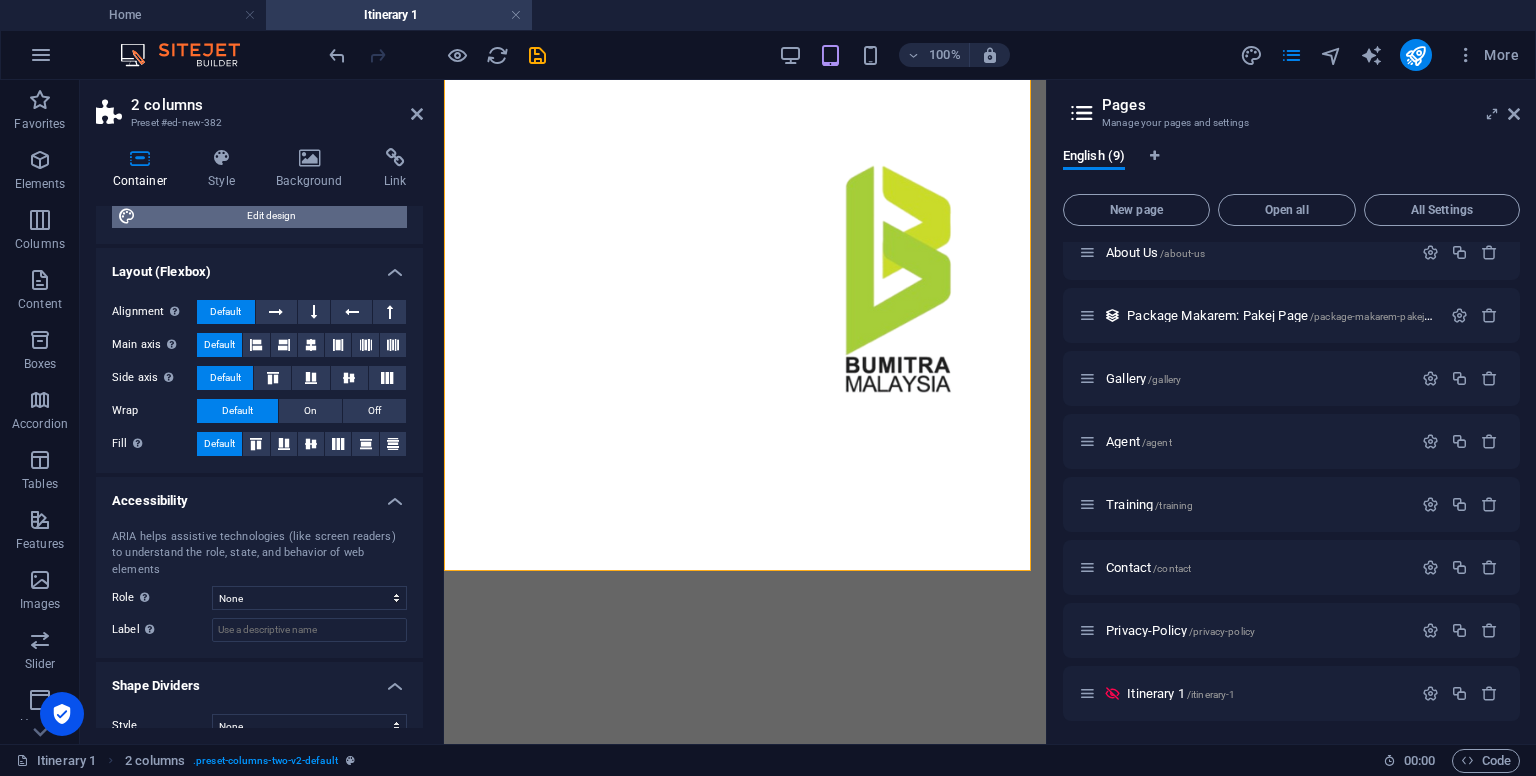 scroll, scrollTop: 236, scrollLeft: 0, axis: vertical 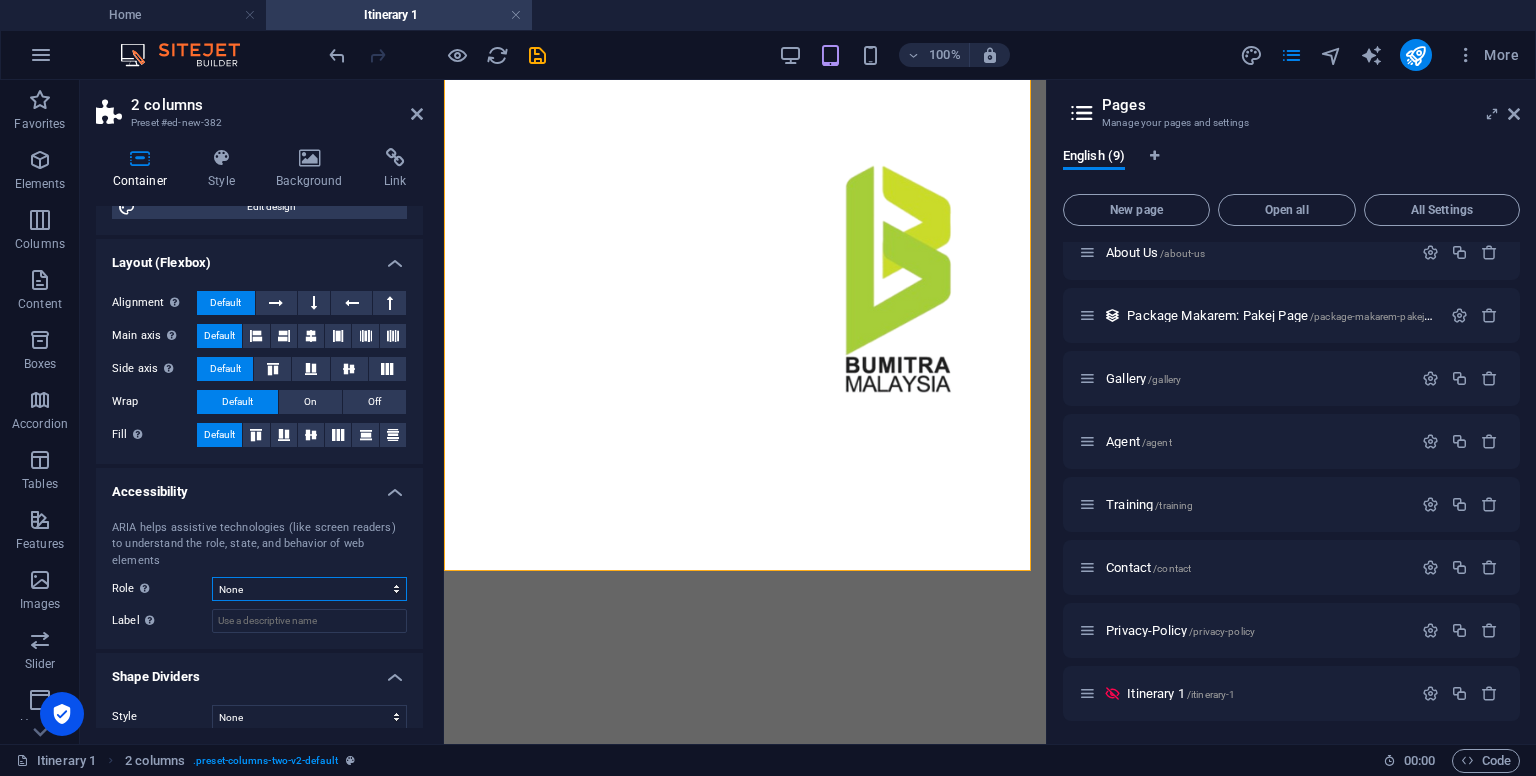 click on "None Header Footer Section Banner Presentation Separator Complementary Region Dialog Comment Marquee Timer" at bounding box center [309, 589] 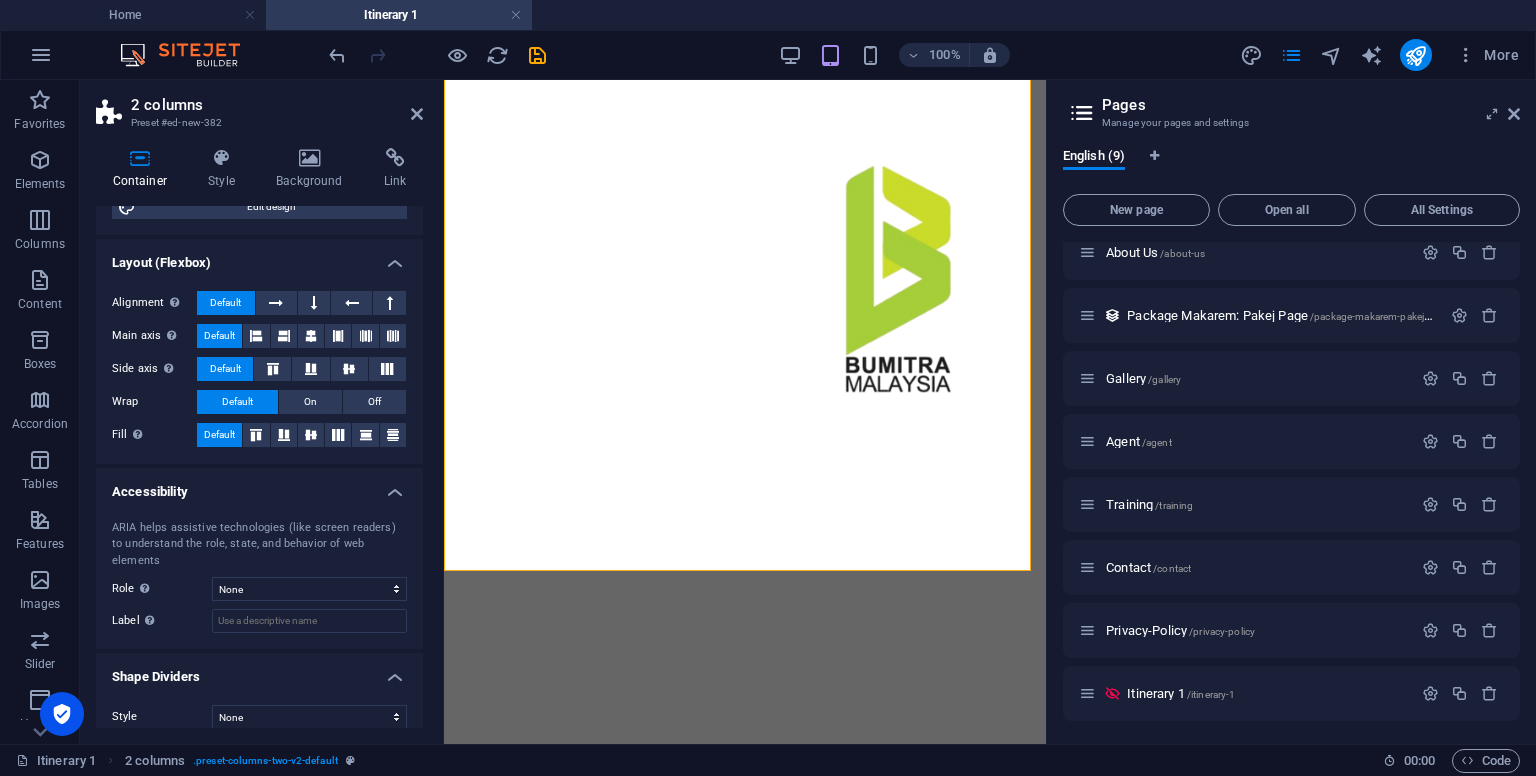 click on "Role The ARIA role defines the purpose of an element.  Here you can find all explanations and recommendations" at bounding box center (162, 589) 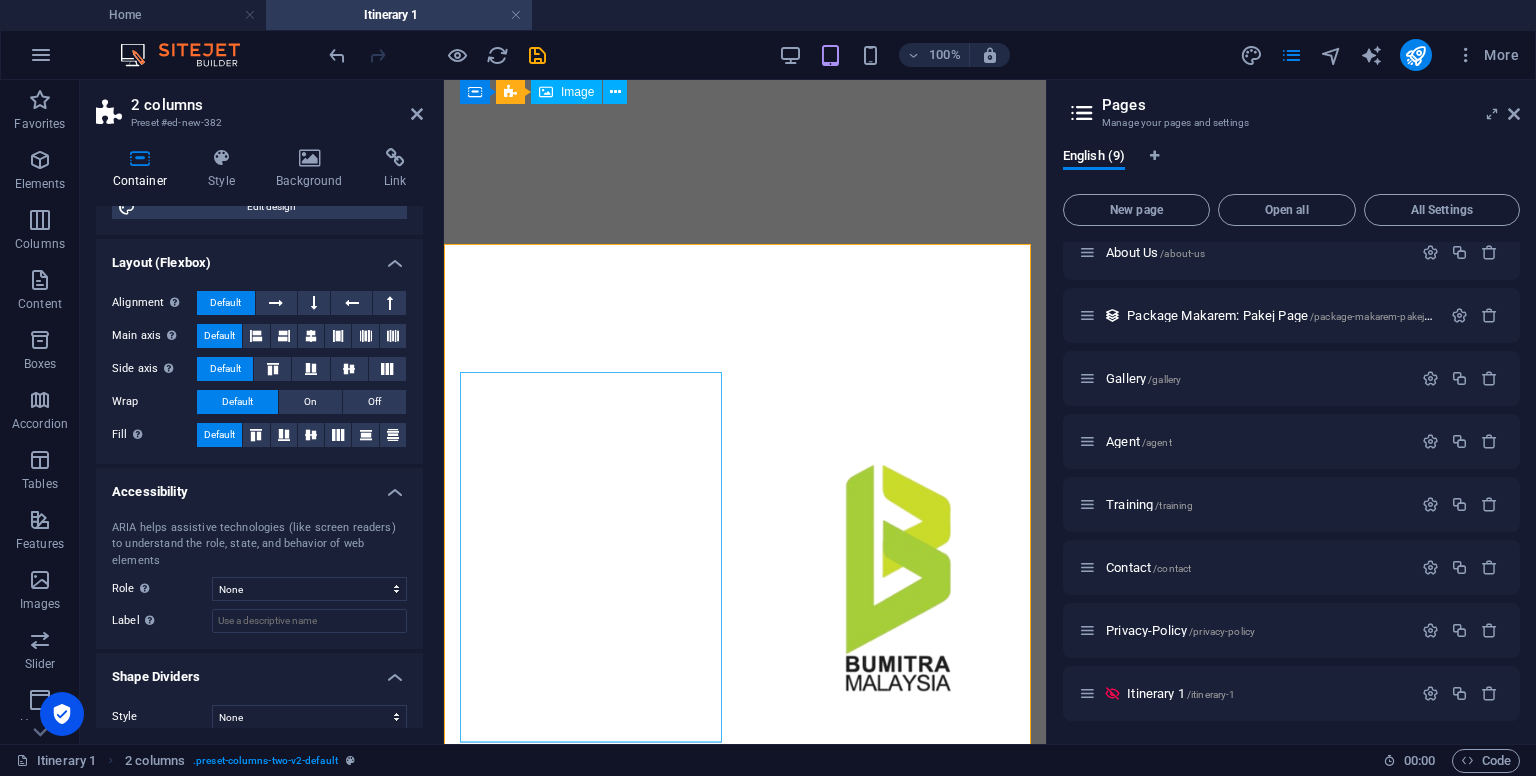 scroll, scrollTop: 67, scrollLeft: 0, axis: vertical 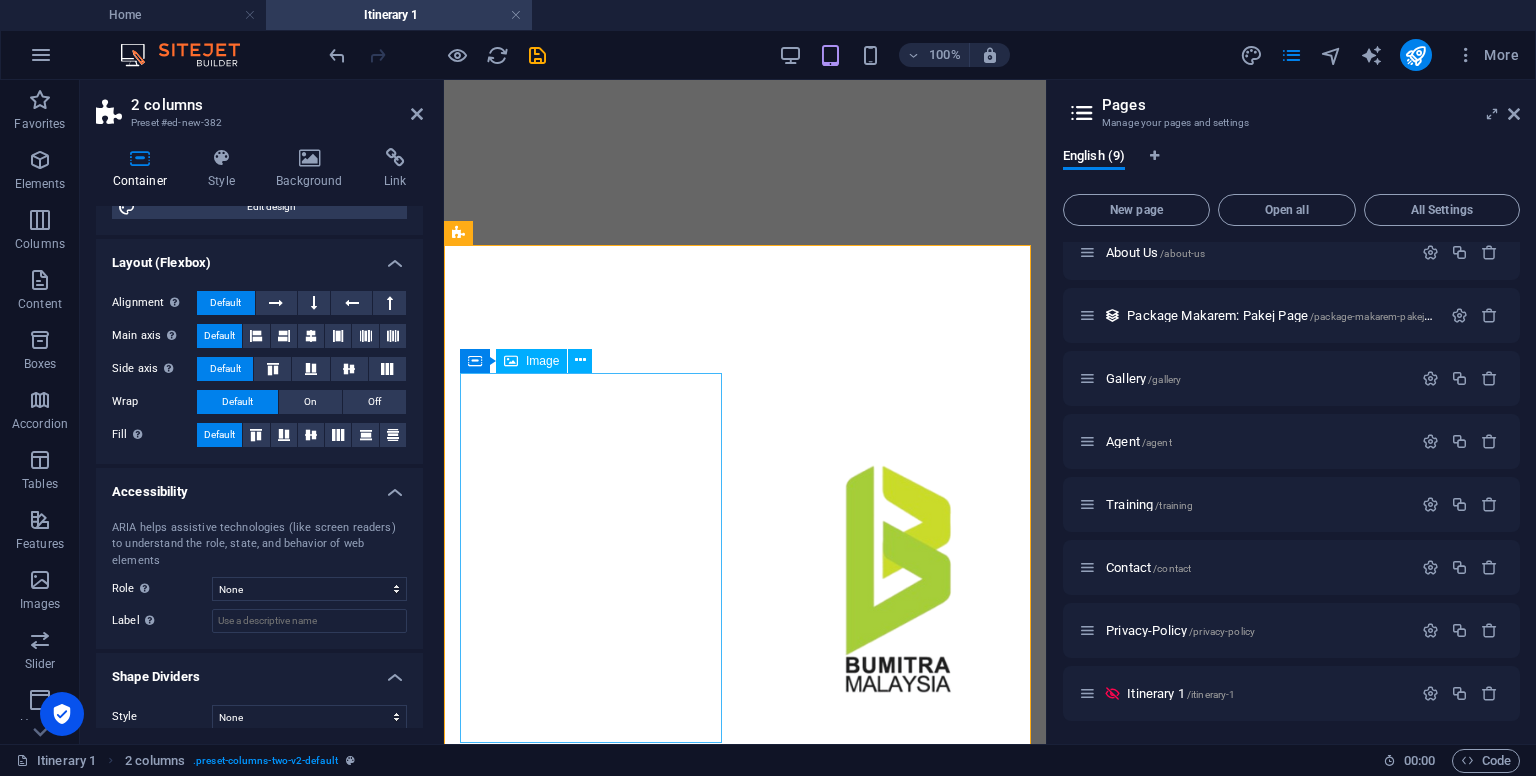 click at bounding box center [511, 361] 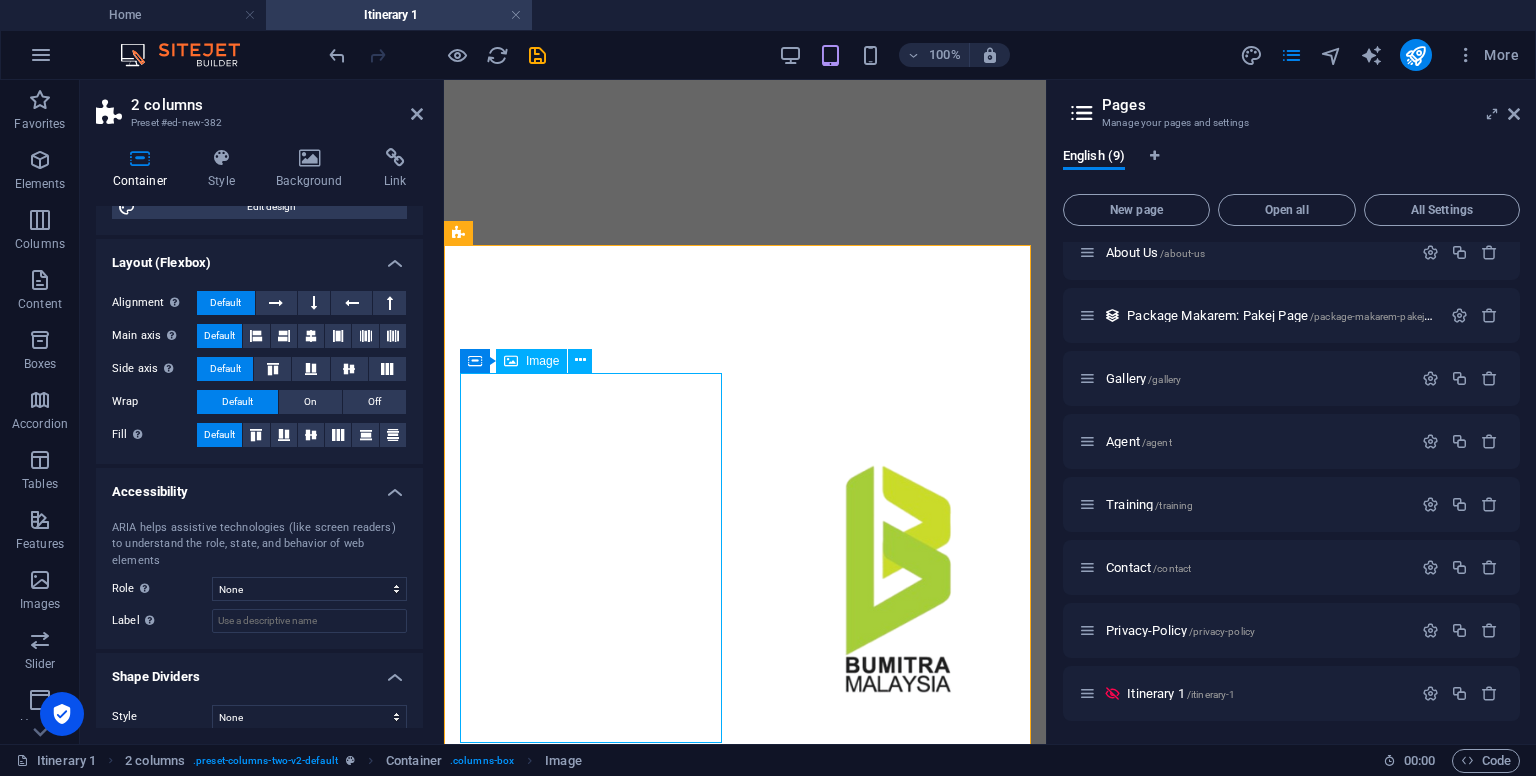 click at bounding box center [511, 361] 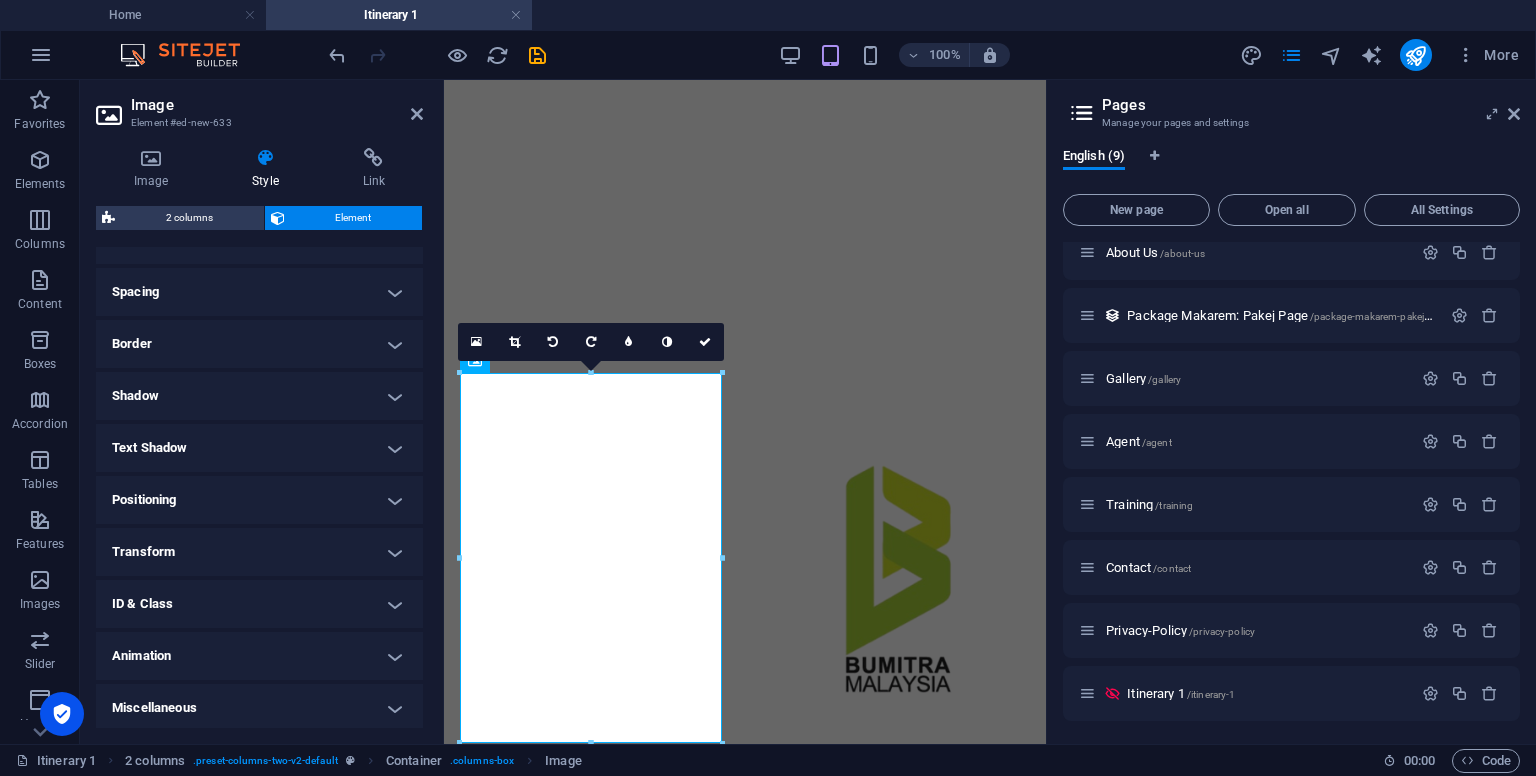 scroll, scrollTop: 363, scrollLeft: 0, axis: vertical 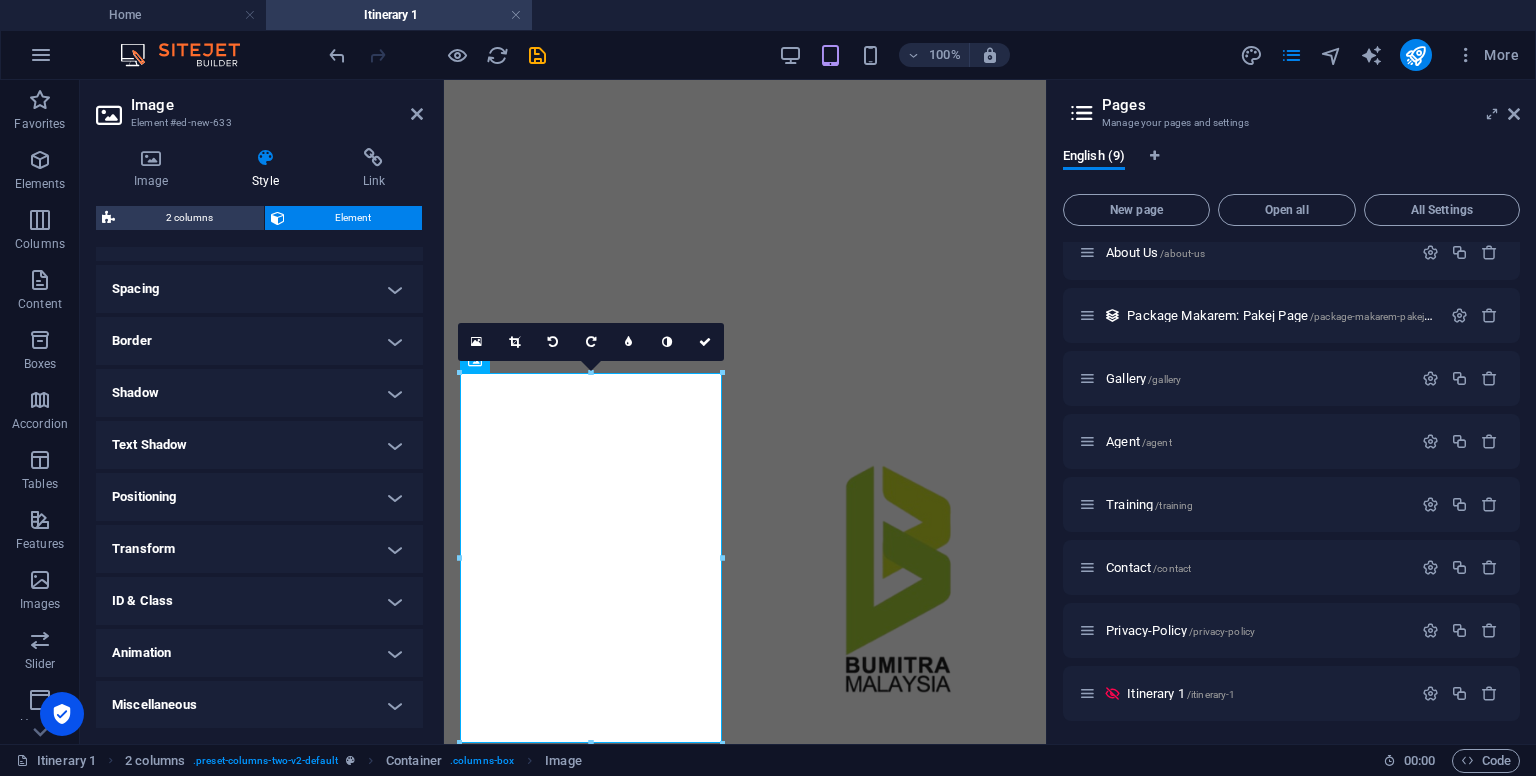 click on "Miscellaneous" at bounding box center (259, 705) 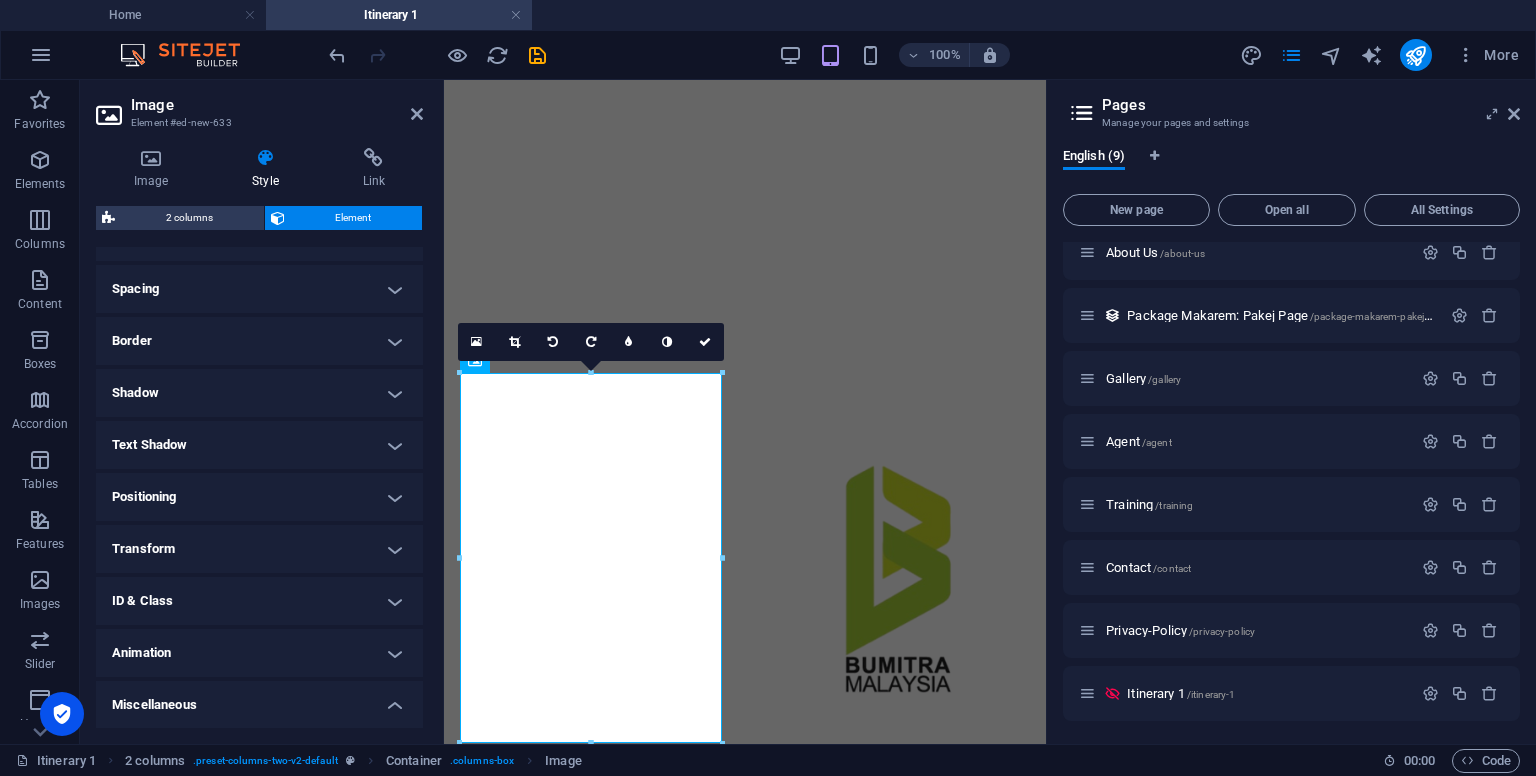 click on "Miscellaneous" at bounding box center (259, 699) 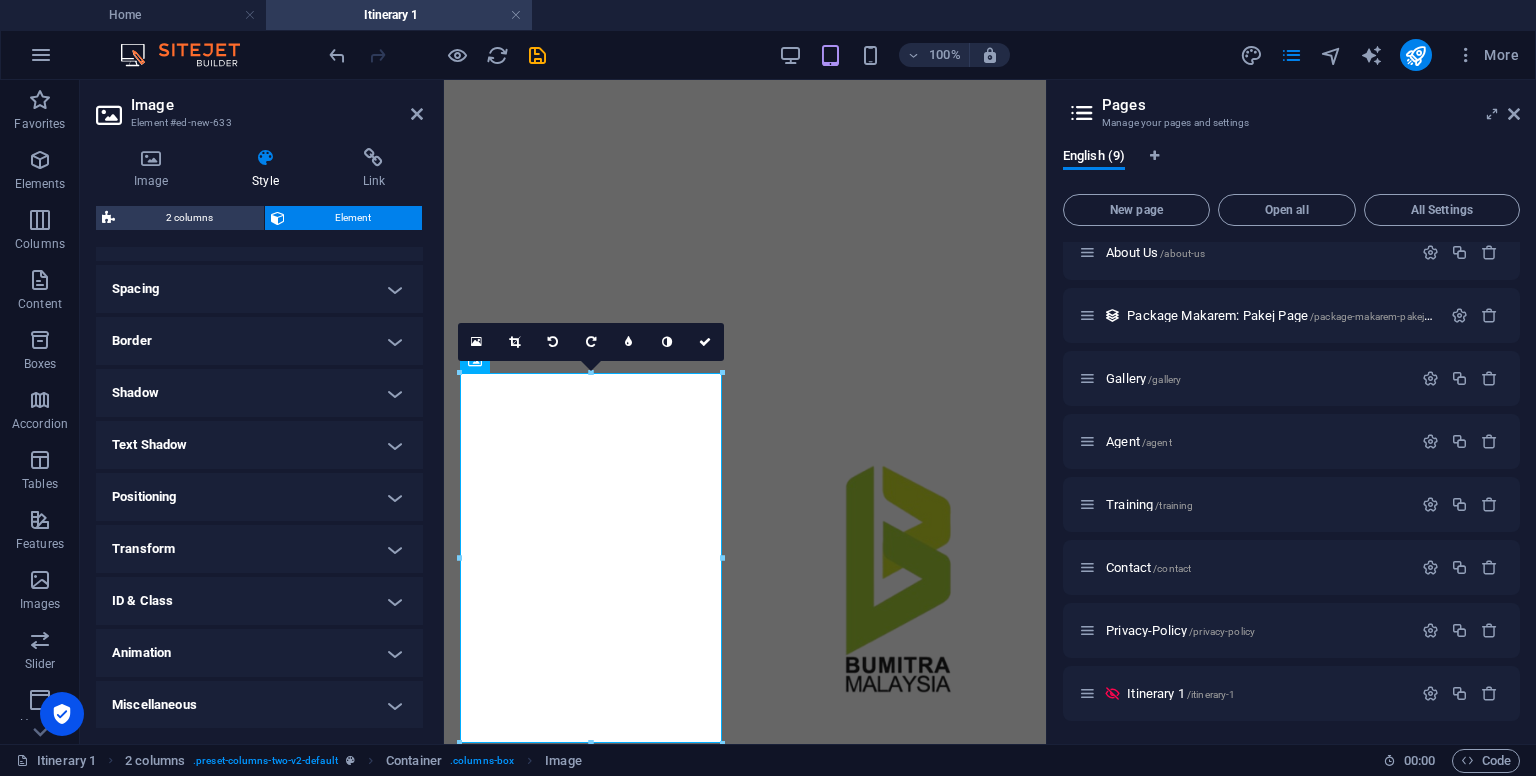 click on "Animation" at bounding box center (259, 653) 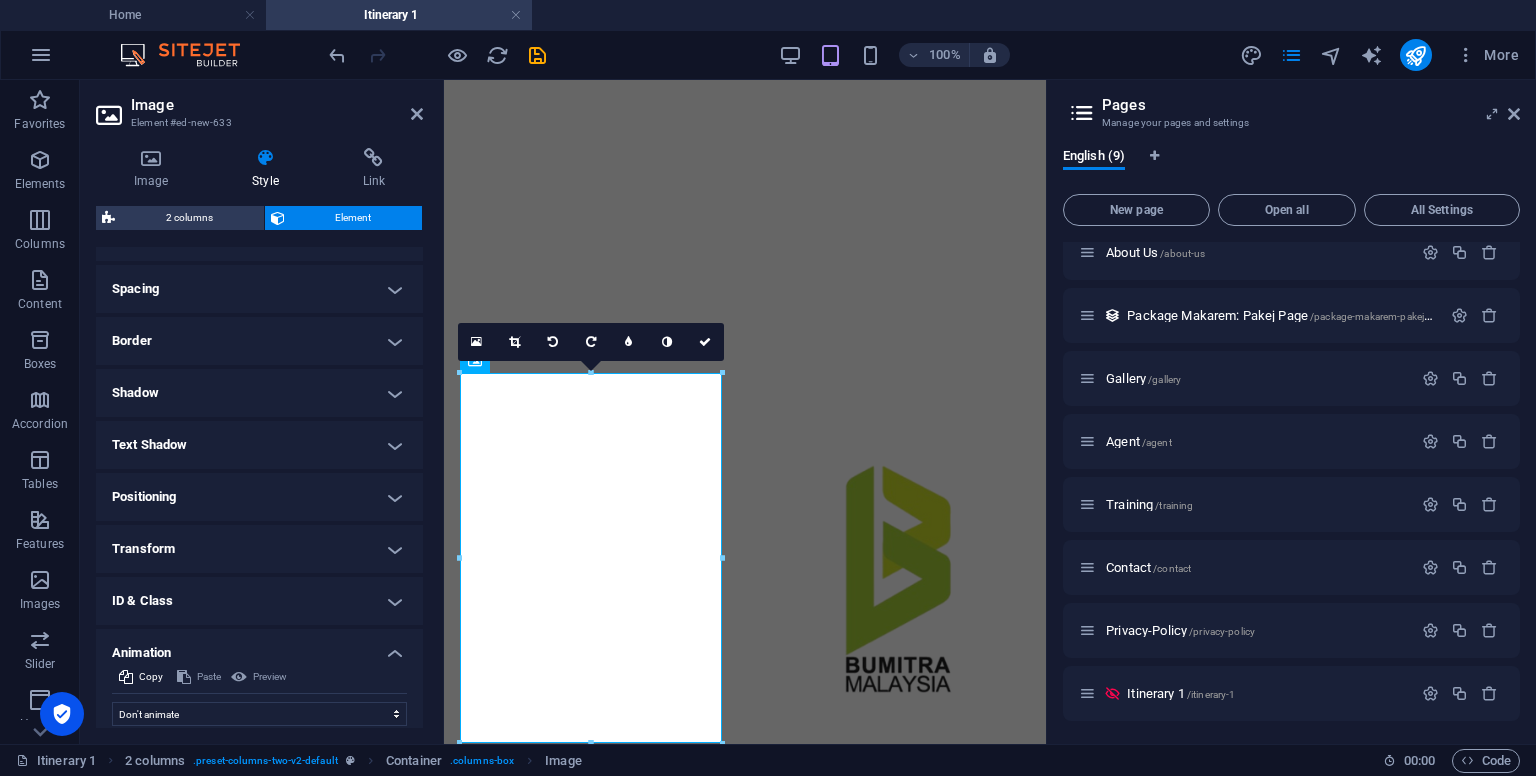 click on "Animation" at bounding box center [259, 647] 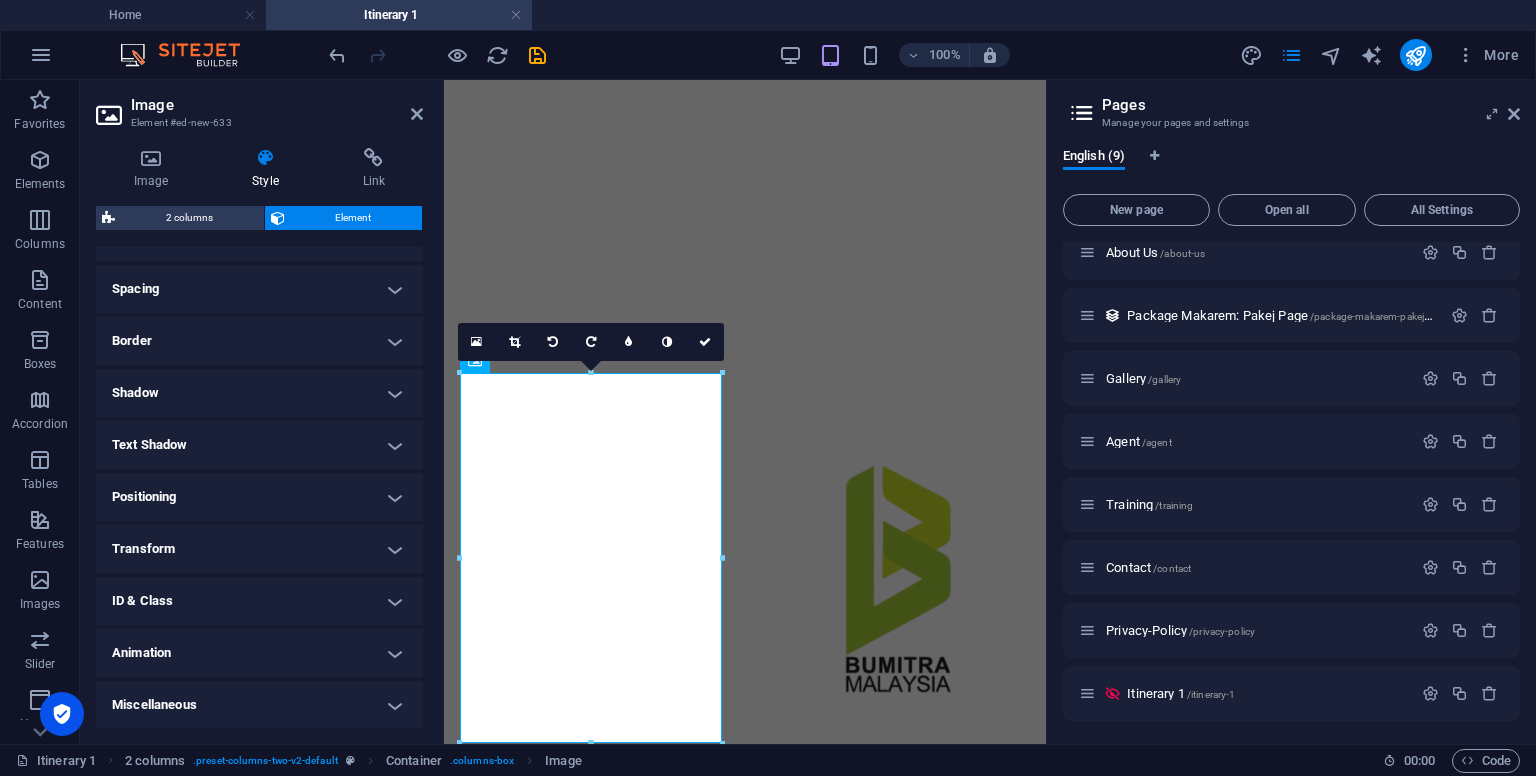 click on "Transform" at bounding box center [259, 549] 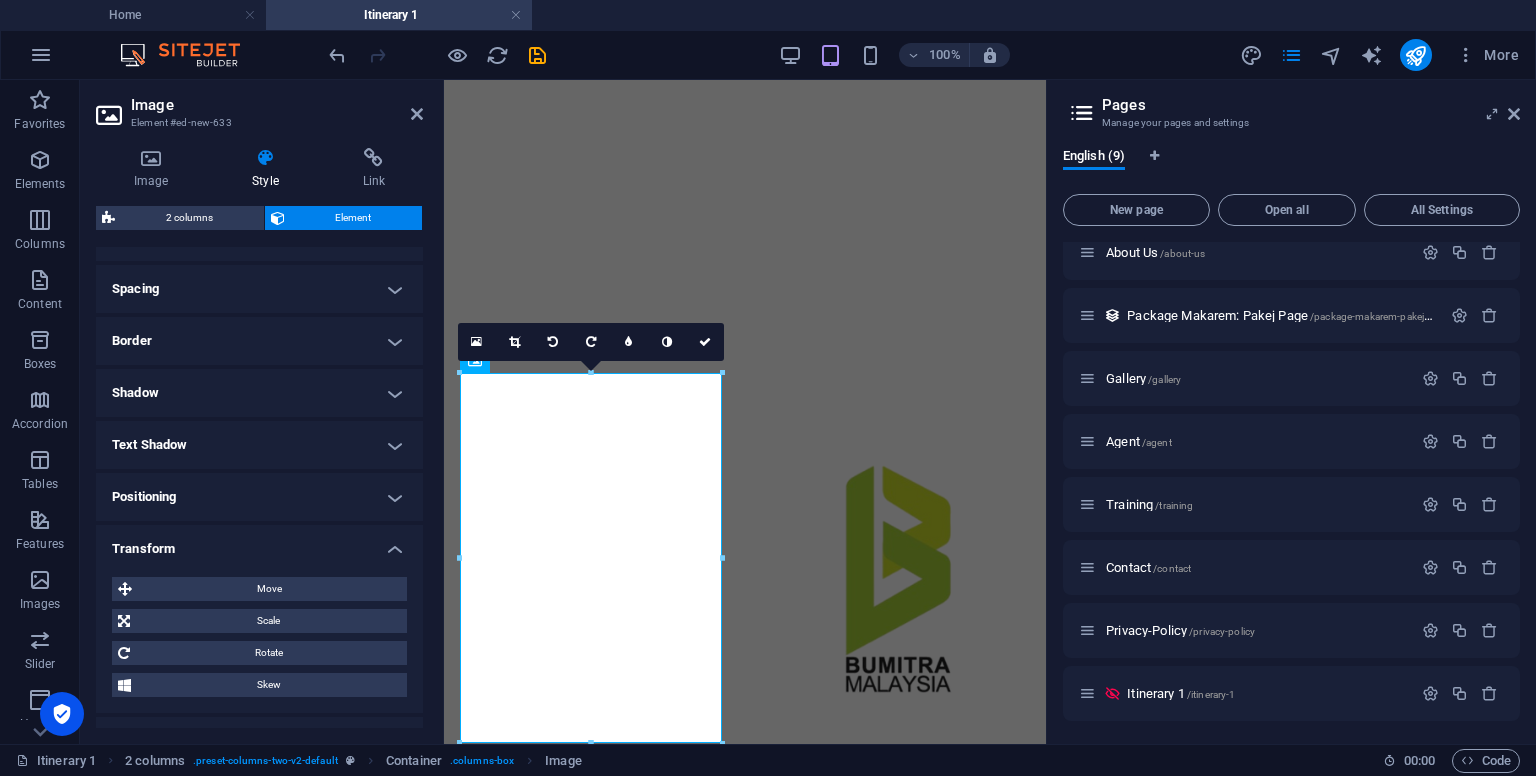 click on "Transform" at bounding box center (259, 543) 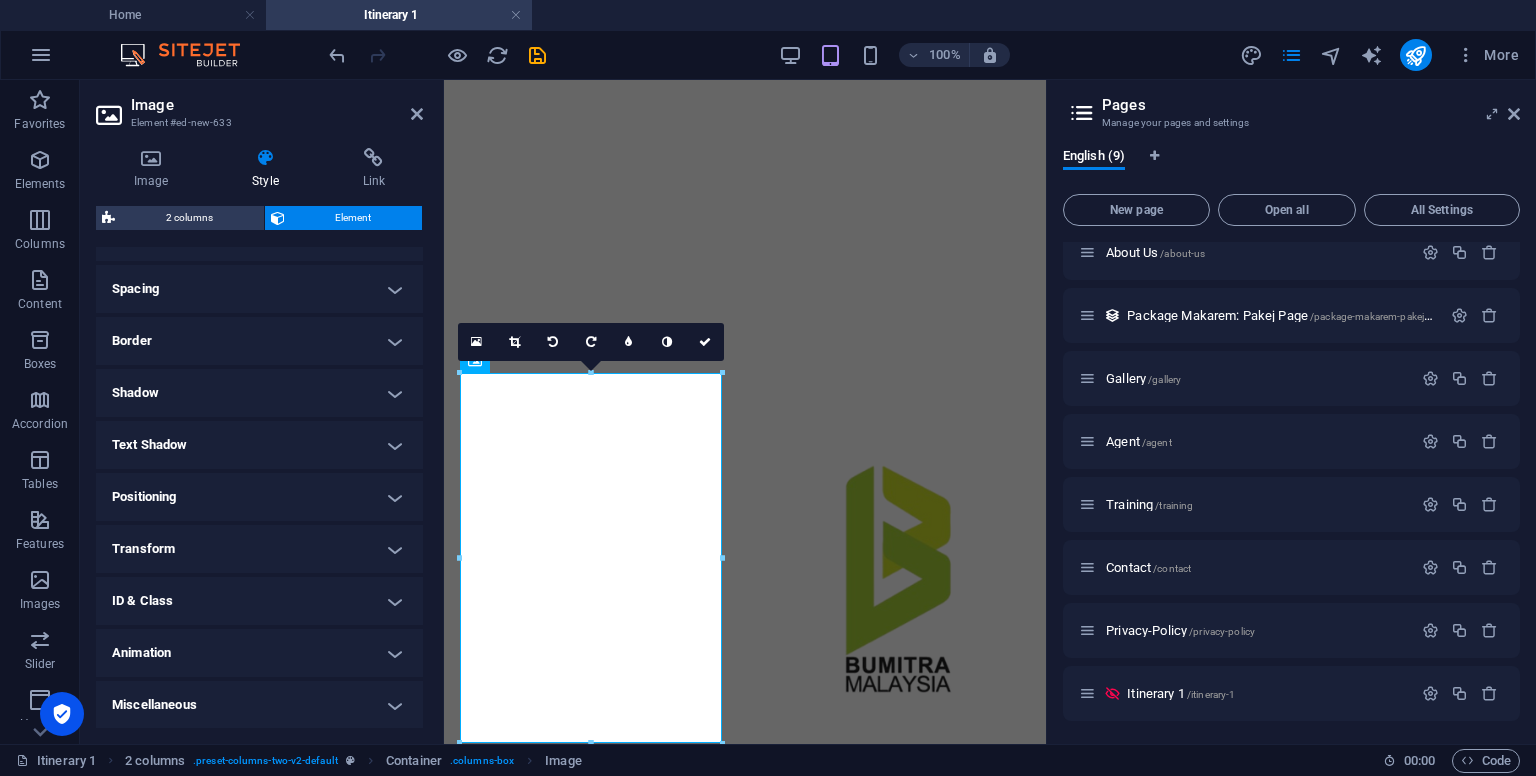 click on "Positioning" at bounding box center [259, 497] 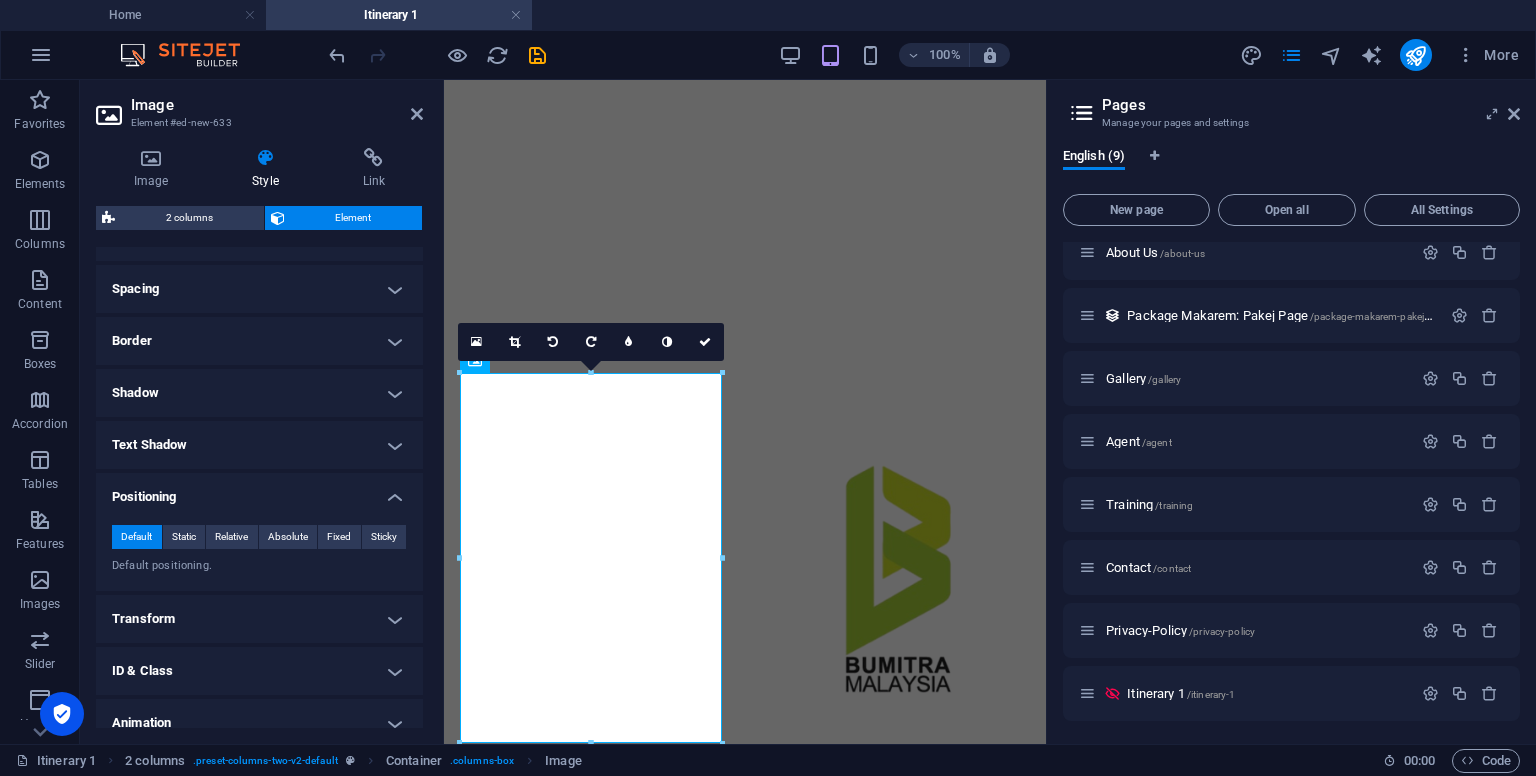 click on "Positioning" at bounding box center (259, 491) 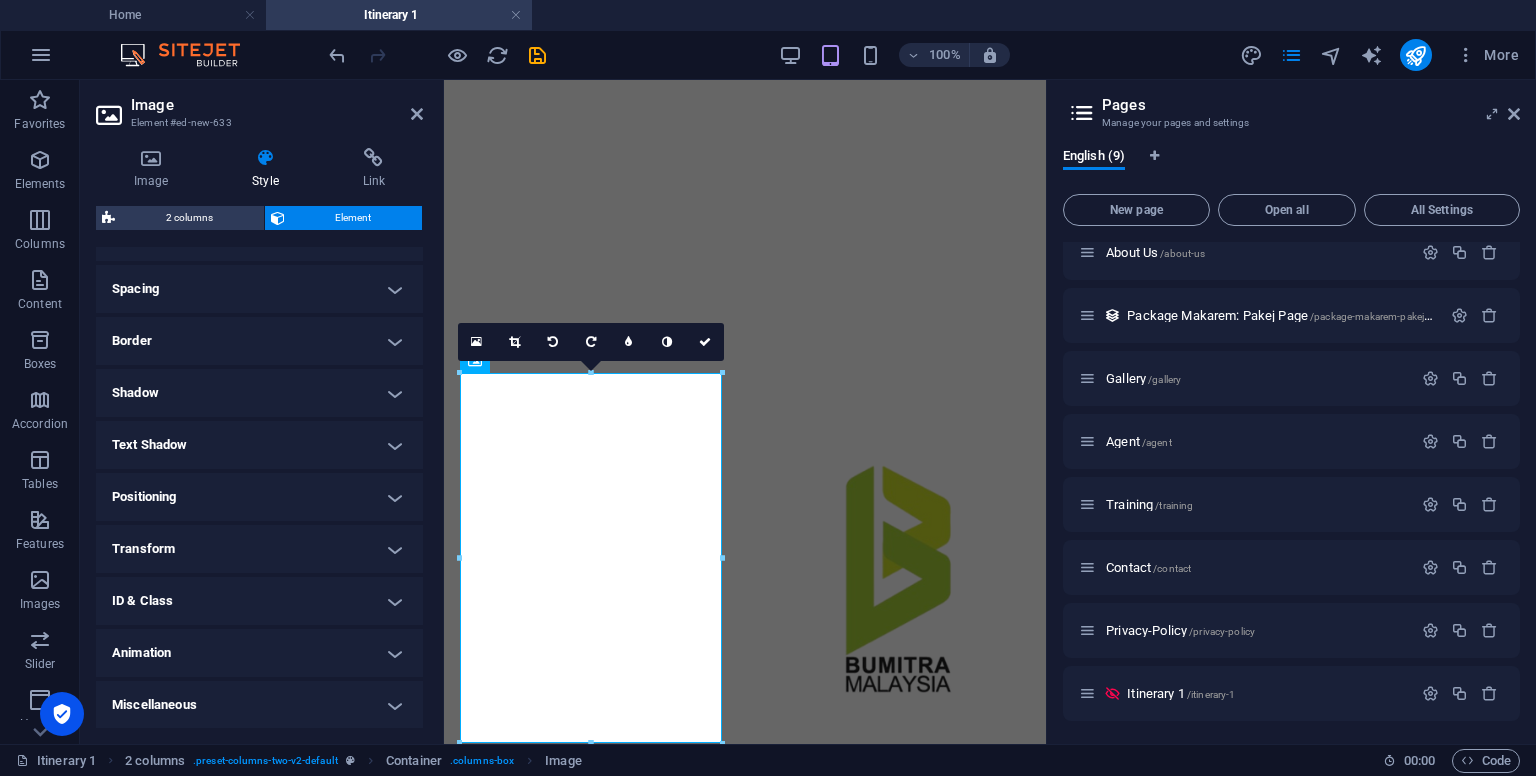 click on "Text Shadow" at bounding box center [259, 445] 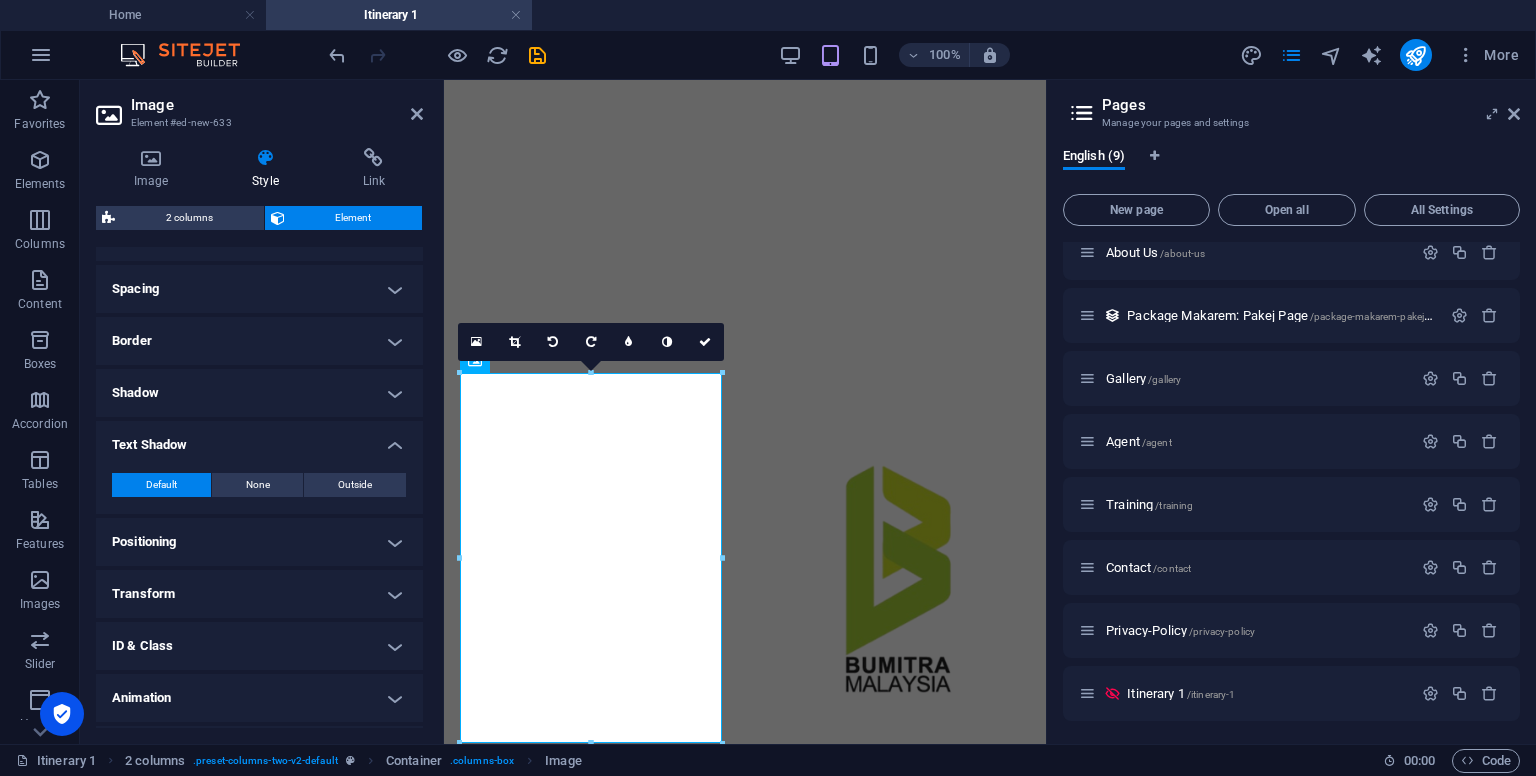 click on "Text Shadow" at bounding box center [259, 439] 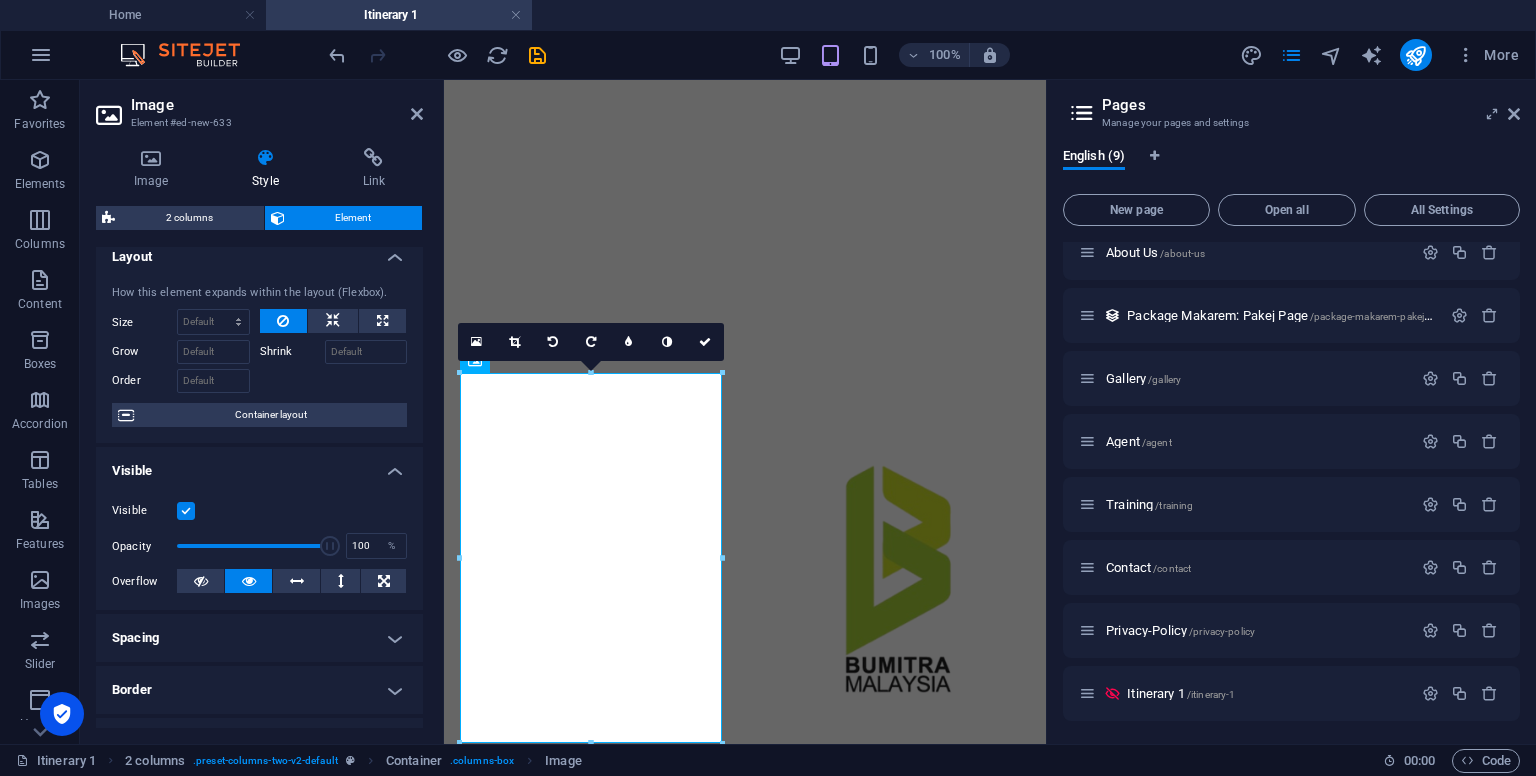 scroll, scrollTop: 0, scrollLeft: 0, axis: both 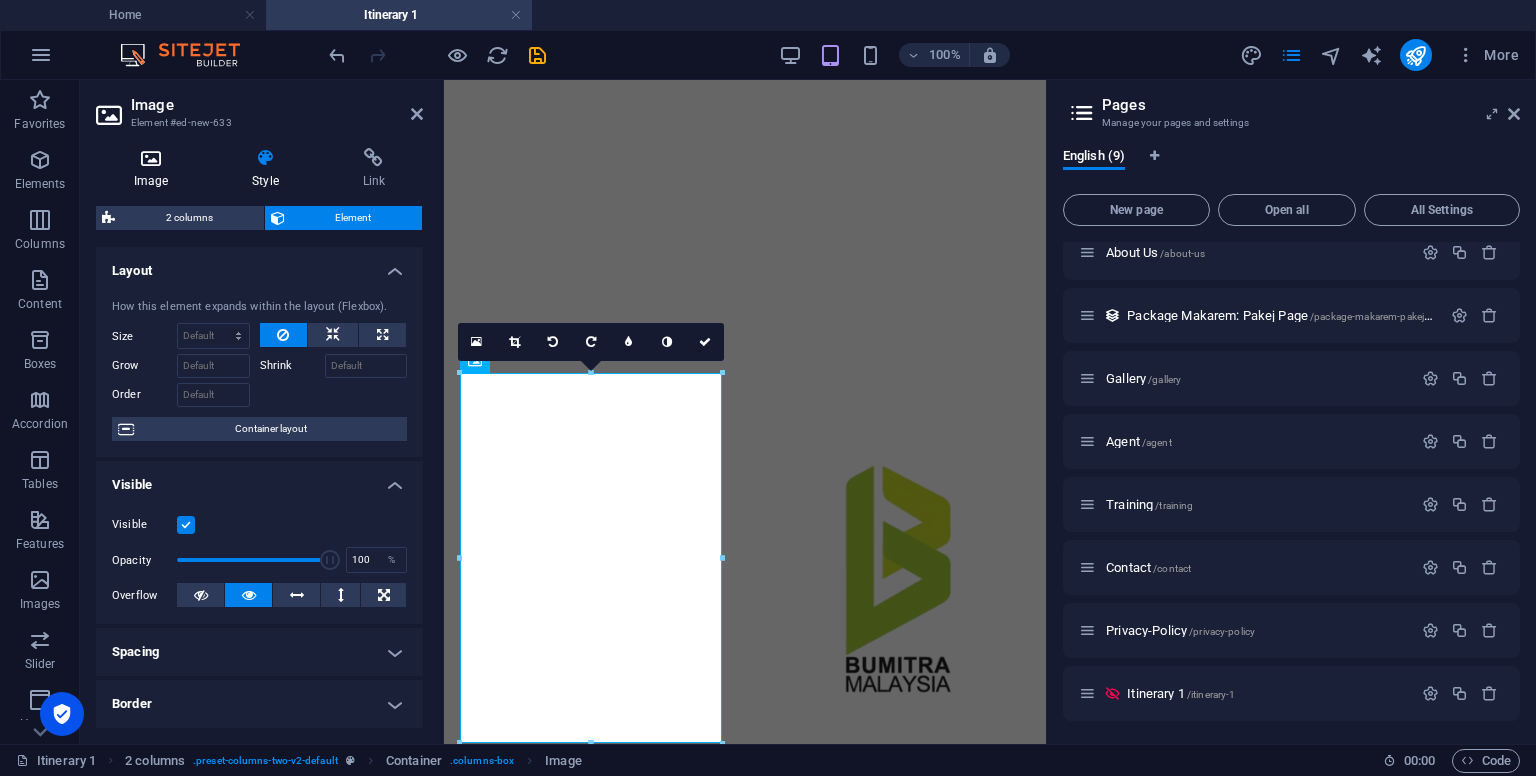 click at bounding box center (151, 158) 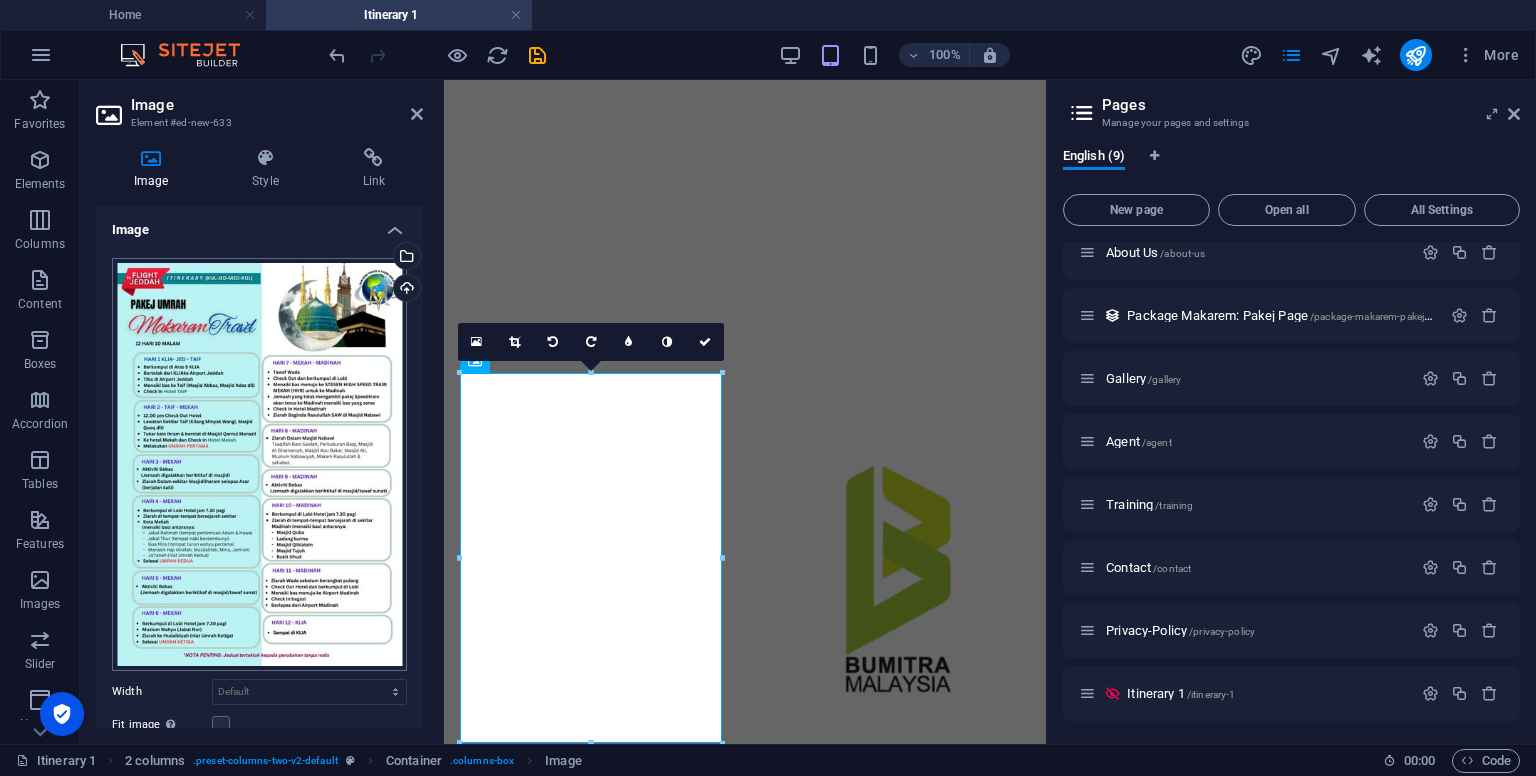 scroll, scrollTop: 200, scrollLeft: 0, axis: vertical 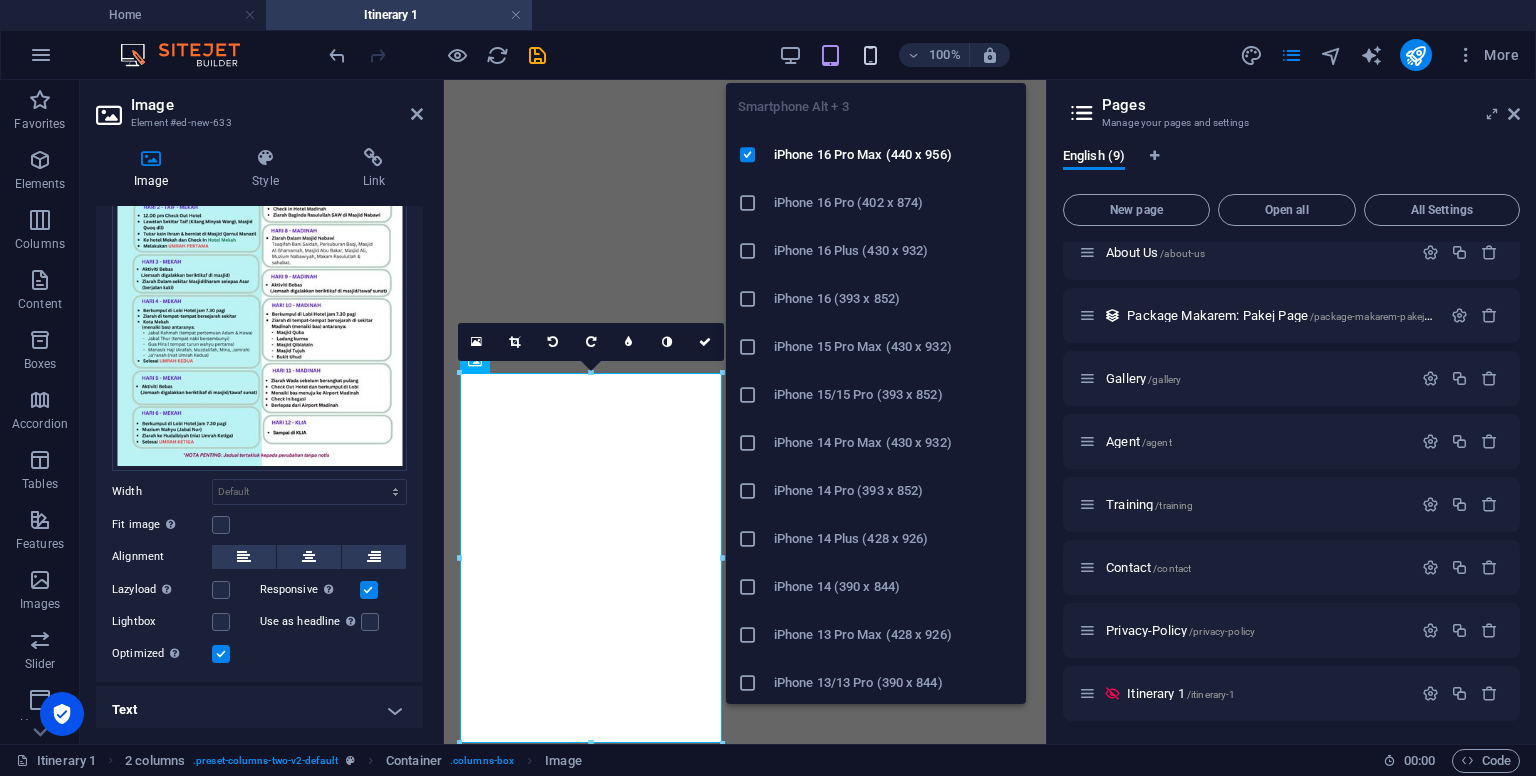 click at bounding box center (870, 55) 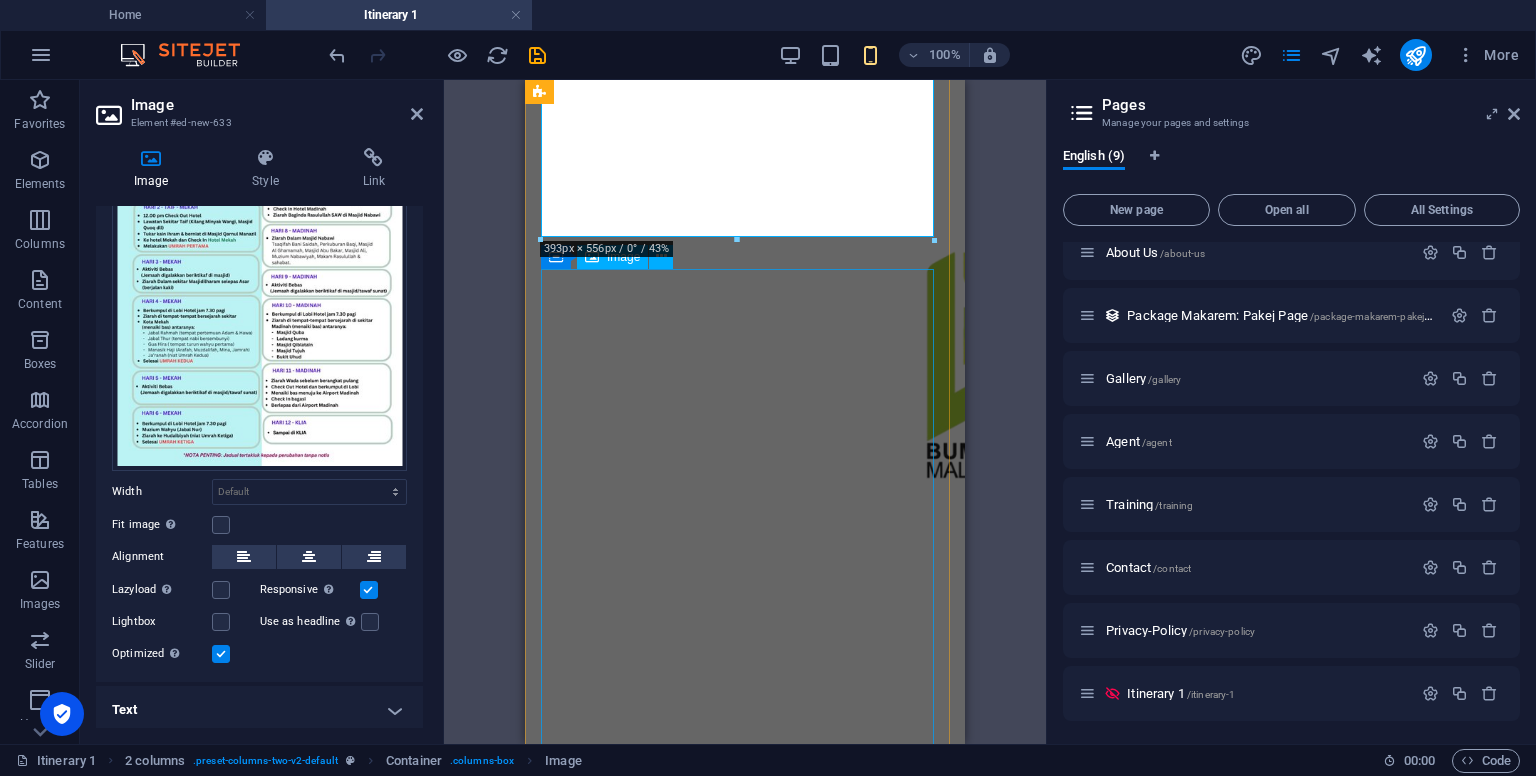 scroll, scrollTop: 230, scrollLeft: 0, axis: vertical 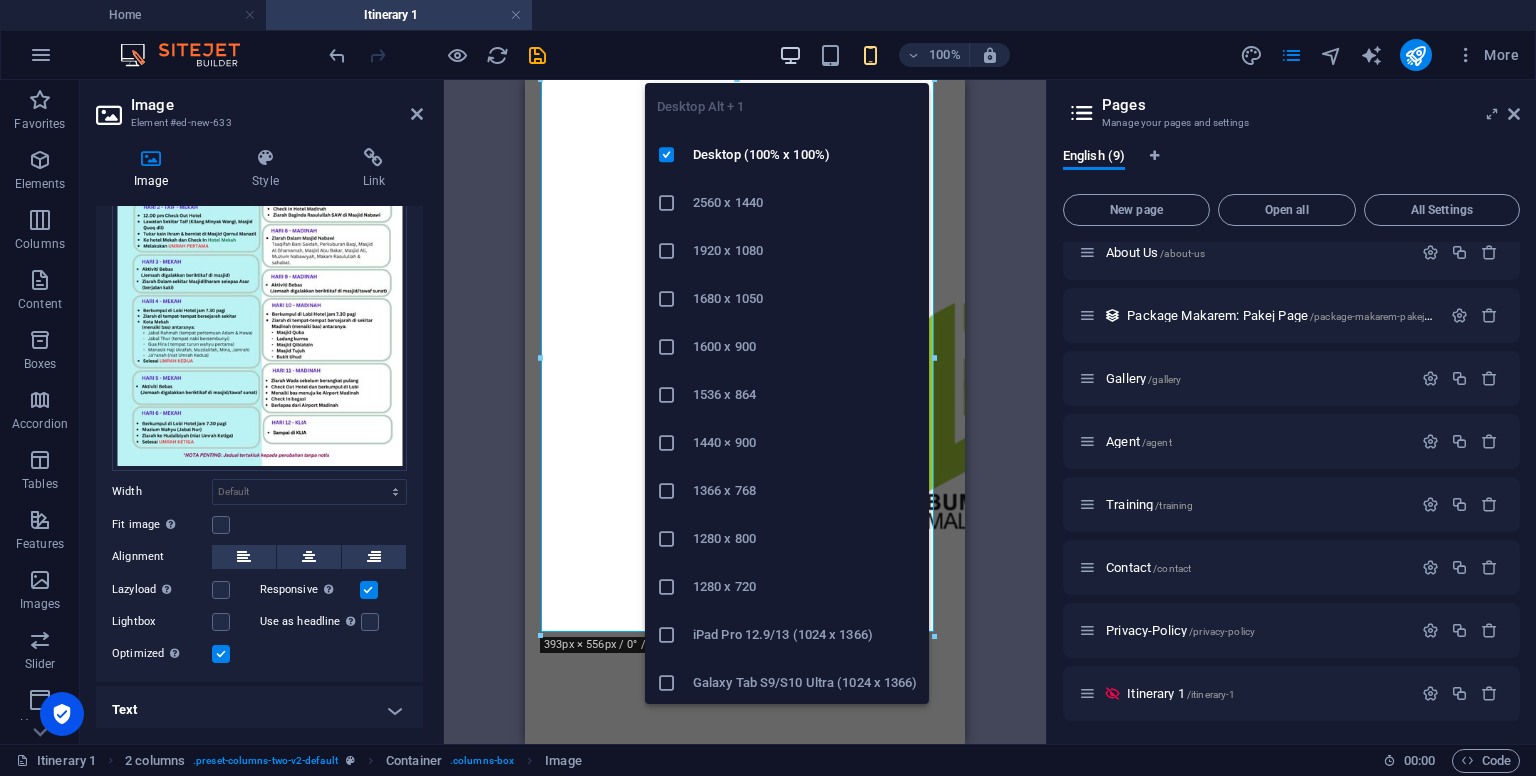 click at bounding box center [790, 55] 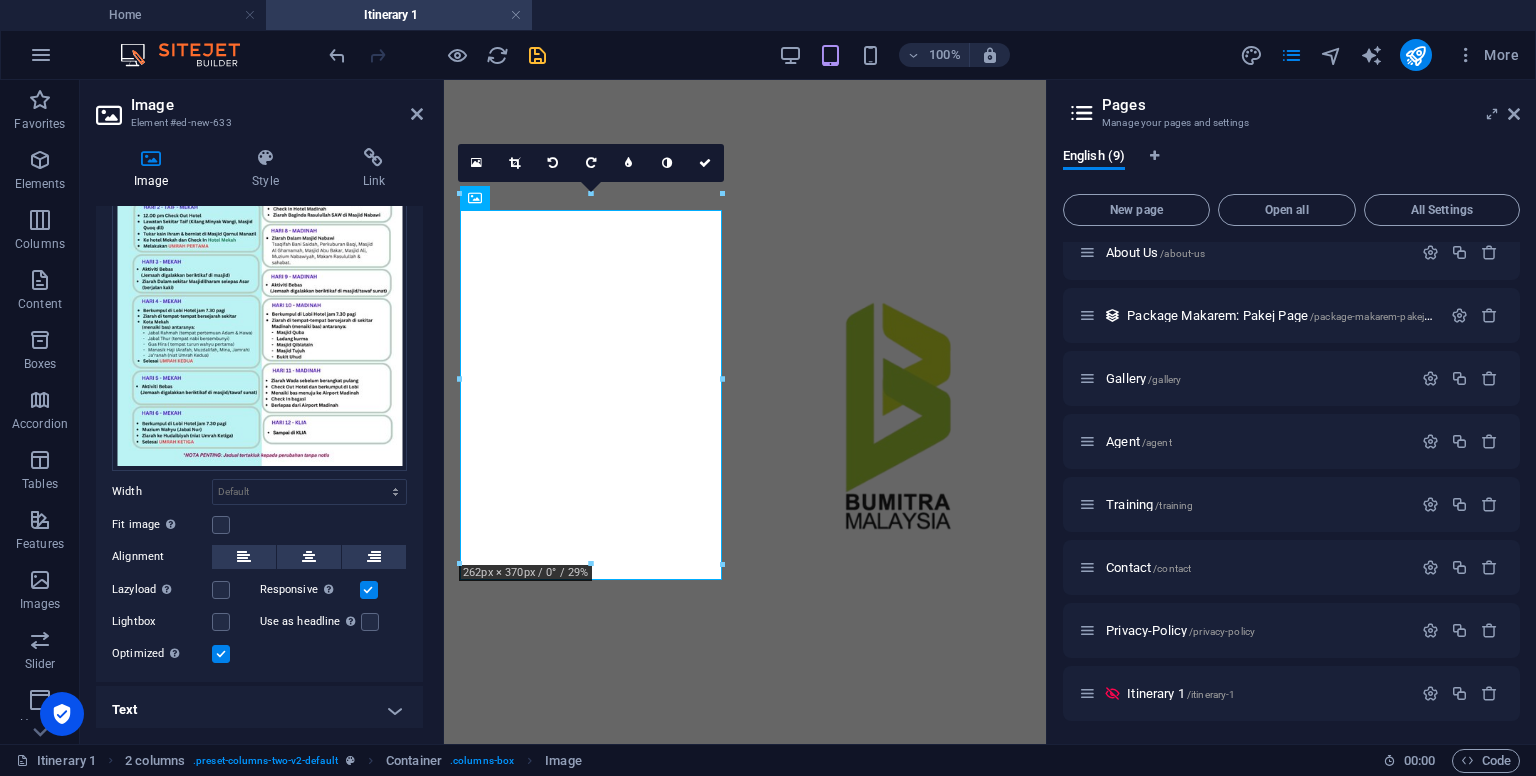 click at bounding box center (537, 55) 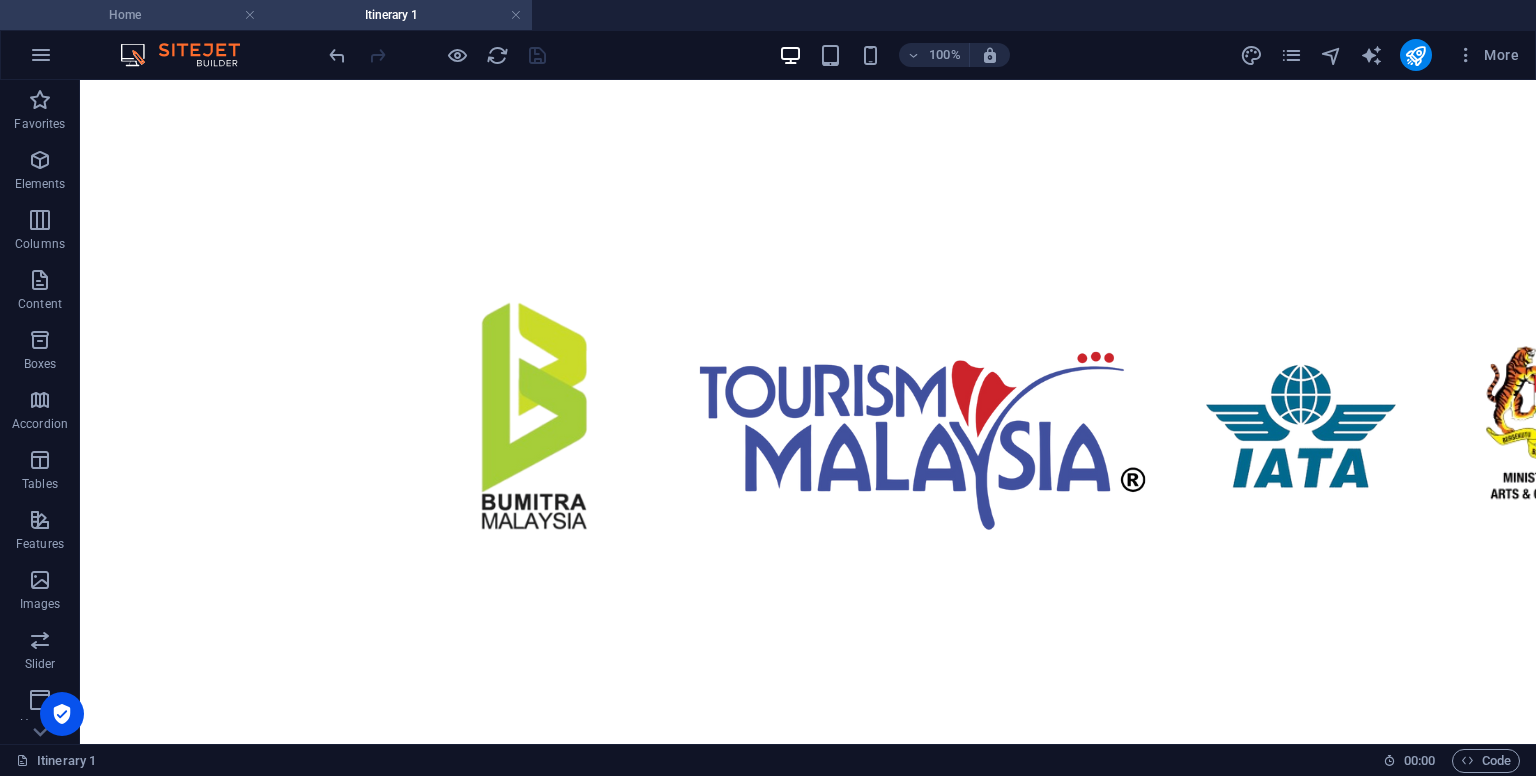 click on "Home" at bounding box center [133, 15] 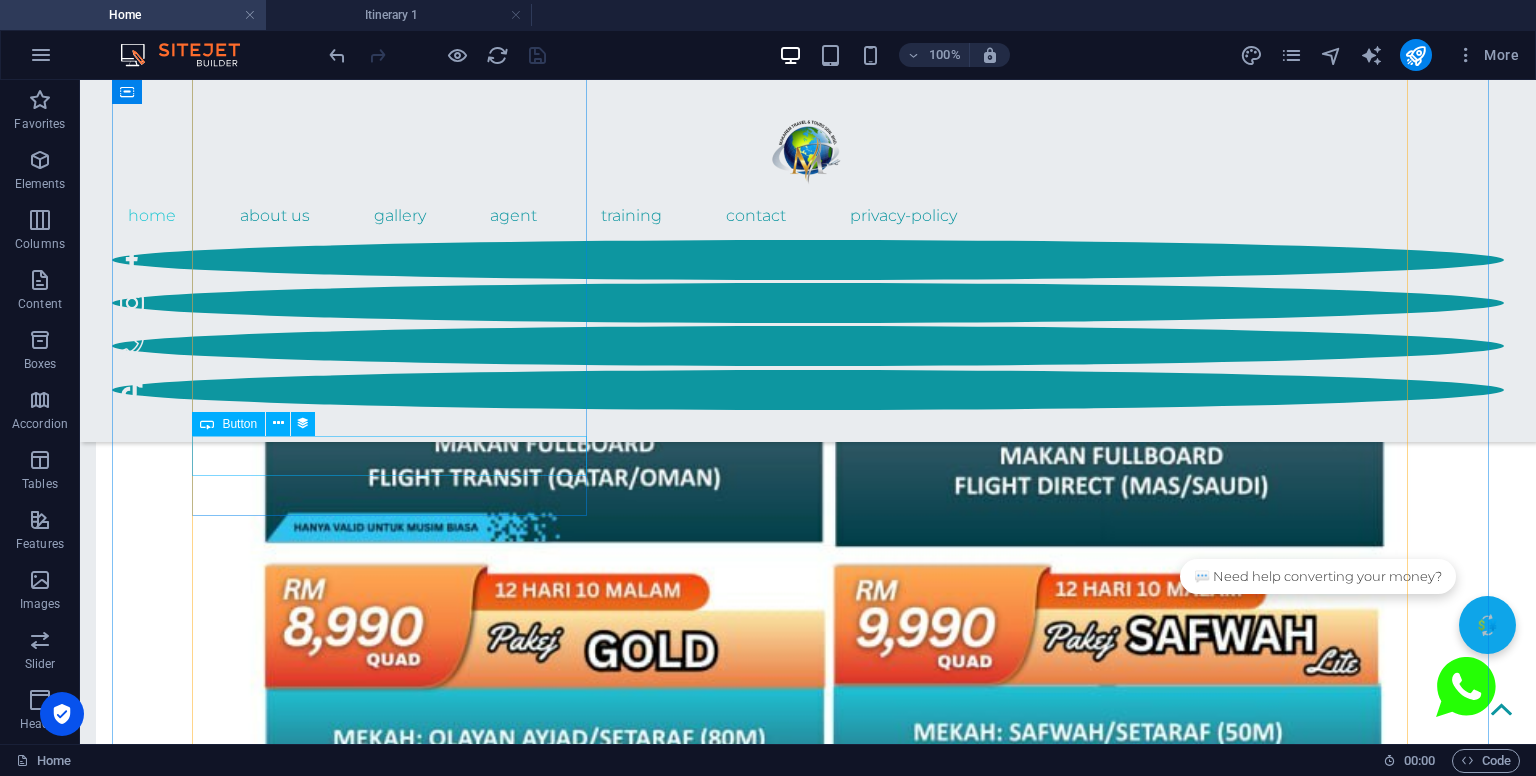 scroll, scrollTop: 3323, scrollLeft: 0, axis: vertical 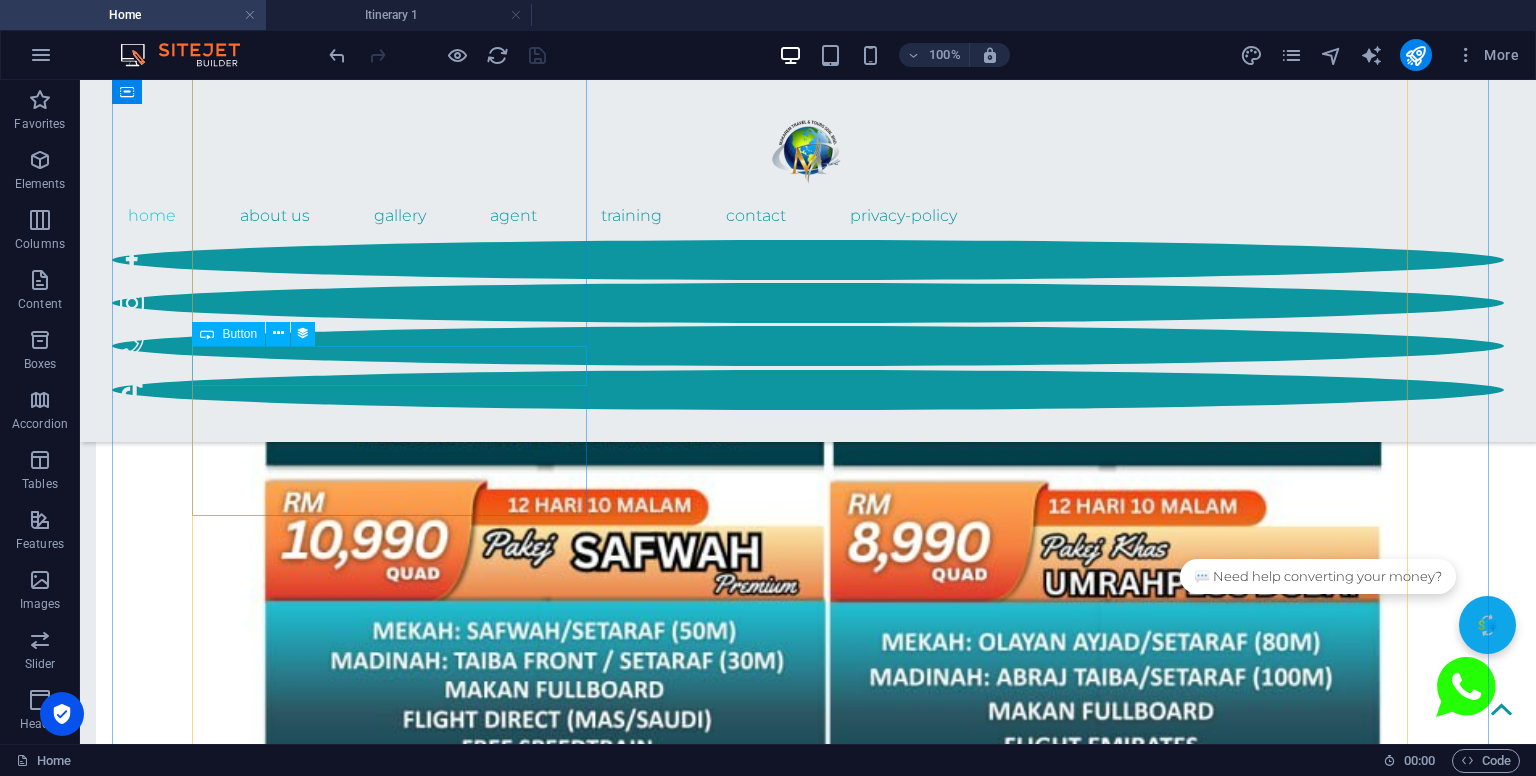 click on "Itinerary" at bounding box center (808, 1643) 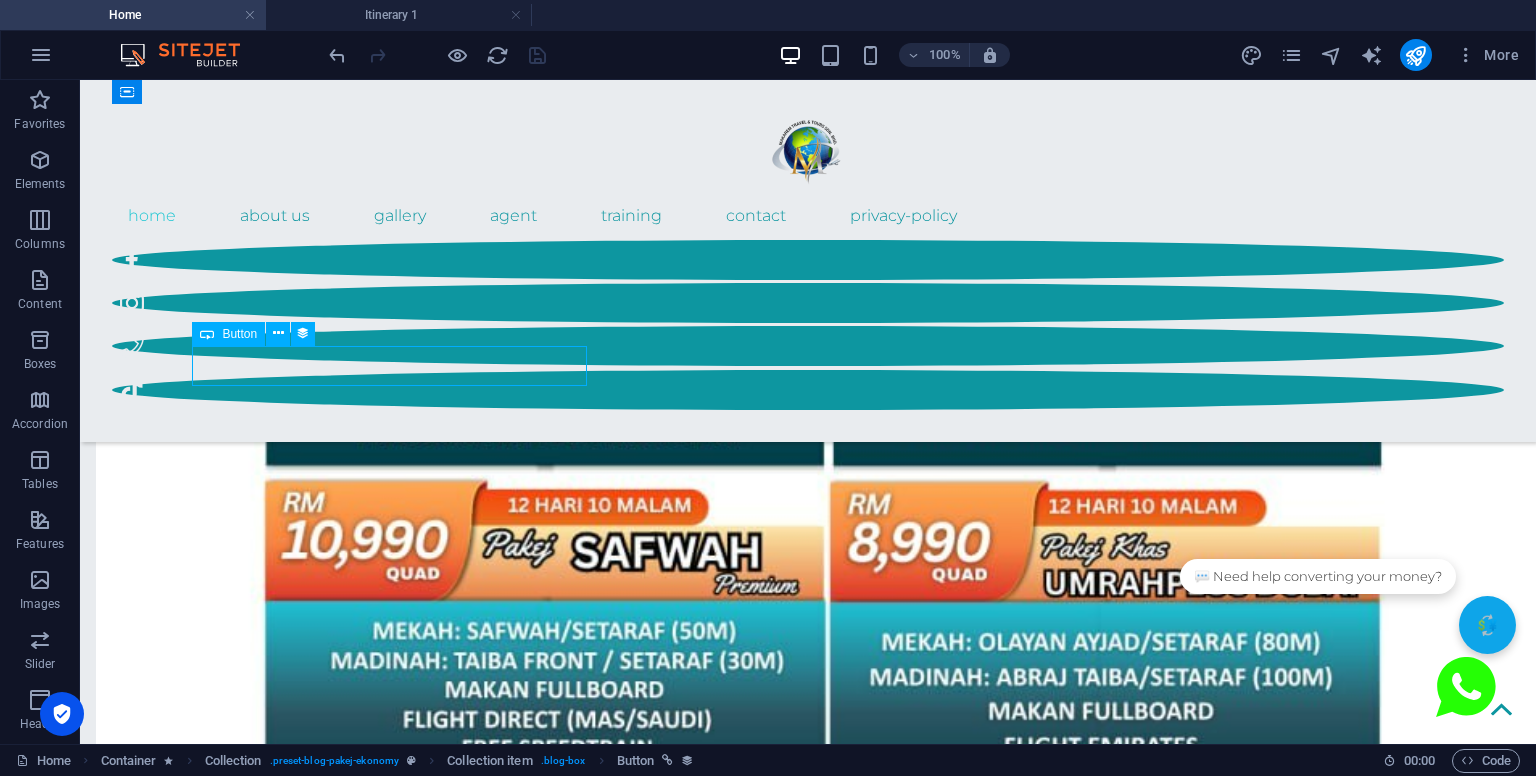 click on "Itinerary" at bounding box center (808, 1643) 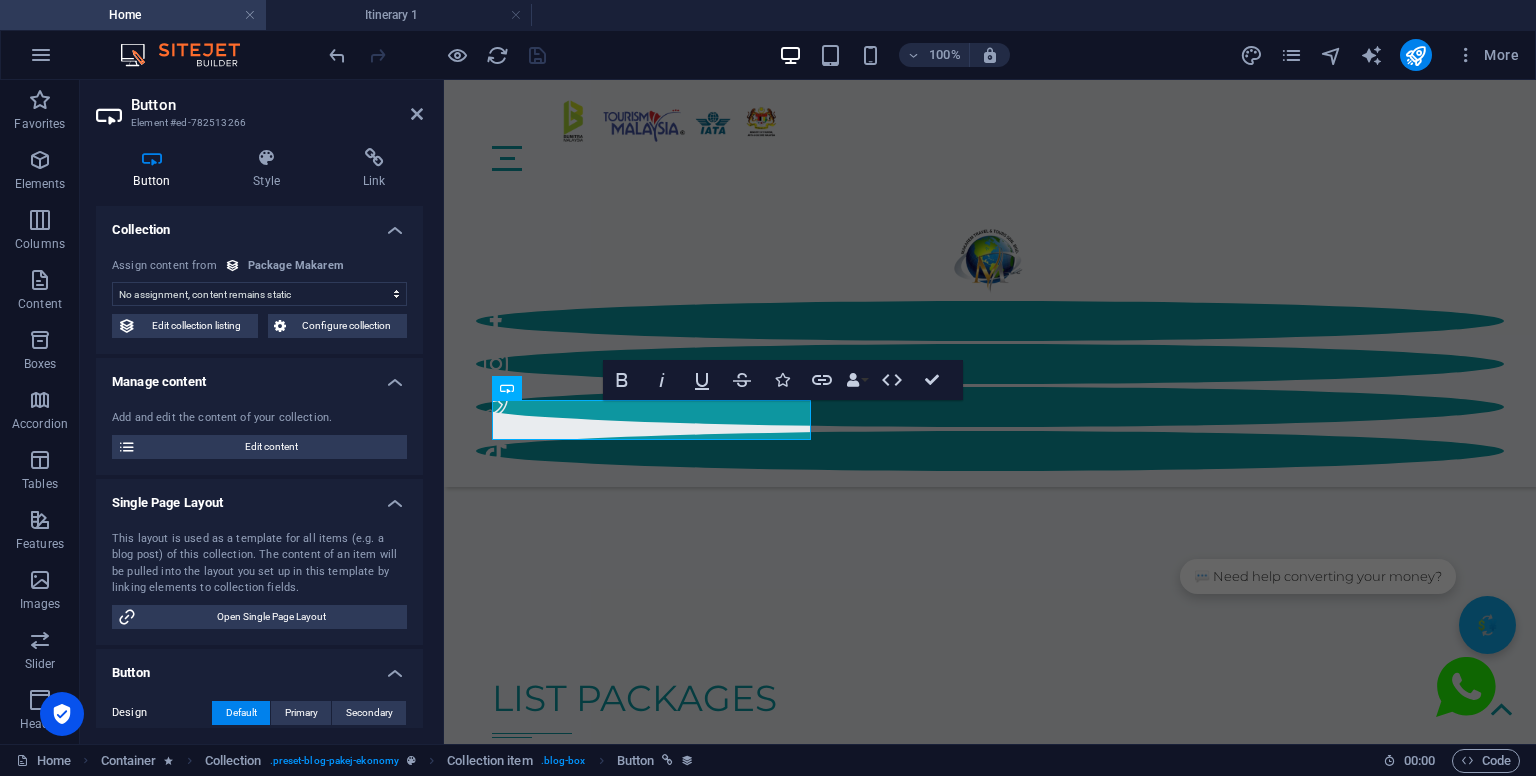 scroll, scrollTop: 3072, scrollLeft: 0, axis: vertical 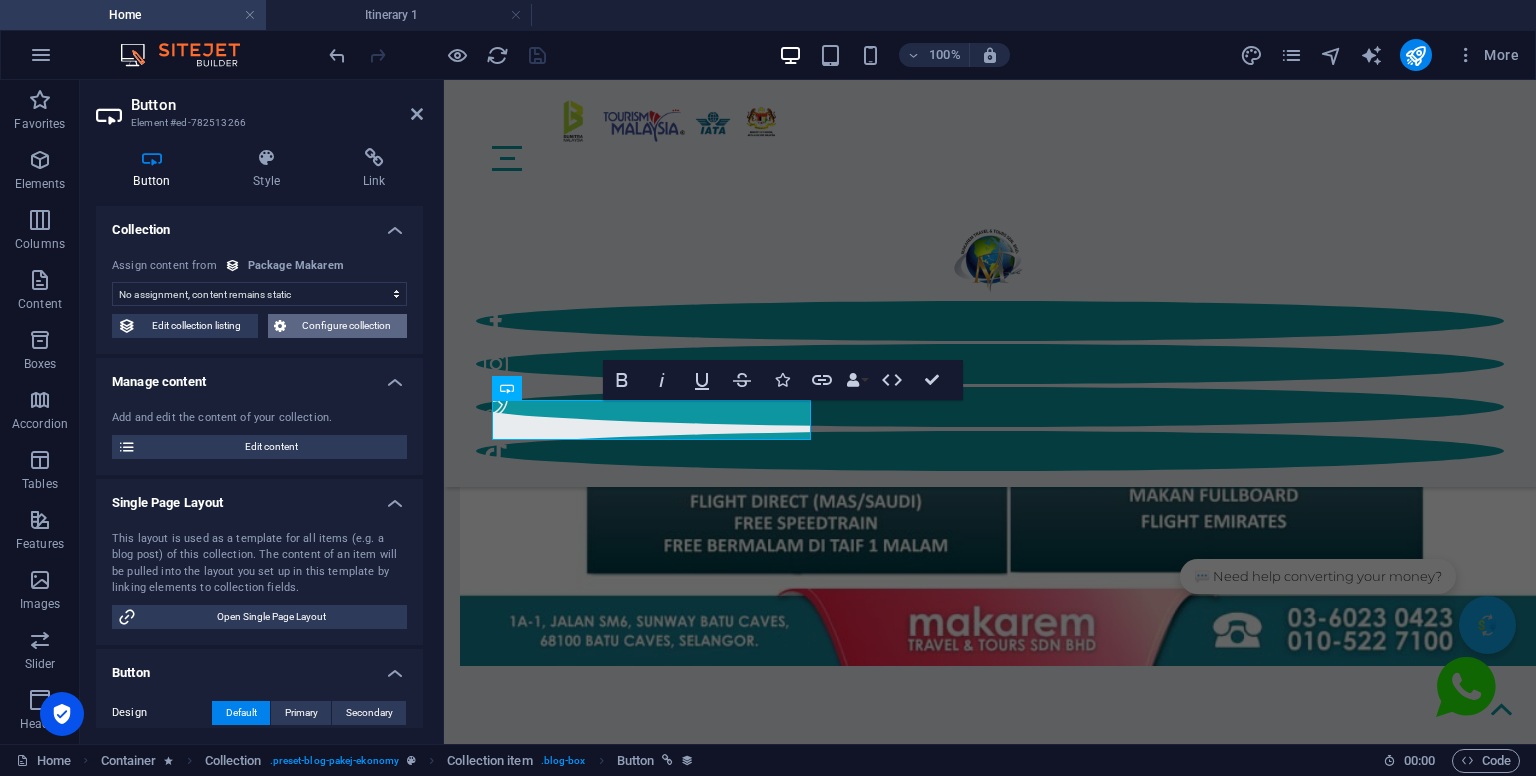 click on "Configure collection" at bounding box center (347, 326) 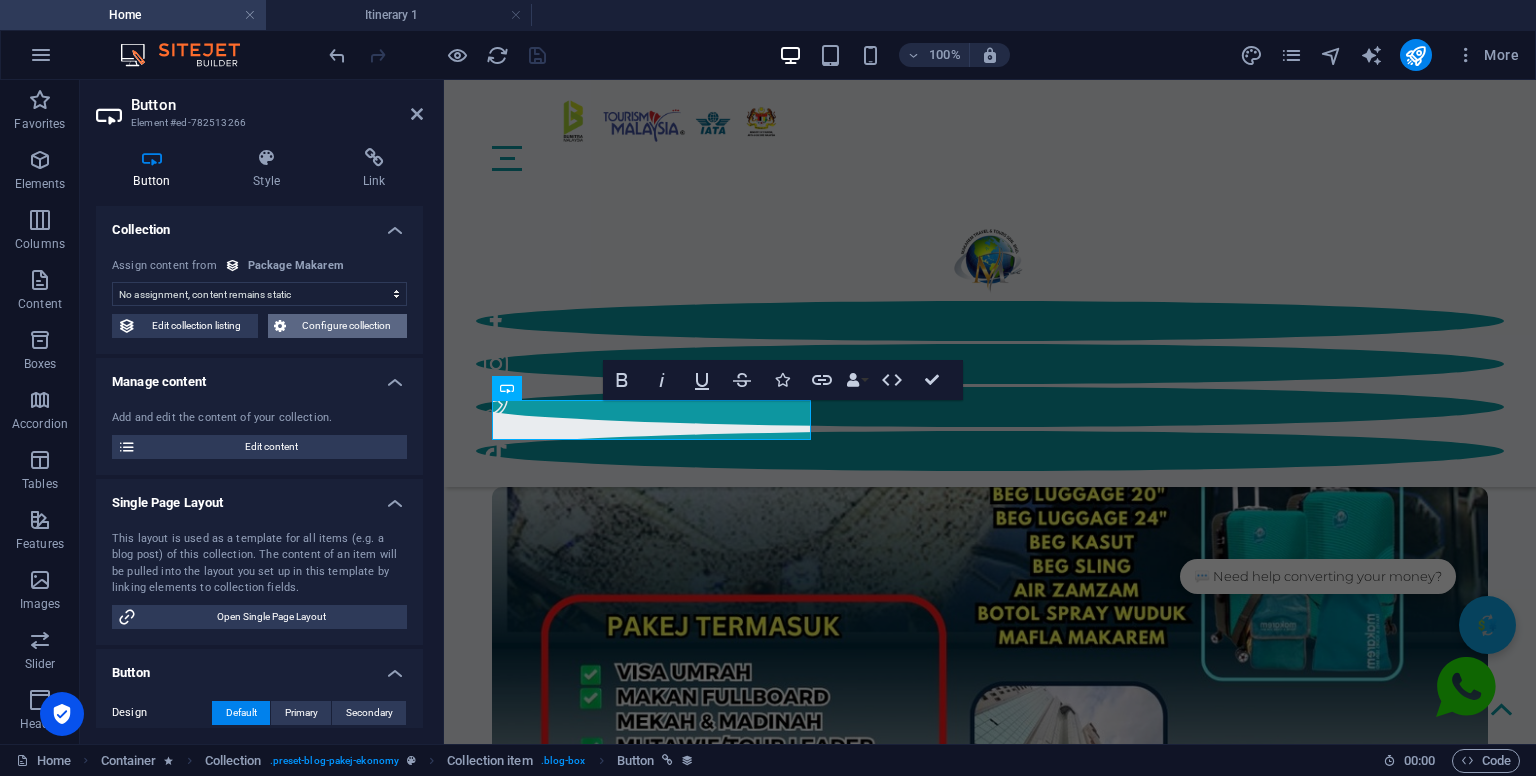 scroll, scrollTop: 0, scrollLeft: 0, axis: both 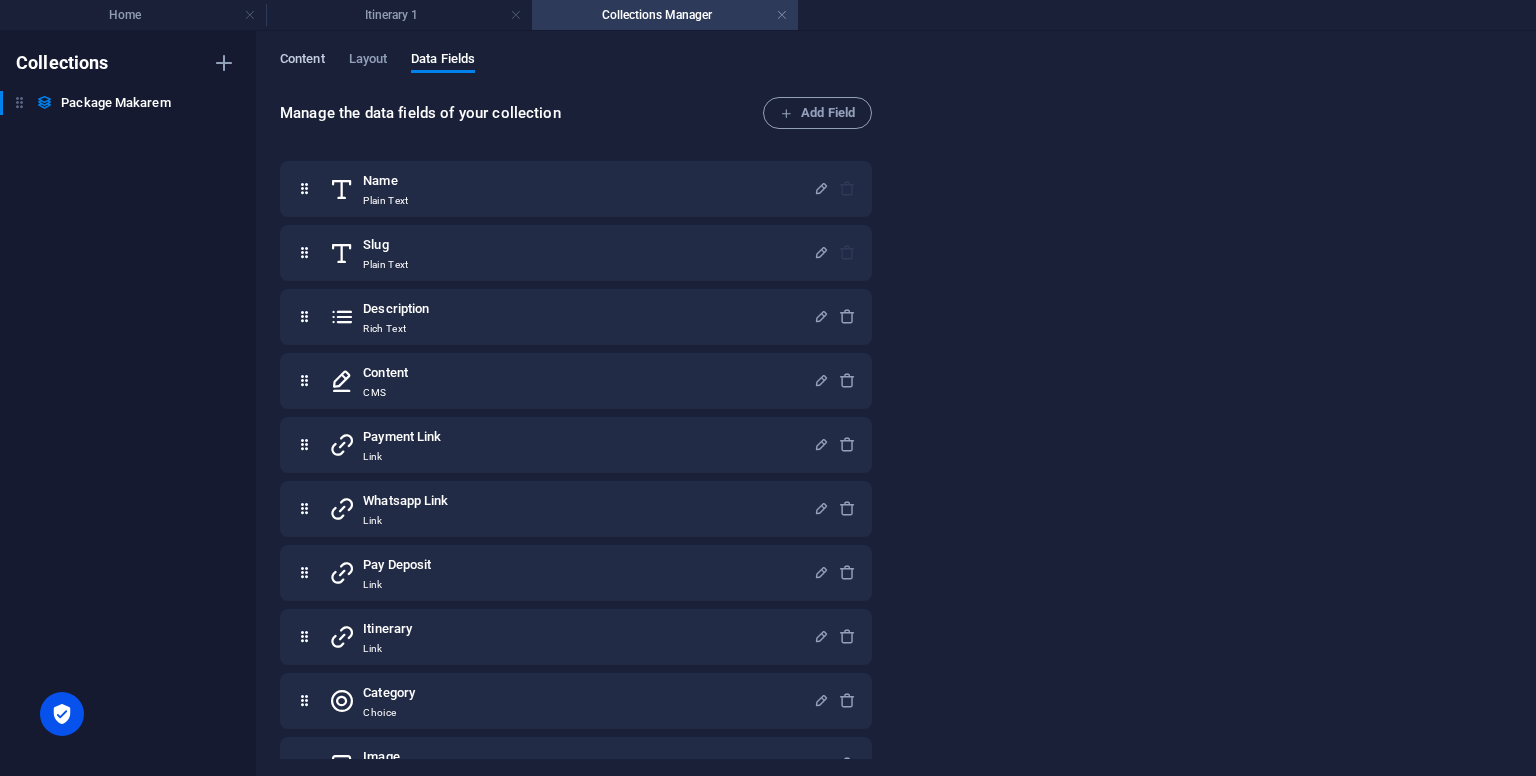 click on "Content" at bounding box center [302, 62] 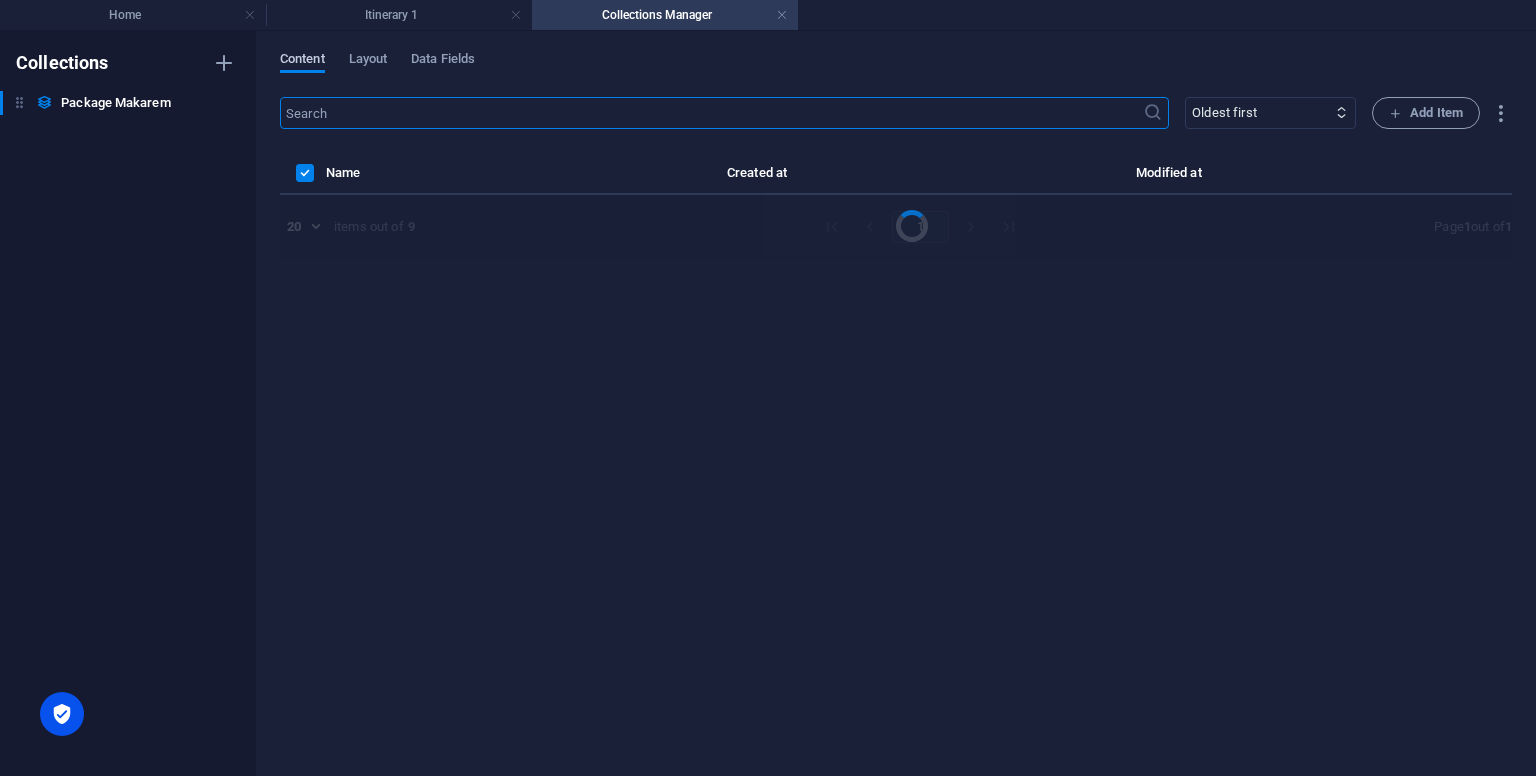 click on "Content" at bounding box center [302, 61] 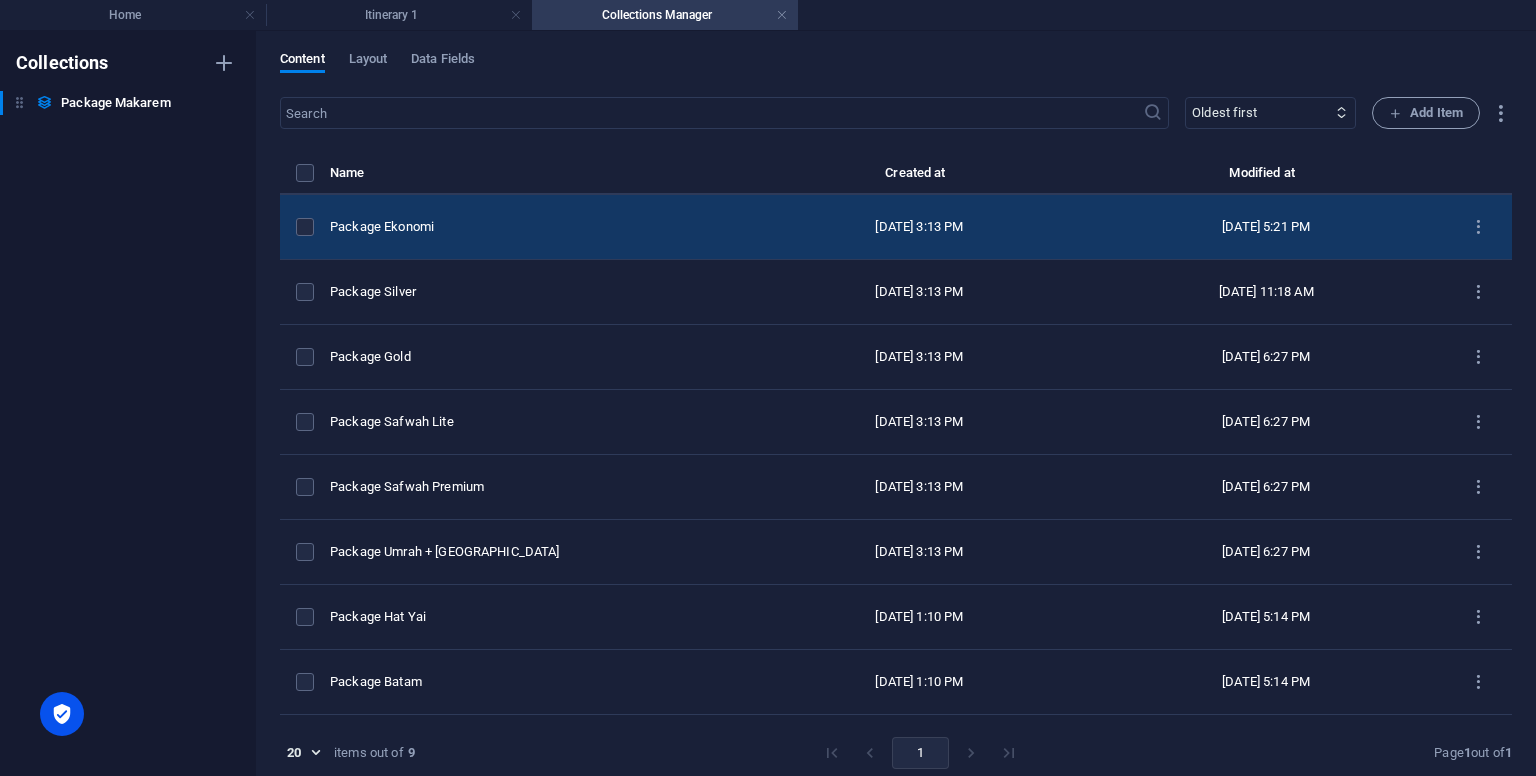 click on "Package Ekonomi" at bounding box center [540, 227] 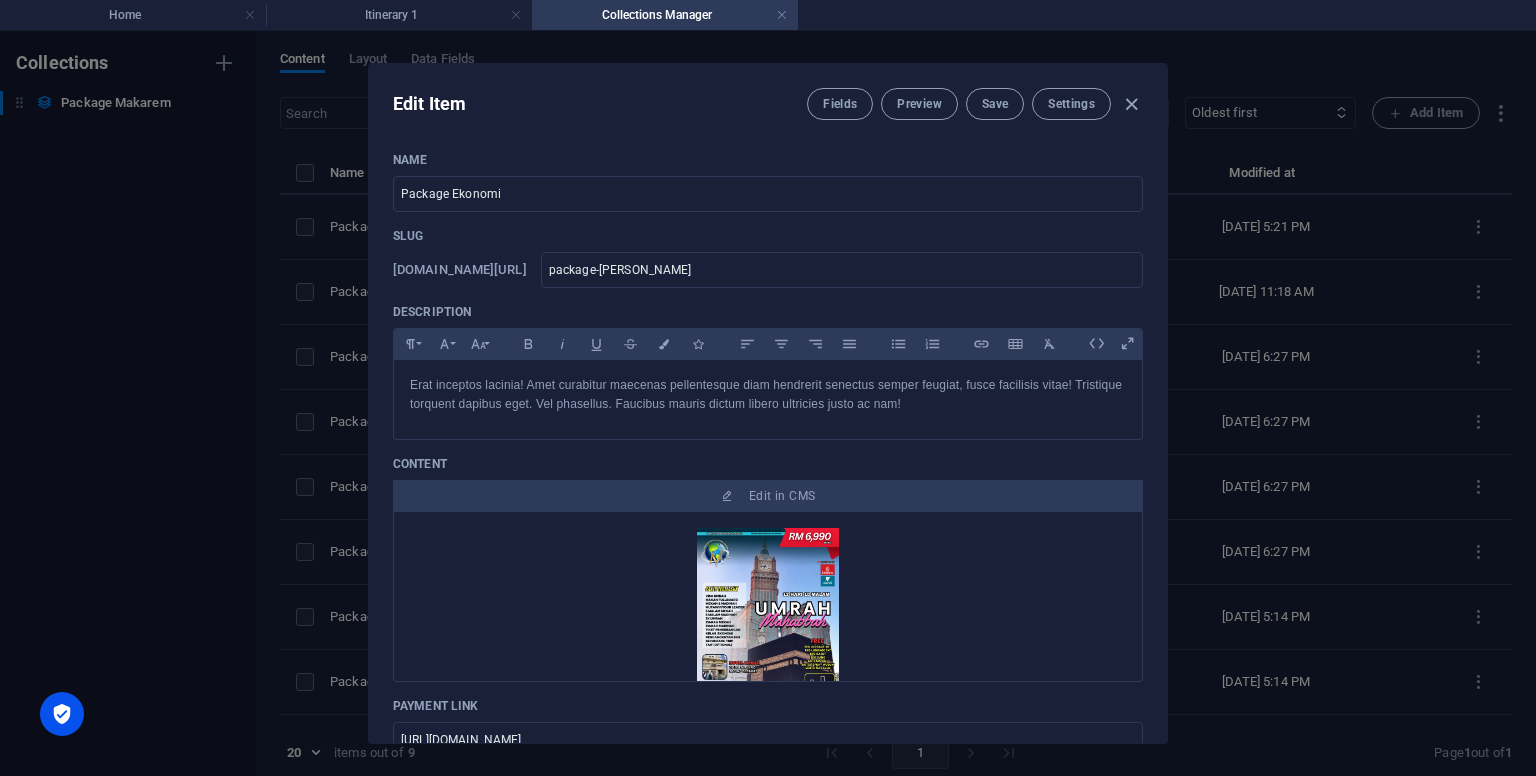 scroll, scrollTop: 369, scrollLeft: 0, axis: vertical 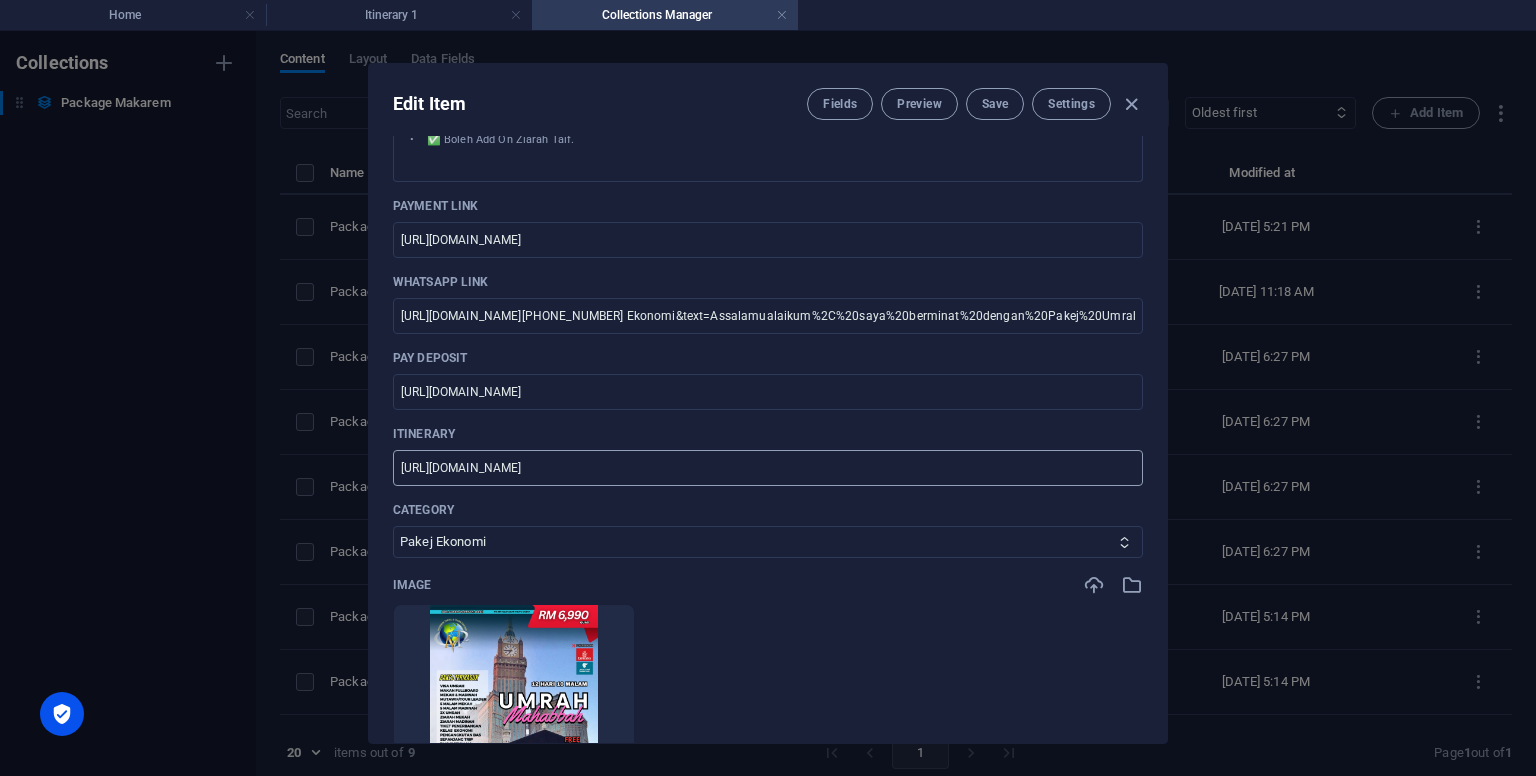 click on "https://makarem.my/itinerary-1/" at bounding box center [768, 468] 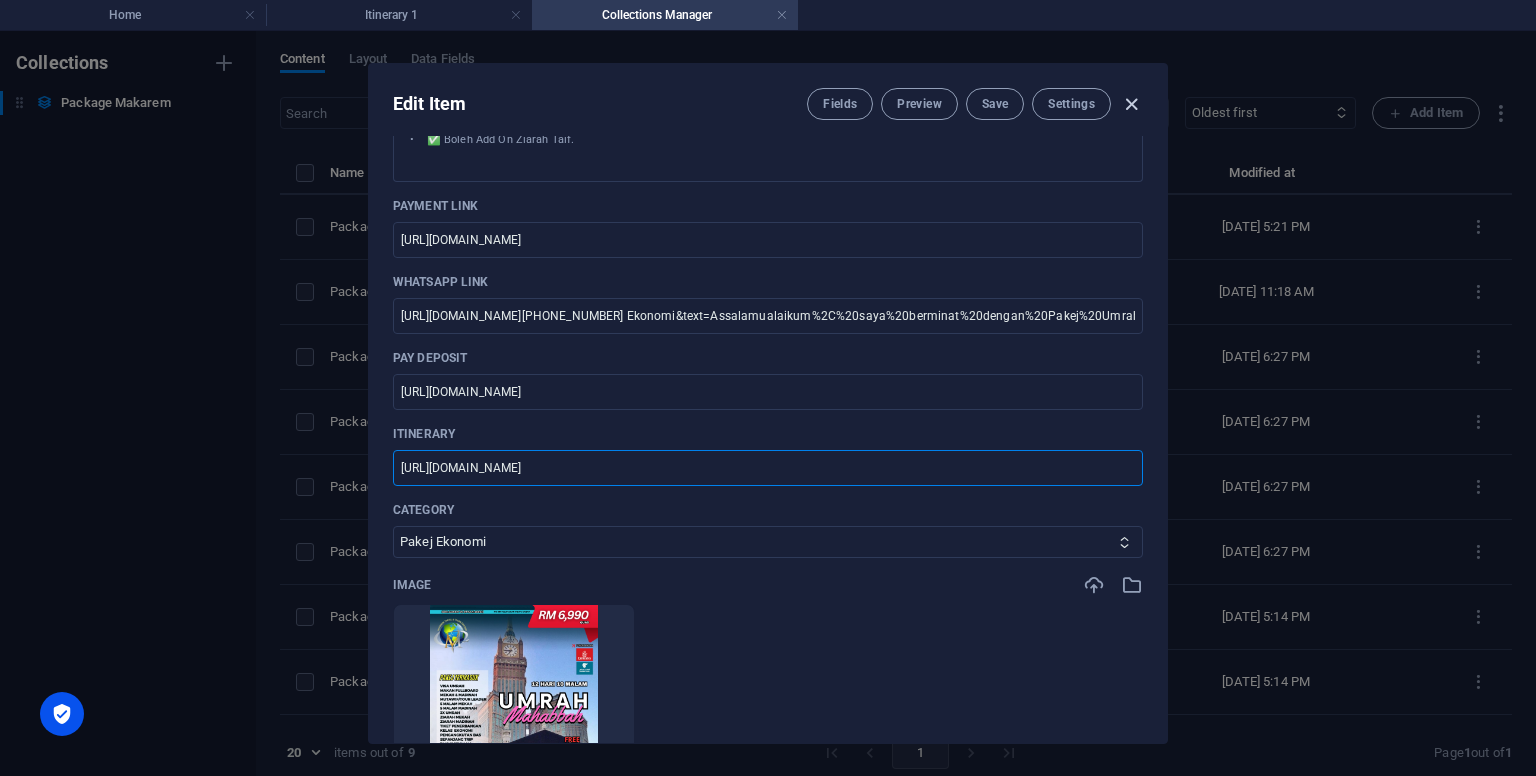 click at bounding box center [1131, 104] 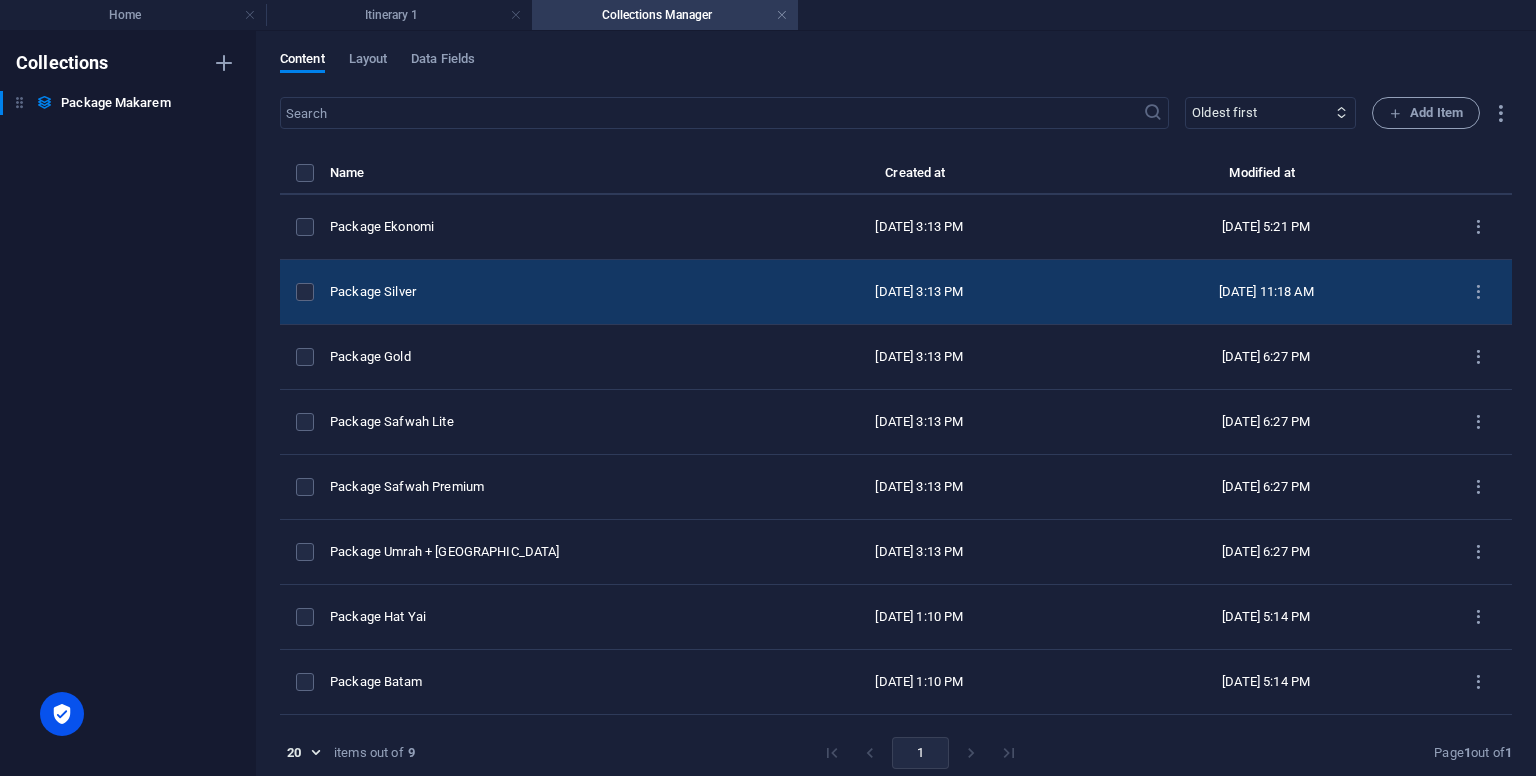 click on "Package Silver" at bounding box center [540, 292] 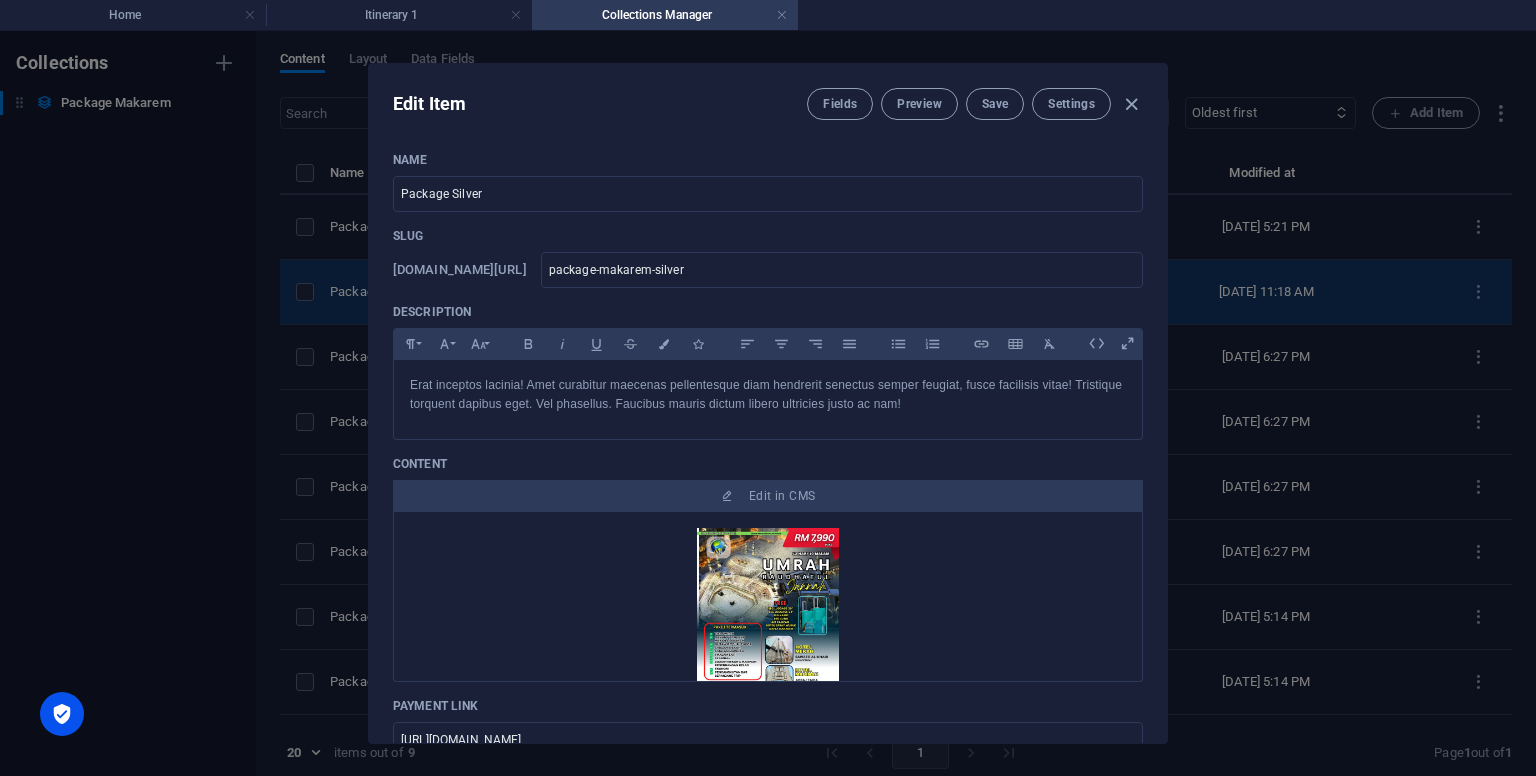 click on "Description" at bounding box center (768, 312) 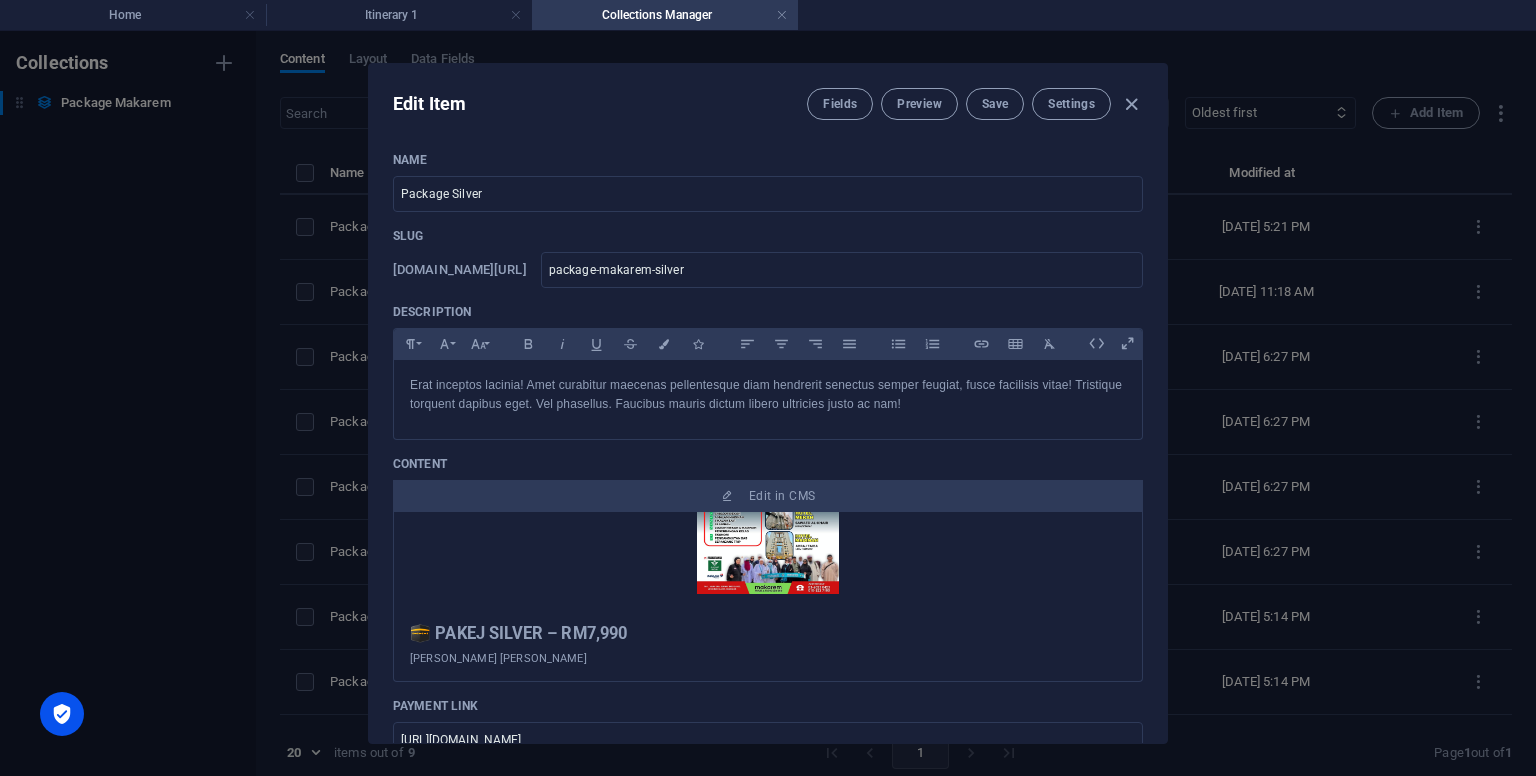 scroll, scrollTop: 352, scrollLeft: 0, axis: vertical 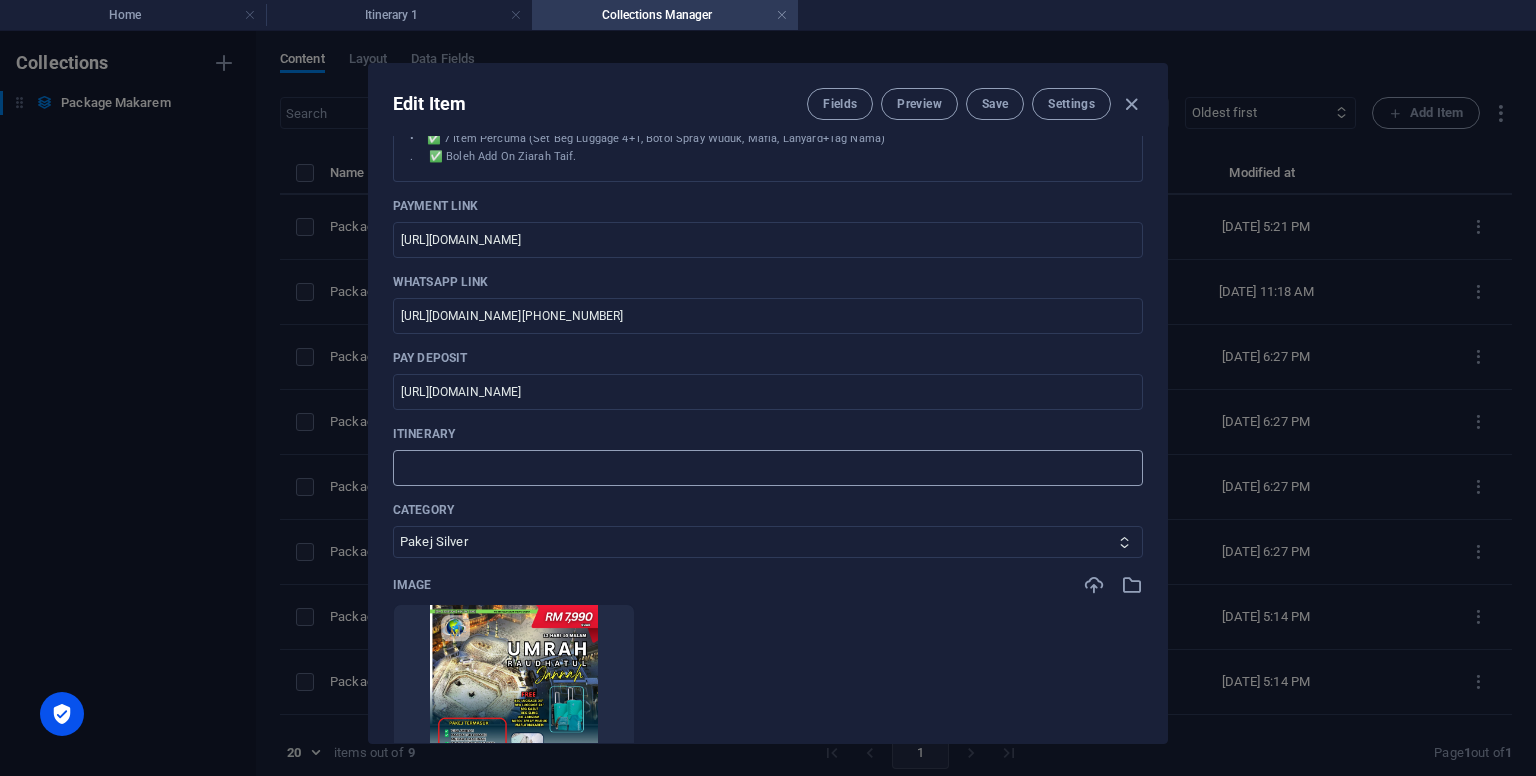 click at bounding box center (768, 468) 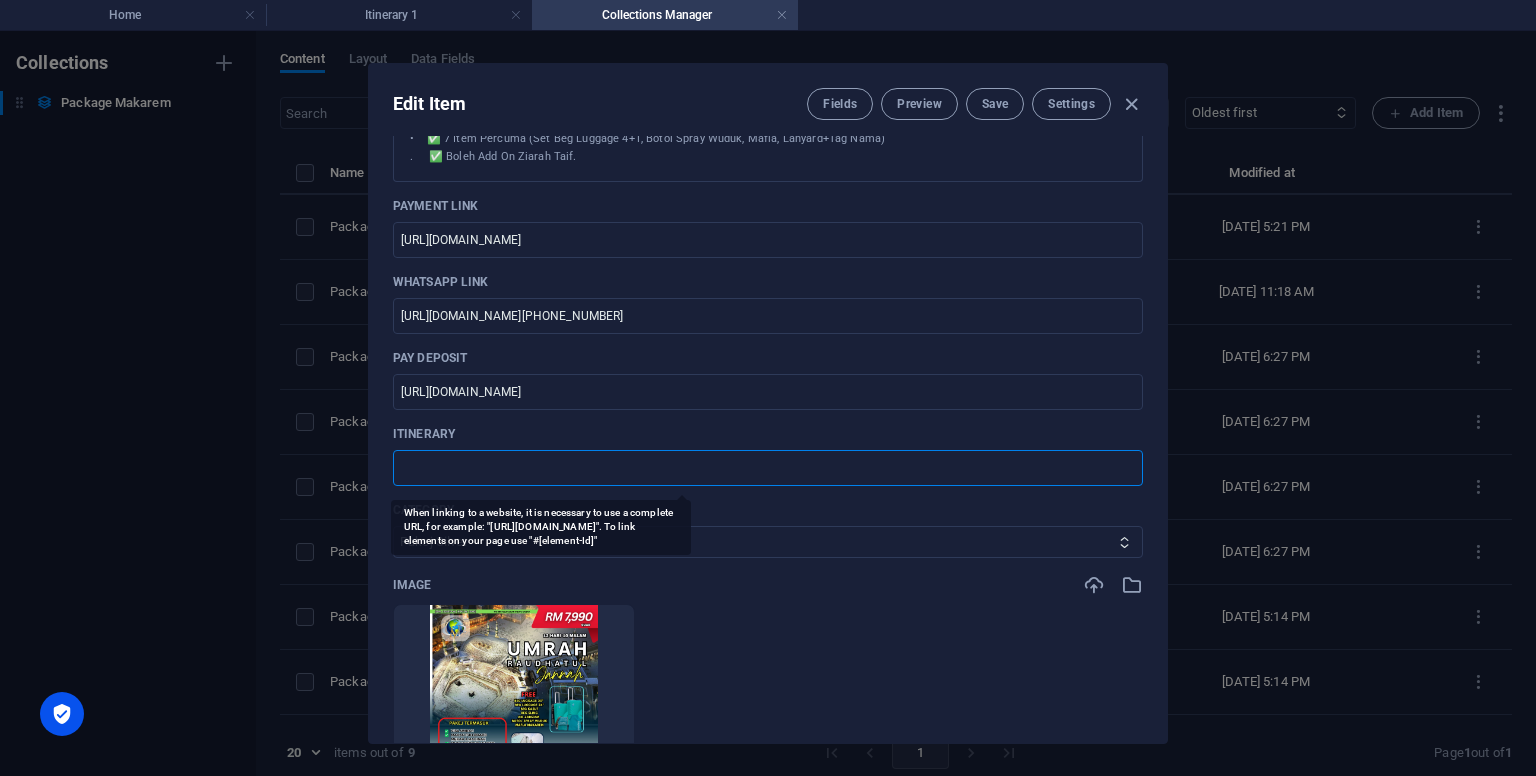 paste on "https://makarem.my/itinerary-1/" 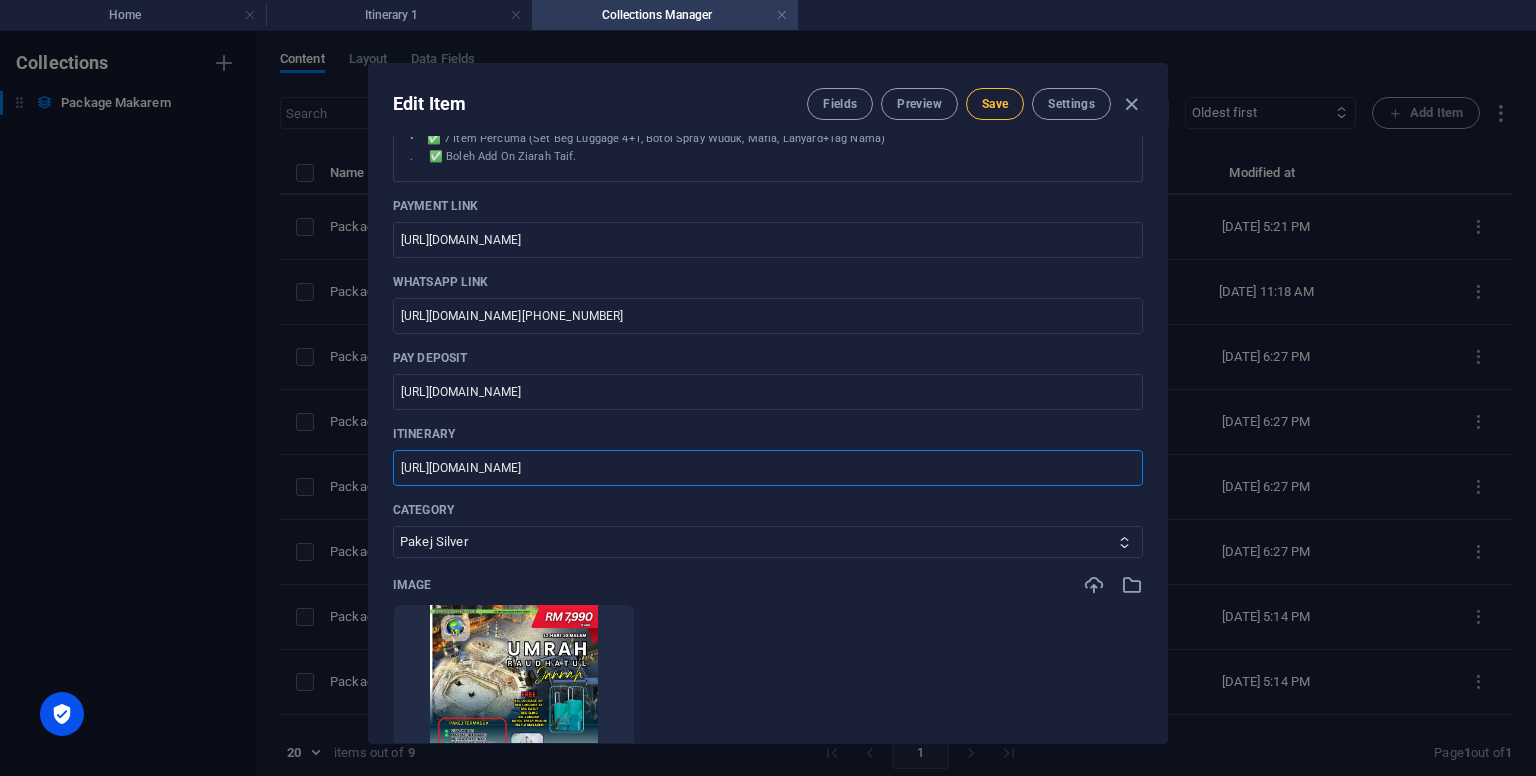 type on "https://makarem.my/itinerary-1/" 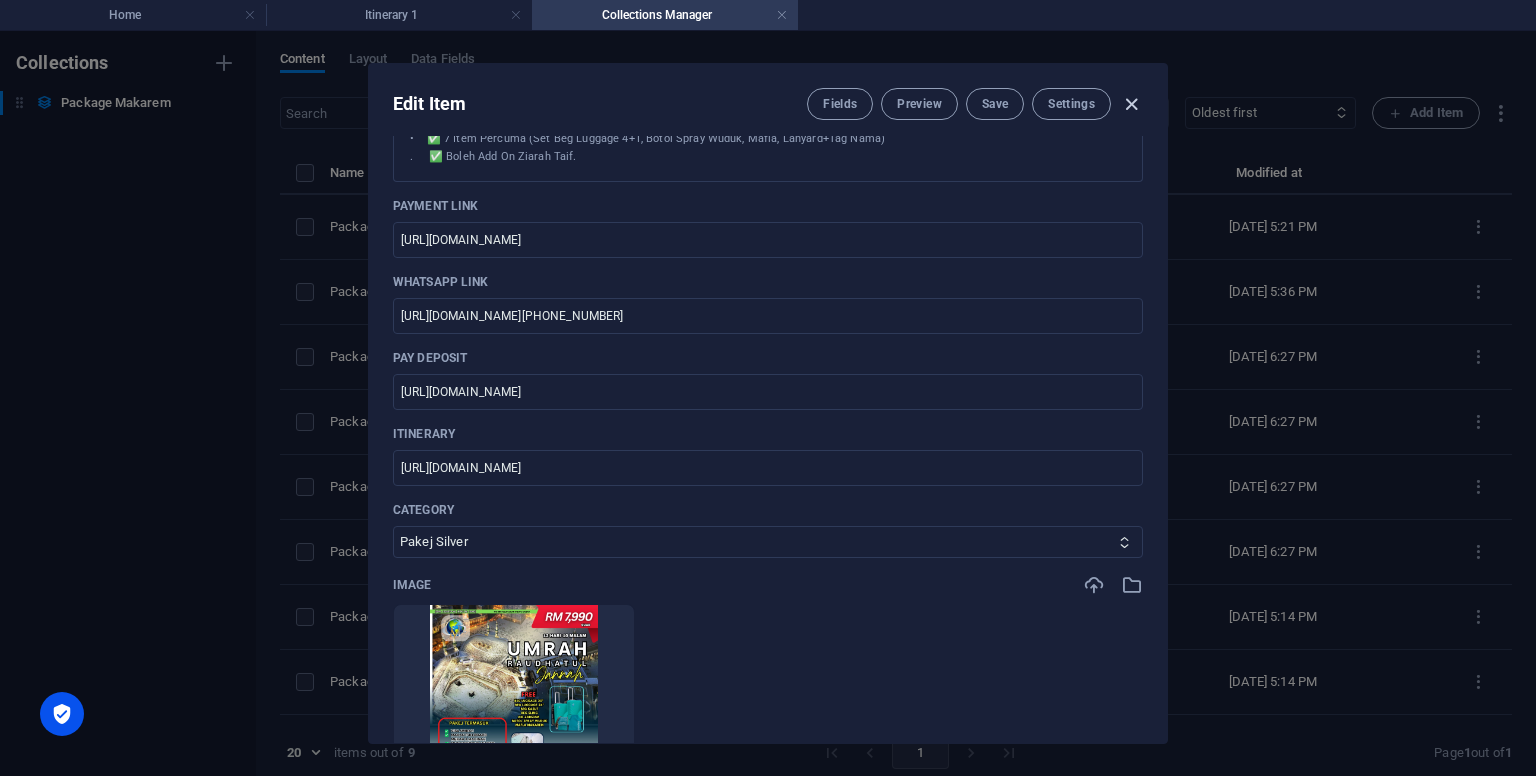 click at bounding box center [1131, 104] 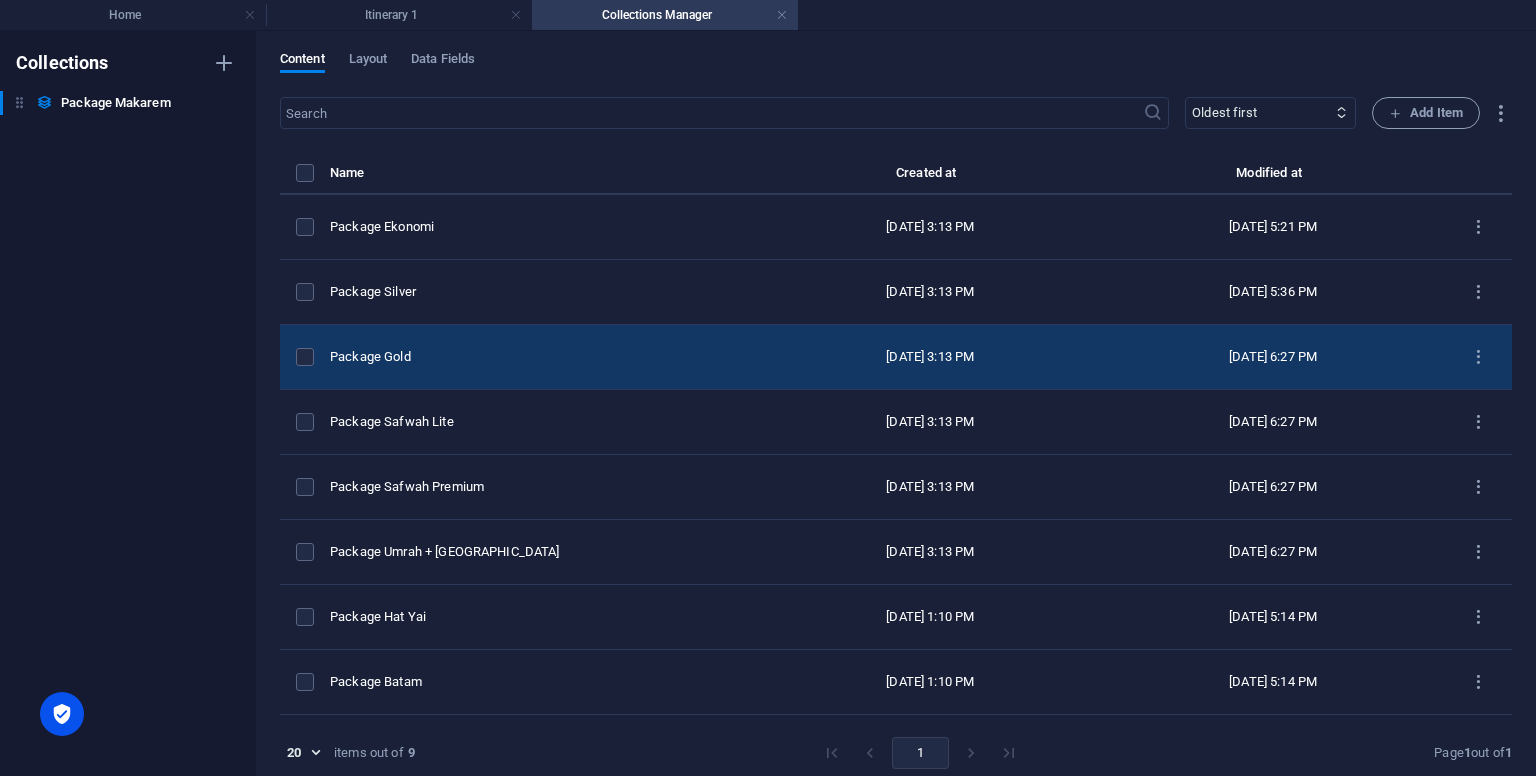 click on "Package Gold" at bounding box center [536, 357] 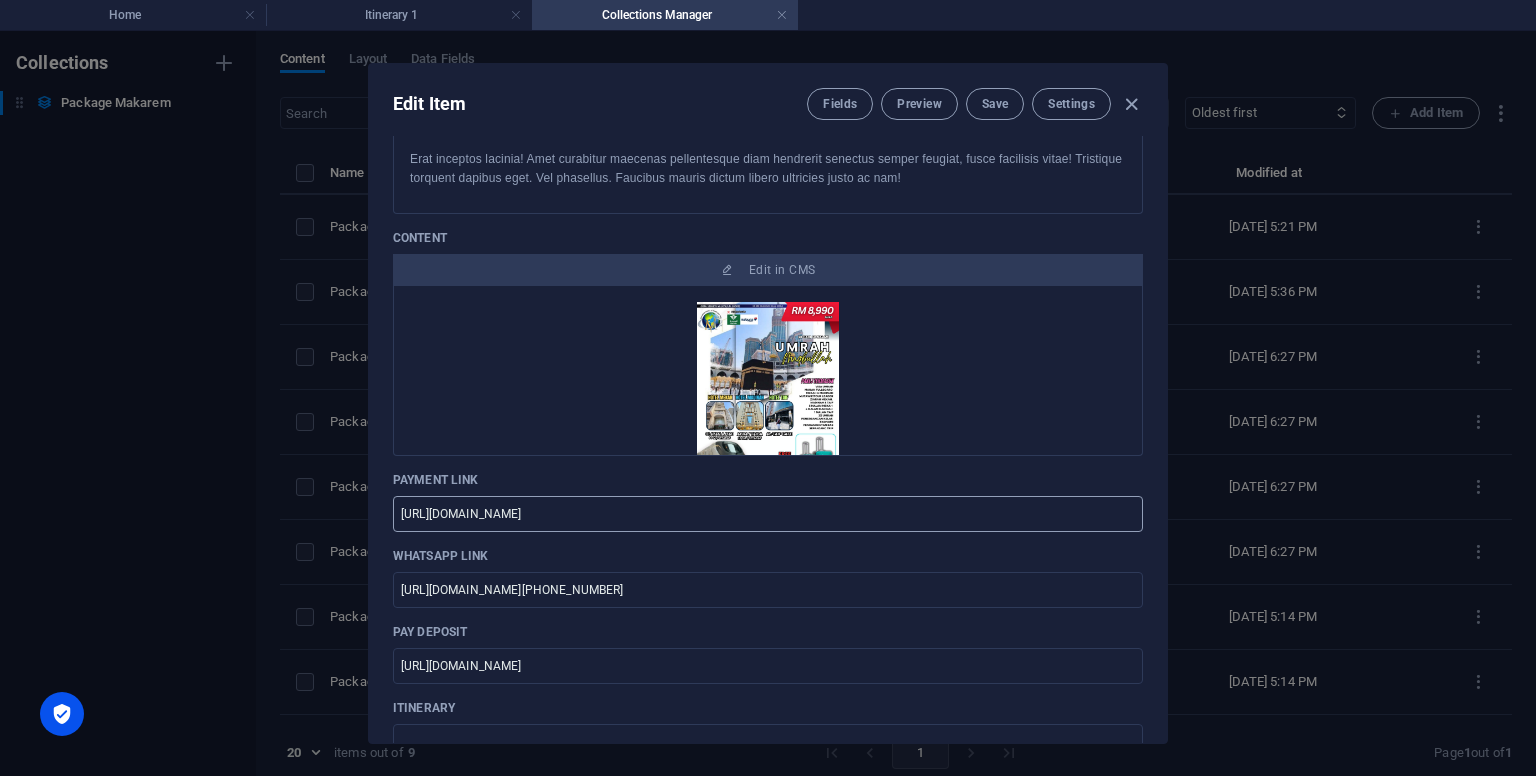 scroll, scrollTop: 500, scrollLeft: 0, axis: vertical 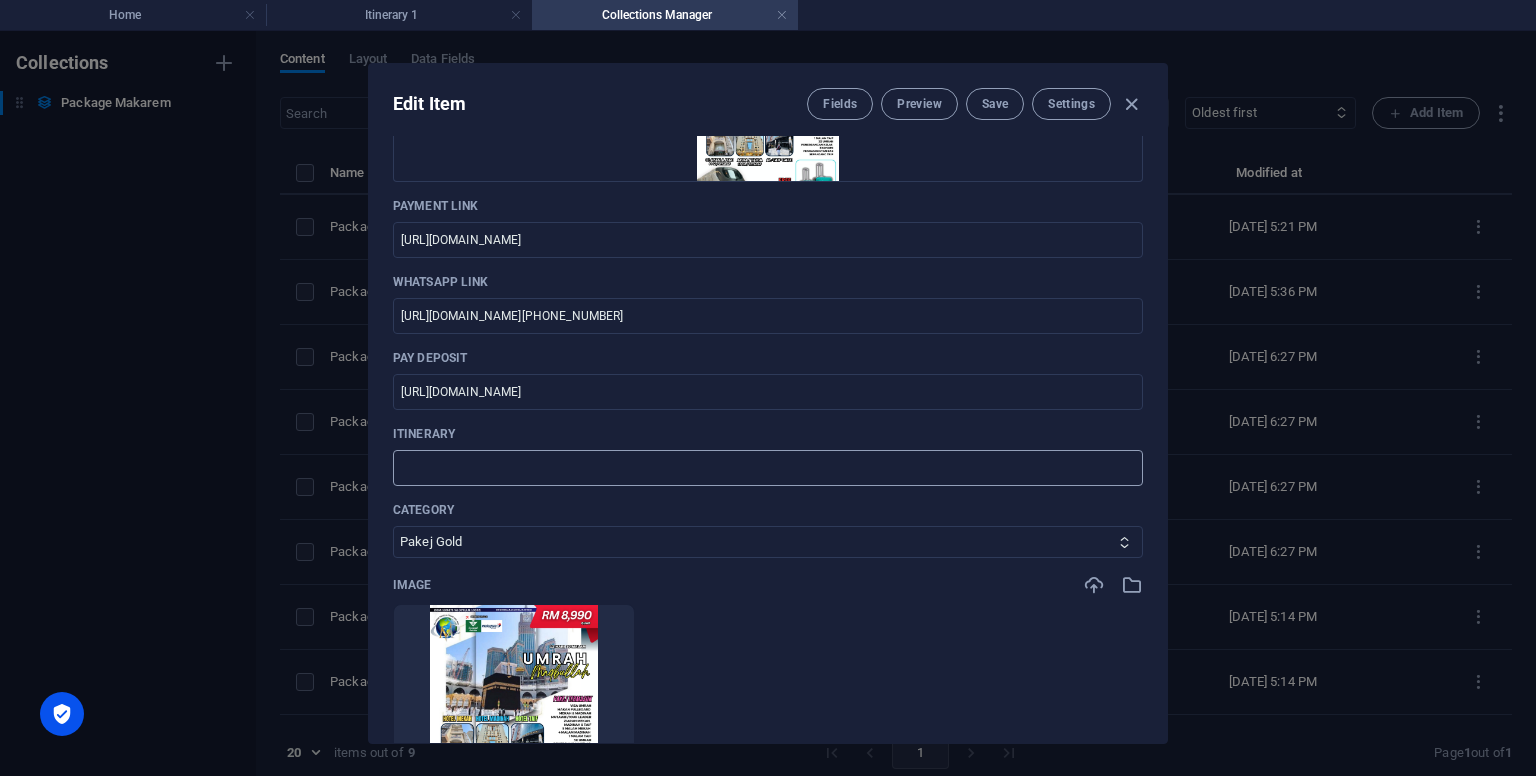 click at bounding box center (768, 468) 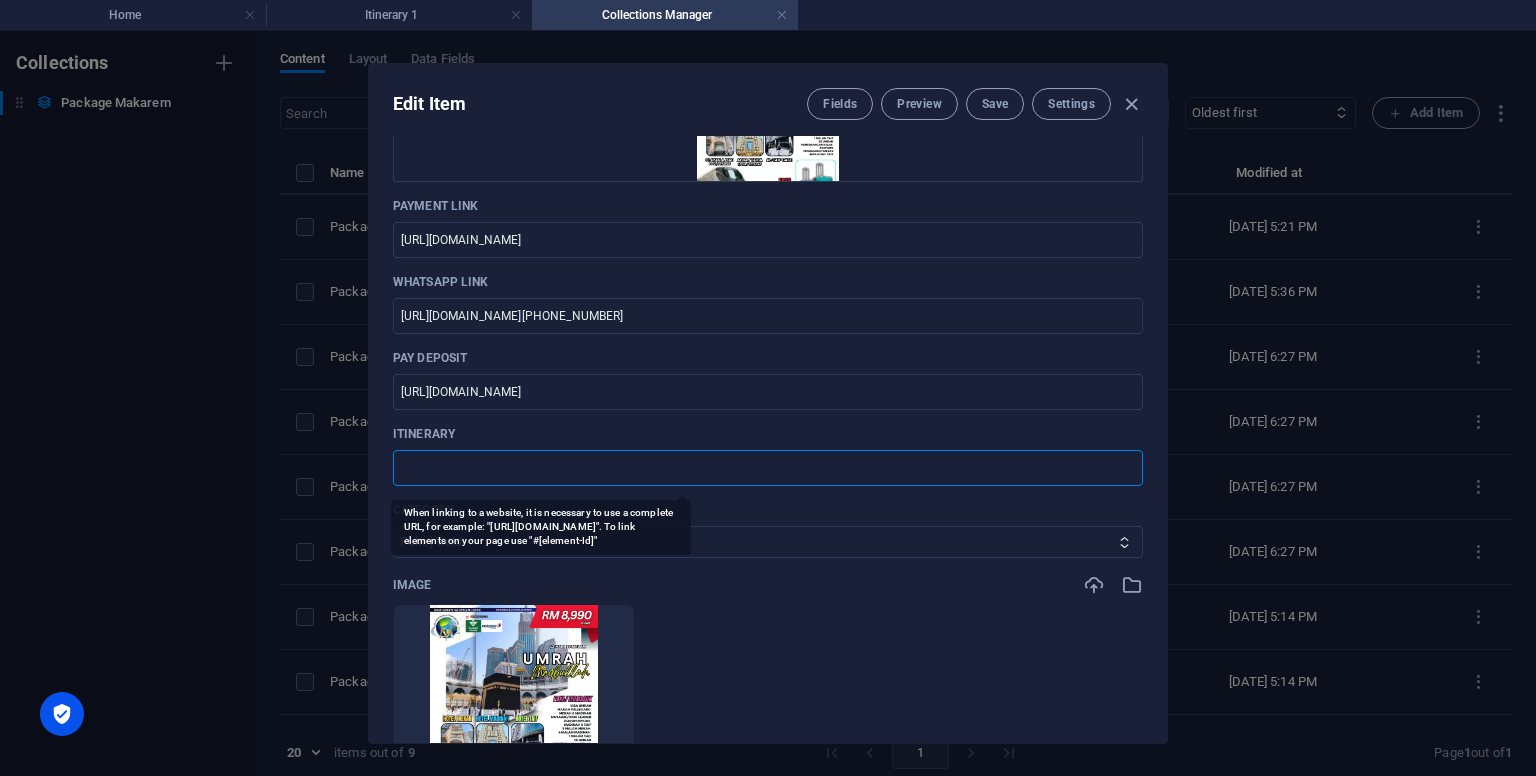 paste on "https://makarem.my/itinerary-1/" 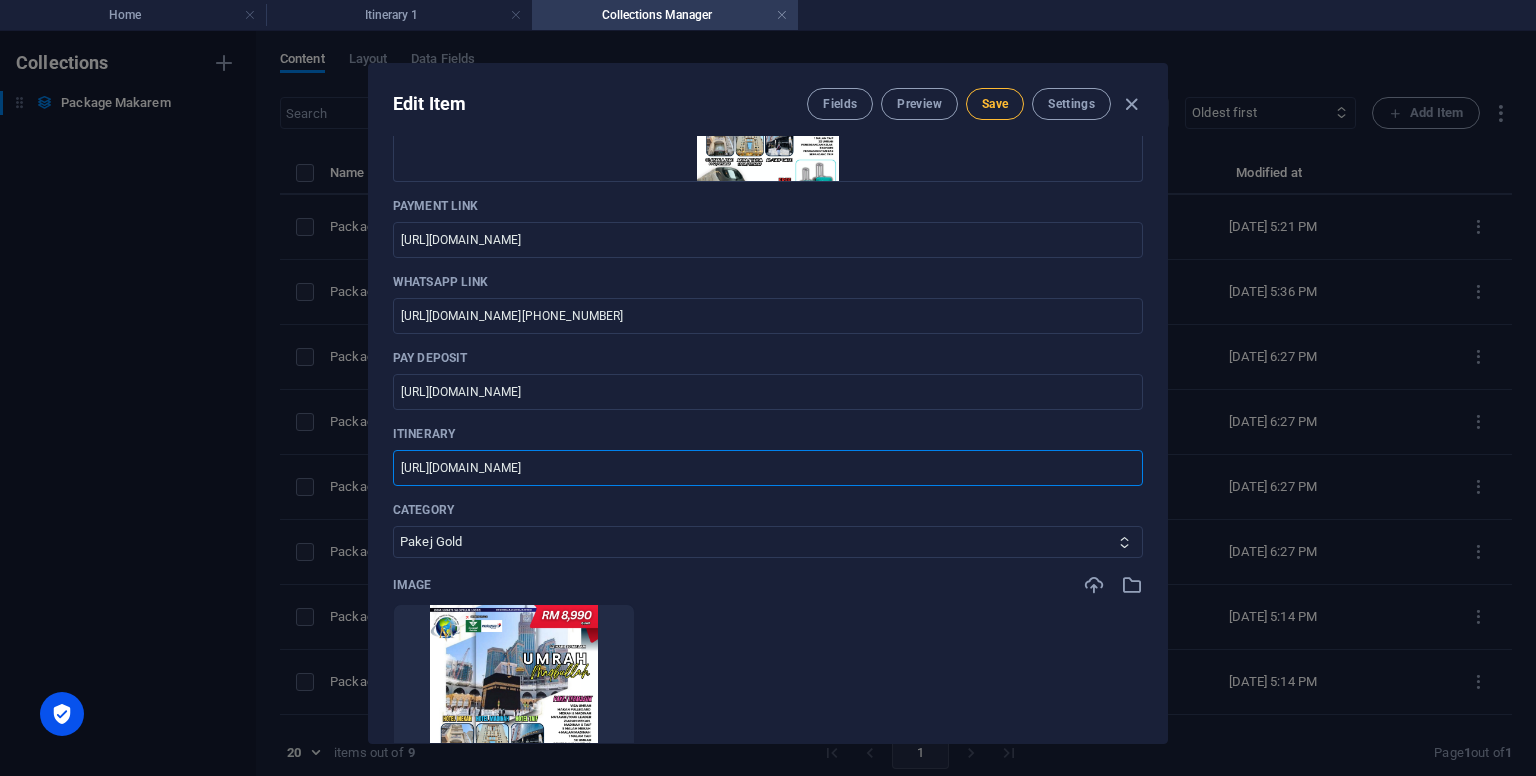 type on "https://makarem.my/itinerary-1/" 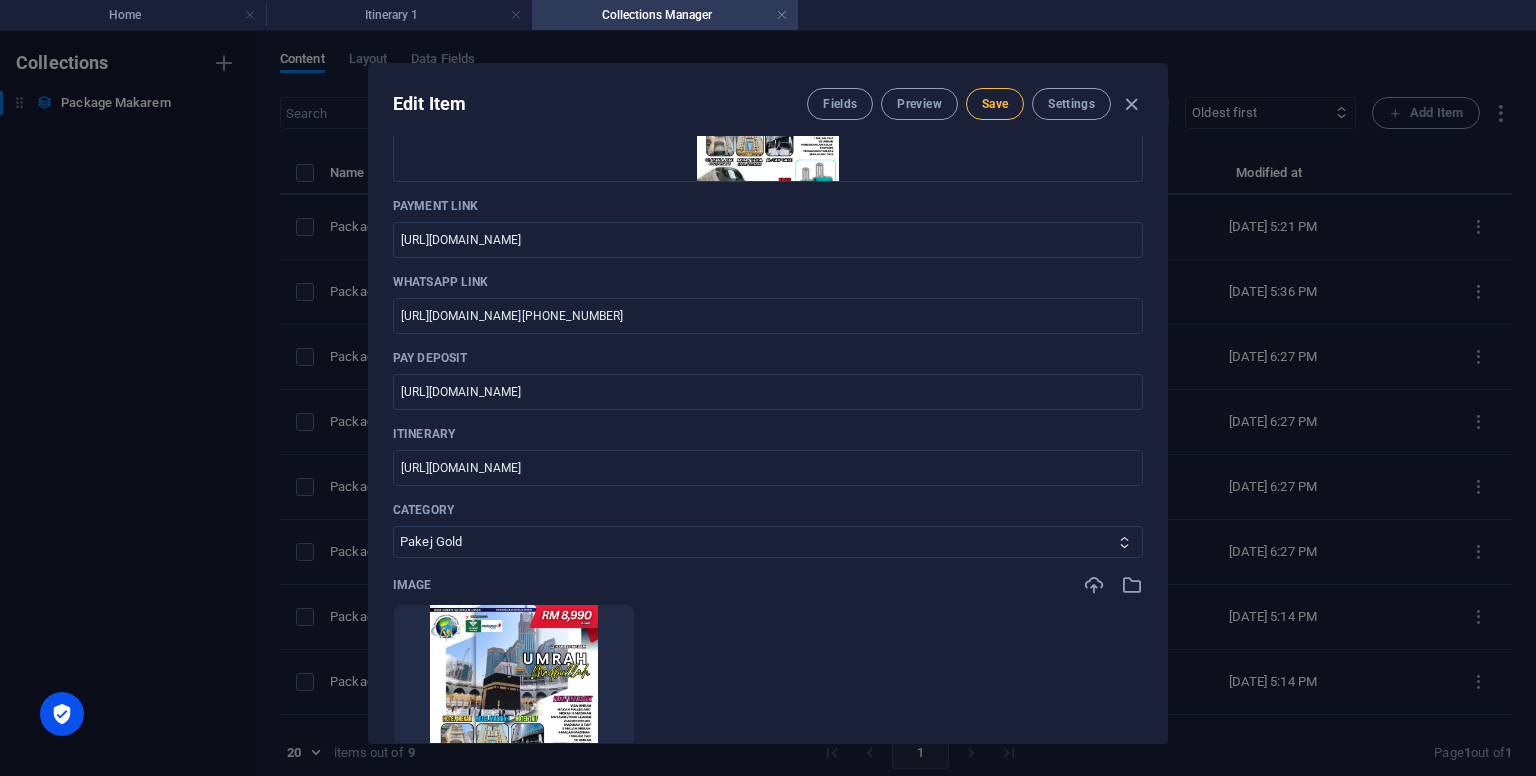 click on "Save" at bounding box center (995, 104) 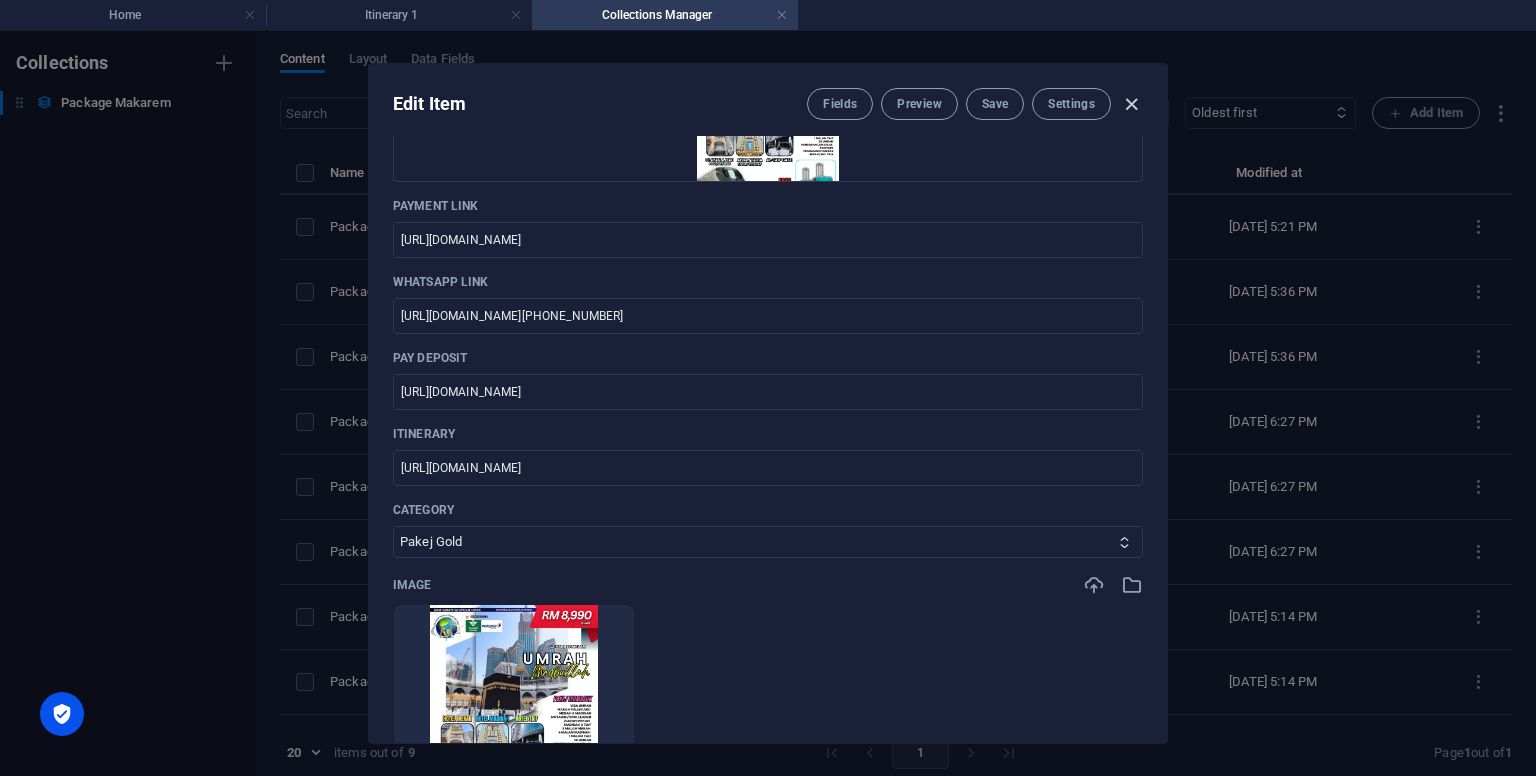 click at bounding box center [1131, 104] 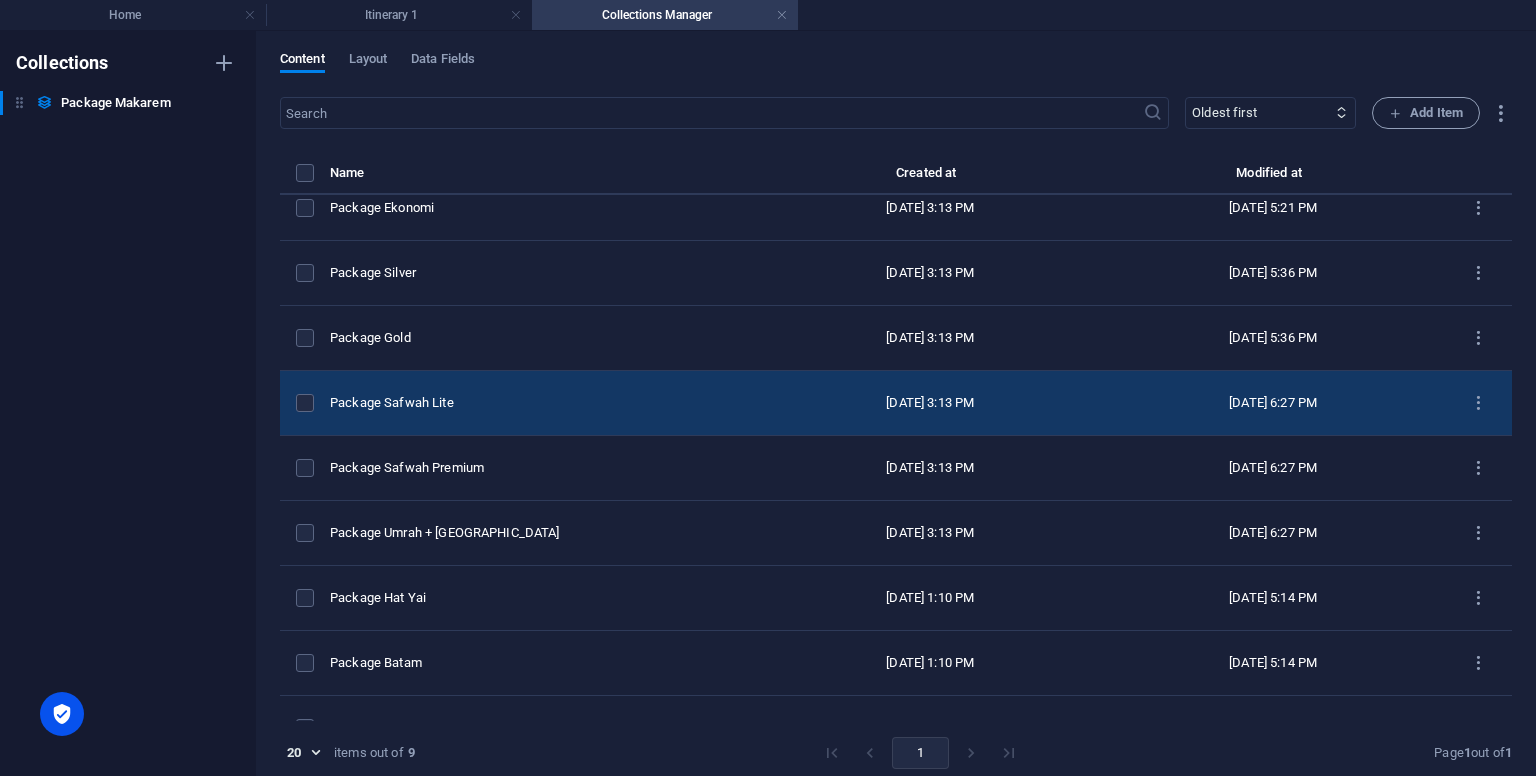 scroll, scrollTop: 56, scrollLeft: 0, axis: vertical 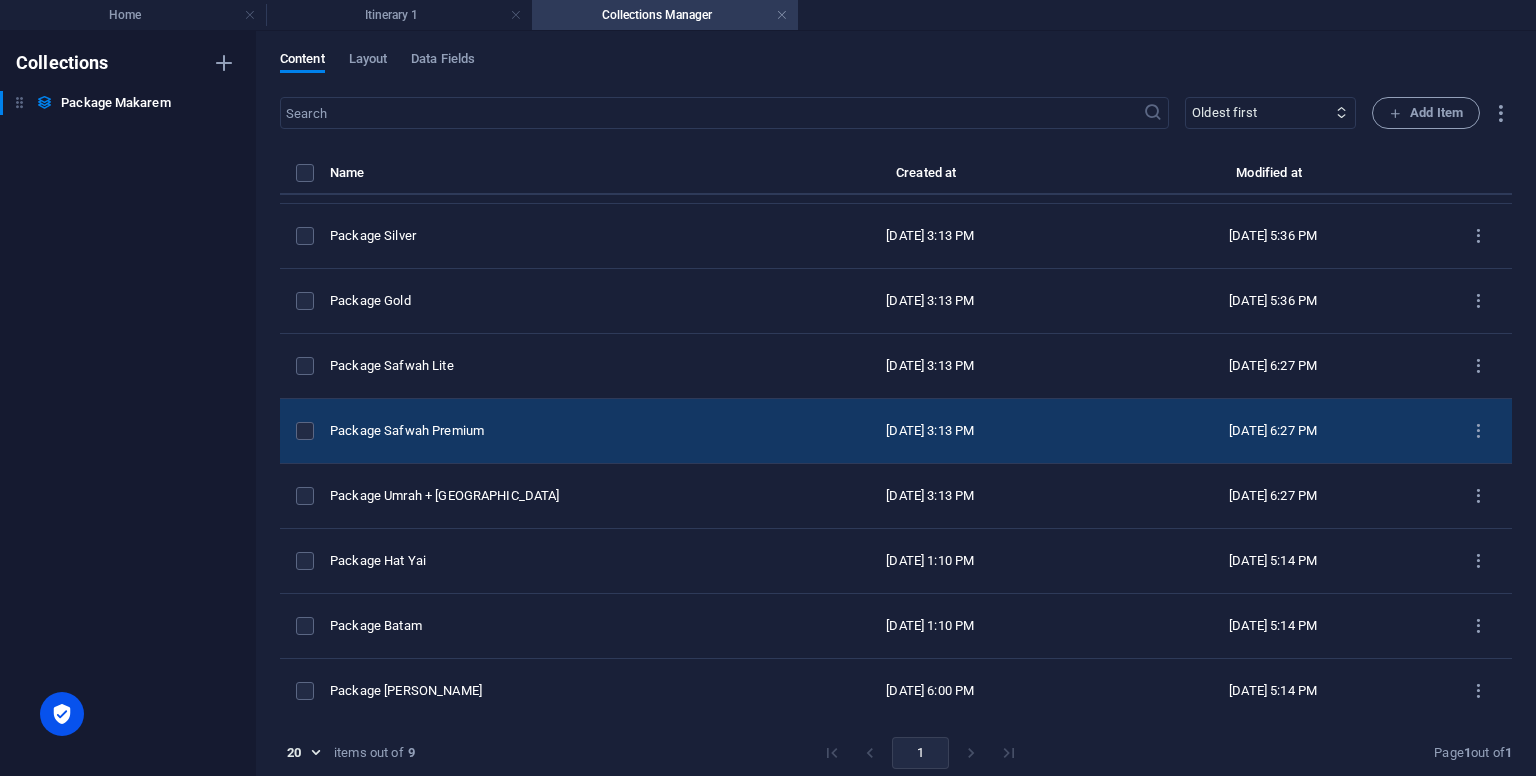 click on "Package Safwah Premium" at bounding box center (544, 431) 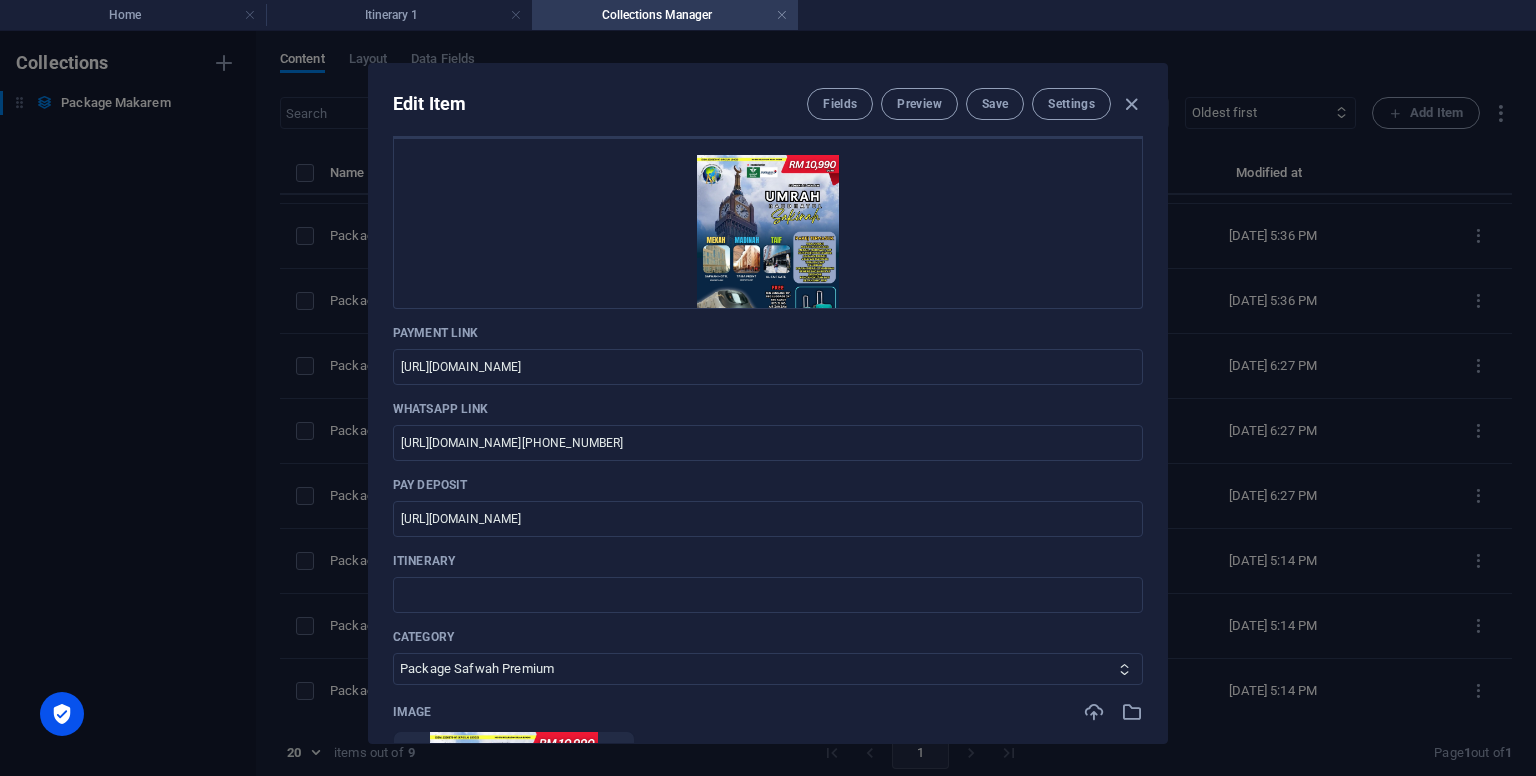 scroll, scrollTop: 500, scrollLeft: 0, axis: vertical 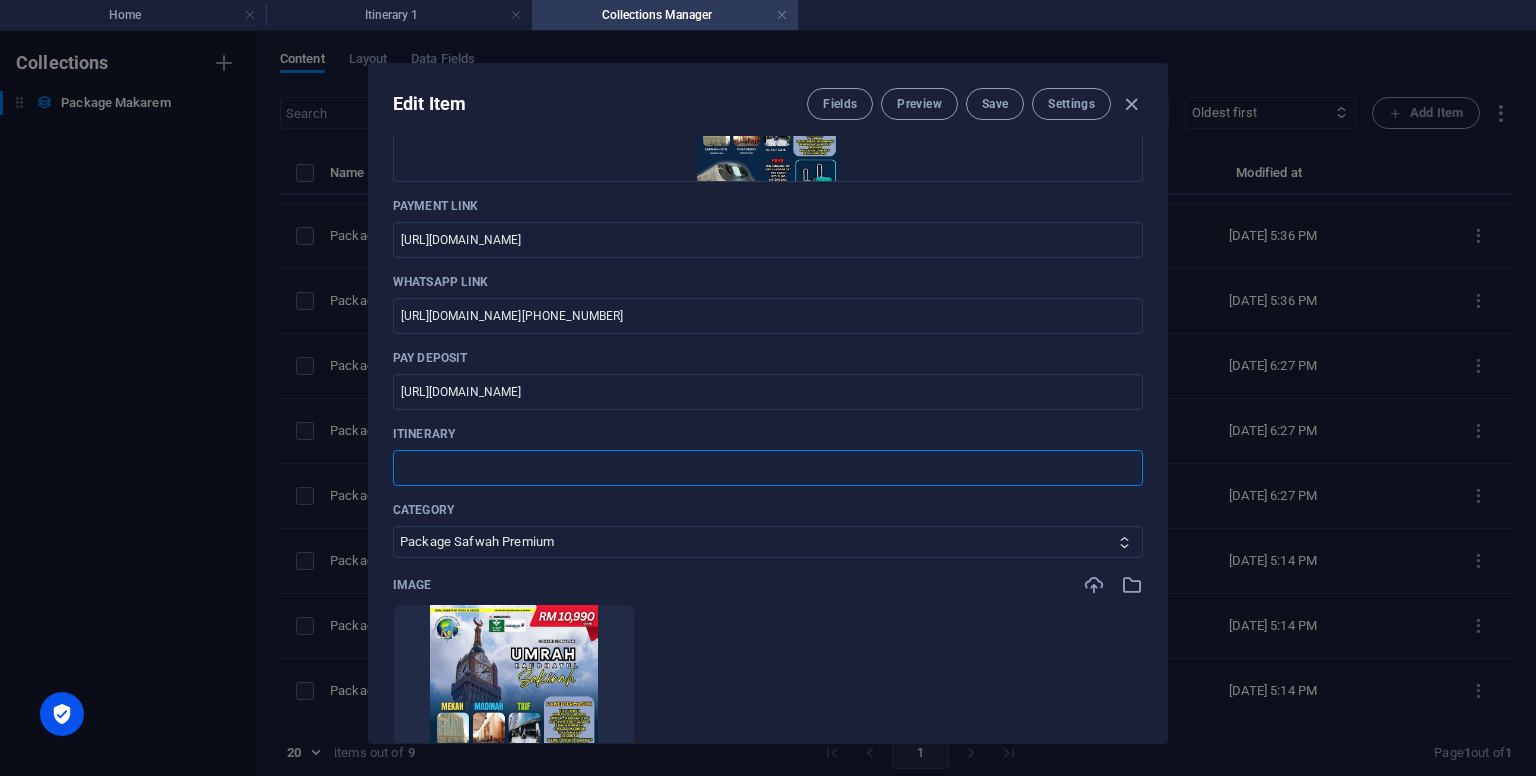 click at bounding box center [768, 468] 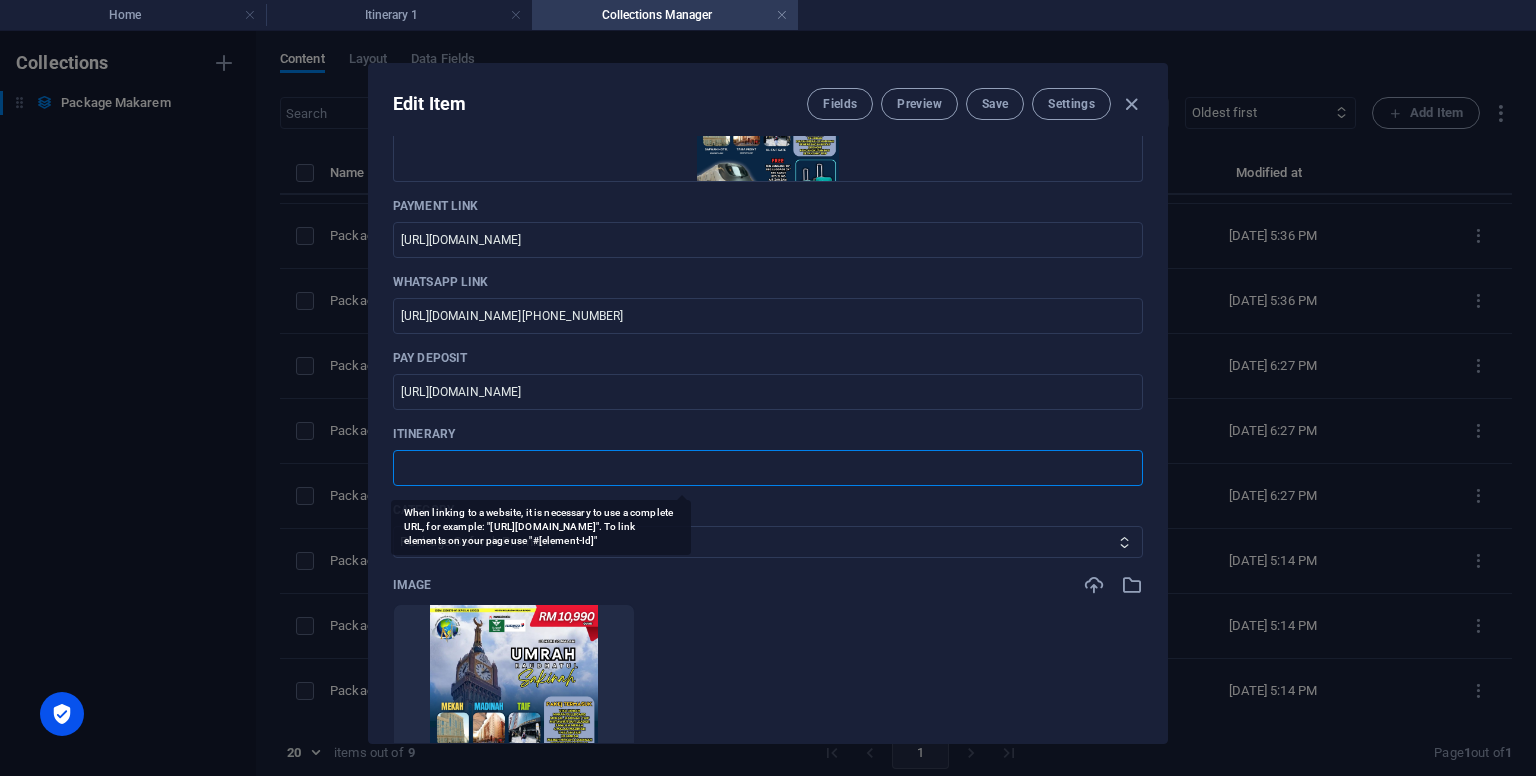 paste on "https://makarem.my/itinerary-1/" 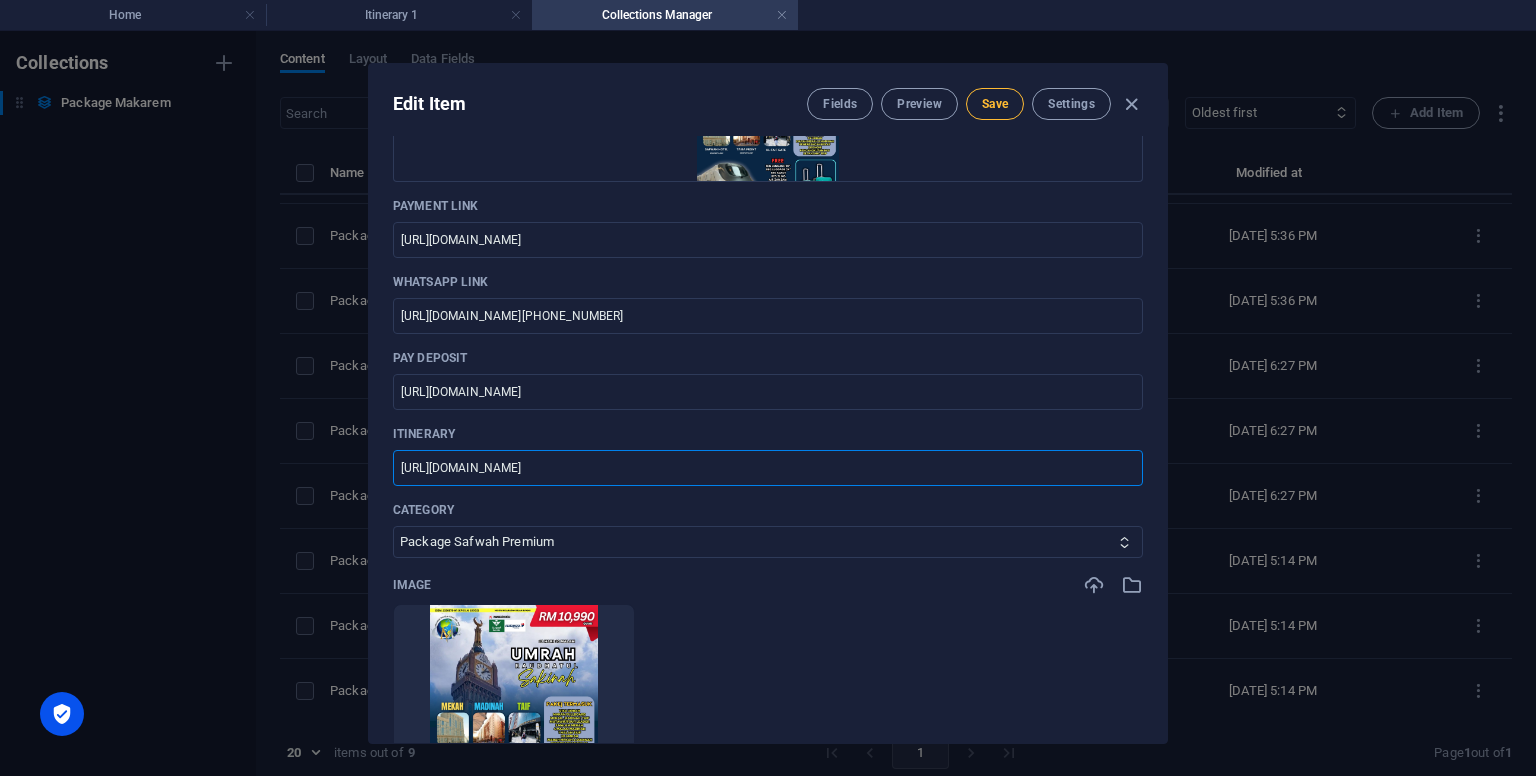 type on "https://makarem.my/itinerary-1/" 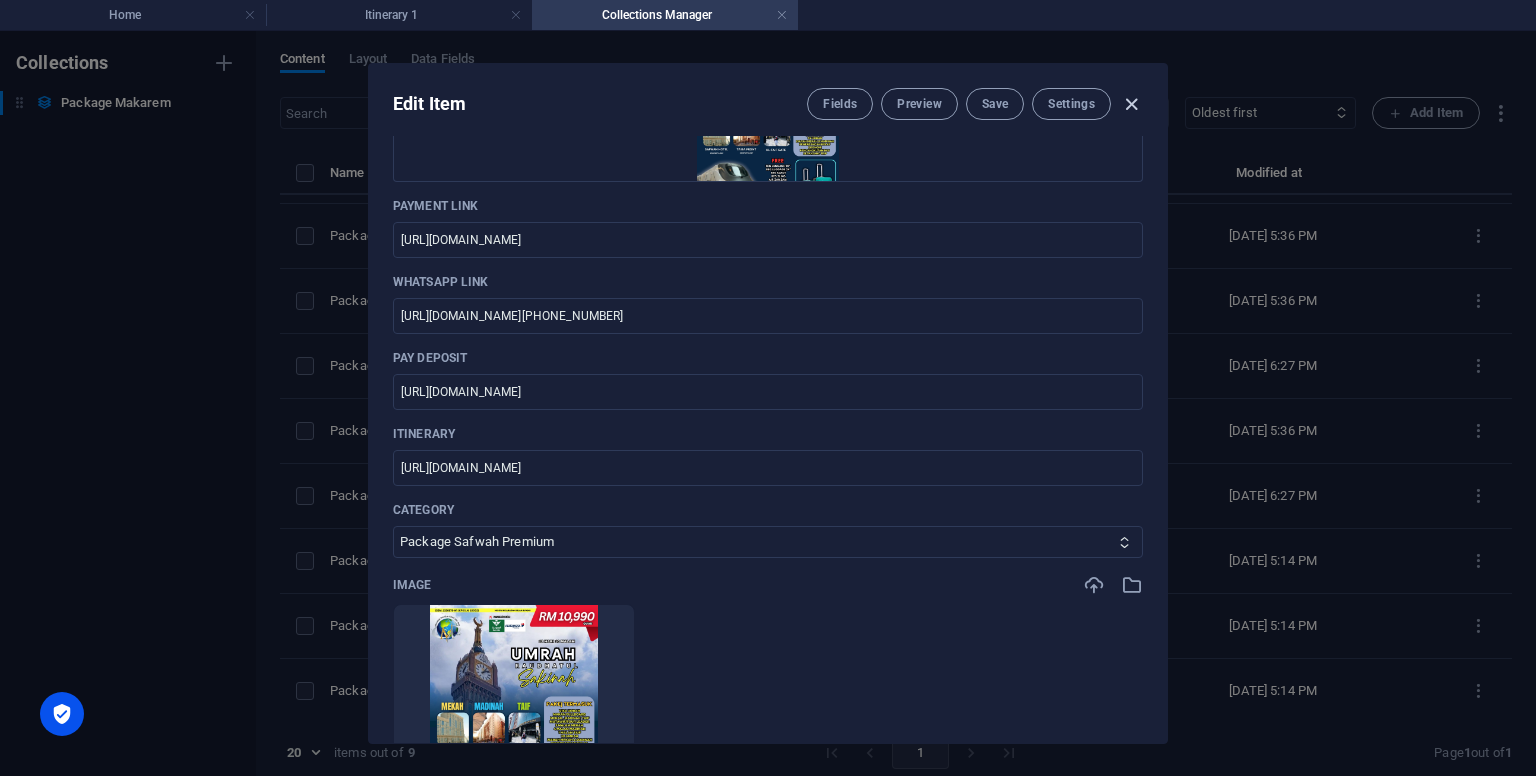 click at bounding box center (1131, 104) 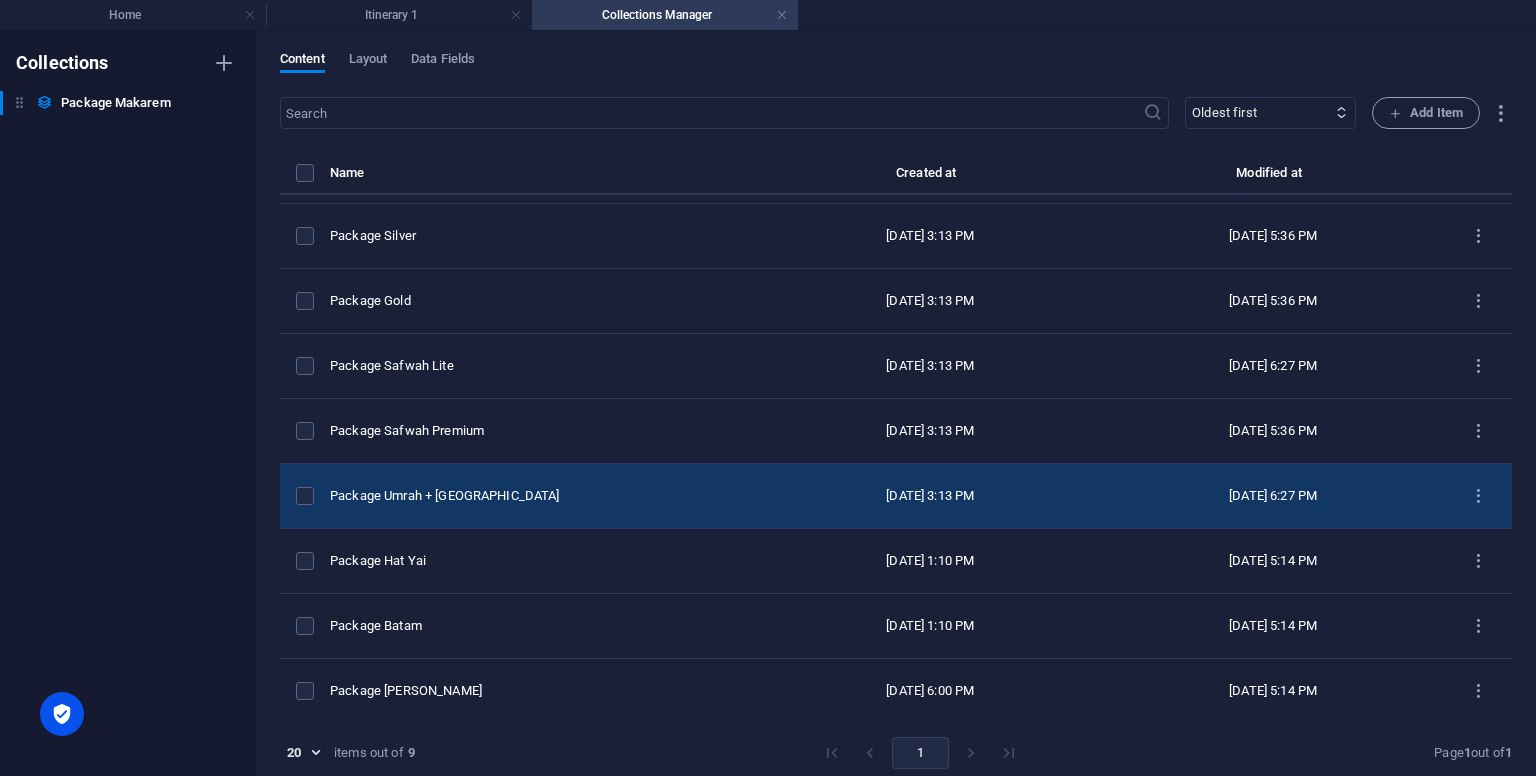 scroll, scrollTop: 8, scrollLeft: 0, axis: vertical 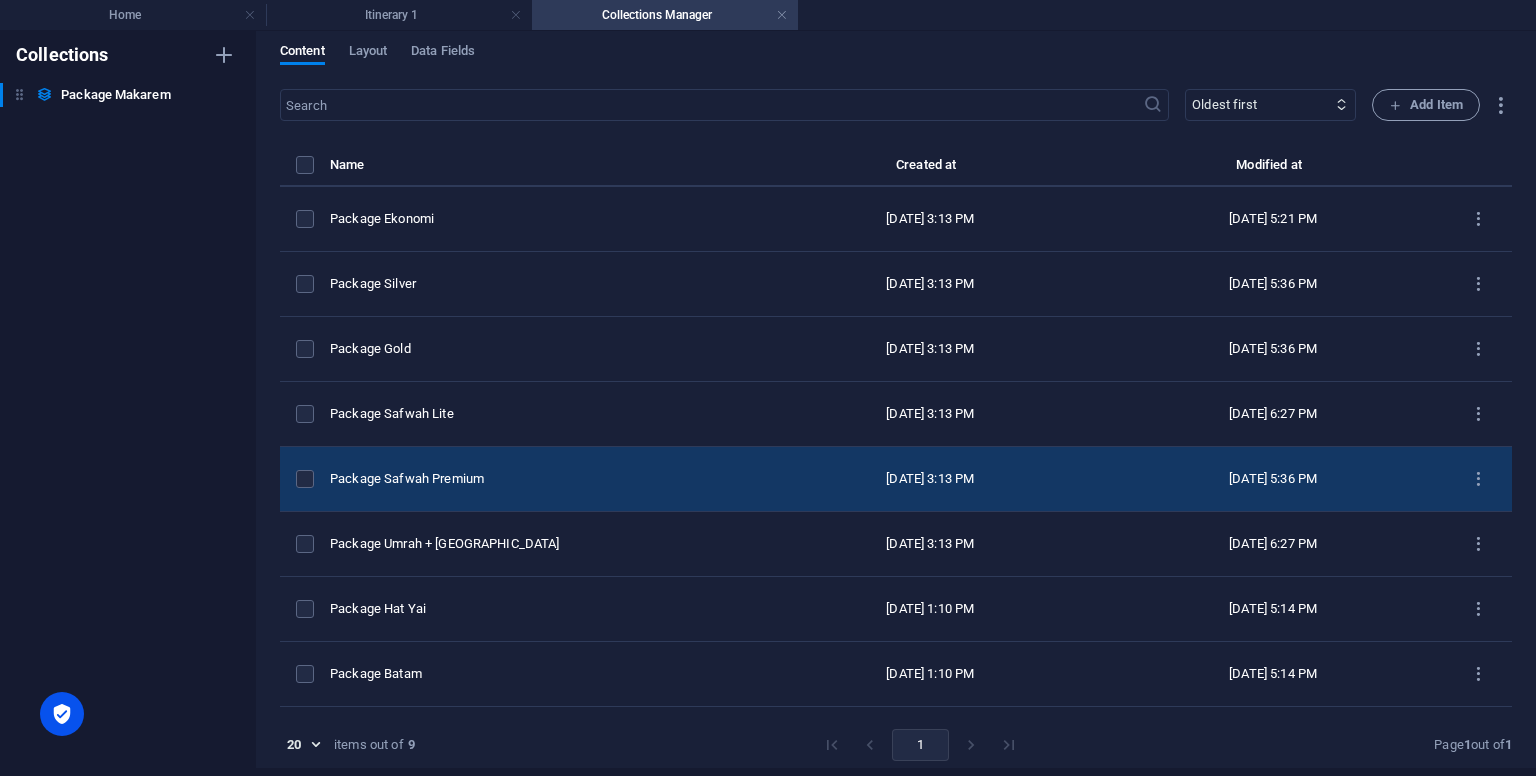 click on "Package Safwah Premium" at bounding box center (536, 479) 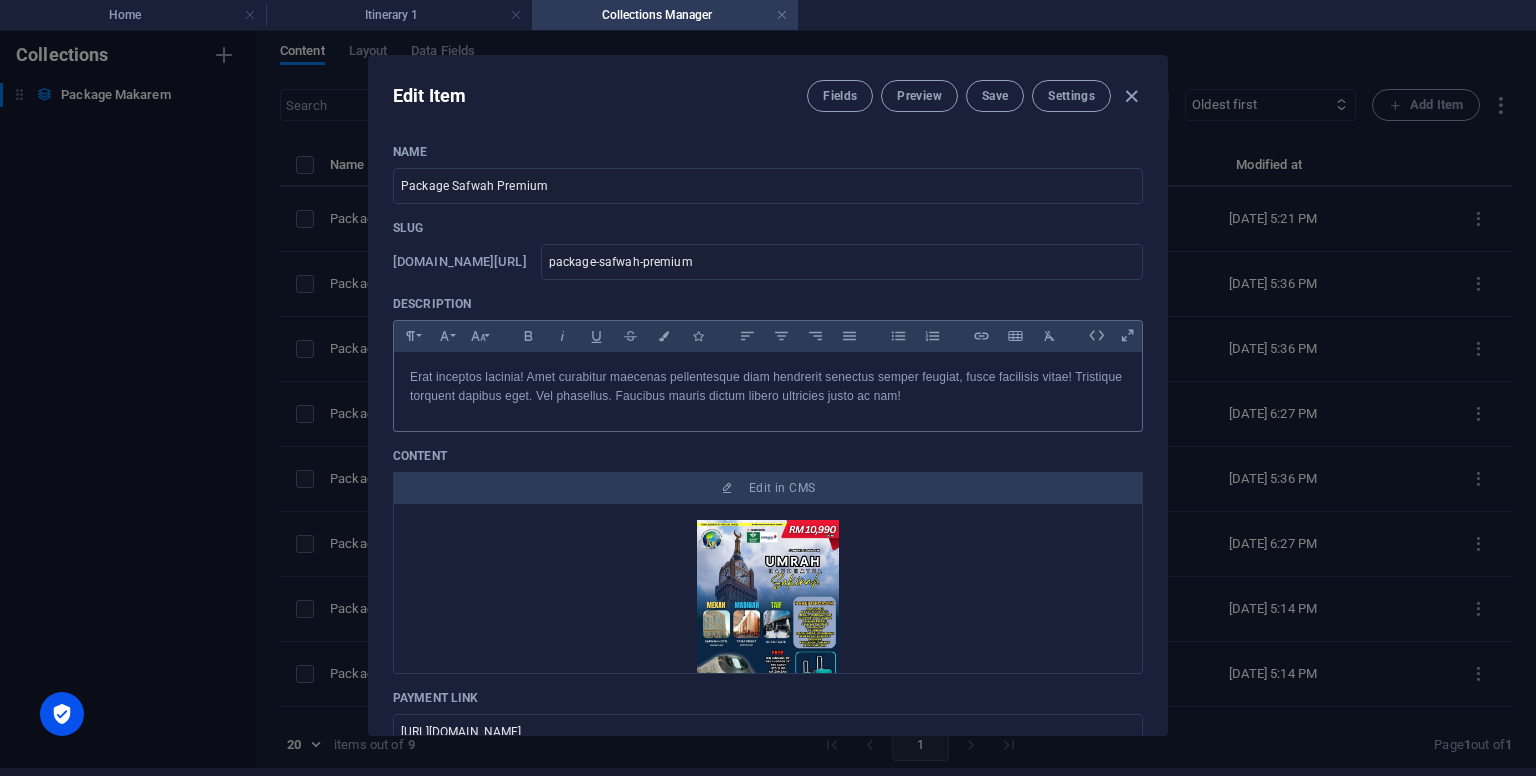 scroll, scrollTop: 0, scrollLeft: 0, axis: both 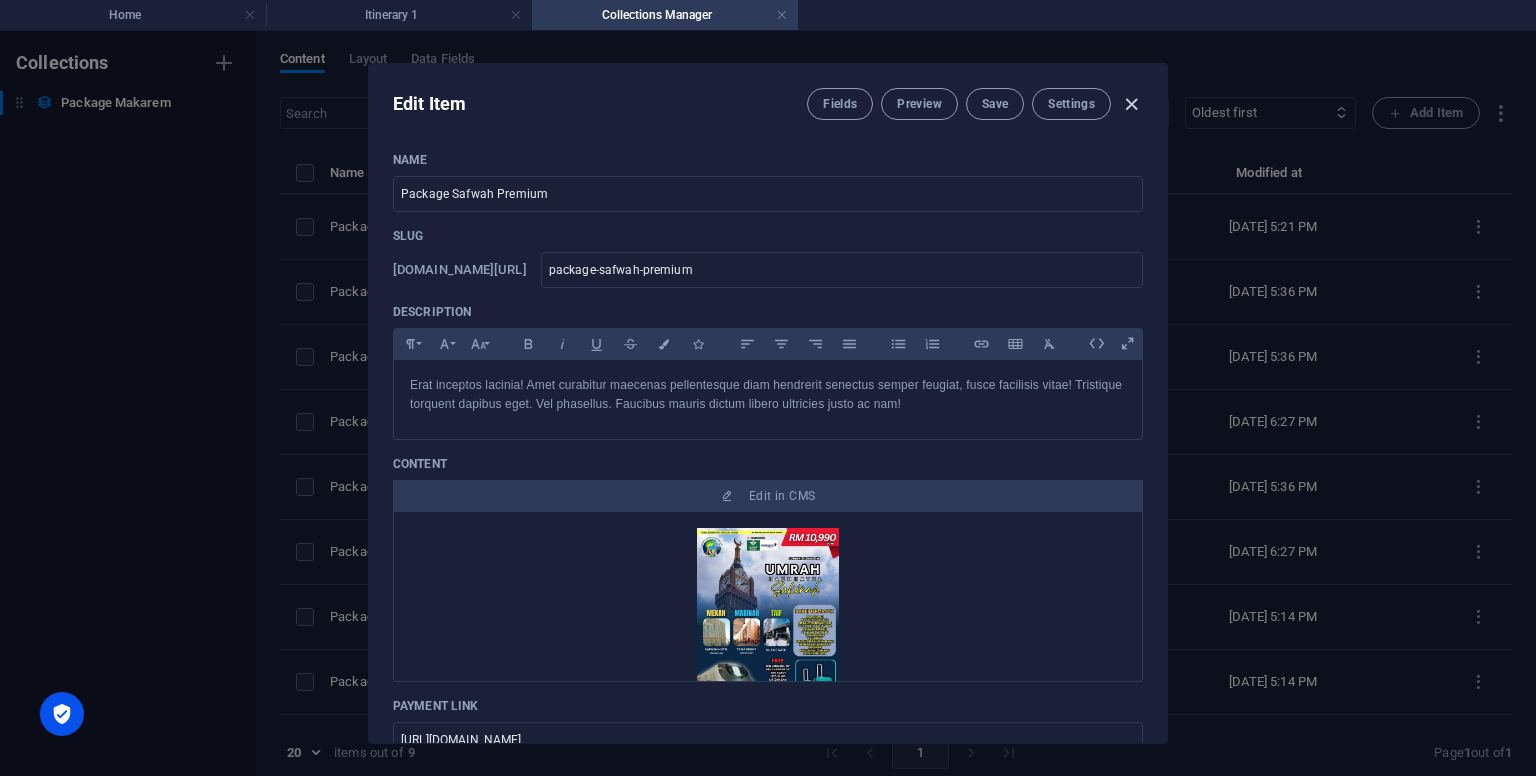 click at bounding box center [1131, 104] 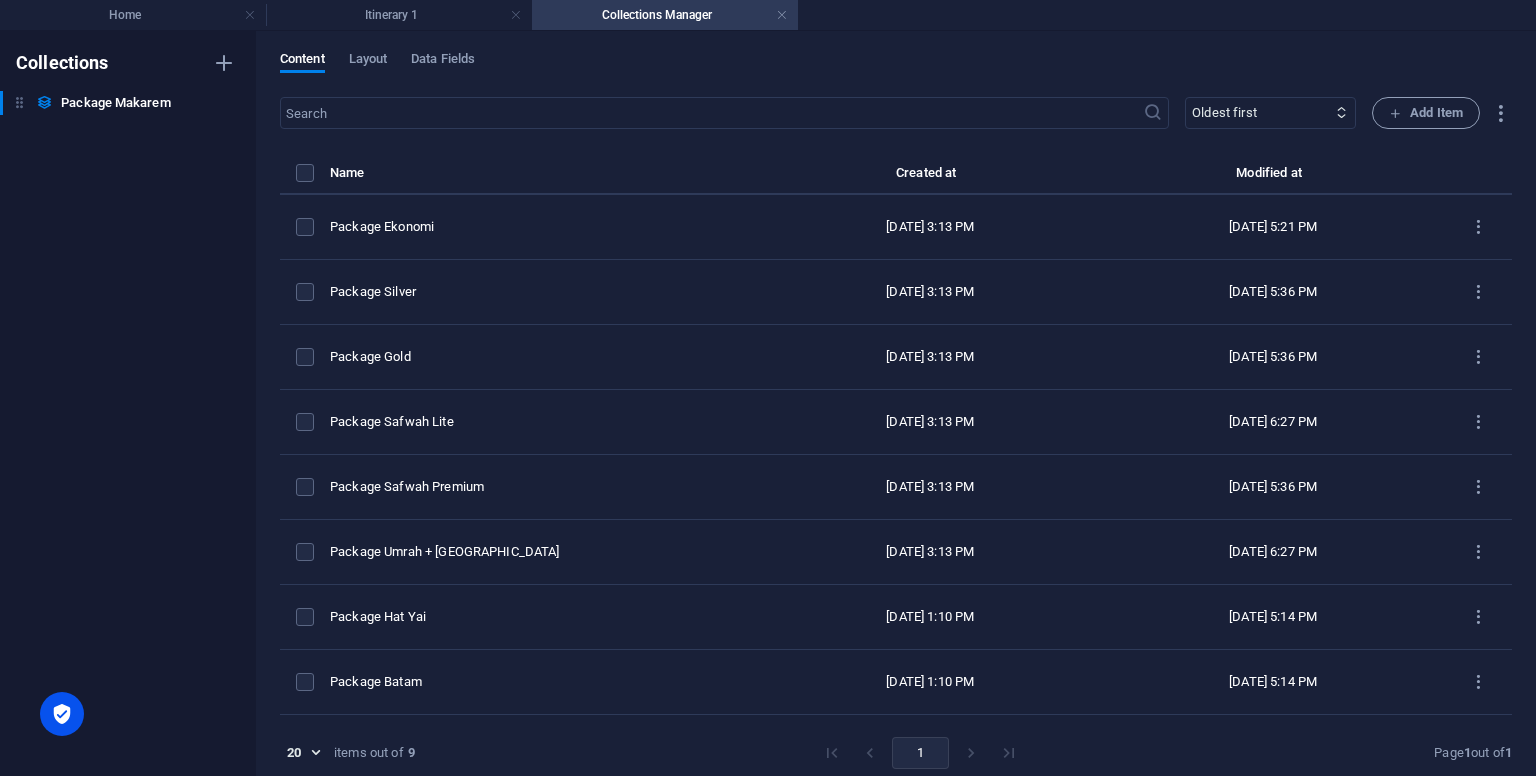 type on "package-safwah-premium" 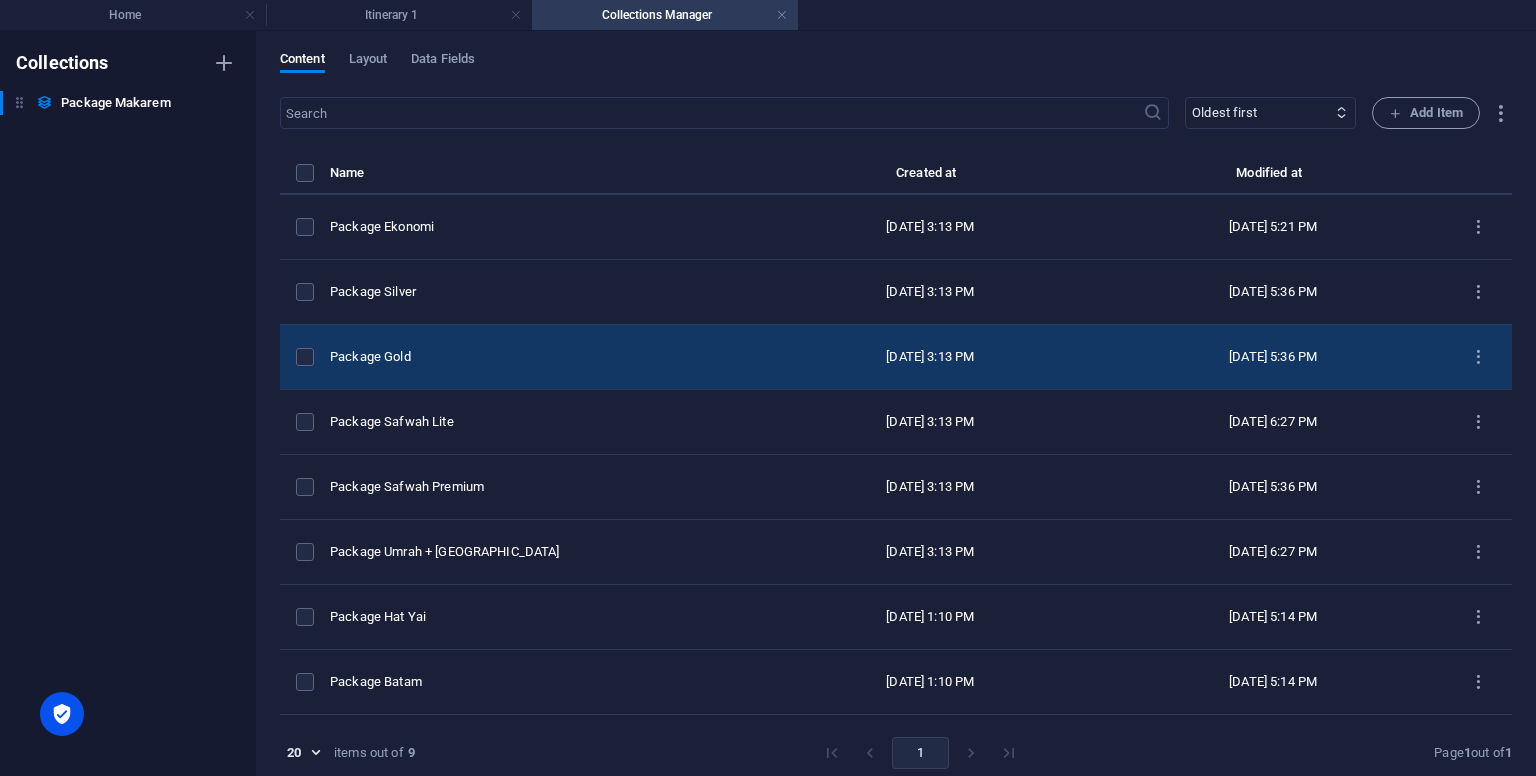 click on "Package Gold" at bounding box center [544, 357] 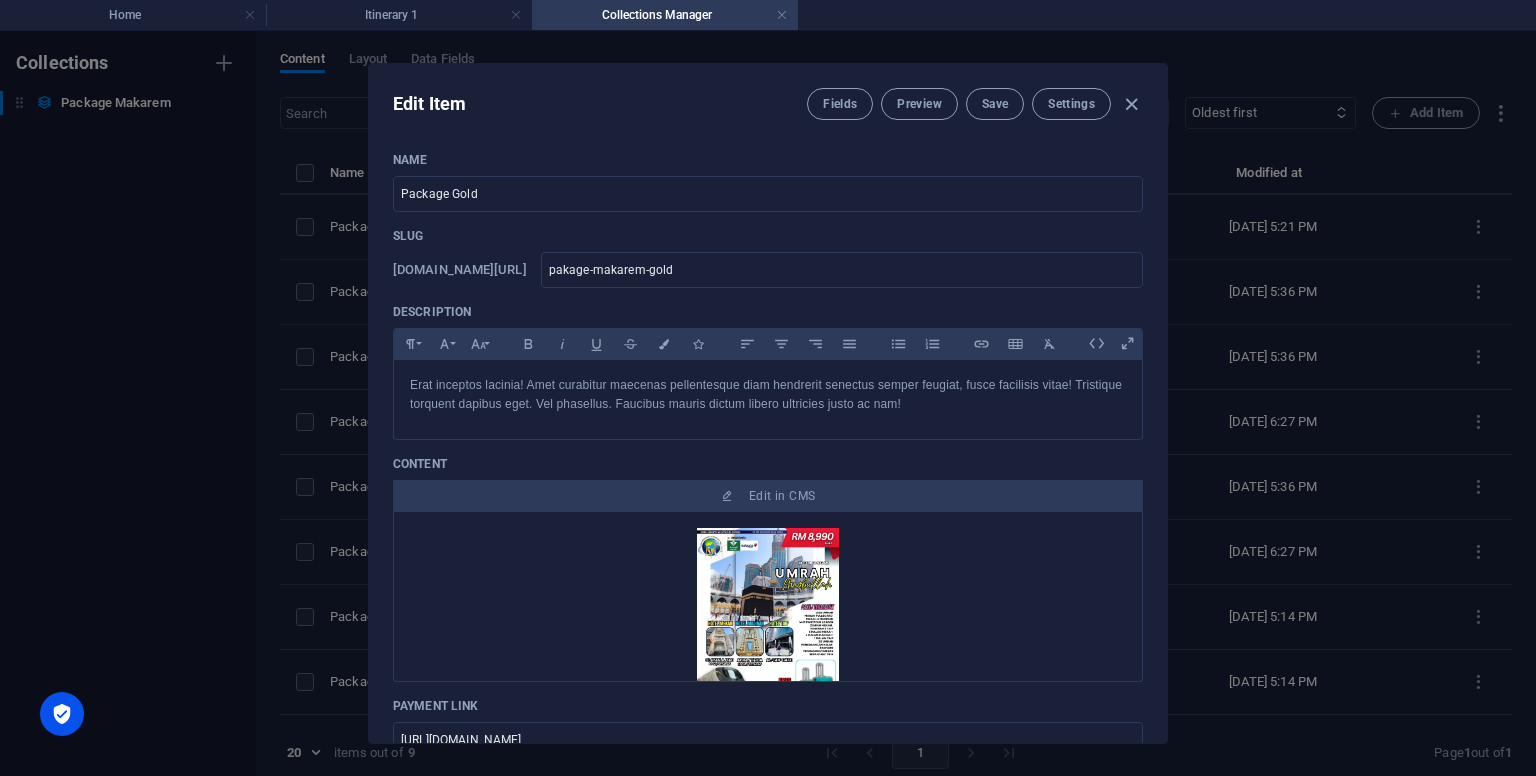 scroll, scrollTop: 352, scrollLeft: 0, axis: vertical 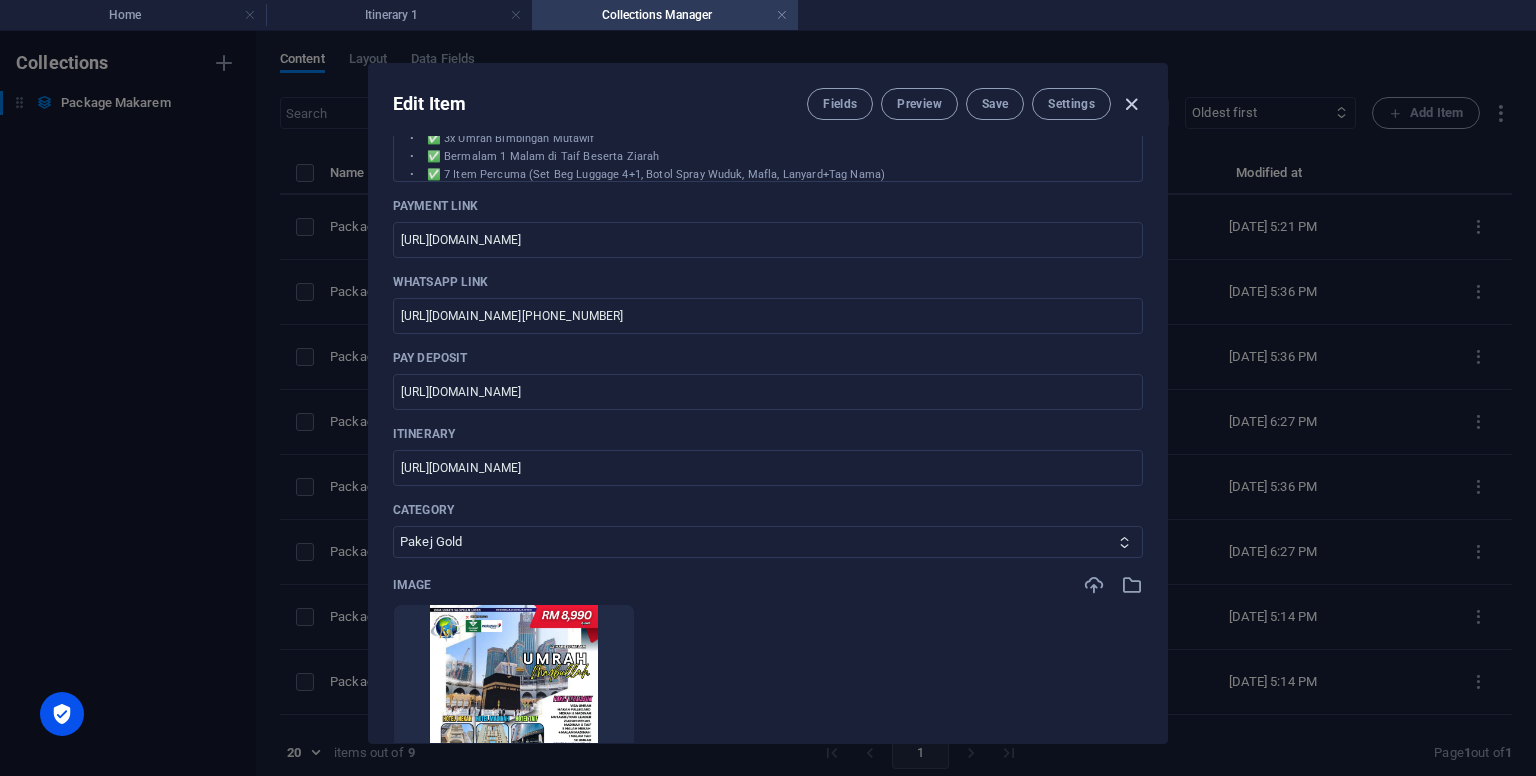 click at bounding box center [1131, 104] 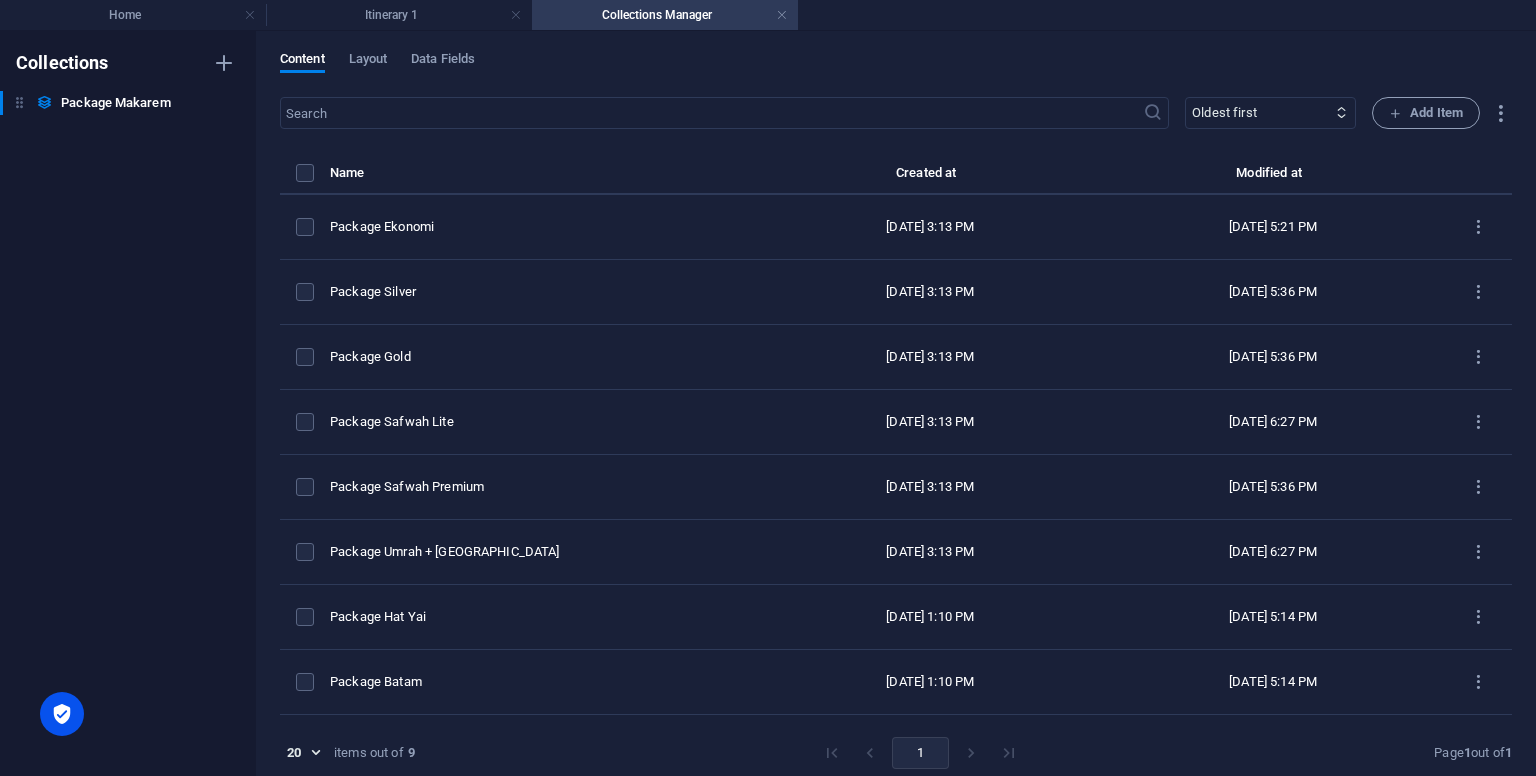 scroll, scrollTop: 0, scrollLeft: 0, axis: both 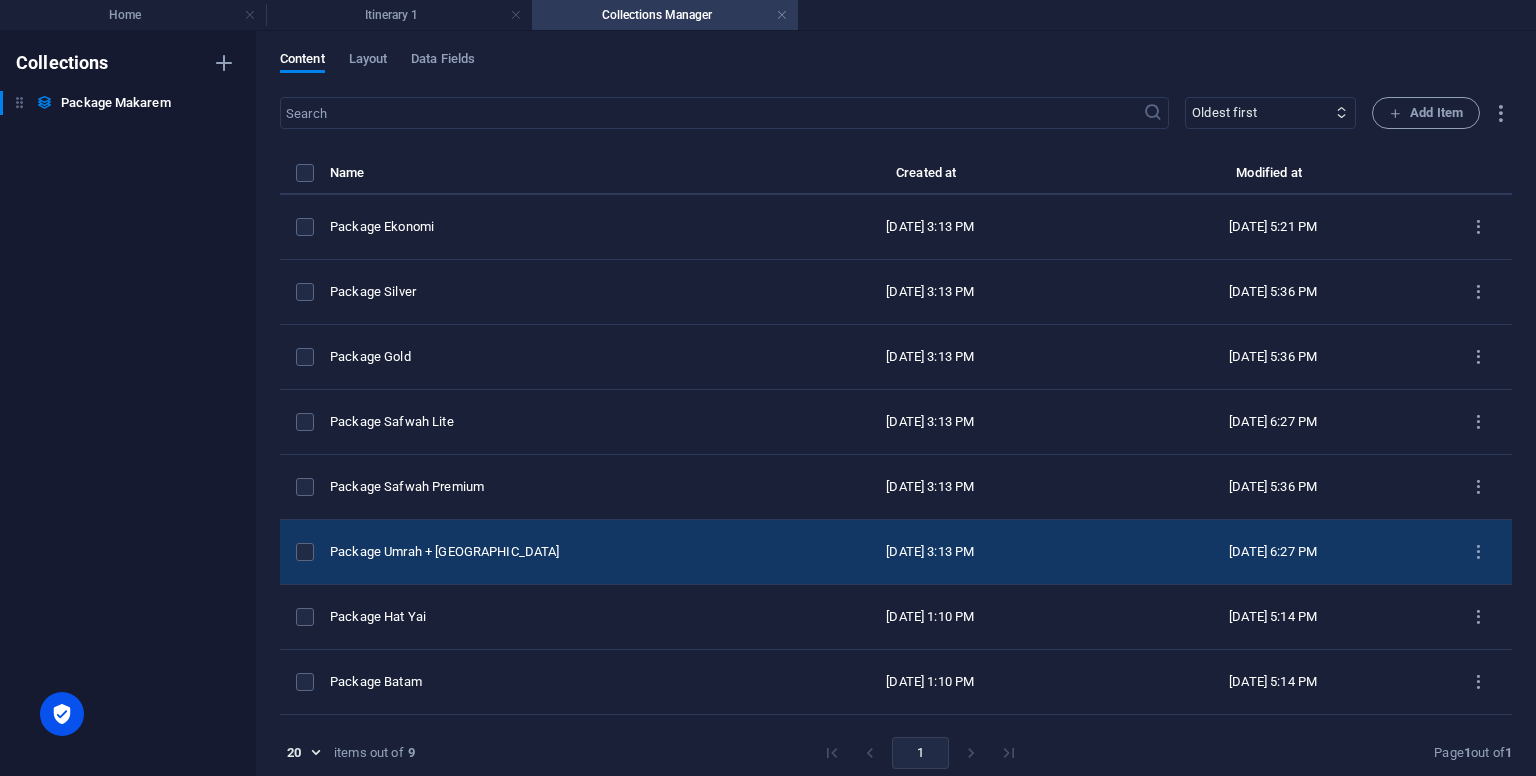 click on "Package Umrah + [GEOGRAPHIC_DATA]" at bounding box center [544, 552] 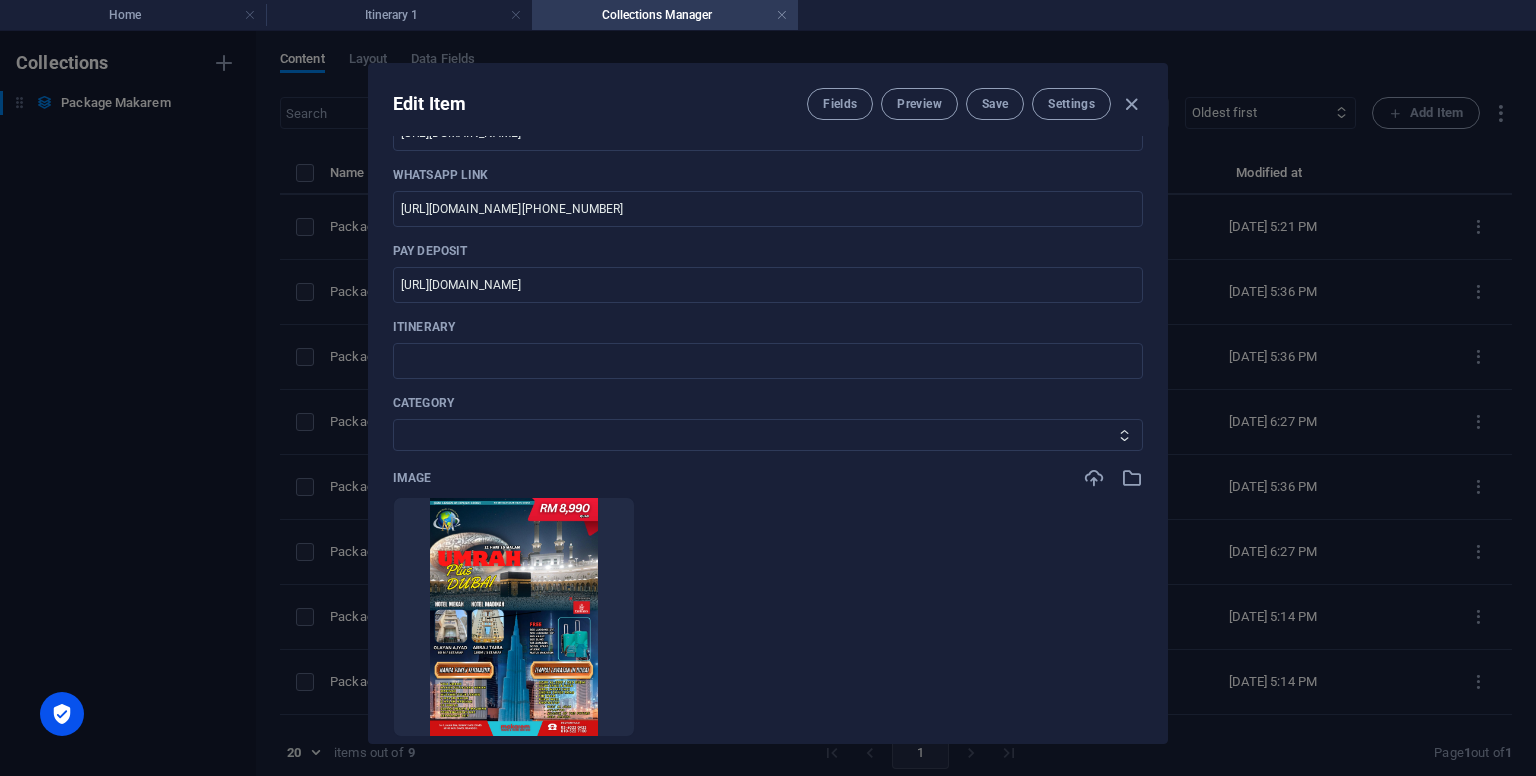 scroll, scrollTop: 600, scrollLeft: 0, axis: vertical 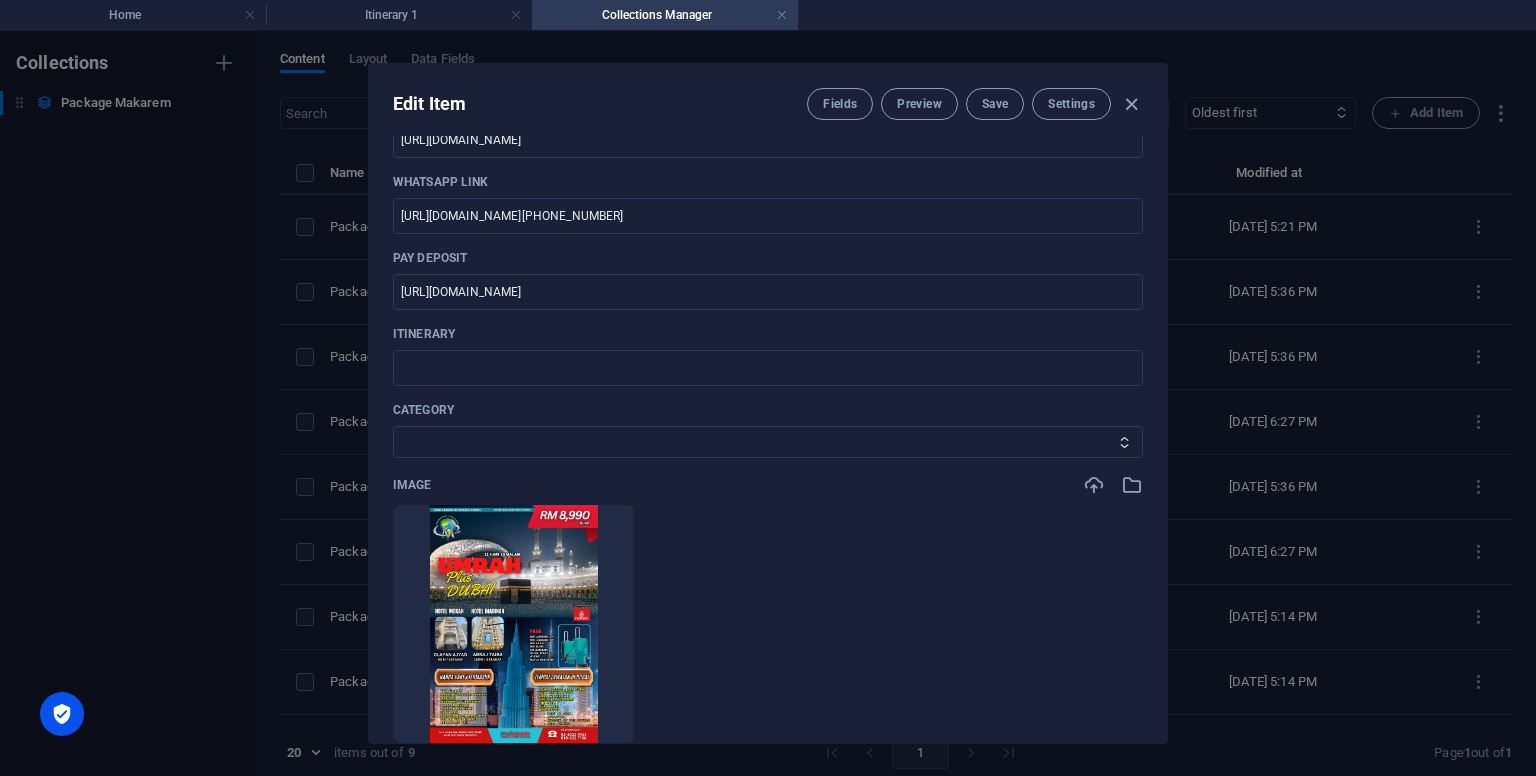 click on "Collections Manager" at bounding box center (665, 15) 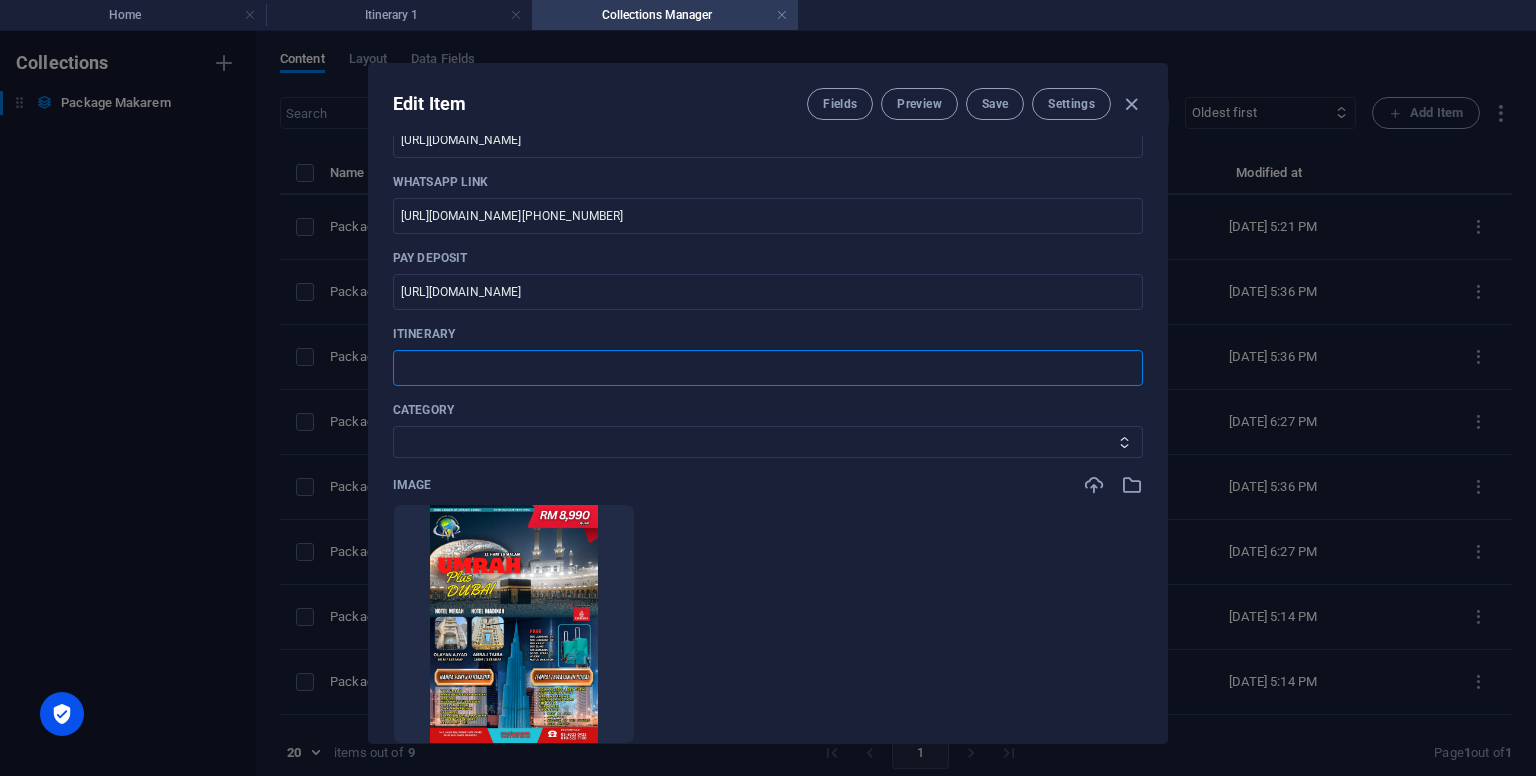click at bounding box center (768, 368) 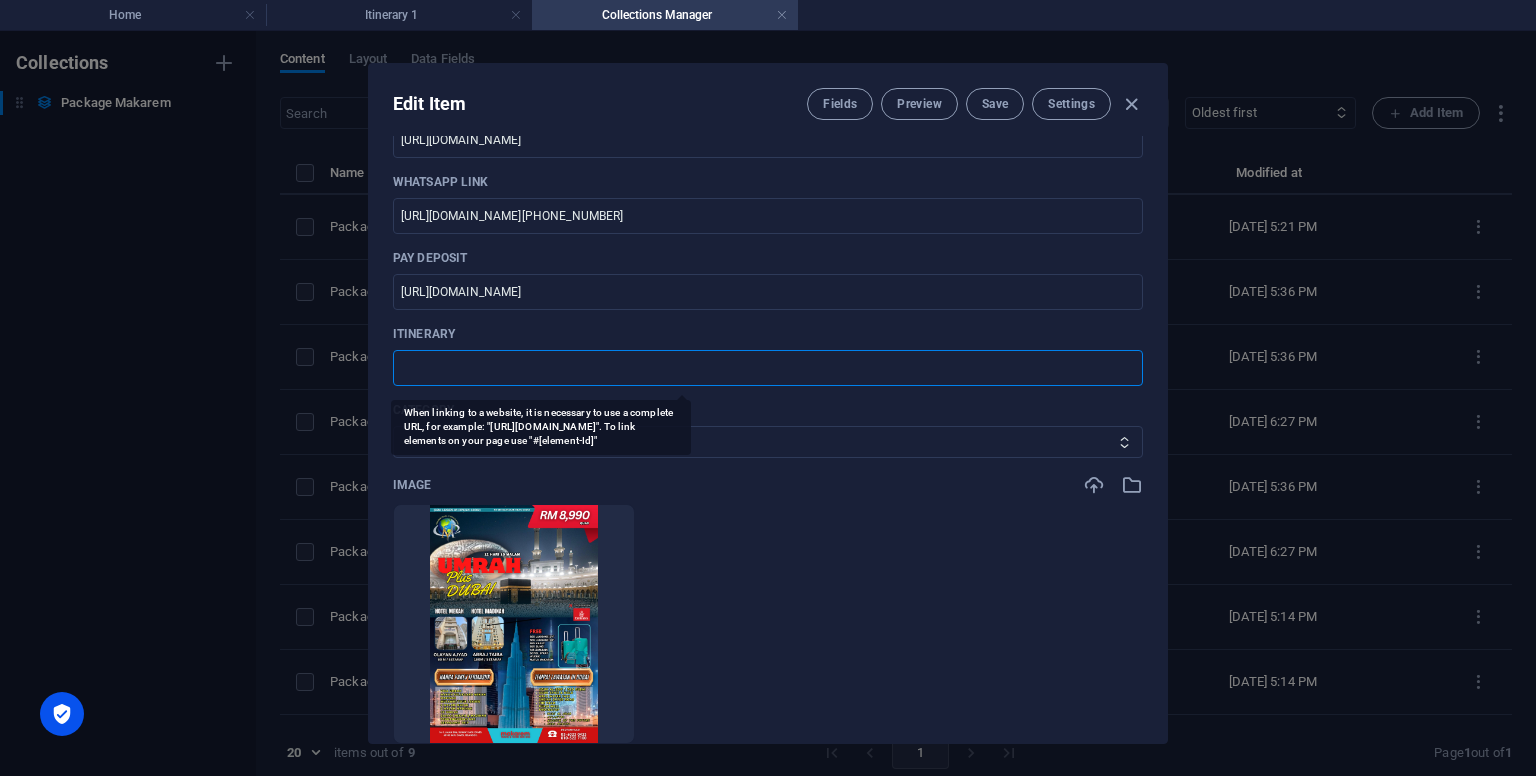 paste on "https://makarem.my/package-makarem-pakej-page/package-umrah-dubai/" 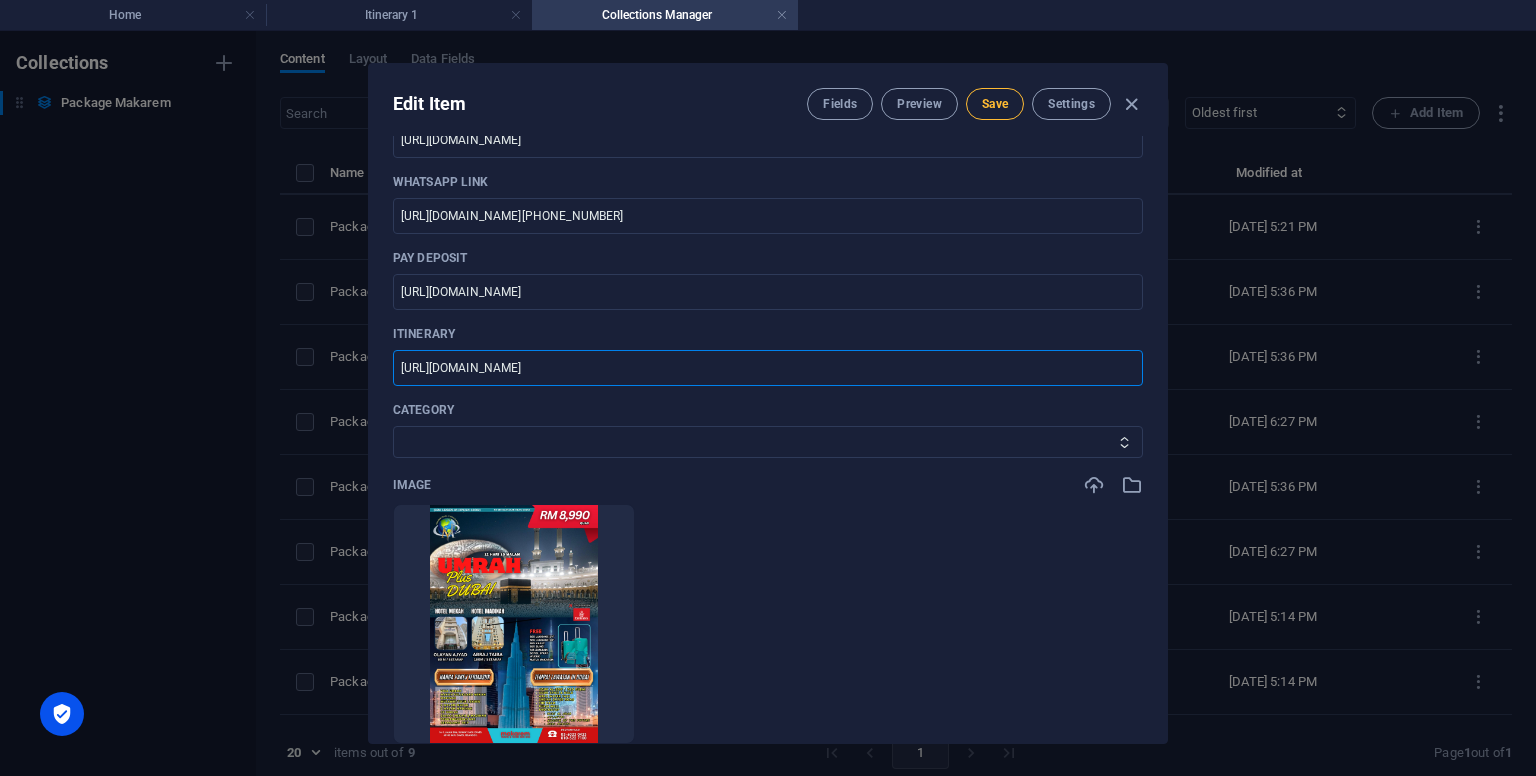 type on "https://makarem.my/package-makarem-pakej-page/package-umrah-dubai/" 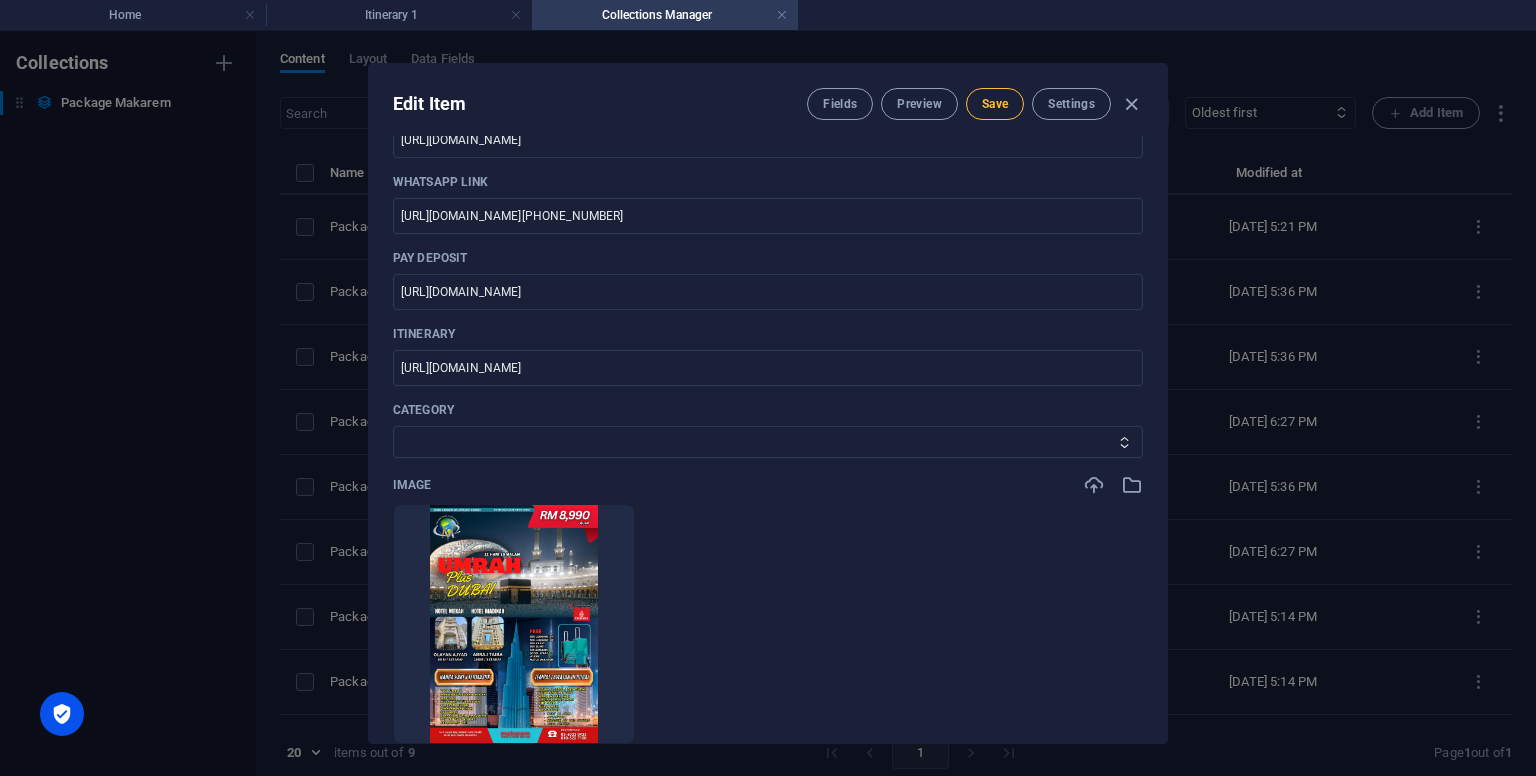 click on "Save" at bounding box center (995, 104) 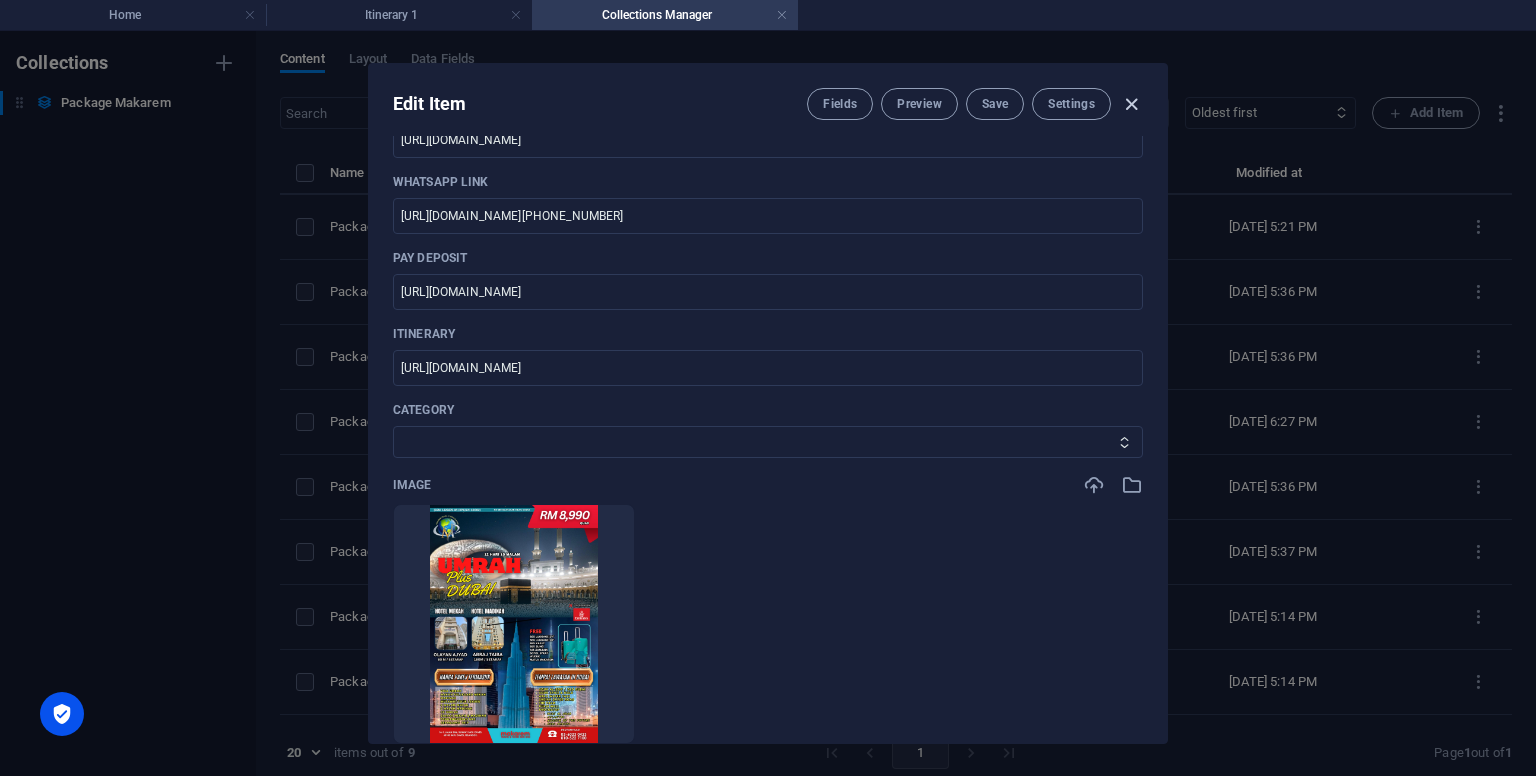 click at bounding box center (1131, 104) 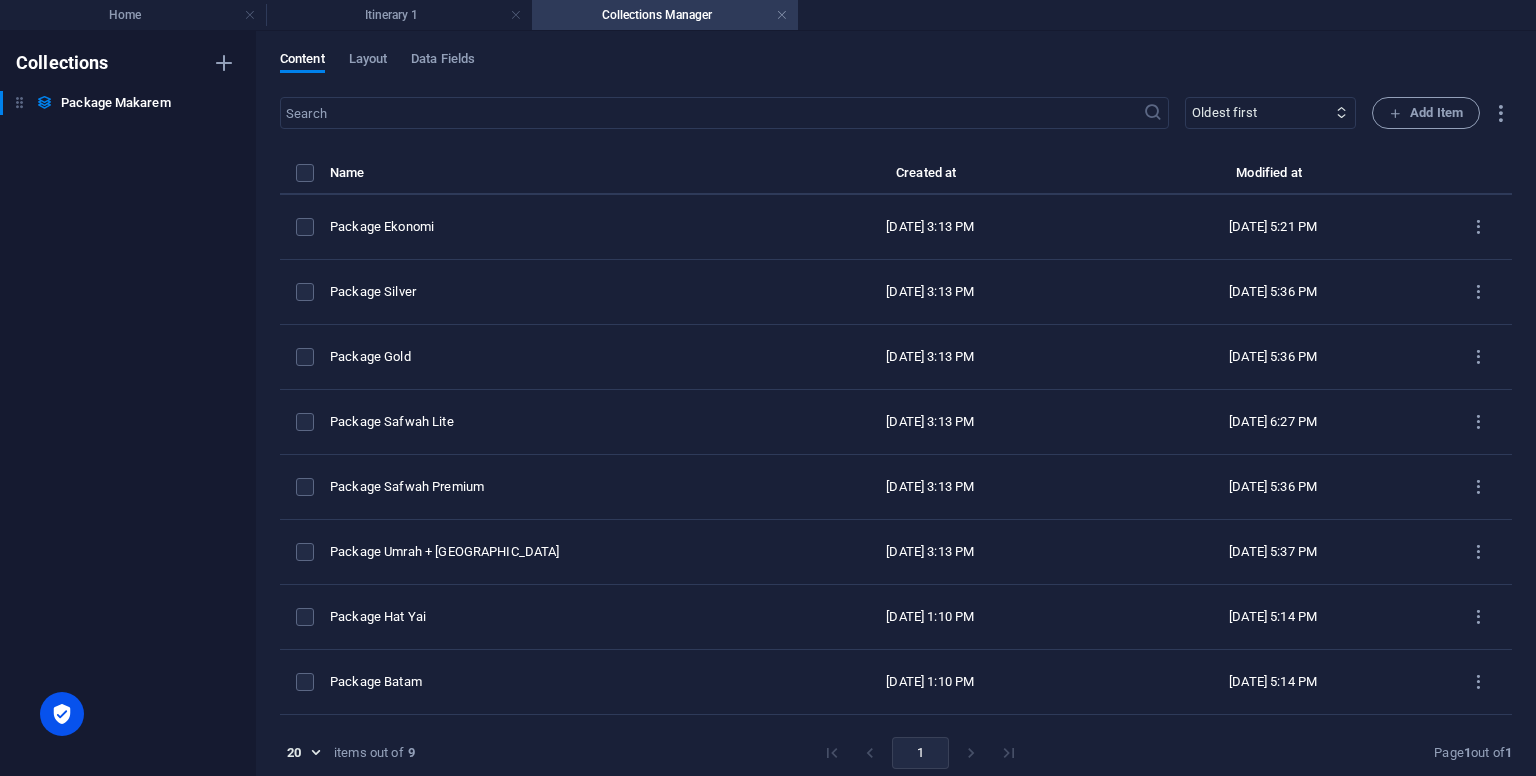 type on "package-umrah-dubai" 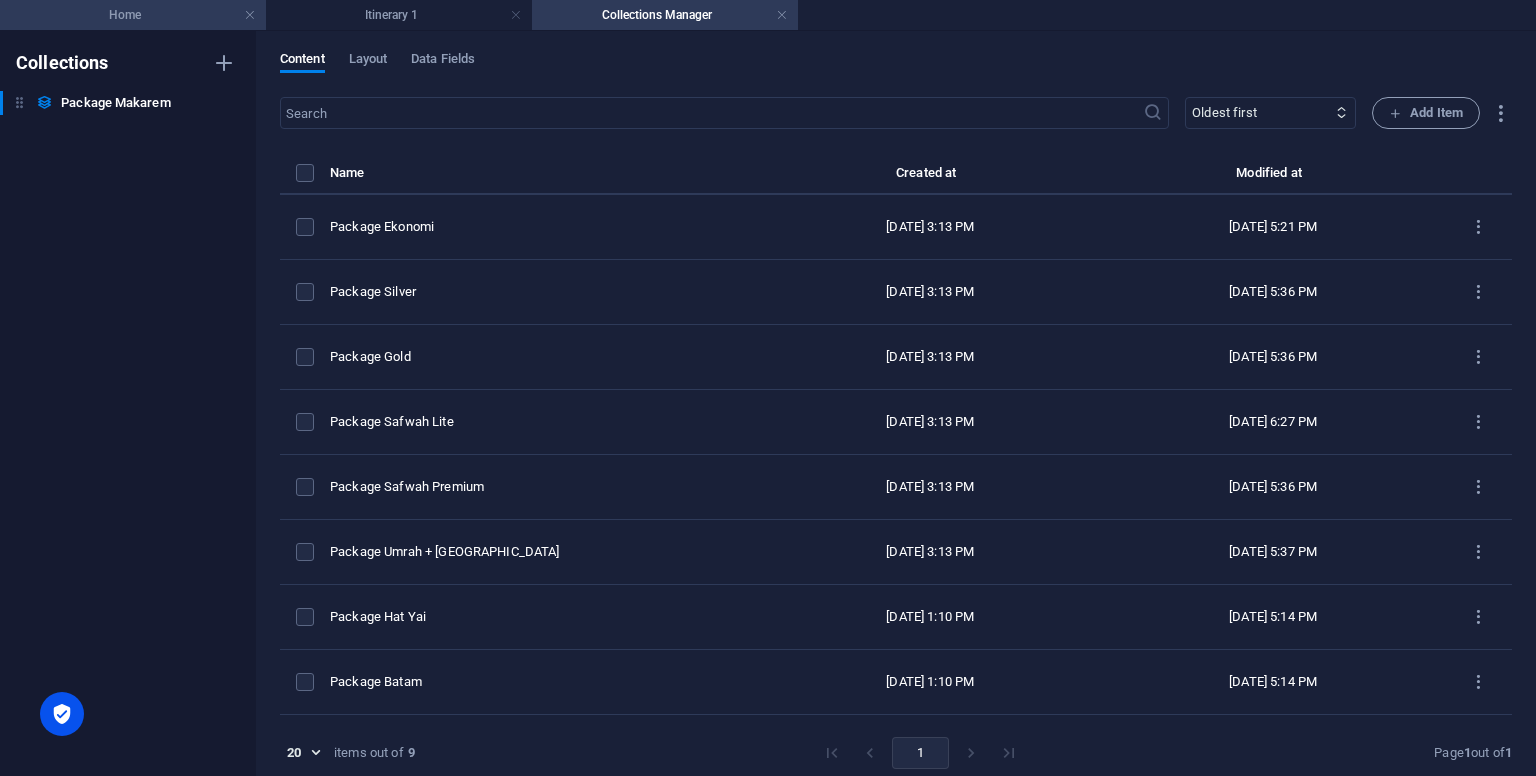 click on "Home" at bounding box center [133, 15] 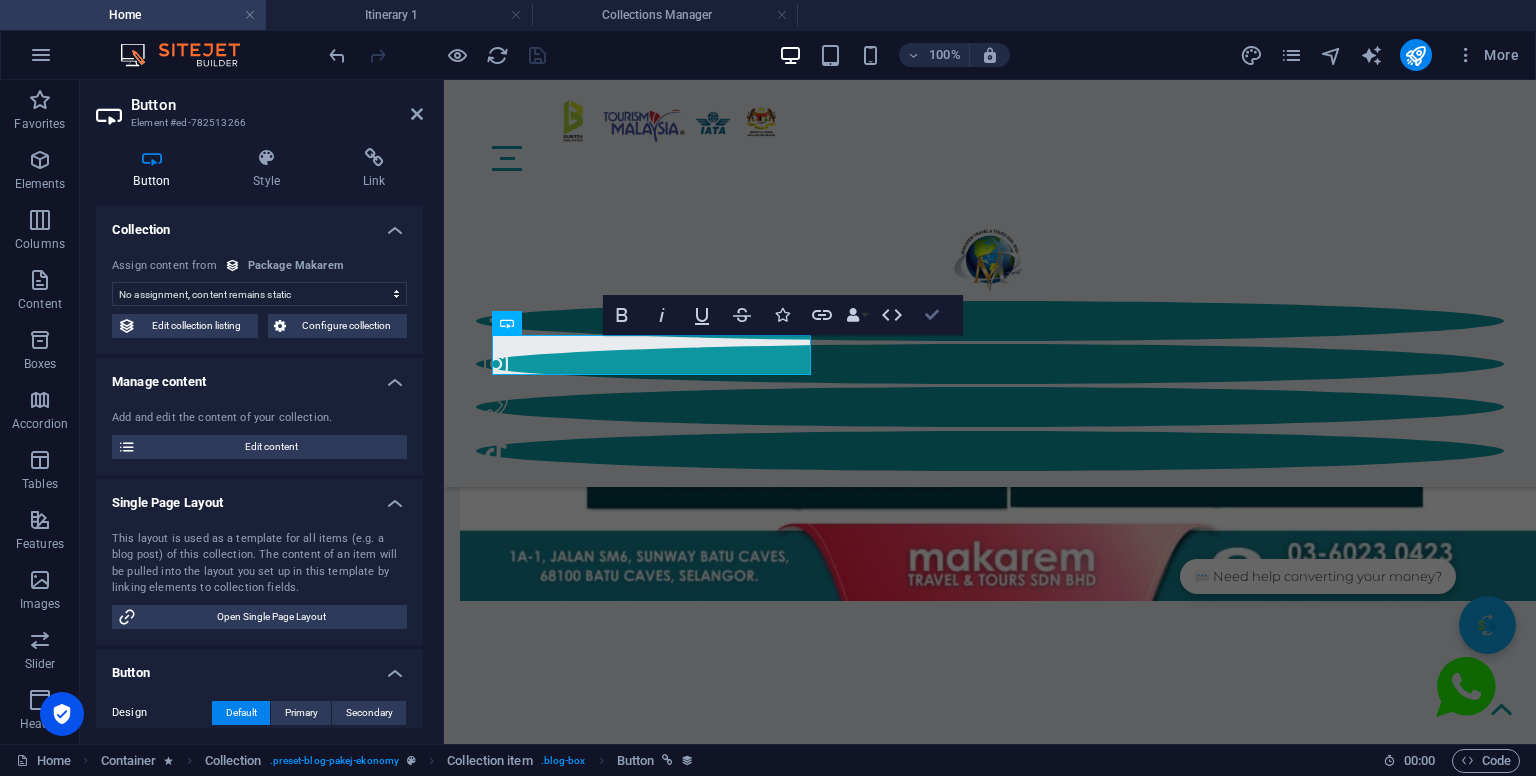 drag, startPoint x: 936, startPoint y: 313, endPoint x: 905, endPoint y: 232, distance: 86.72946 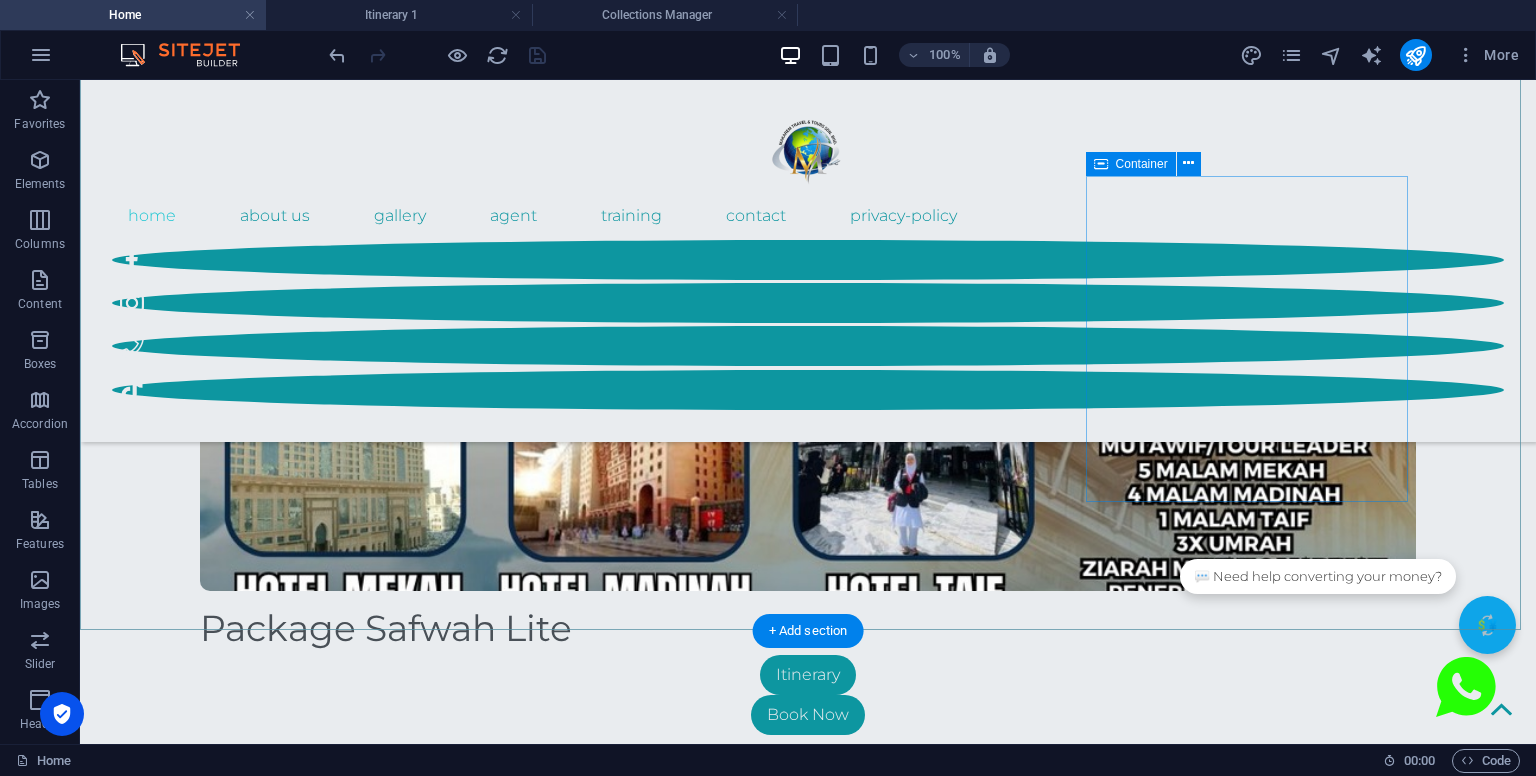 scroll, scrollTop: 5888, scrollLeft: 0, axis: vertical 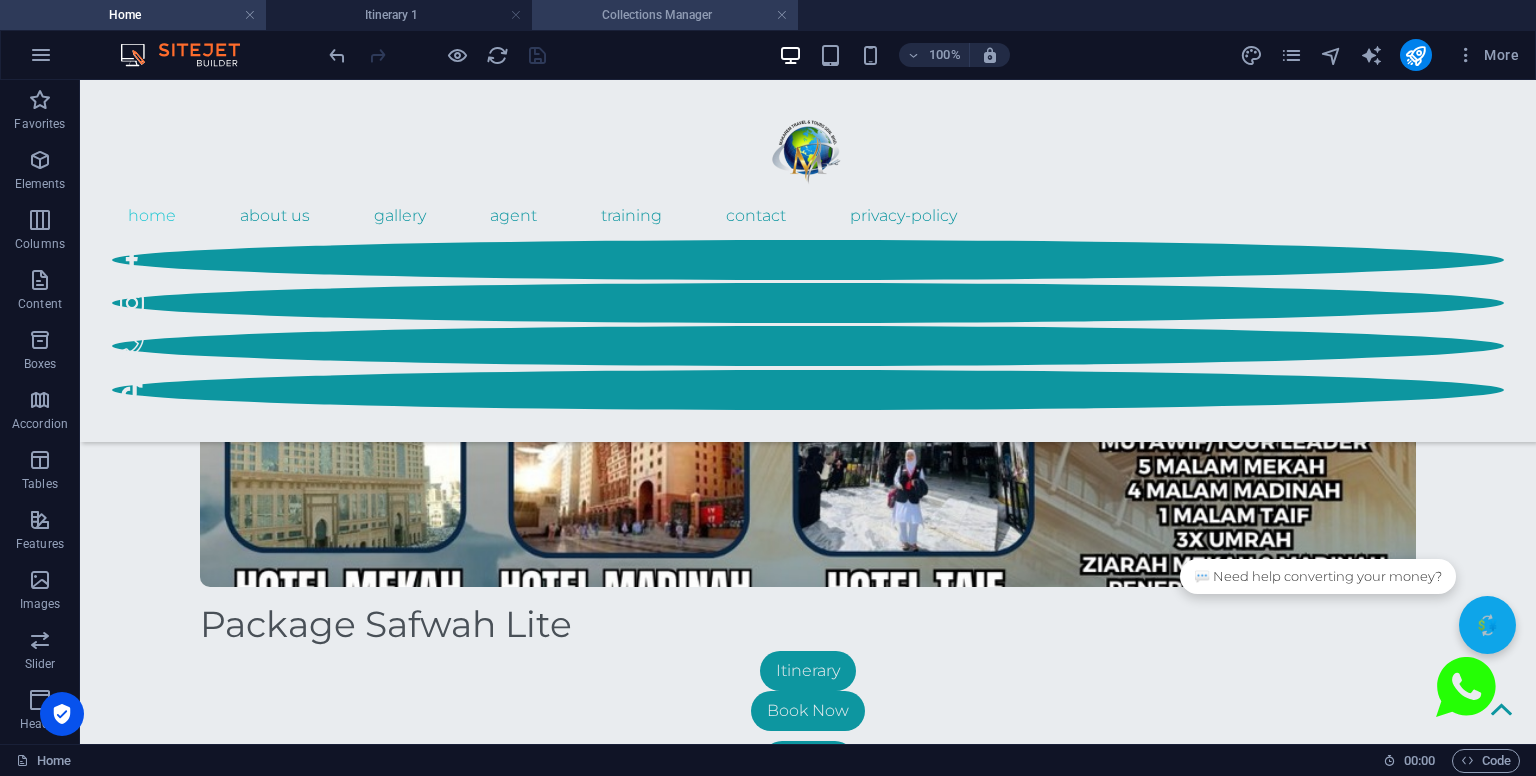 click on "Collections Manager" at bounding box center [665, 15] 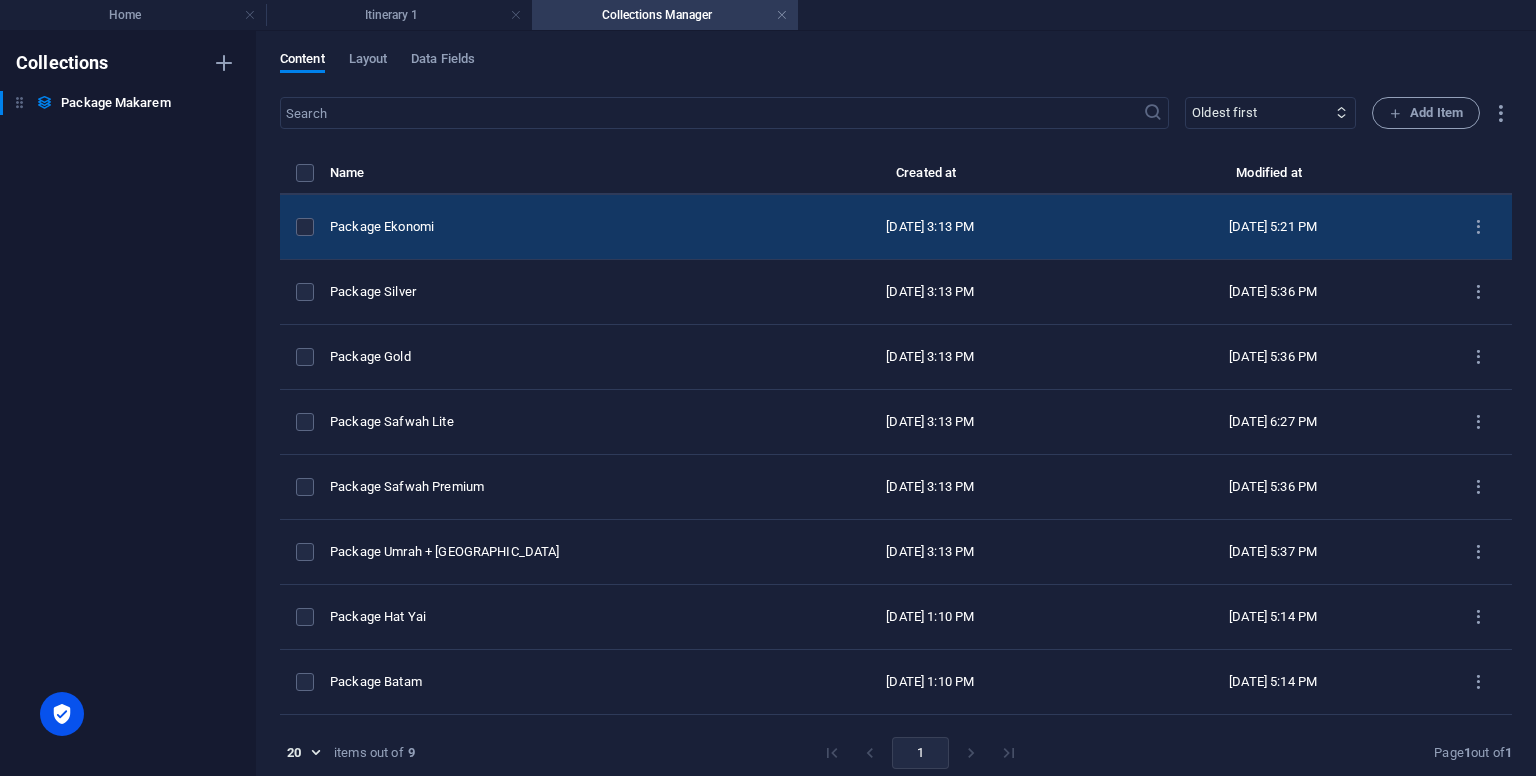 click on "Package Ekonomi" at bounding box center (544, 227) 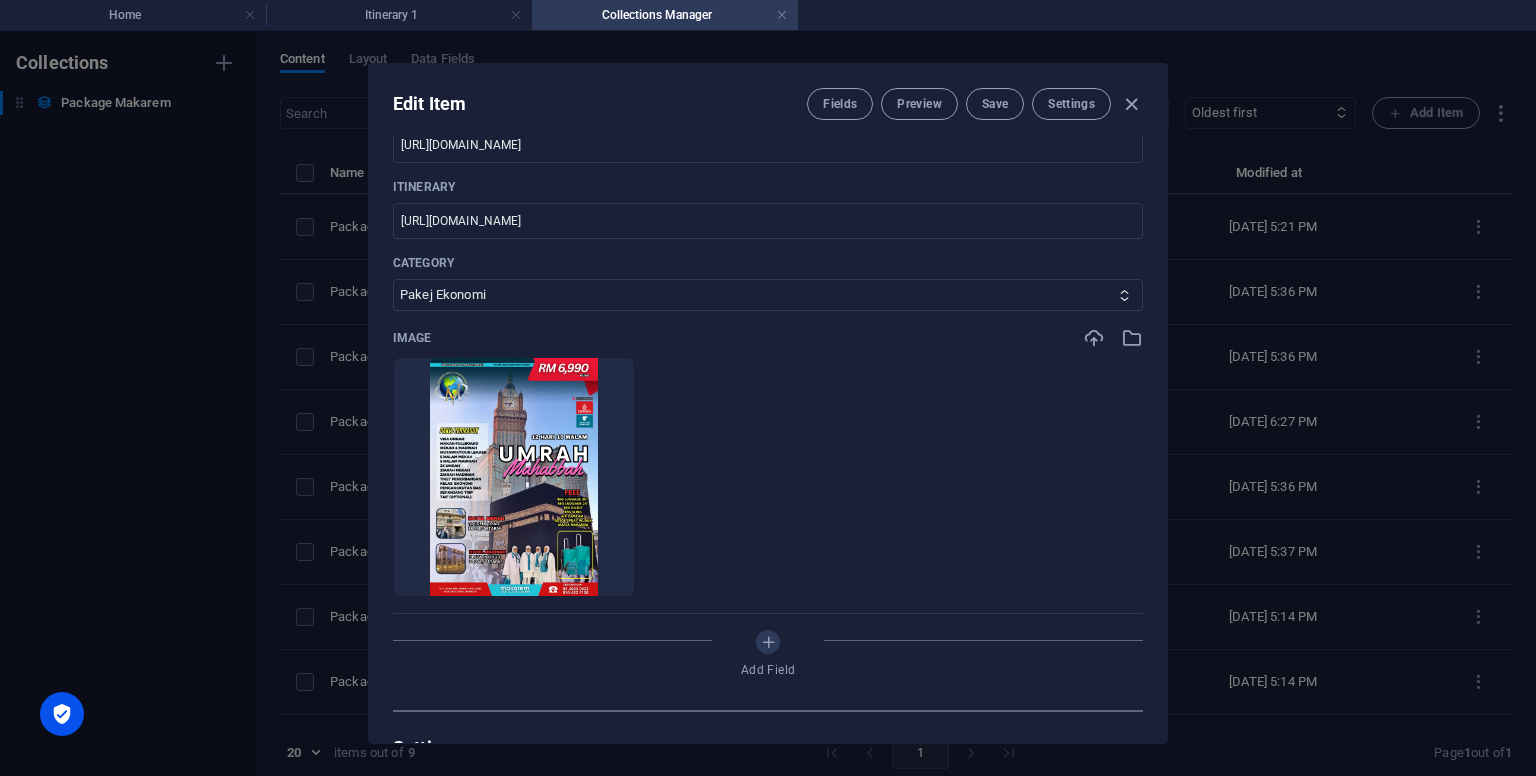 scroll, scrollTop: 600, scrollLeft: 0, axis: vertical 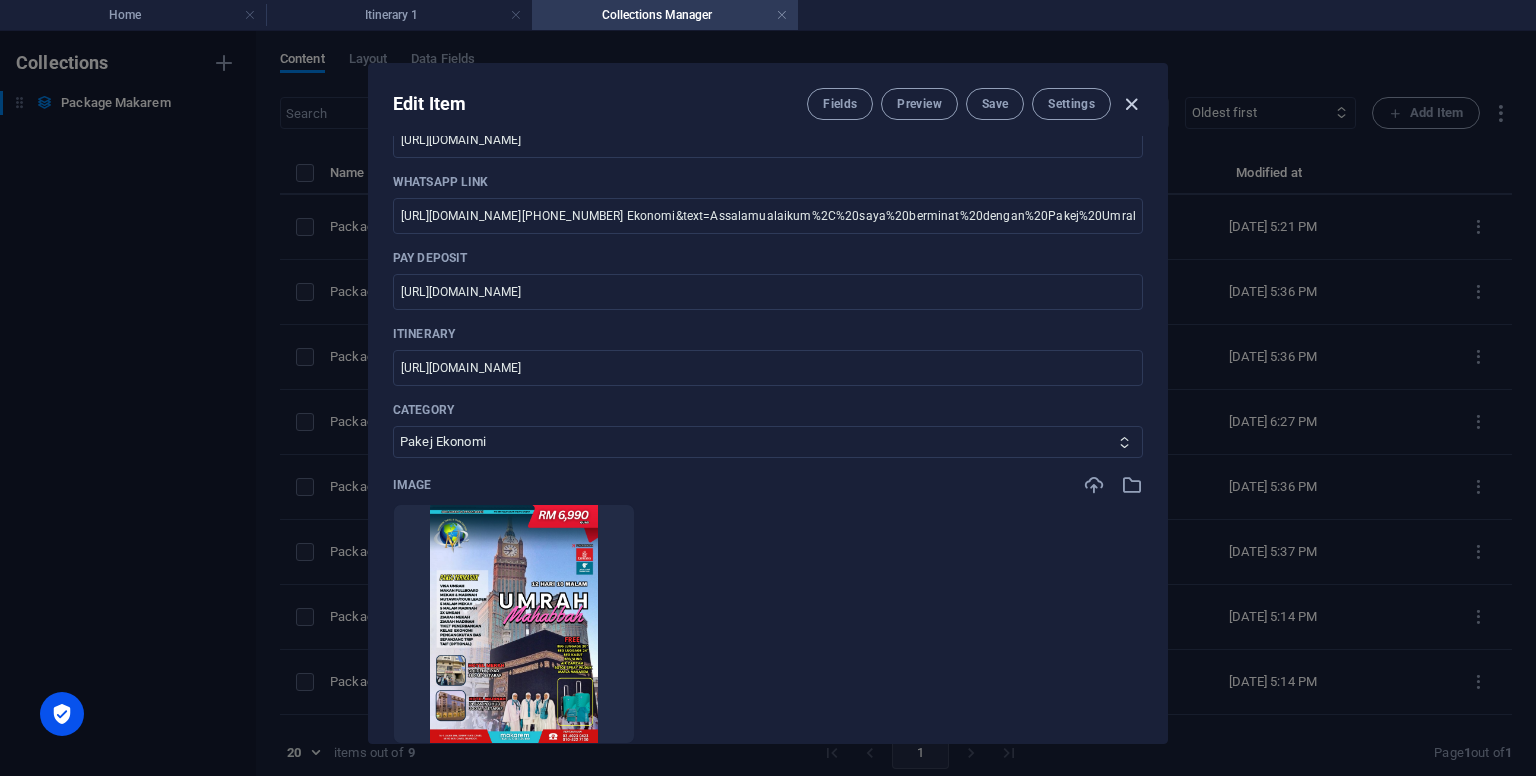 click at bounding box center (1131, 104) 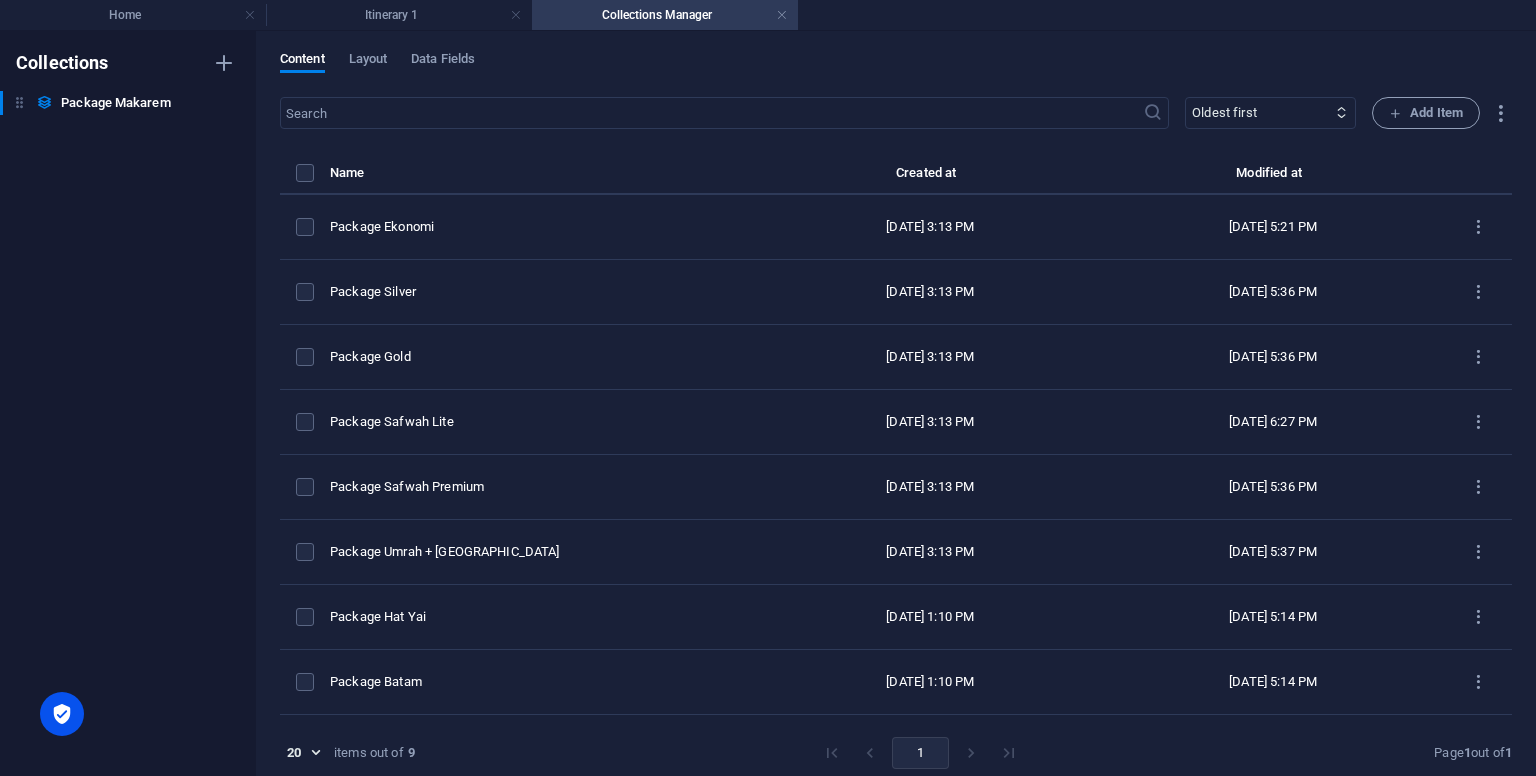 scroll, scrollTop: 480, scrollLeft: 0, axis: vertical 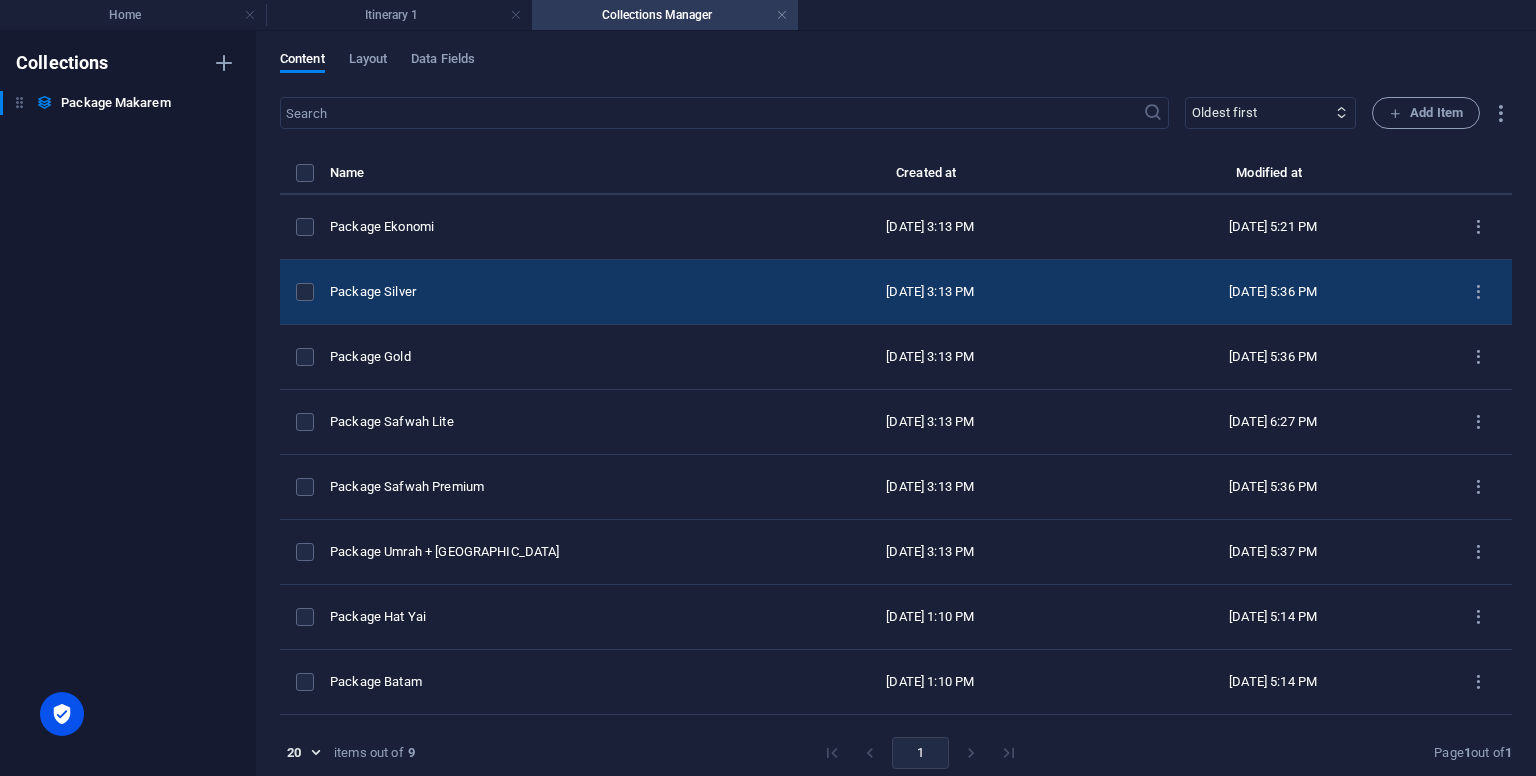 click on "Package Silver" at bounding box center (544, 292) 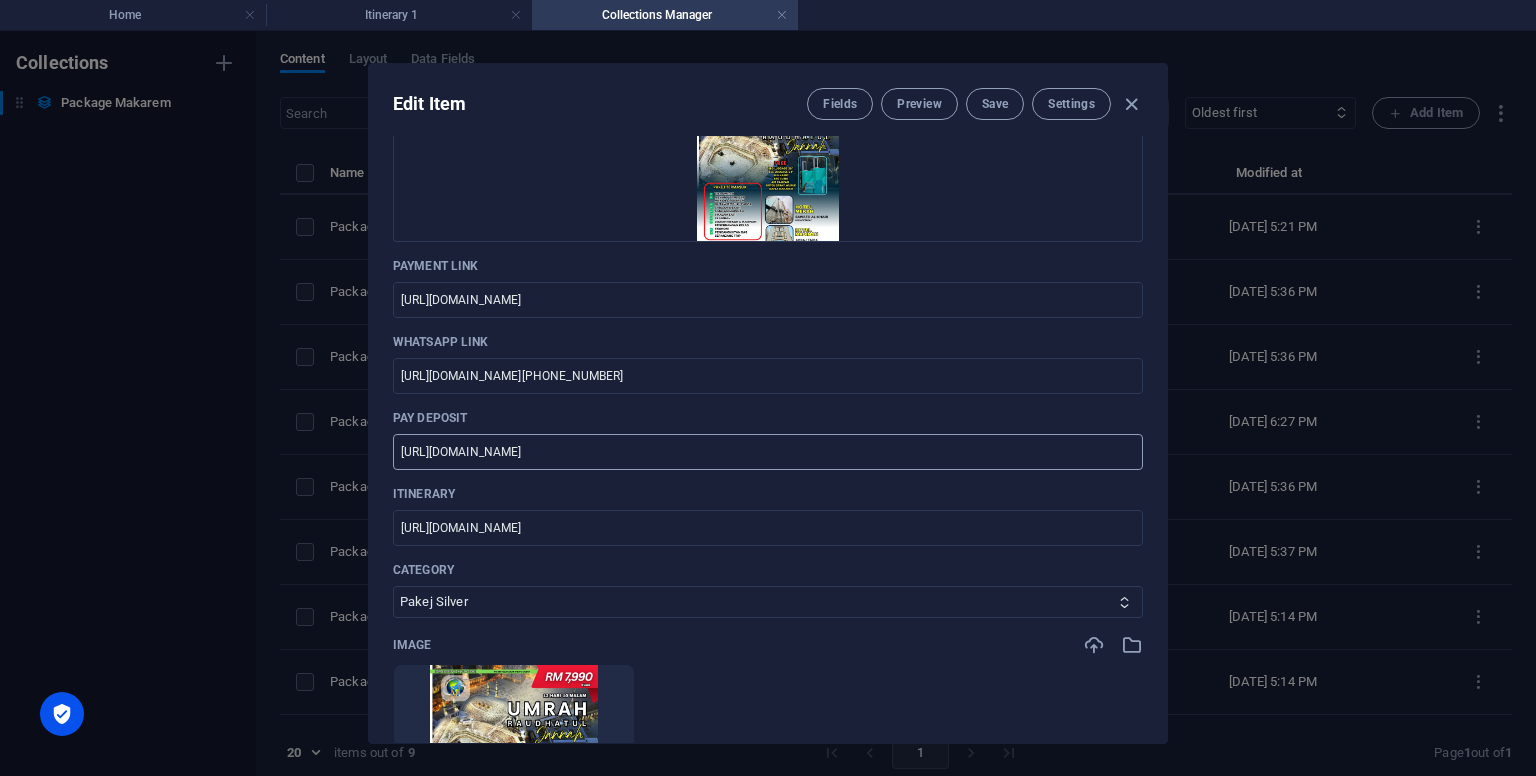 scroll, scrollTop: 500, scrollLeft: 0, axis: vertical 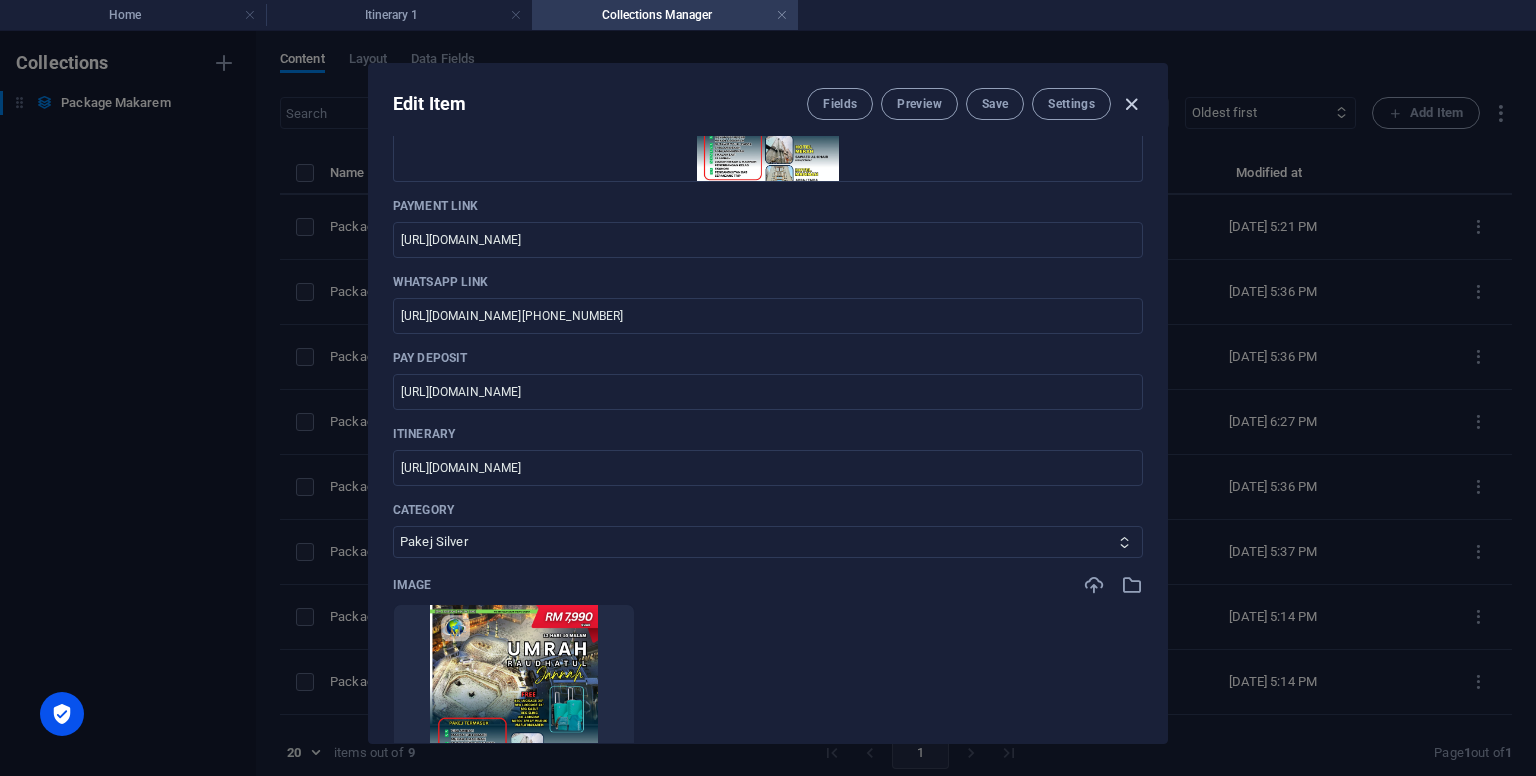click at bounding box center (1131, 104) 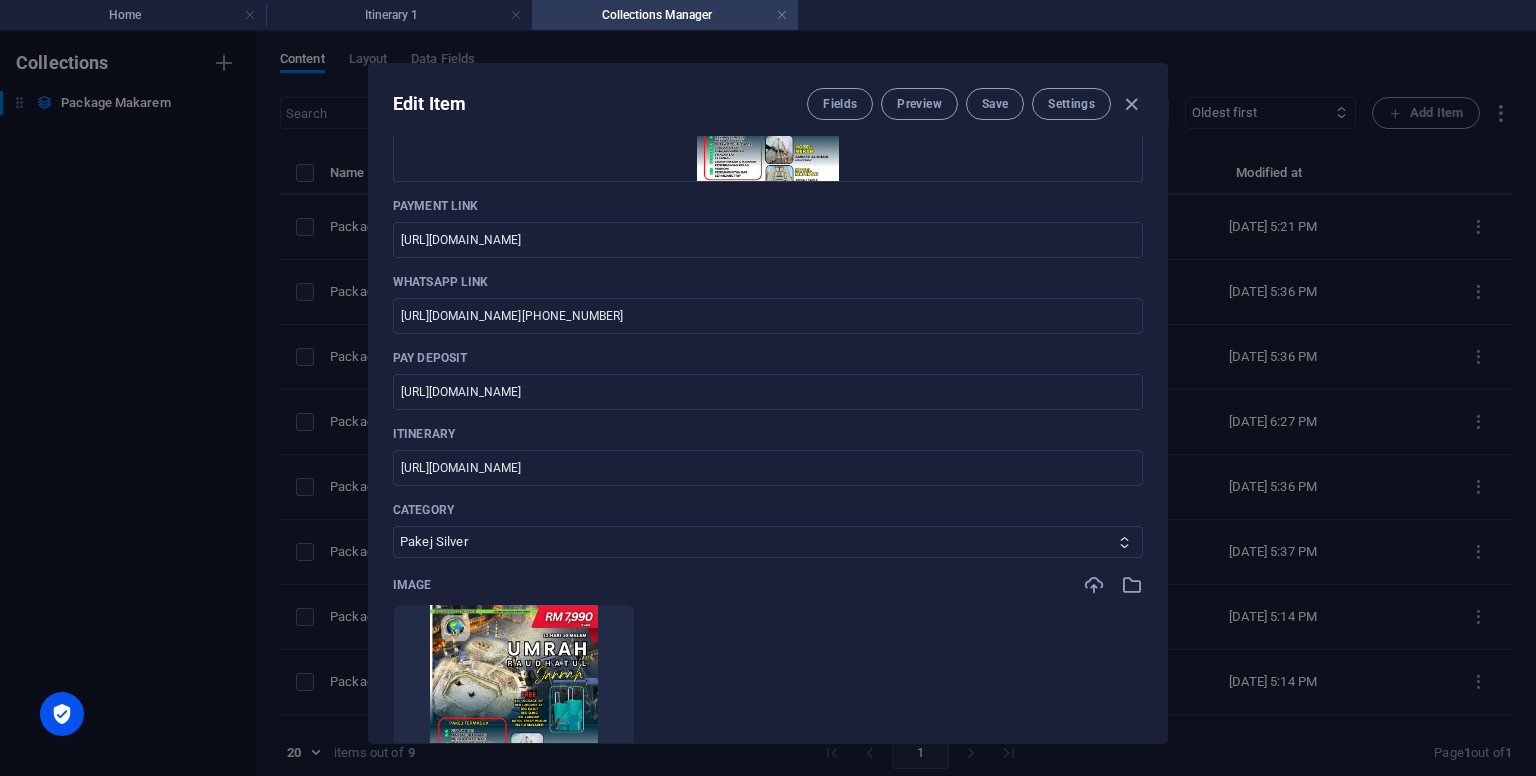 type on "package-makarem-silver" 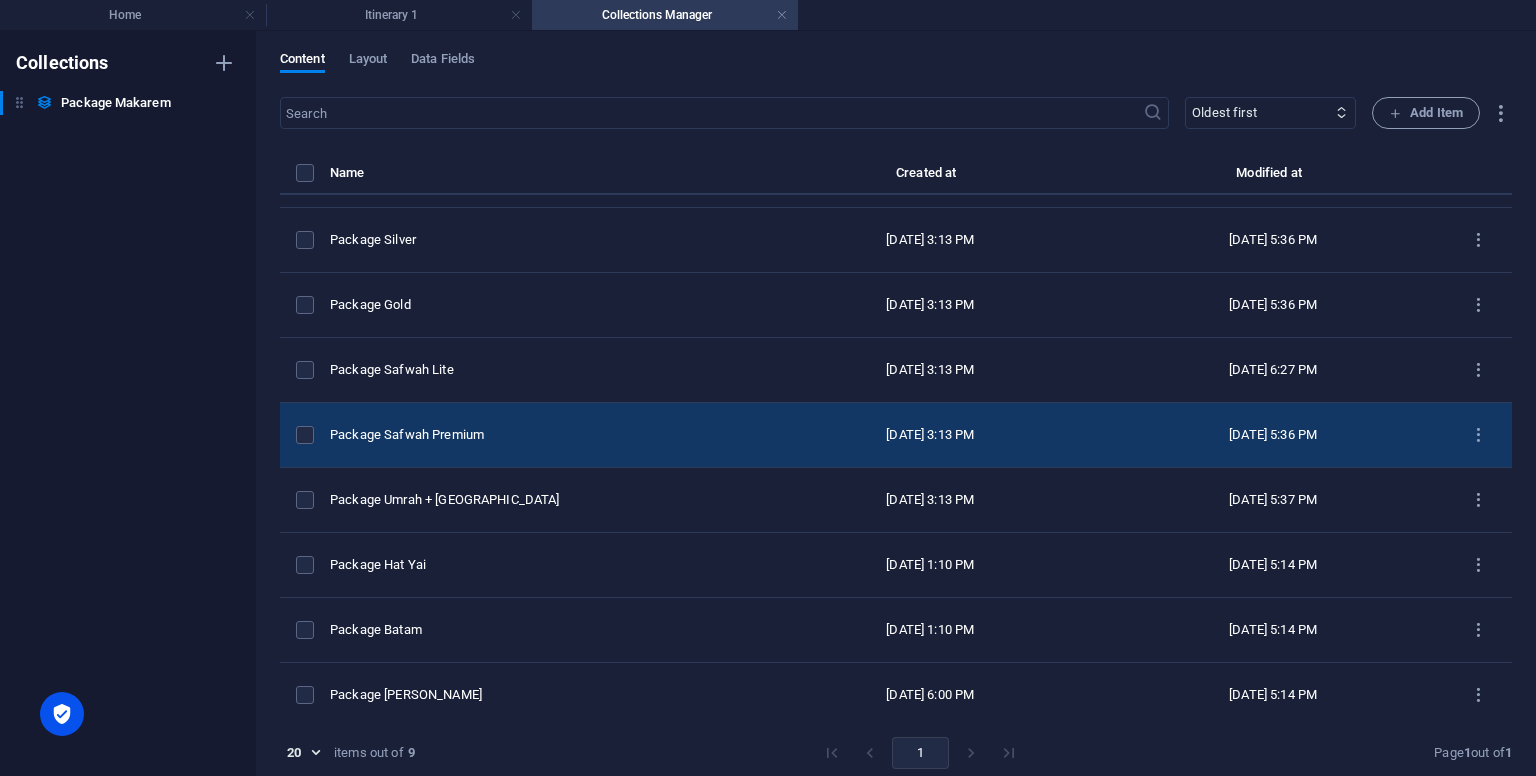 scroll, scrollTop: 56, scrollLeft: 0, axis: vertical 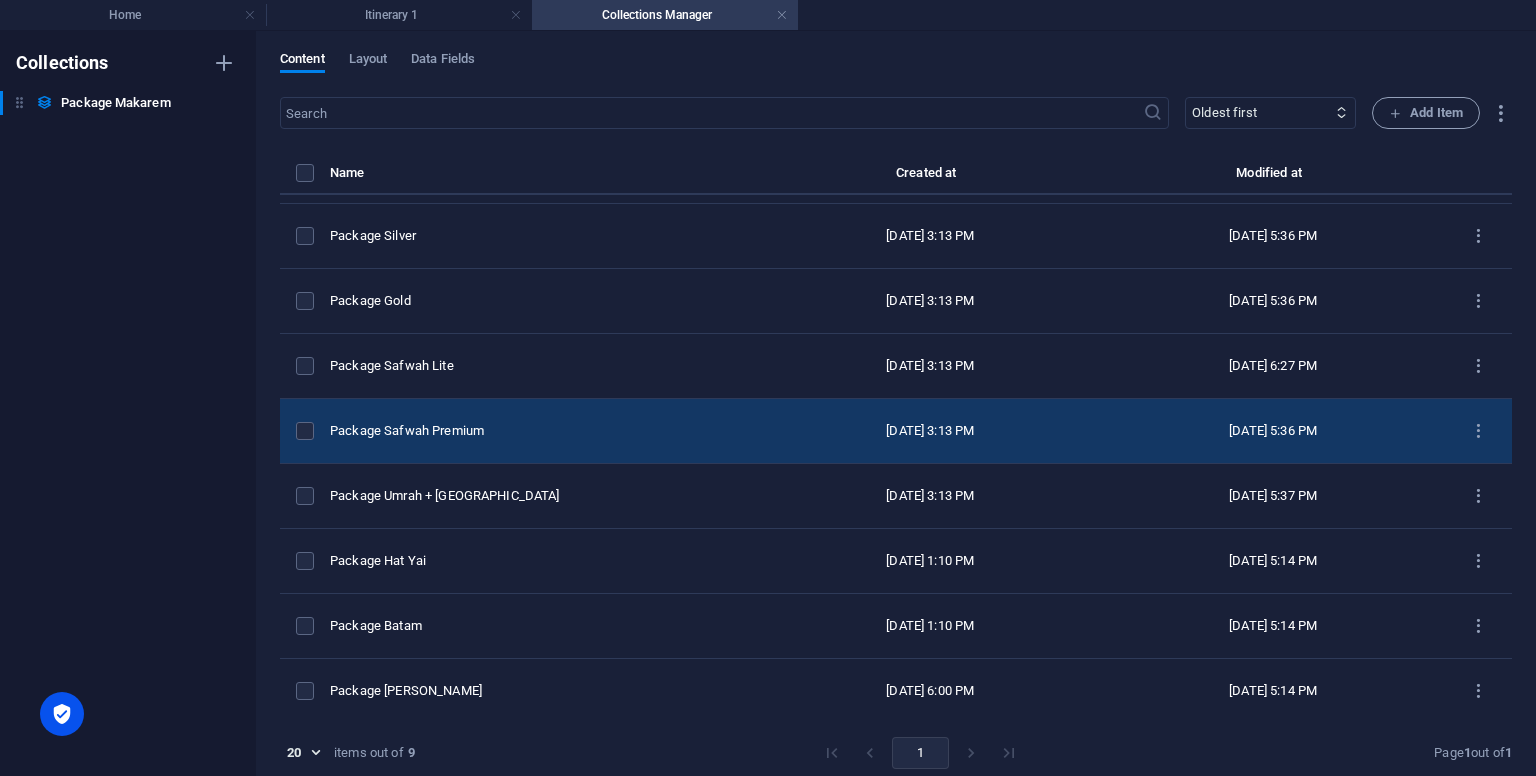 click on "Package Safwah Premium" at bounding box center (536, 431) 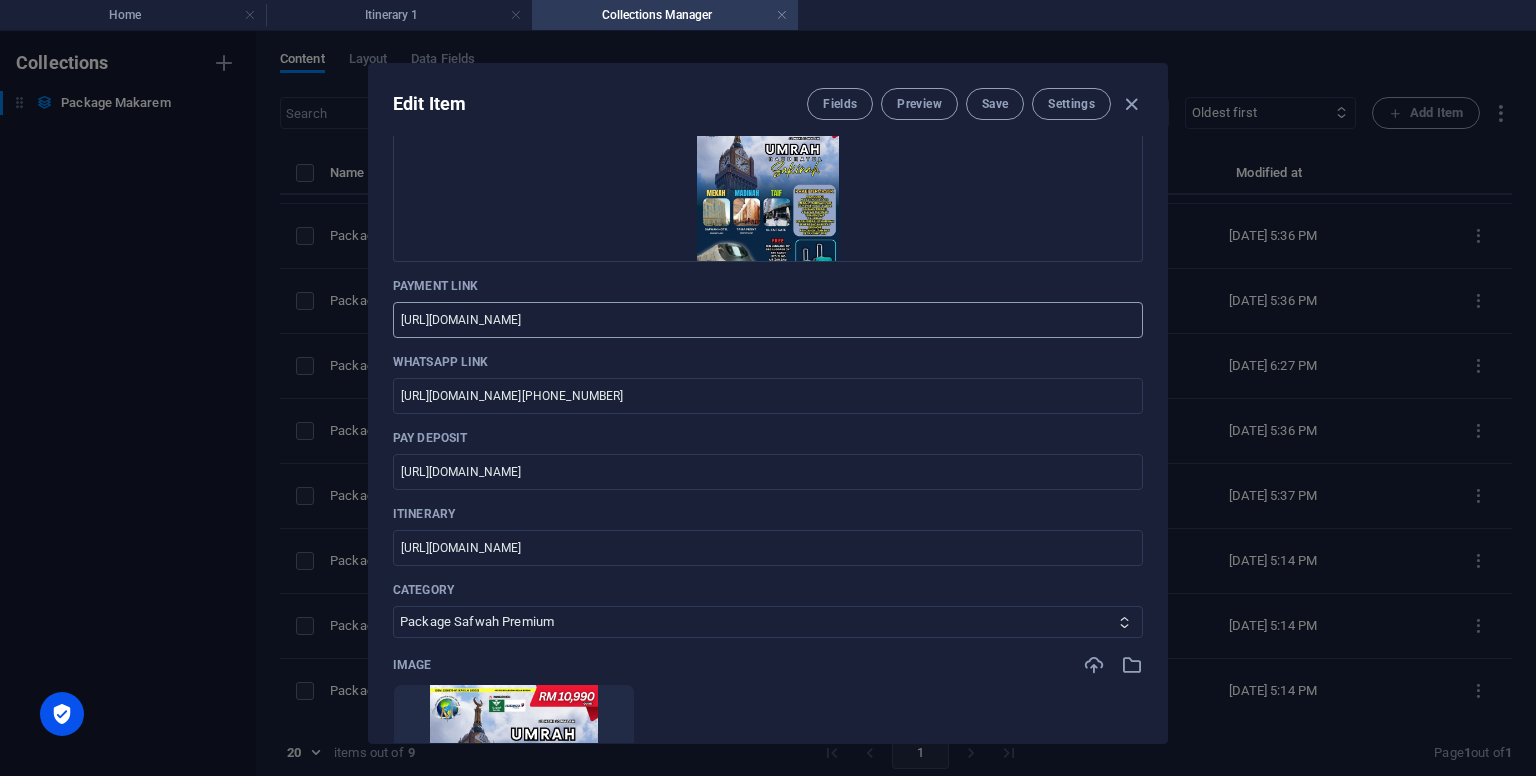 scroll, scrollTop: 400, scrollLeft: 0, axis: vertical 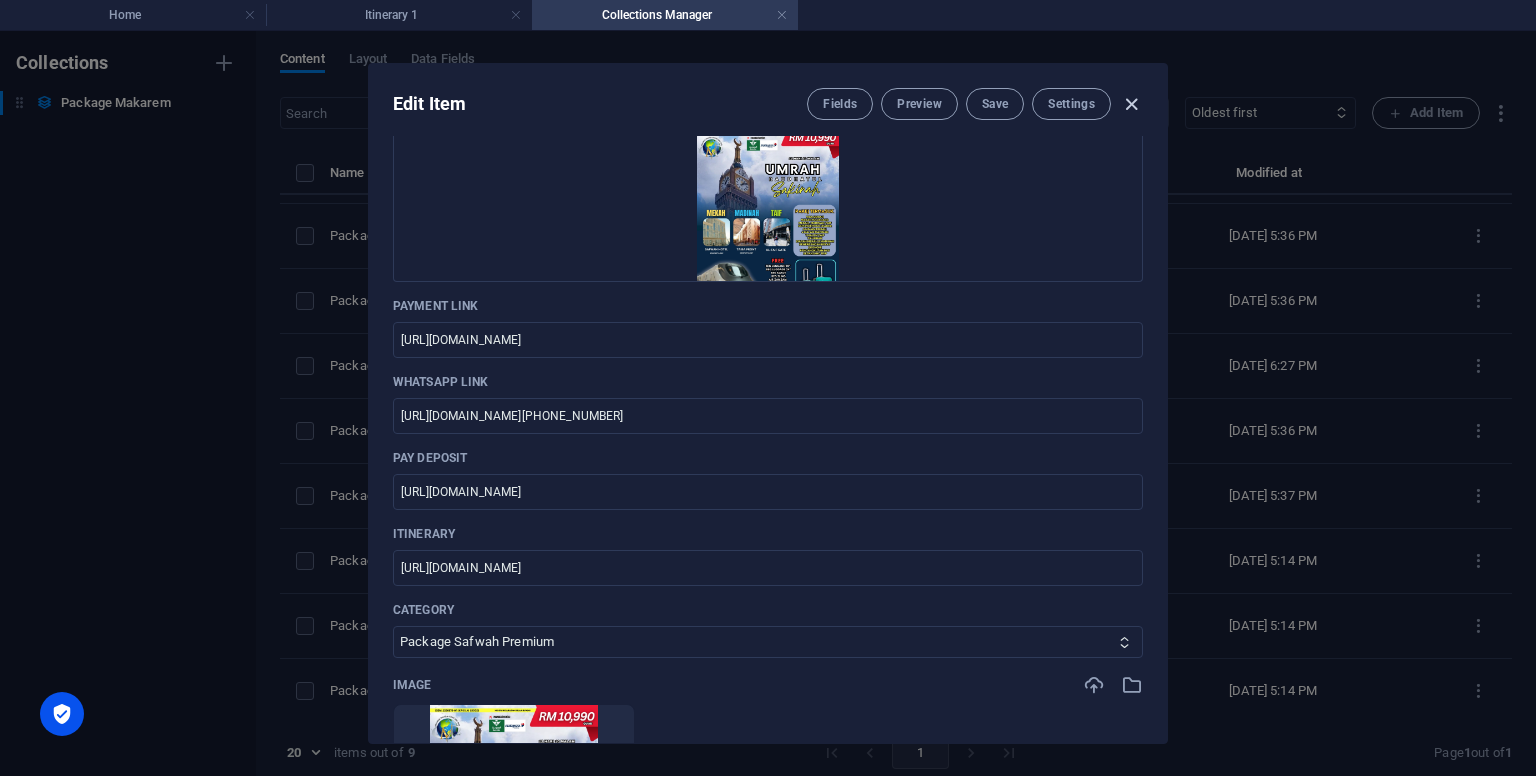 click at bounding box center (1131, 104) 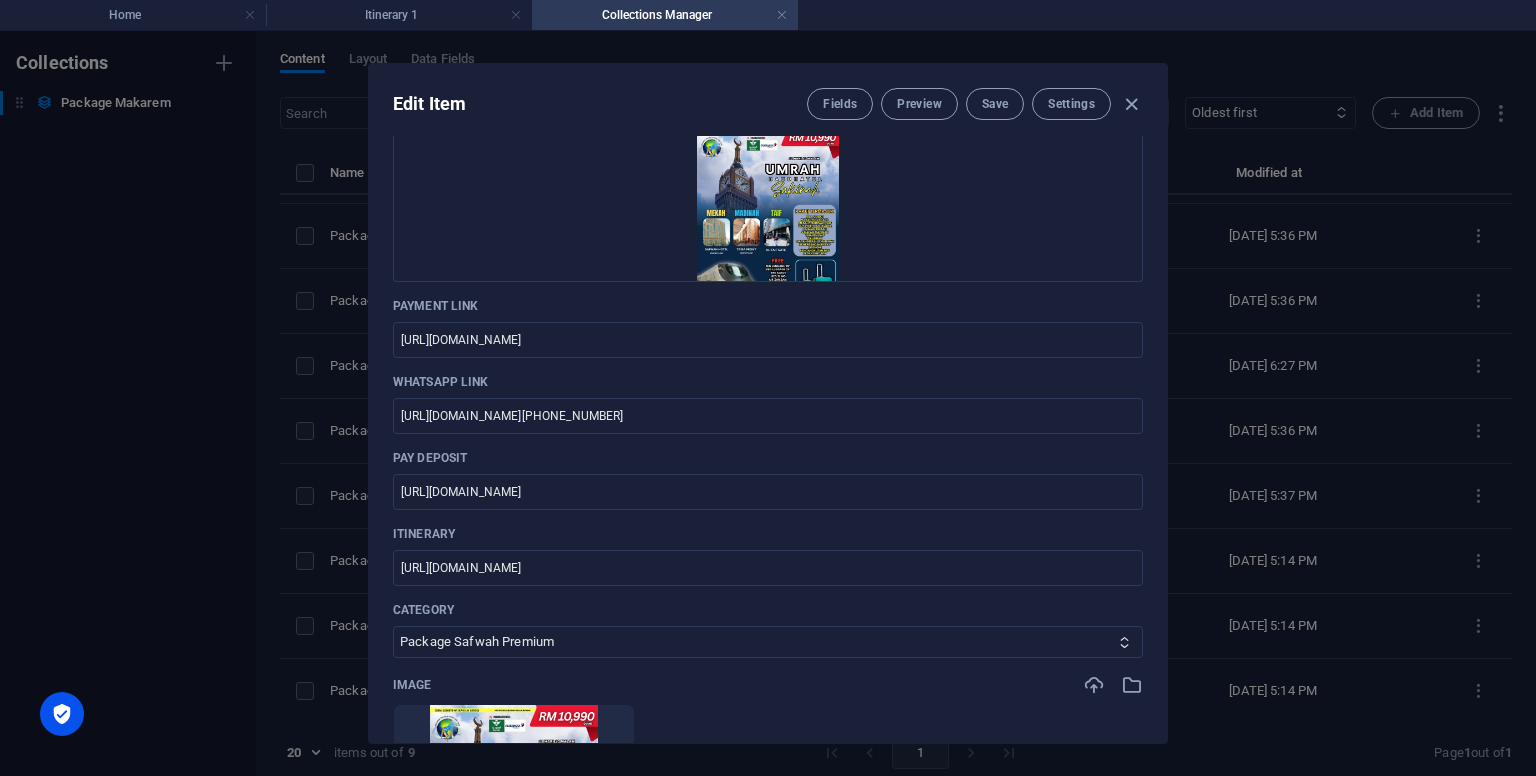 type on "package-safwah-premium" 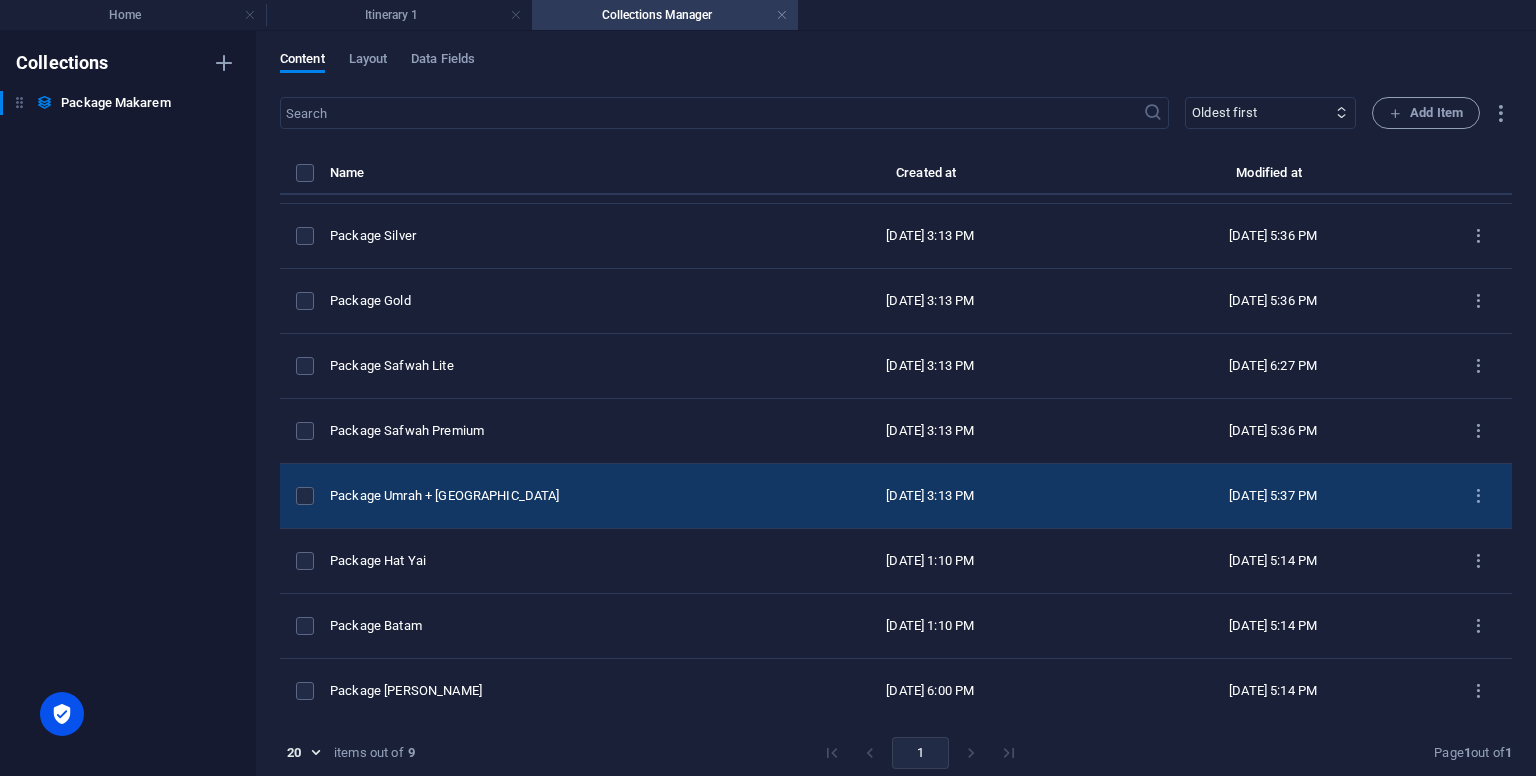 scroll, scrollTop: 8, scrollLeft: 0, axis: vertical 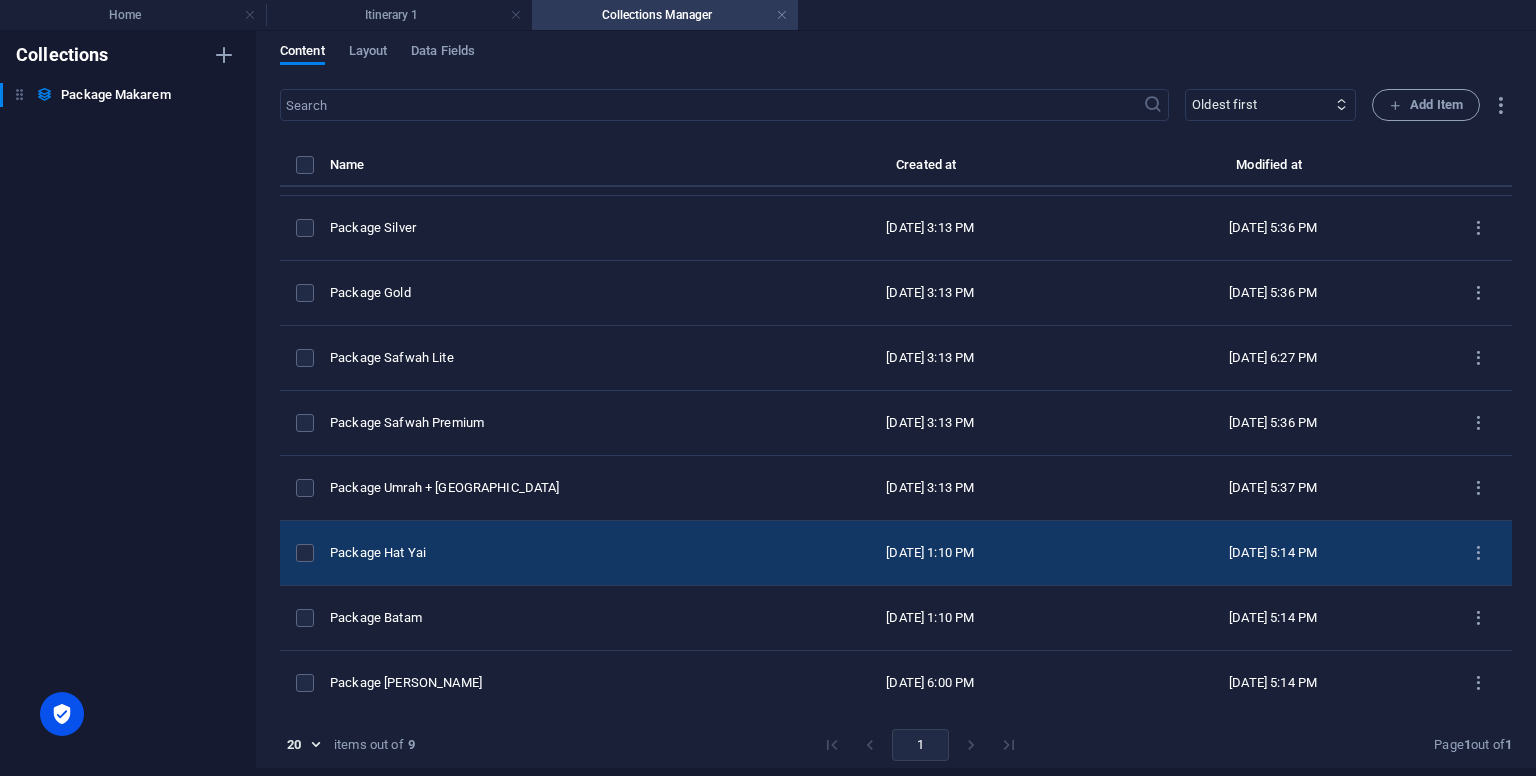 click on "Package Hat Yai" at bounding box center [544, 553] 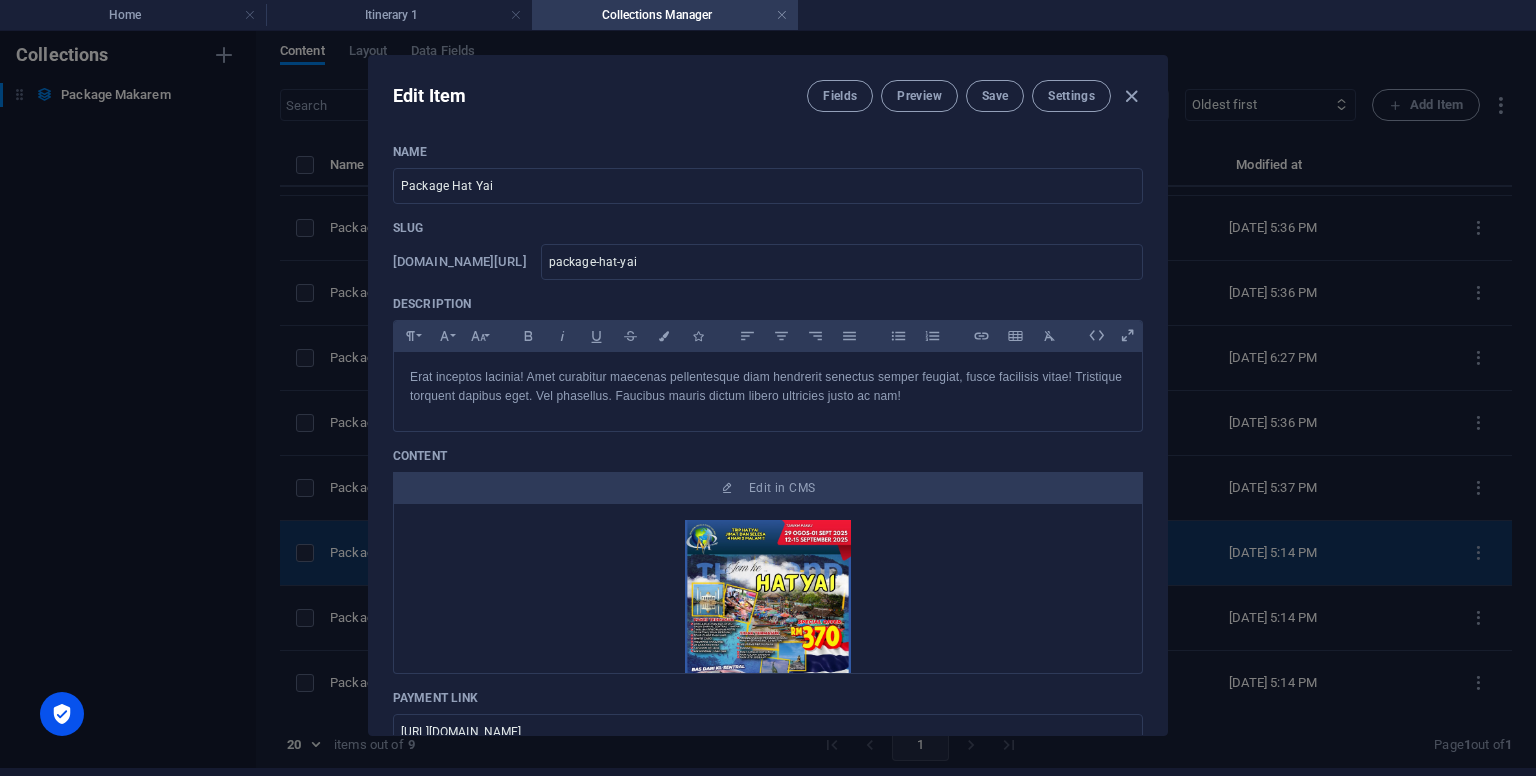 scroll, scrollTop: 0, scrollLeft: 0, axis: both 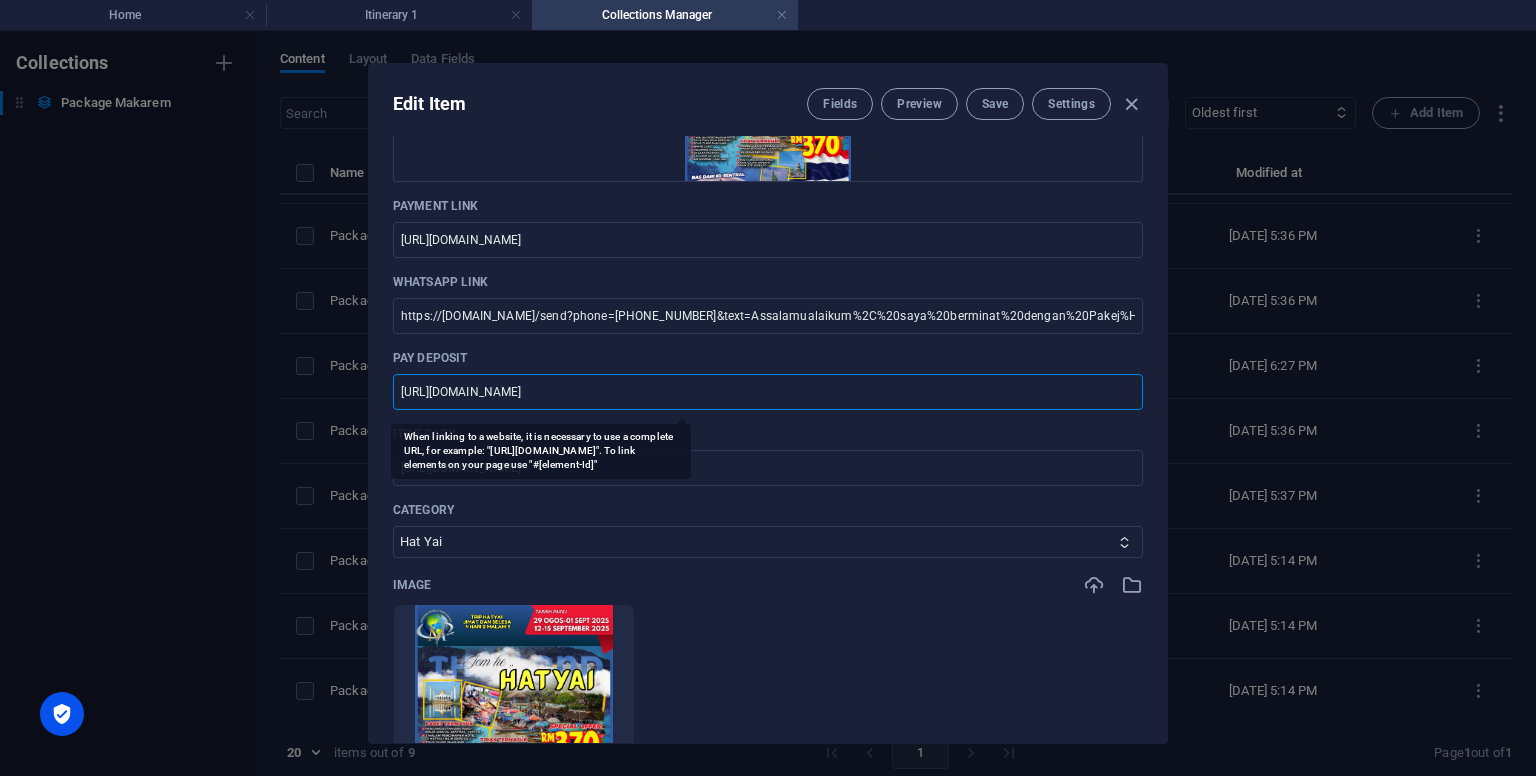 drag, startPoint x: 703, startPoint y: 394, endPoint x: 383, endPoint y: 402, distance: 320.09998 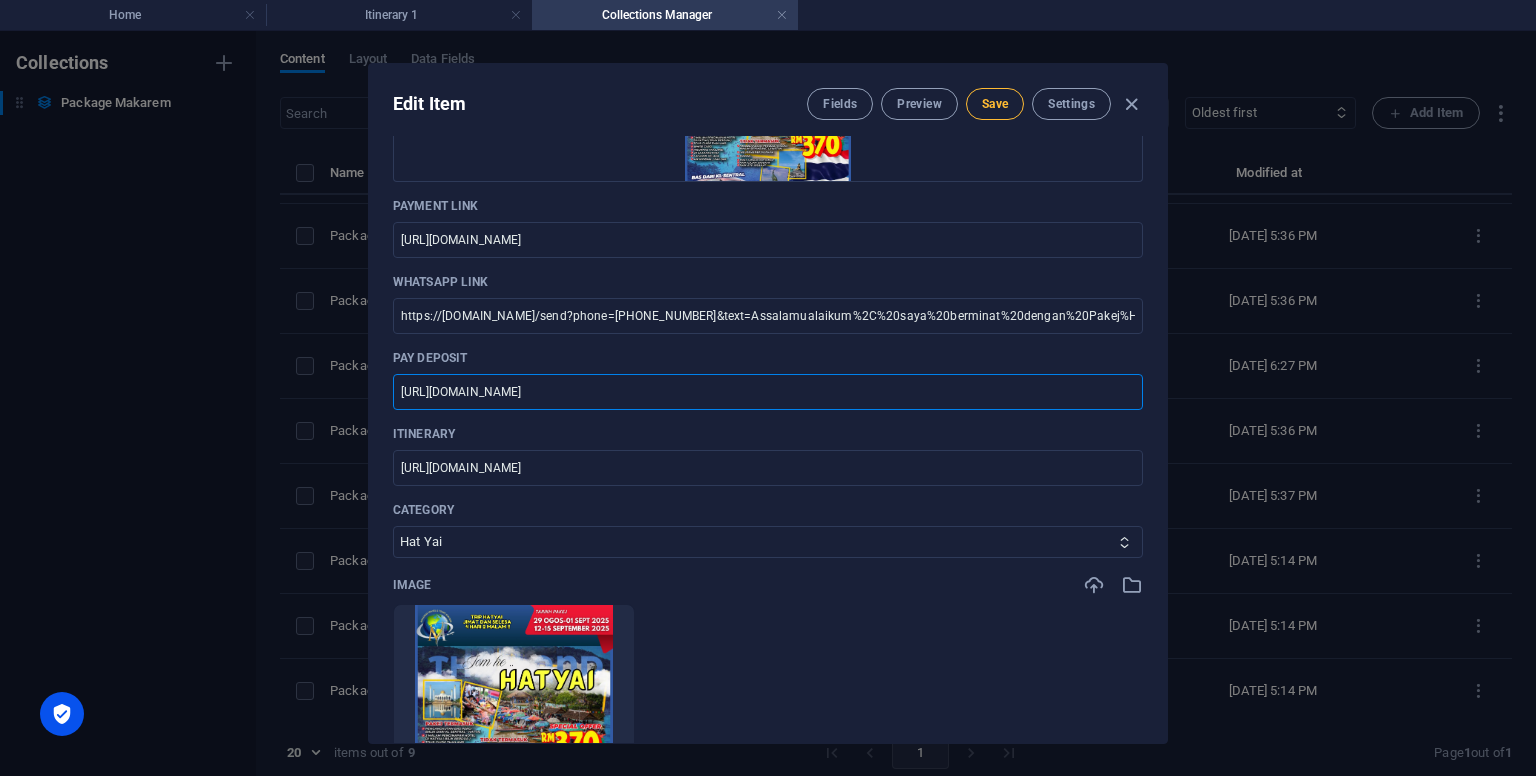 type on "https://toyyibpay.com/Deposit-Package" 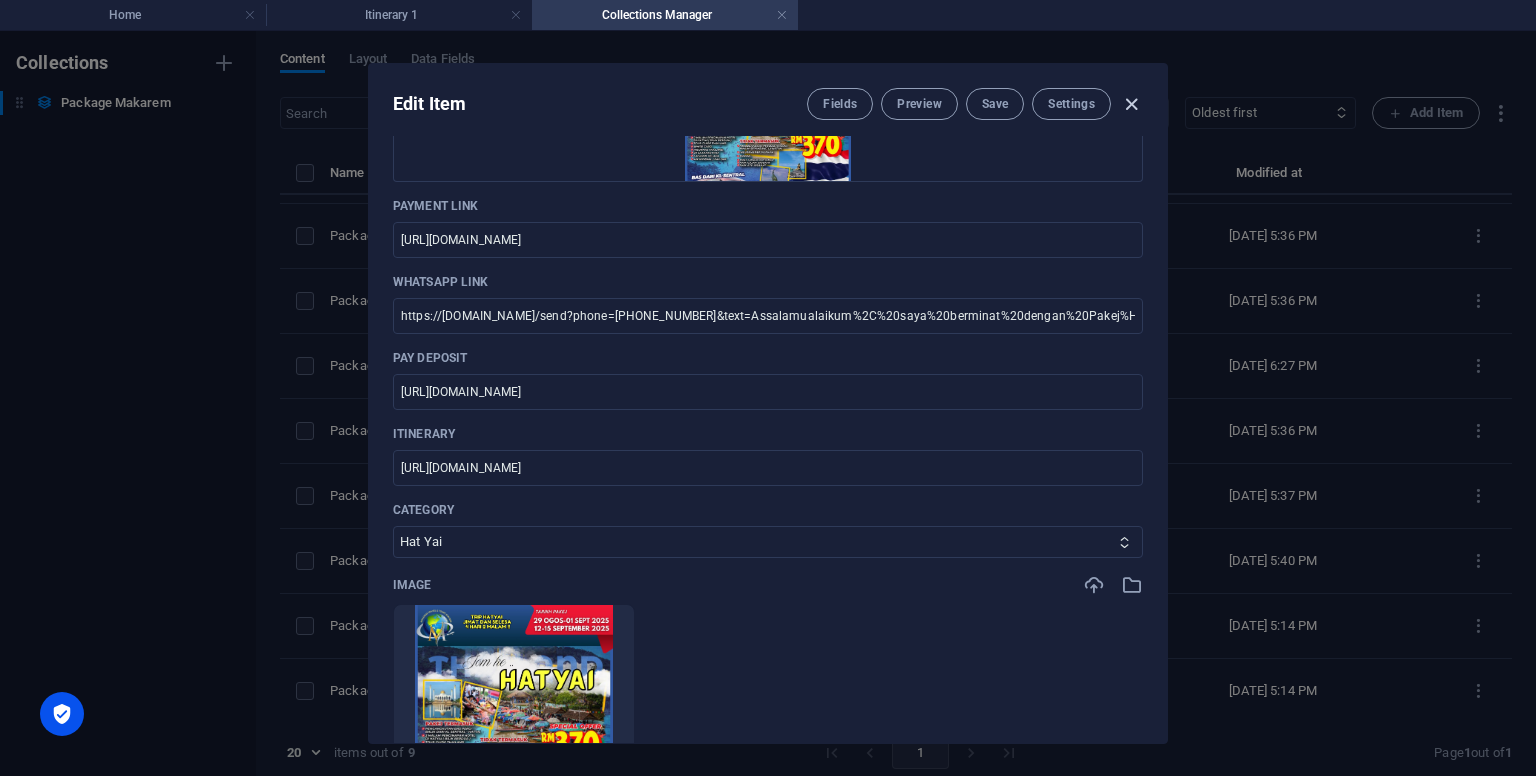click at bounding box center [1131, 104] 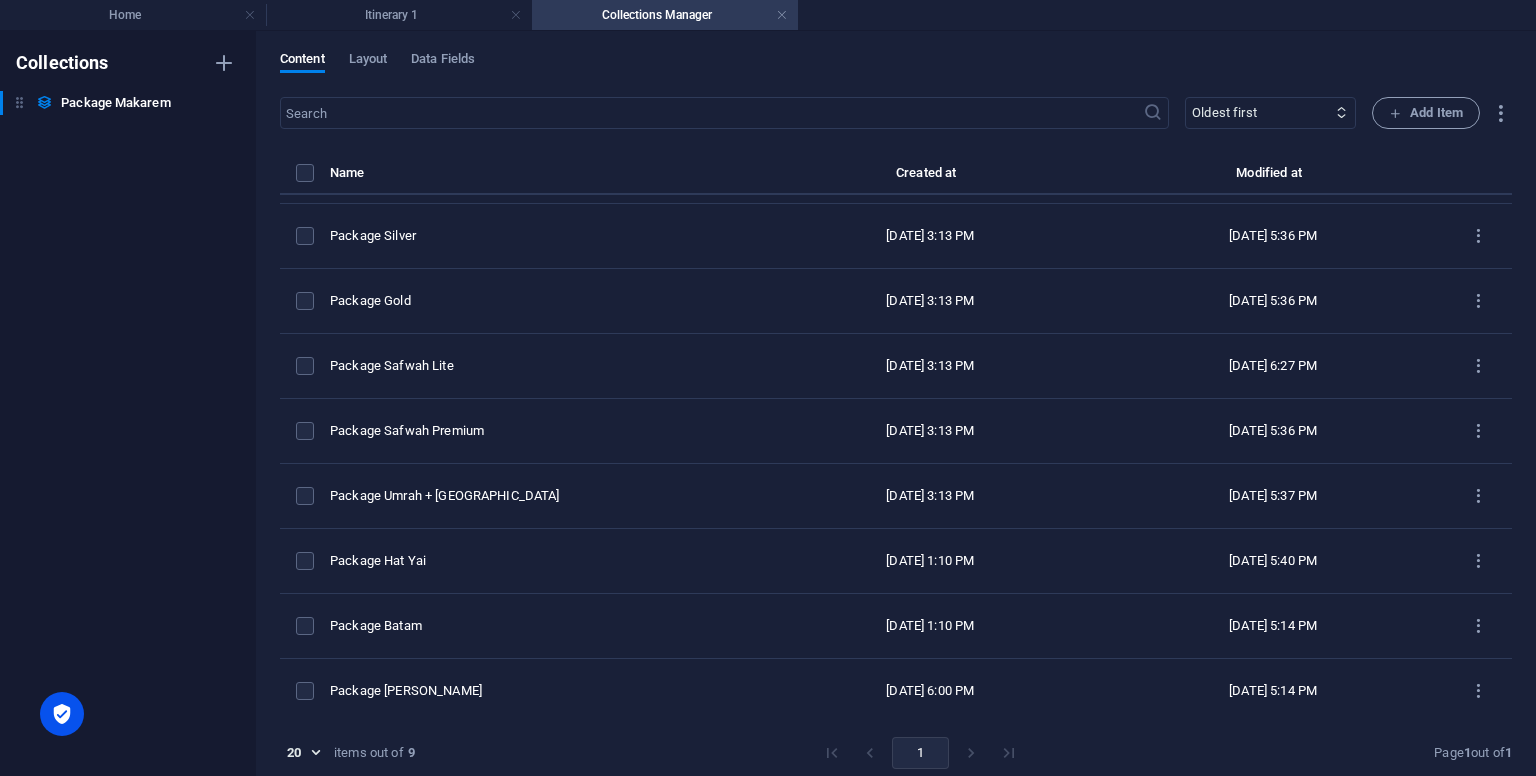 type on "package-hat-yai" 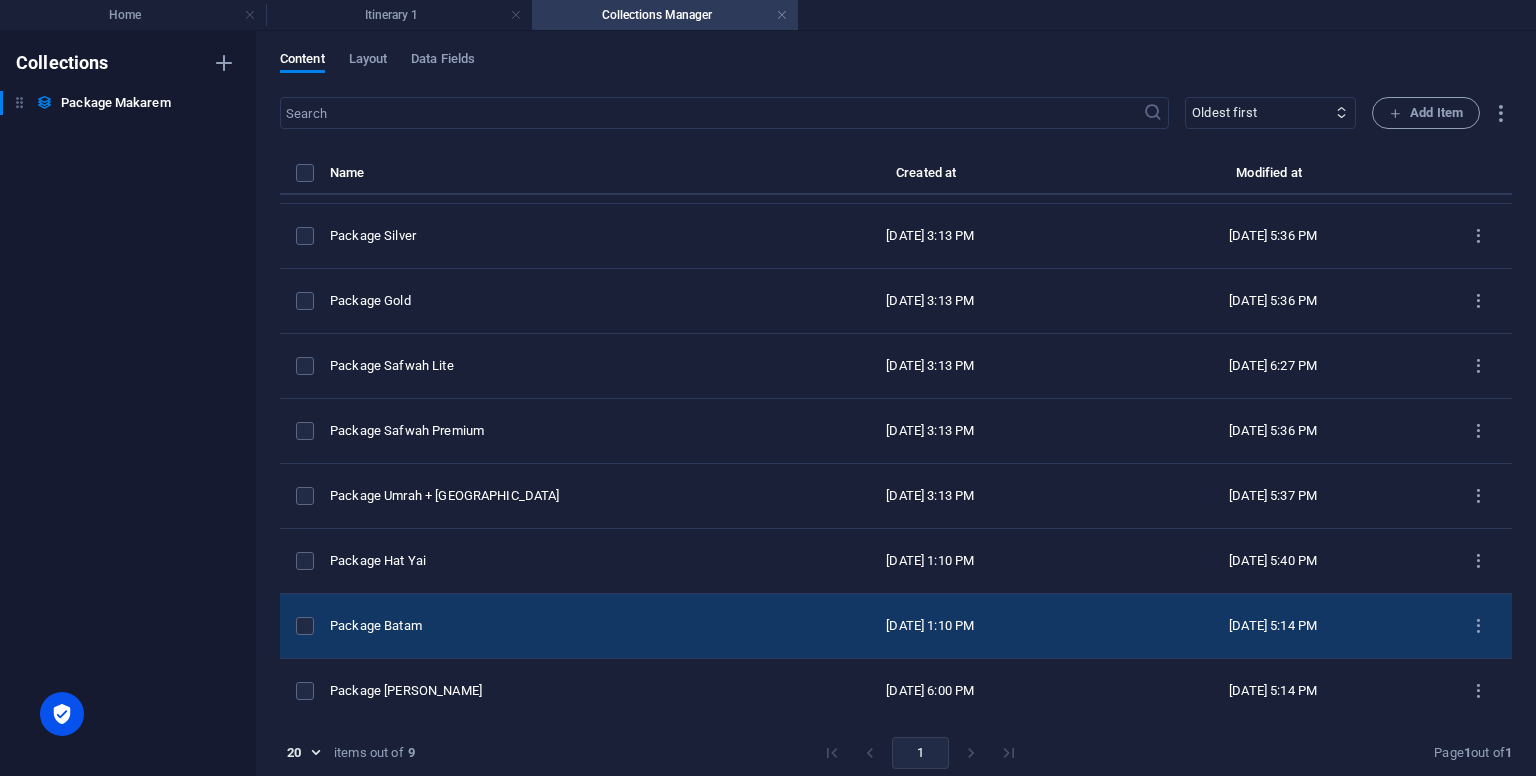 scroll, scrollTop: 8, scrollLeft: 0, axis: vertical 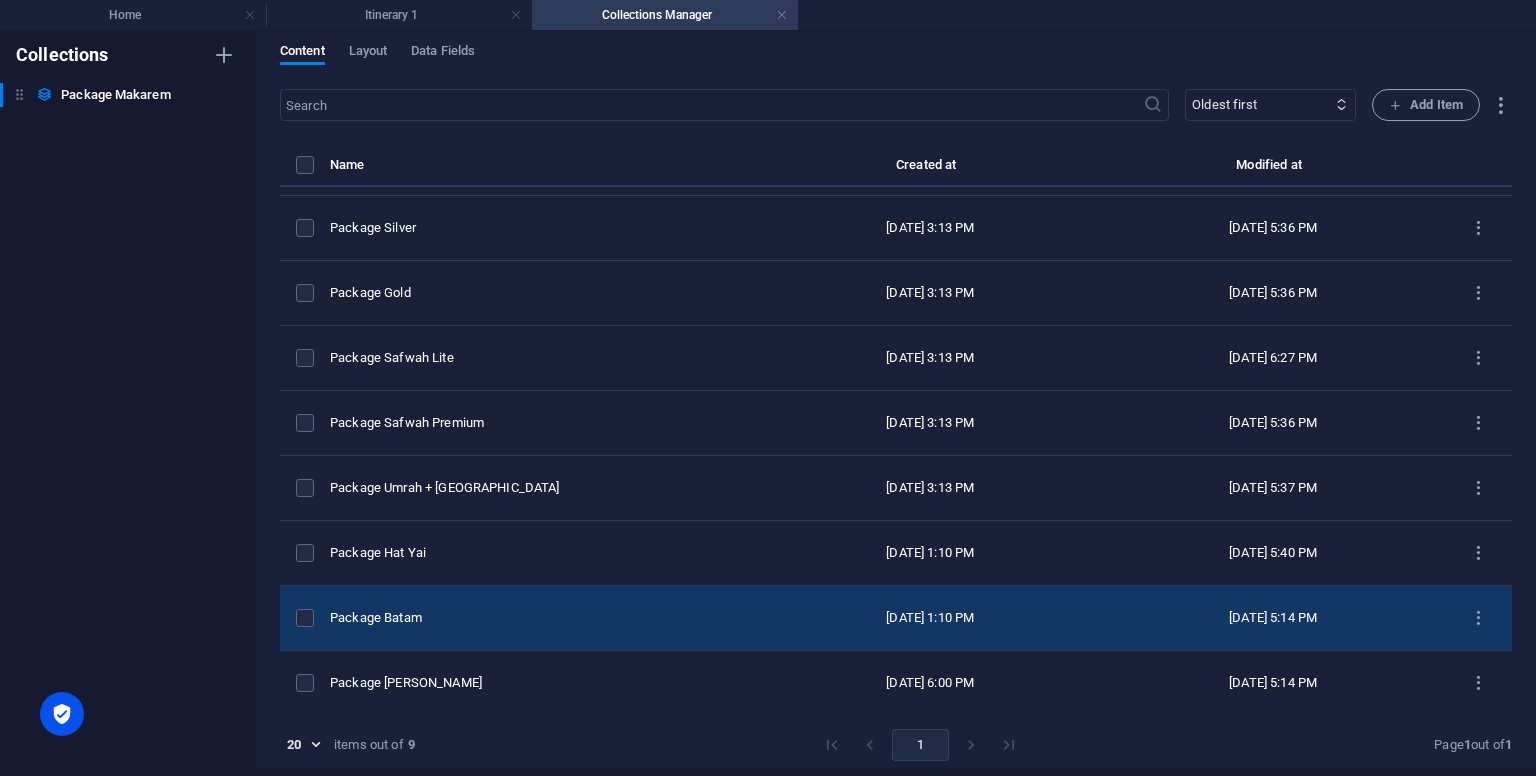click on "Package Batam" at bounding box center (544, 618) 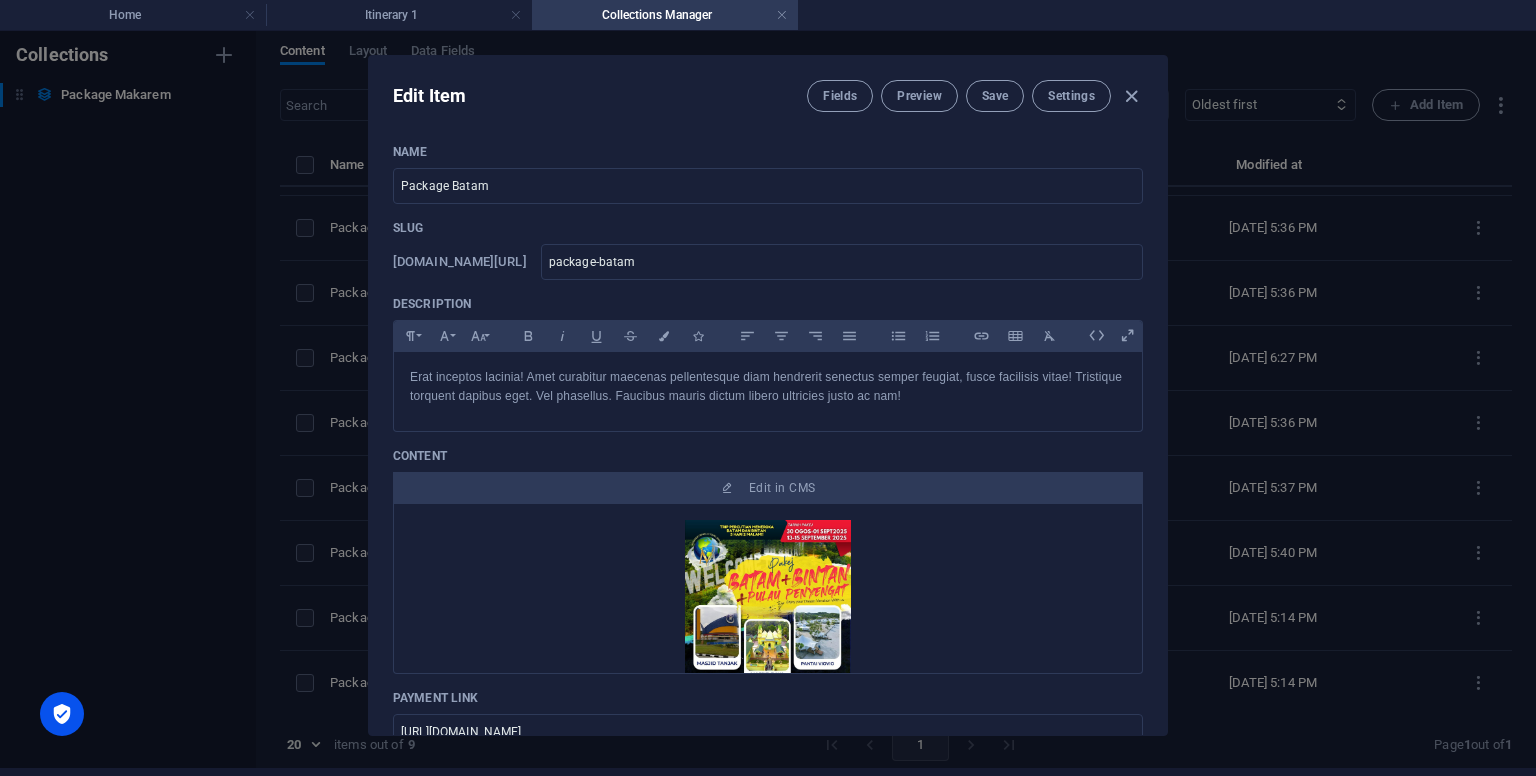 scroll, scrollTop: 0, scrollLeft: 0, axis: both 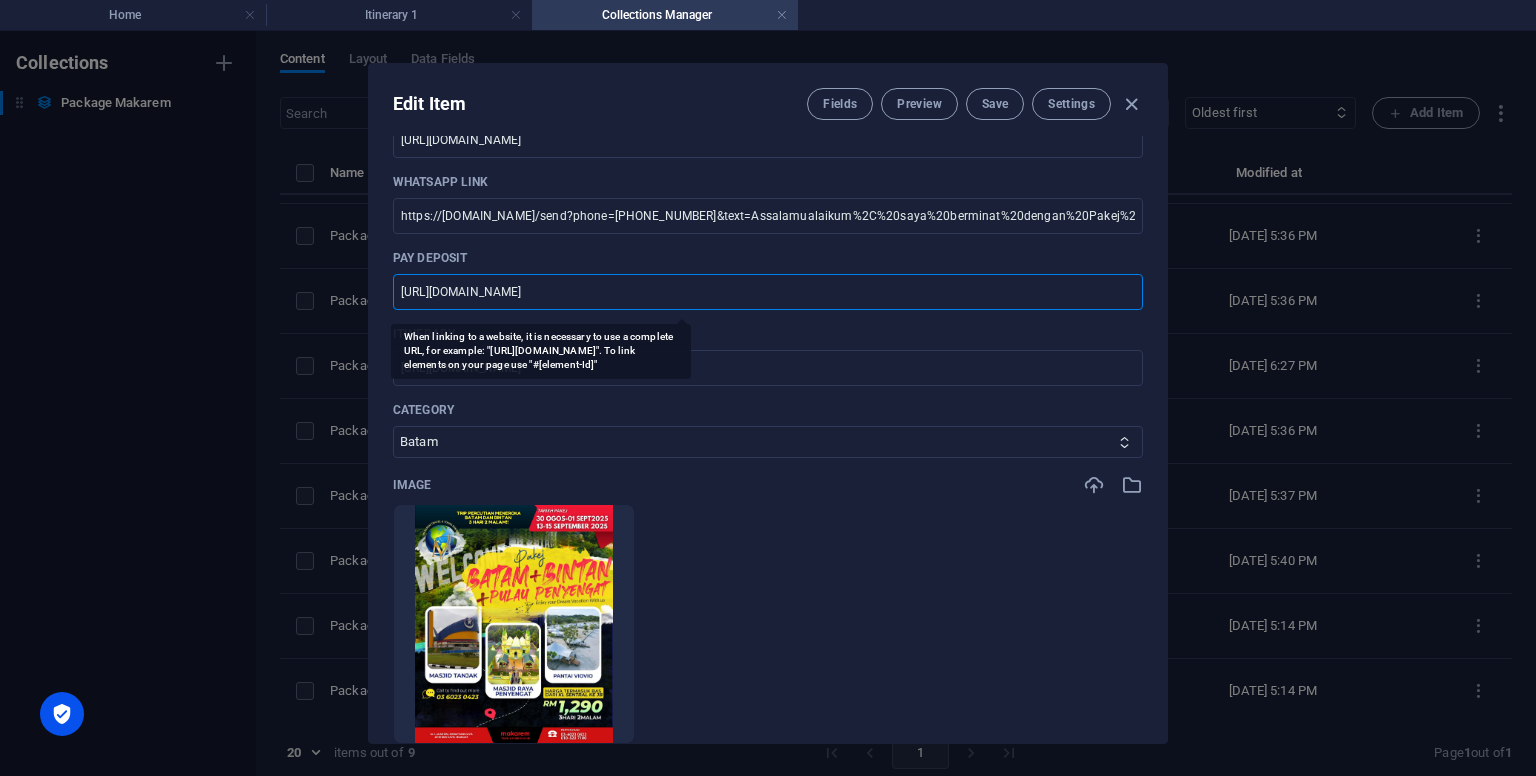 drag, startPoint x: 668, startPoint y: 293, endPoint x: 342, endPoint y: 294, distance: 326.00153 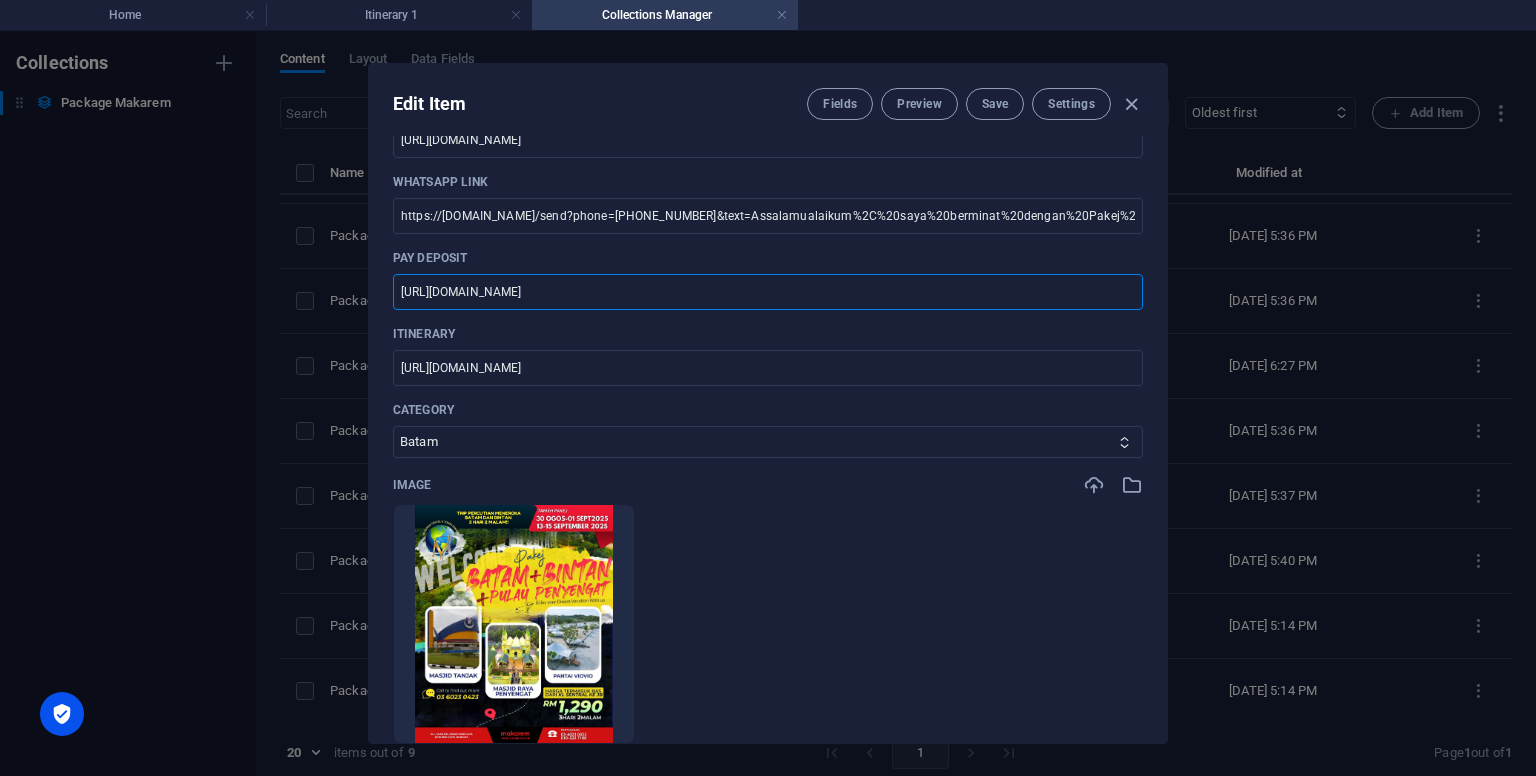 paste on "Package" 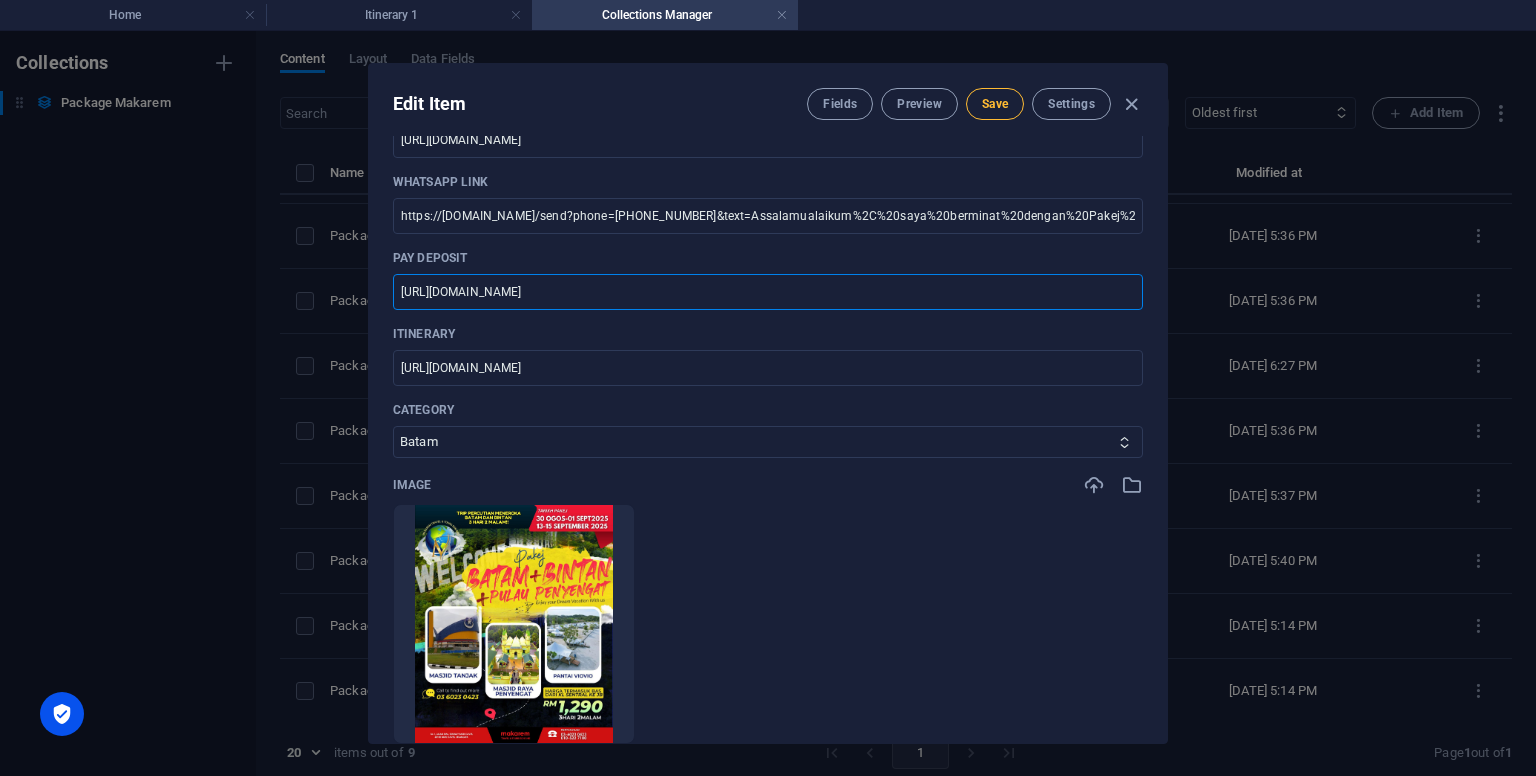 type on "https://toyyibpay.com/Deposit-Package" 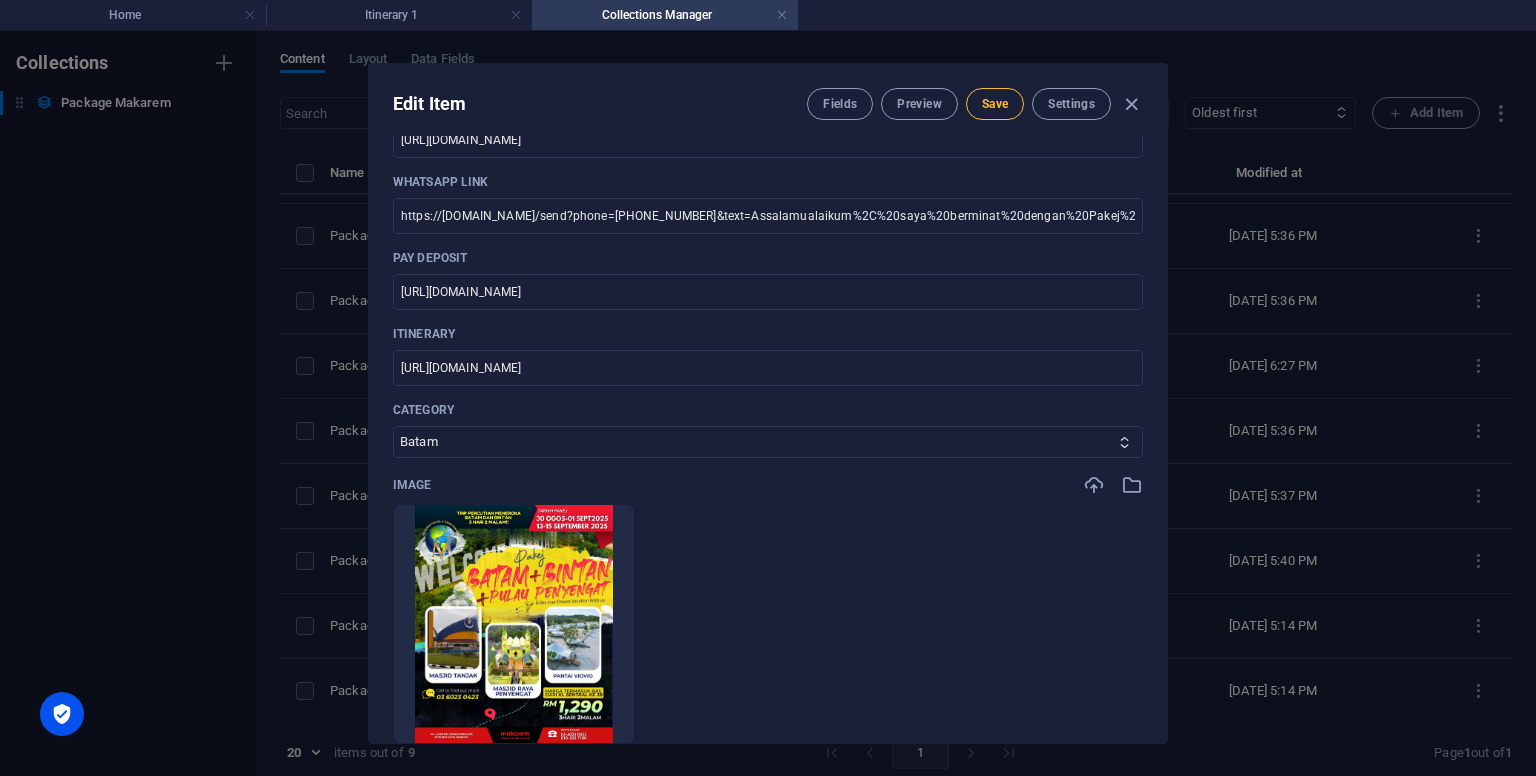 click on "Save" at bounding box center [995, 104] 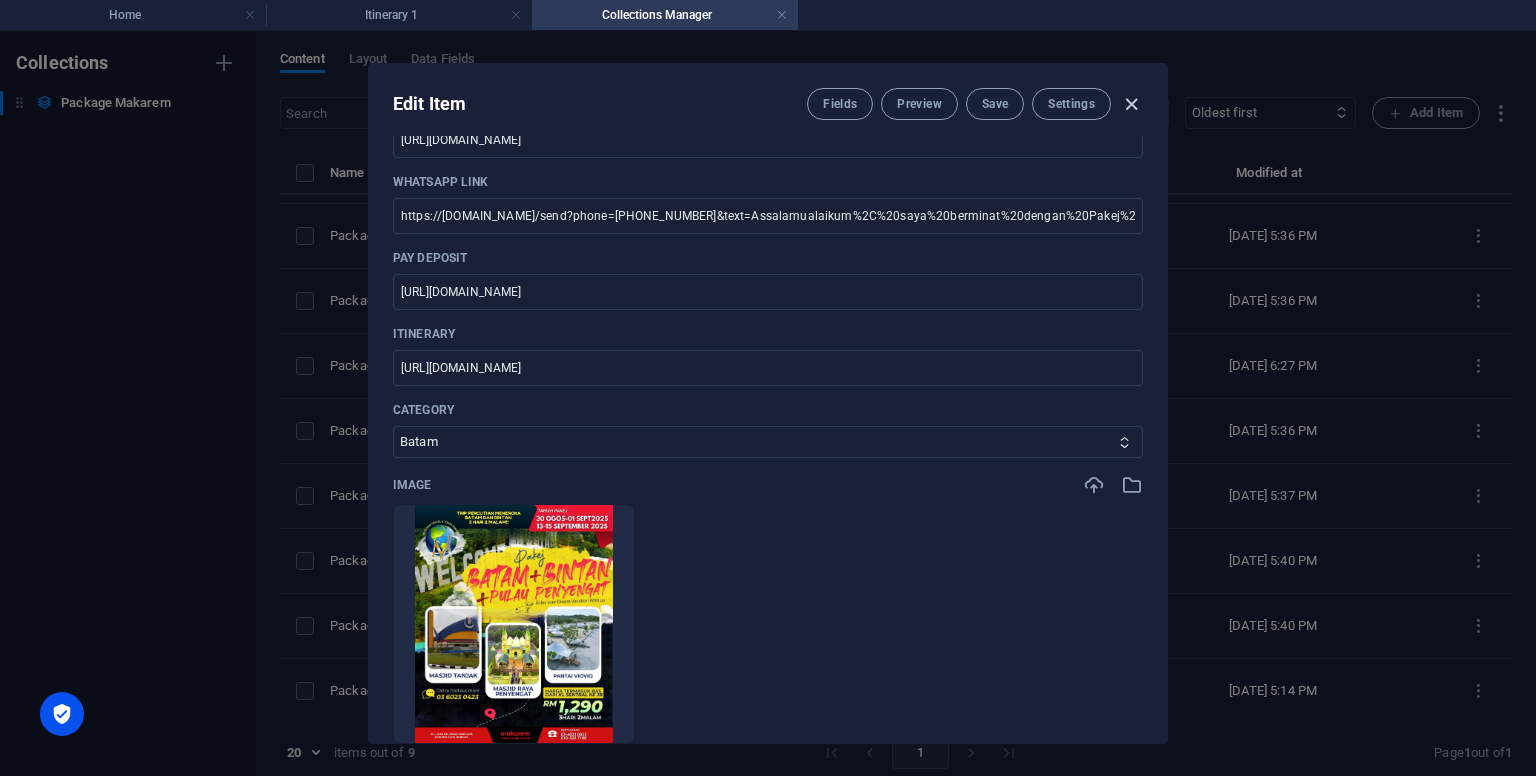 click at bounding box center [1131, 104] 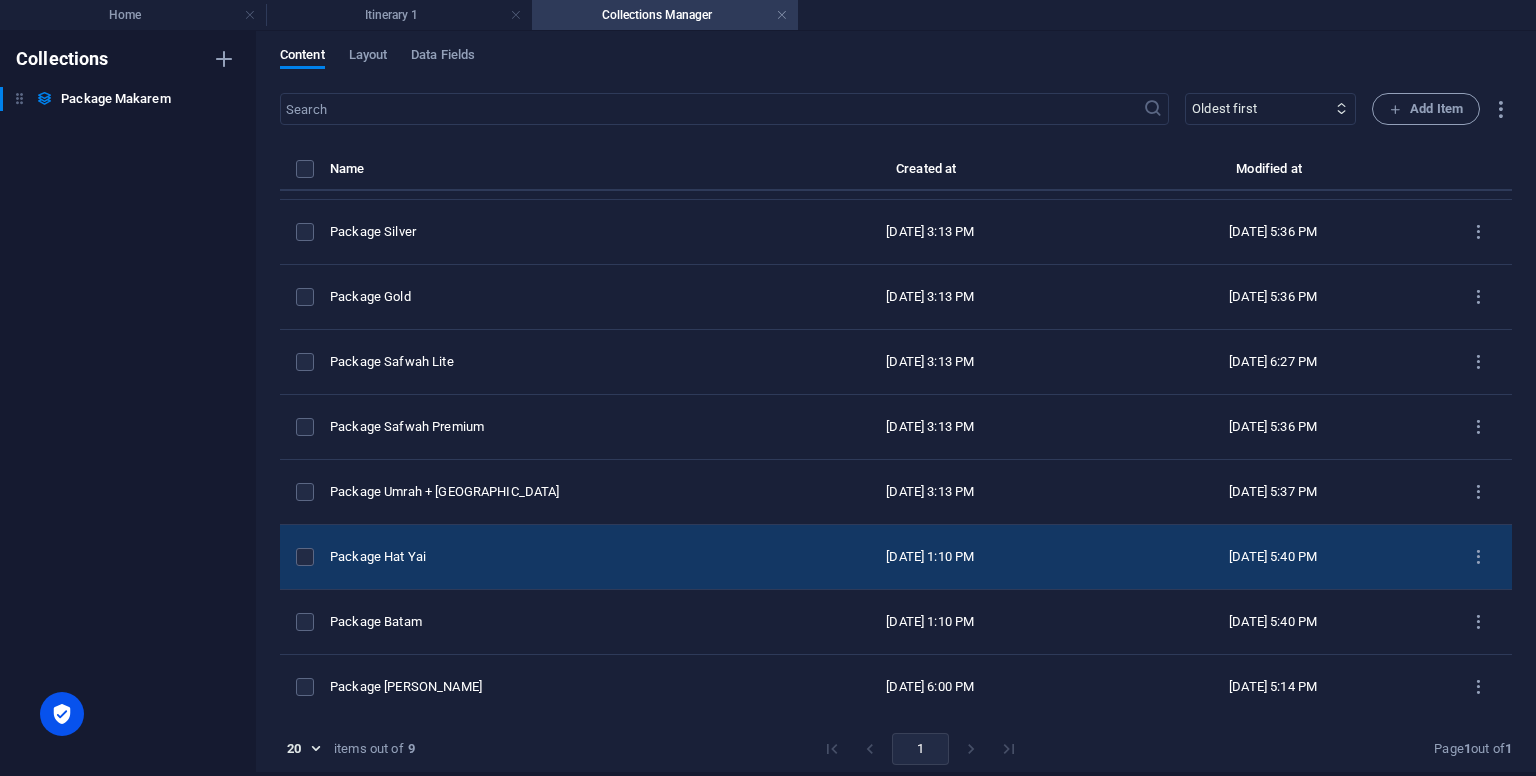 scroll, scrollTop: 8, scrollLeft: 0, axis: vertical 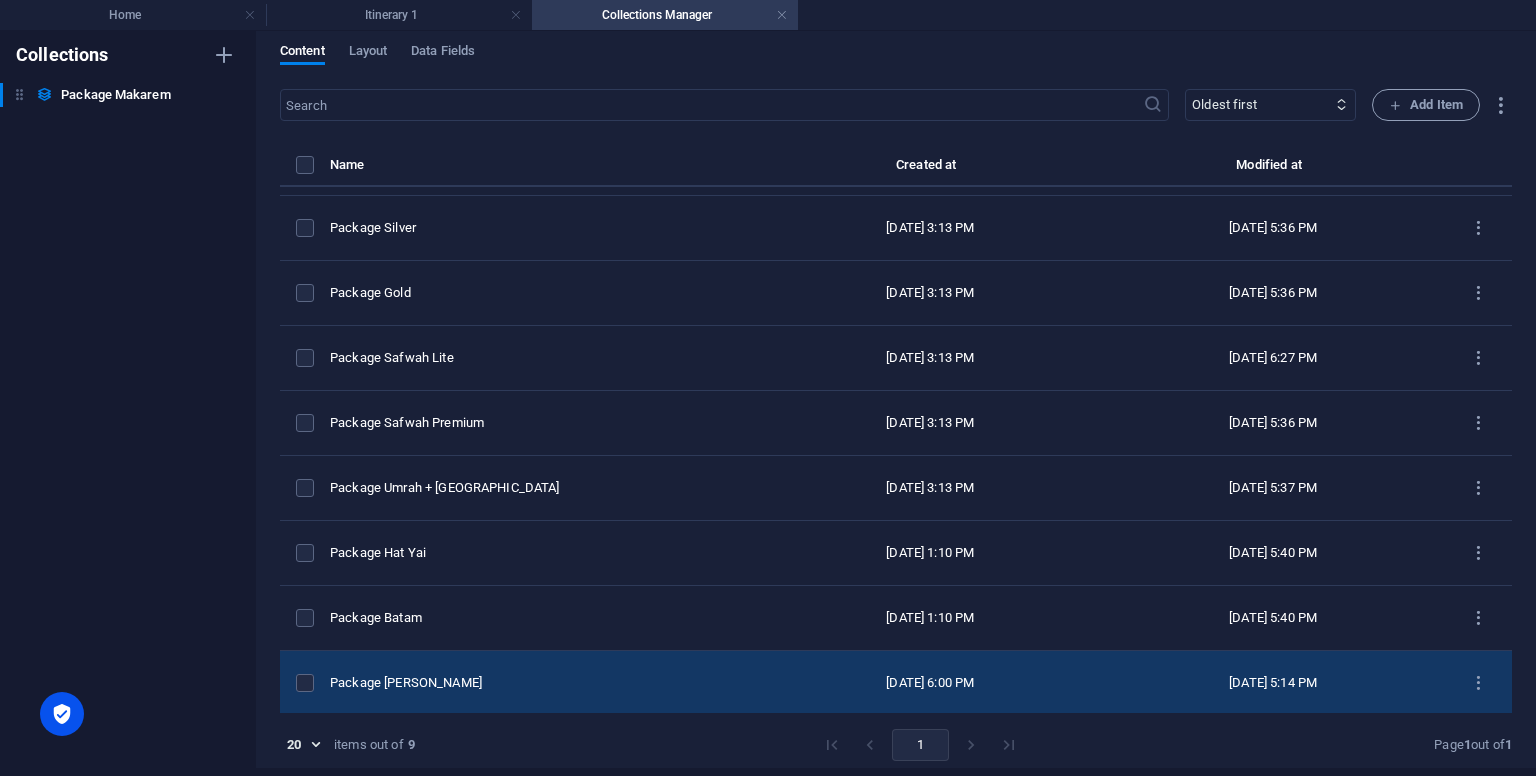 click on "Package [PERSON_NAME]" at bounding box center (536, 683) 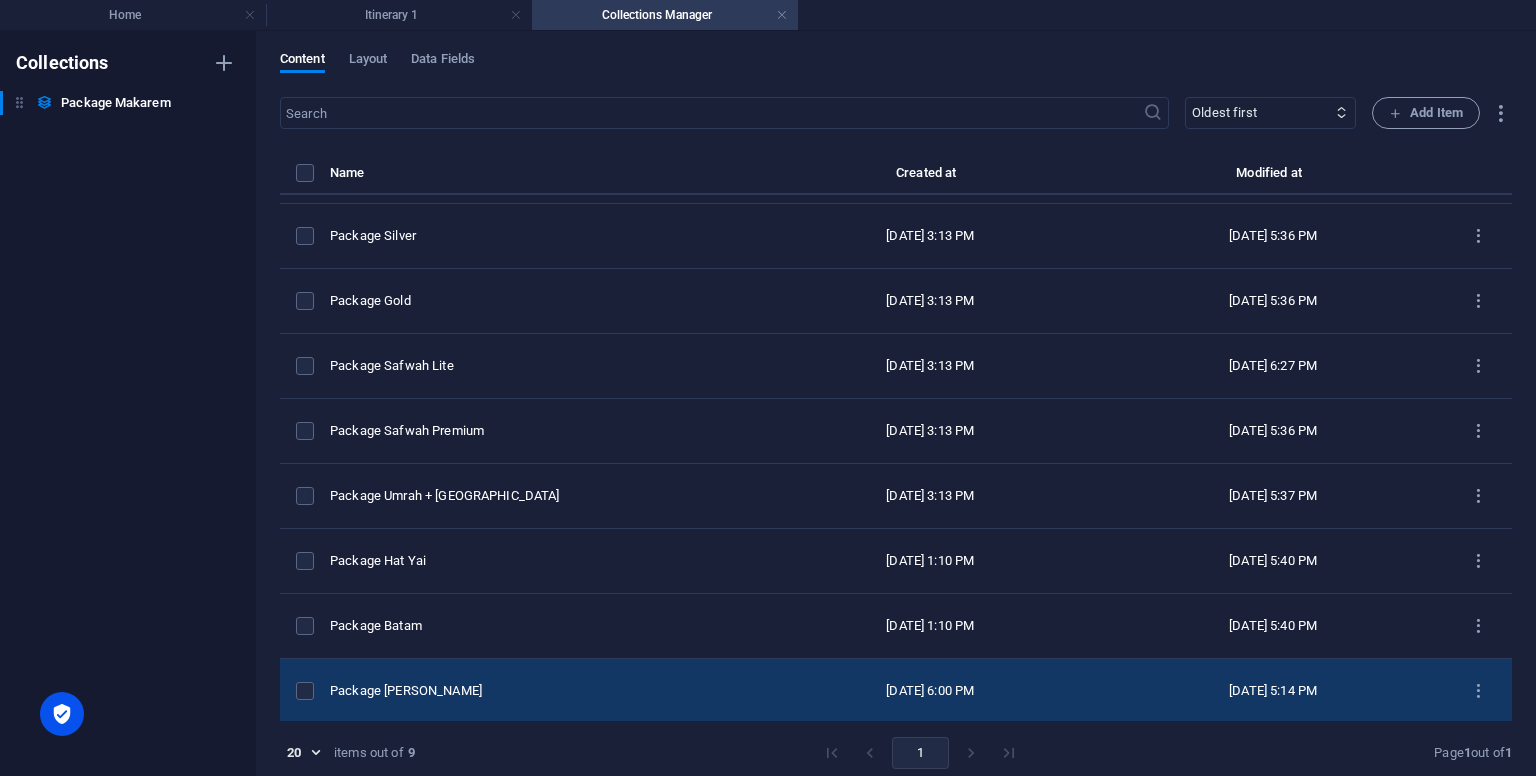 select on "Phu Quoc" 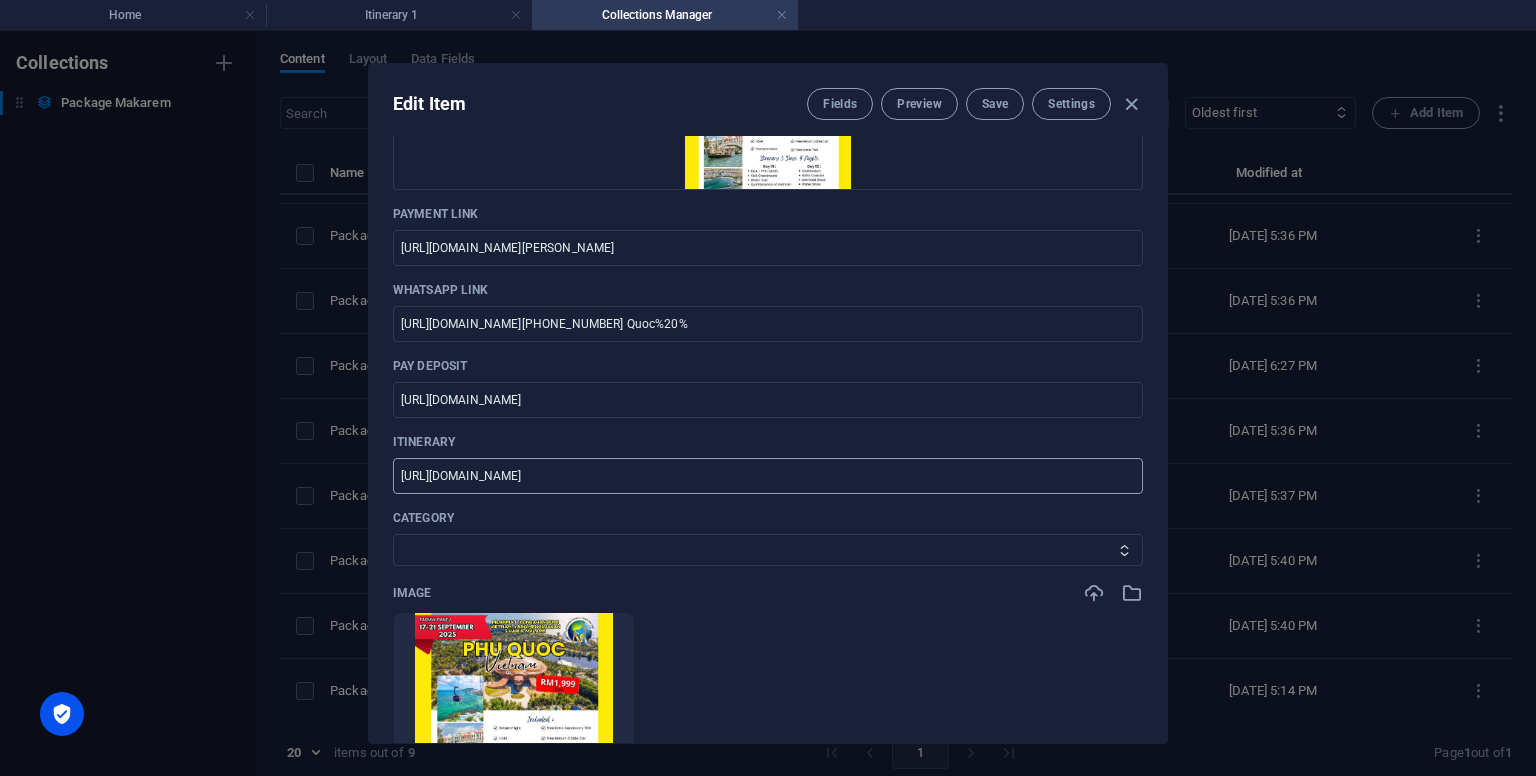 scroll, scrollTop: 500, scrollLeft: 0, axis: vertical 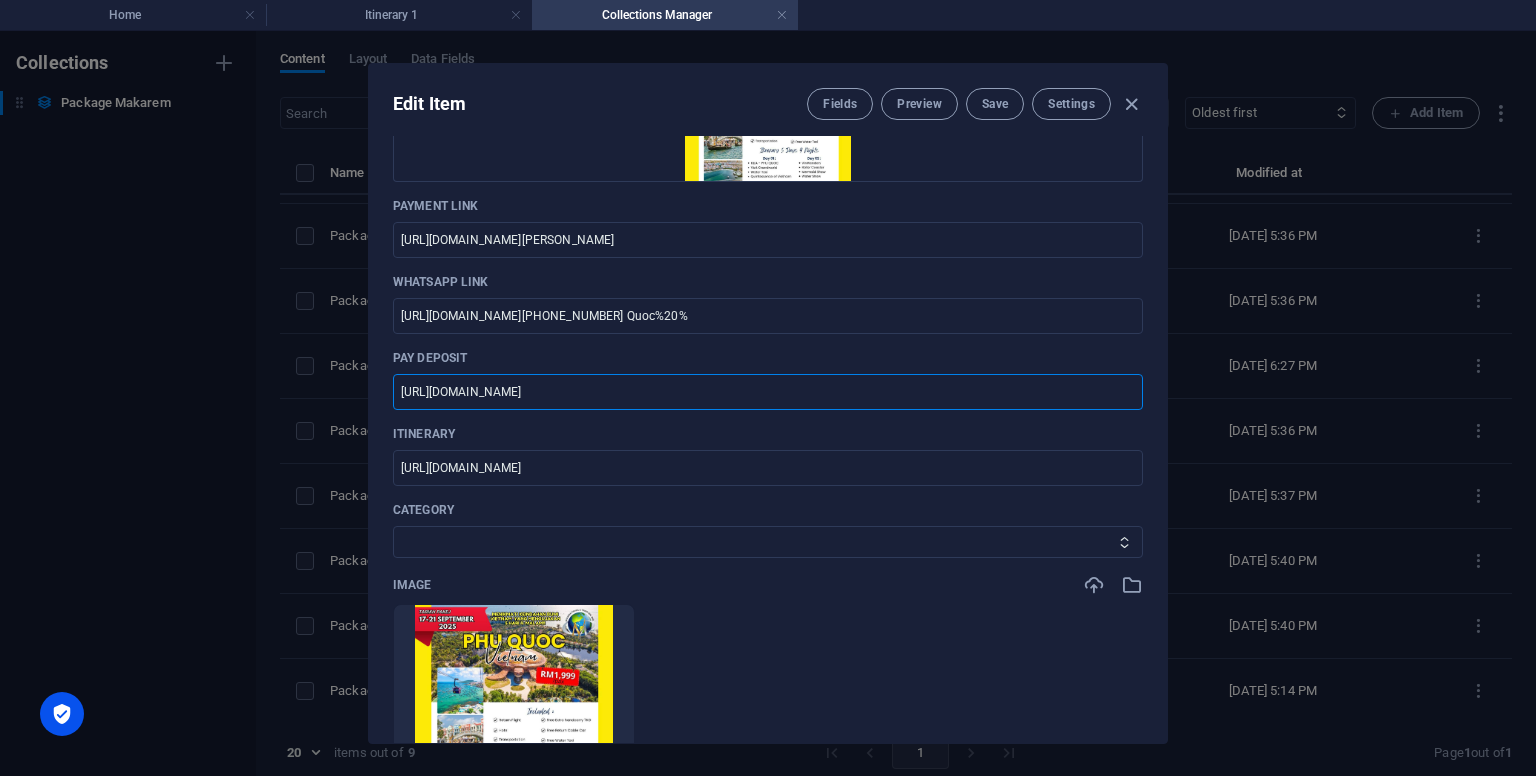 drag, startPoint x: 680, startPoint y: 395, endPoint x: 197, endPoint y: 390, distance: 483.02588 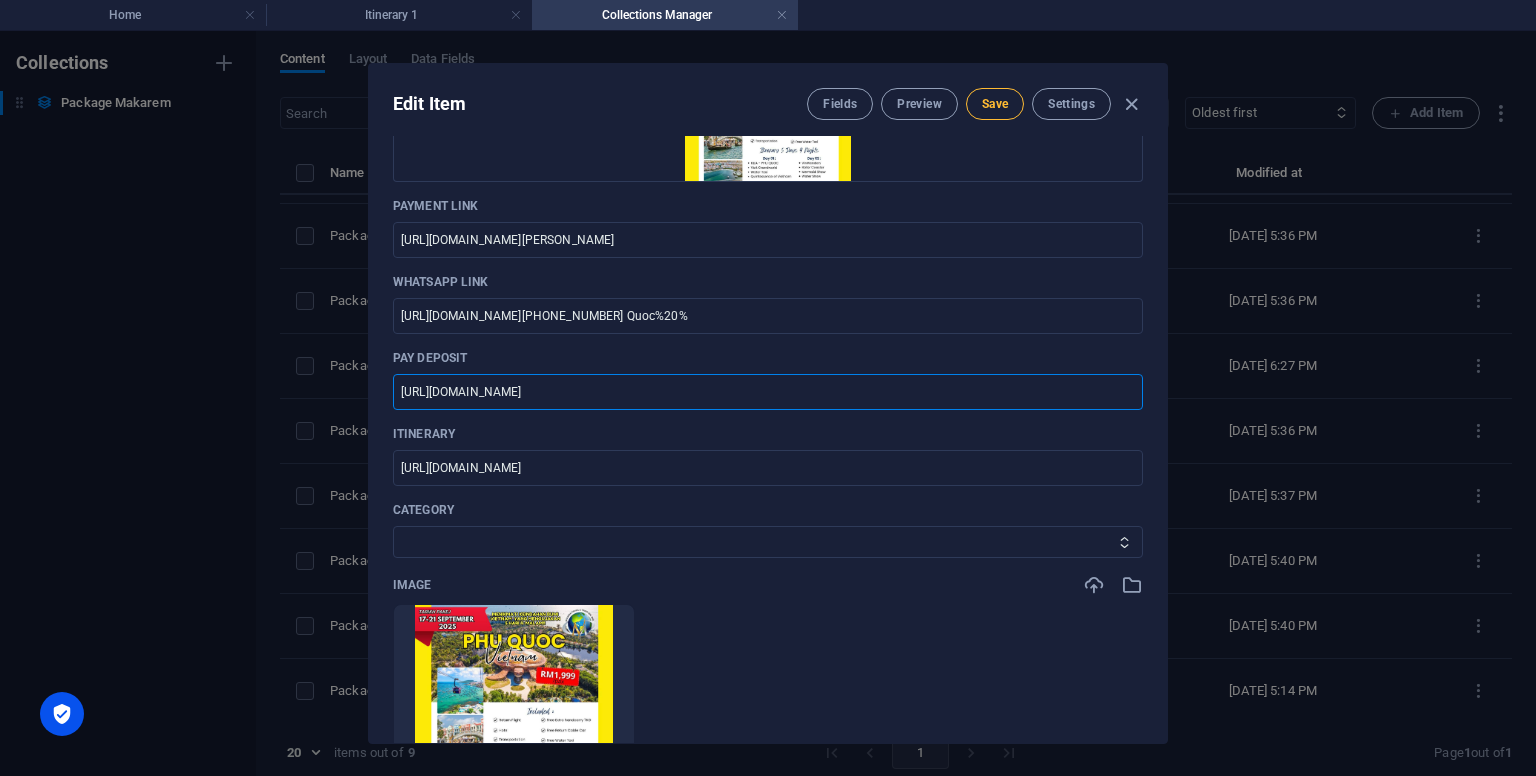 type on "https://toyyibpay.com/Deposit-Package" 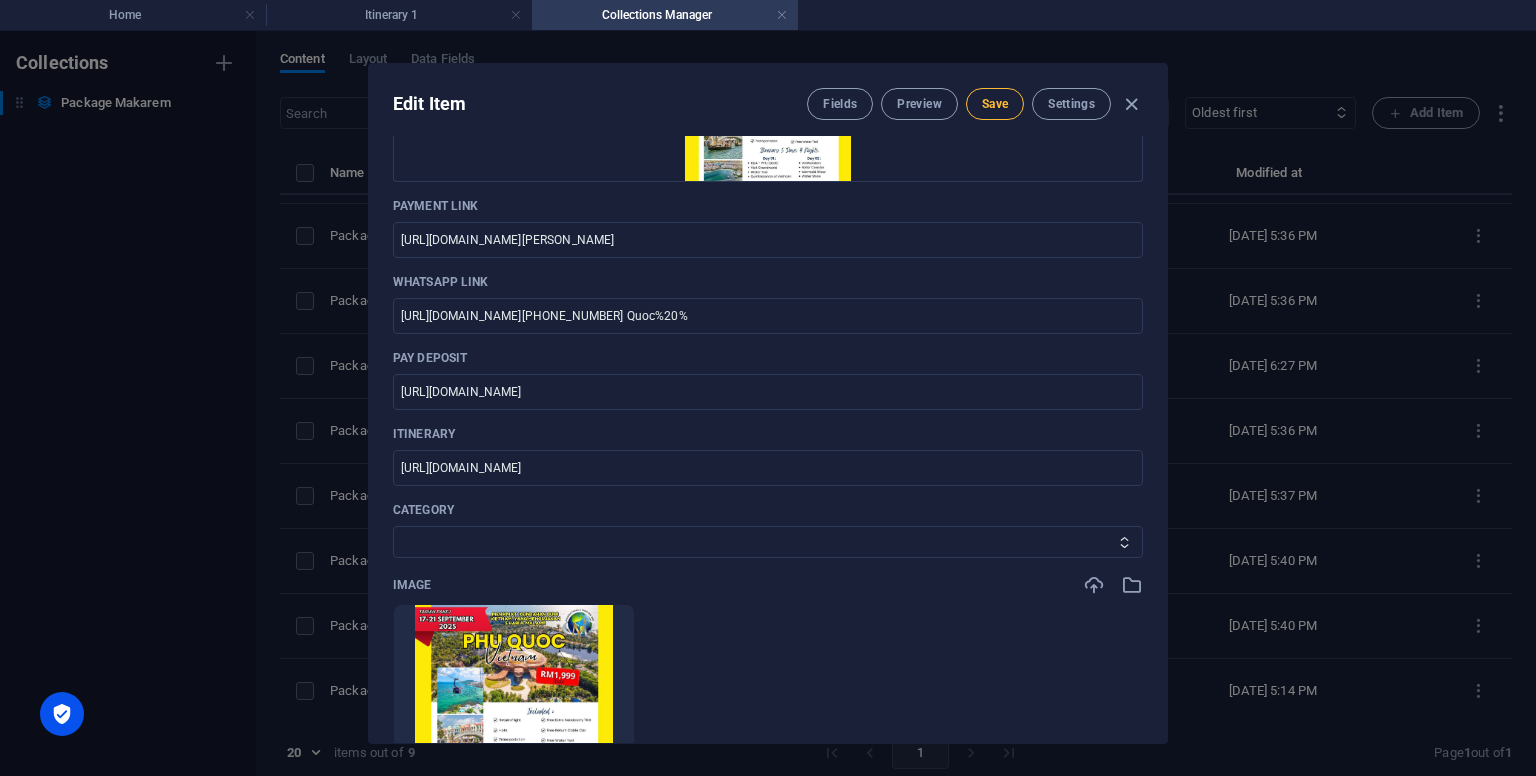 click on "Save" at bounding box center [995, 104] 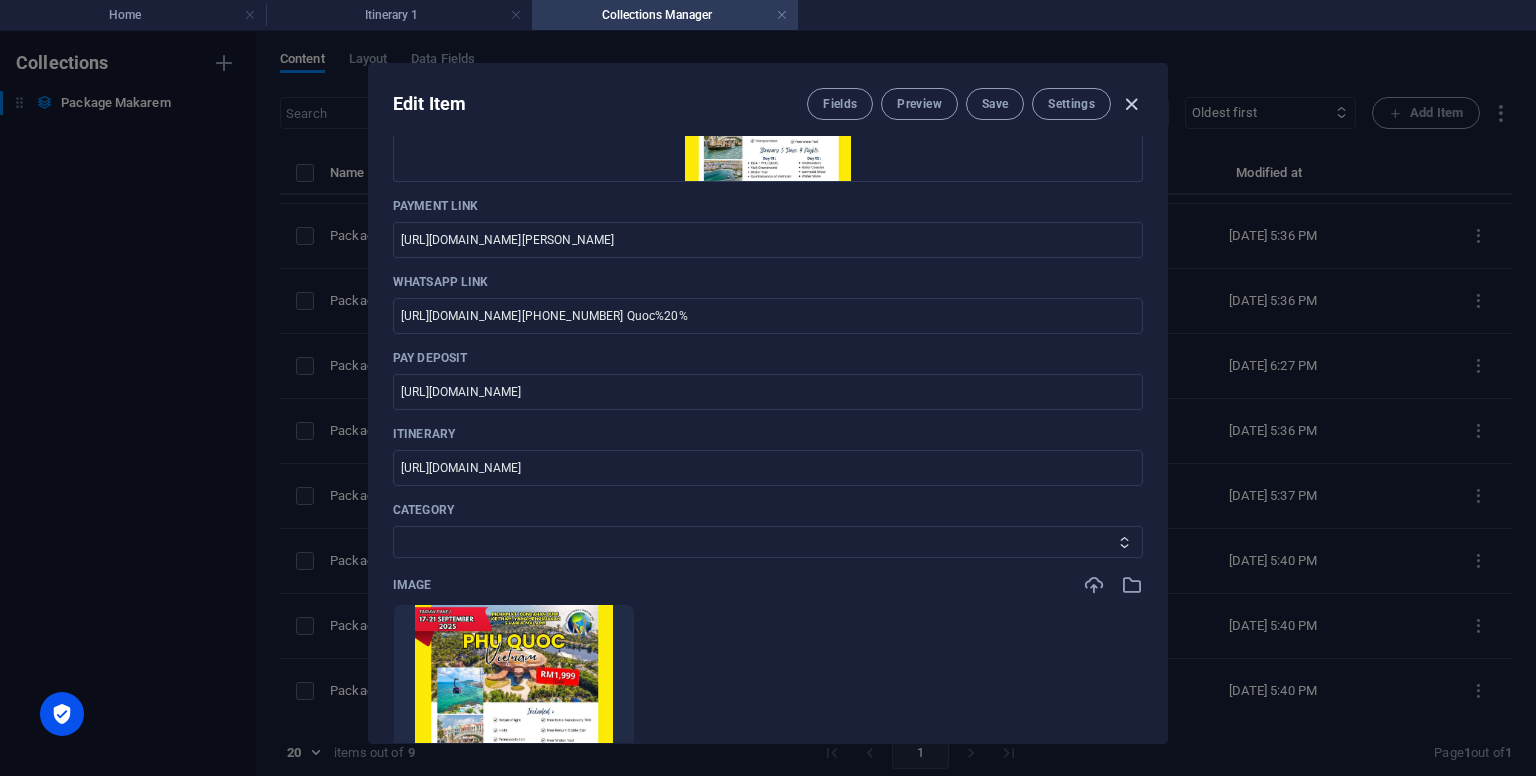 click at bounding box center [1131, 104] 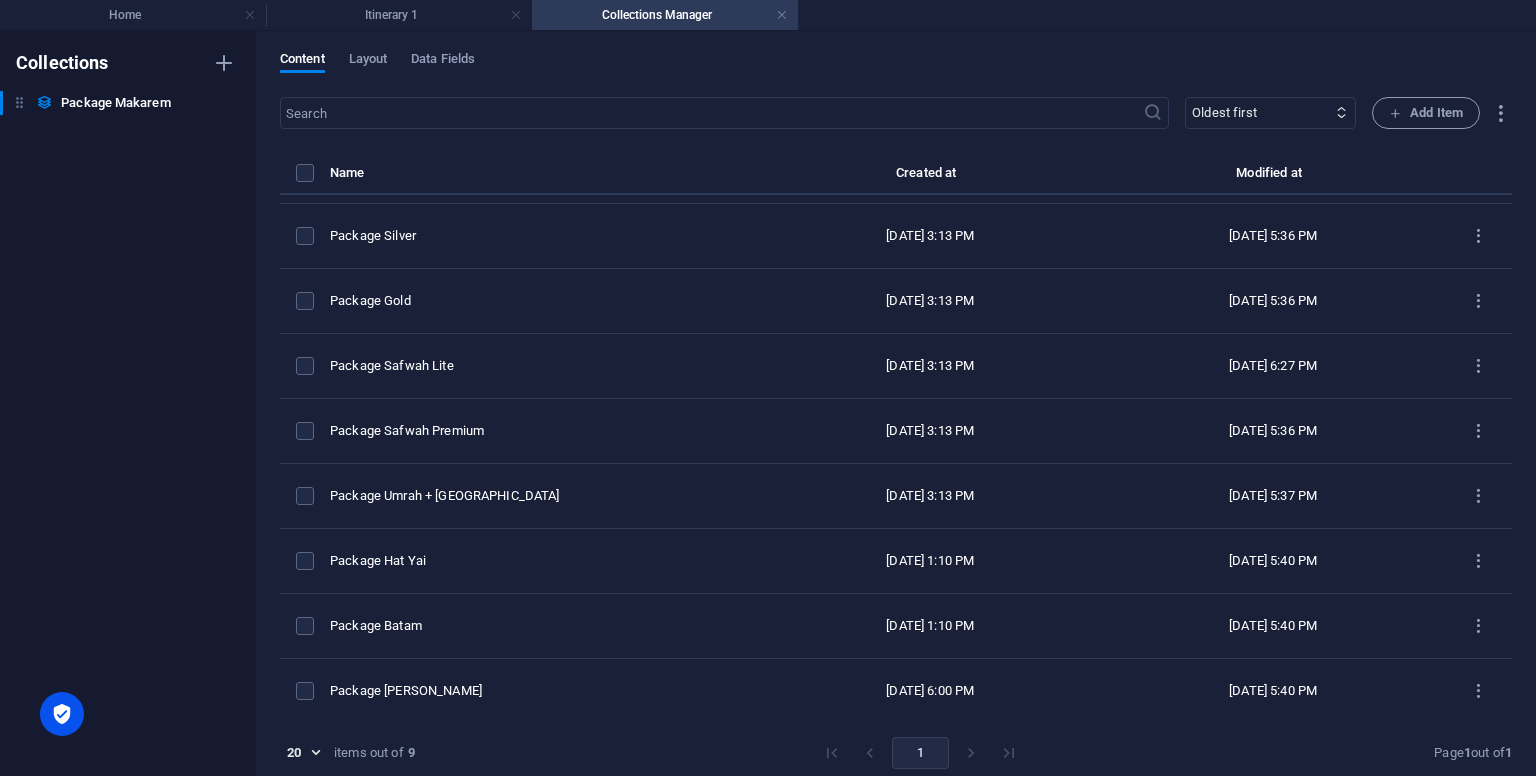 type on "pakage-phu-qouc" 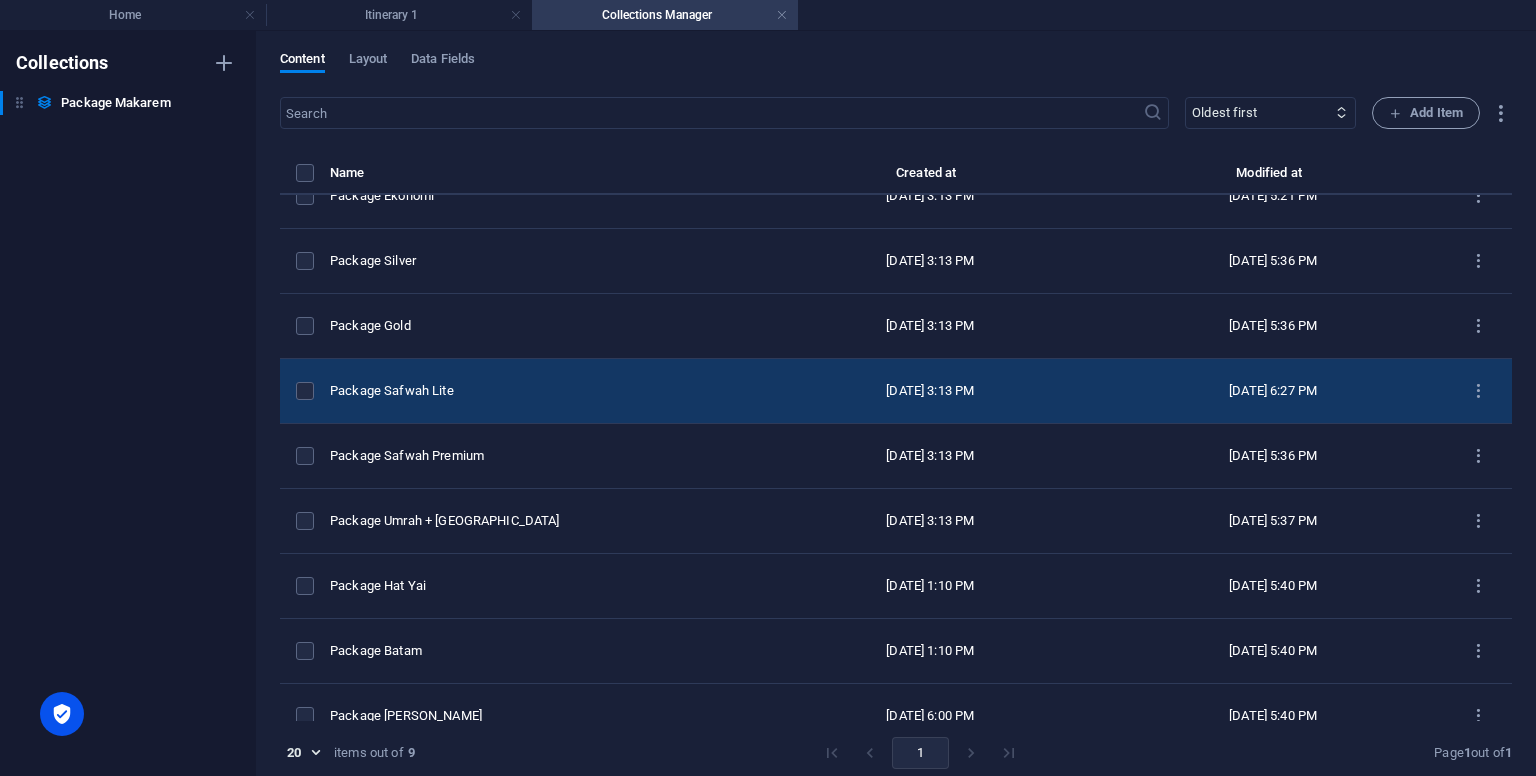 scroll, scrollTop: 0, scrollLeft: 0, axis: both 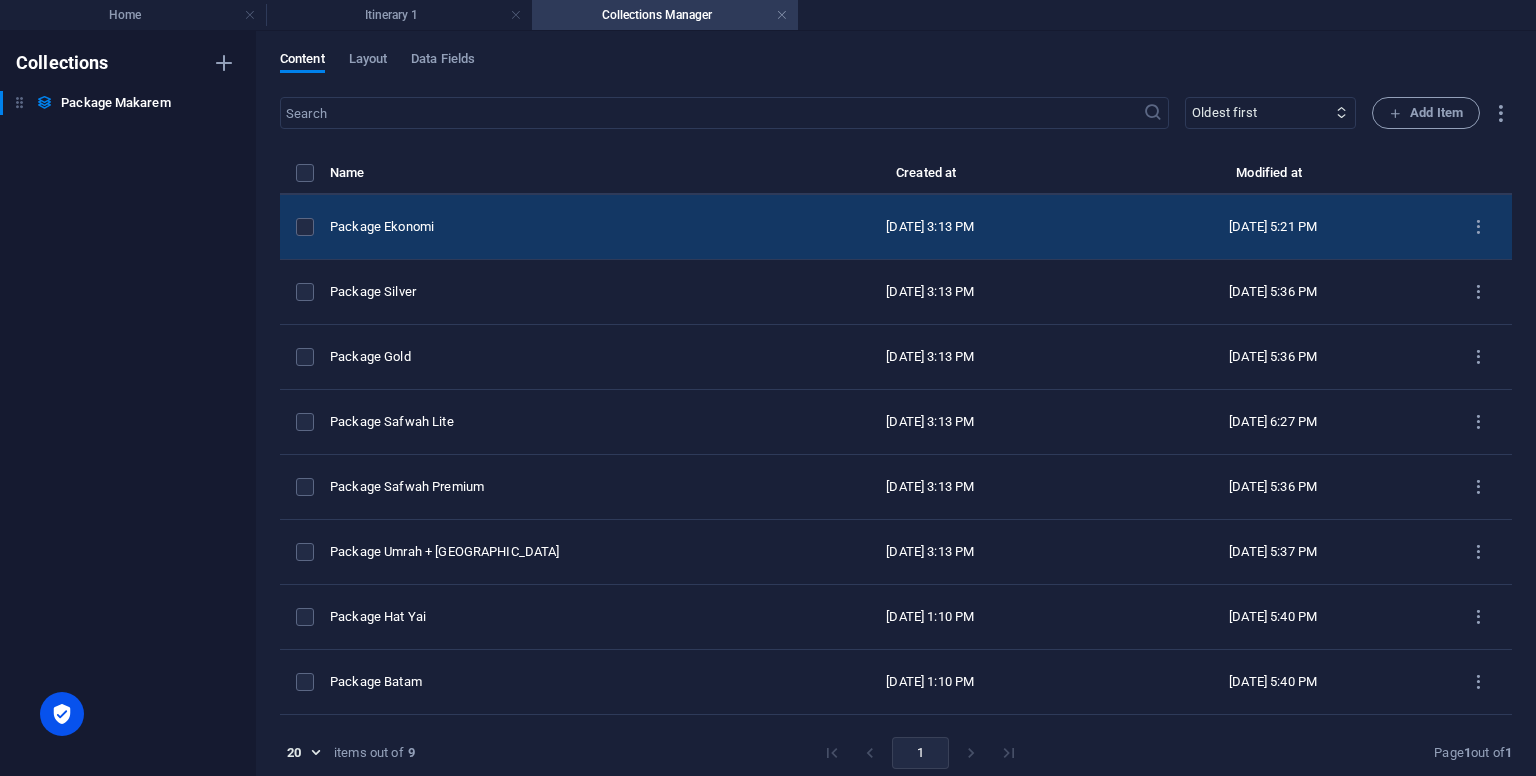 click on "Package Ekonomi" at bounding box center (544, 227) 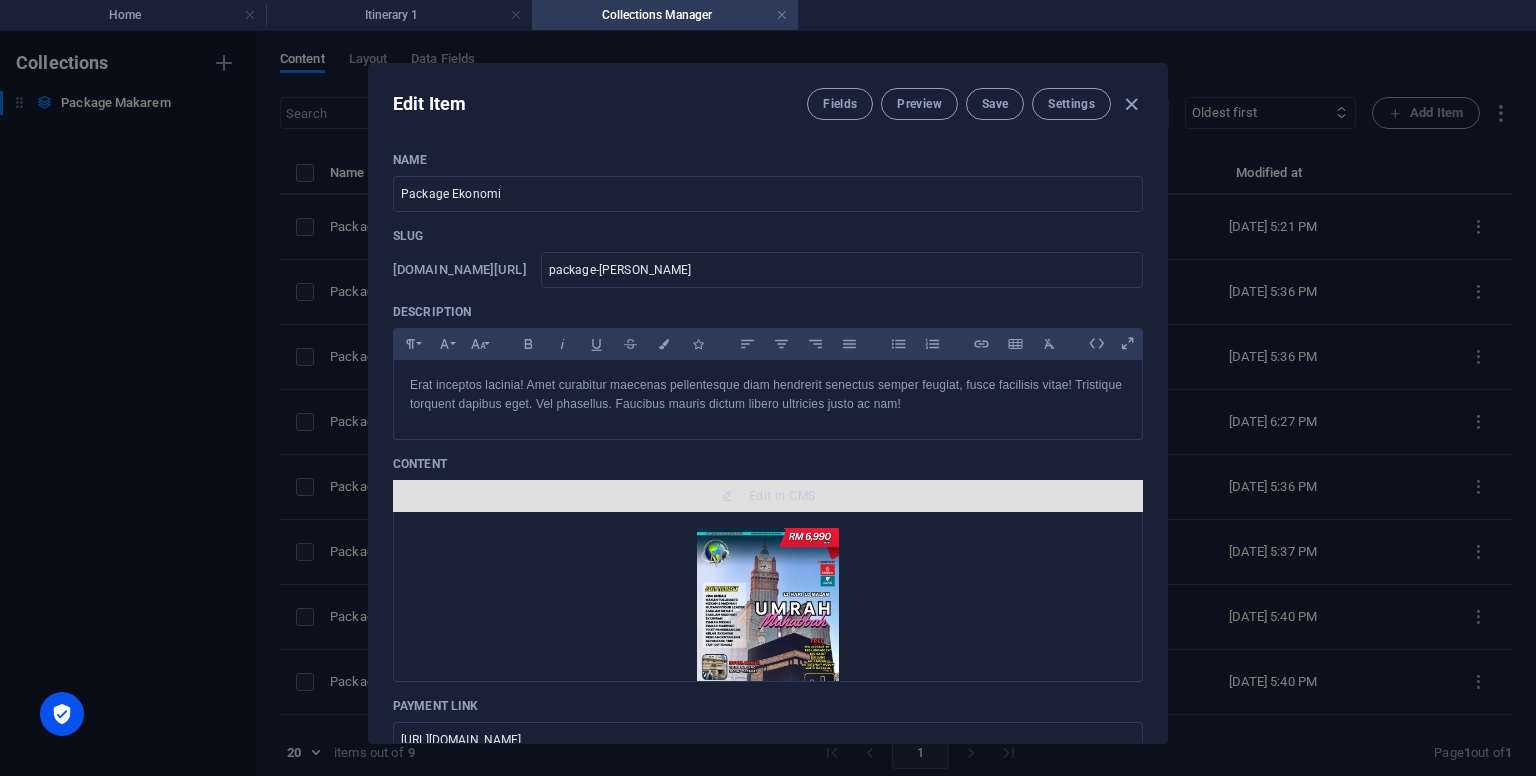 scroll, scrollTop: 500, scrollLeft: 0, axis: vertical 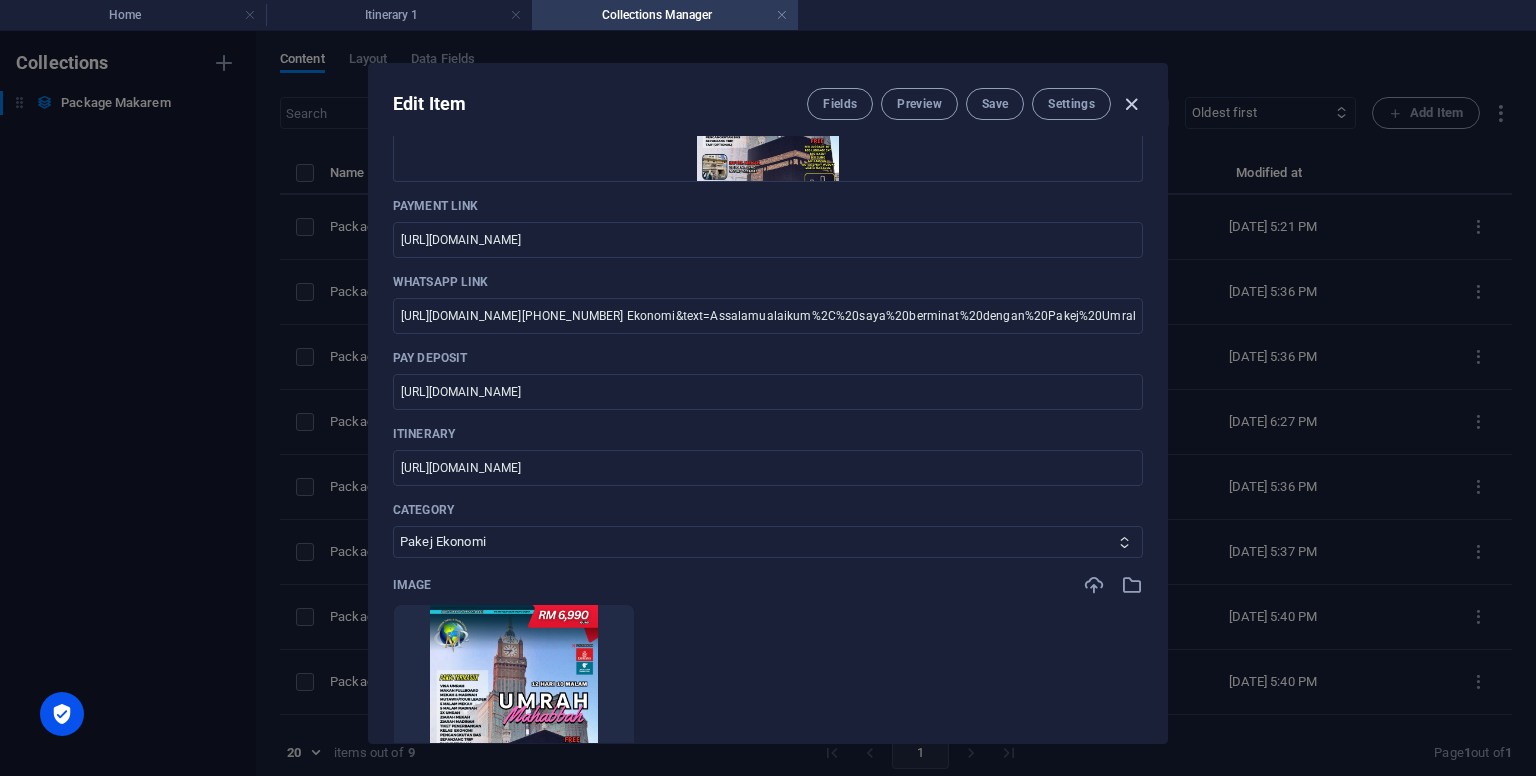 click at bounding box center (1131, 104) 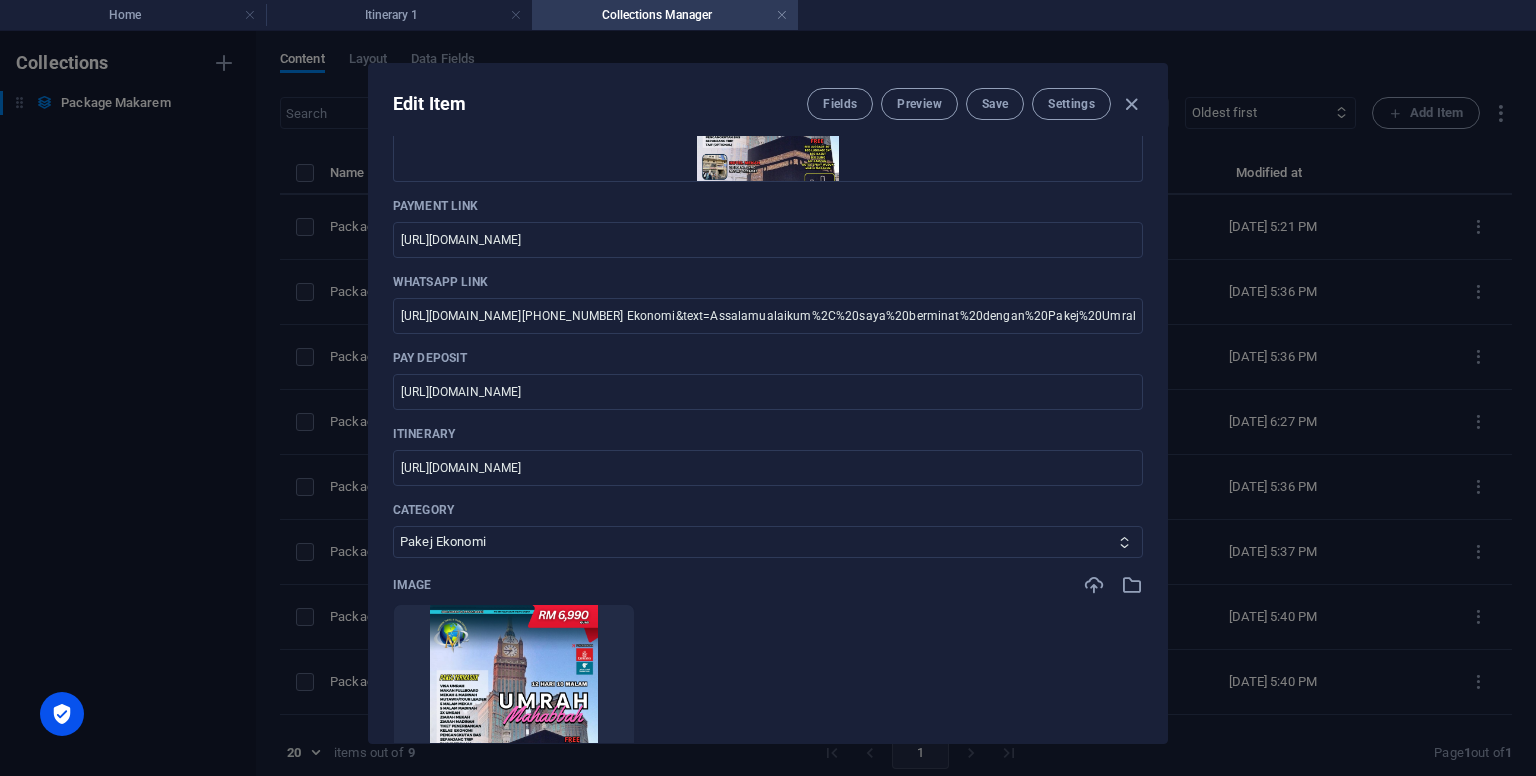 type on "package-makarem-ekonomy" 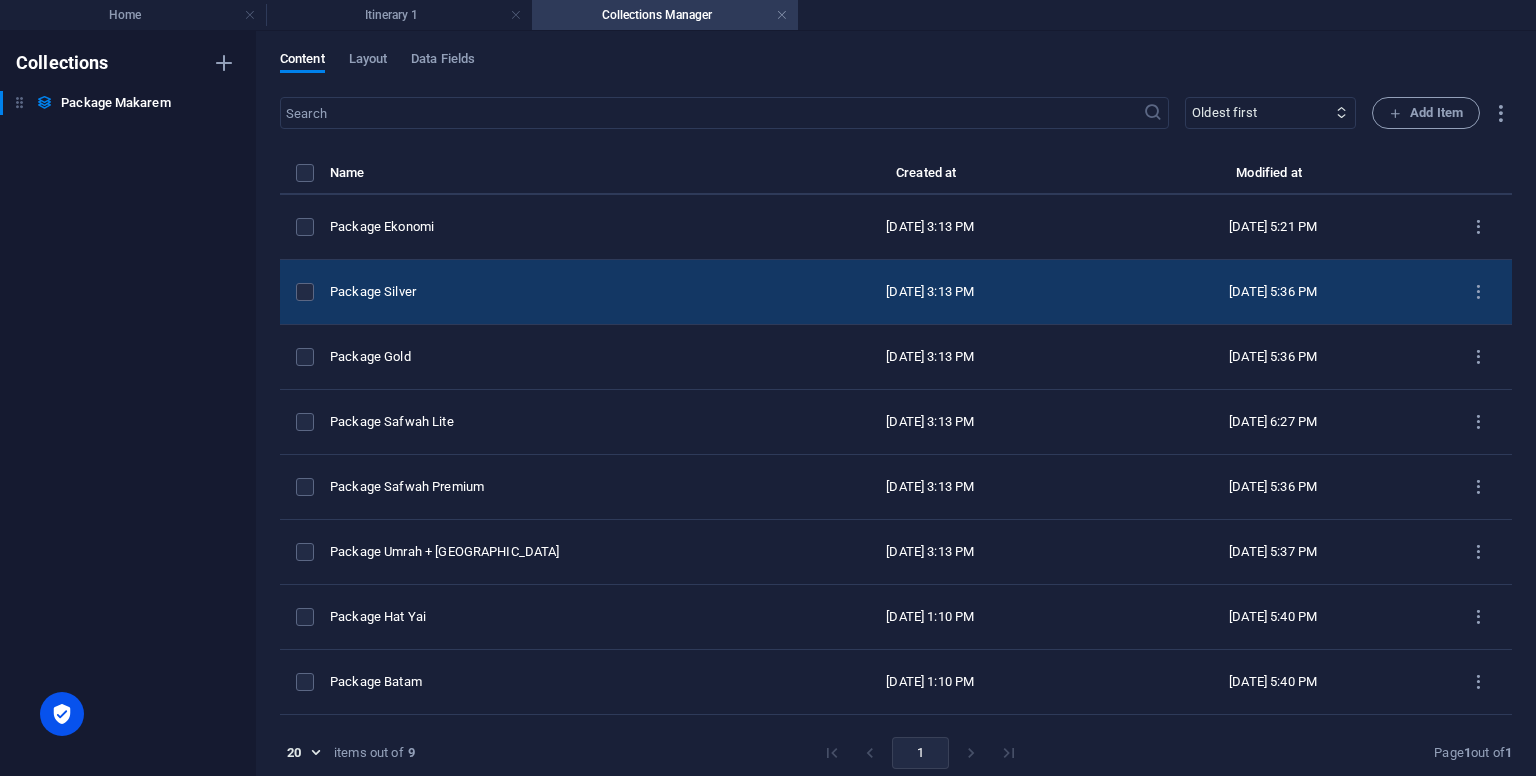 click on "Package Silver" at bounding box center [544, 292] 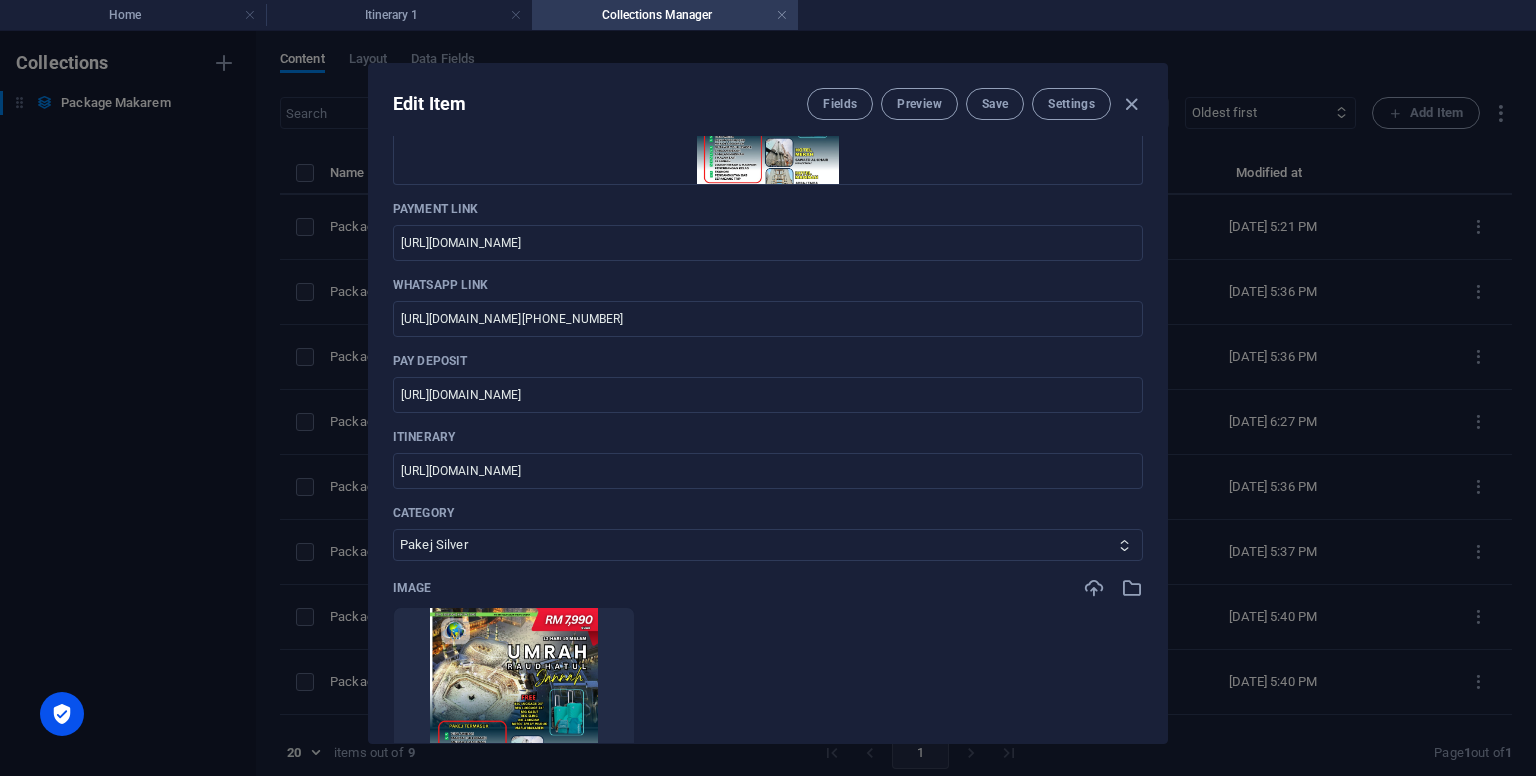 scroll, scrollTop: 500, scrollLeft: 0, axis: vertical 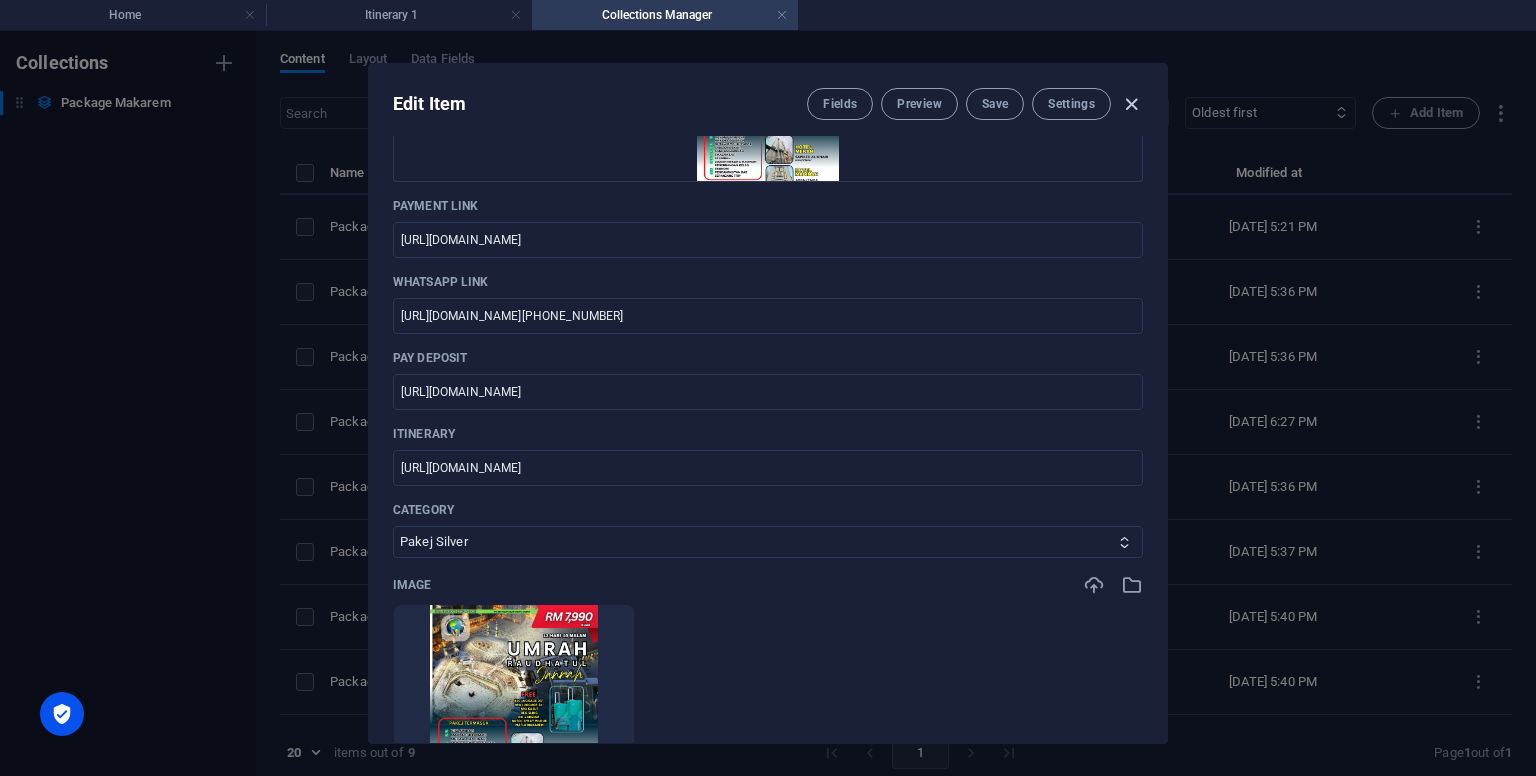 click at bounding box center (1131, 104) 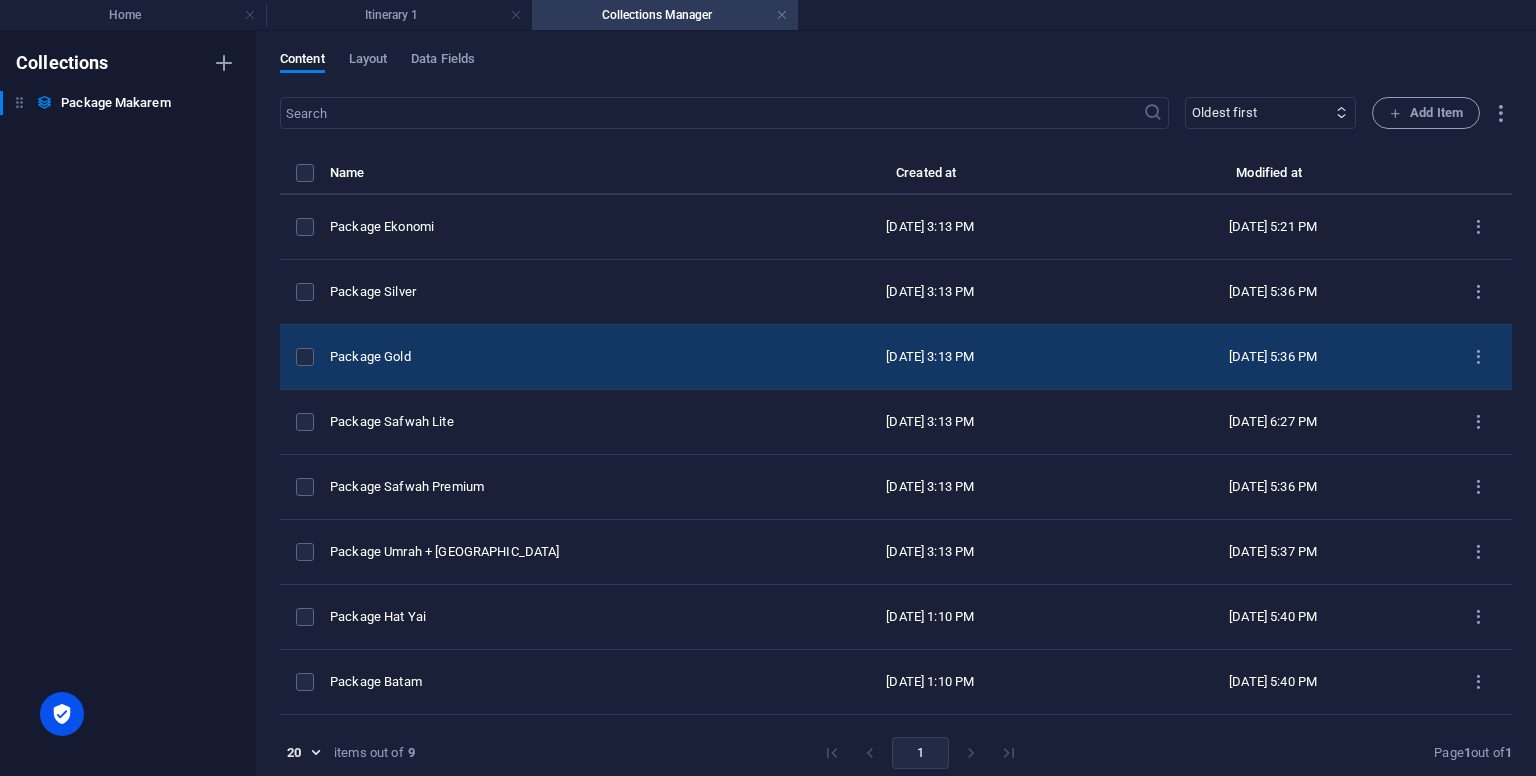 click on "Package Gold" at bounding box center [544, 357] 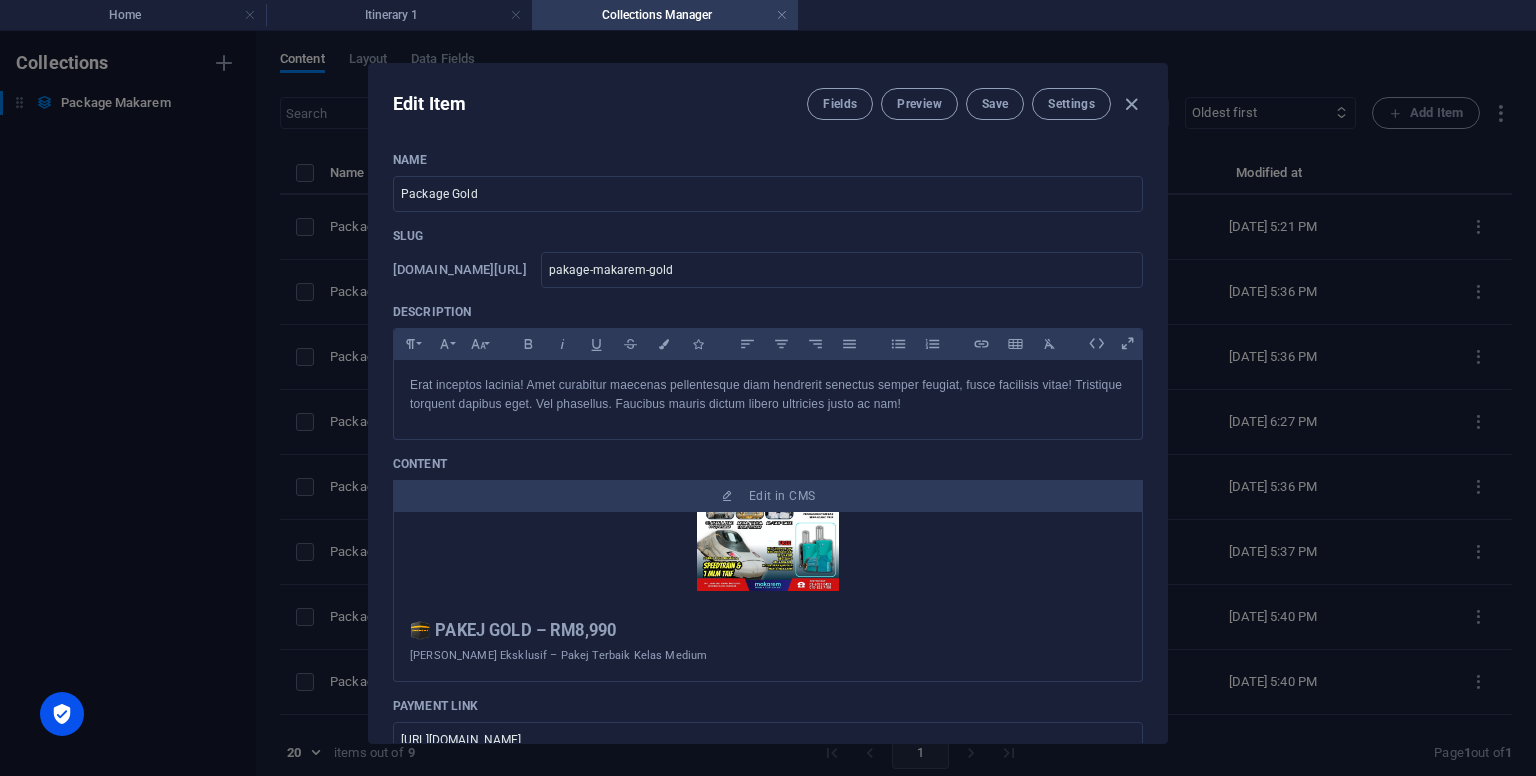 scroll, scrollTop: 352, scrollLeft: 0, axis: vertical 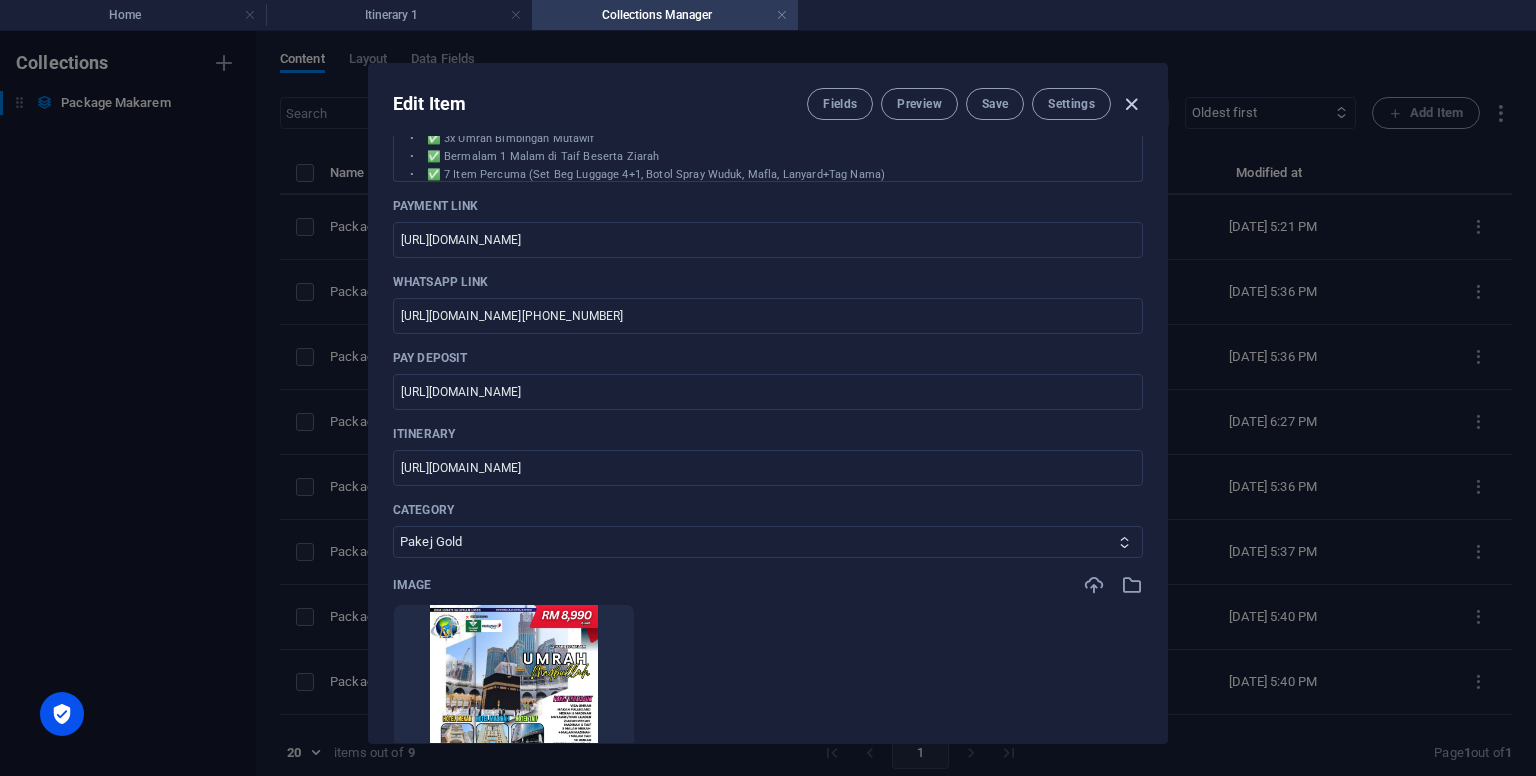click at bounding box center [1131, 104] 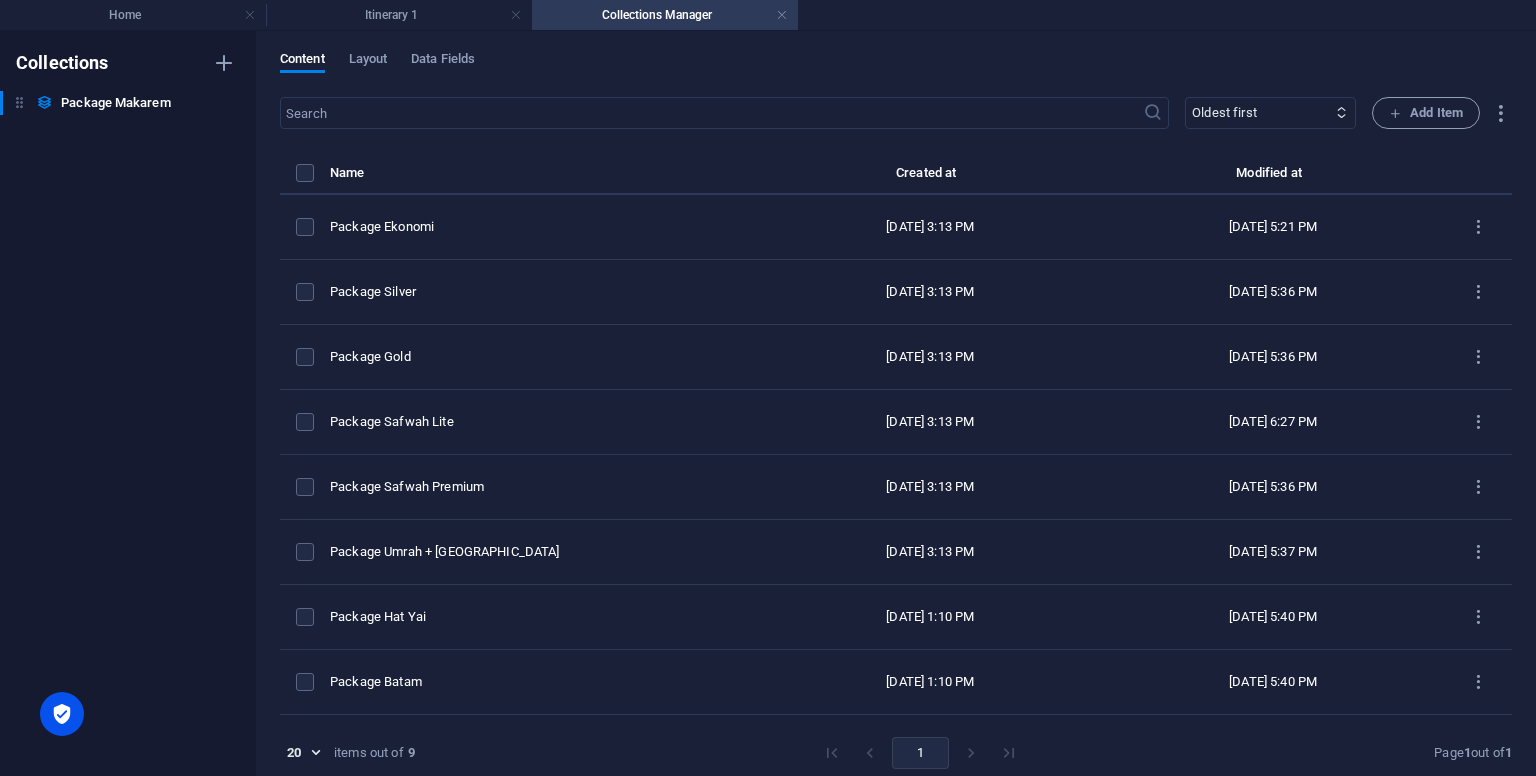 type on "pakage-makarem-gold" 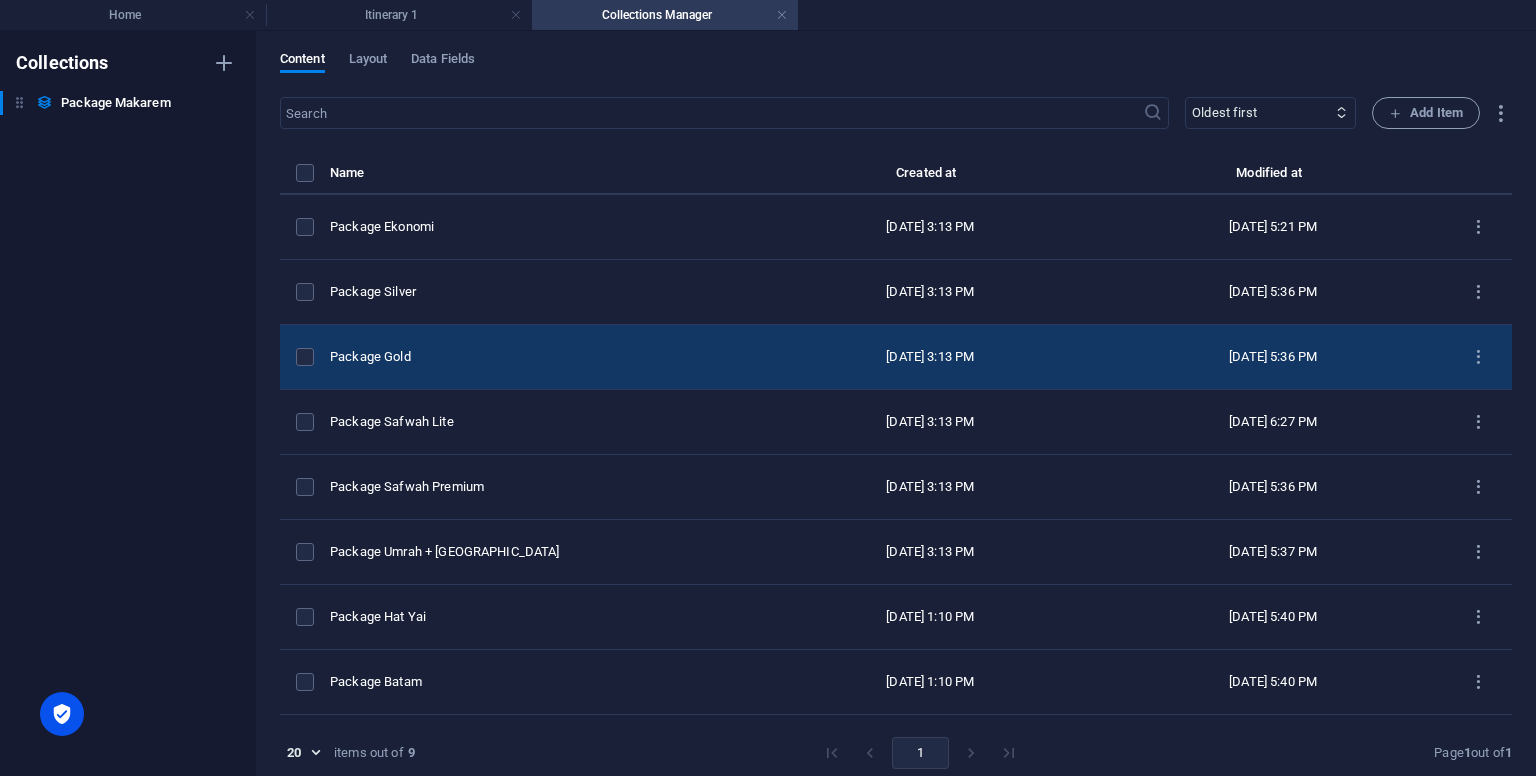 scroll, scrollTop: 0, scrollLeft: 0, axis: both 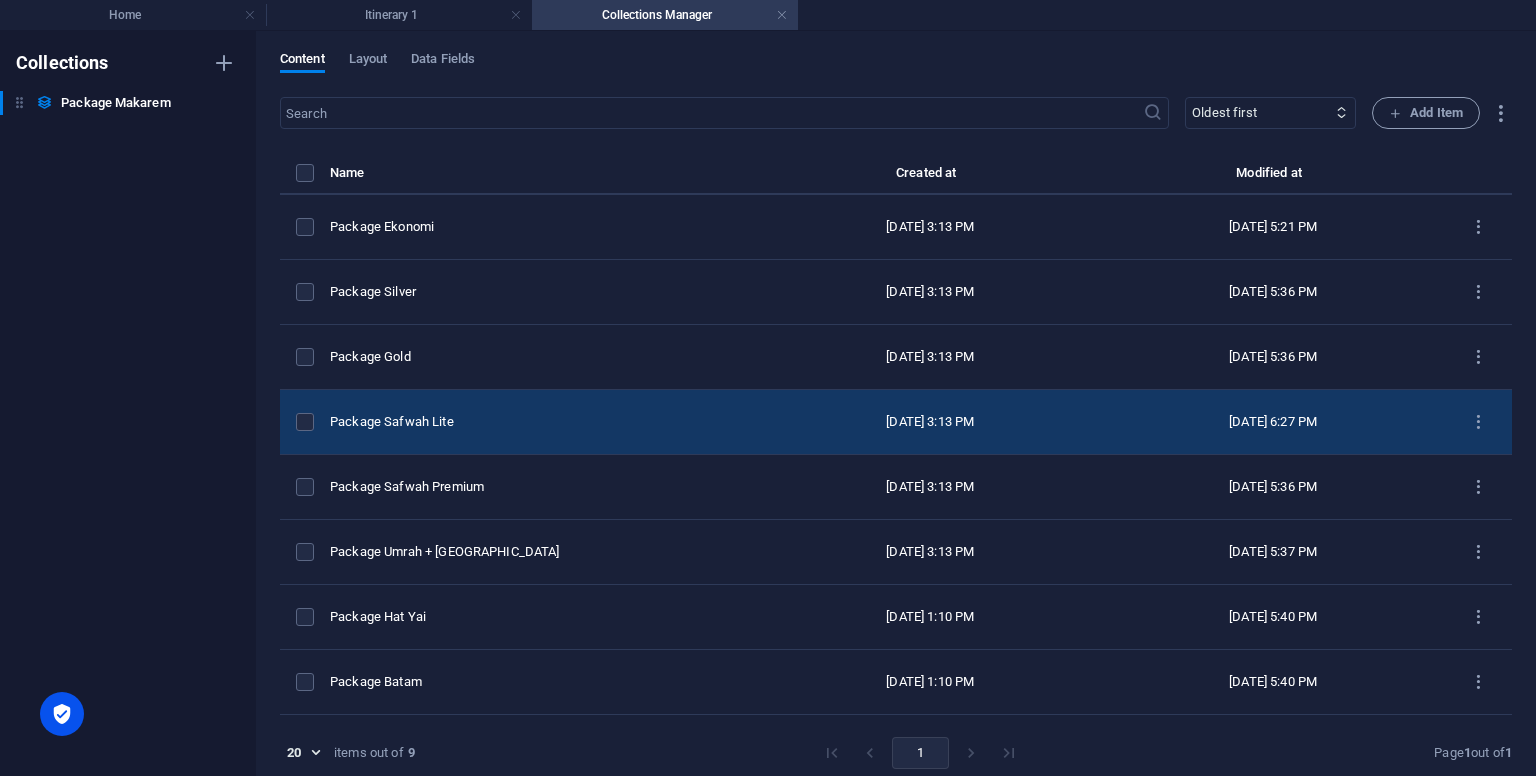 click on "Package Safwah Lite" at bounding box center [544, 422] 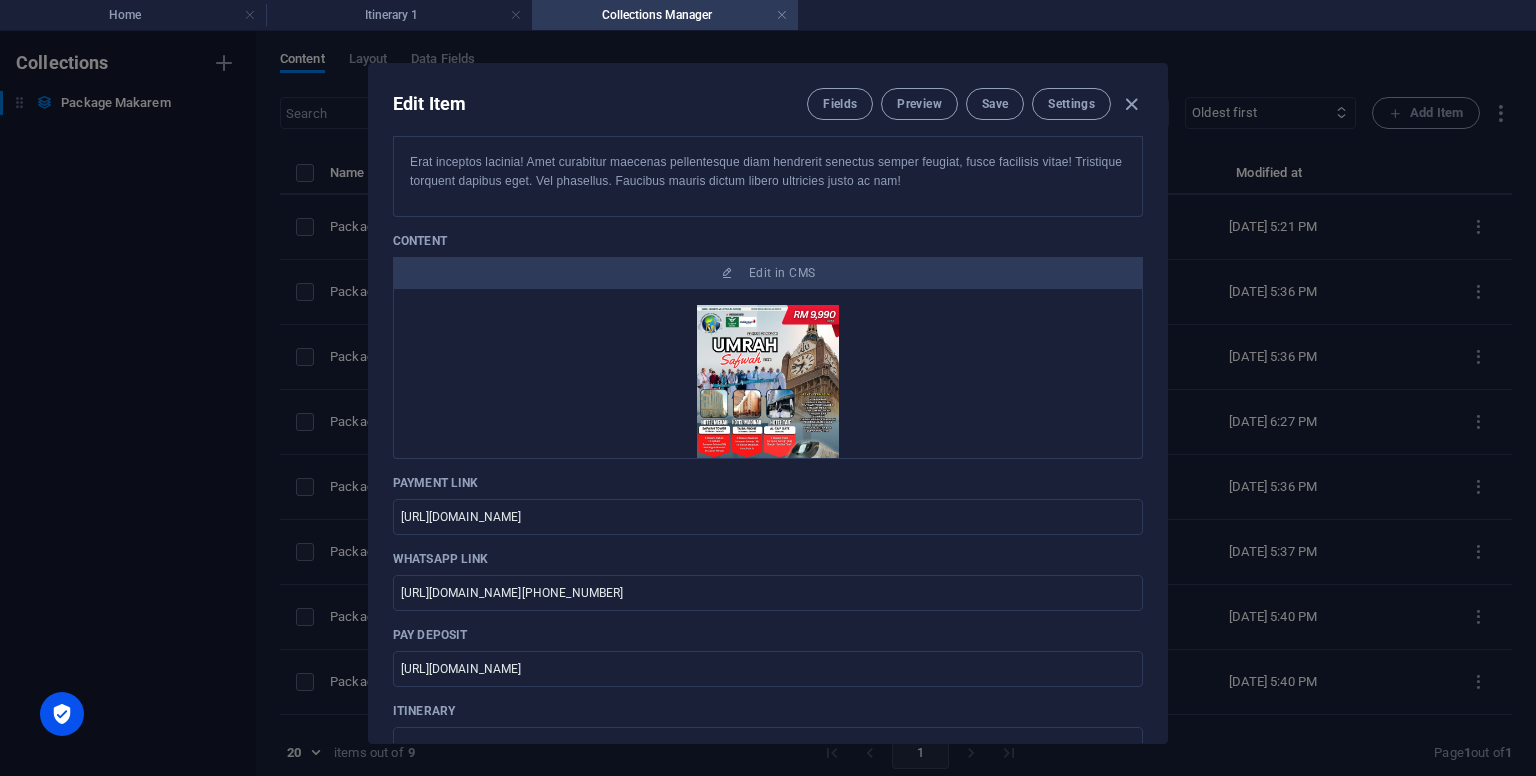 scroll, scrollTop: 200, scrollLeft: 0, axis: vertical 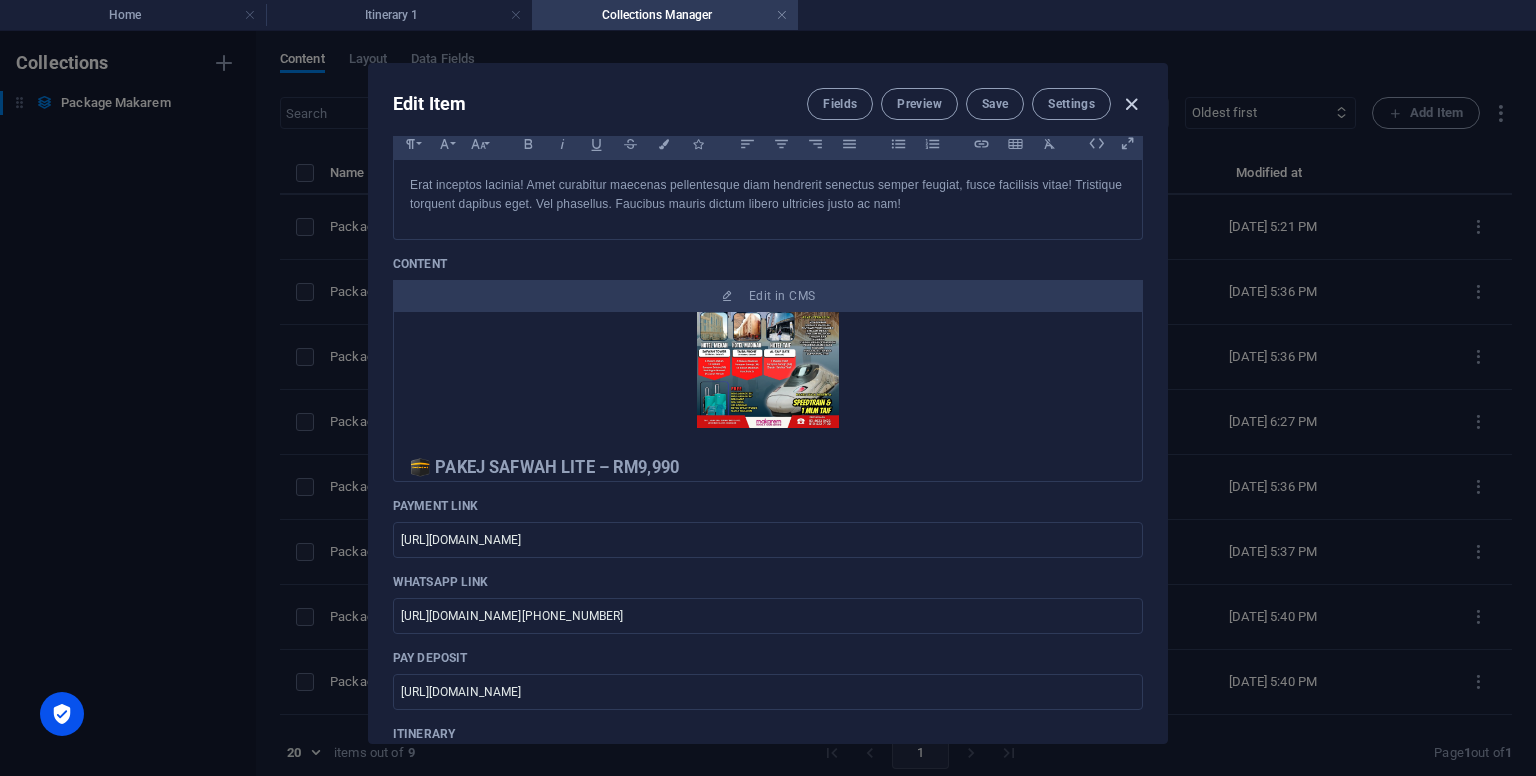 click at bounding box center (1131, 104) 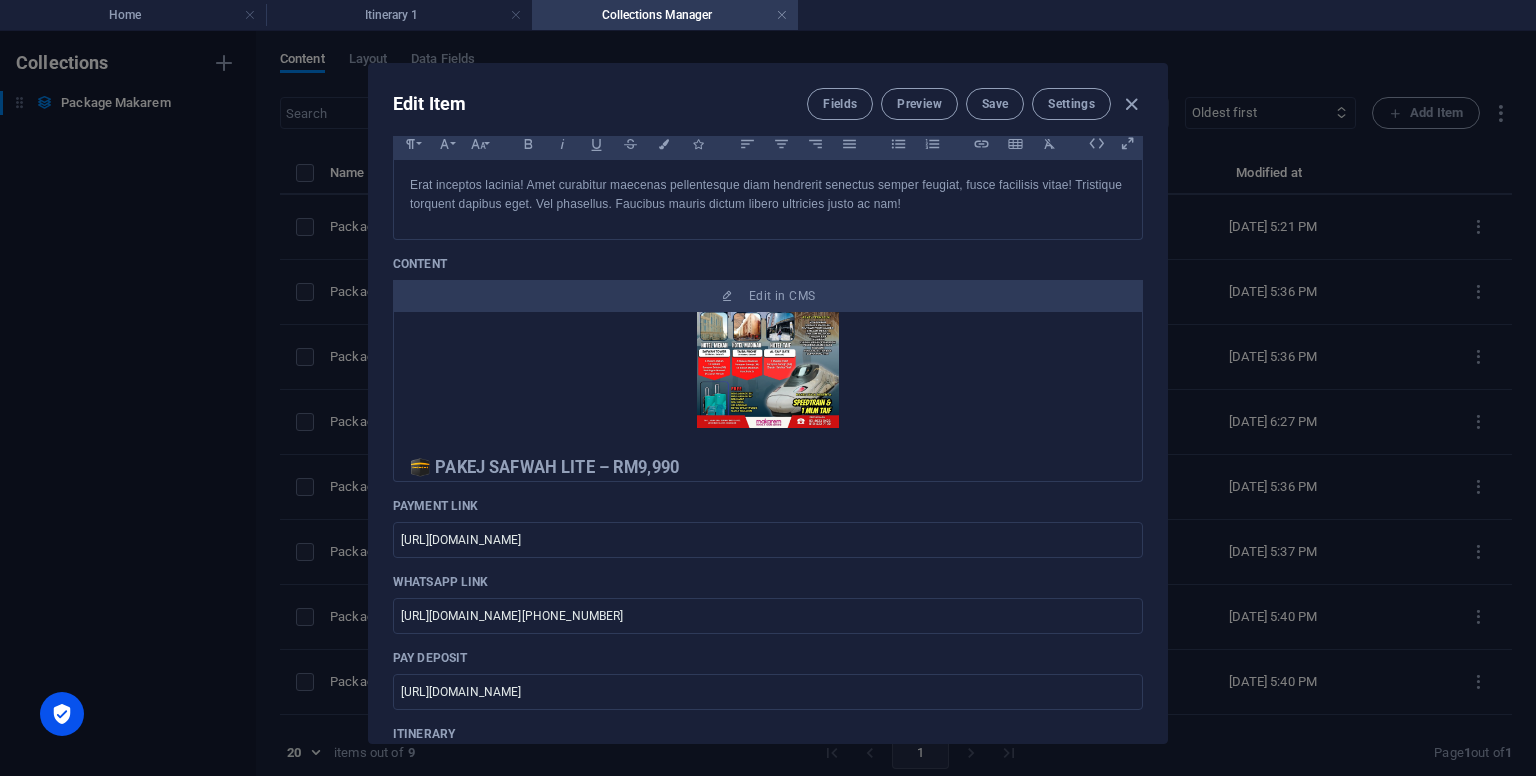 type on "package-safwah-lite" 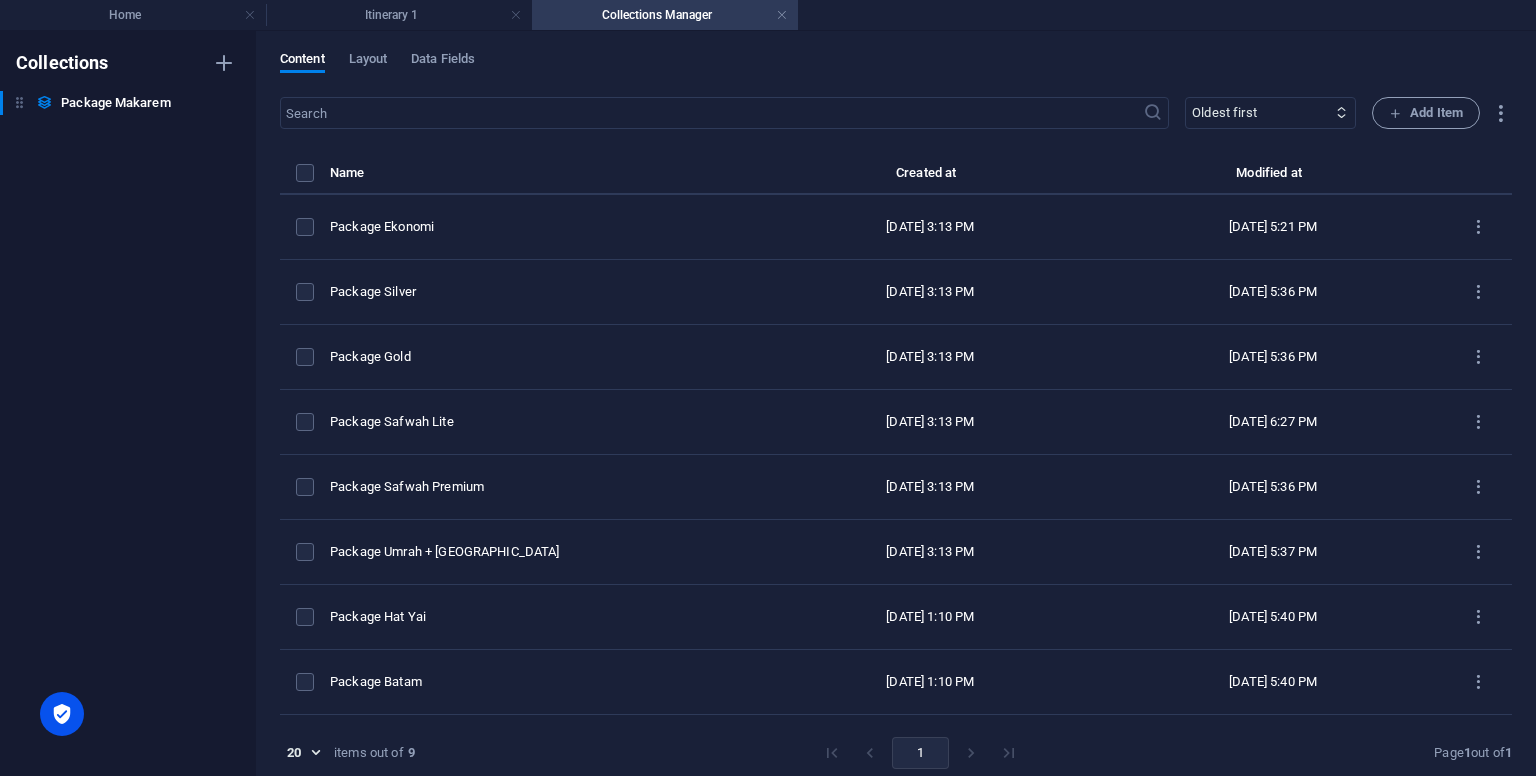 scroll, scrollTop: 0, scrollLeft: 0, axis: both 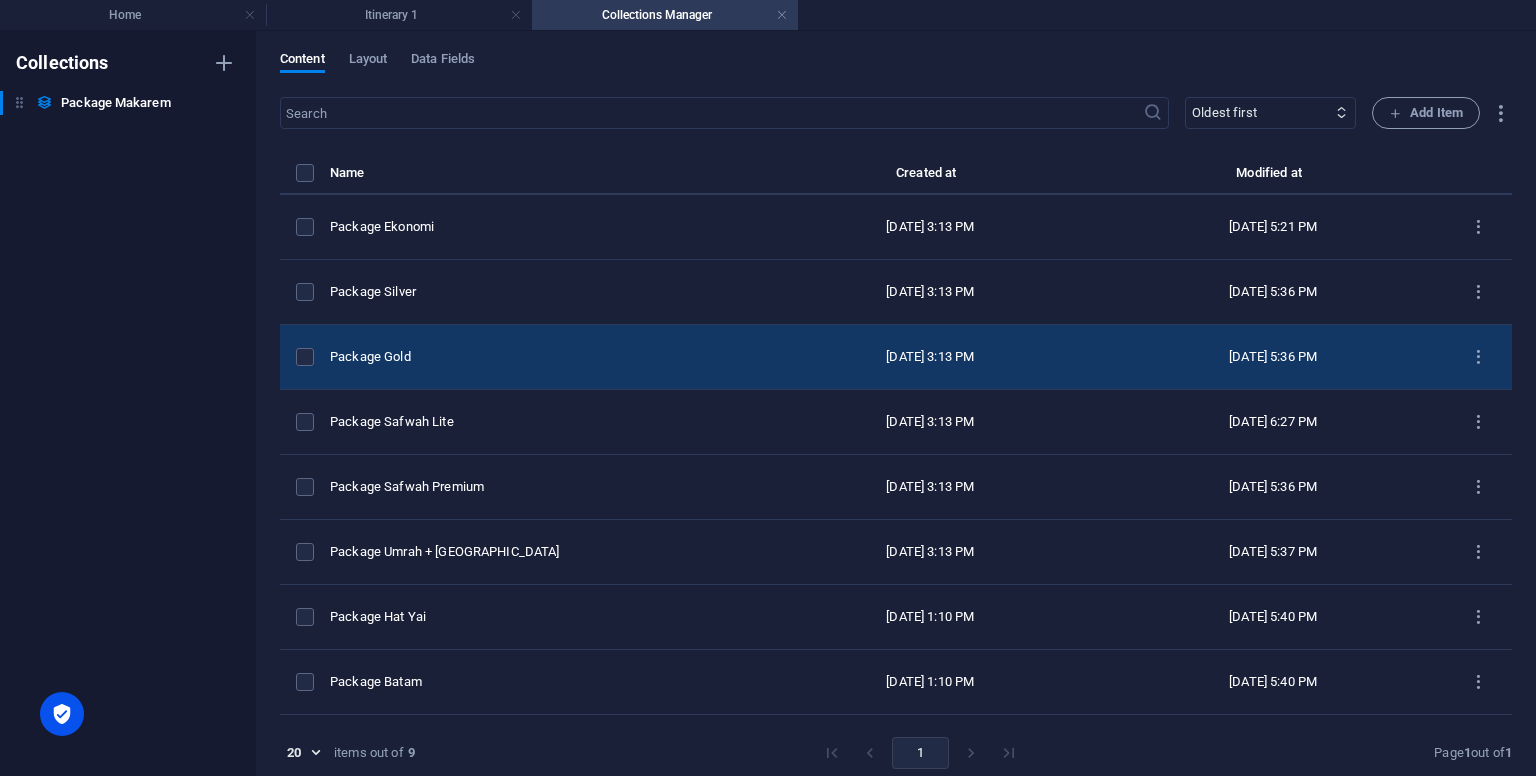 click on "Package Gold" at bounding box center (544, 357) 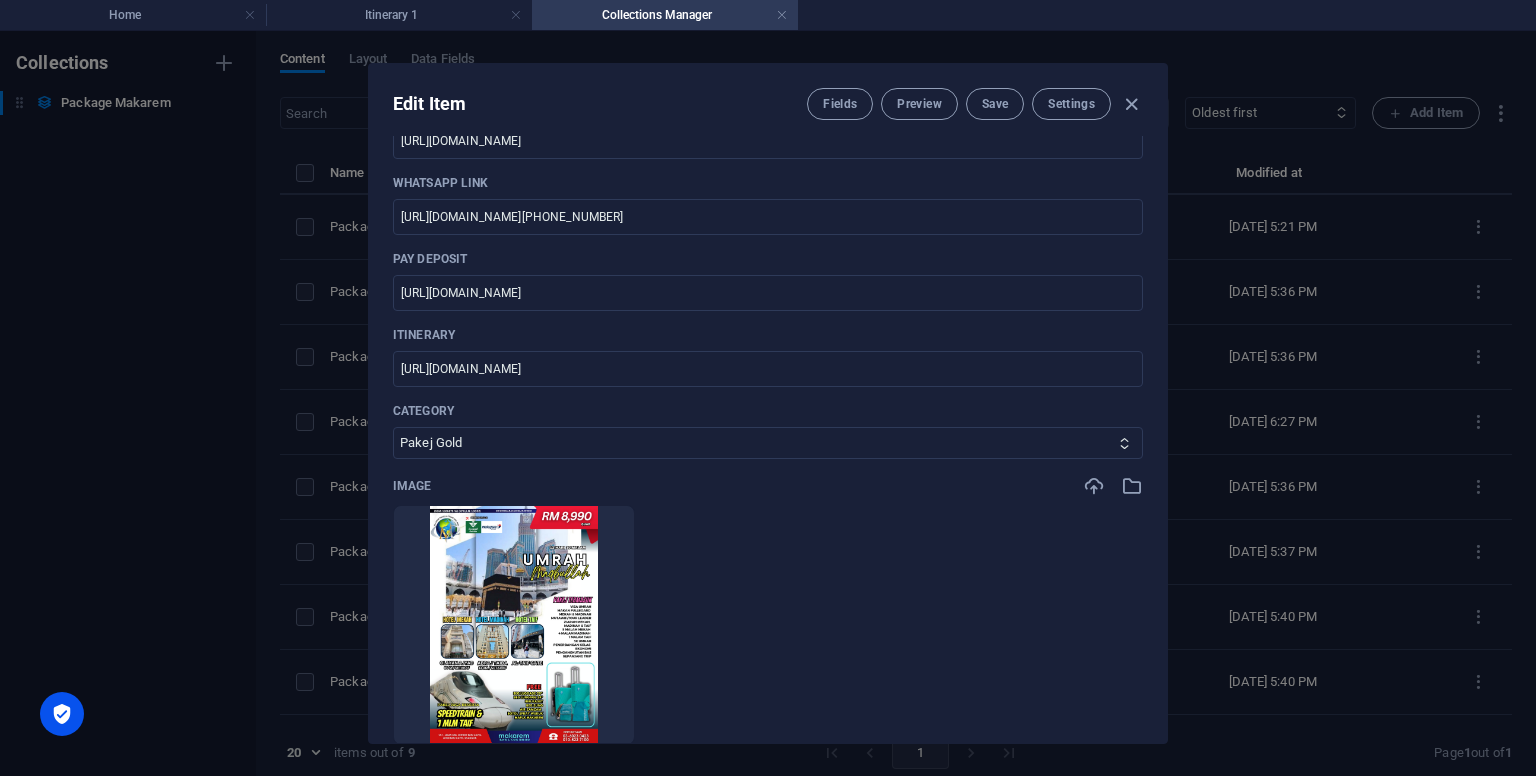scroll, scrollTop: 600, scrollLeft: 0, axis: vertical 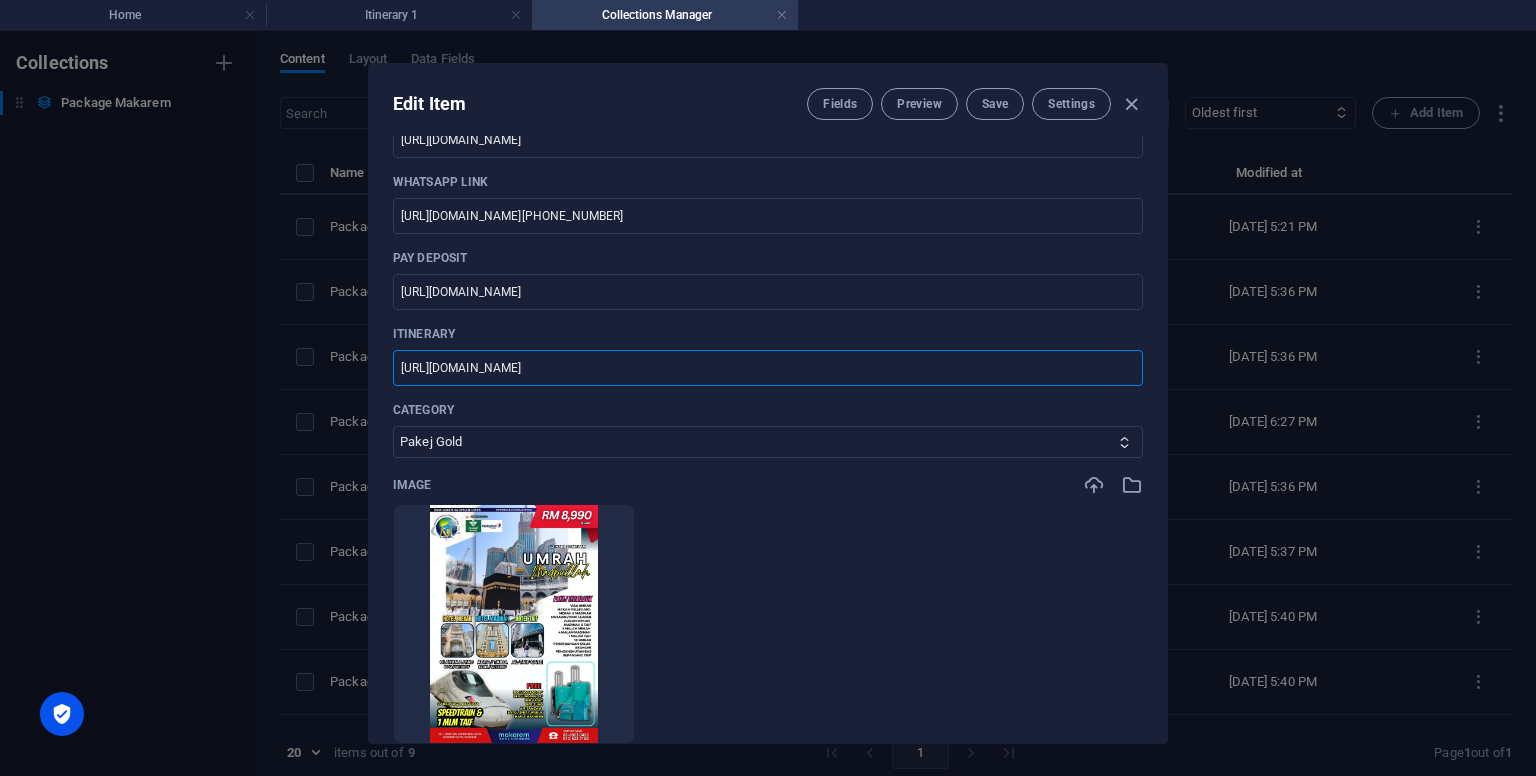 drag, startPoint x: 596, startPoint y: 367, endPoint x: 263, endPoint y: 361, distance: 333.05405 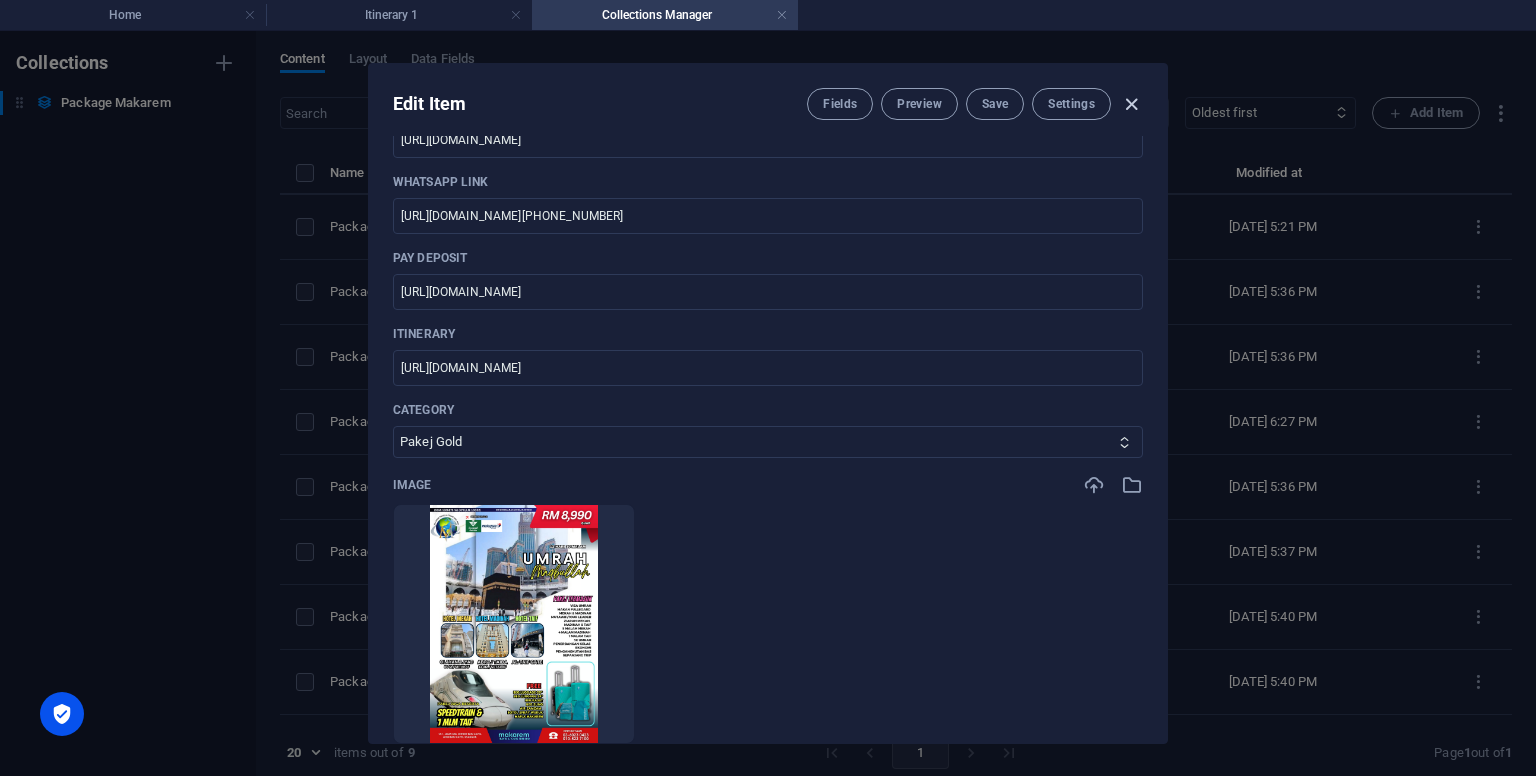 click at bounding box center (1131, 104) 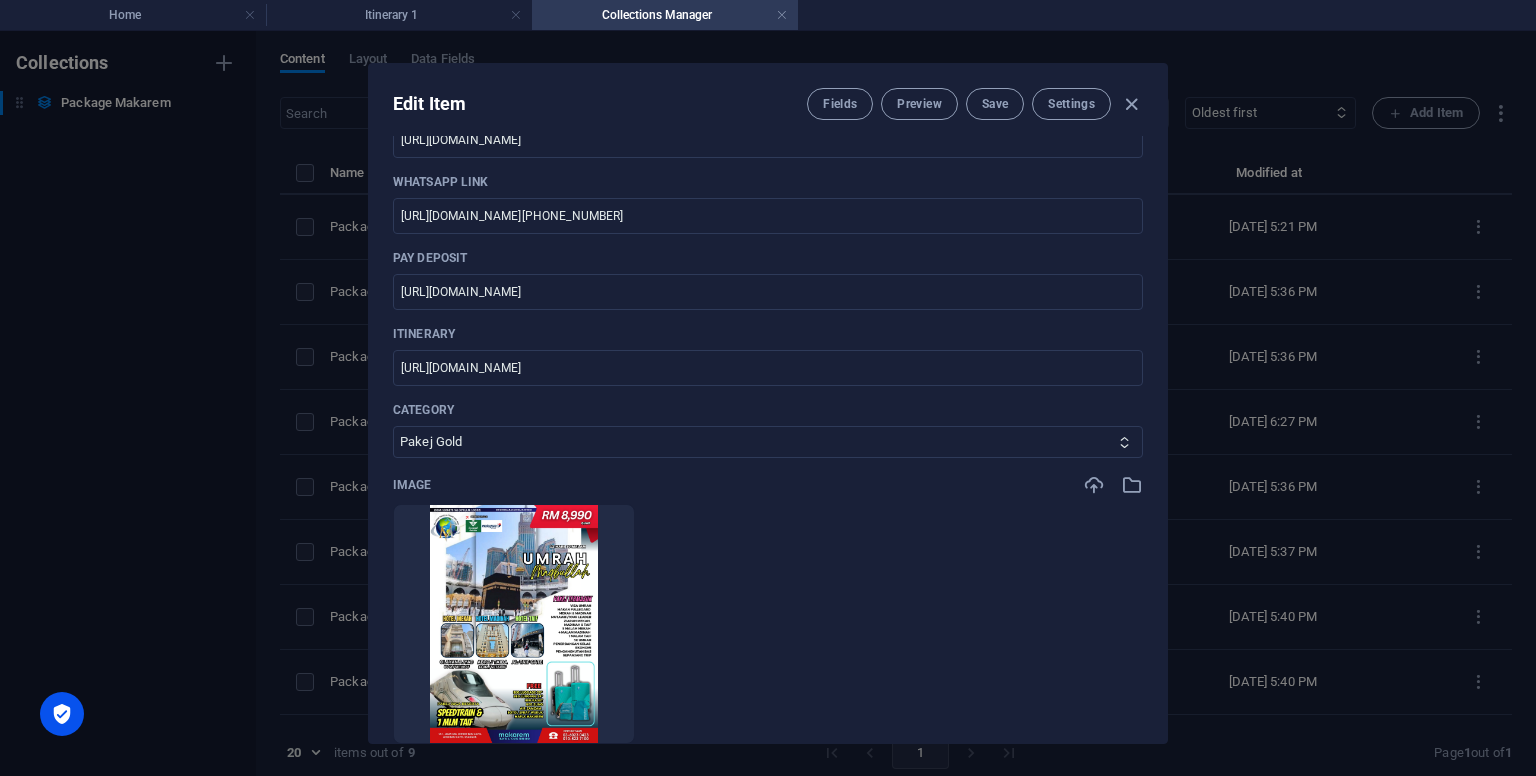 type on "pakage-makarem-gold" 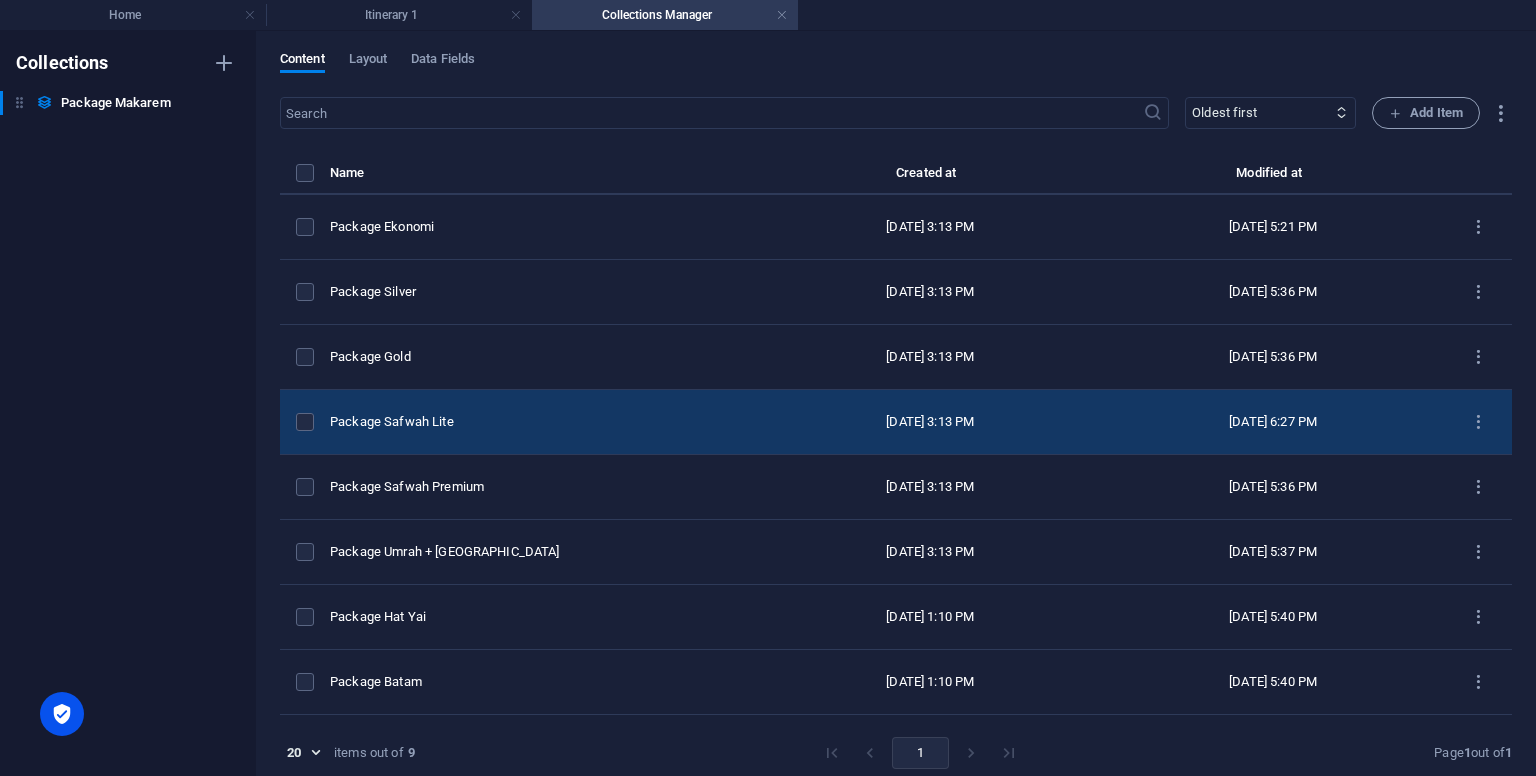 click on "Package Safwah Lite" at bounding box center (544, 422) 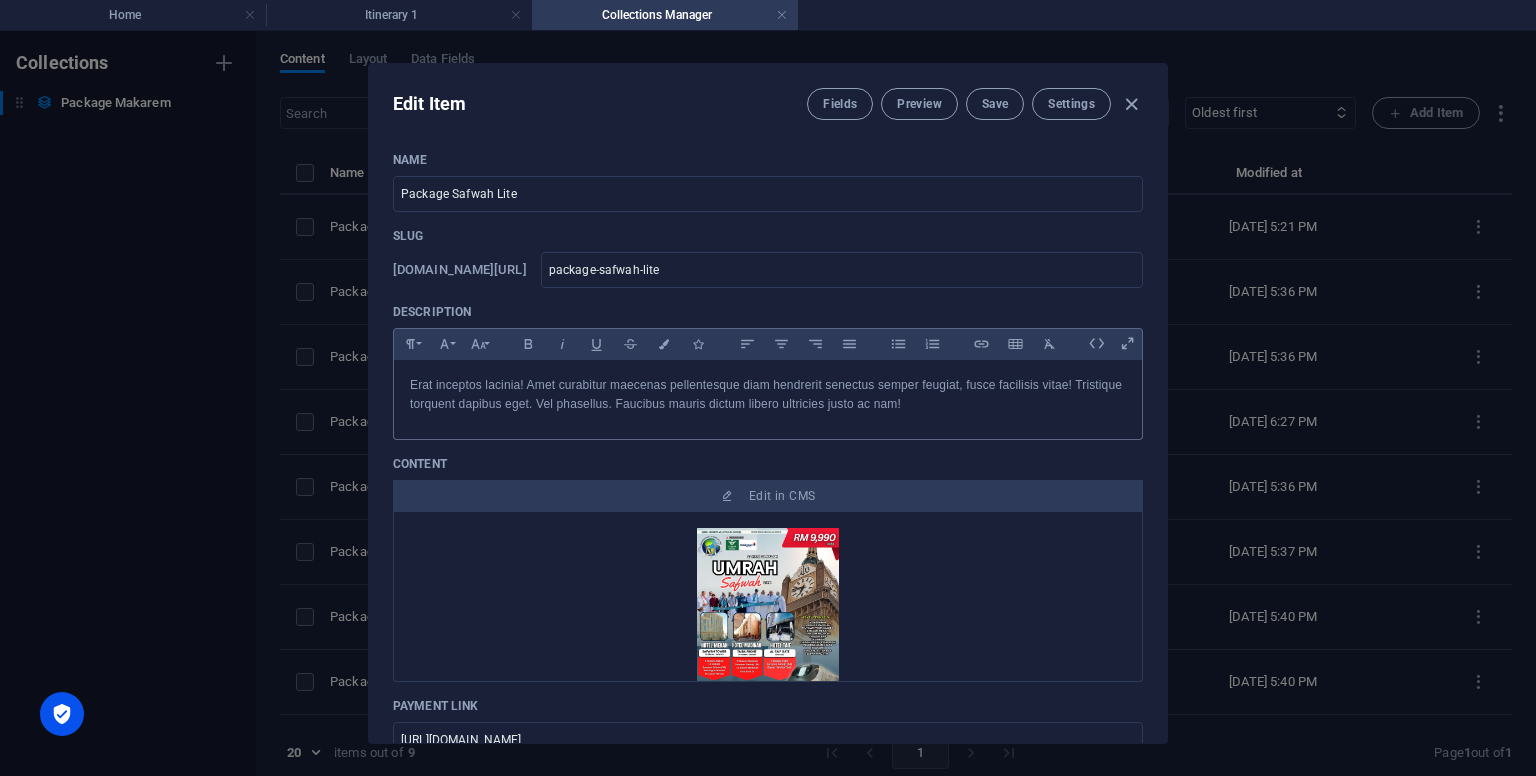 scroll, scrollTop: 600, scrollLeft: 0, axis: vertical 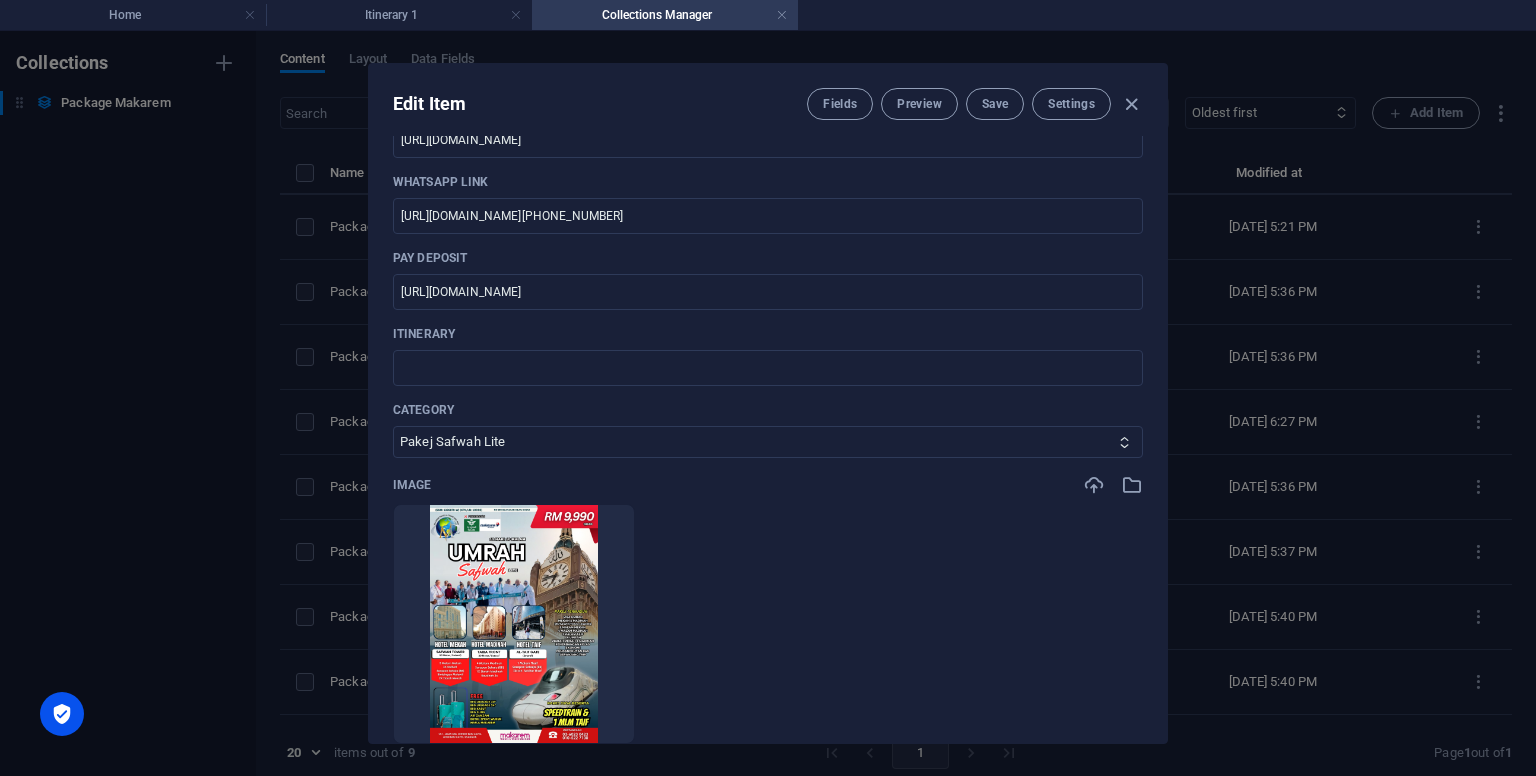 click on "Itinerary ​" at bounding box center (768, 356) 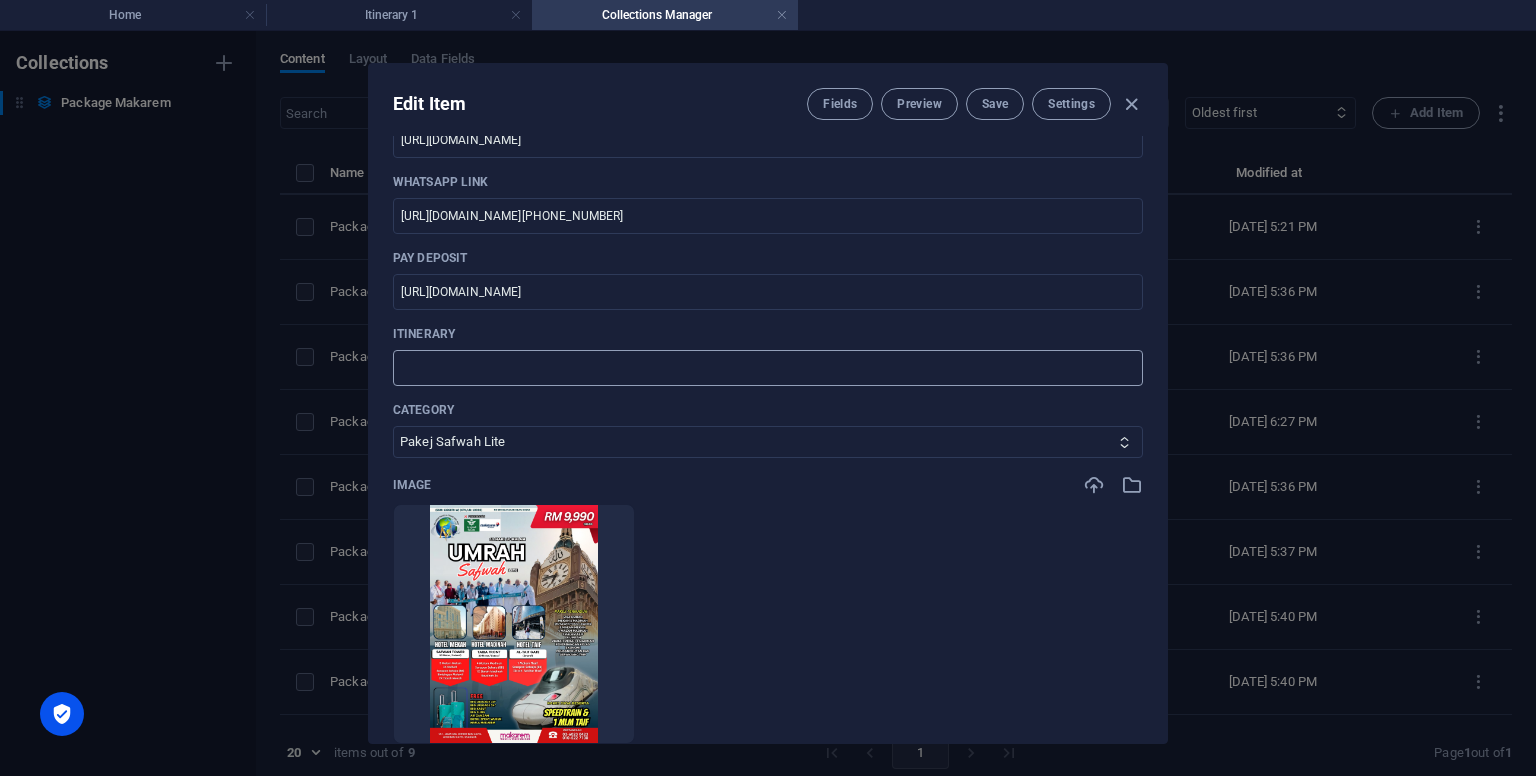 click at bounding box center [768, 368] 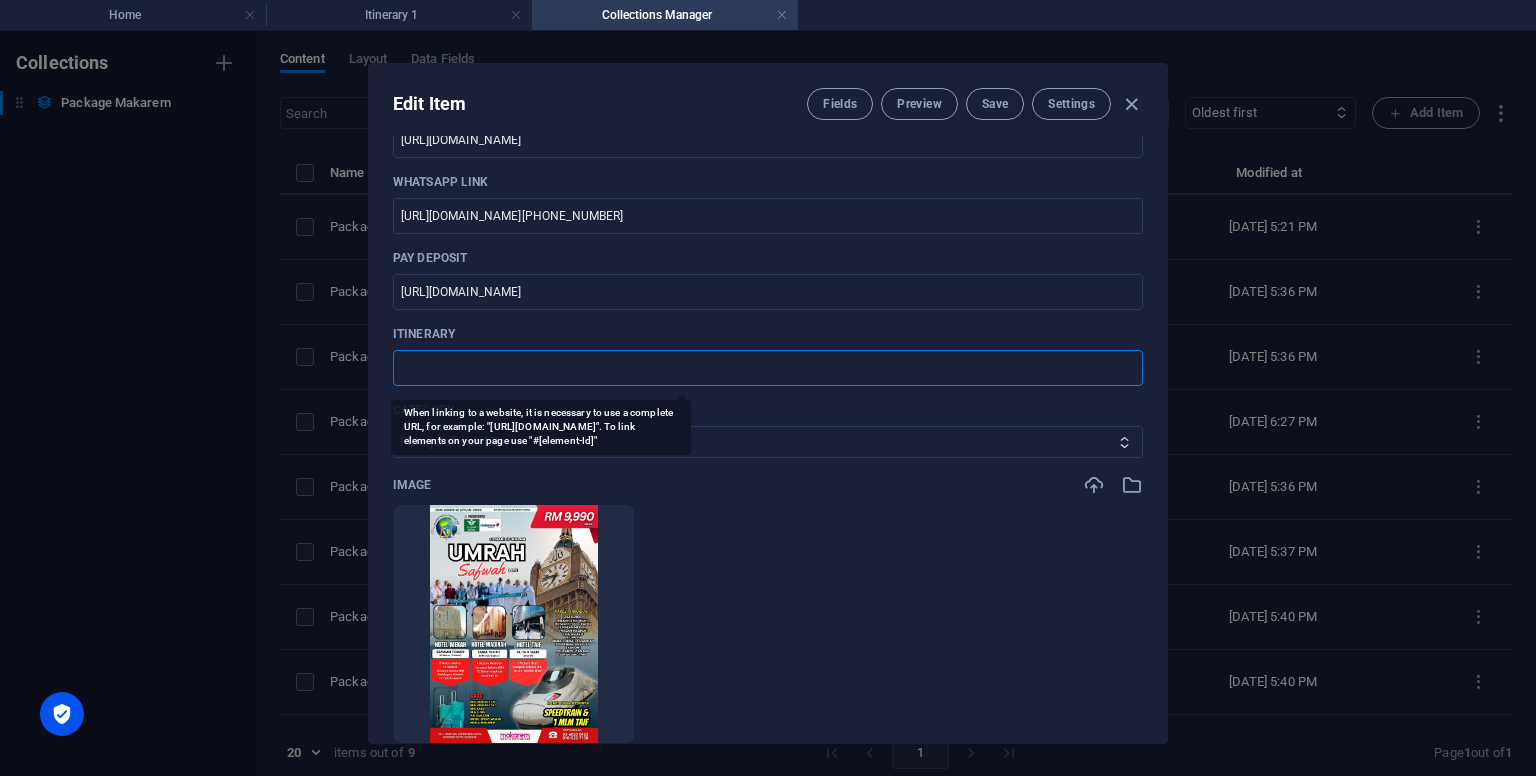 paste on "https://makarem.my/itinerary-1/" 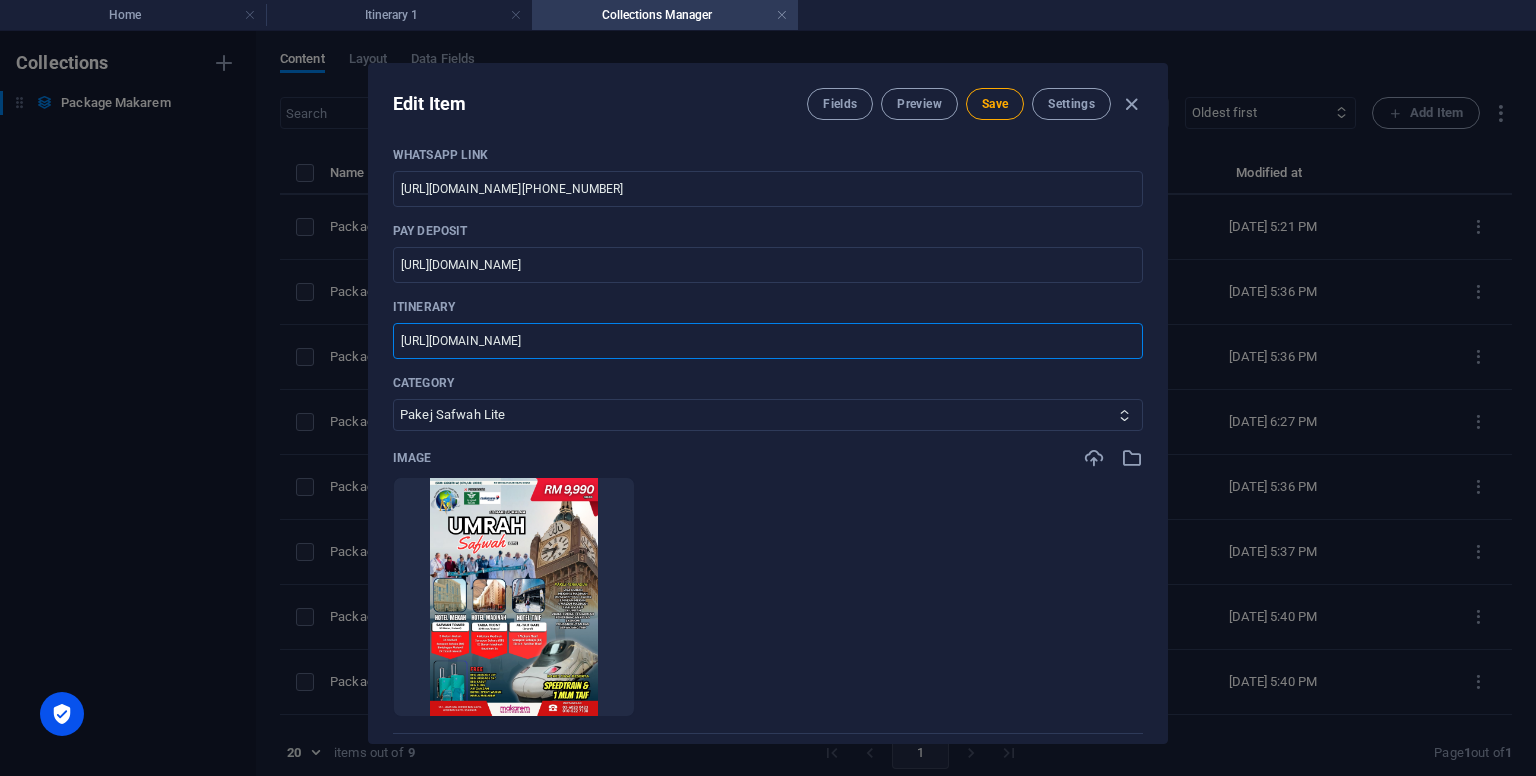 scroll, scrollTop: 600, scrollLeft: 0, axis: vertical 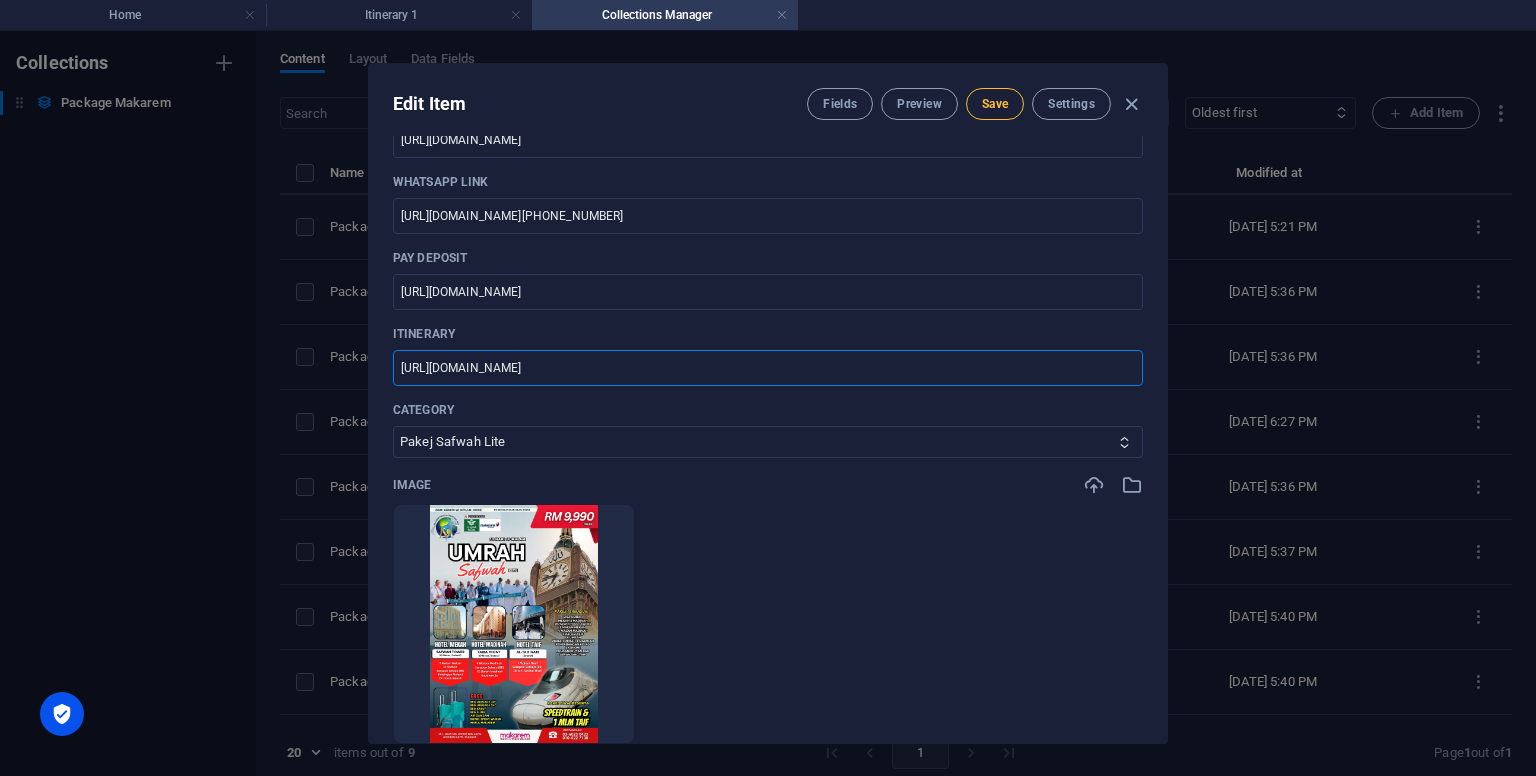 type on "https://makarem.my/itinerary-1/" 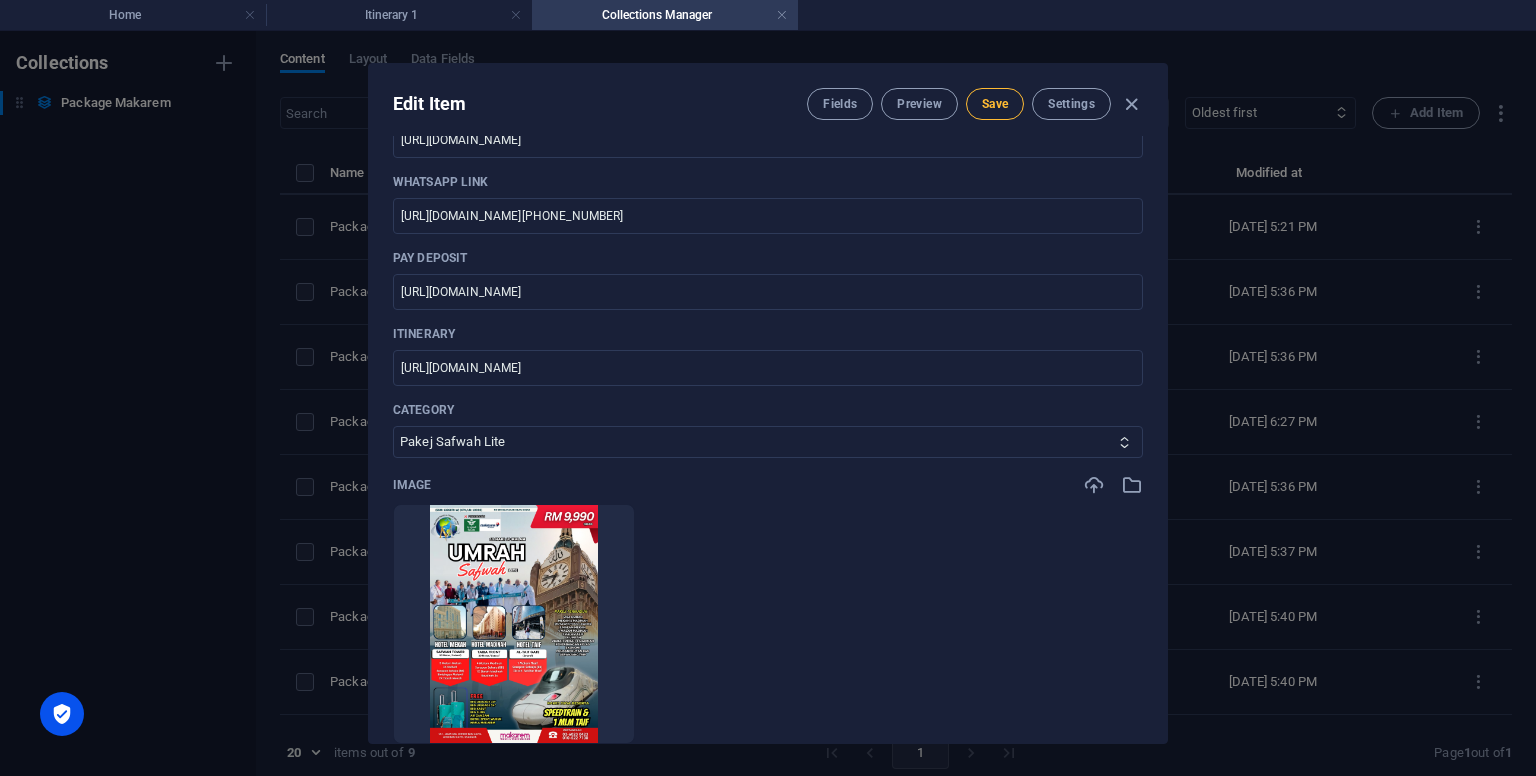 click on "Save" at bounding box center [995, 104] 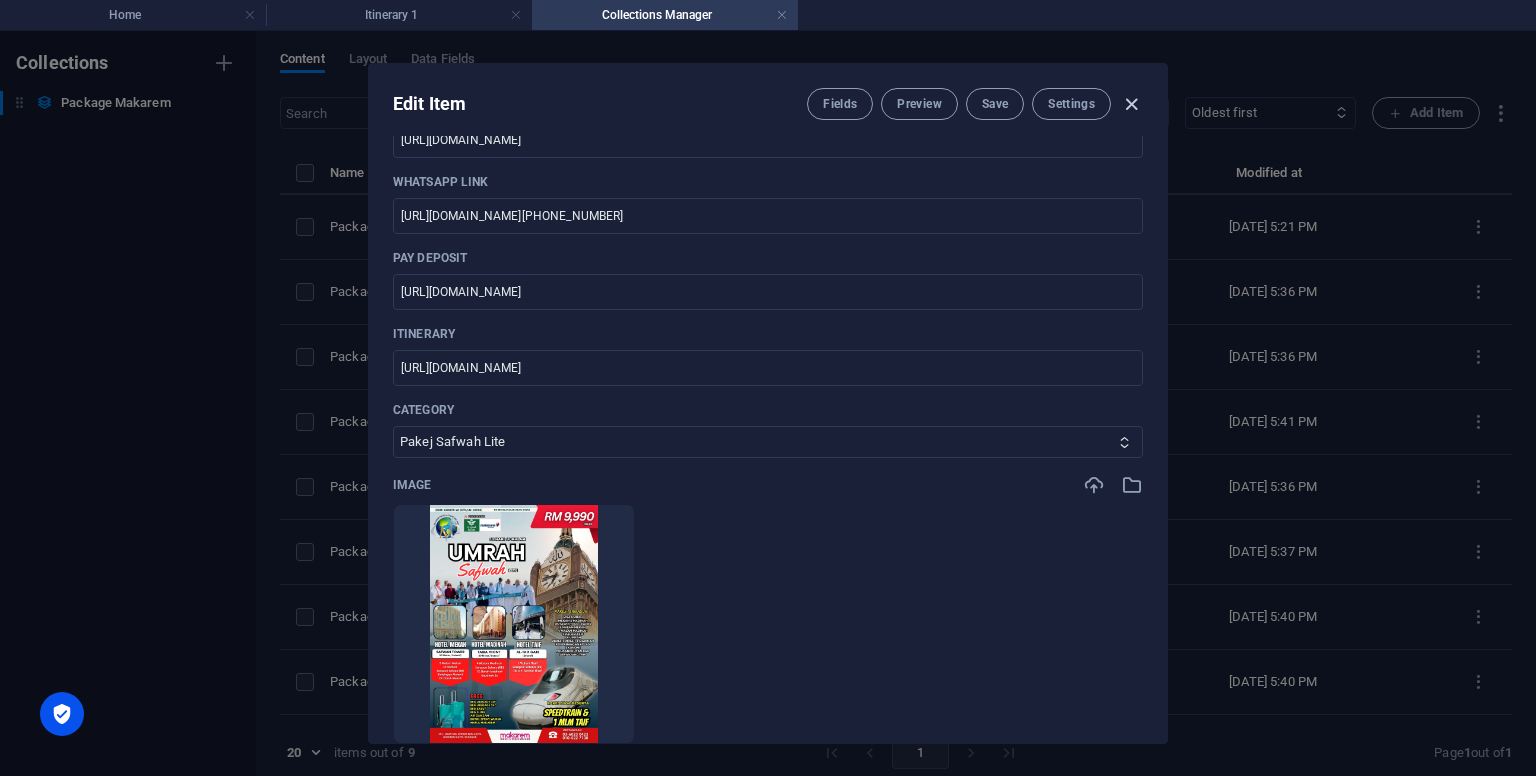 click at bounding box center [1131, 104] 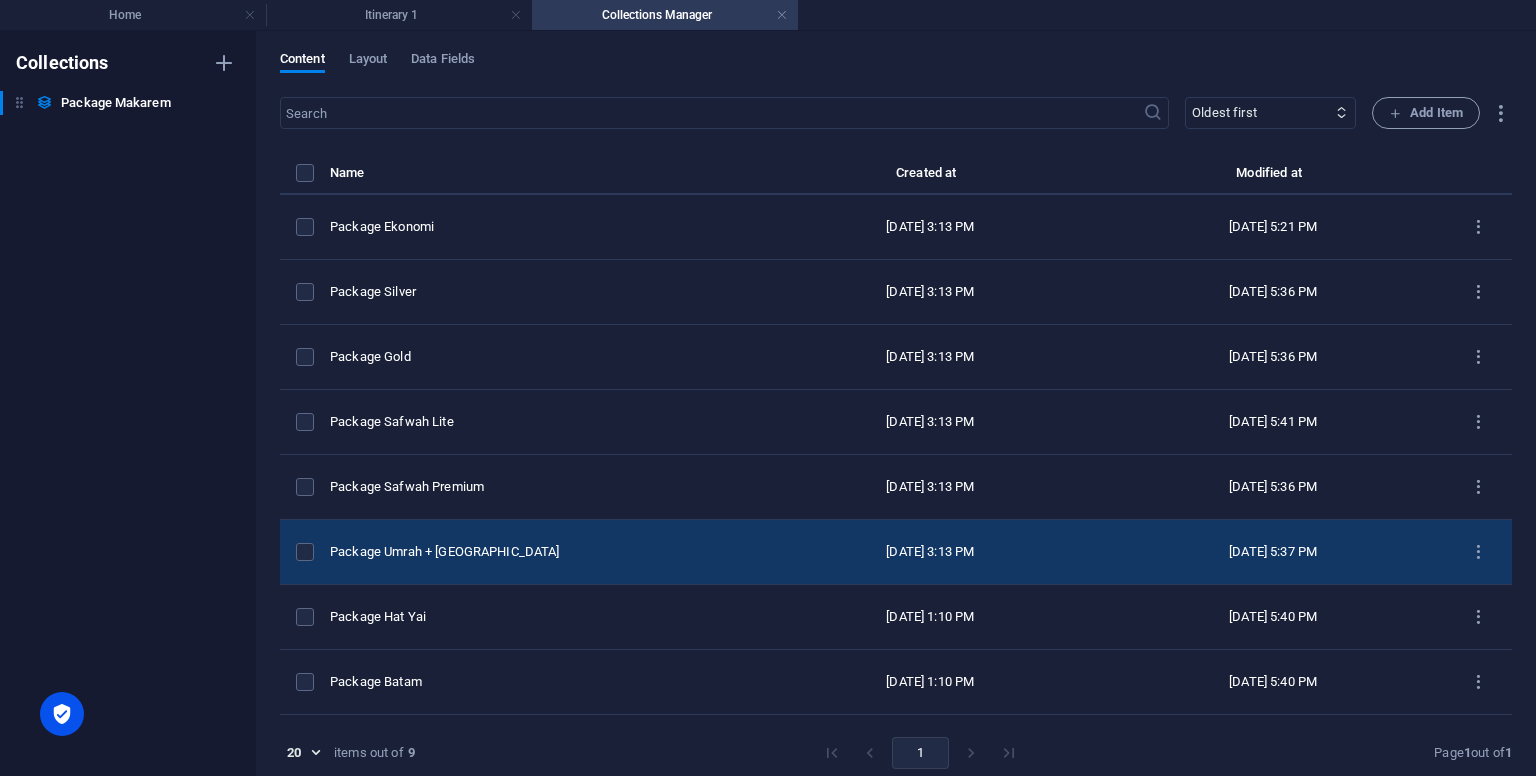 scroll, scrollTop: 480, scrollLeft: 0, axis: vertical 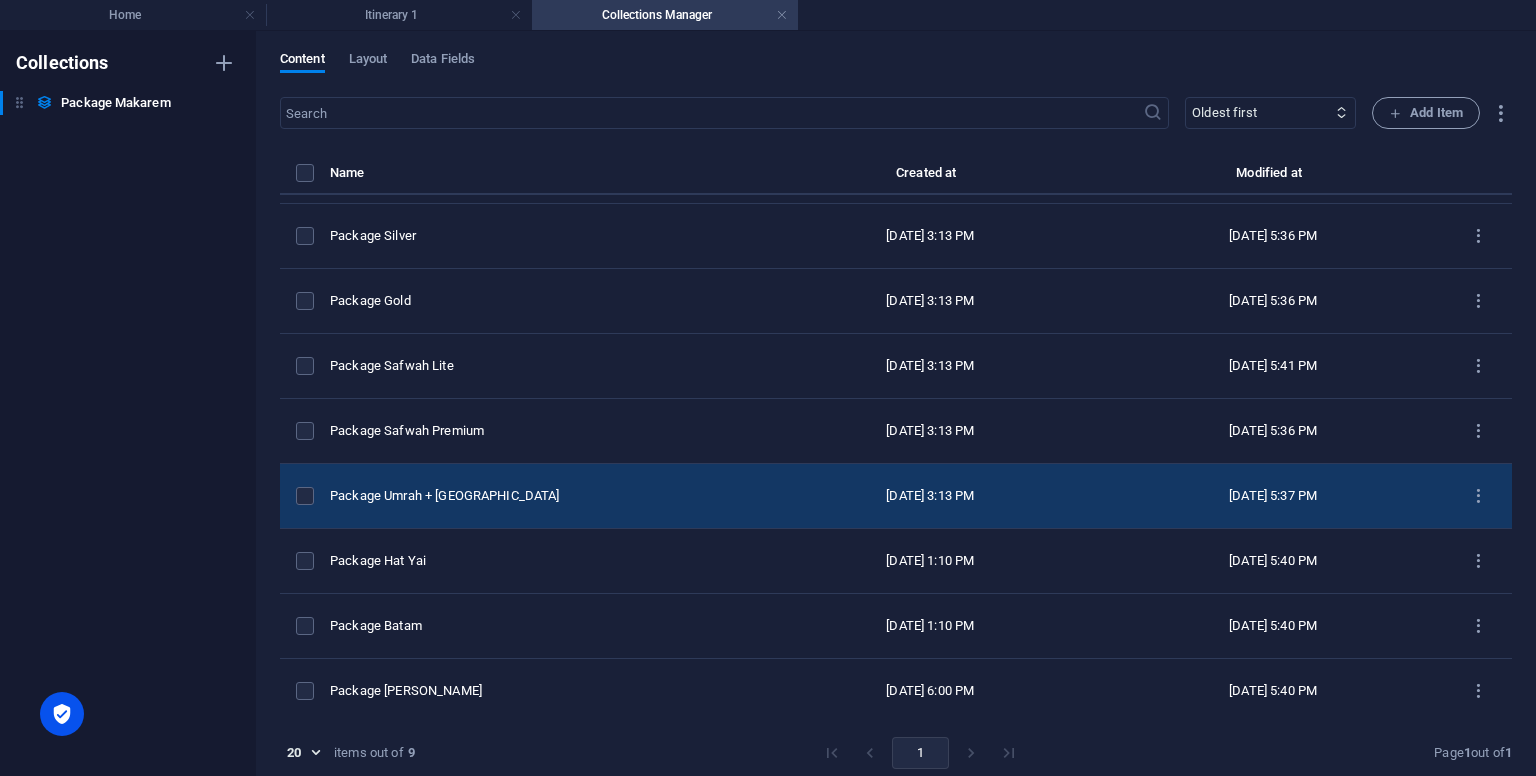 click on "Package Umrah + [GEOGRAPHIC_DATA]" at bounding box center (544, 496) 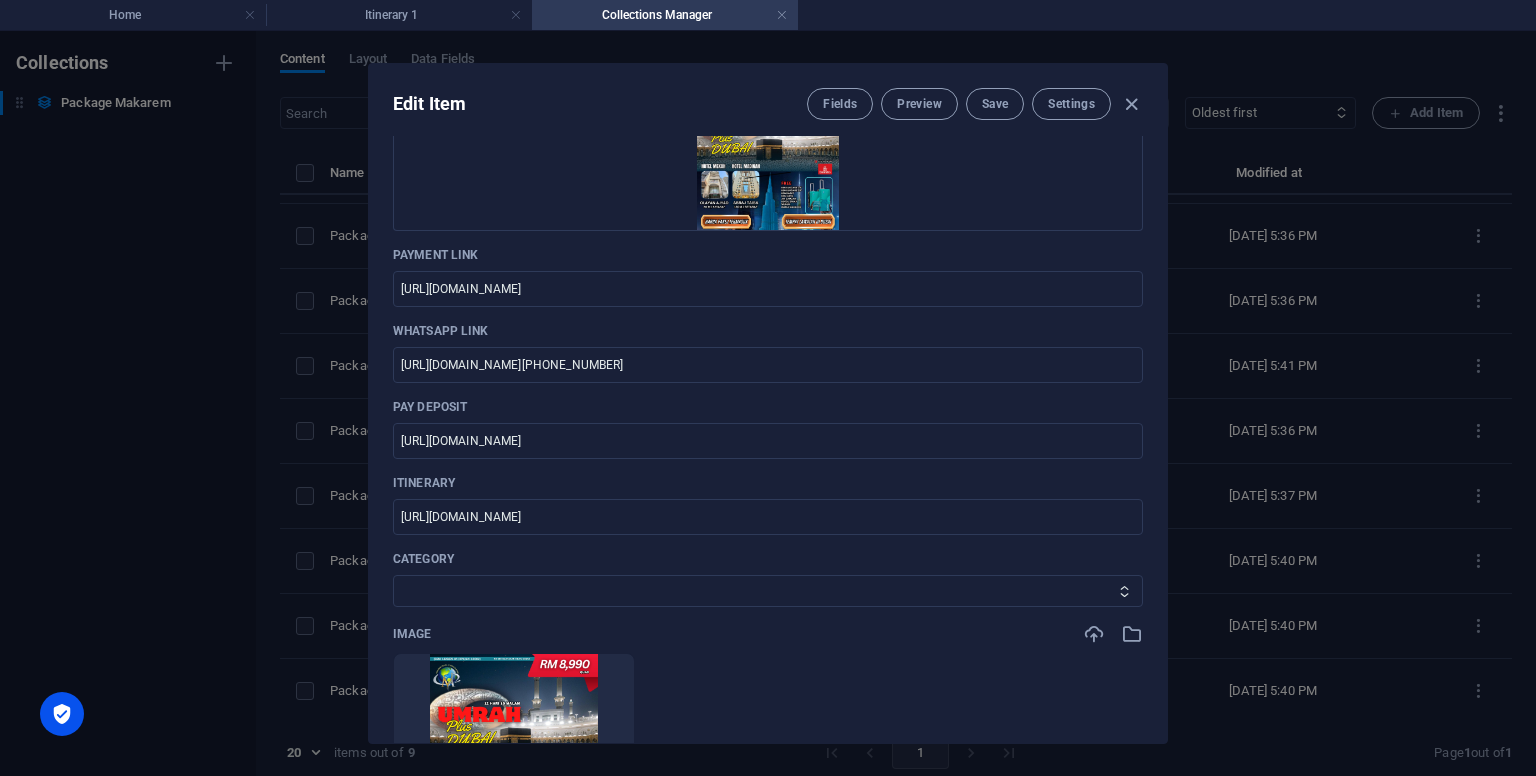 scroll, scrollTop: 500, scrollLeft: 0, axis: vertical 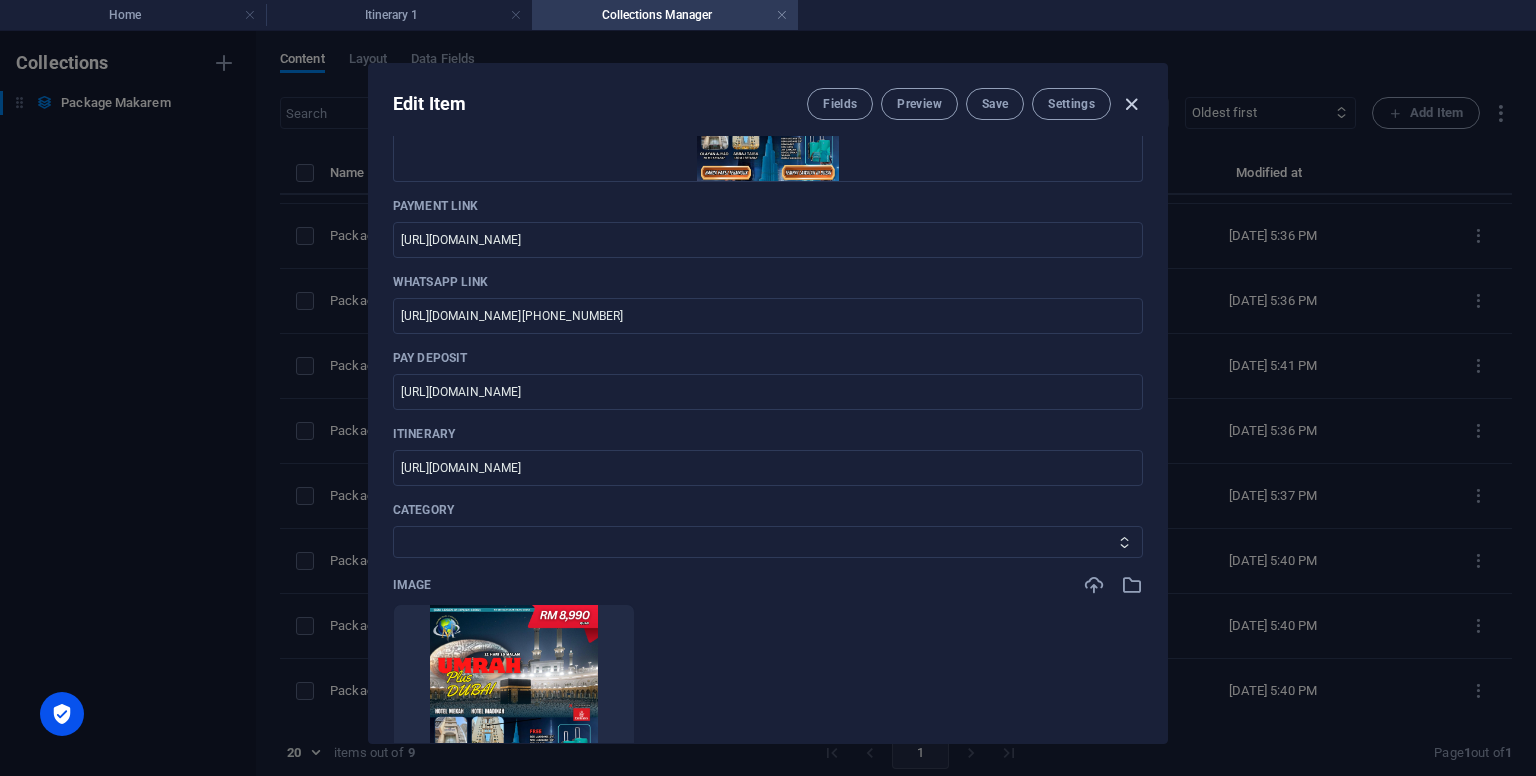 click at bounding box center (1131, 104) 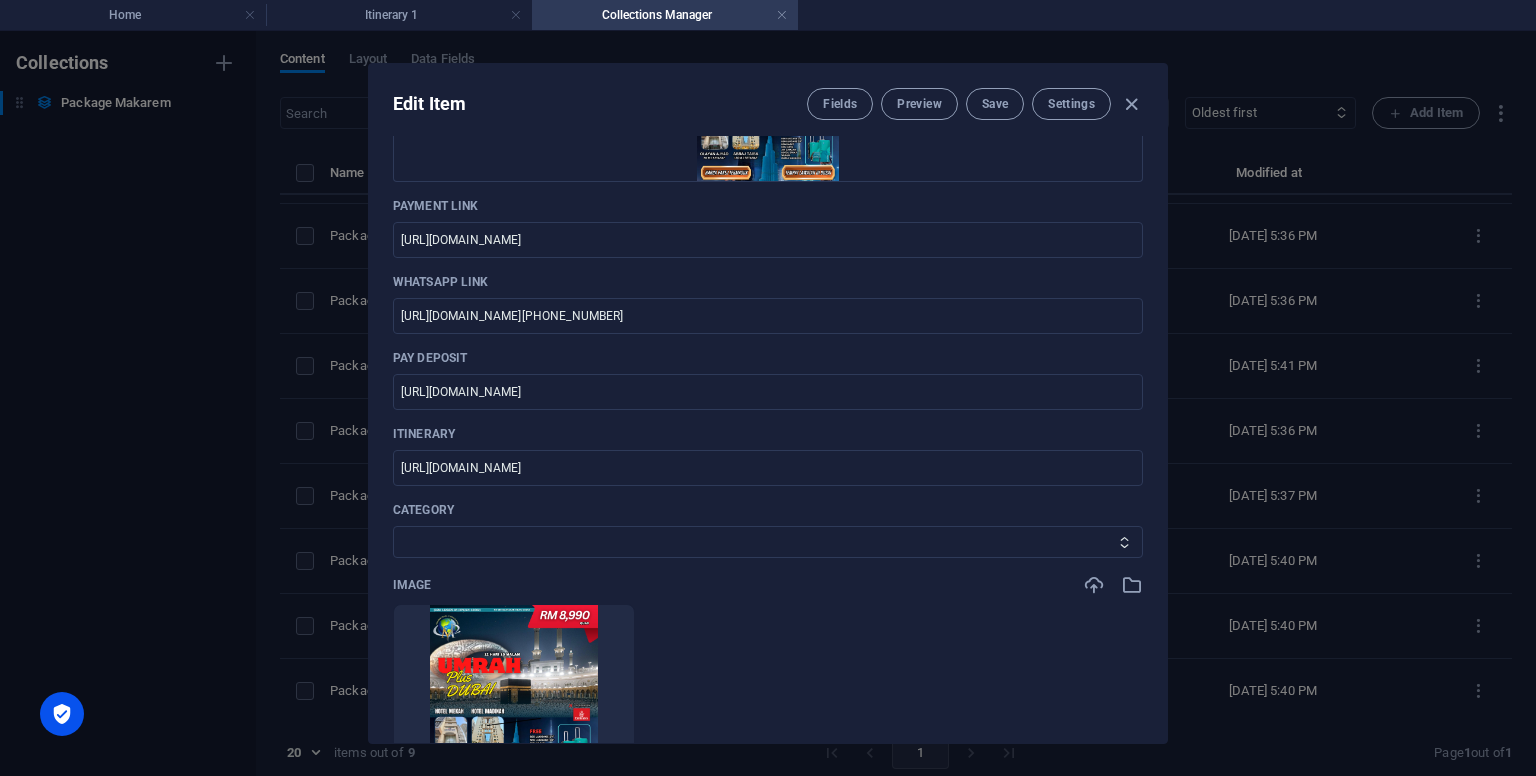 type on "package-umrah-dubai" 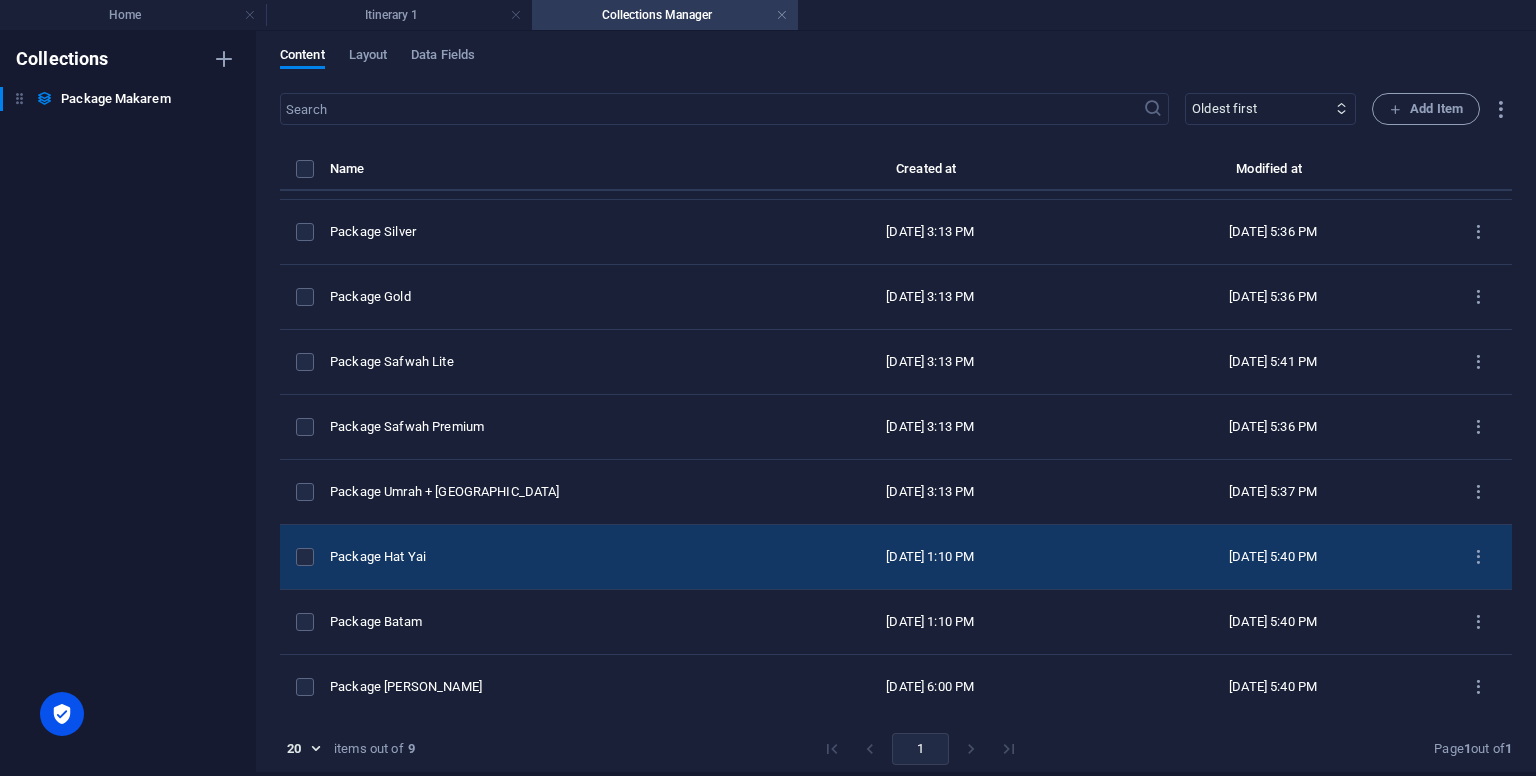 scroll, scrollTop: 8, scrollLeft: 0, axis: vertical 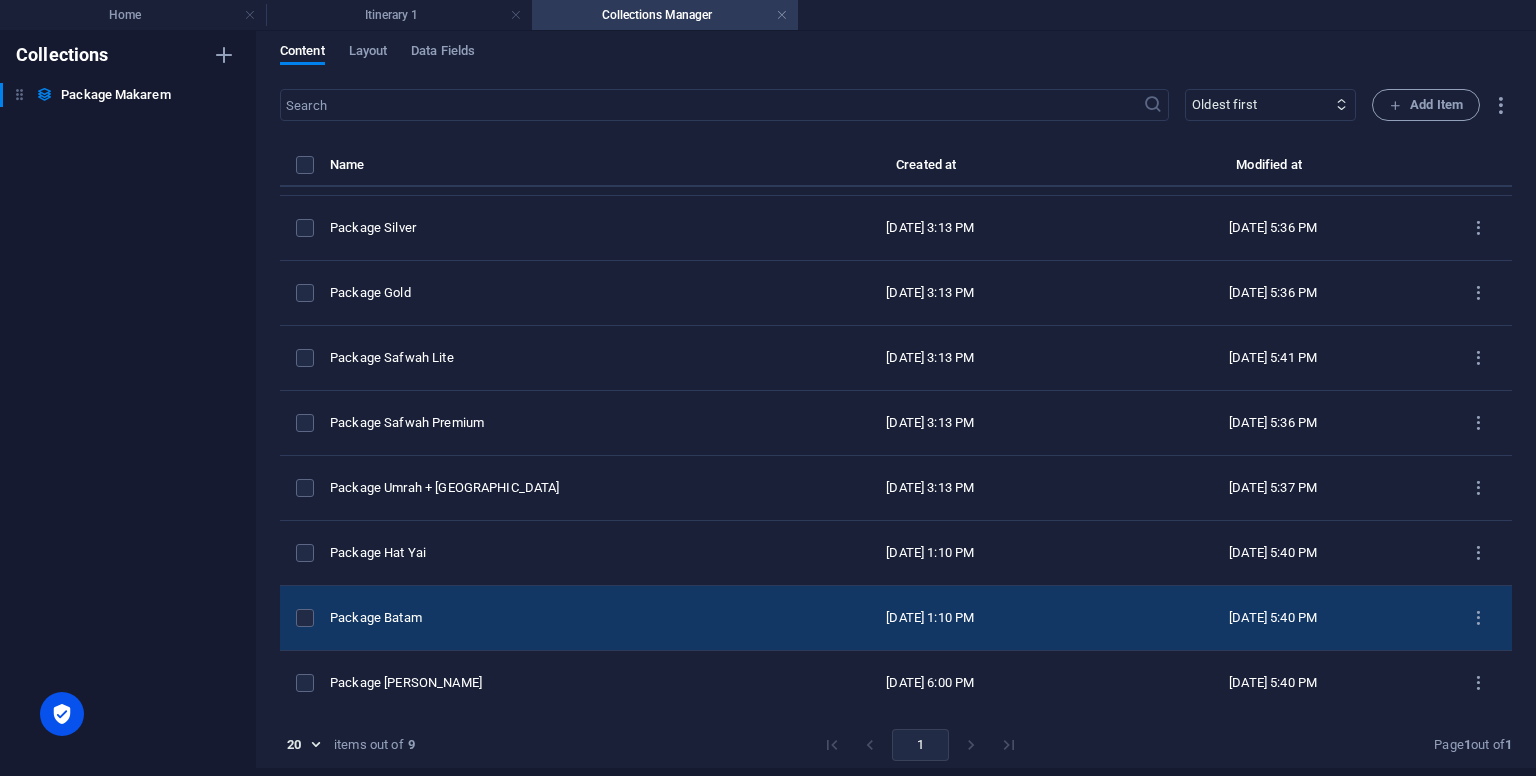 click on "Package Batam" at bounding box center [544, 618] 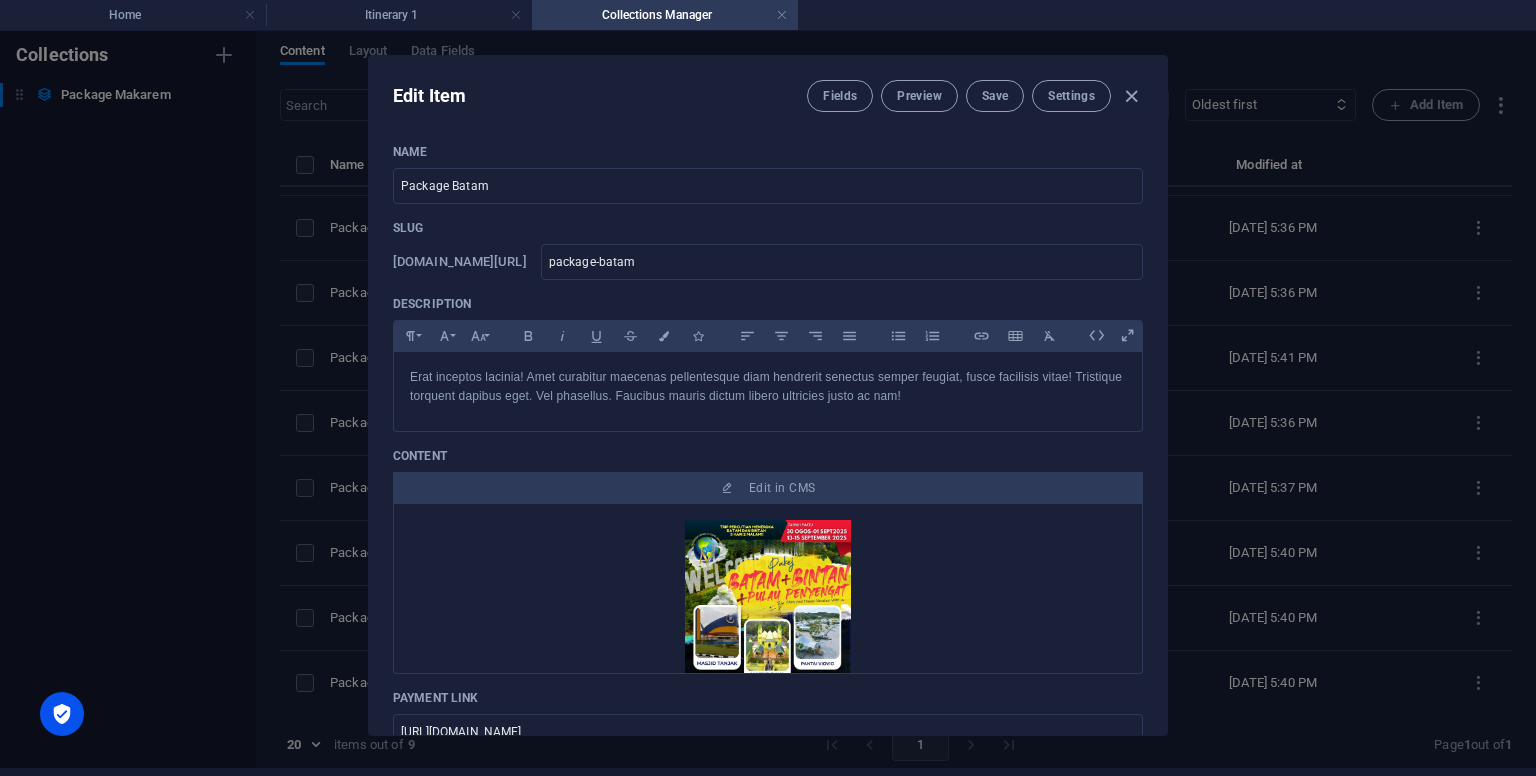 scroll, scrollTop: 0, scrollLeft: 0, axis: both 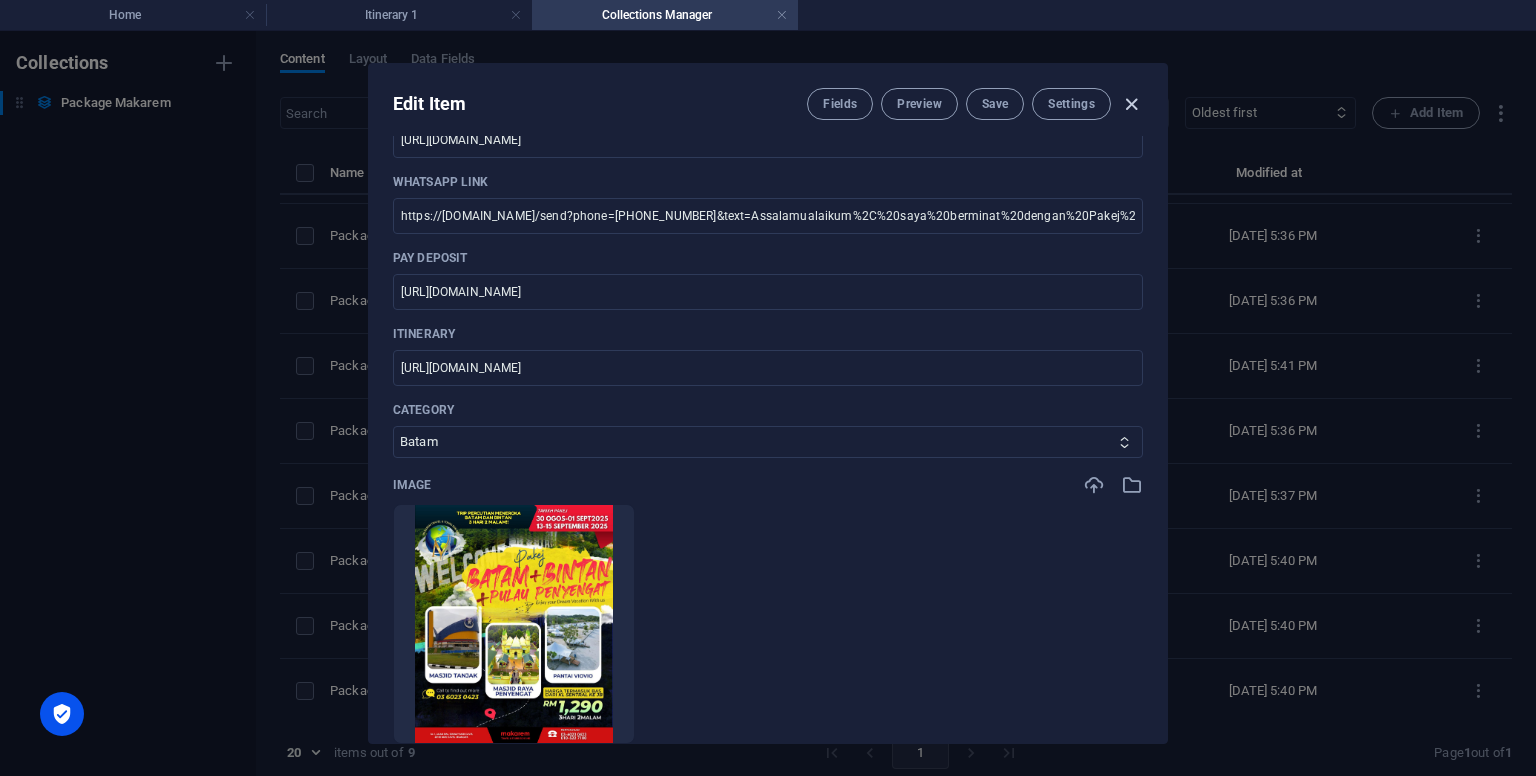 click at bounding box center (1131, 104) 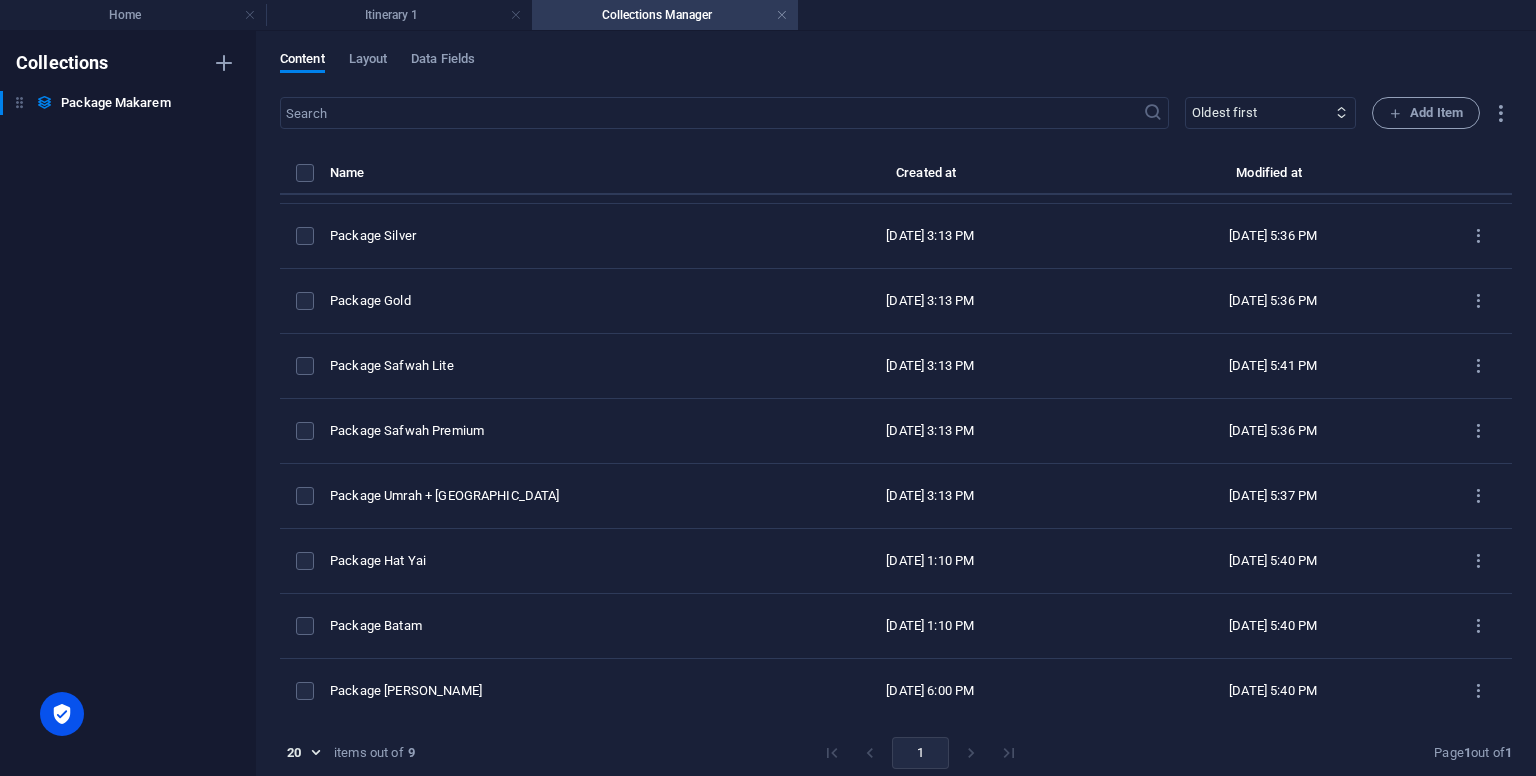 type on "package-batam" 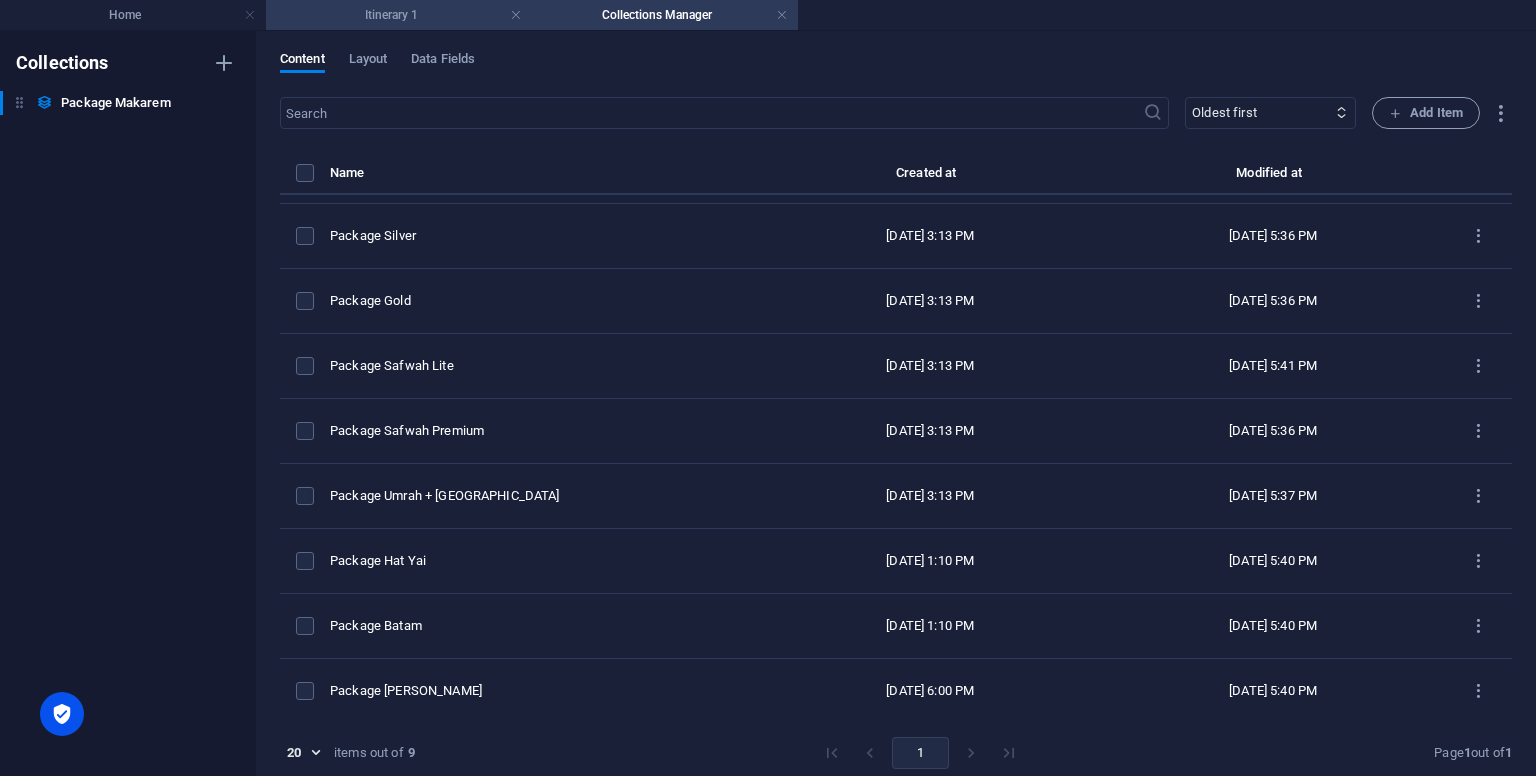 click on "Itinerary 1" at bounding box center (399, 15) 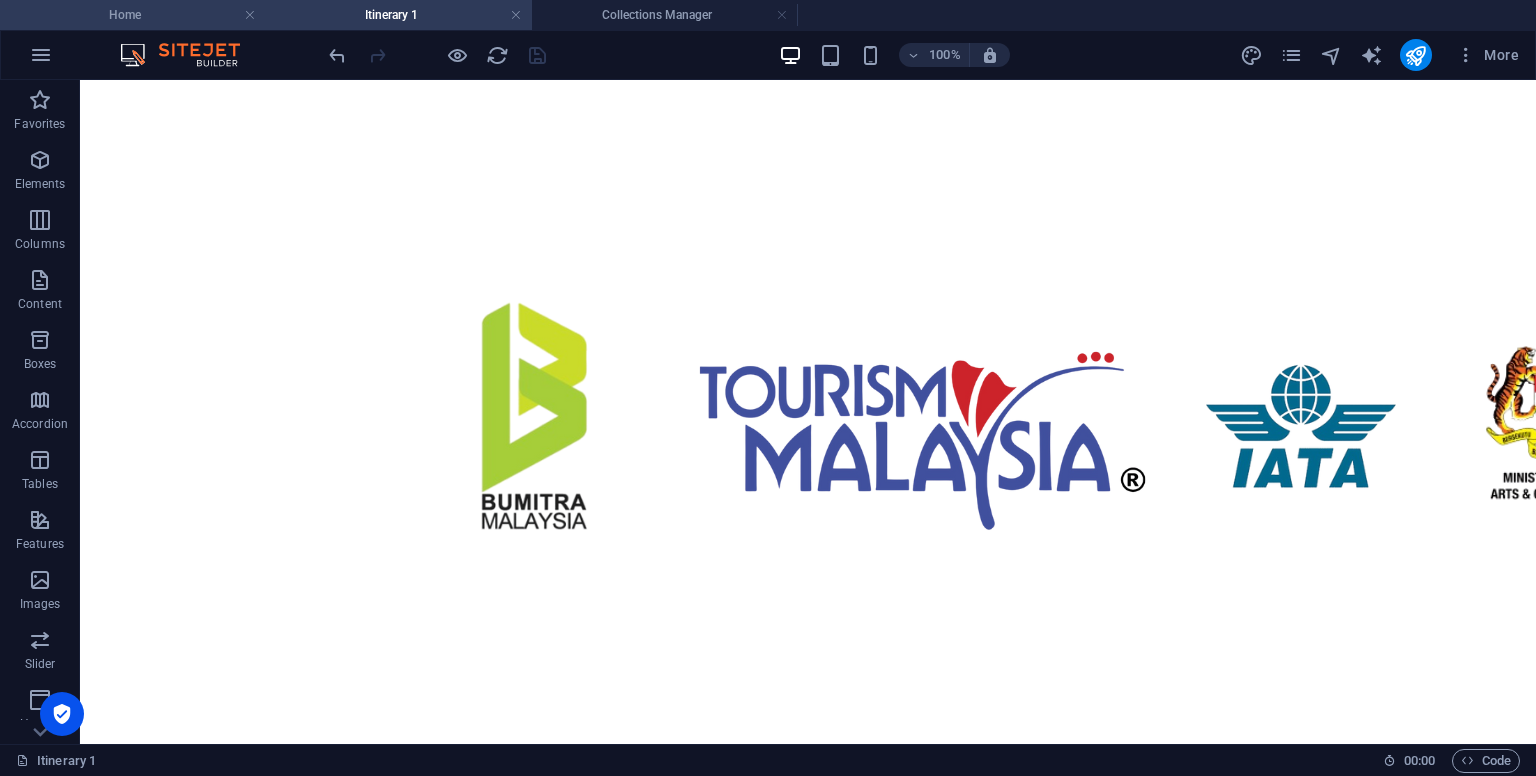click on "Home" at bounding box center (133, 15) 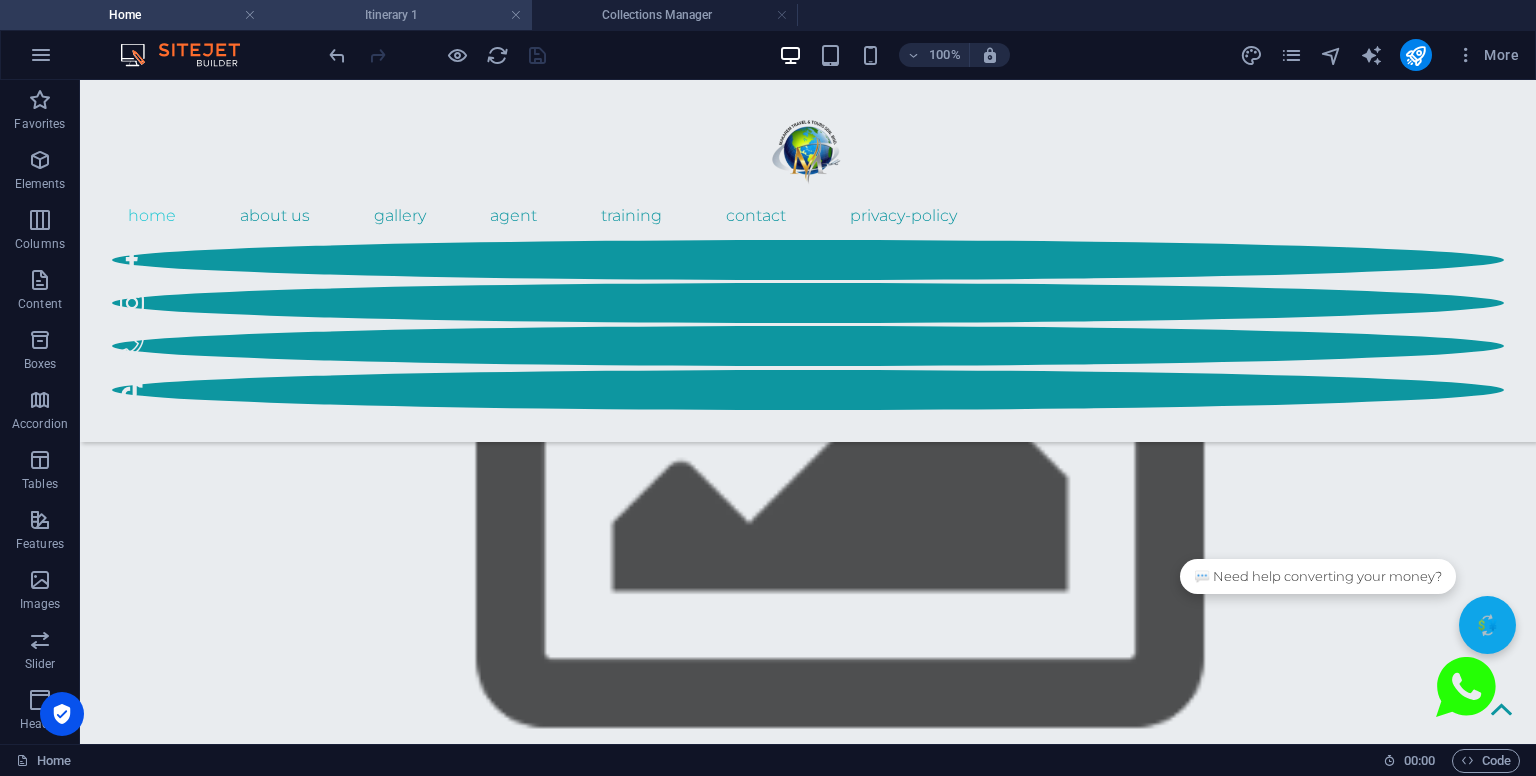 scroll, scrollTop: 5888, scrollLeft: 0, axis: vertical 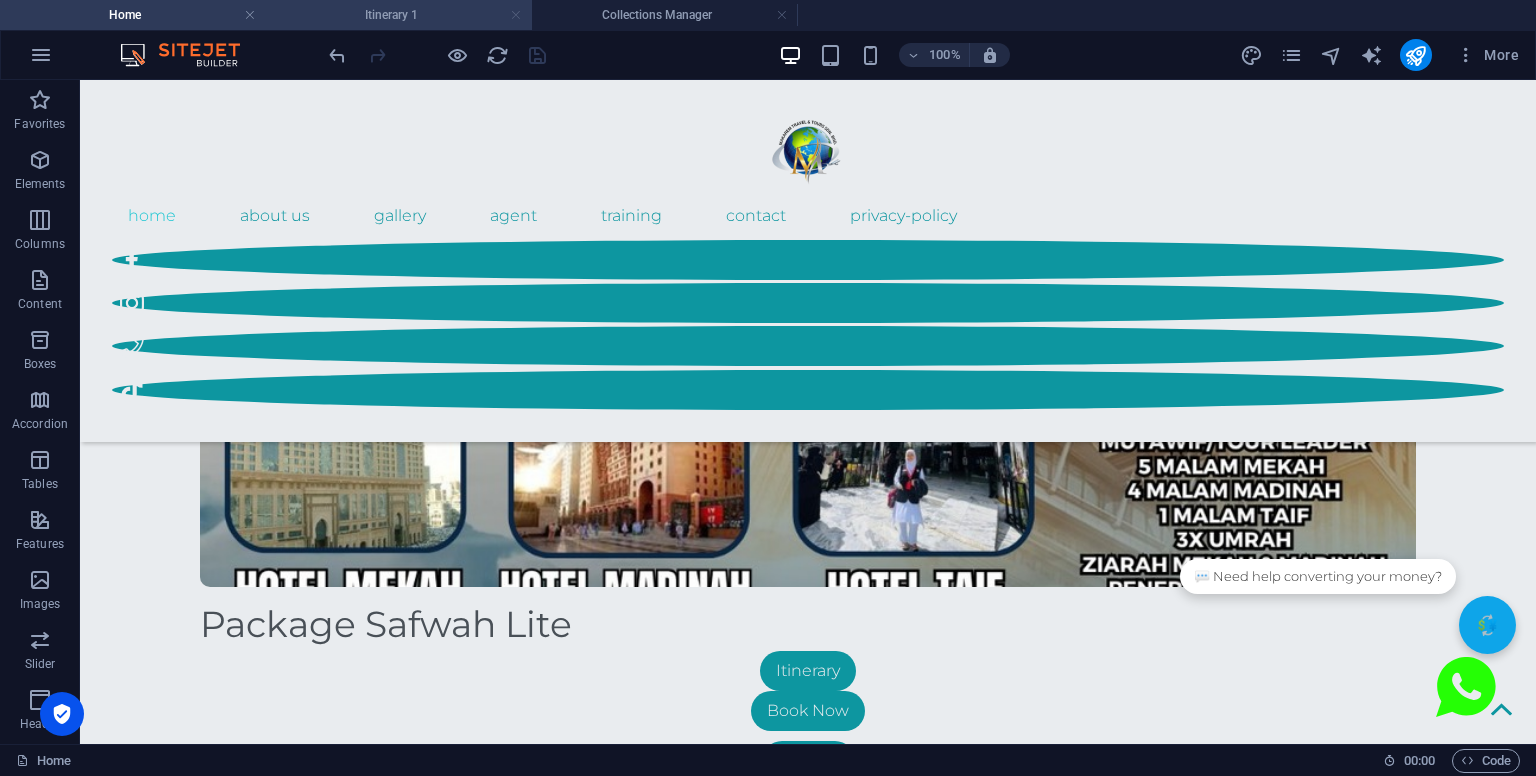 click at bounding box center [516, 15] 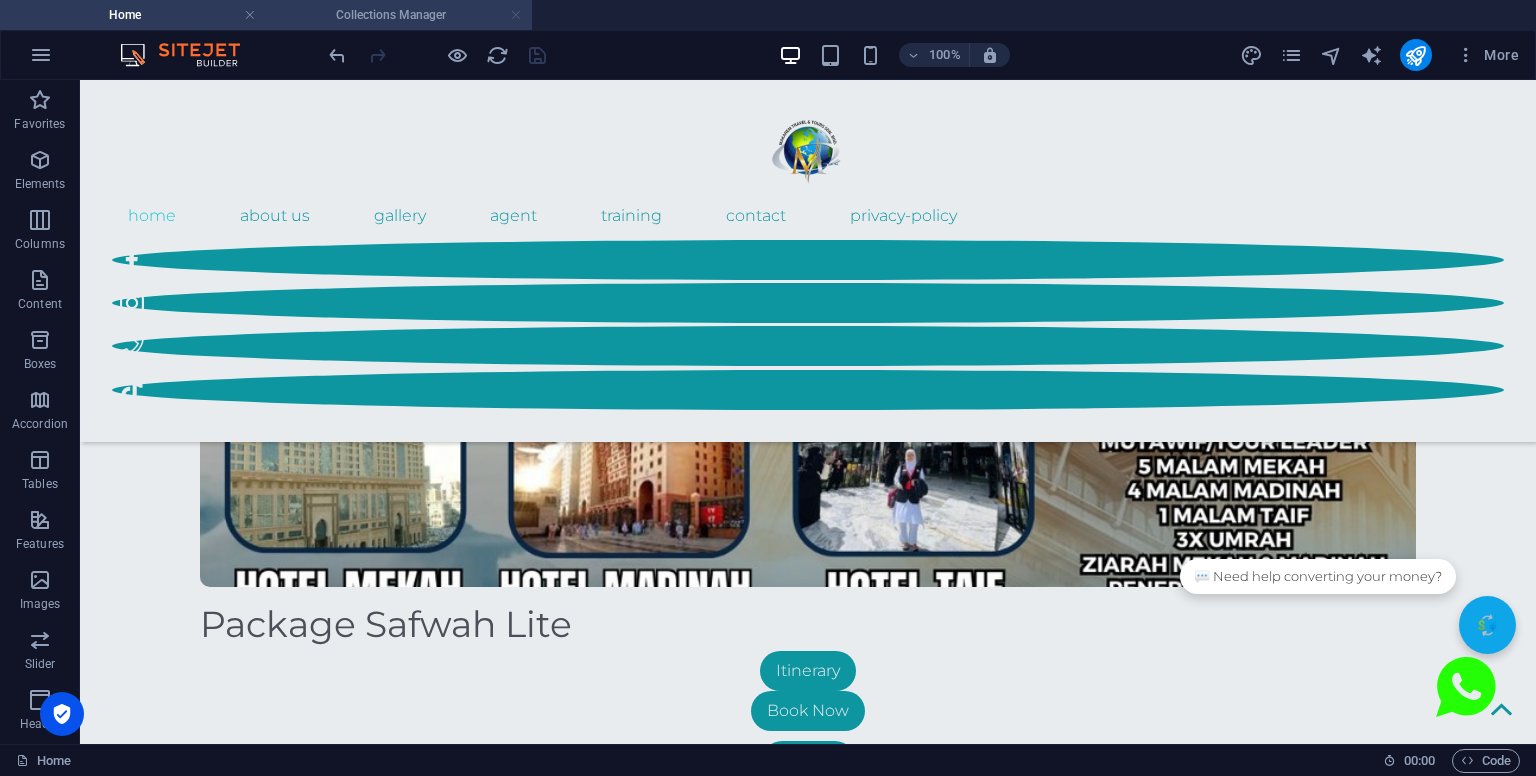 click at bounding box center (516, 15) 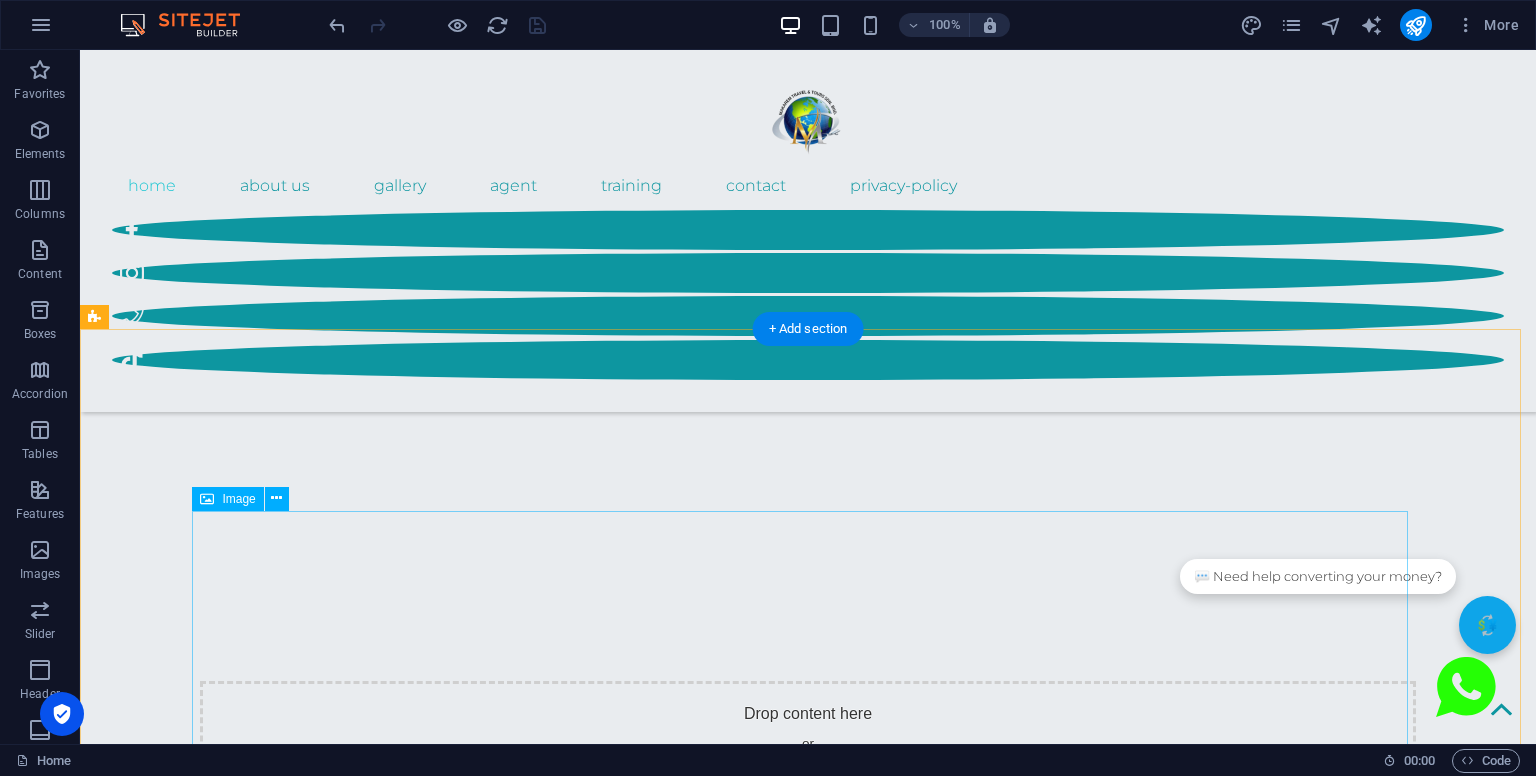 scroll, scrollTop: 438, scrollLeft: 0, axis: vertical 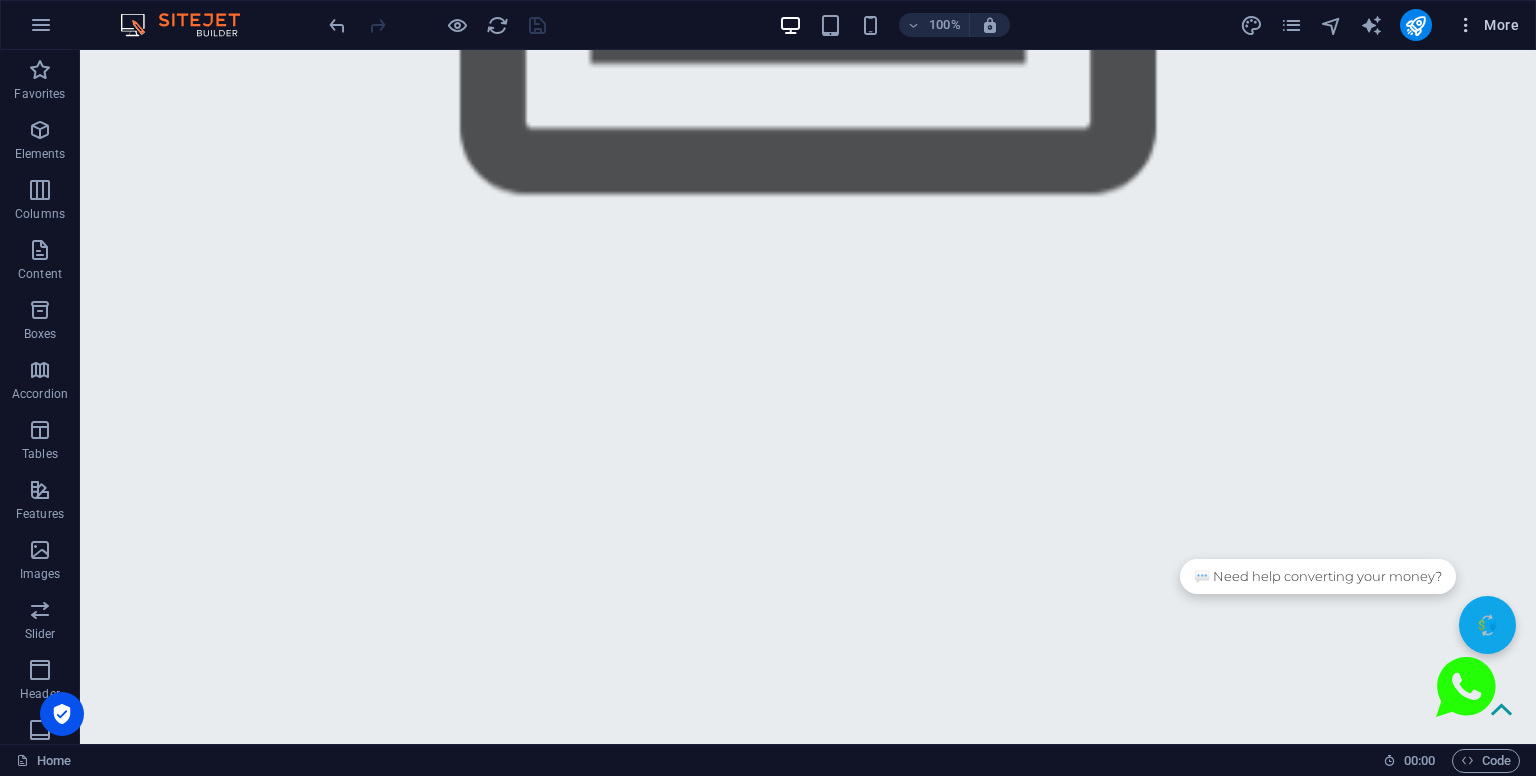 click on "More" at bounding box center [1487, 25] 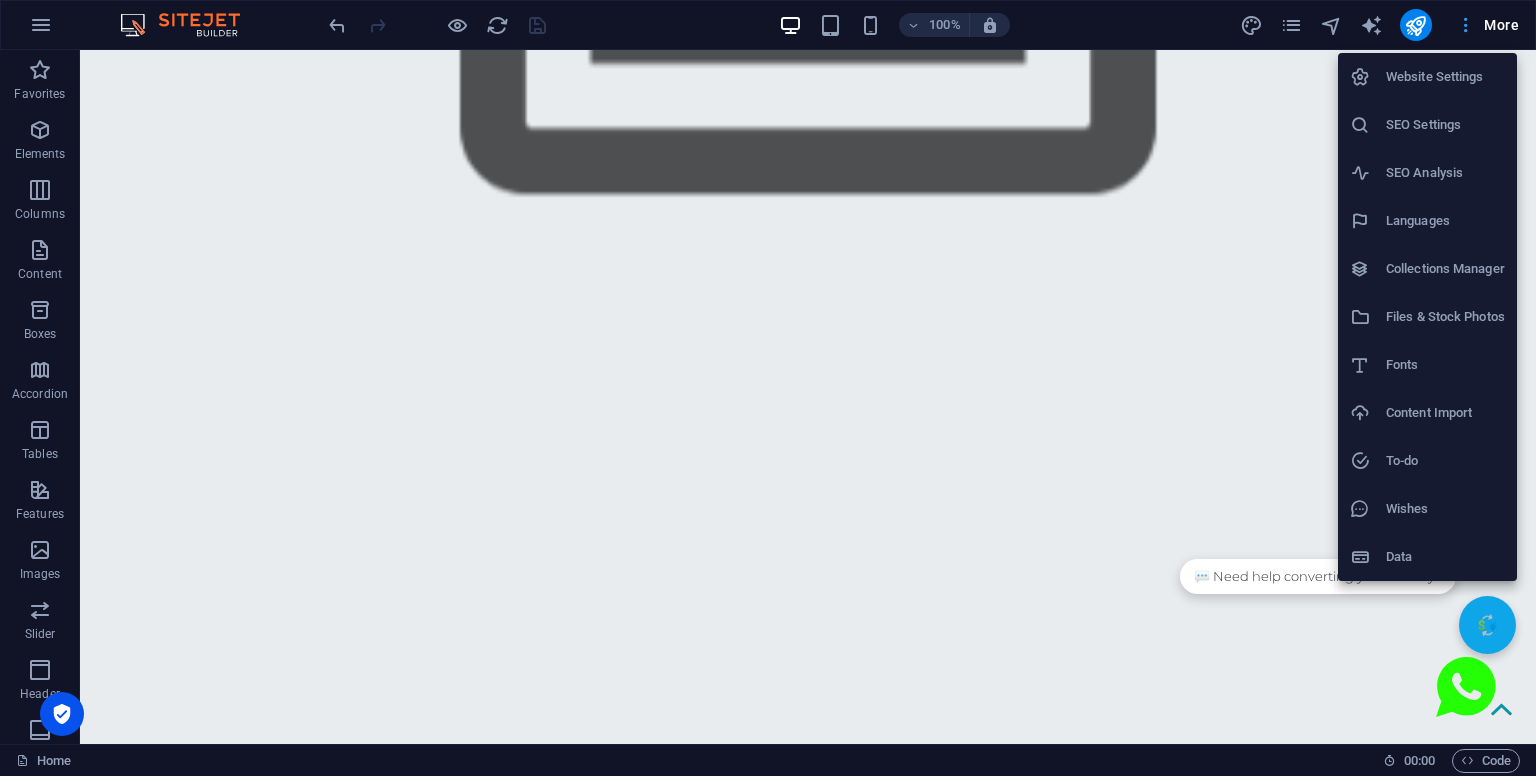 click at bounding box center (768, 388) 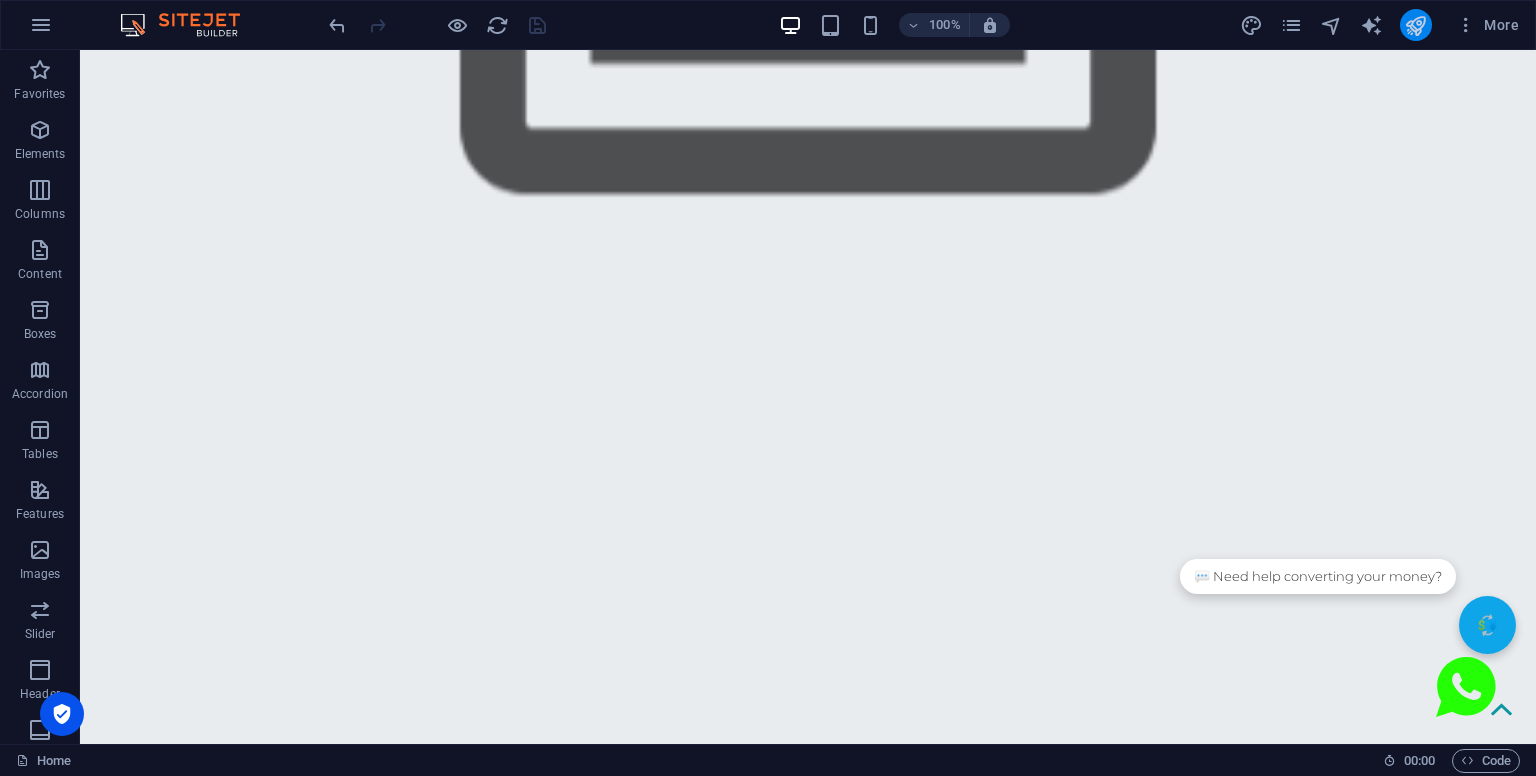 click at bounding box center [1415, 25] 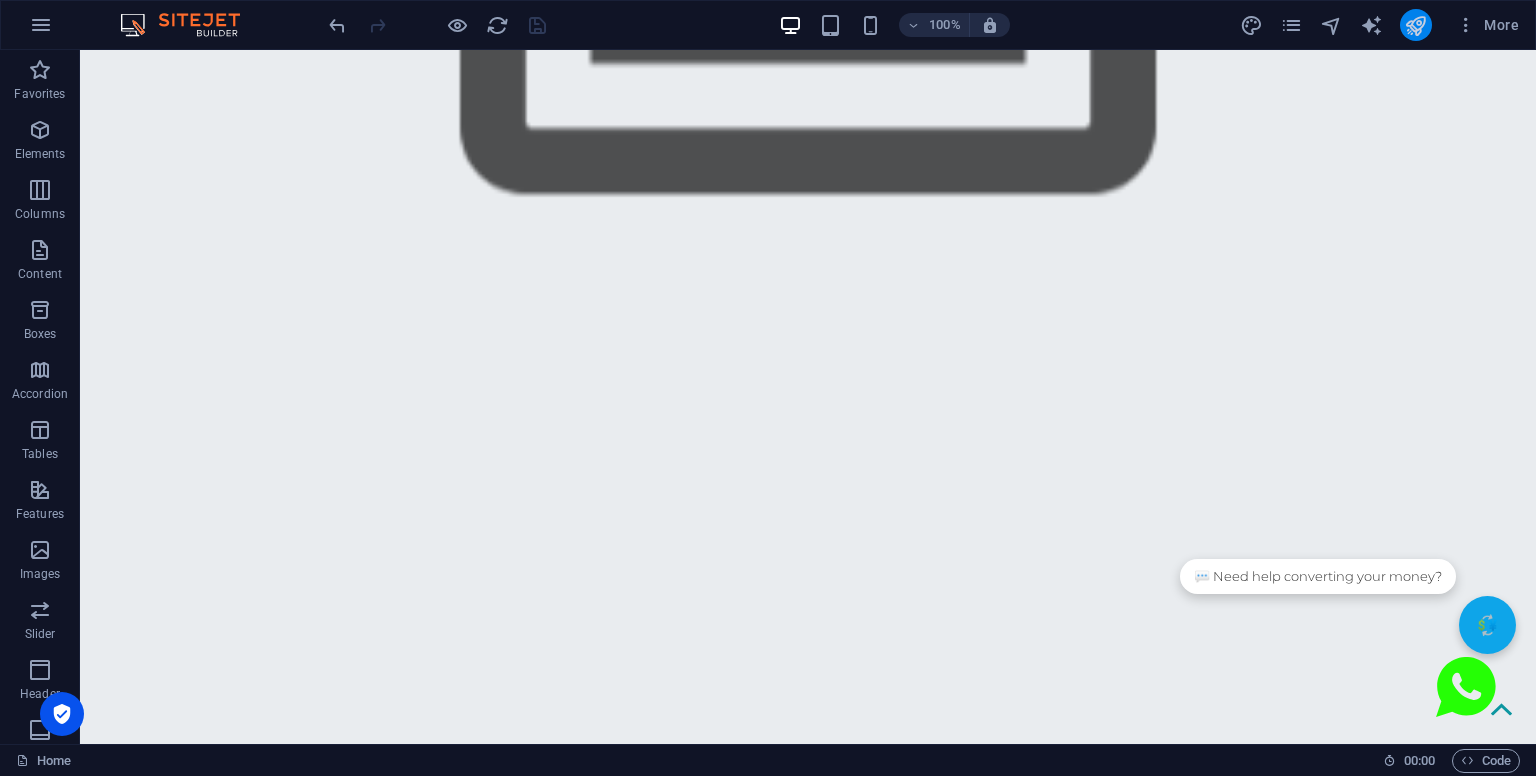 click at bounding box center (1415, 25) 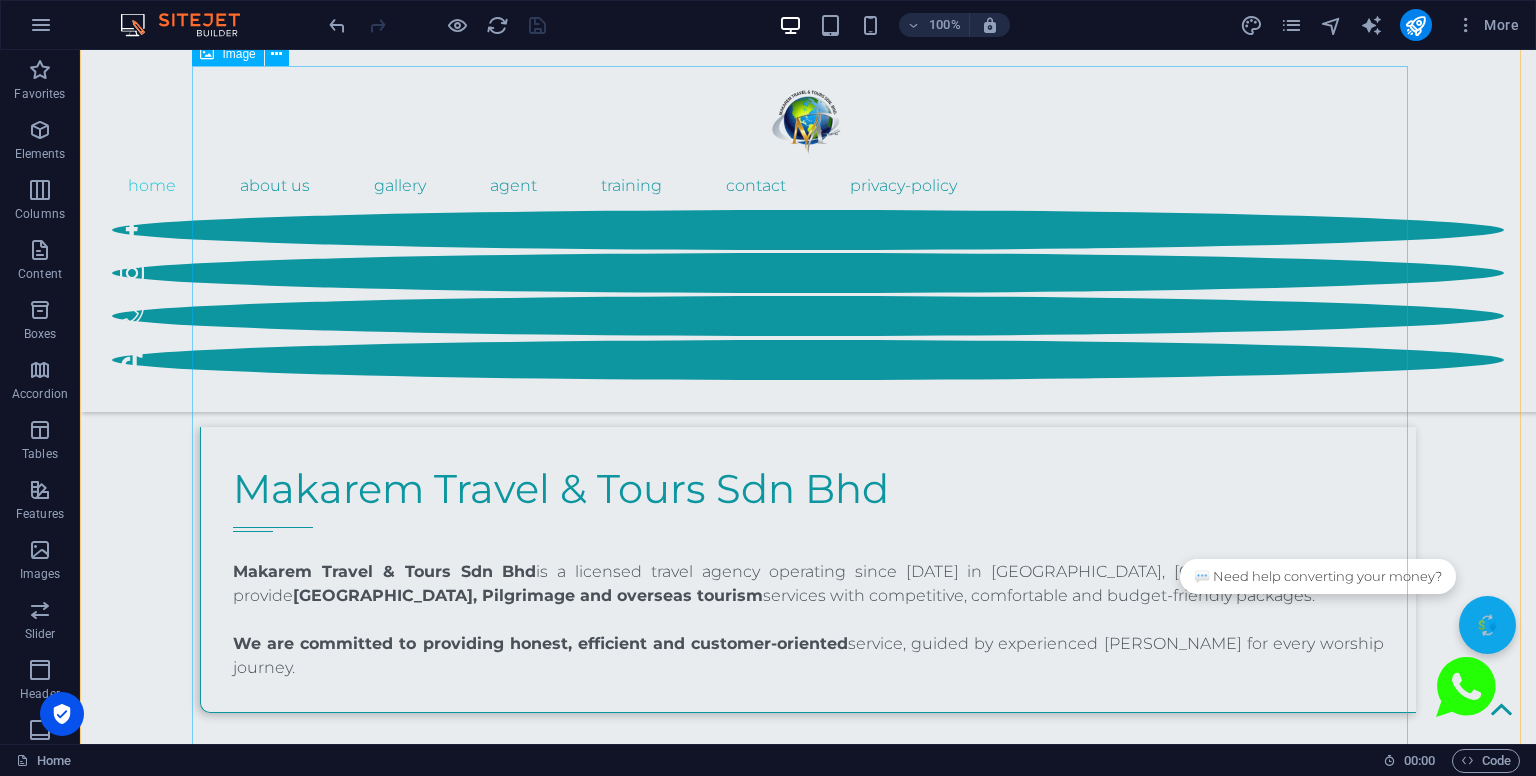 scroll, scrollTop: 1338, scrollLeft: 0, axis: vertical 